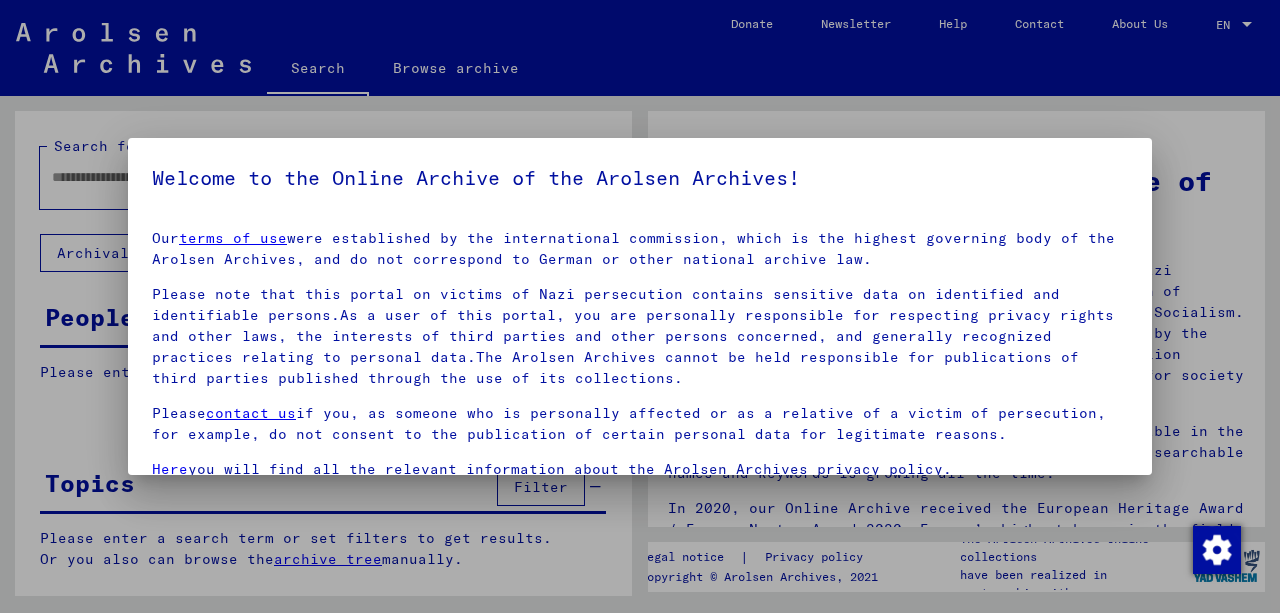 scroll, scrollTop: 0, scrollLeft: 0, axis: both 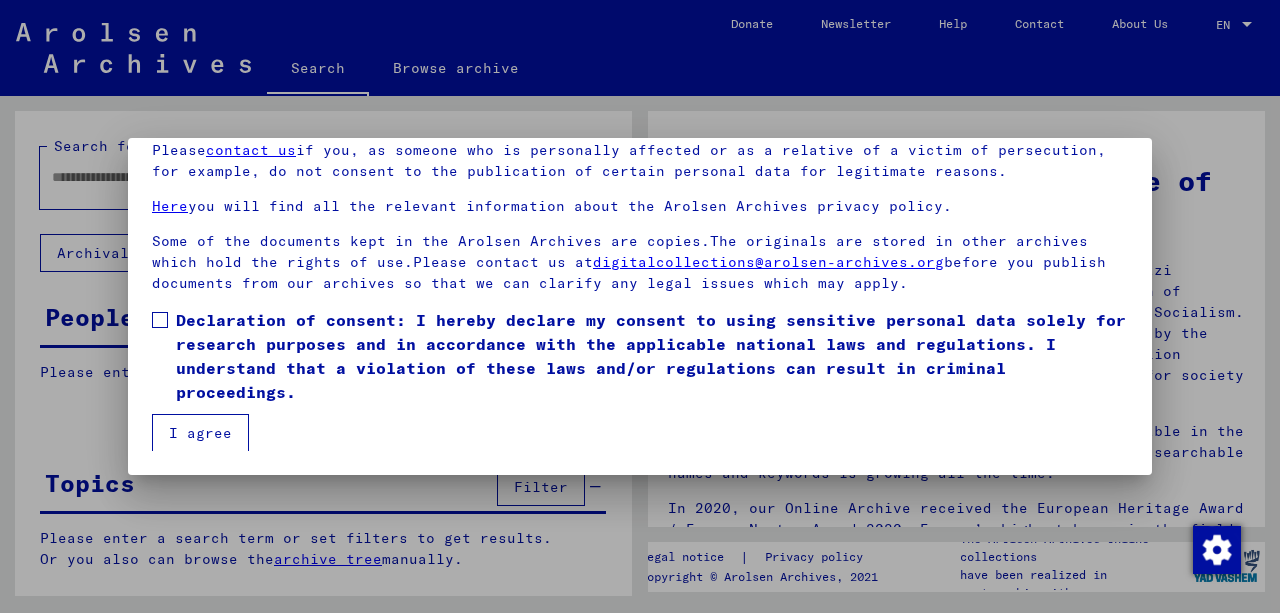 click on "Declaration of consent: I hereby declare my consent to using sensitive personal data solely for research purposes and in accordance with the applicable national laws and regulations. I understand that a violation of these laws and/or regulations can result in criminal proceedings." at bounding box center [640, 356] 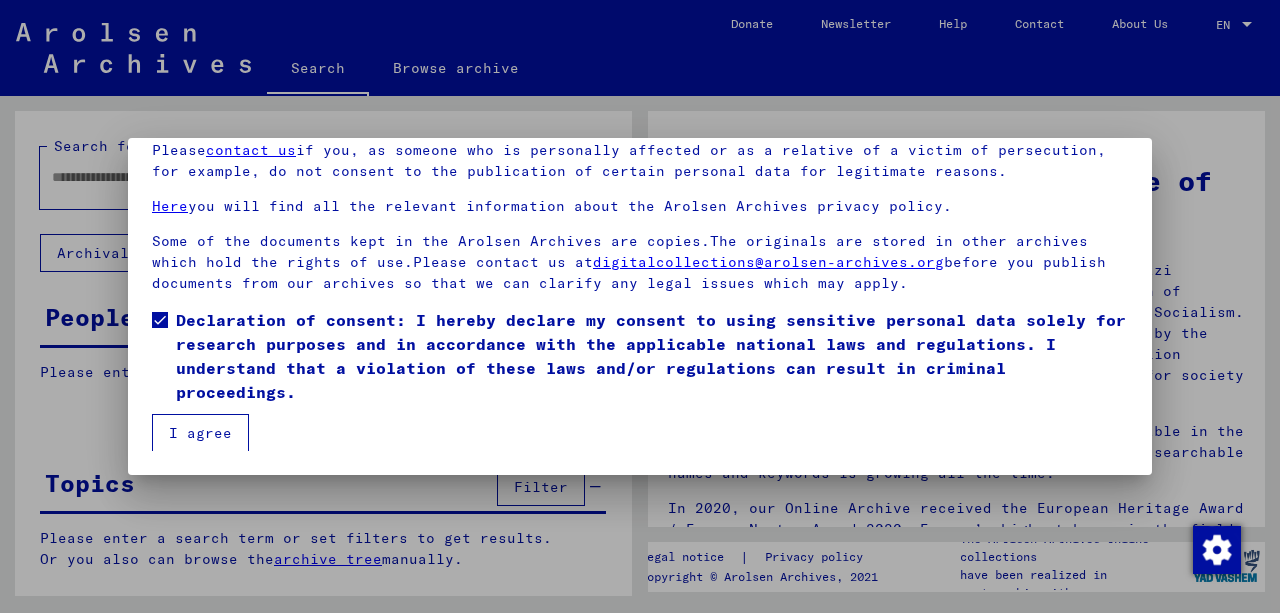 click on "I agree" at bounding box center (200, 433) 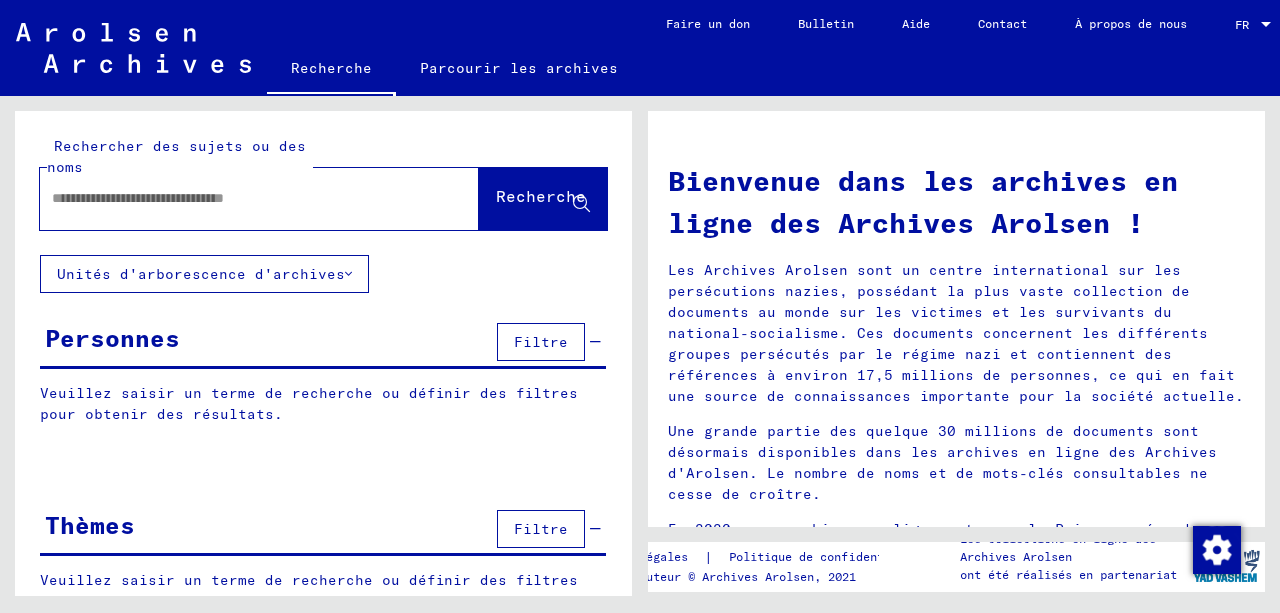 click at bounding box center (235, 198) 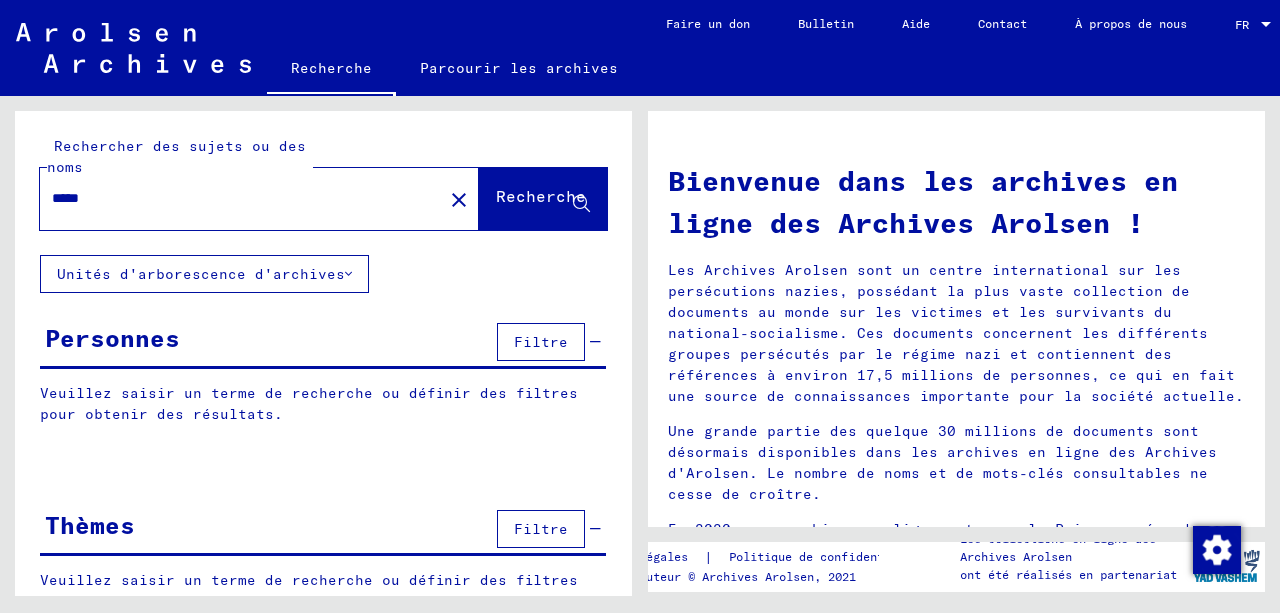 type on "*****" 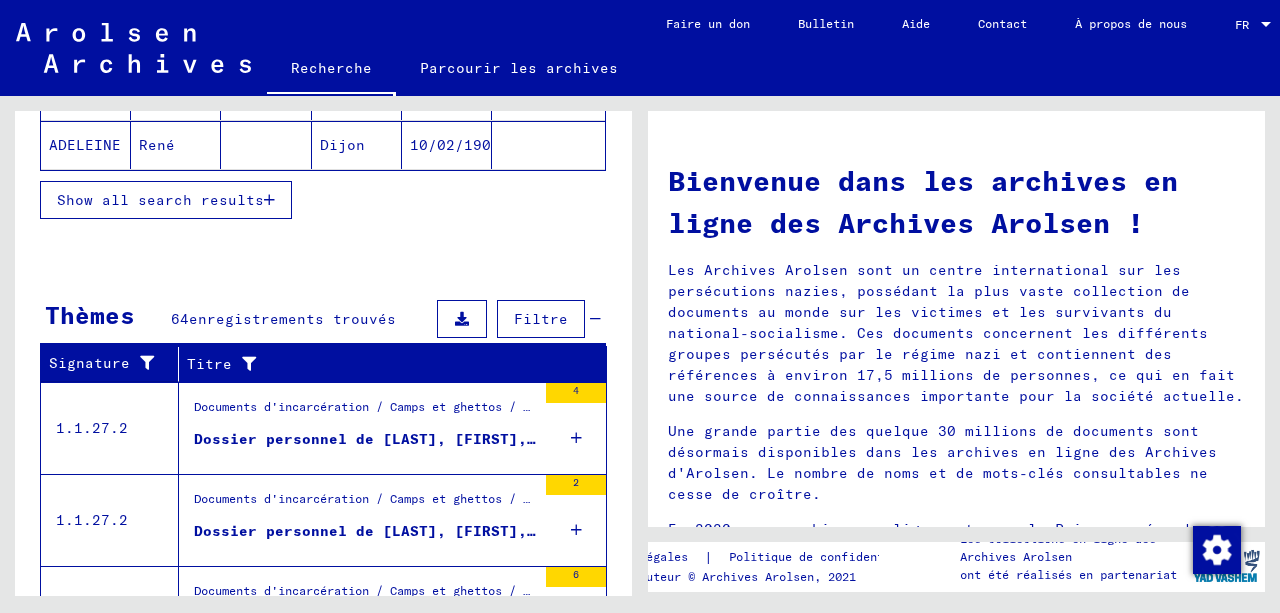 scroll, scrollTop: 798, scrollLeft: 0, axis: vertical 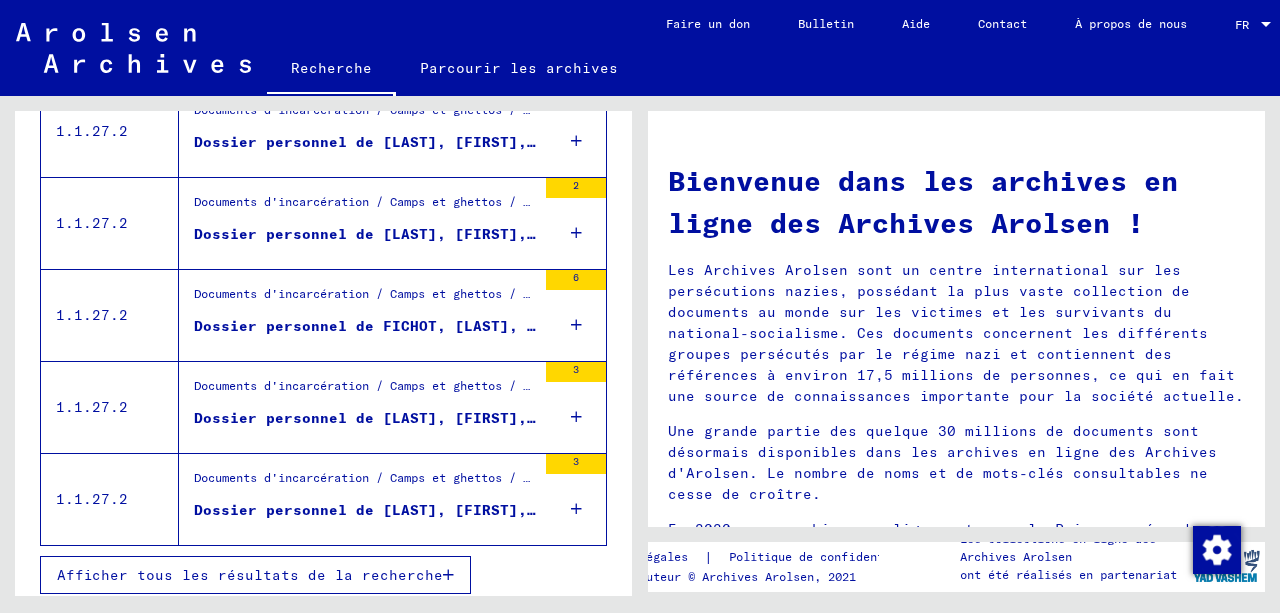 click on "Afficher tous les résultats de la recherche" at bounding box center [250, 575] 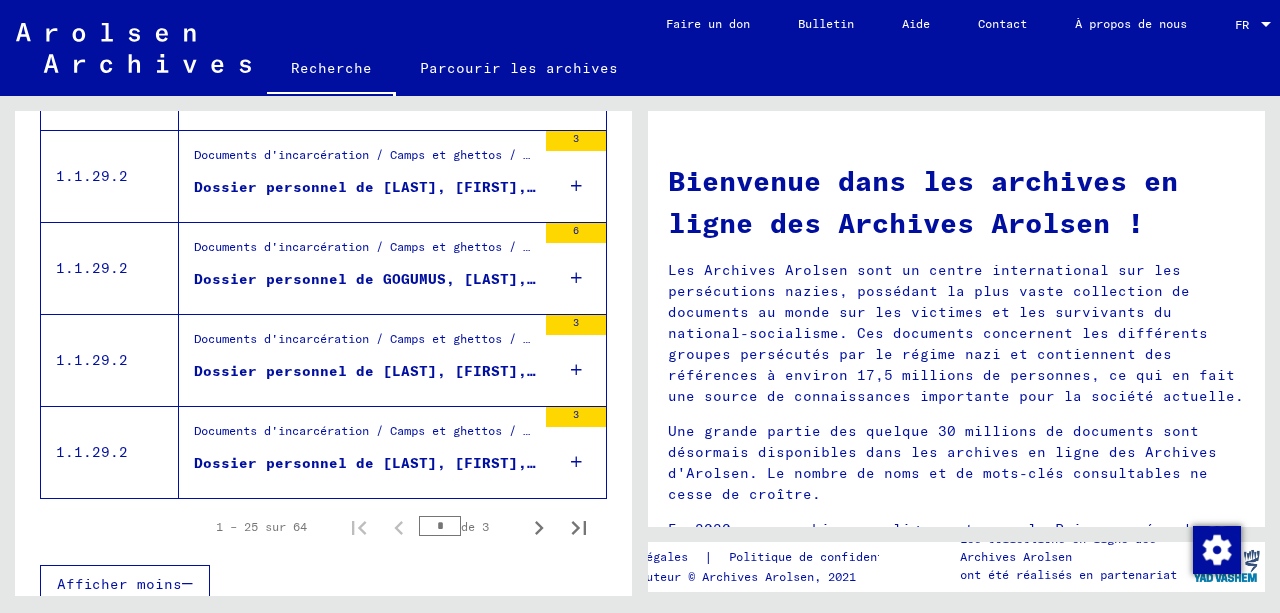 scroll, scrollTop: 2329, scrollLeft: 0, axis: vertical 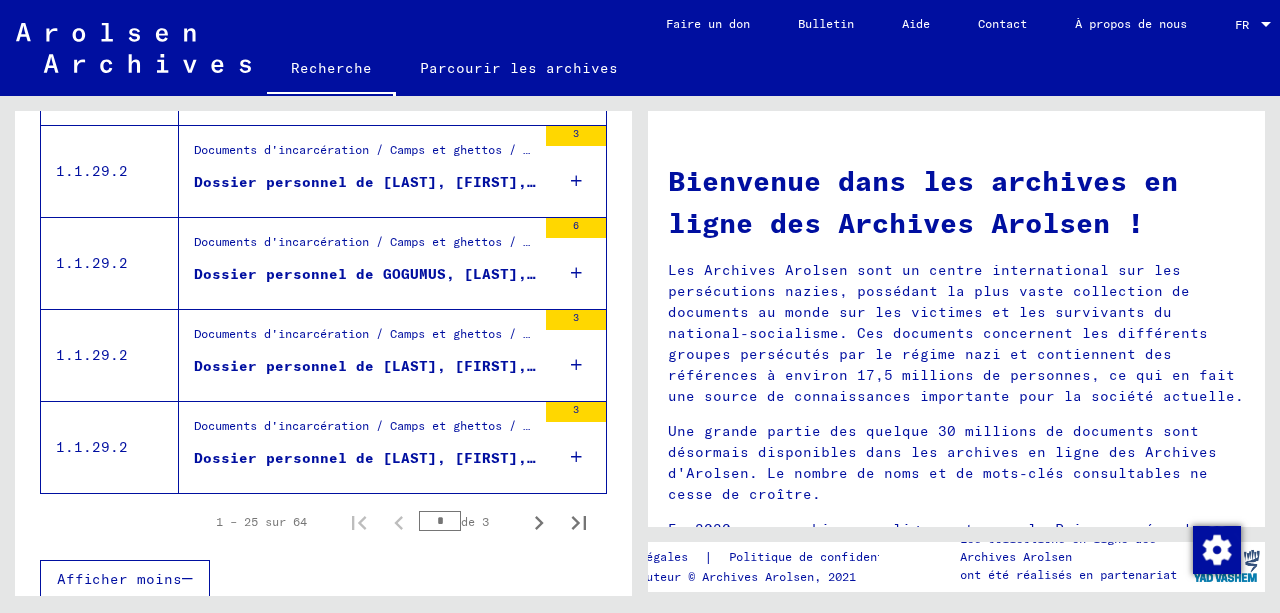click on "Dossier personnel de GOGUMUS, [LAST], né le [DATE], né à [CITY]" at bounding box center [477, 274] 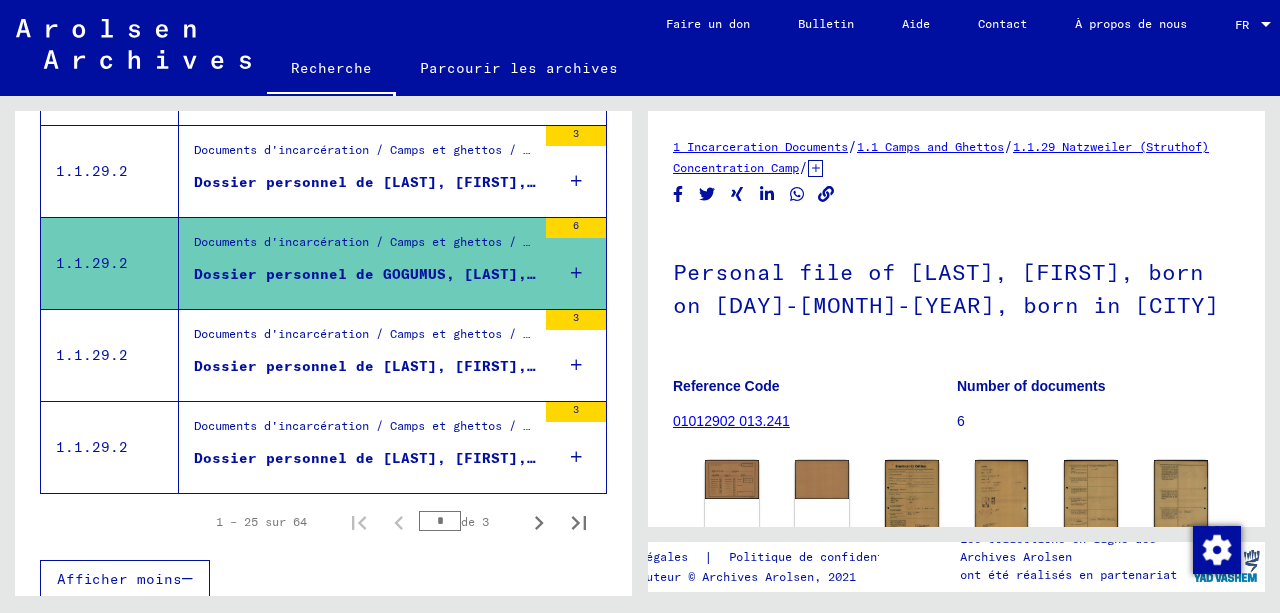 scroll, scrollTop: 0, scrollLeft: 0, axis: both 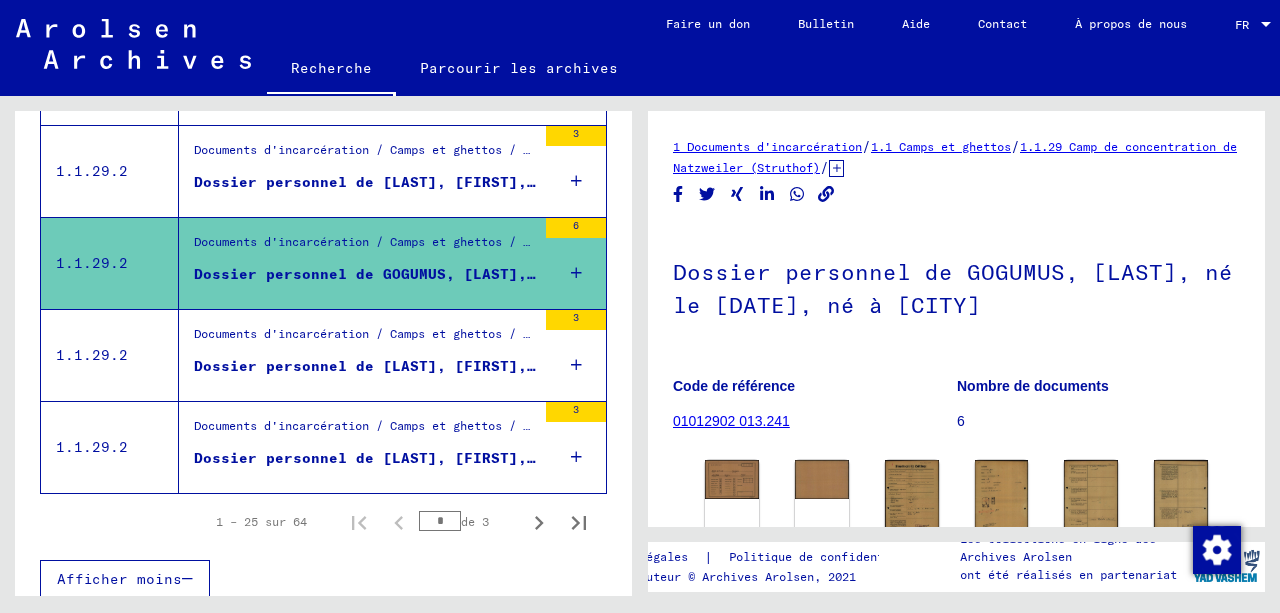 click on "Dossier personnel de [LAST], [FIRST], né le [DAY]-[MONTH]-[YEAR], né à [CITY]" at bounding box center [540, 366] 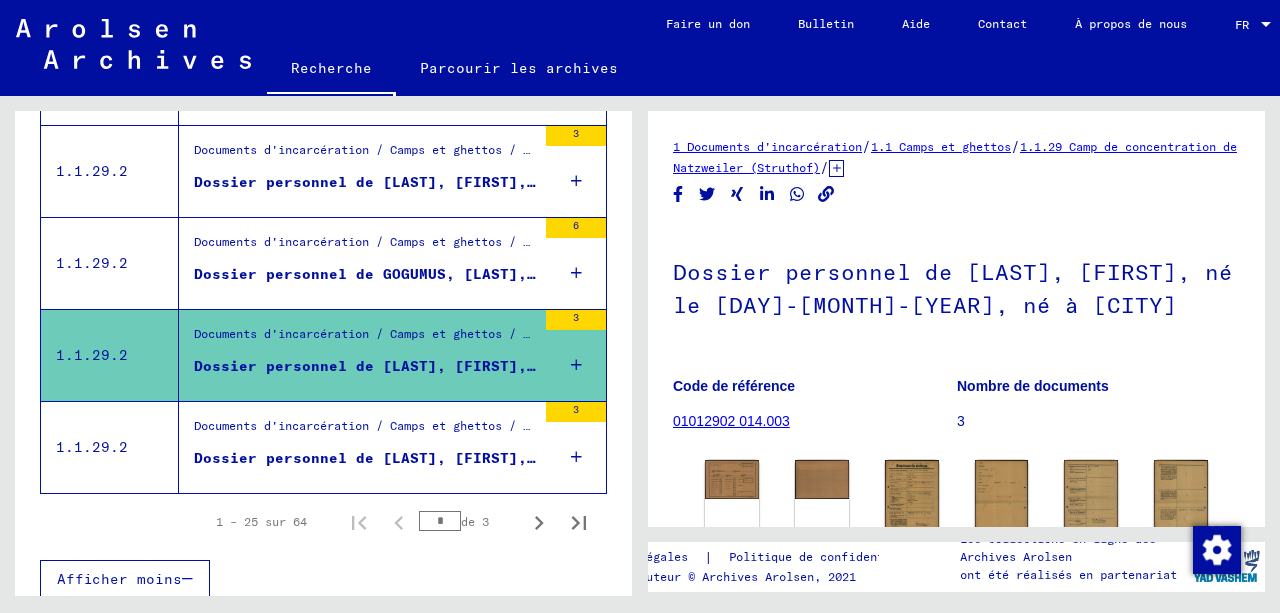 scroll, scrollTop: 0, scrollLeft: 0, axis: both 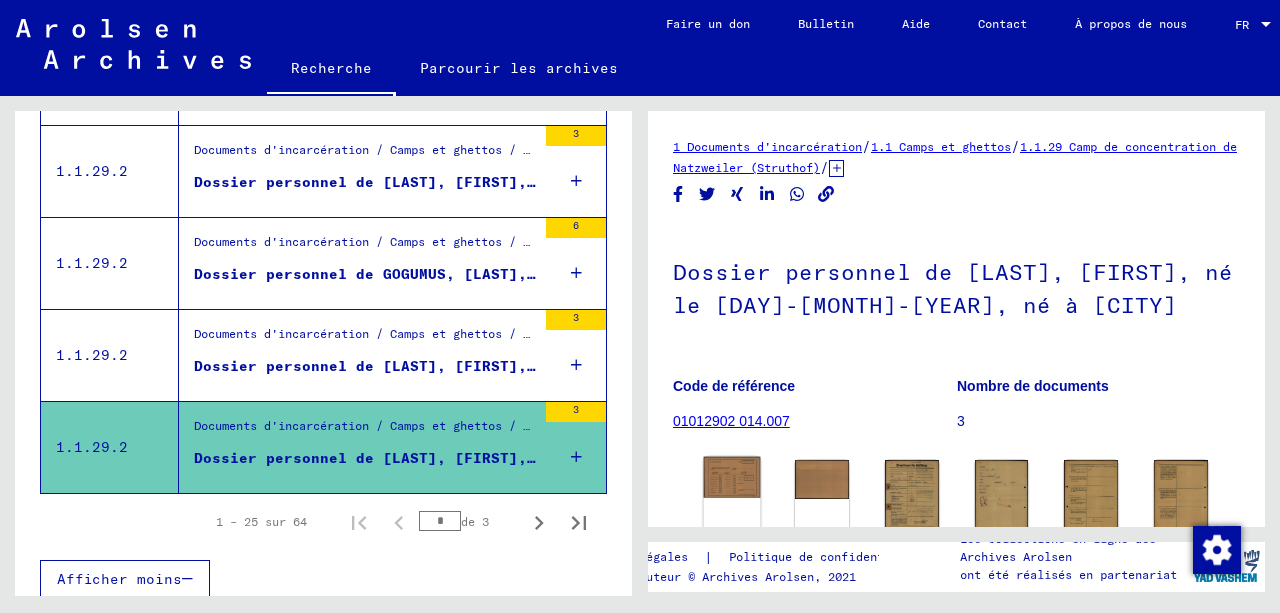 click 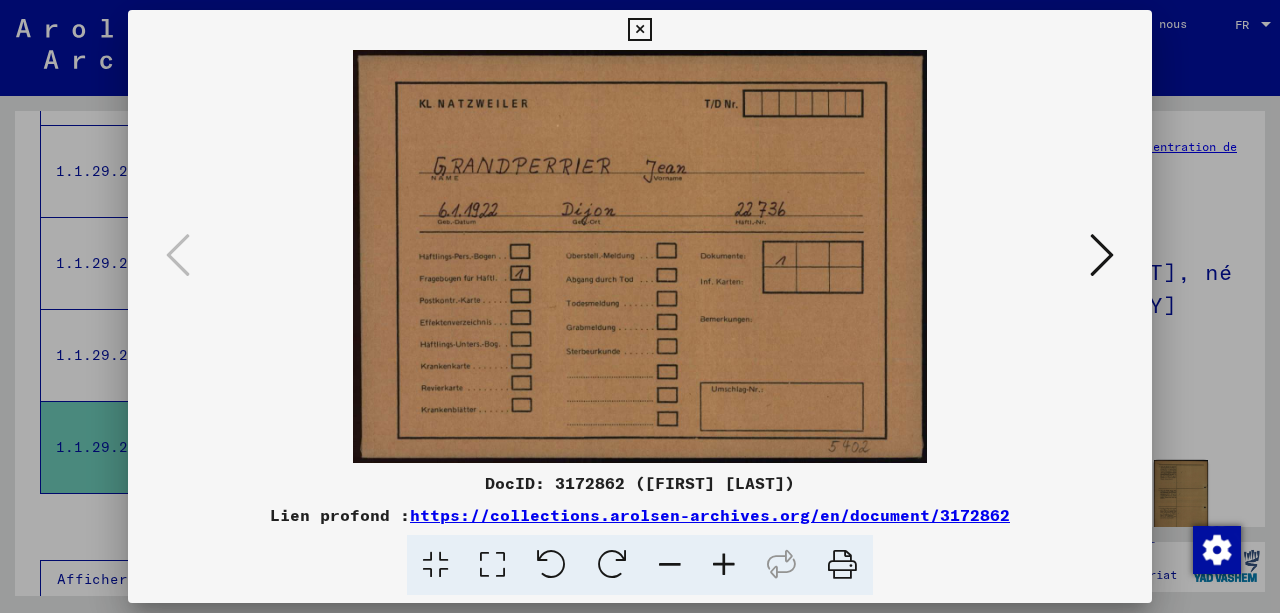 click at bounding box center [1102, 255] 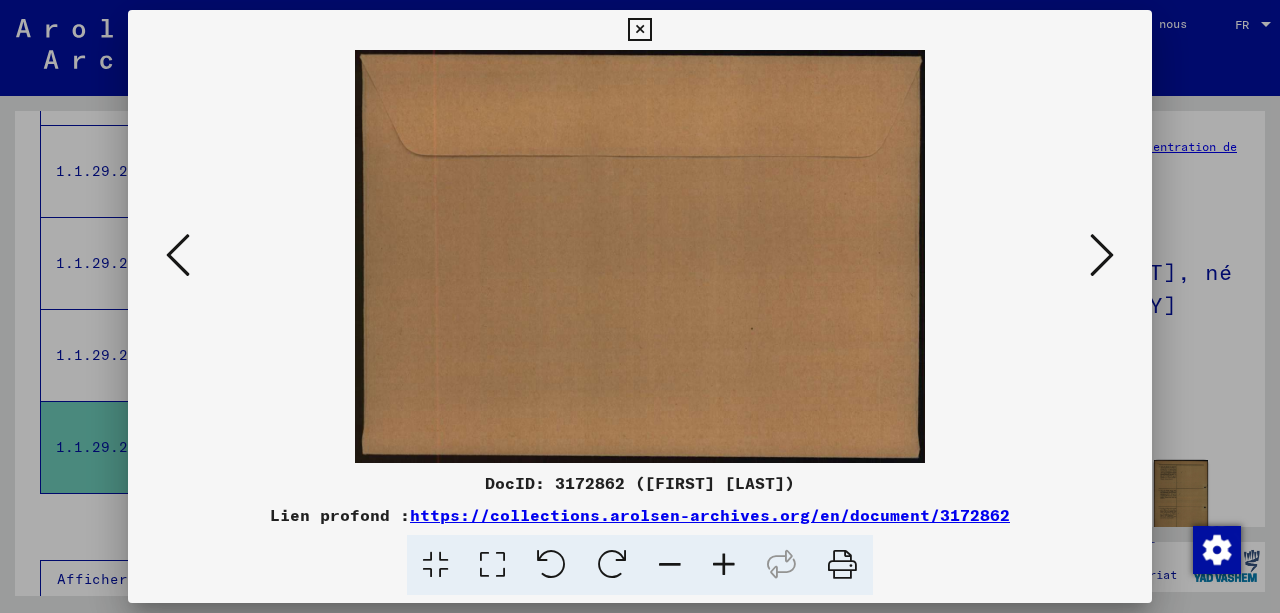 click at bounding box center [1102, 255] 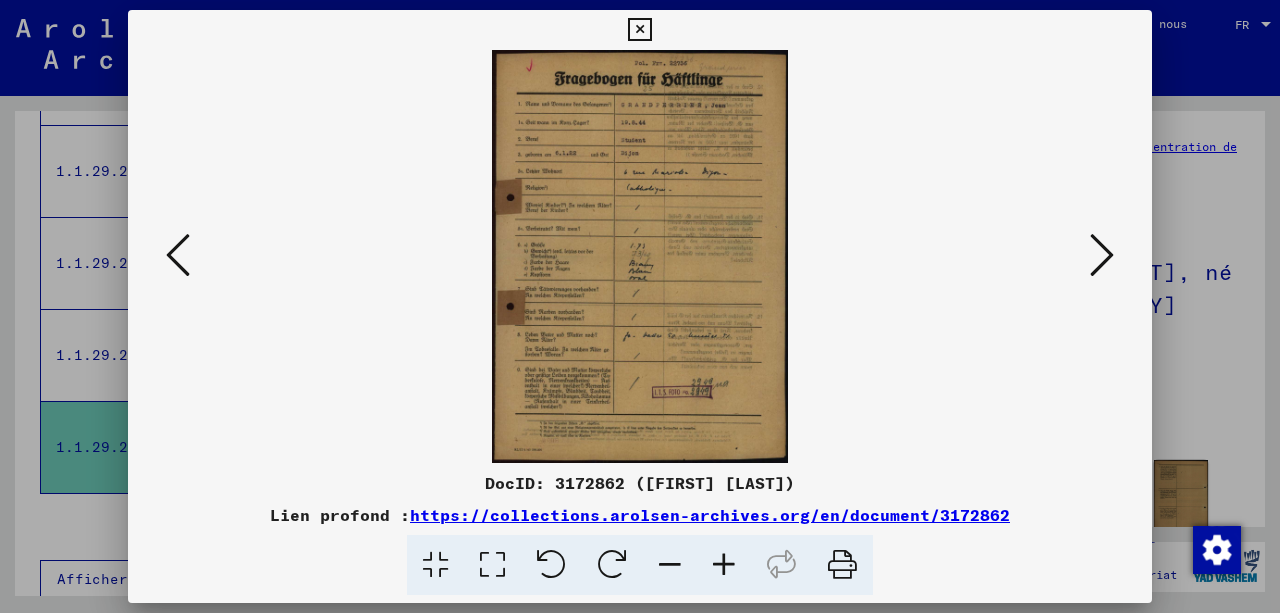 click at bounding box center (724, 565) 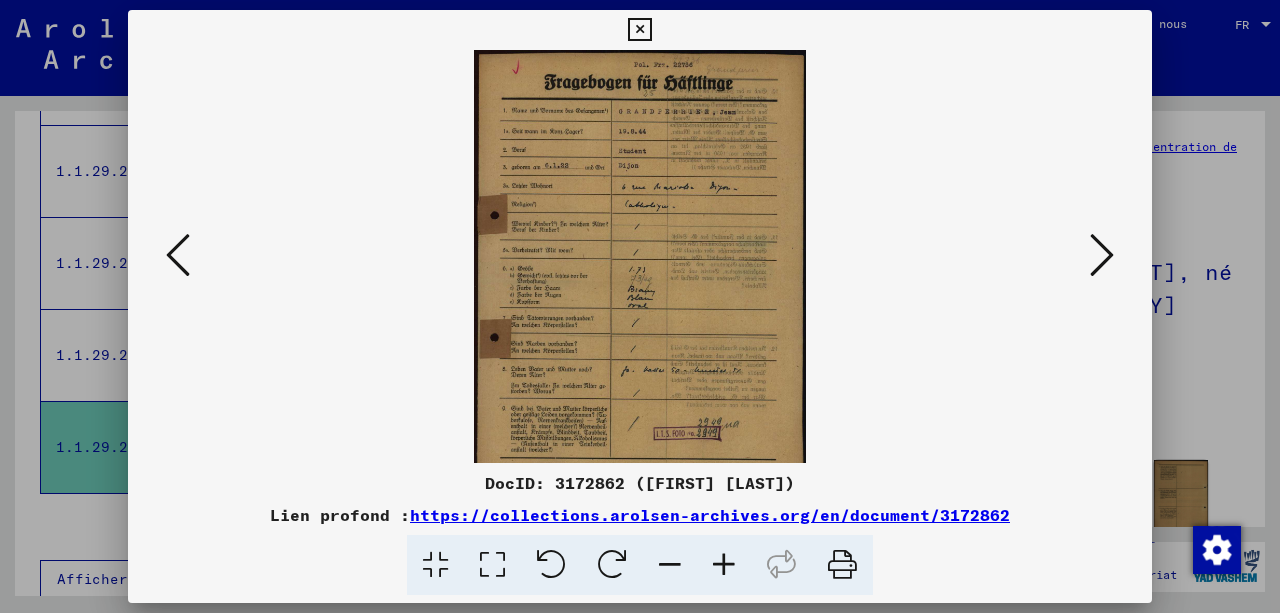 click at bounding box center (724, 565) 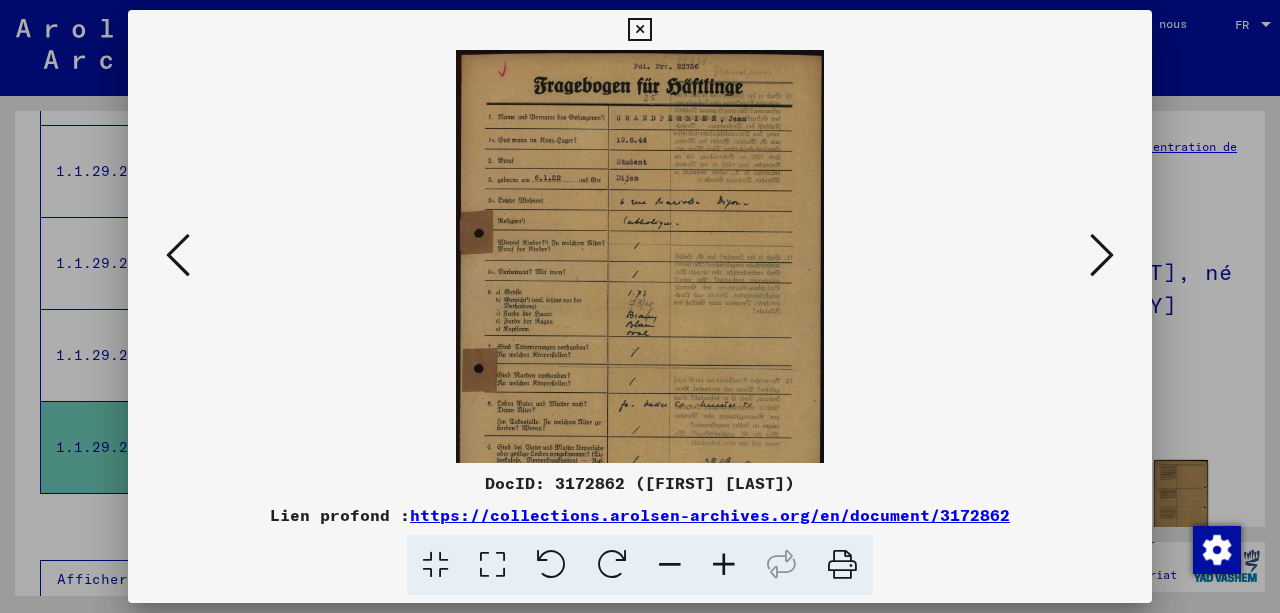 click at bounding box center (724, 565) 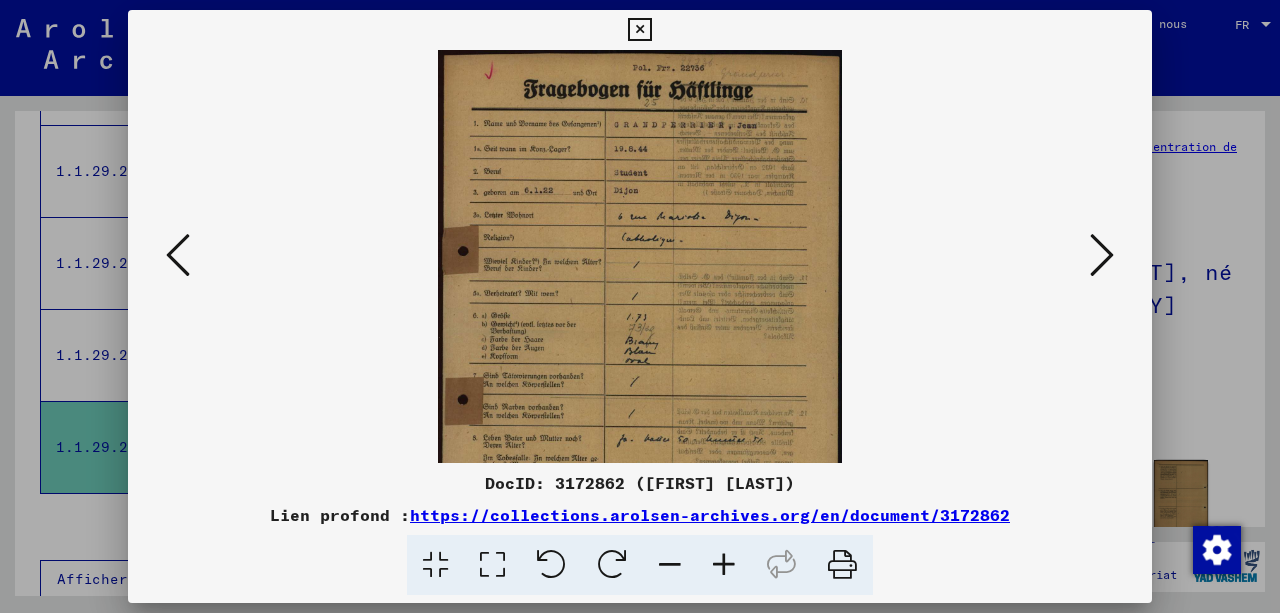 click at bounding box center [724, 565] 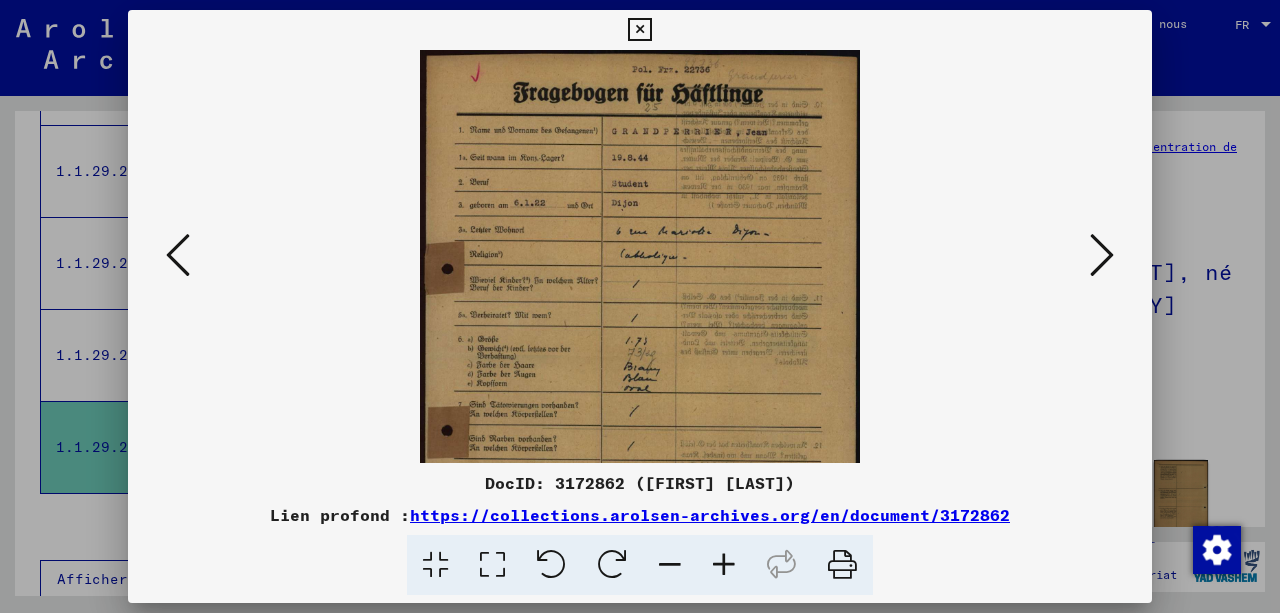 click at bounding box center (724, 565) 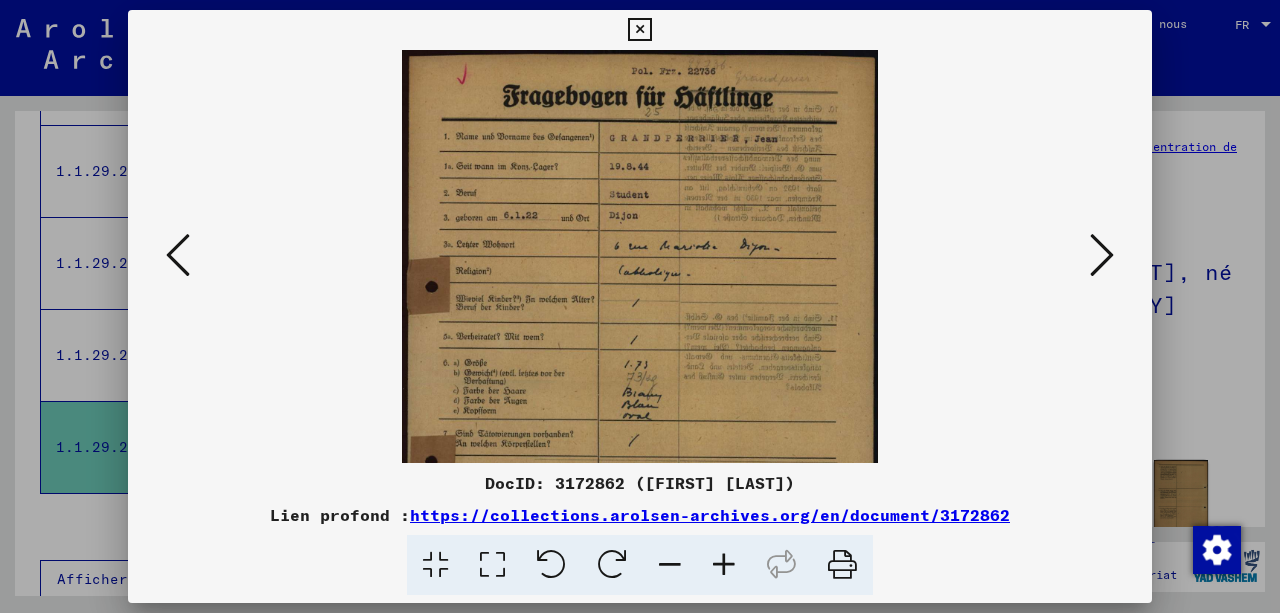 click at bounding box center (724, 565) 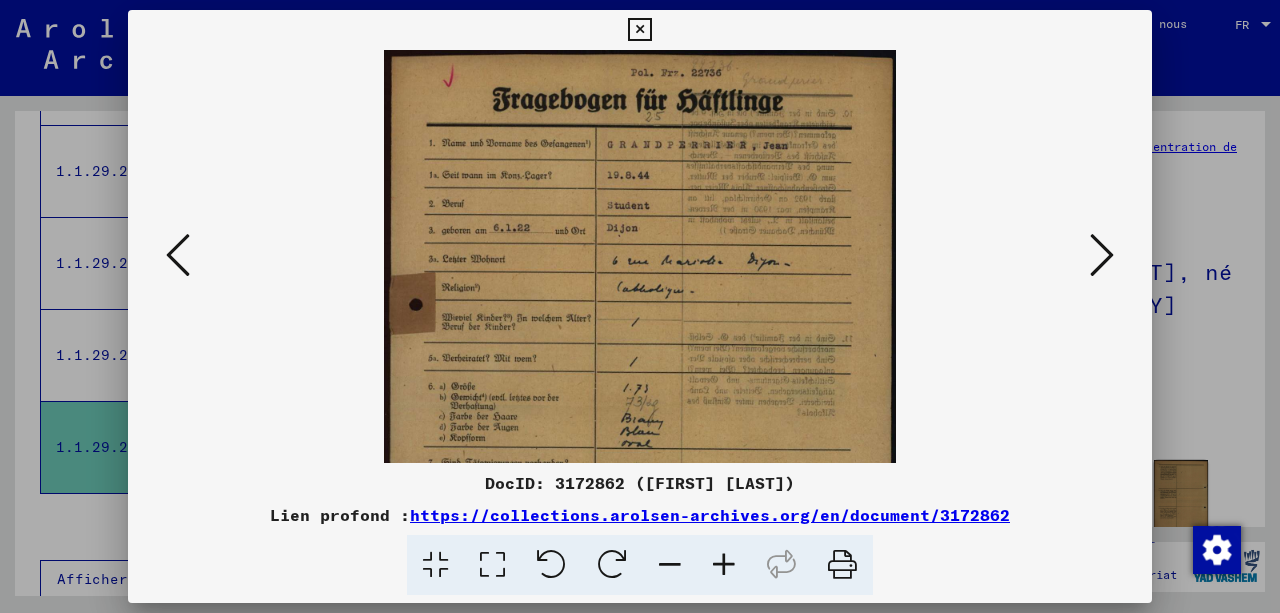click at bounding box center [724, 565] 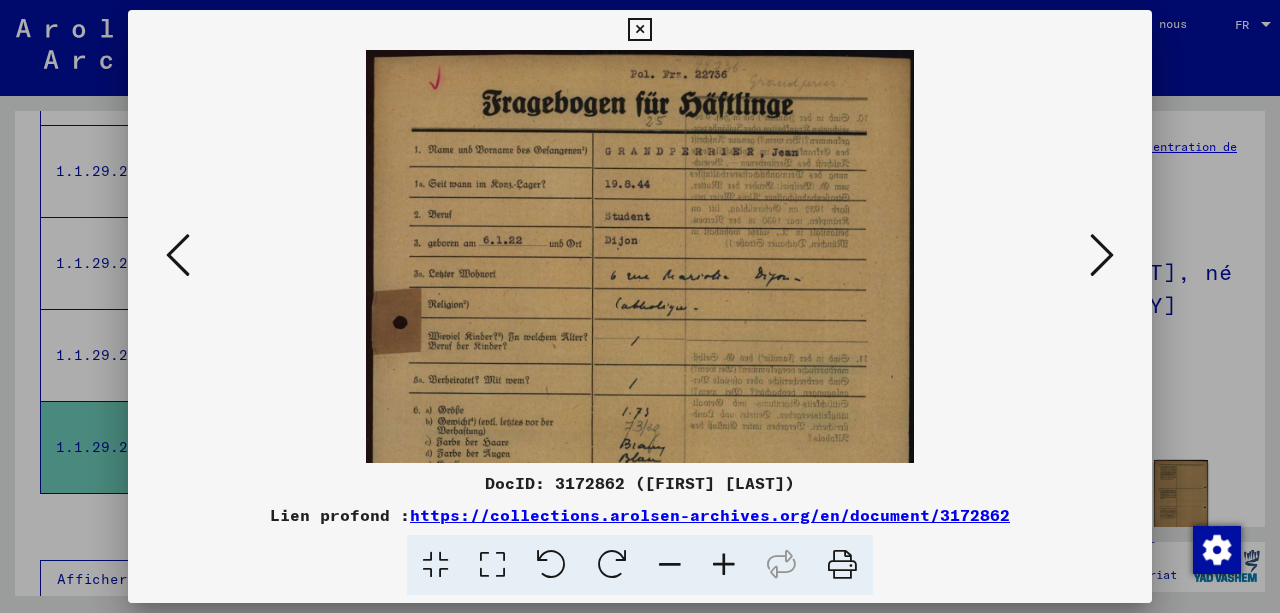 click at bounding box center [724, 565] 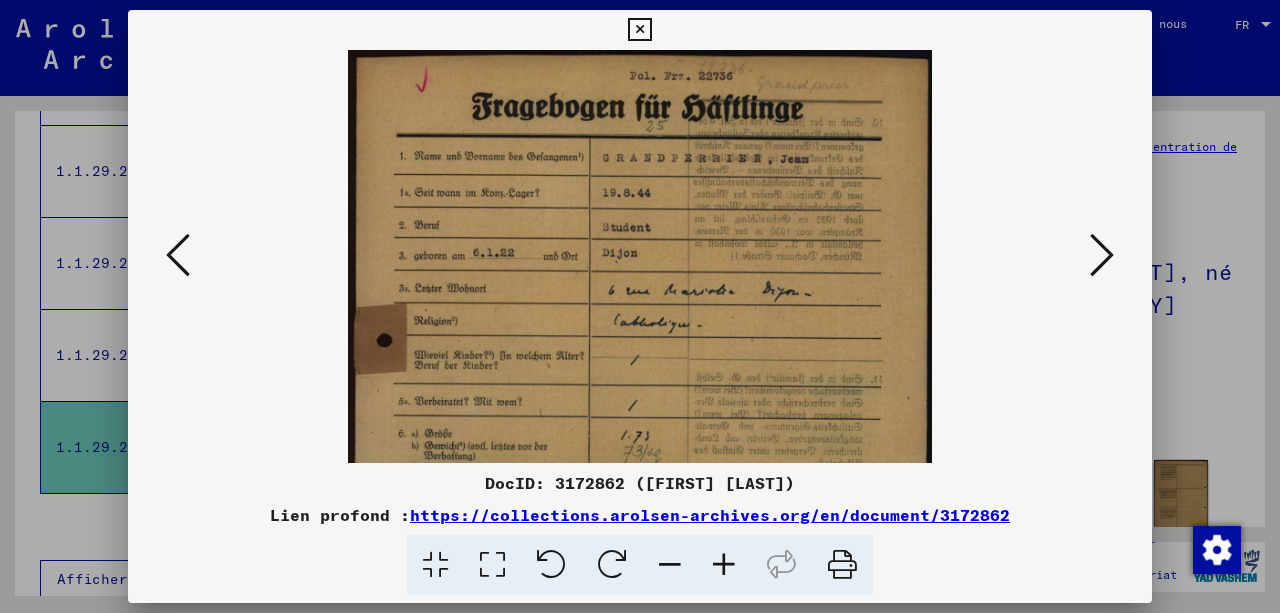click at bounding box center [724, 565] 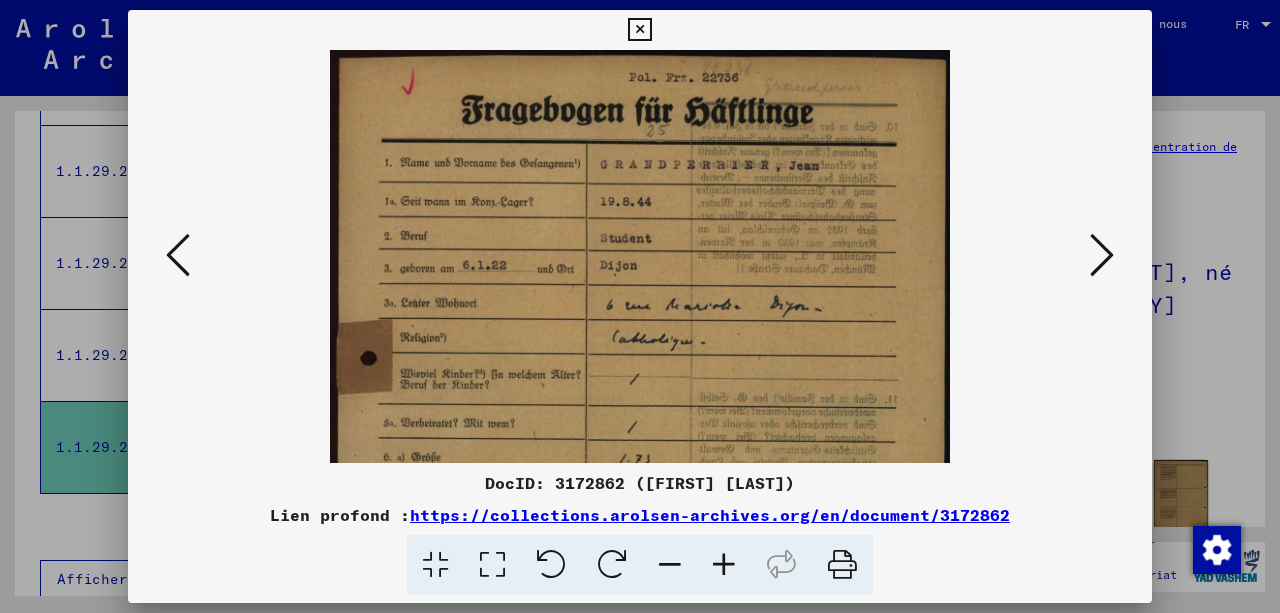 click at bounding box center [724, 565] 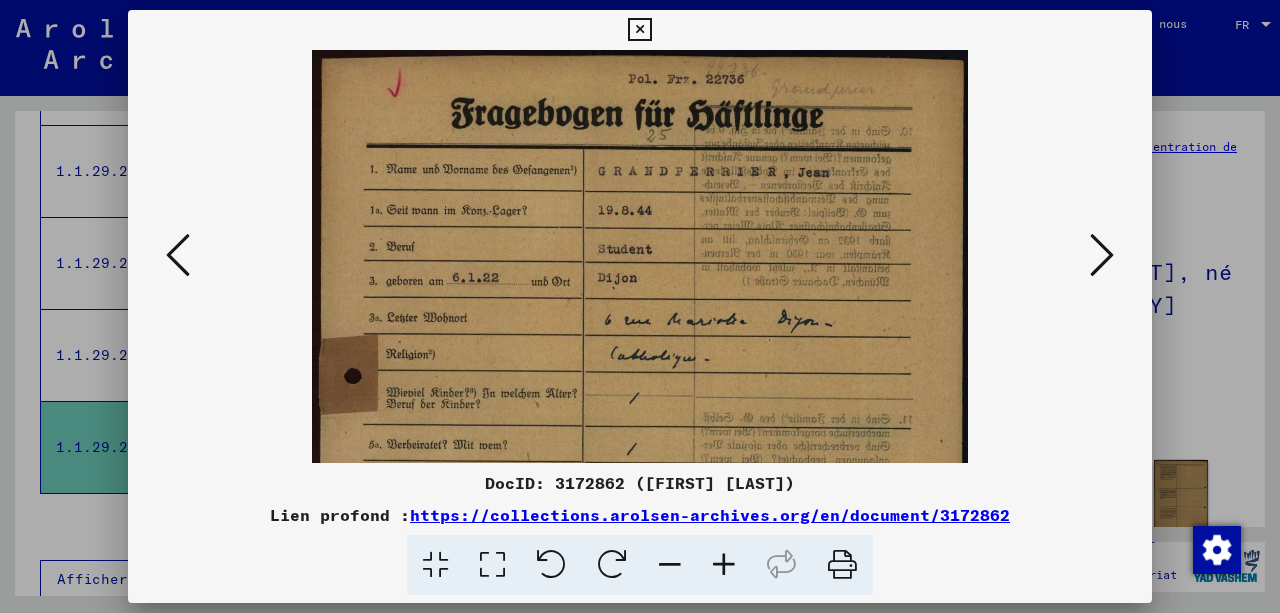 click at bounding box center (724, 565) 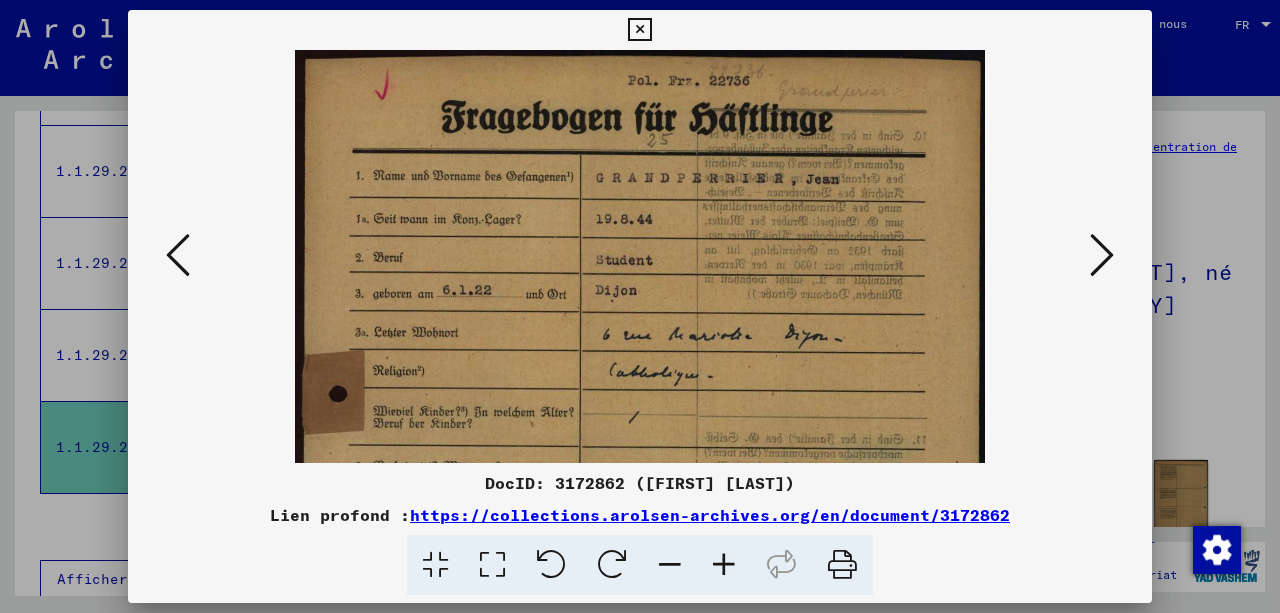 click at bounding box center (724, 565) 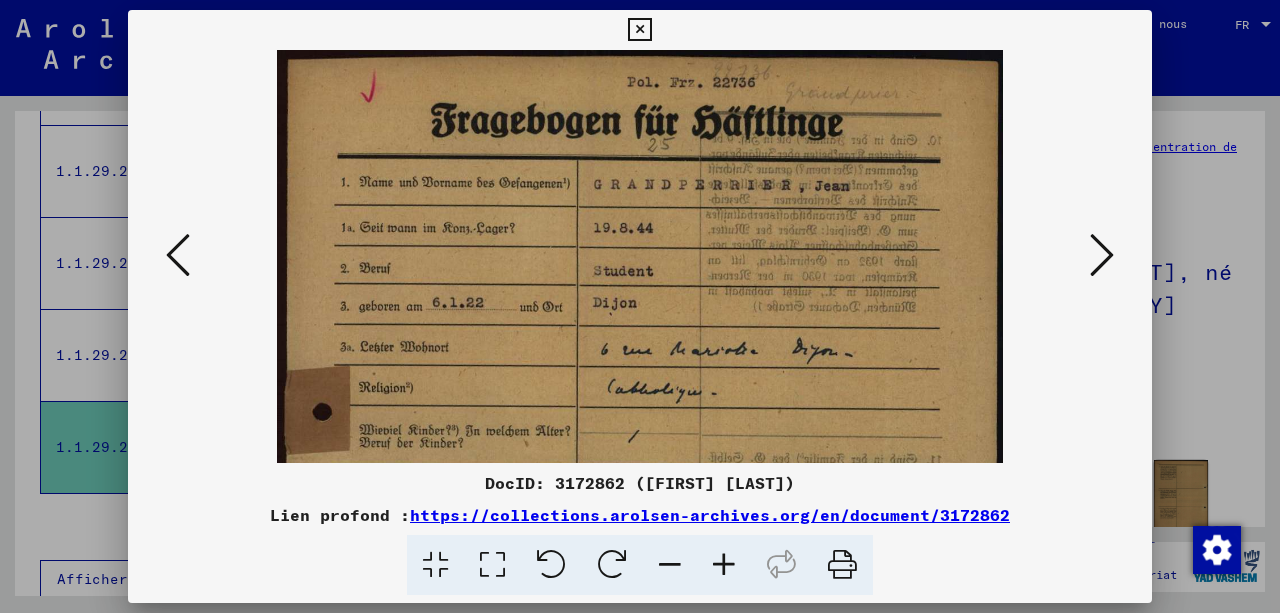 click at bounding box center [1102, 255] 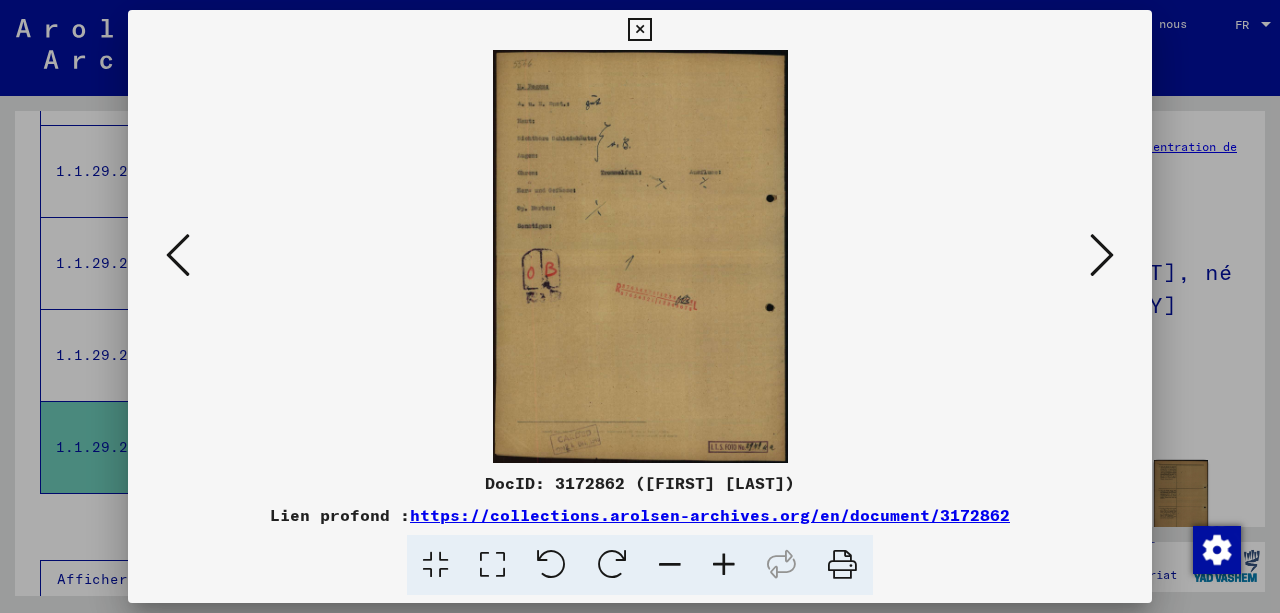 click at bounding box center (1102, 255) 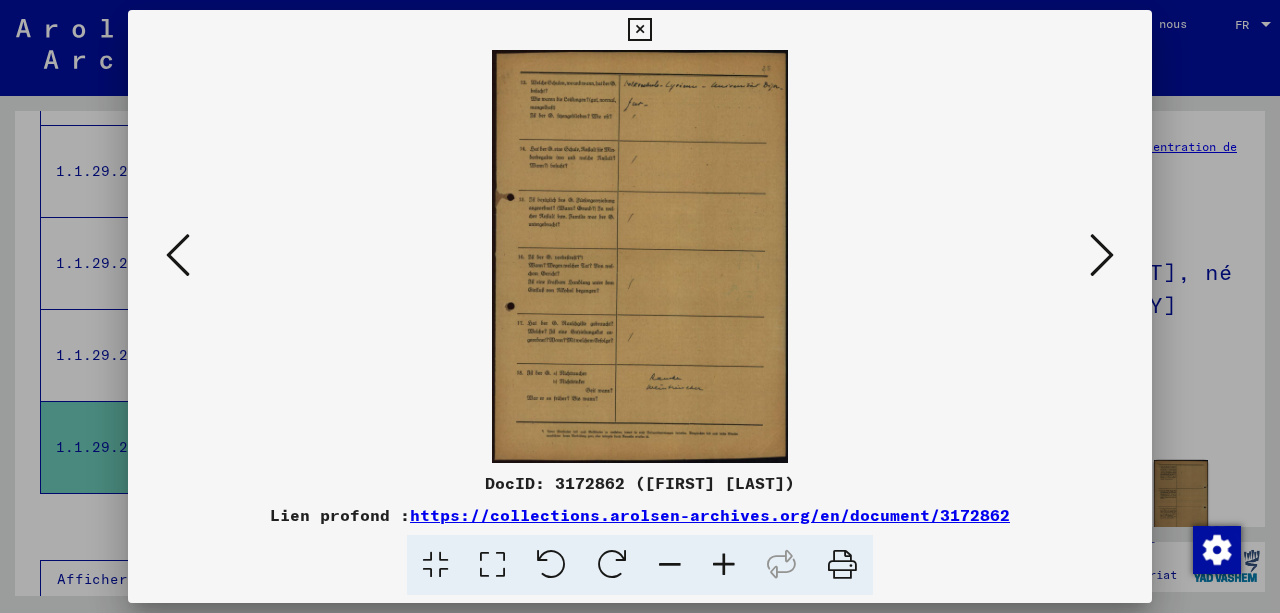 click at bounding box center [1102, 255] 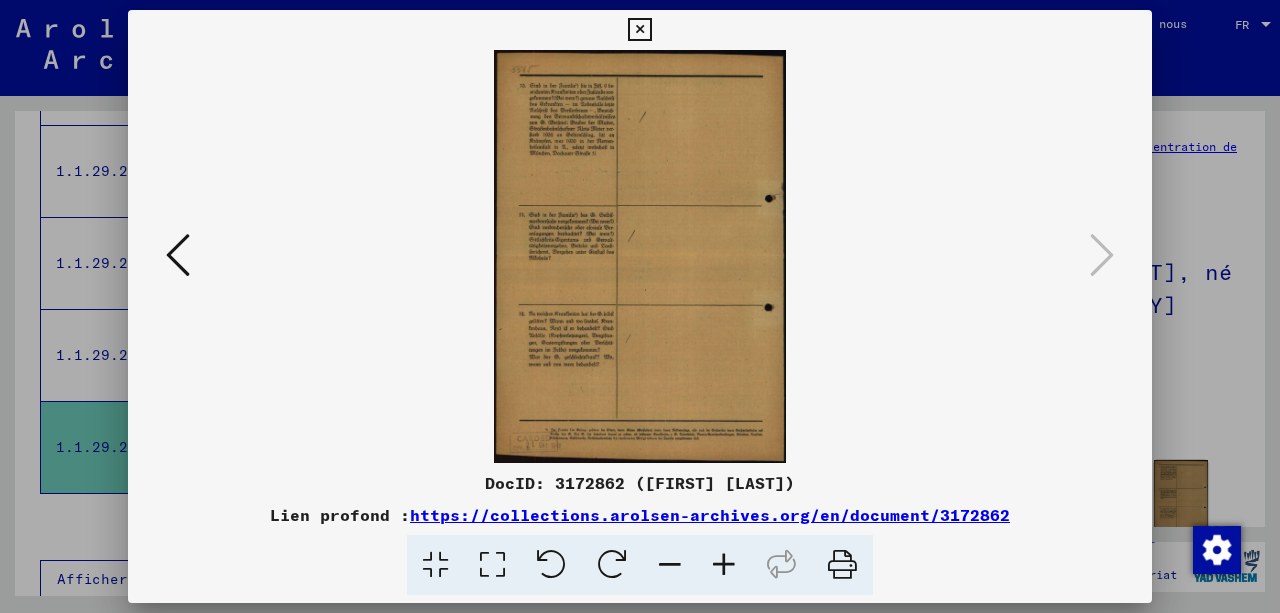 click at bounding box center [639, 30] 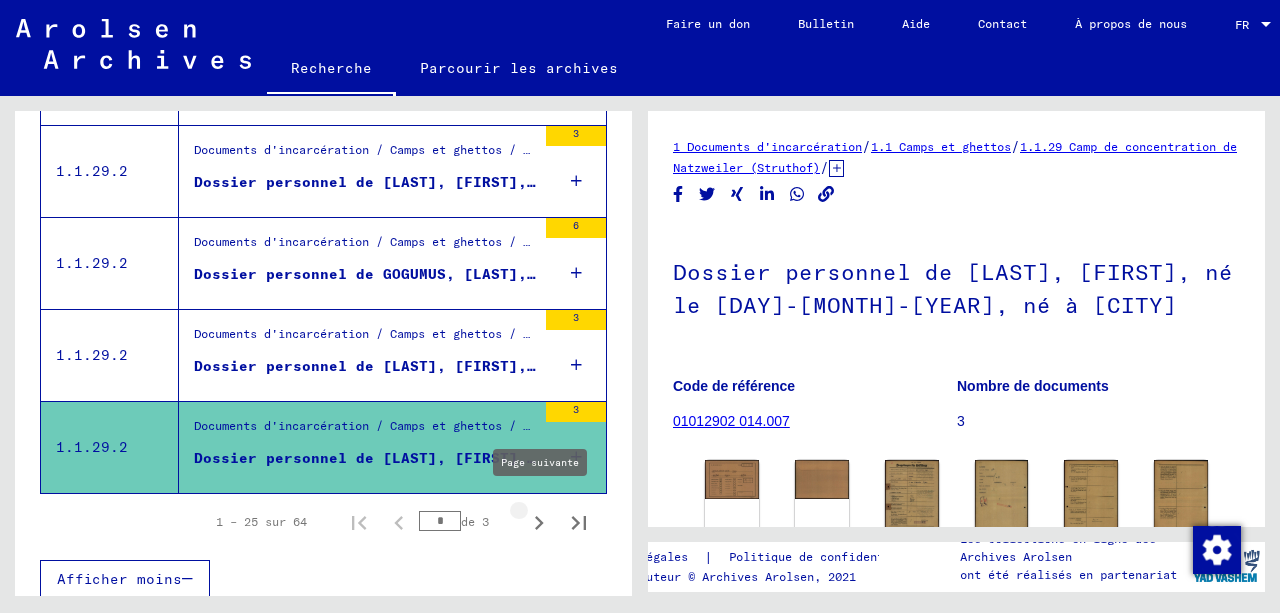 click 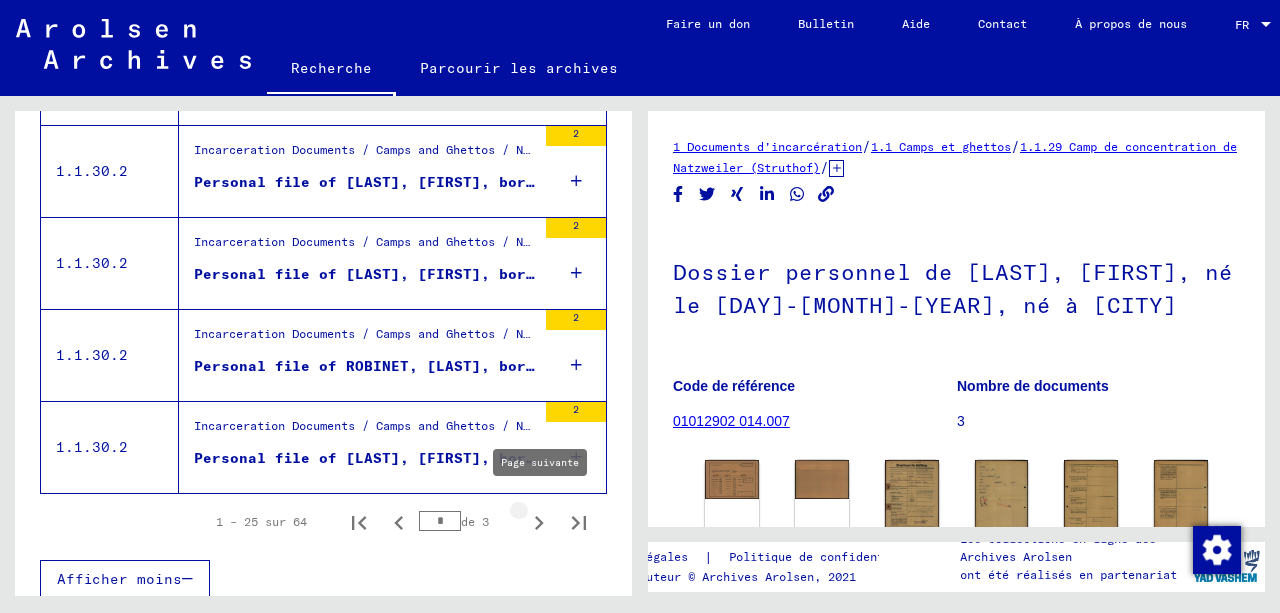 type on "*" 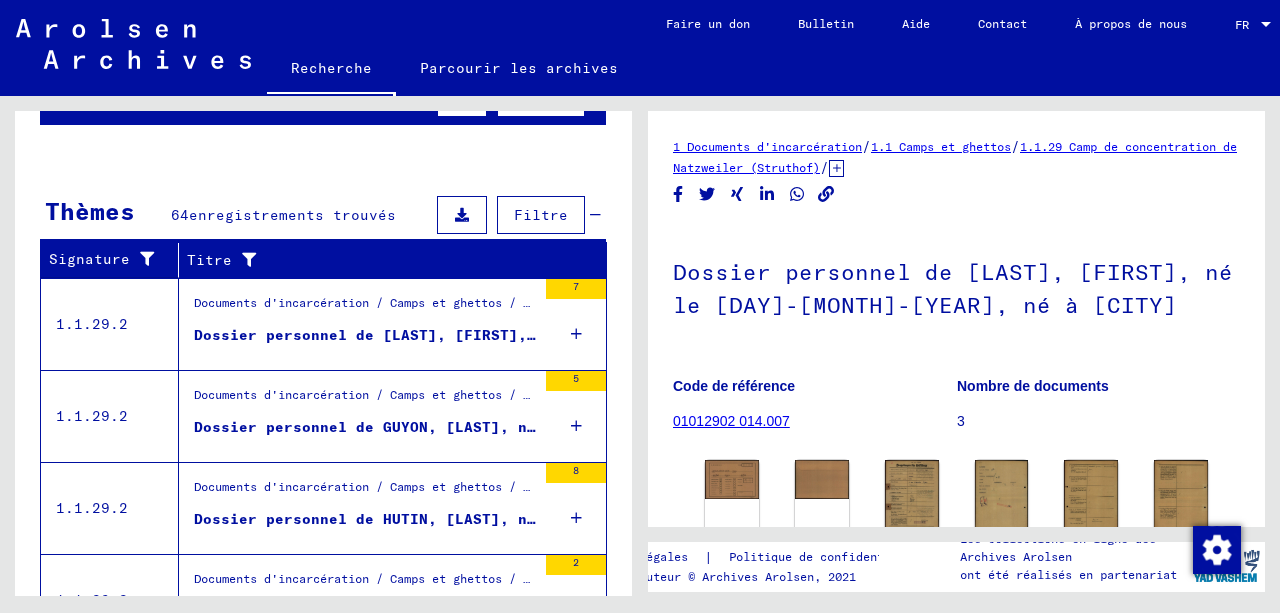 scroll, scrollTop: 262, scrollLeft: 0, axis: vertical 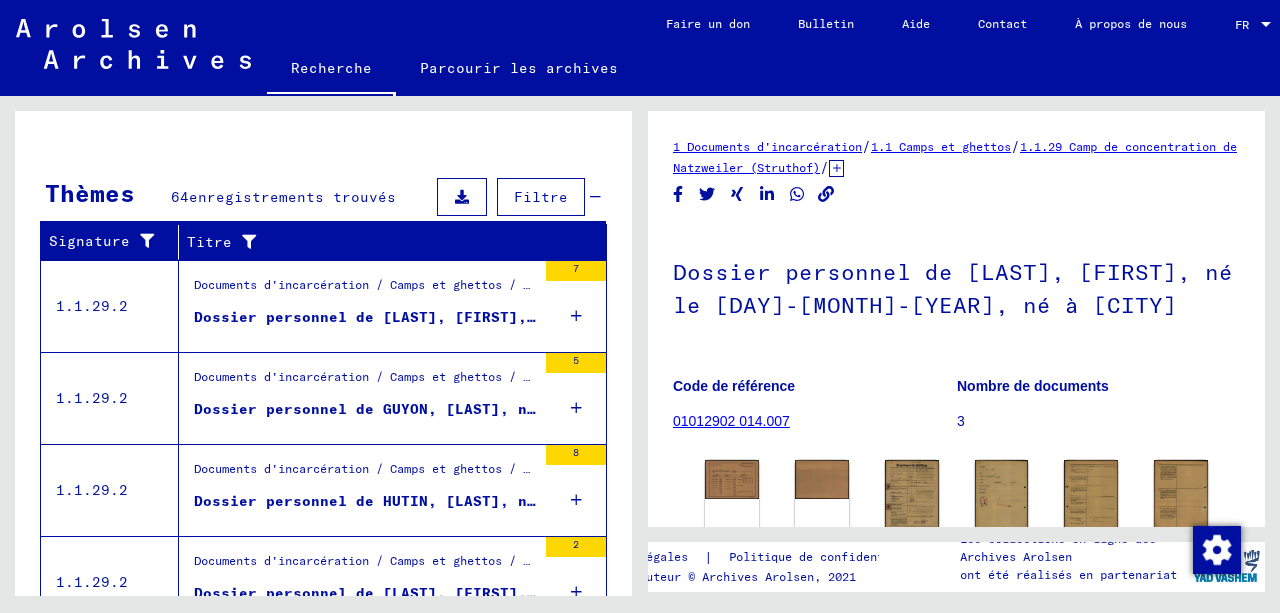 click on "Dossier personnel de [LAST], [FIRST], né le [DAY]-[MONTH]-[YEAR], né à [CITY]" at bounding box center (540, 317) 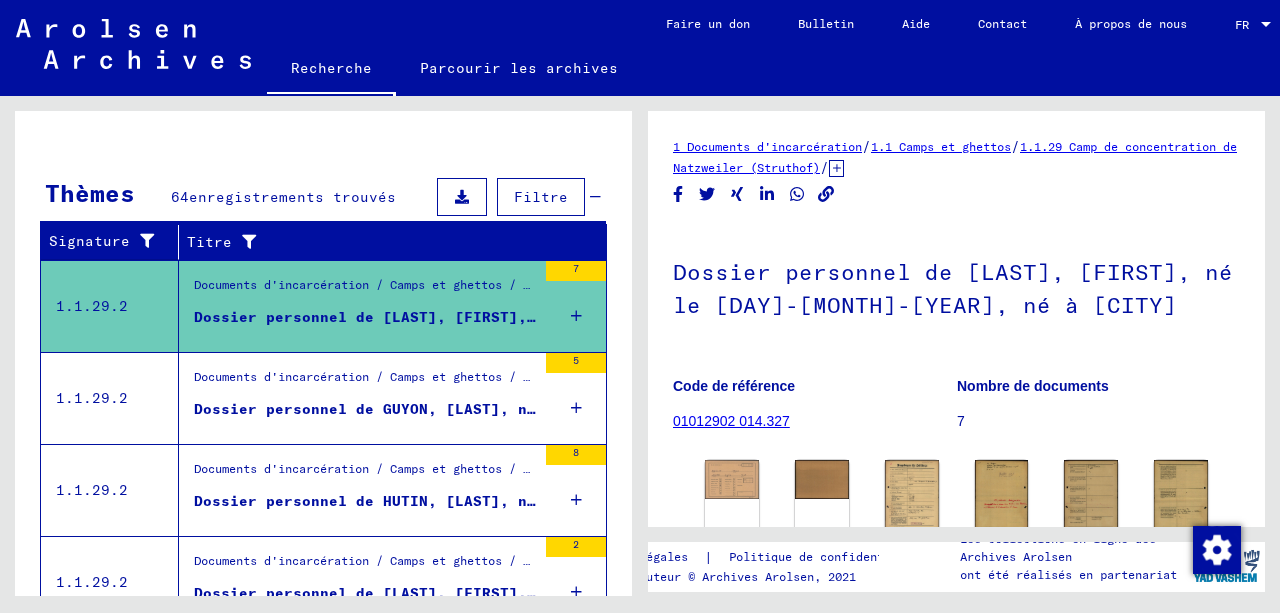 scroll, scrollTop: 0, scrollLeft: 0, axis: both 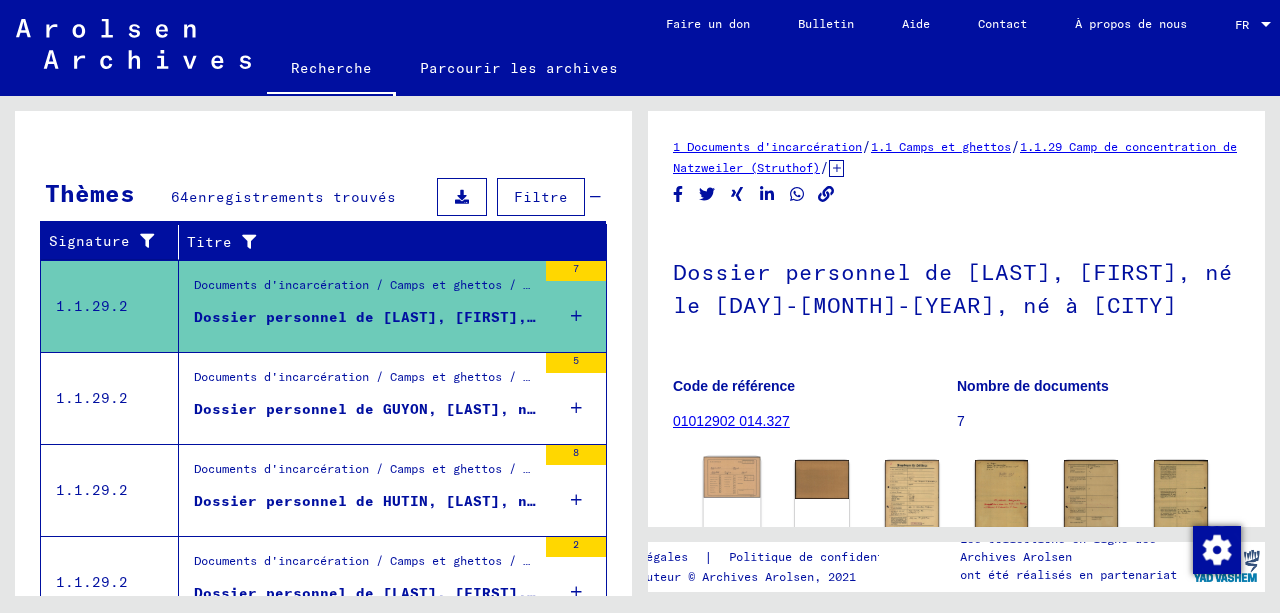 click 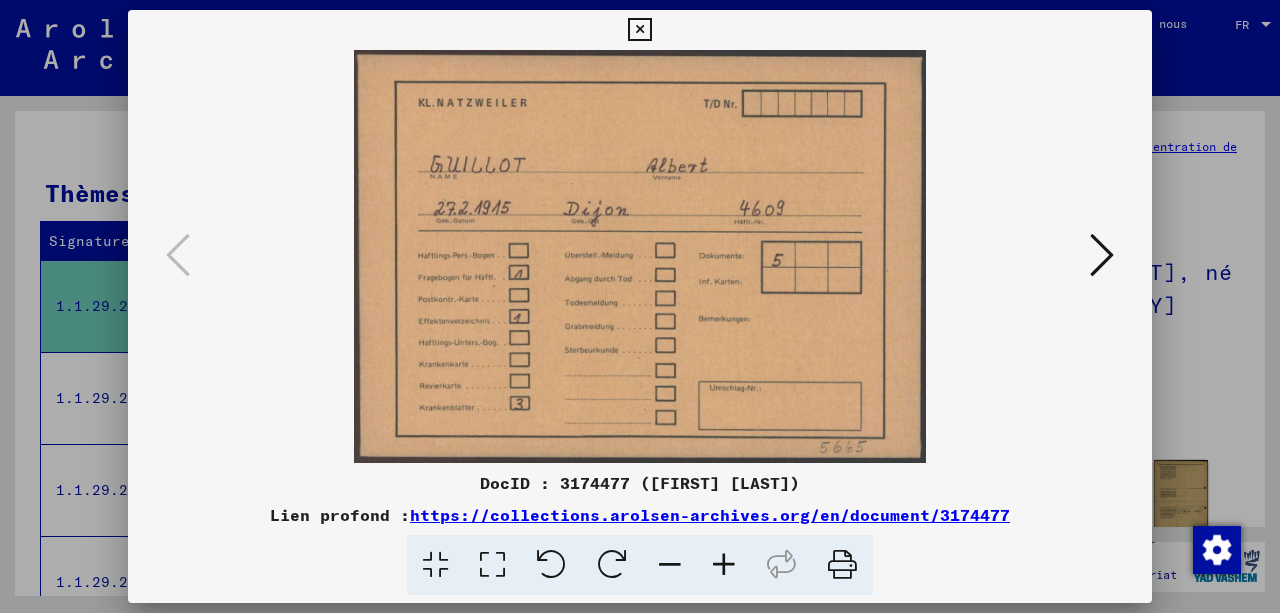 click at bounding box center (1102, 255) 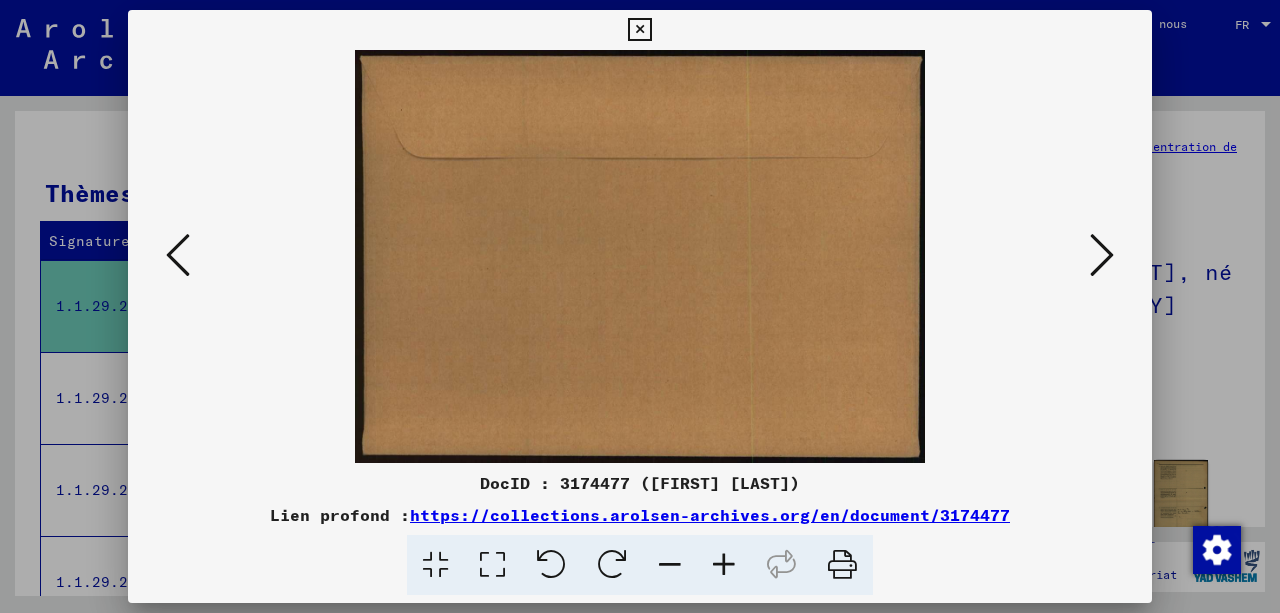 click at bounding box center [1102, 255] 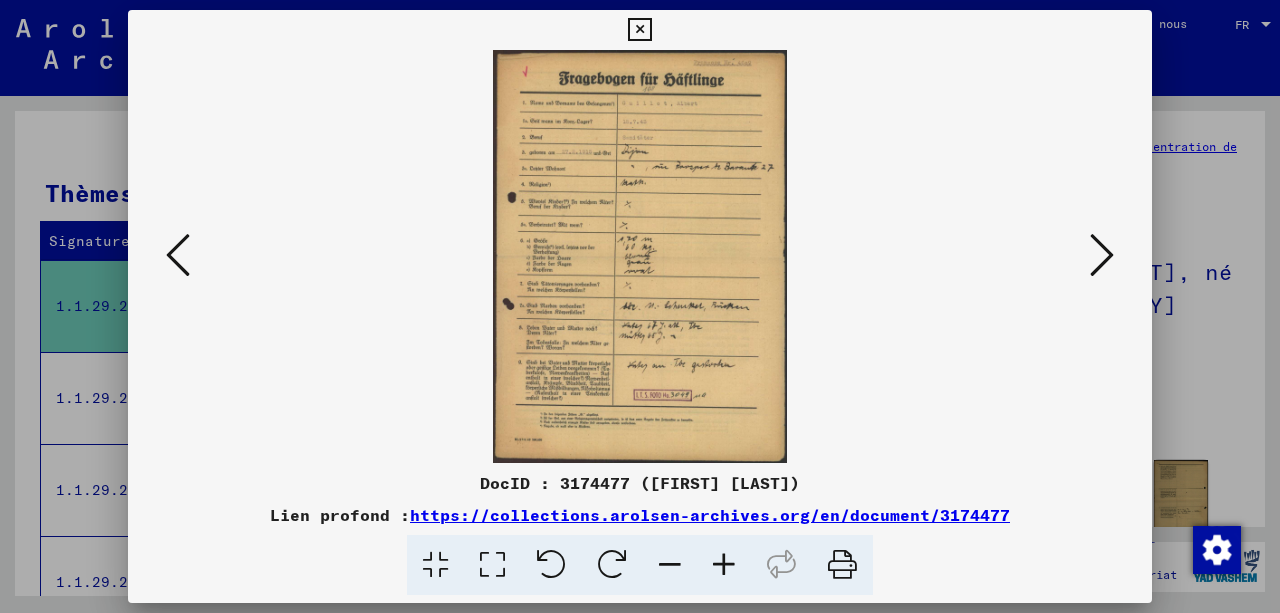 click at bounding box center [724, 565] 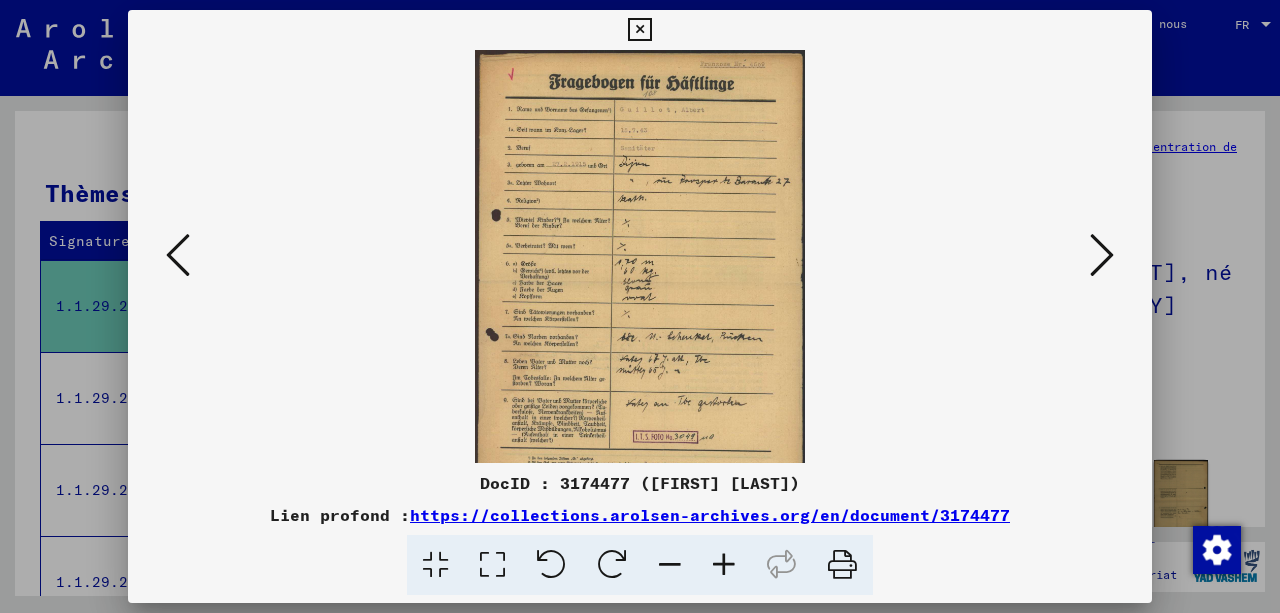click at bounding box center [724, 565] 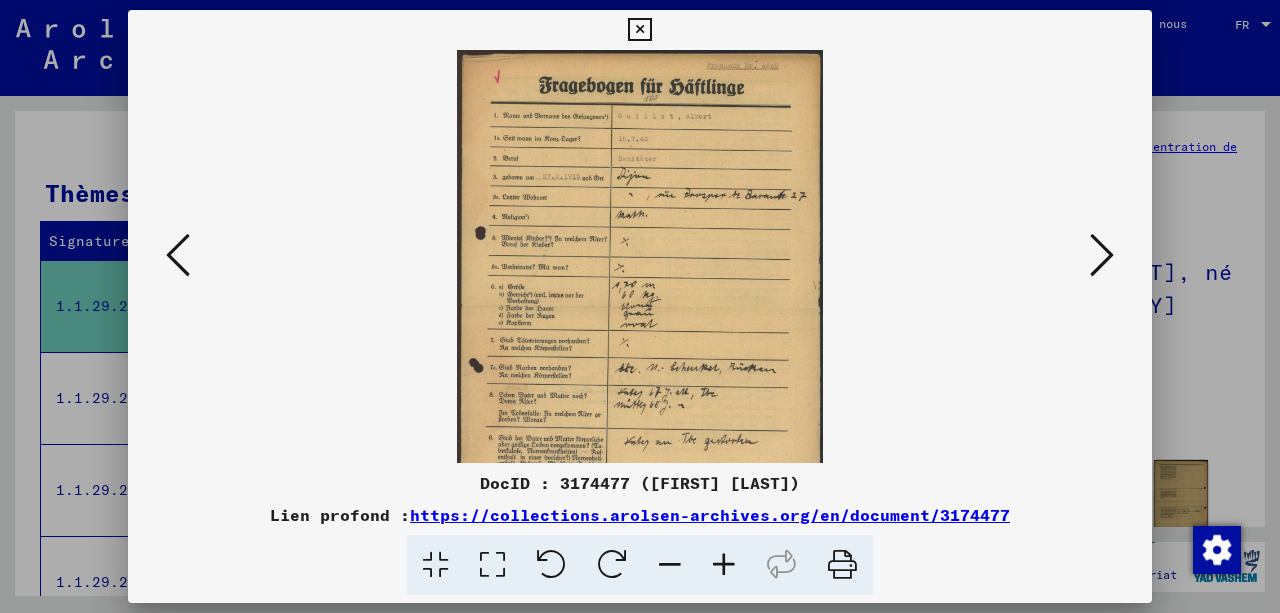 click at bounding box center [724, 565] 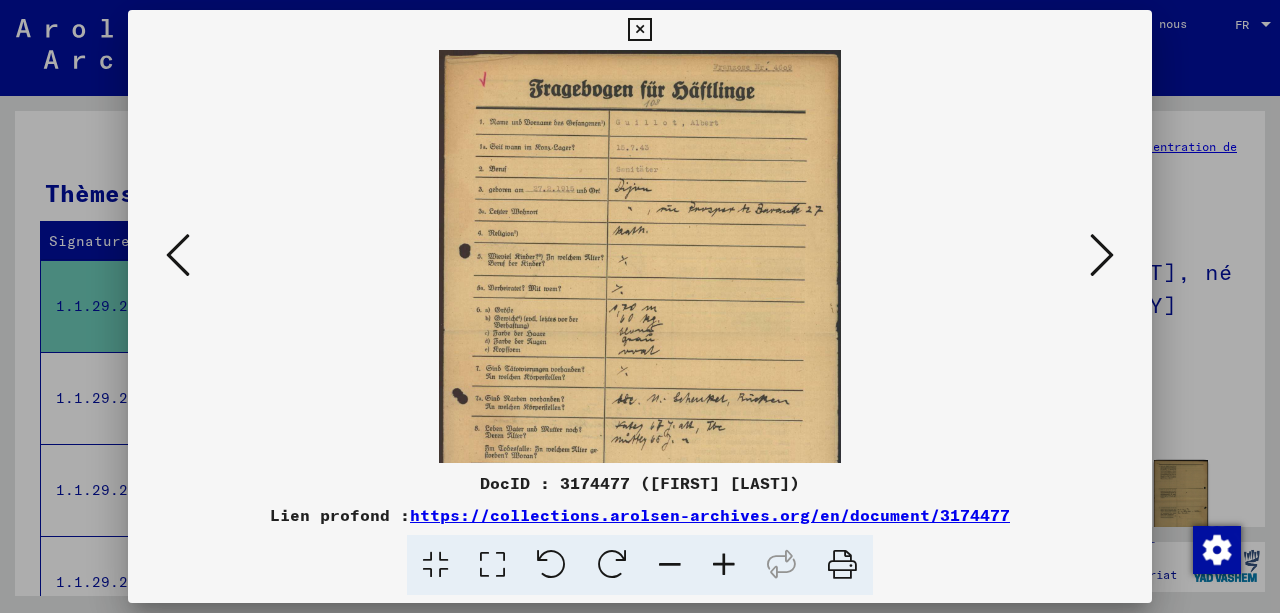click at bounding box center [724, 565] 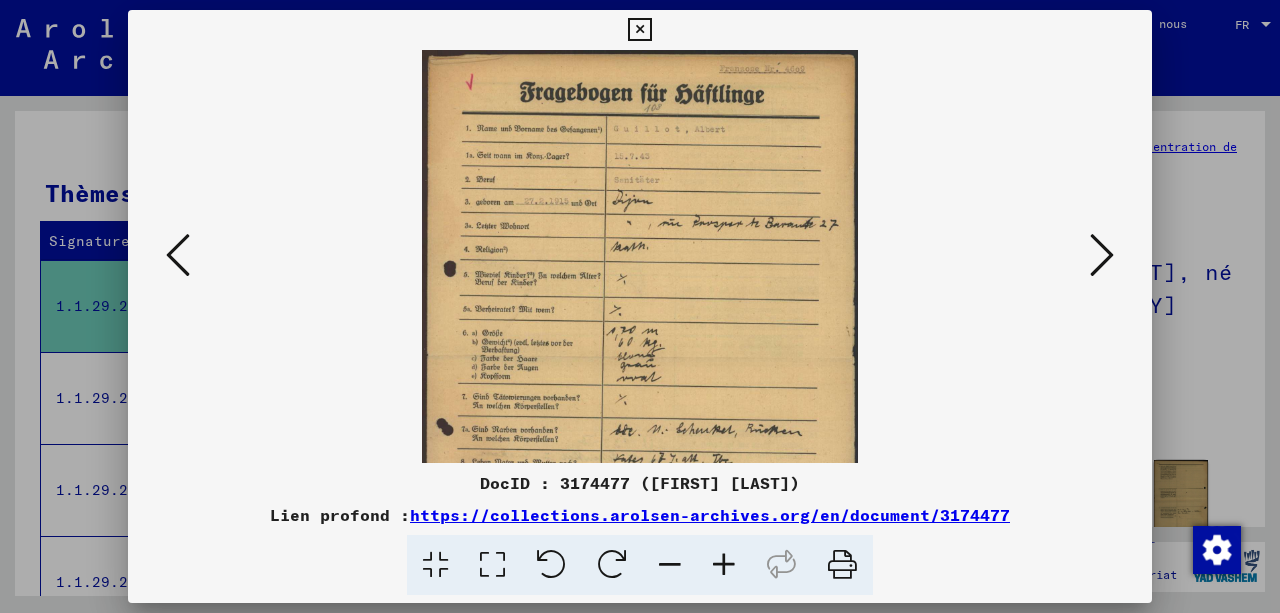 click at bounding box center (724, 565) 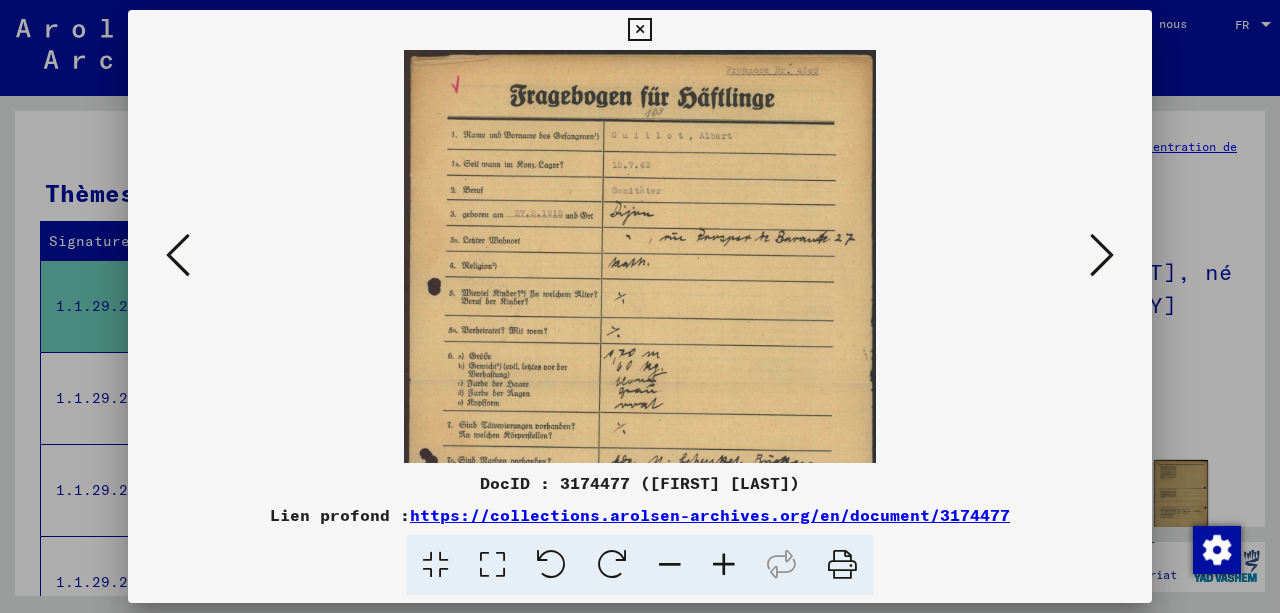 click at bounding box center [724, 565] 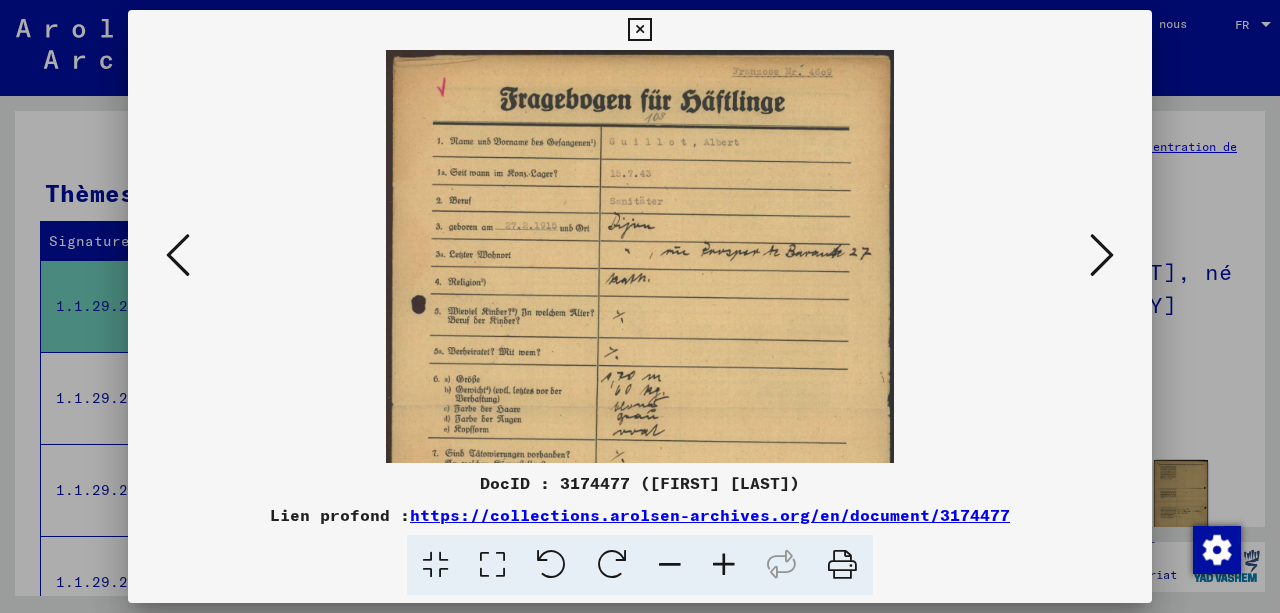 click at bounding box center [724, 565] 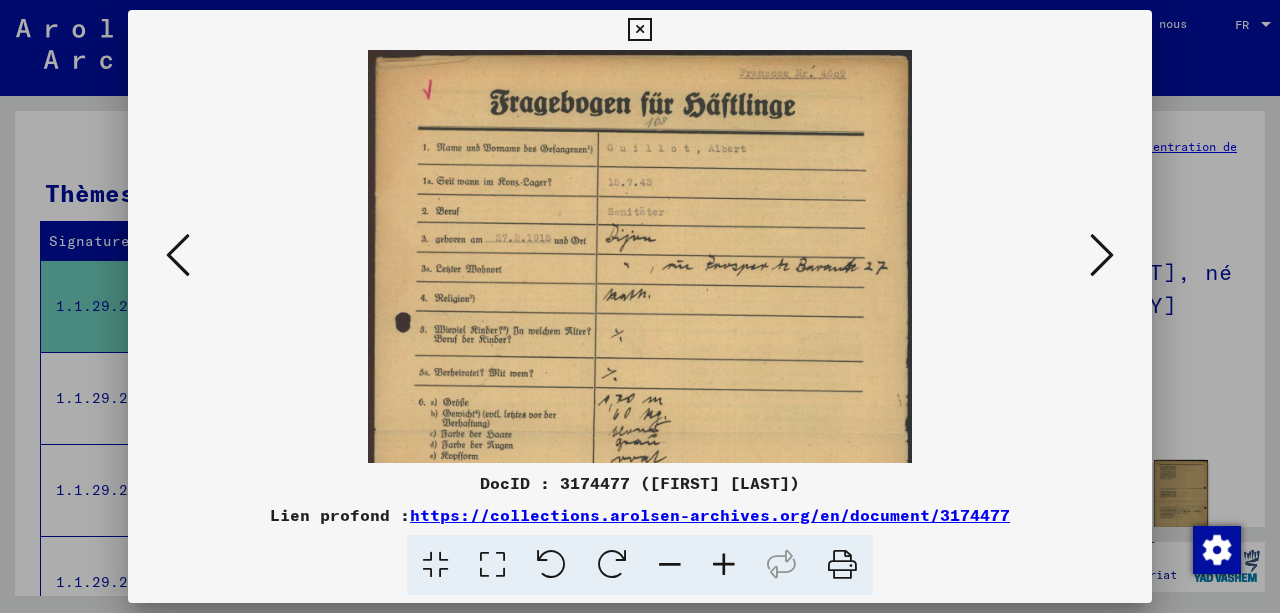 click at bounding box center [724, 565] 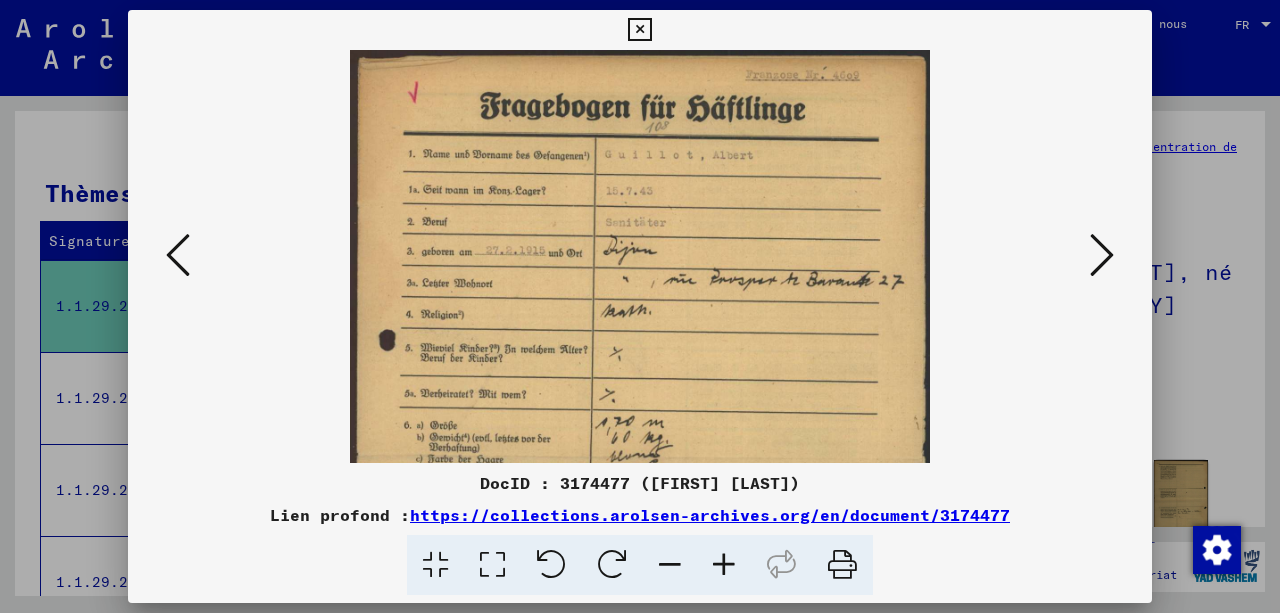 click at bounding box center (724, 565) 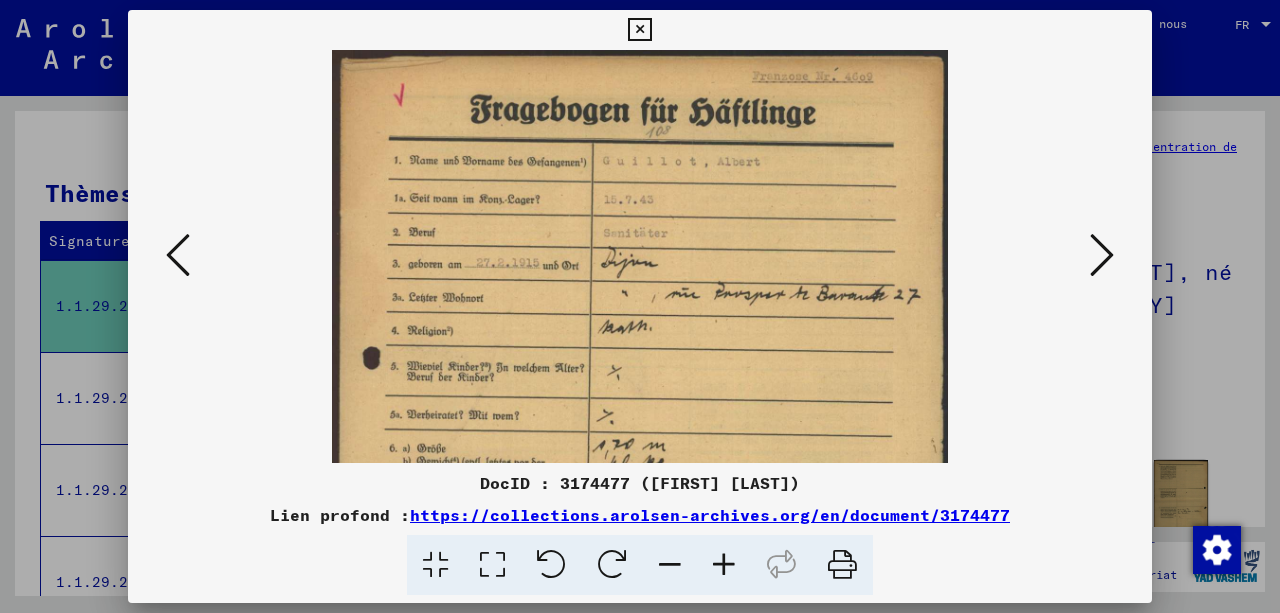 click at bounding box center [724, 565] 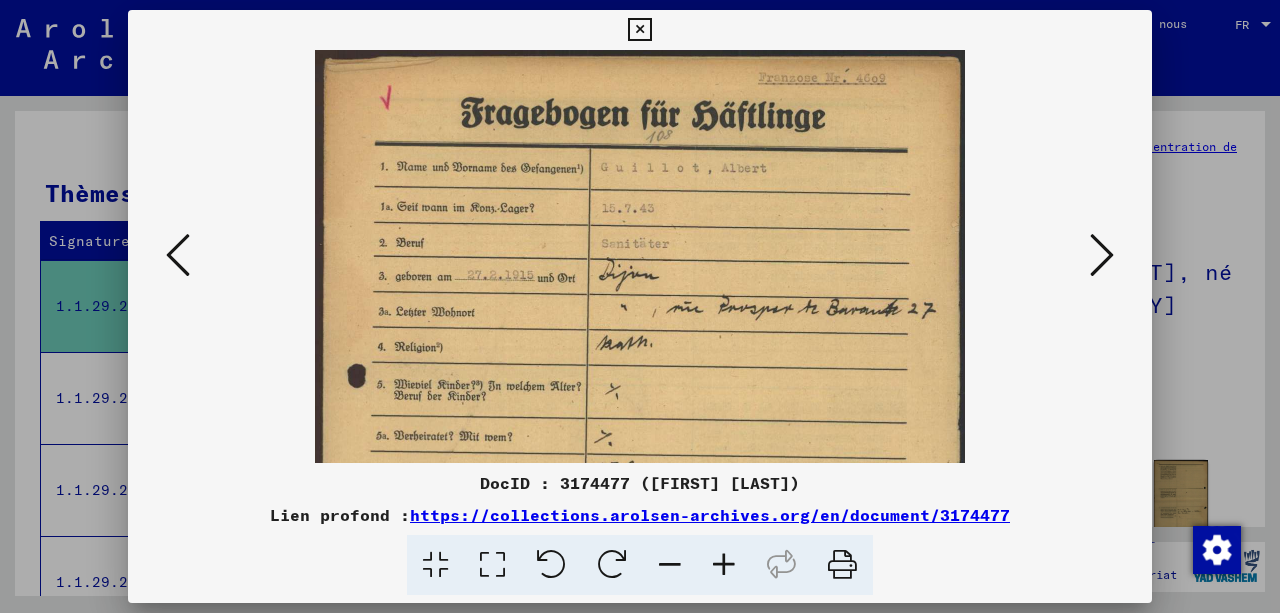 click at bounding box center (724, 565) 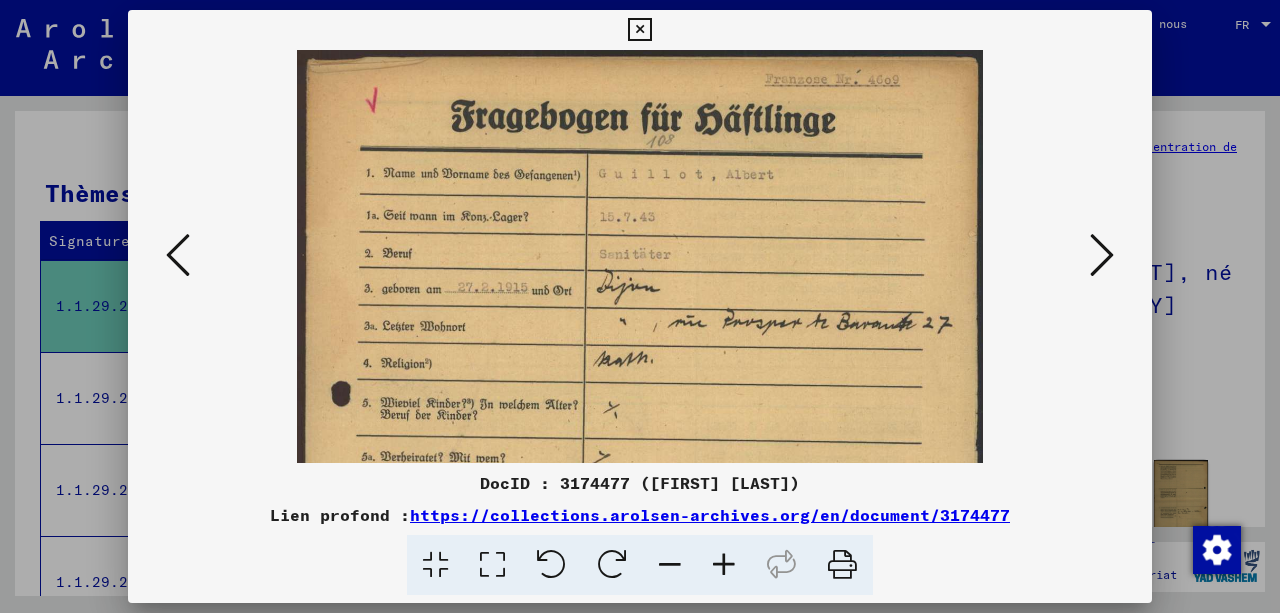 click at bounding box center (724, 565) 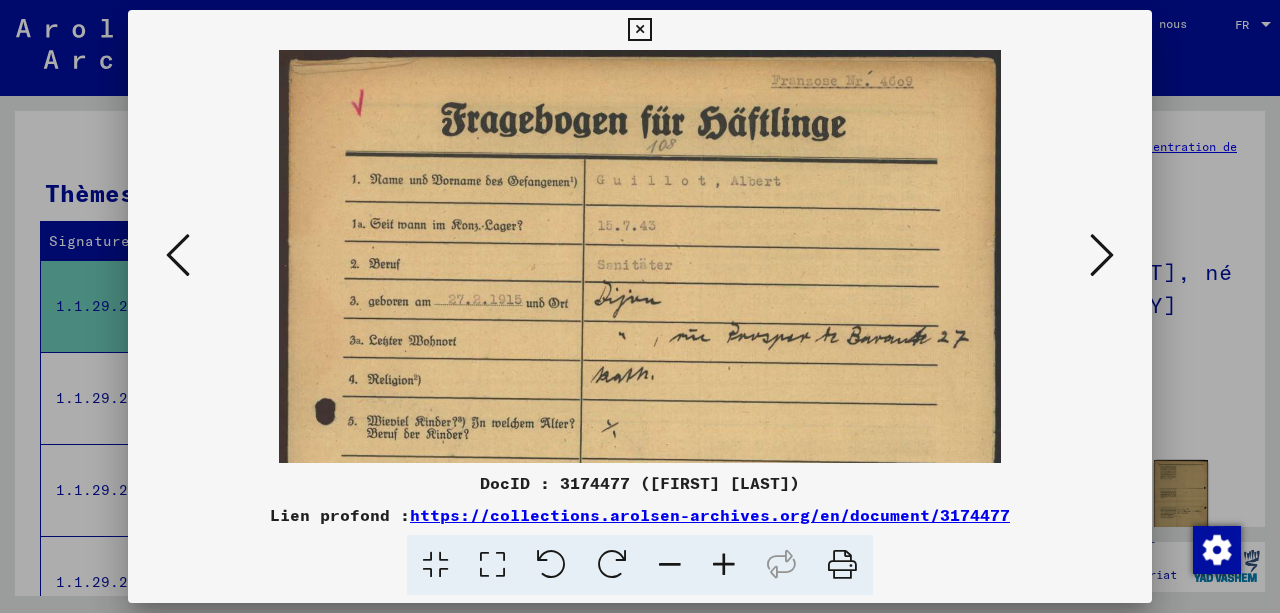 click at bounding box center (1102, 255) 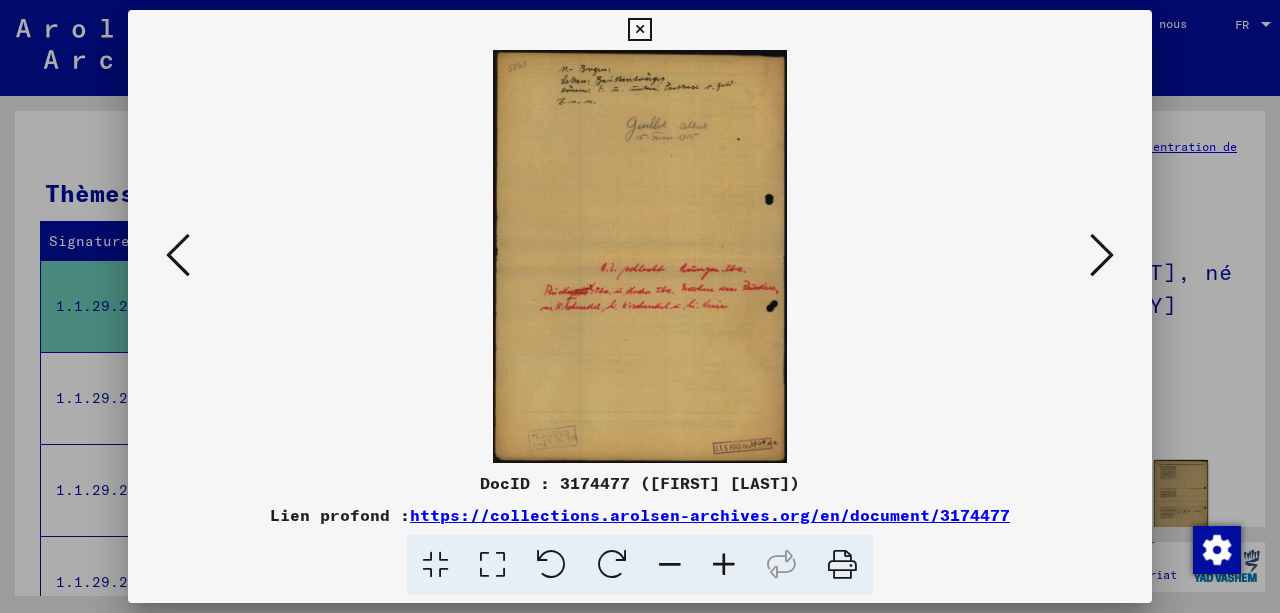 click at bounding box center (1102, 255) 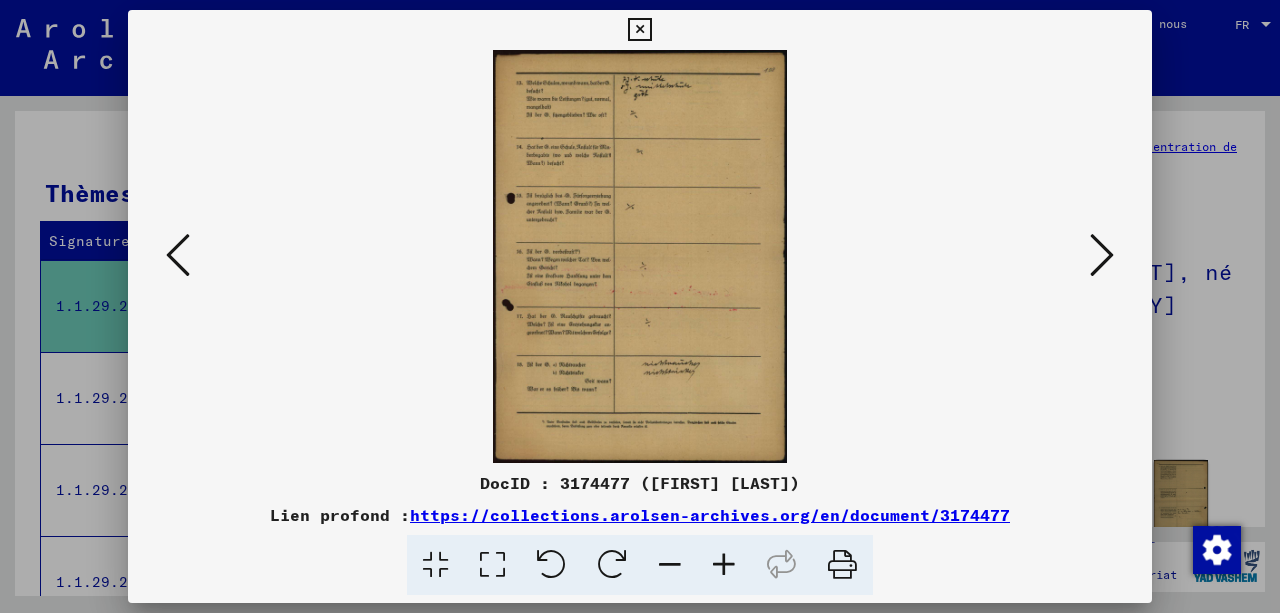 click at bounding box center [1102, 255] 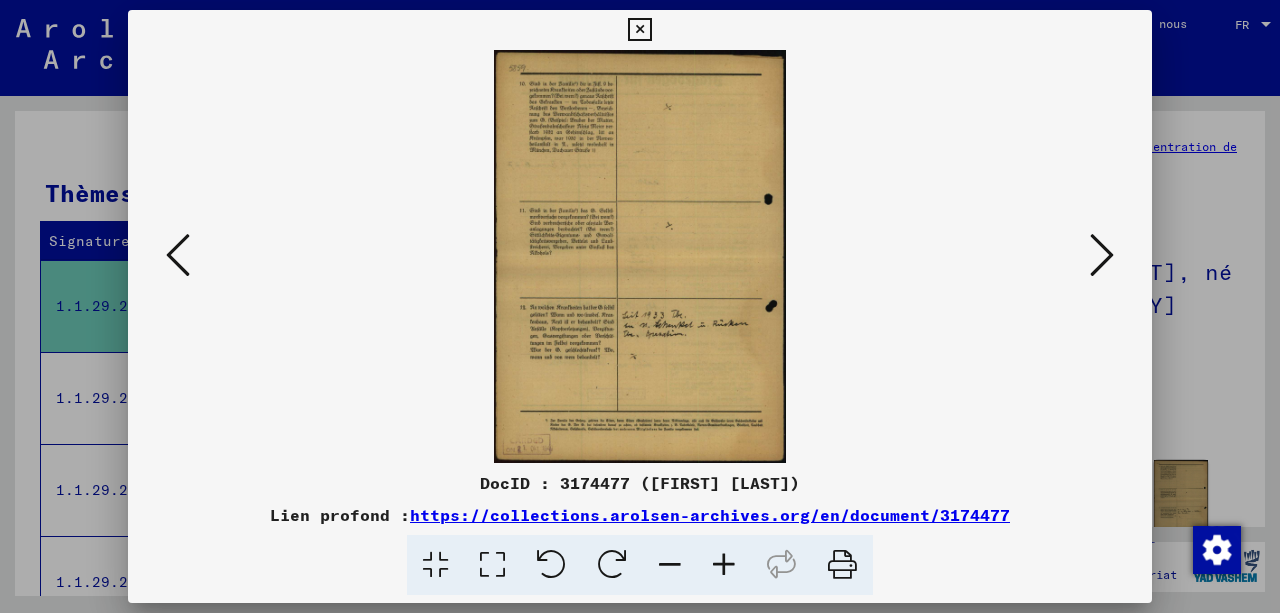 click at bounding box center (724, 565) 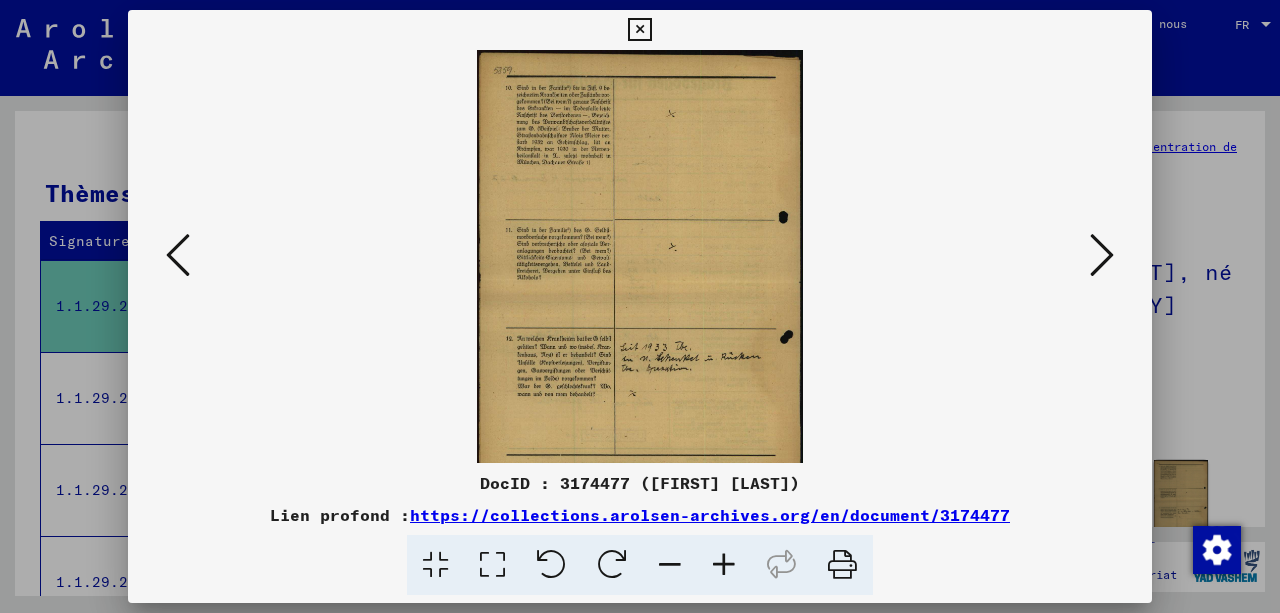 click at bounding box center [724, 565] 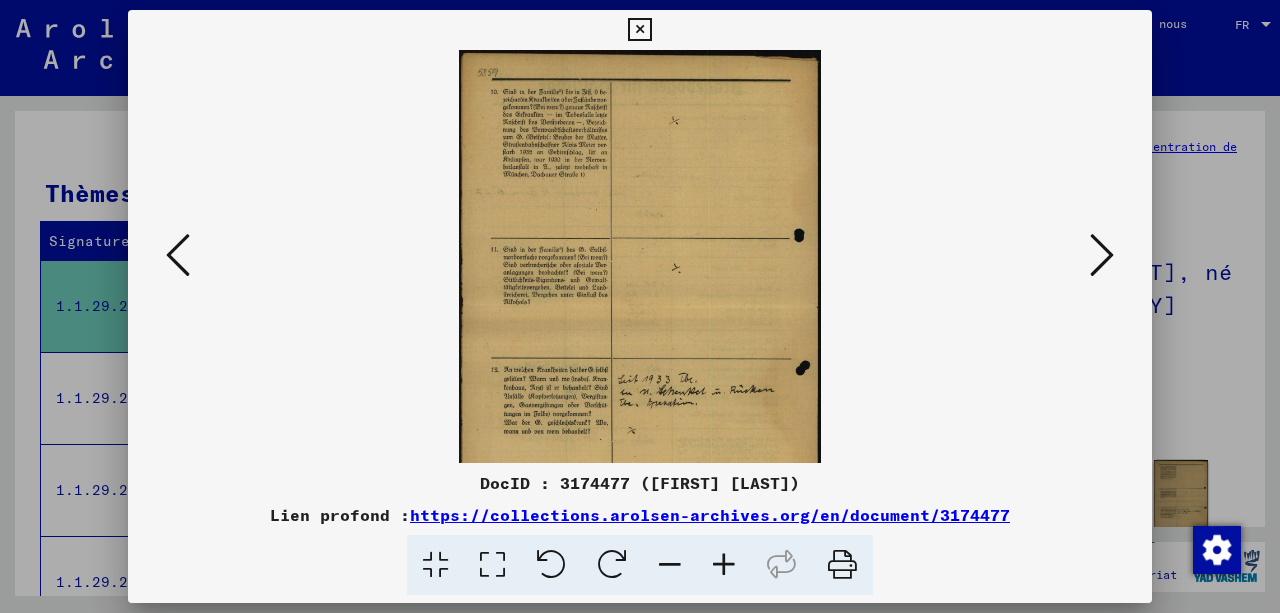 click at bounding box center [724, 565] 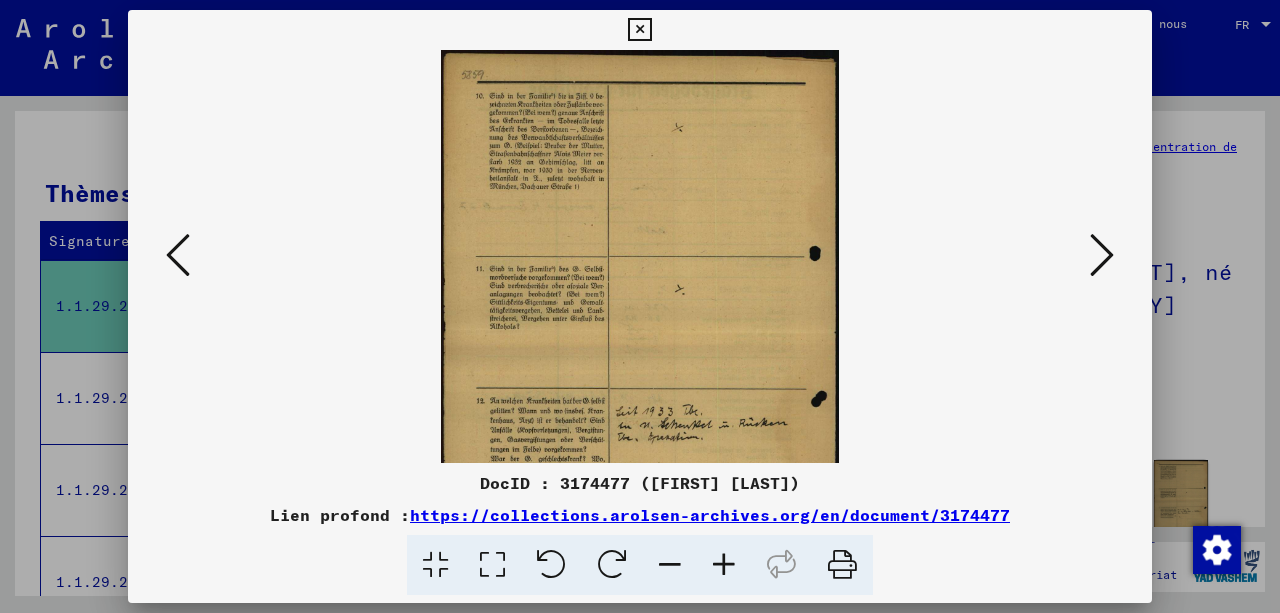 click at bounding box center (1102, 255) 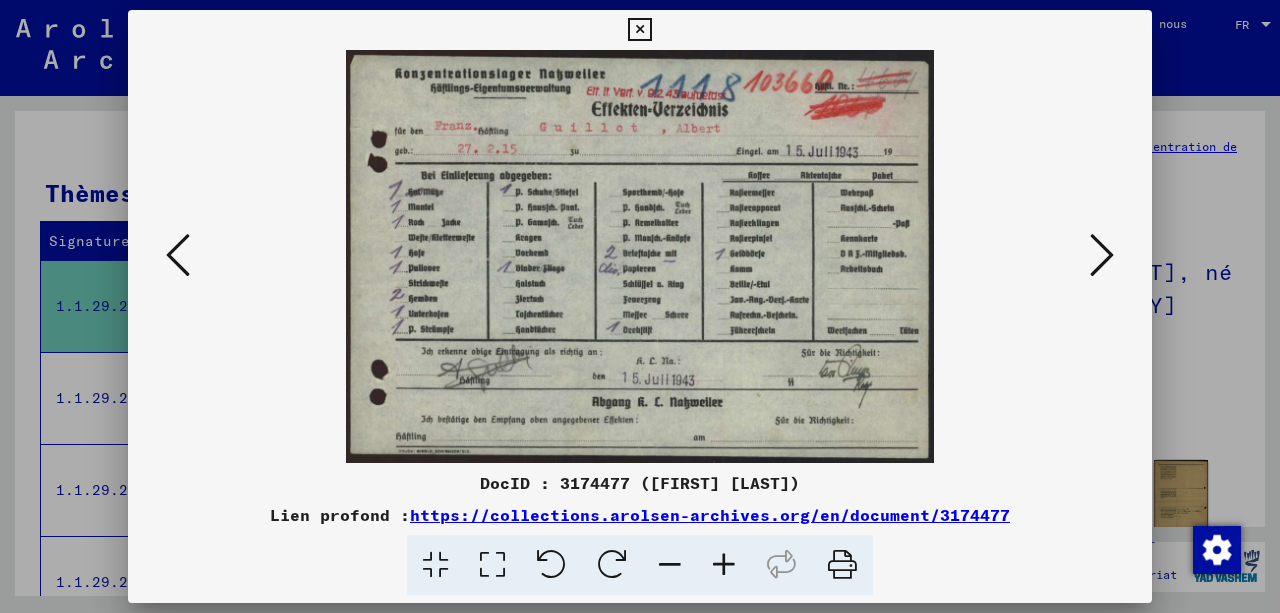 click at bounding box center (724, 565) 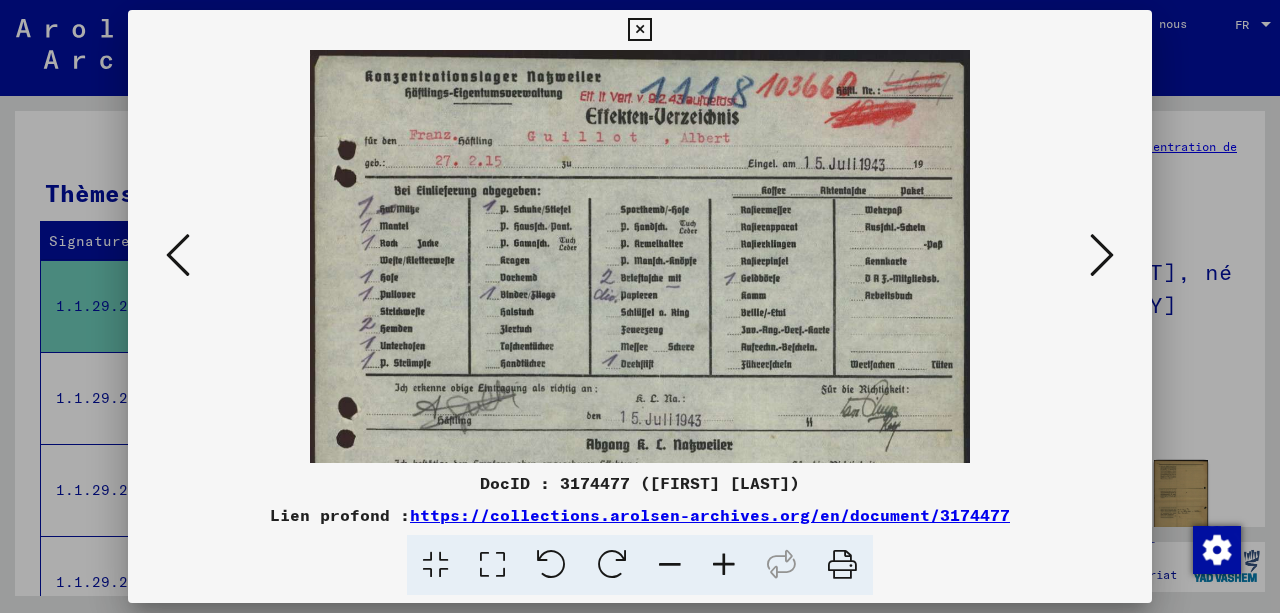 click at bounding box center [724, 565] 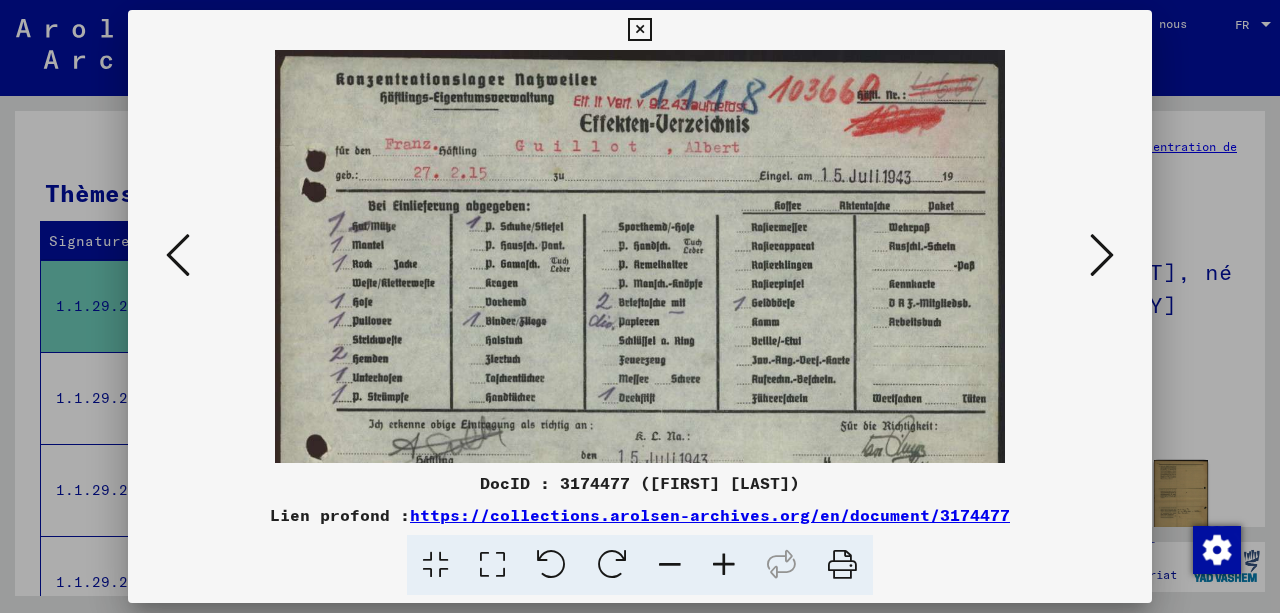 click at bounding box center (724, 565) 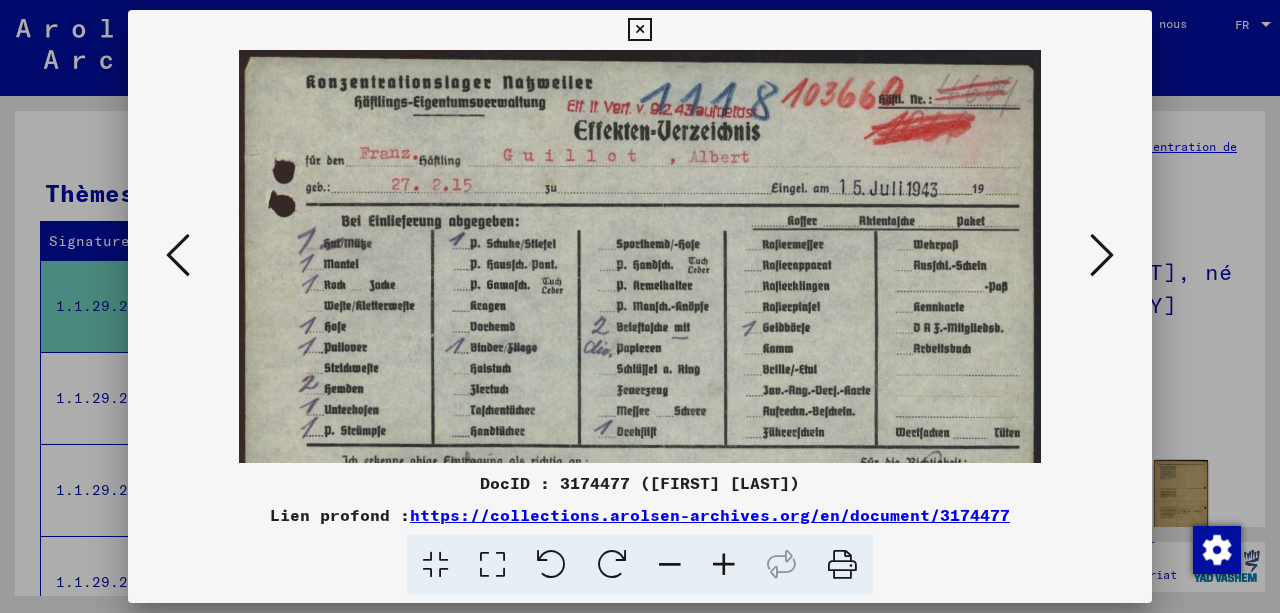 click at bounding box center (724, 565) 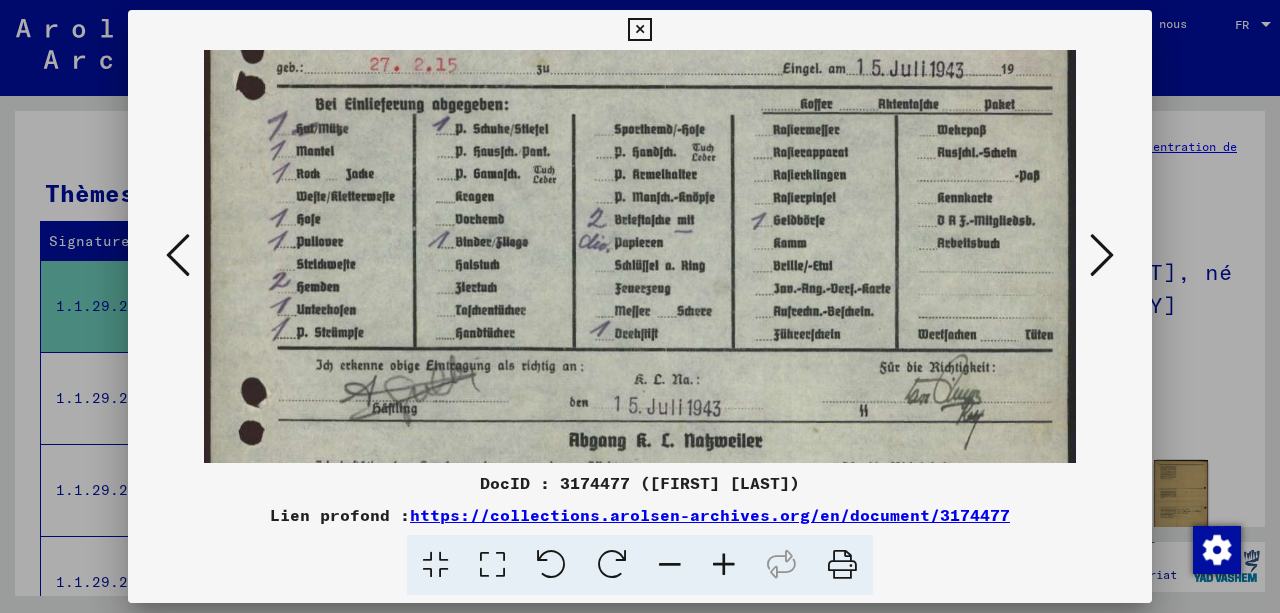 scroll, scrollTop: 134, scrollLeft: 0, axis: vertical 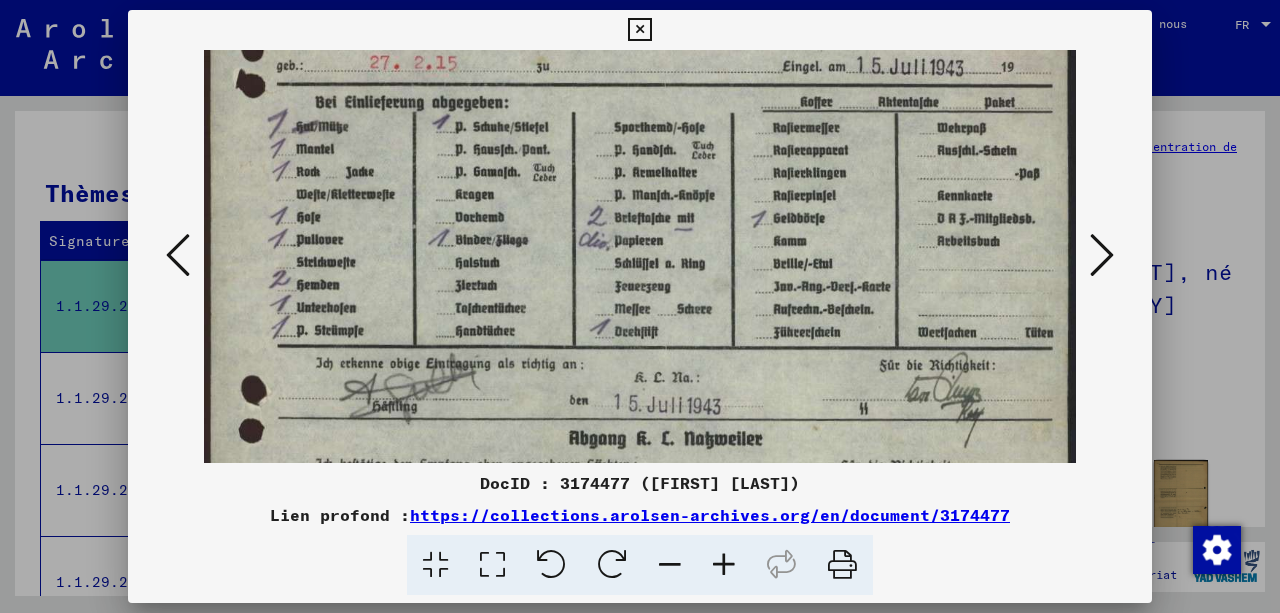 drag, startPoint x: 666, startPoint y: 334, endPoint x: 667, endPoint y: 273, distance: 61.008198 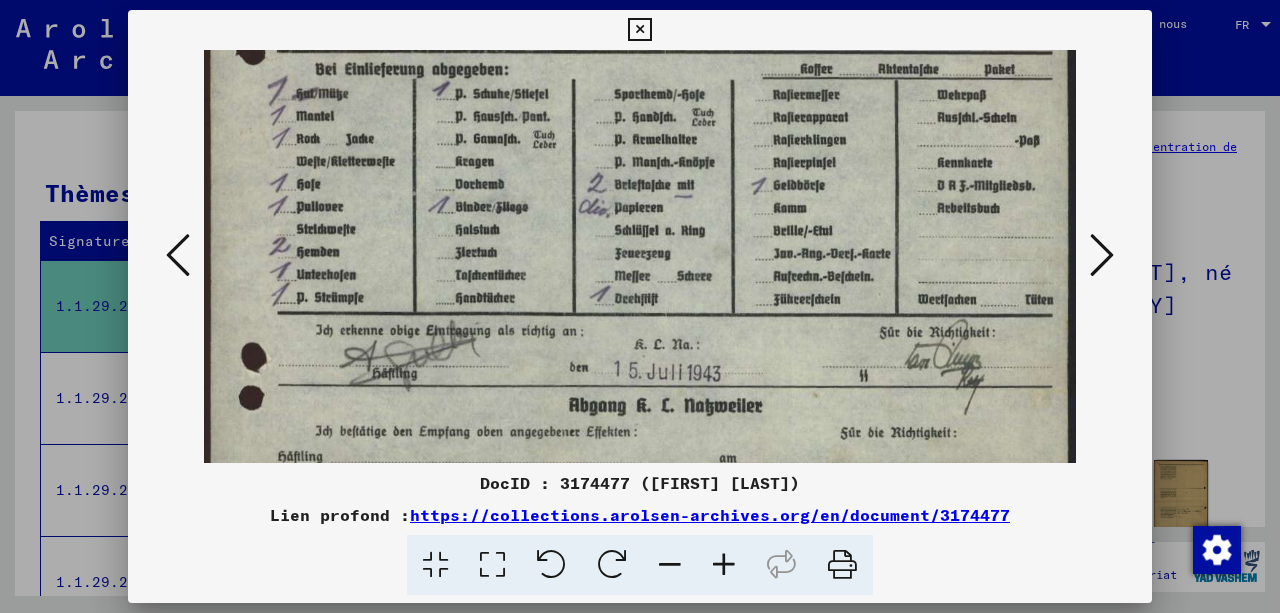 scroll, scrollTop: 200, scrollLeft: 0, axis: vertical 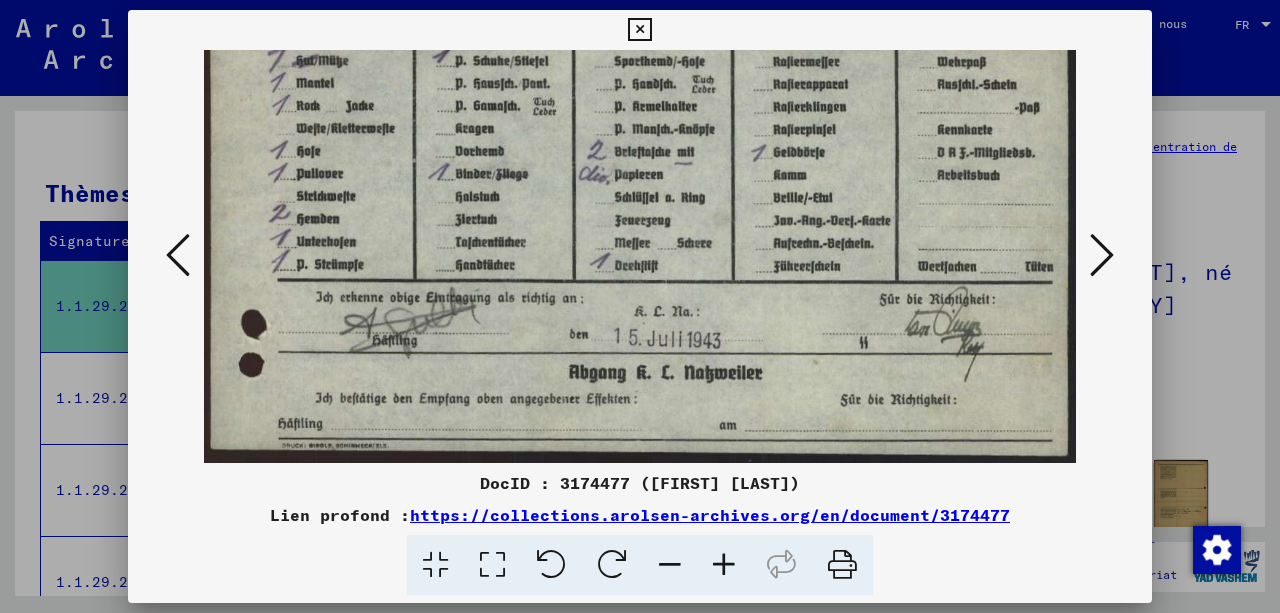 drag, startPoint x: 750, startPoint y: 372, endPoint x: 744, endPoint y: 325, distance: 47.38143 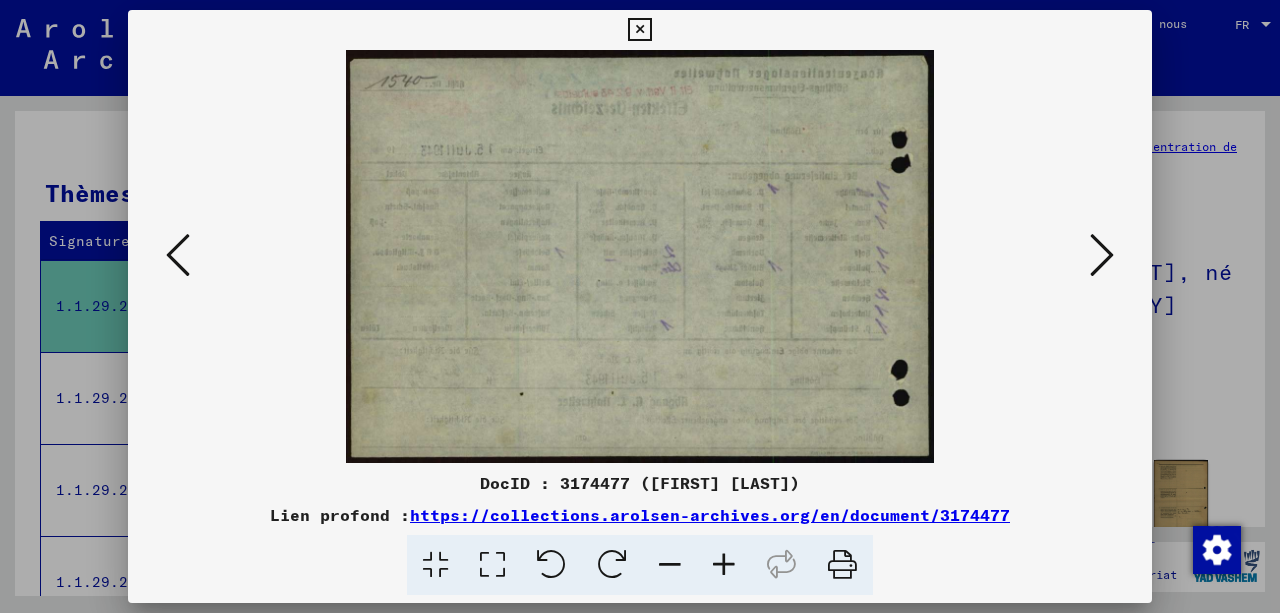 scroll, scrollTop: 0, scrollLeft: 0, axis: both 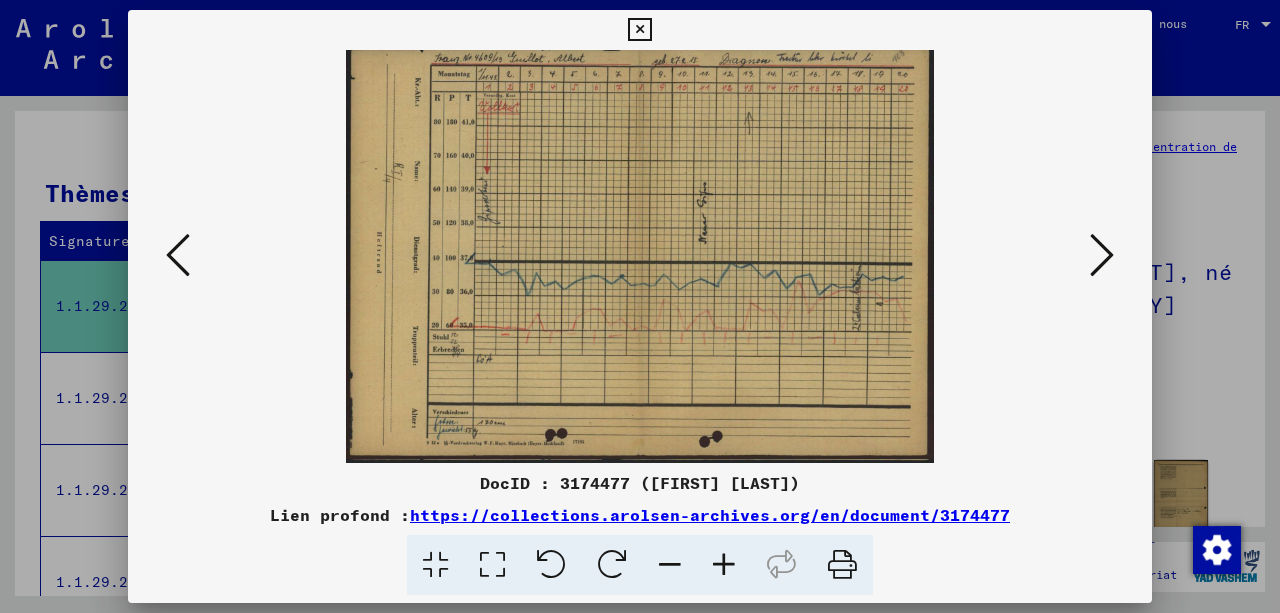 click at bounding box center (1102, 255) 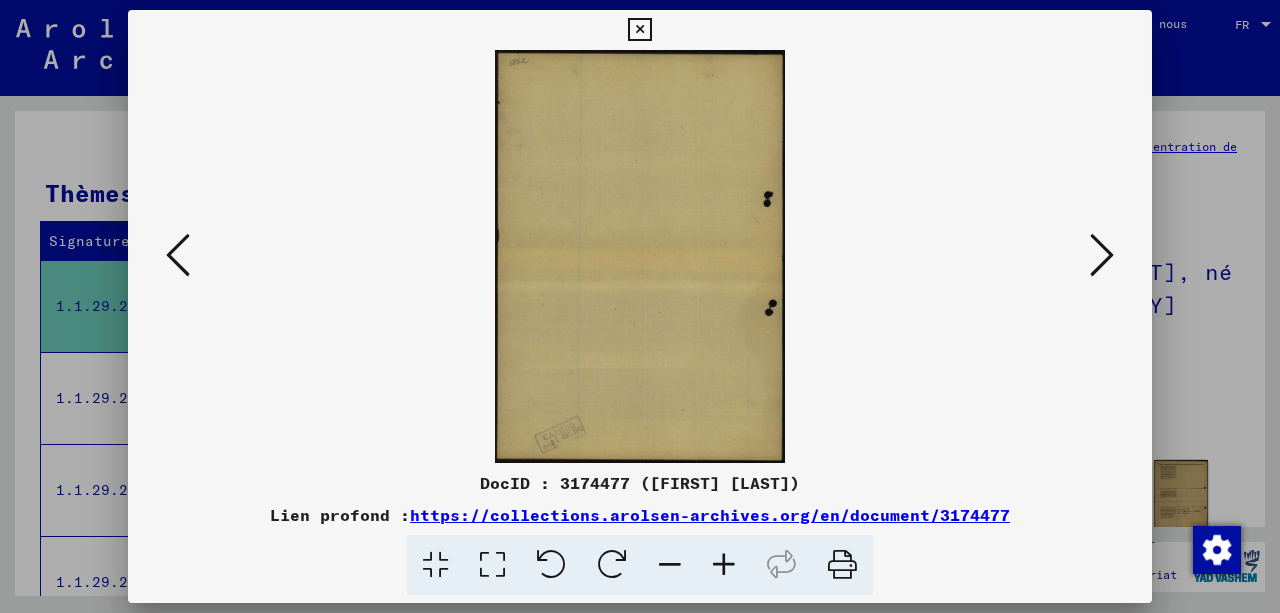 click at bounding box center [1102, 255] 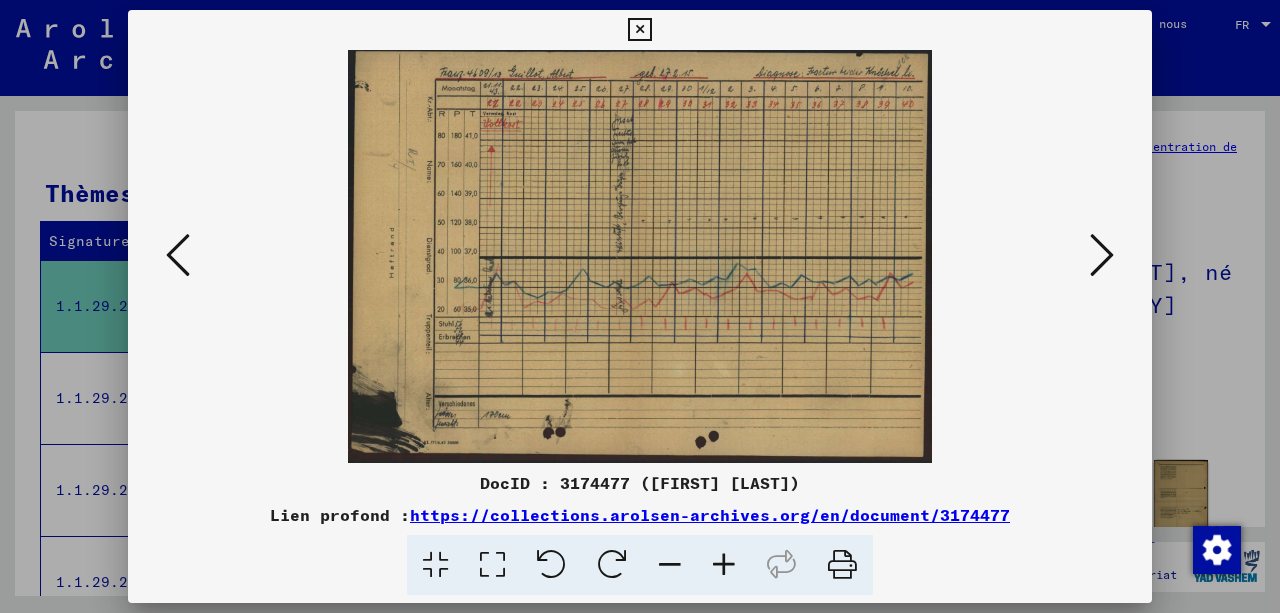 click at bounding box center [1102, 255] 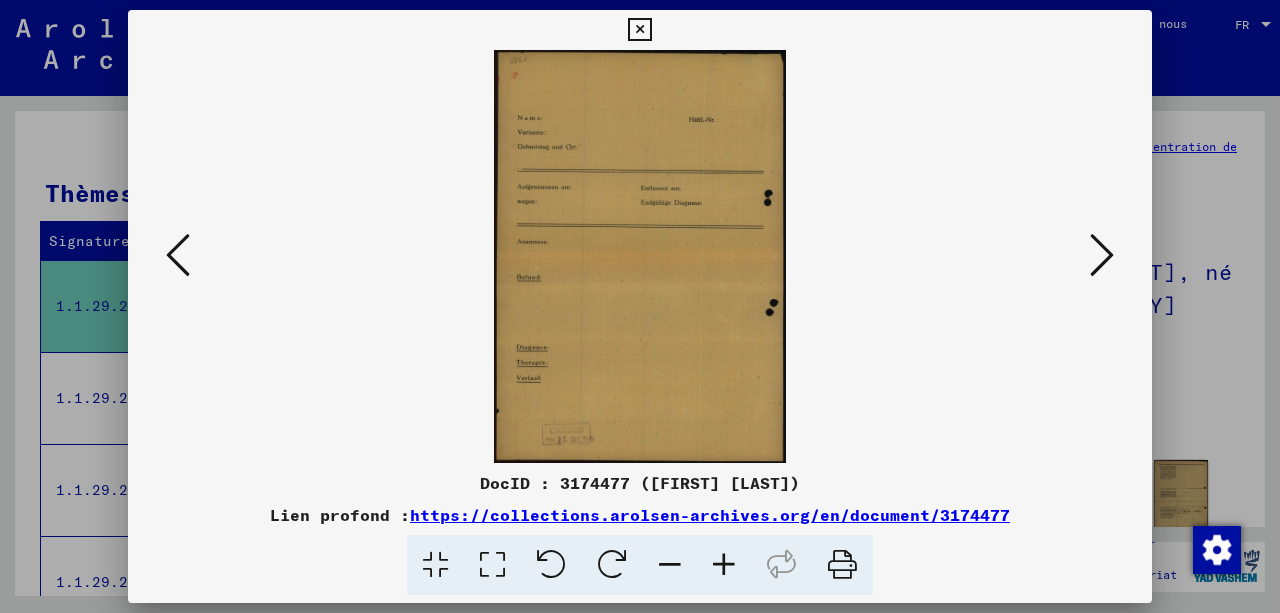 click at bounding box center (1102, 255) 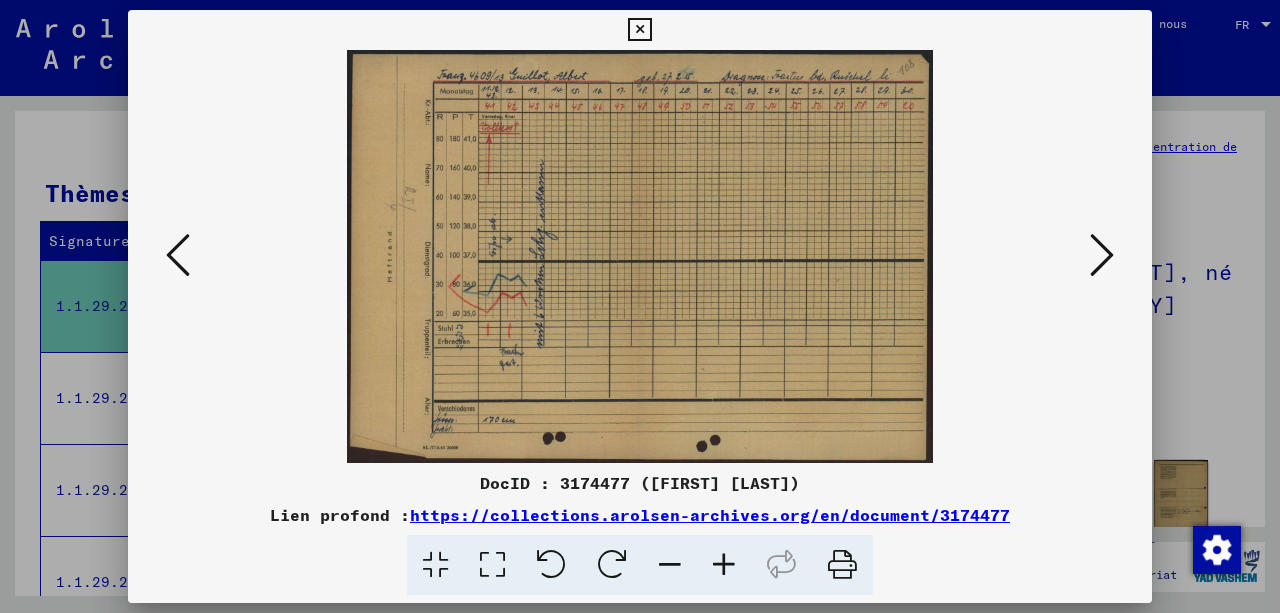 click at bounding box center [1102, 255] 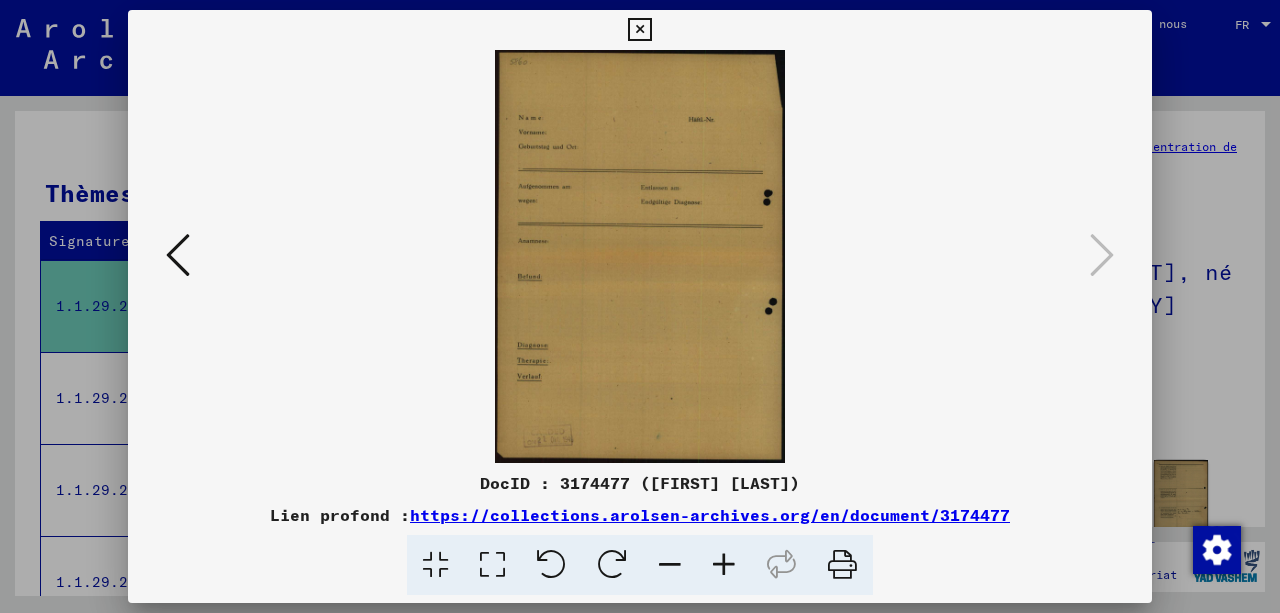 click at bounding box center [639, 30] 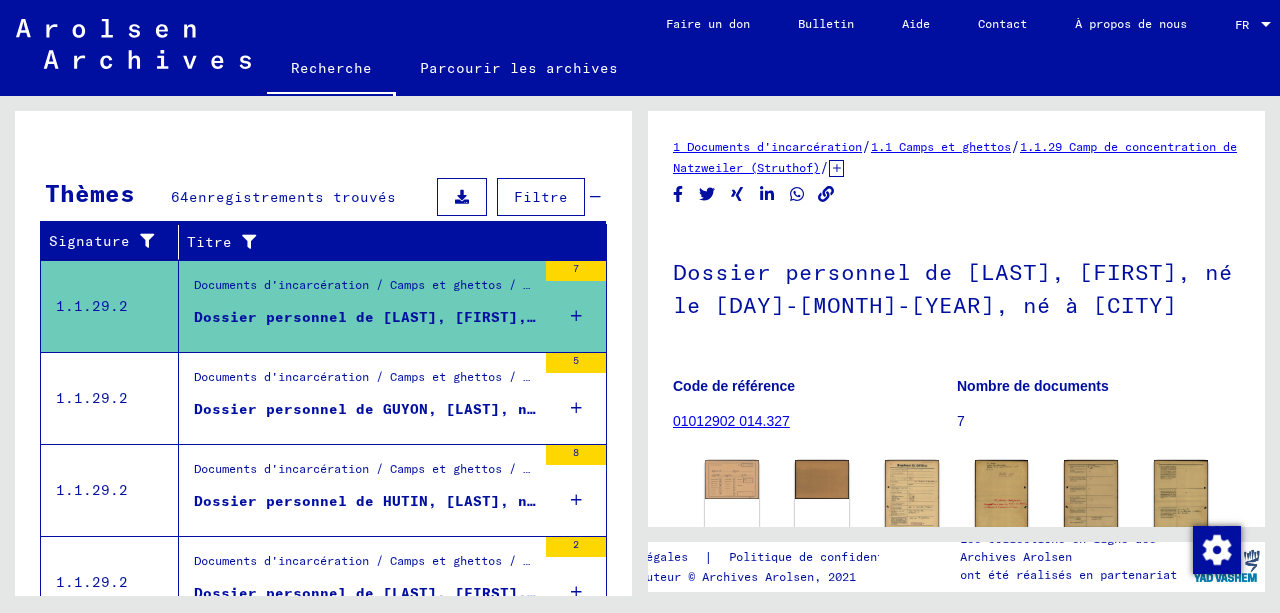 click on "Dossier personnel de GUYON, [LAST], né le [DATE], né à [CITY]" at bounding box center [468, 409] 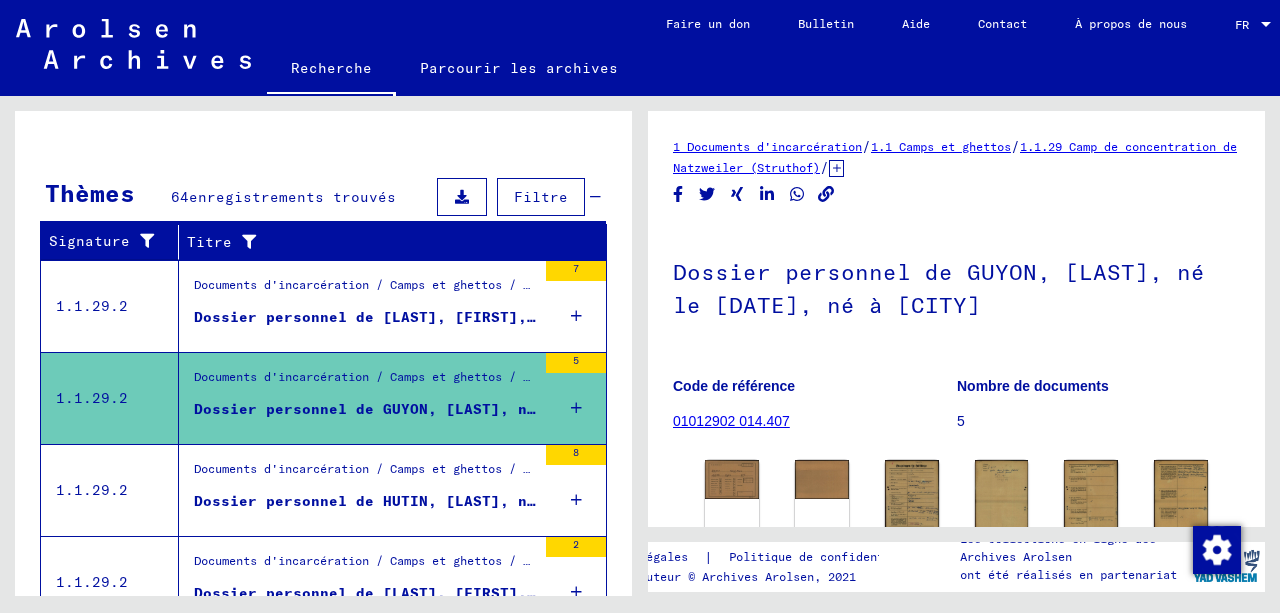 scroll, scrollTop: 0, scrollLeft: 0, axis: both 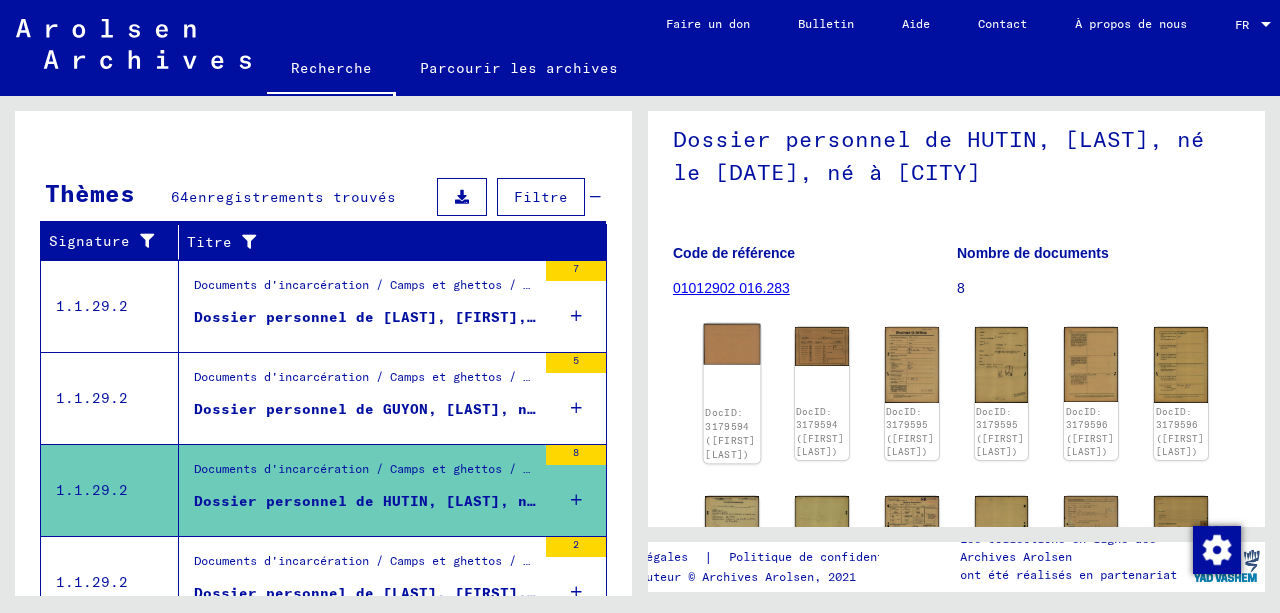 click 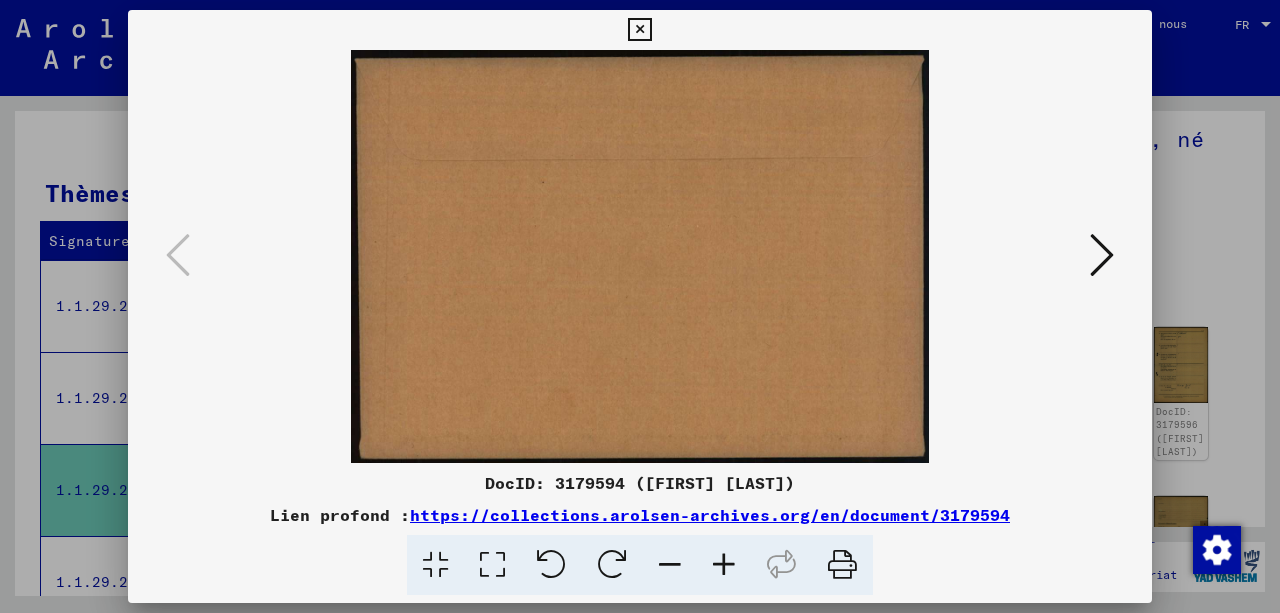click at bounding box center [1102, 255] 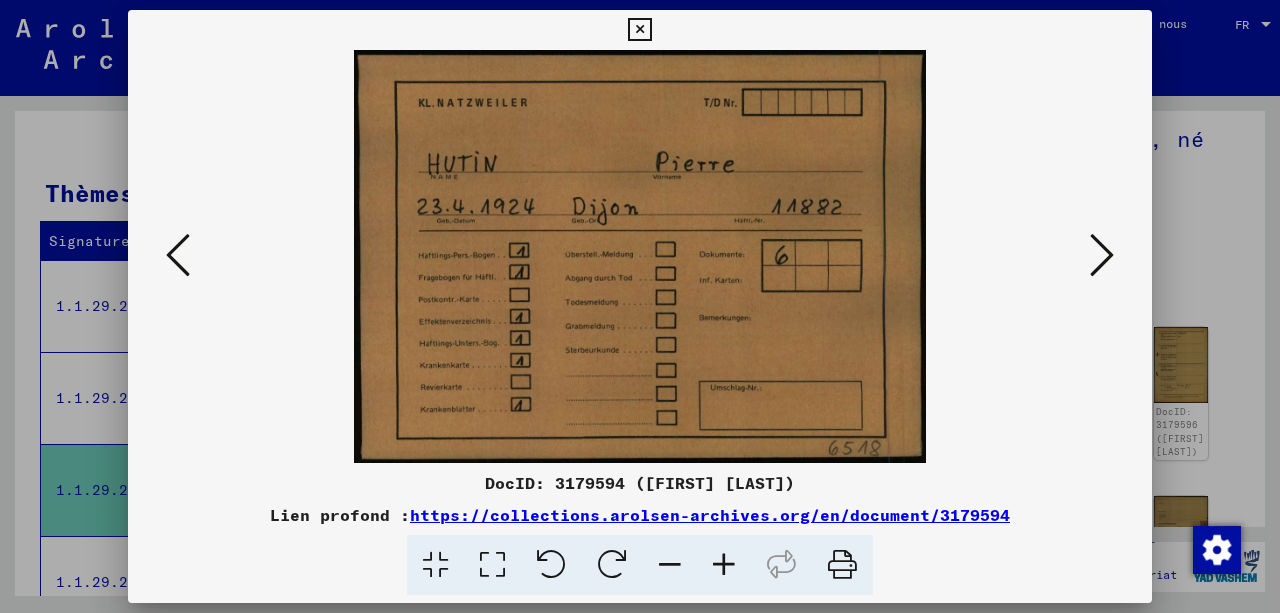 click at bounding box center (1102, 255) 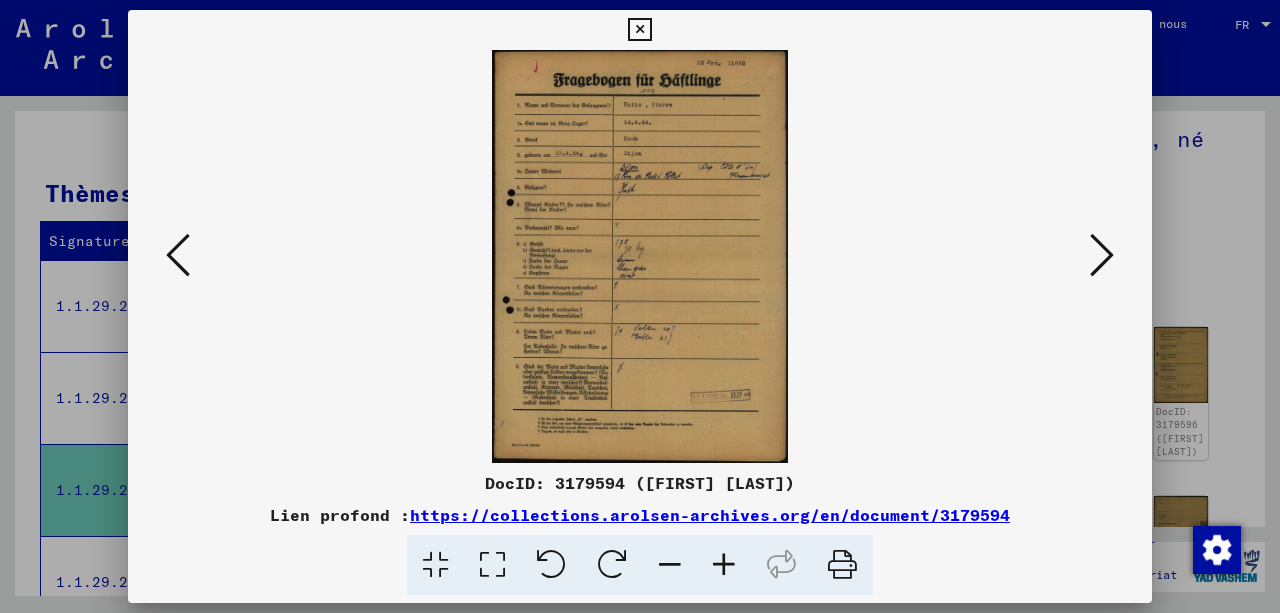 click at bounding box center [724, 565] 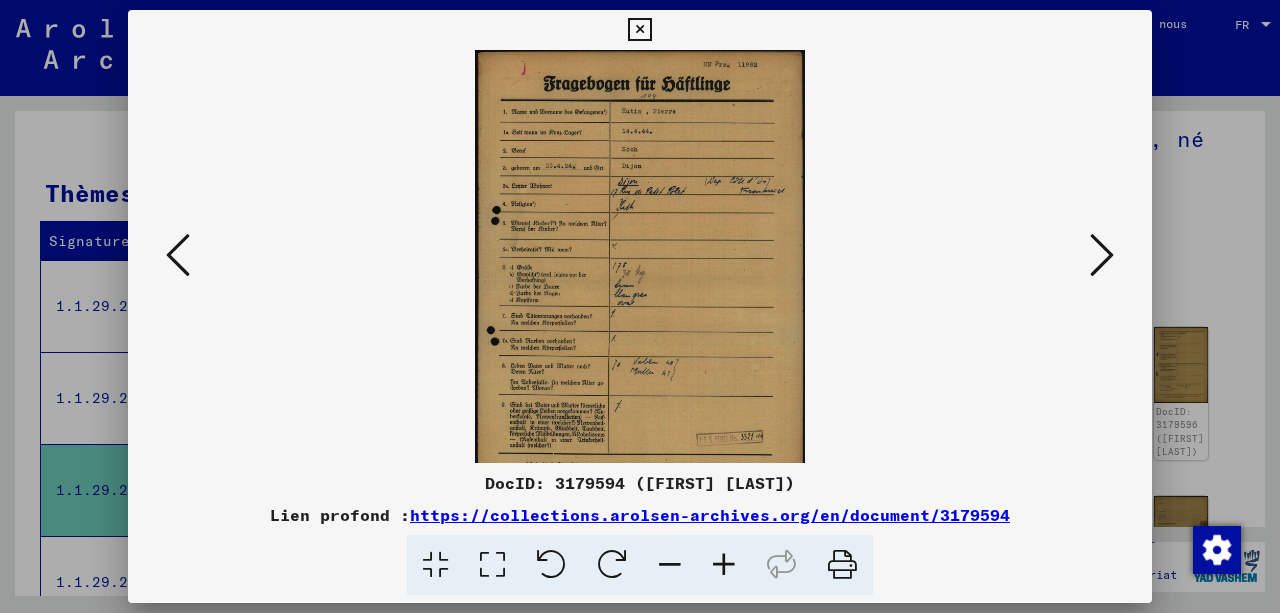 click at bounding box center [724, 565] 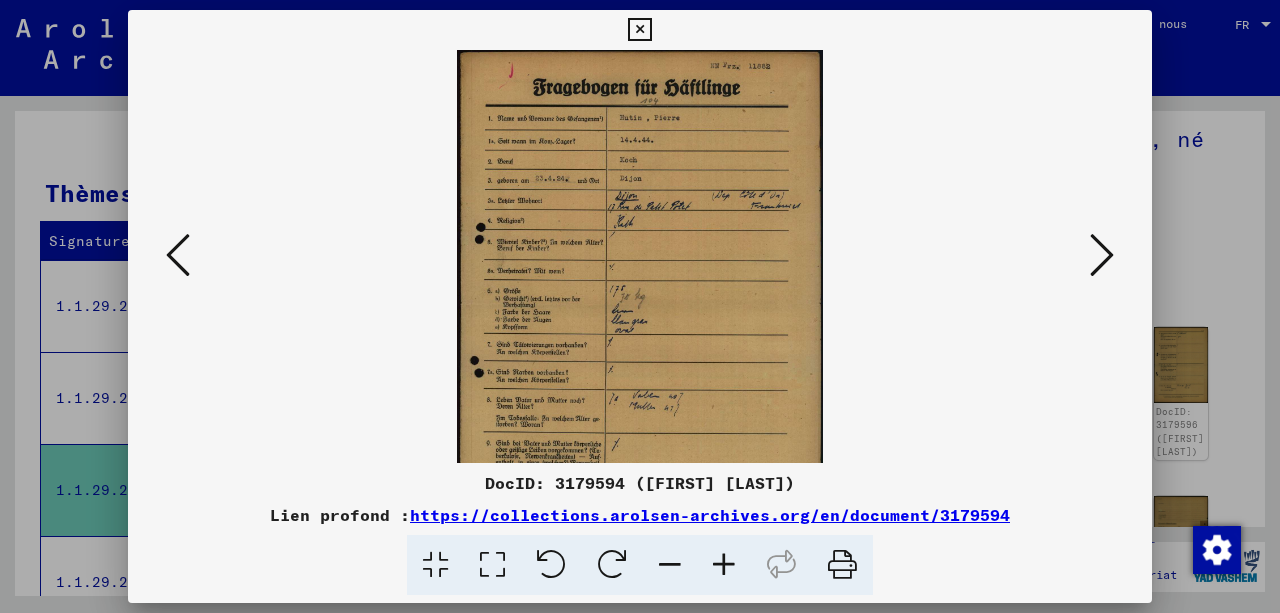 click at bounding box center (724, 565) 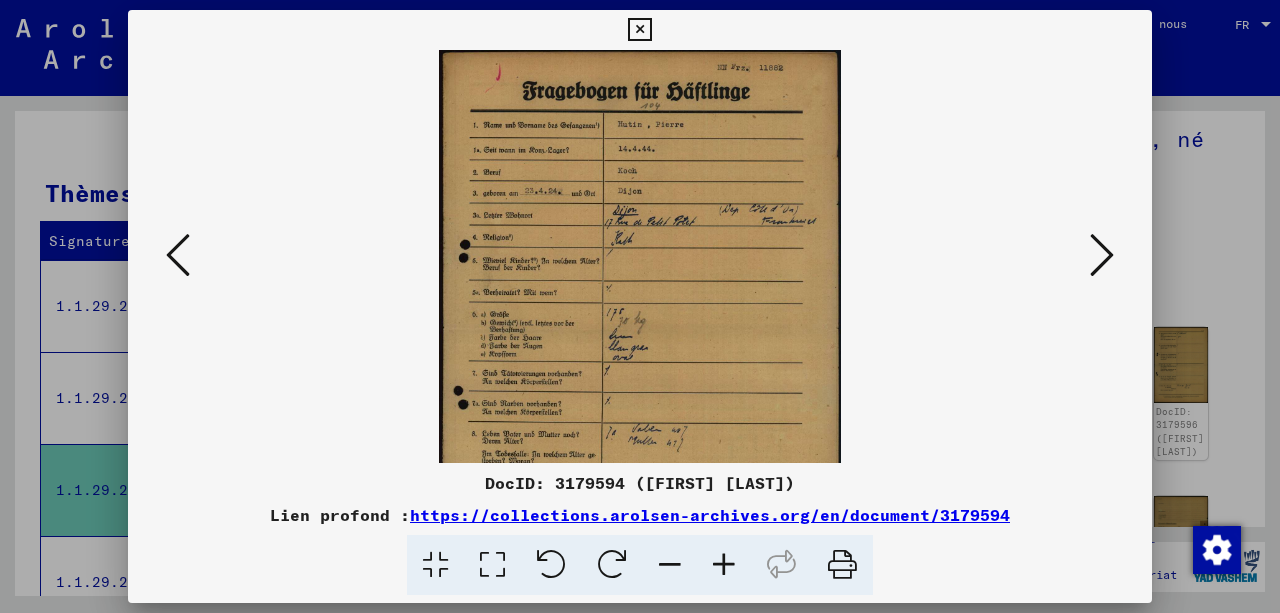 click at bounding box center (724, 565) 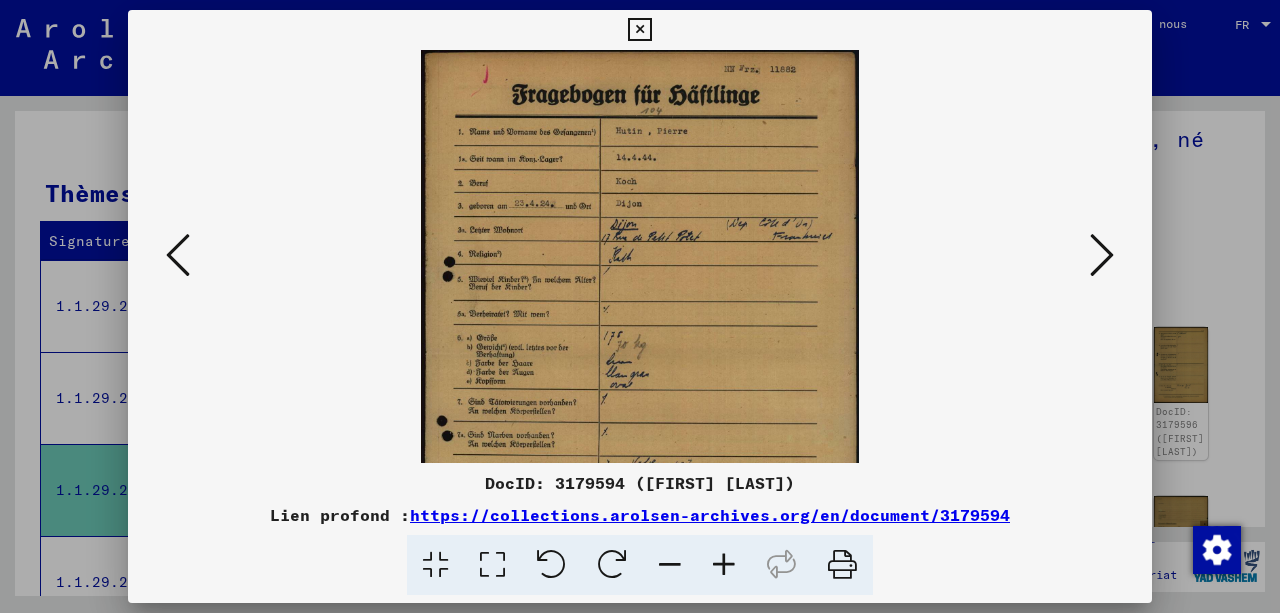 click at bounding box center [724, 565] 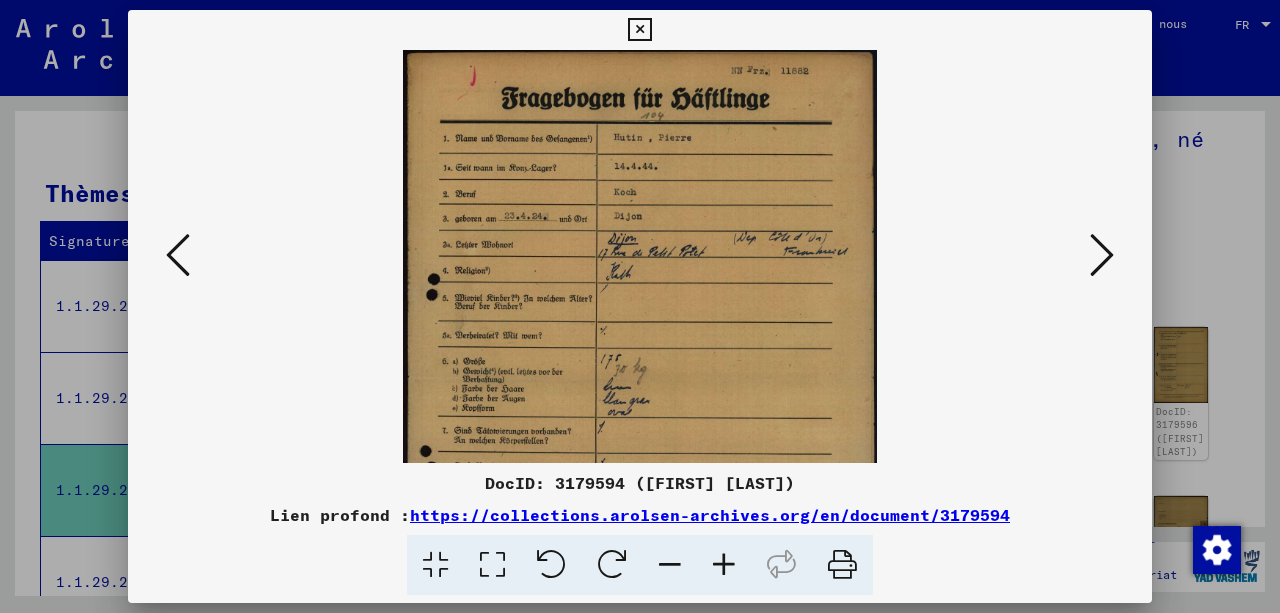 click at bounding box center [724, 565] 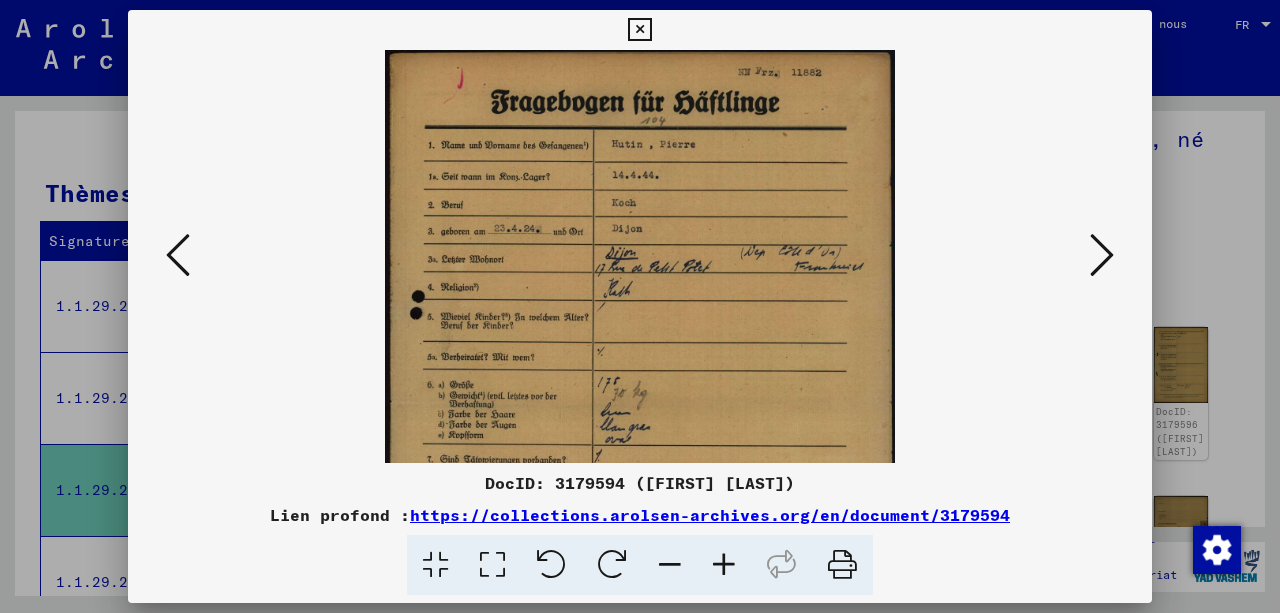 click at bounding box center (724, 565) 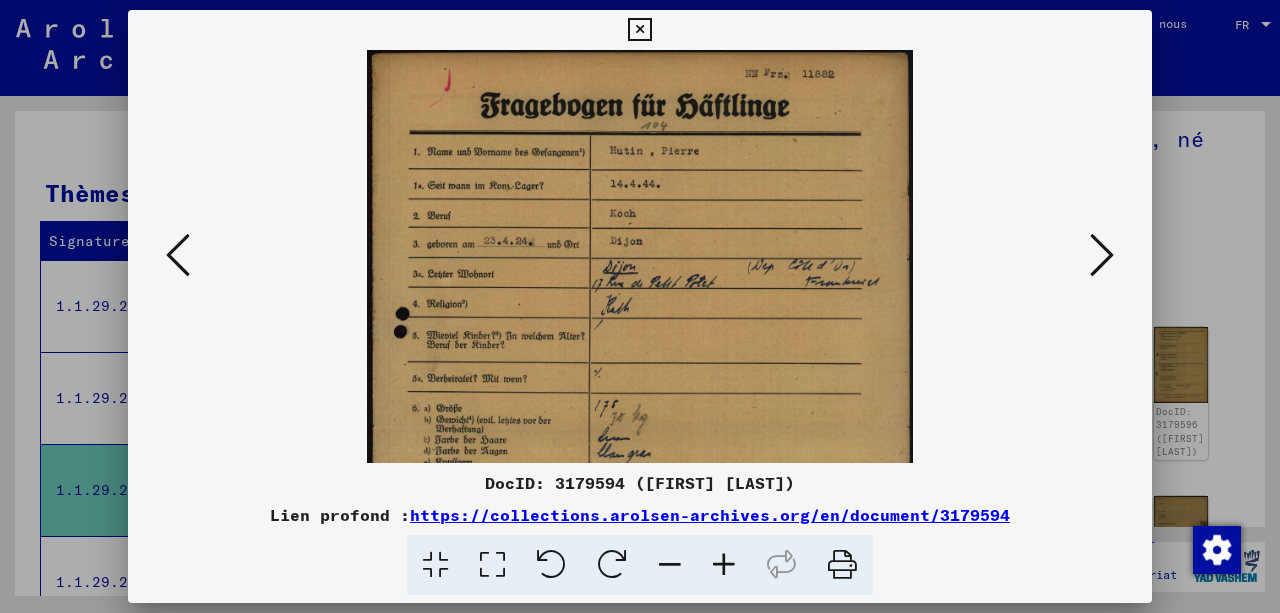 click at bounding box center (1102, 255) 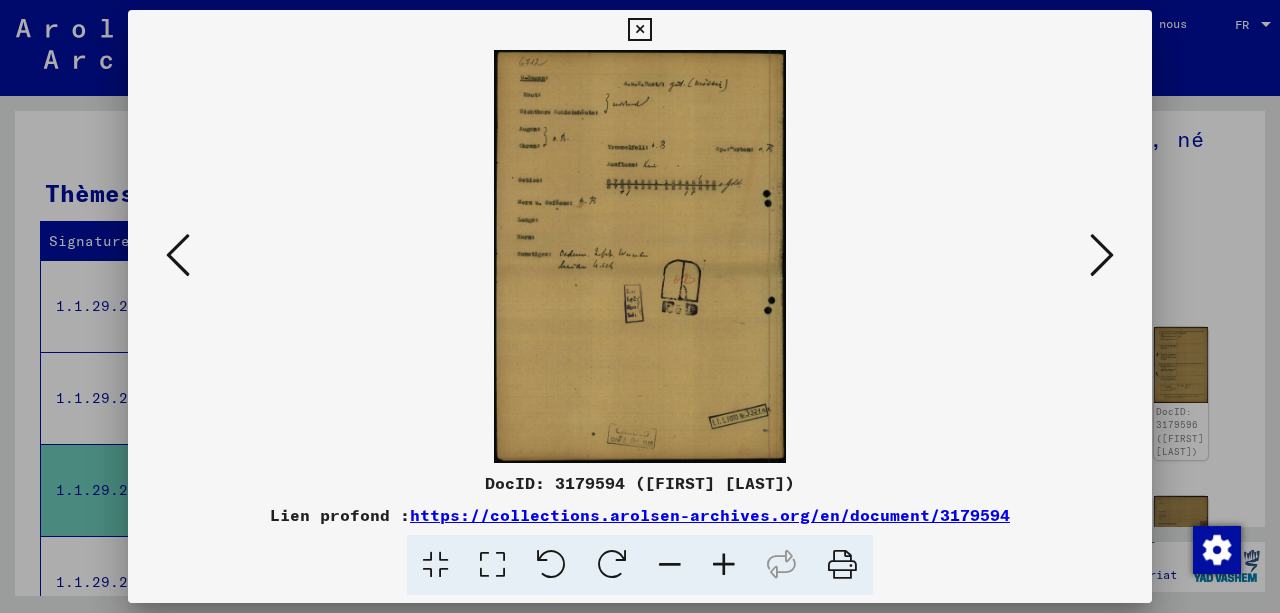 click at bounding box center [1102, 255] 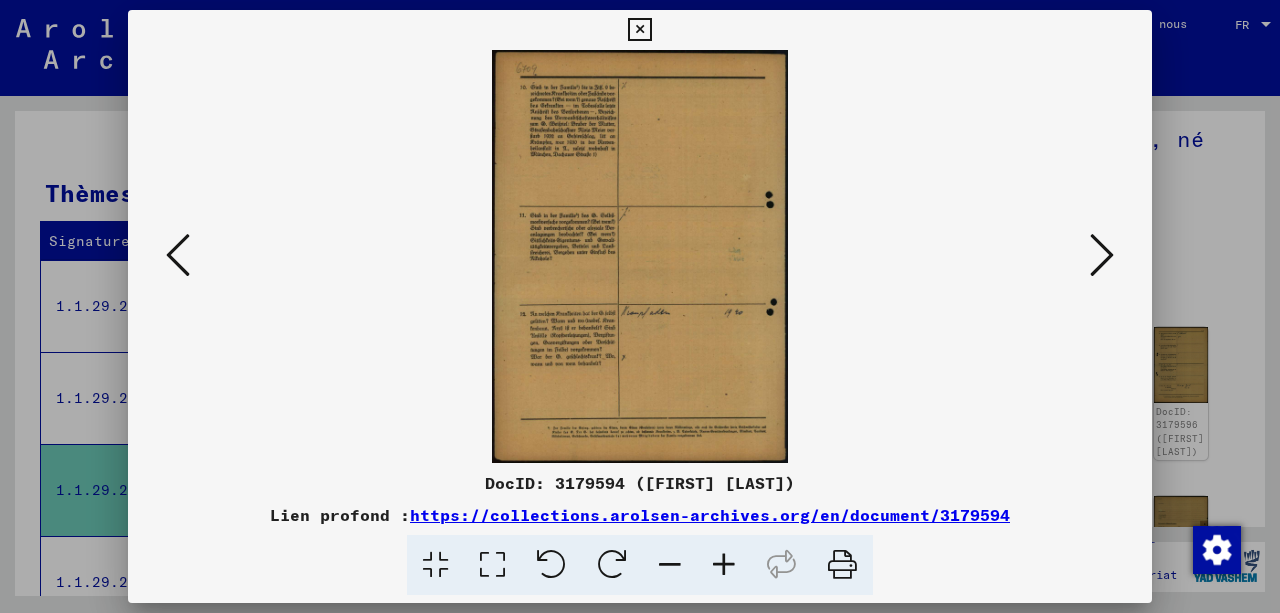 click at bounding box center [1102, 255] 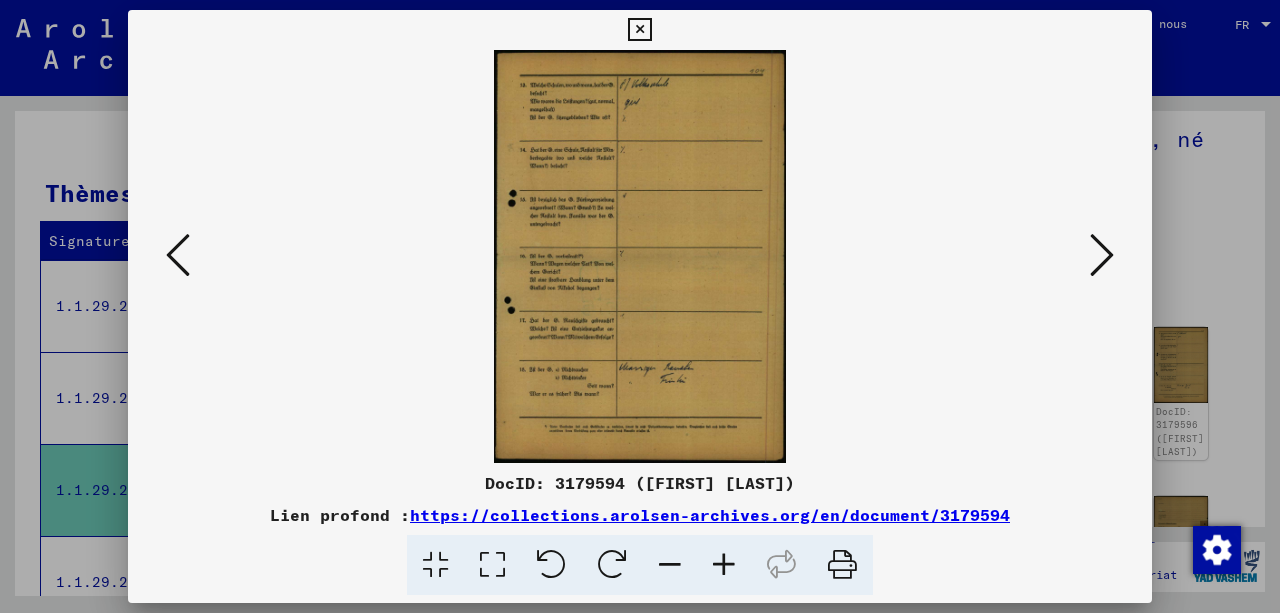 click at bounding box center (1102, 255) 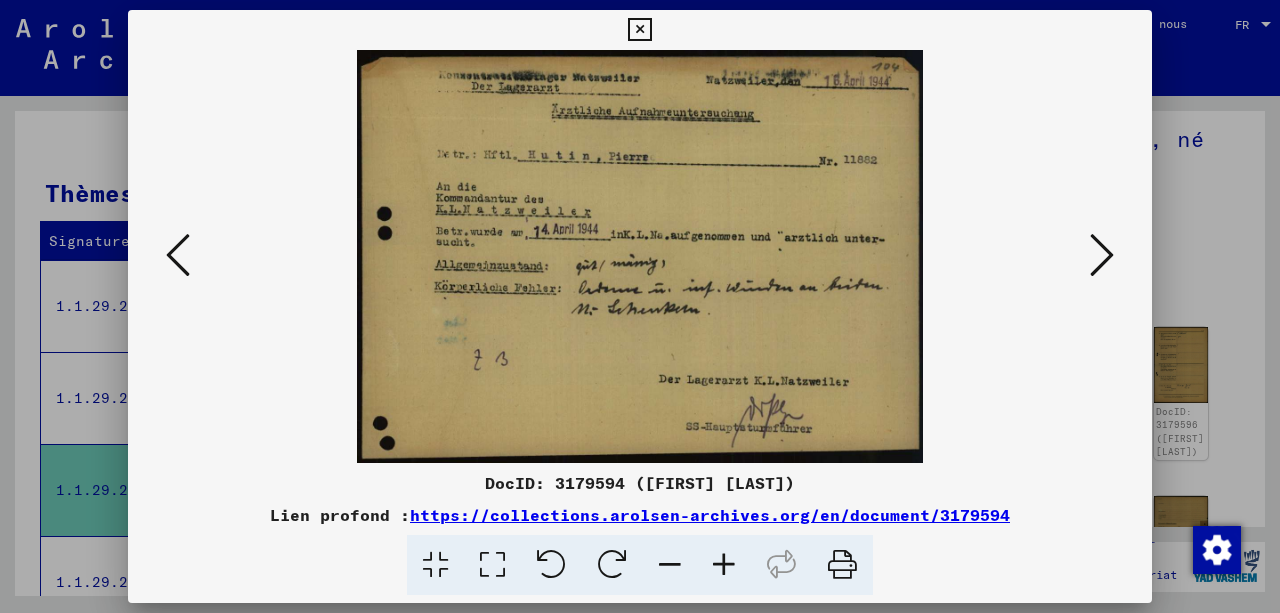 click at bounding box center [1102, 255] 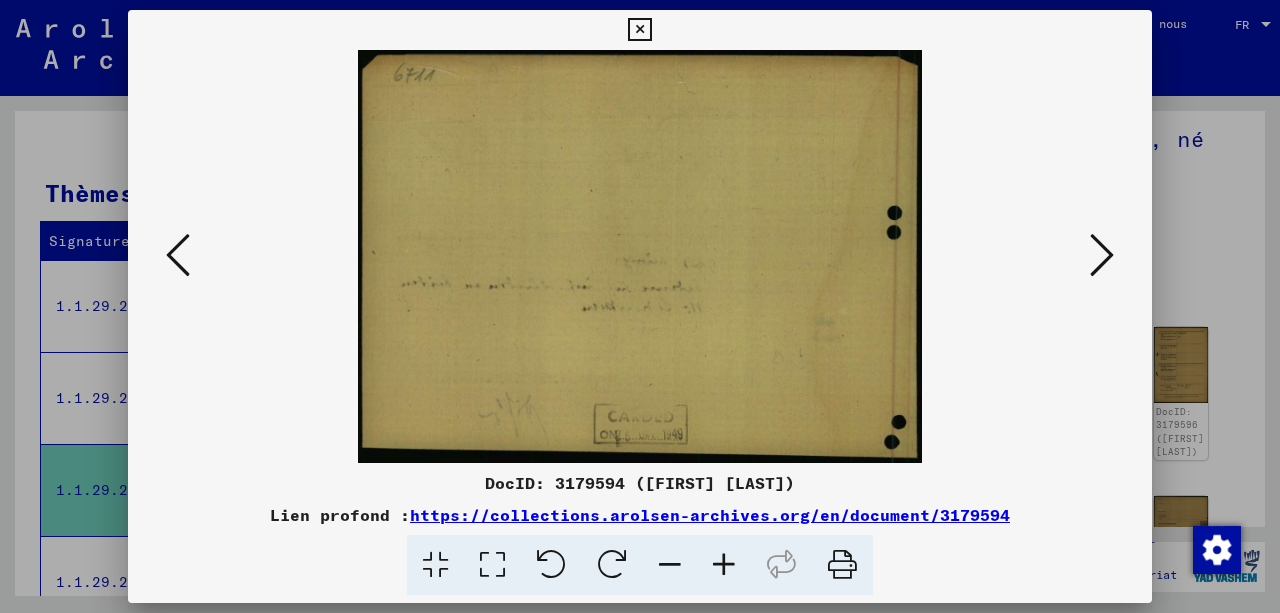 click at bounding box center (1102, 255) 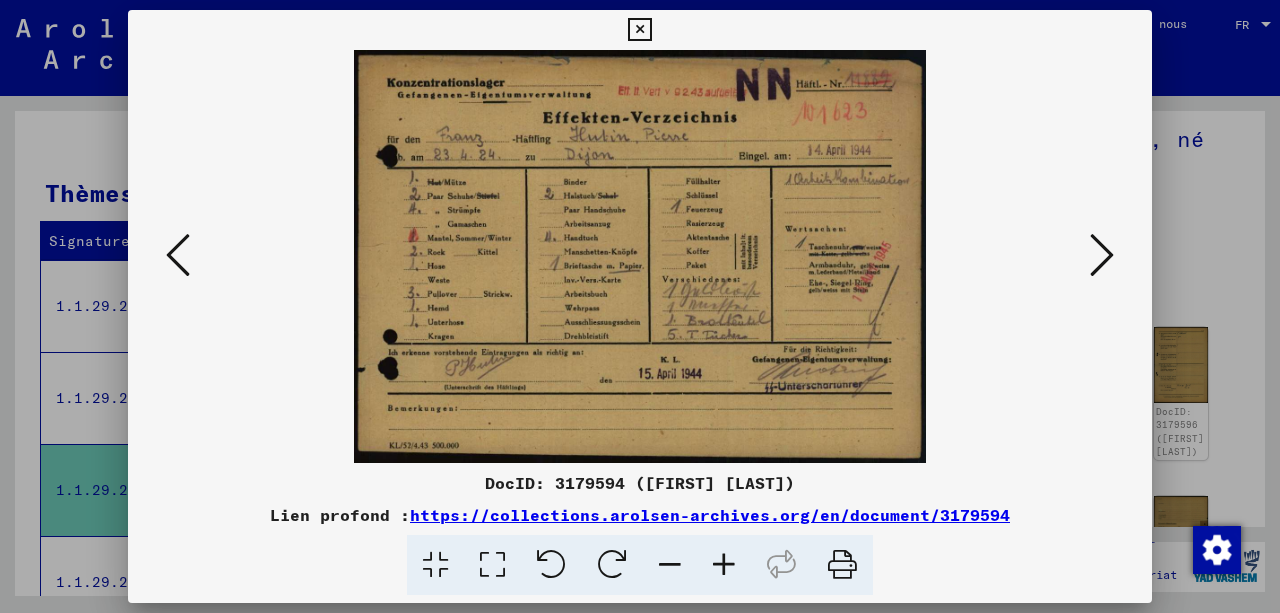 click at bounding box center [1102, 255] 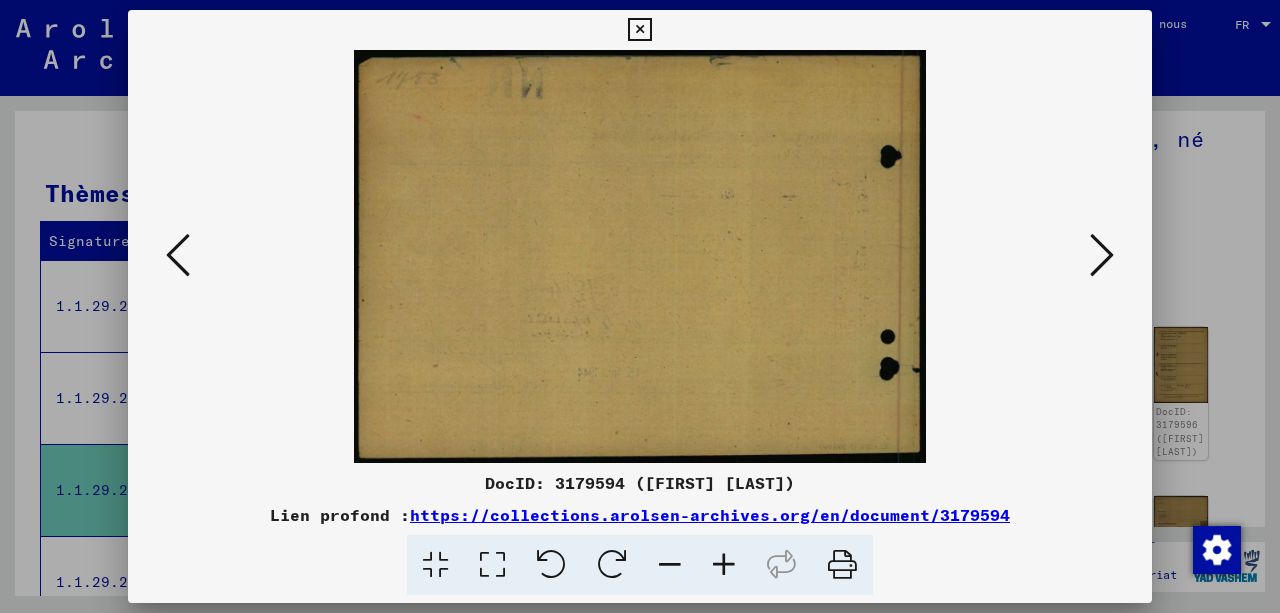 click at bounding box center (1102, 255) 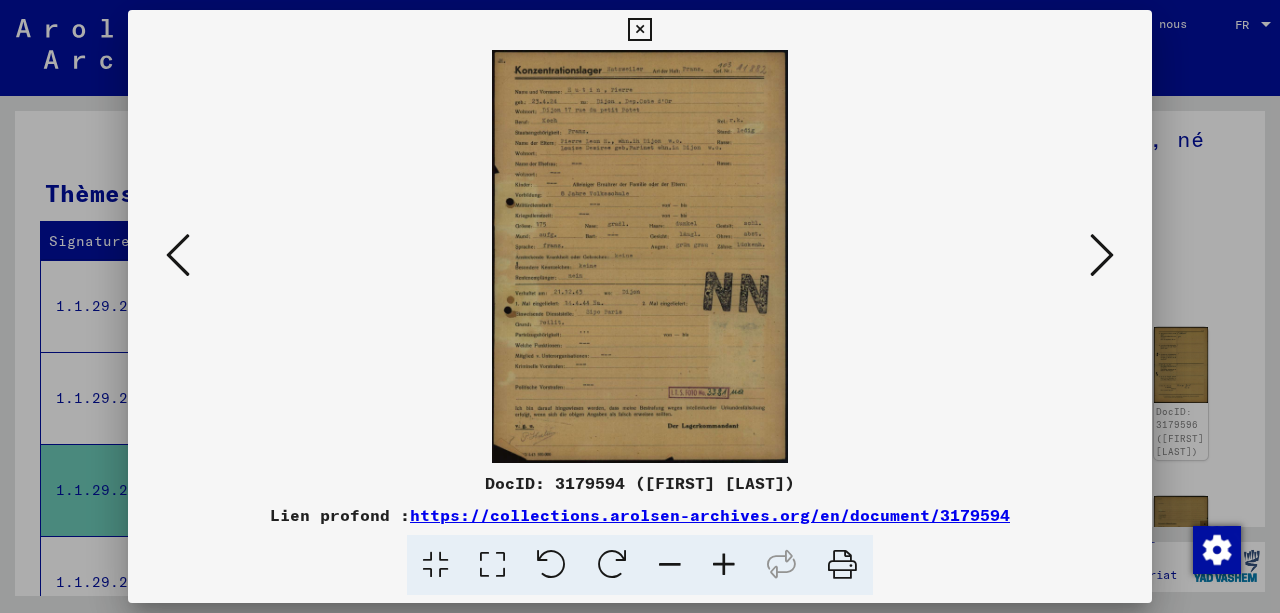click at bounding box center [724, 565] 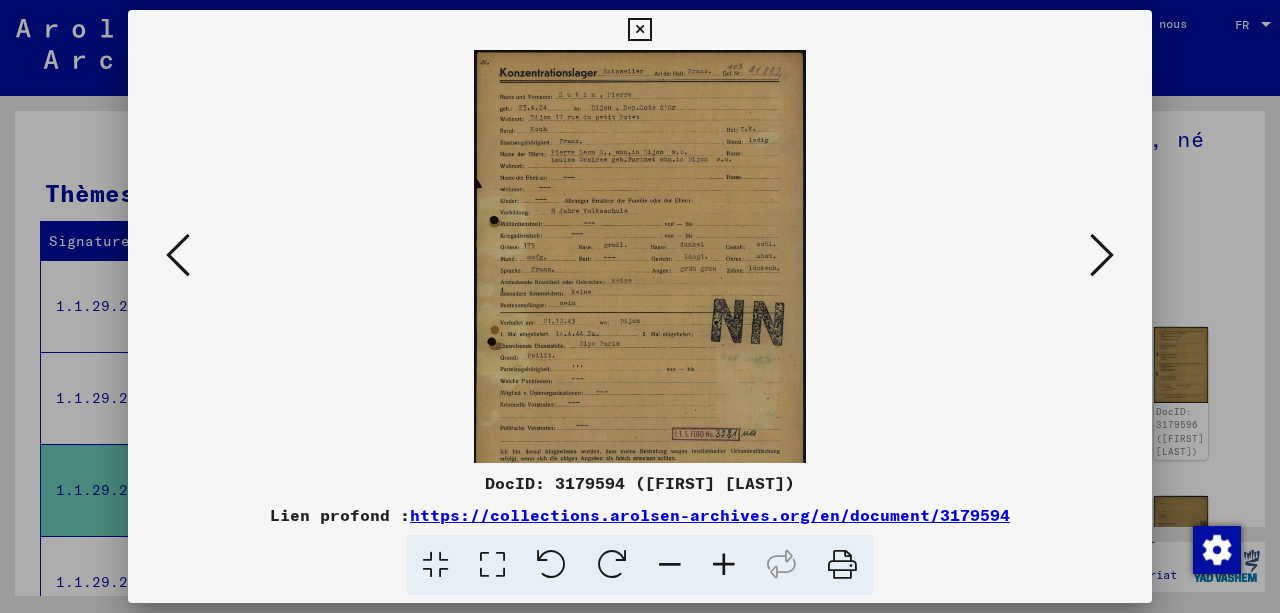 click at bounding box center [724, 565] 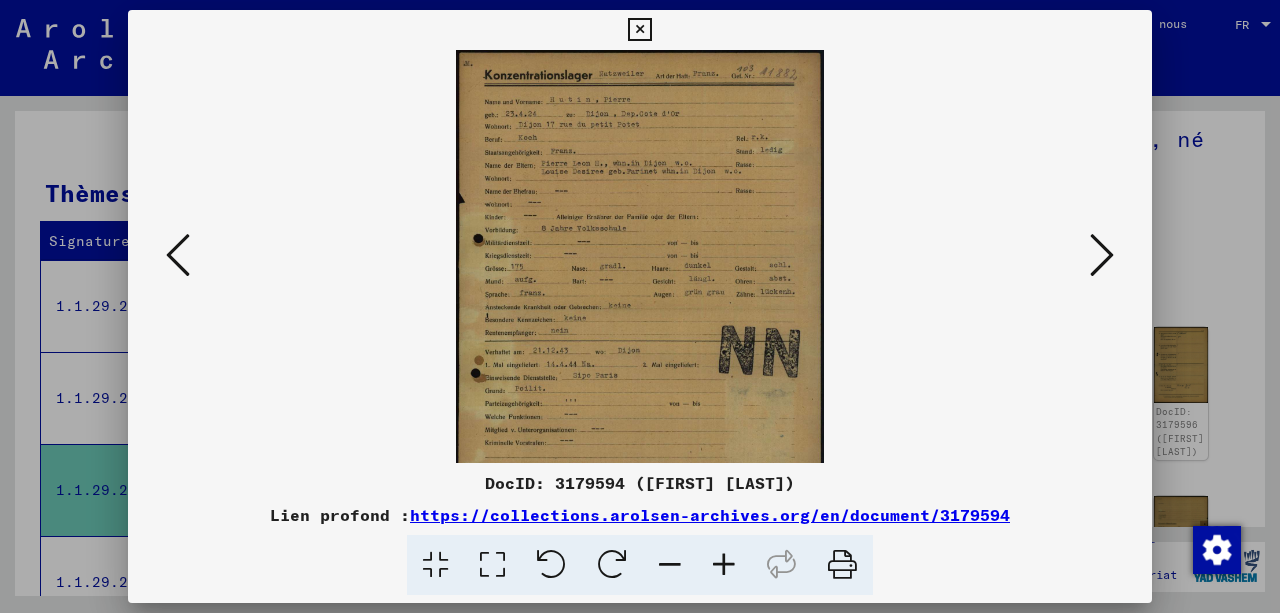 click at bounding box center (724, 565) 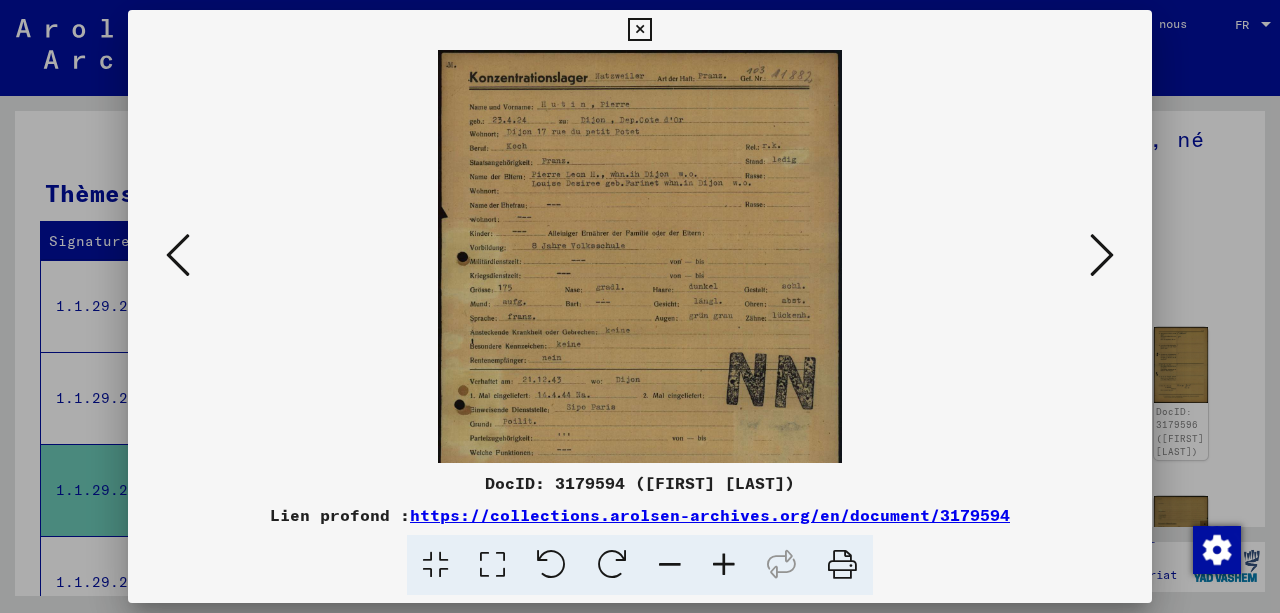 click at bounding box center [724, 565] 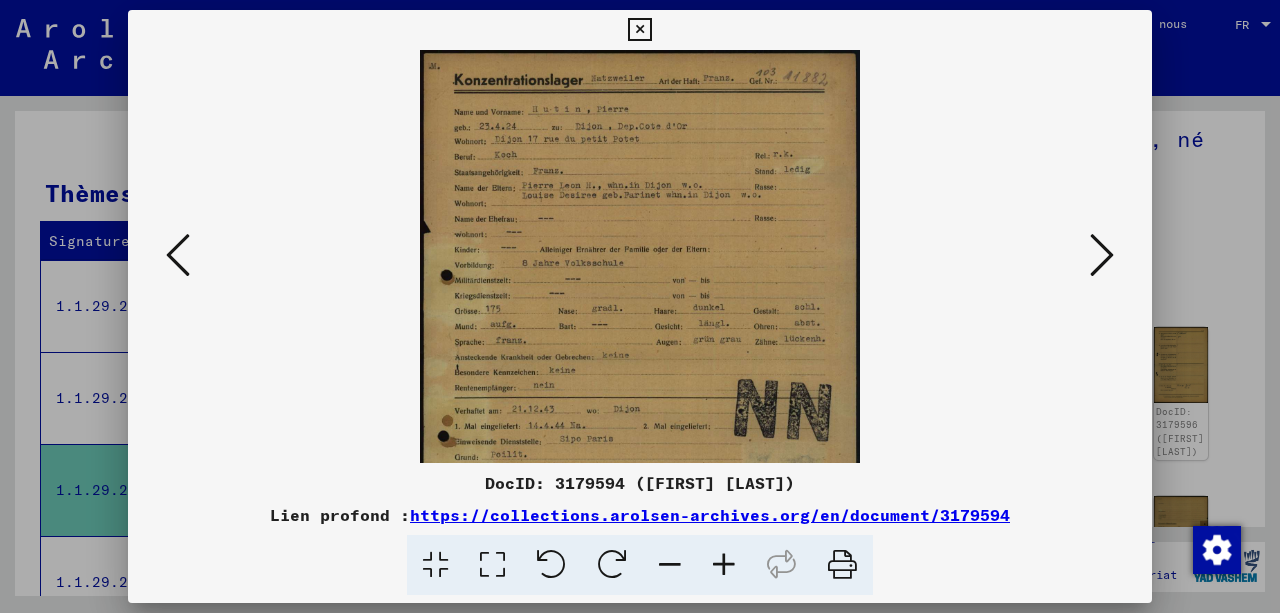 click at bounding box center (724, 565) 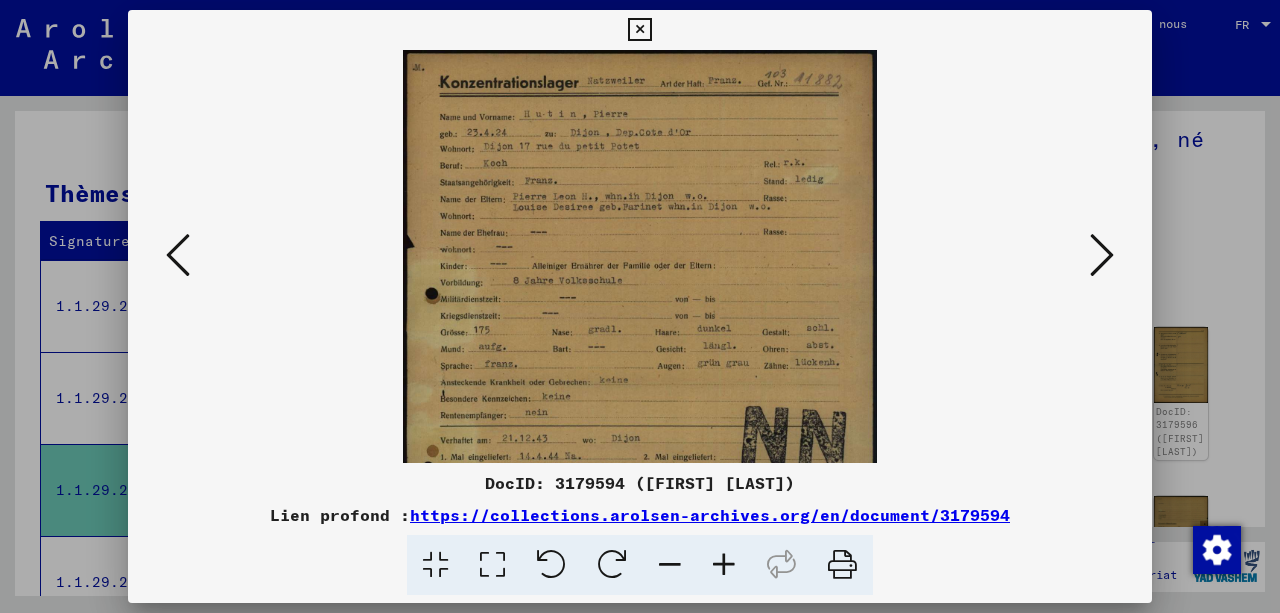 click at bounding box center (724, 565) 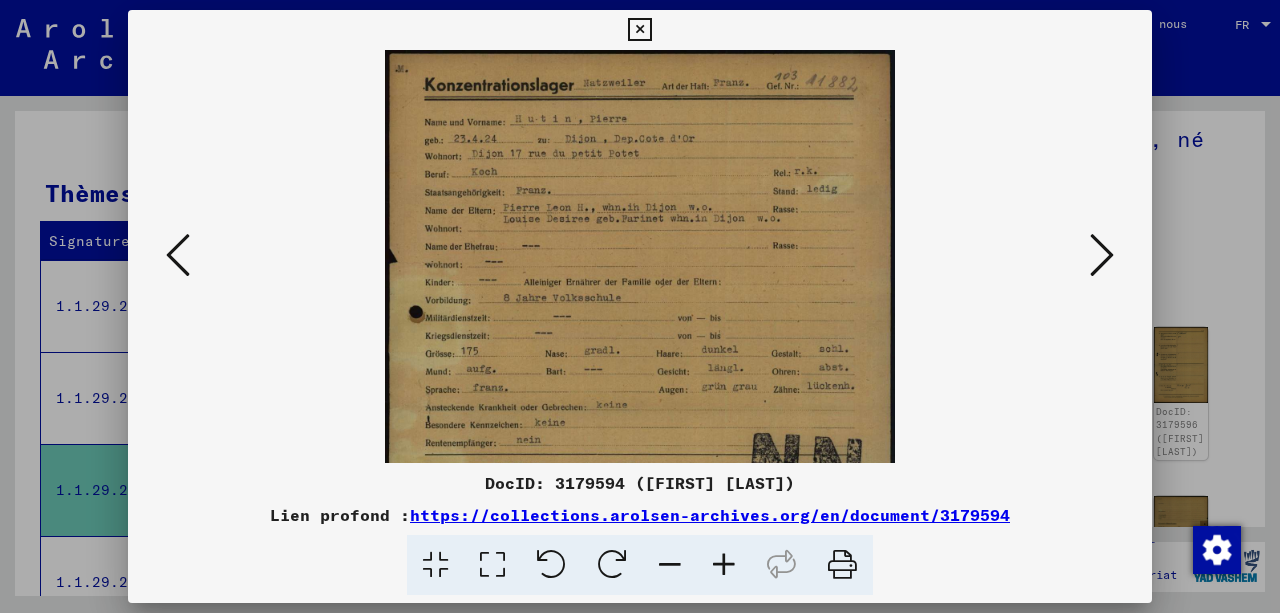 click at bounding box center (724, 565) 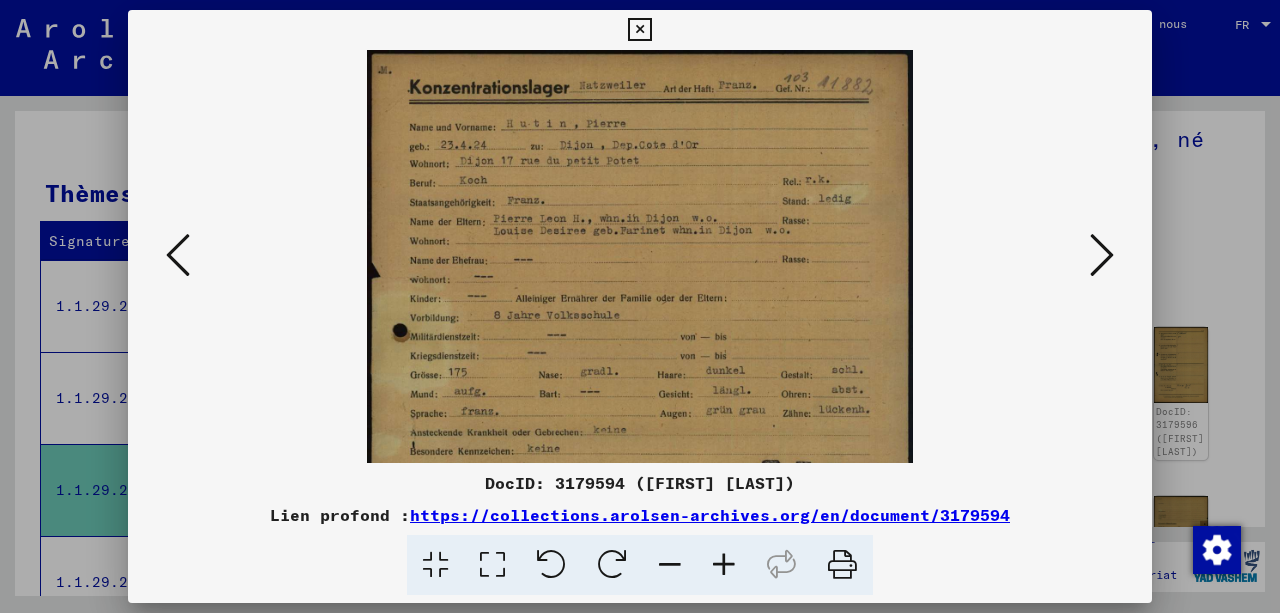 click at bounding box center (724, 565) 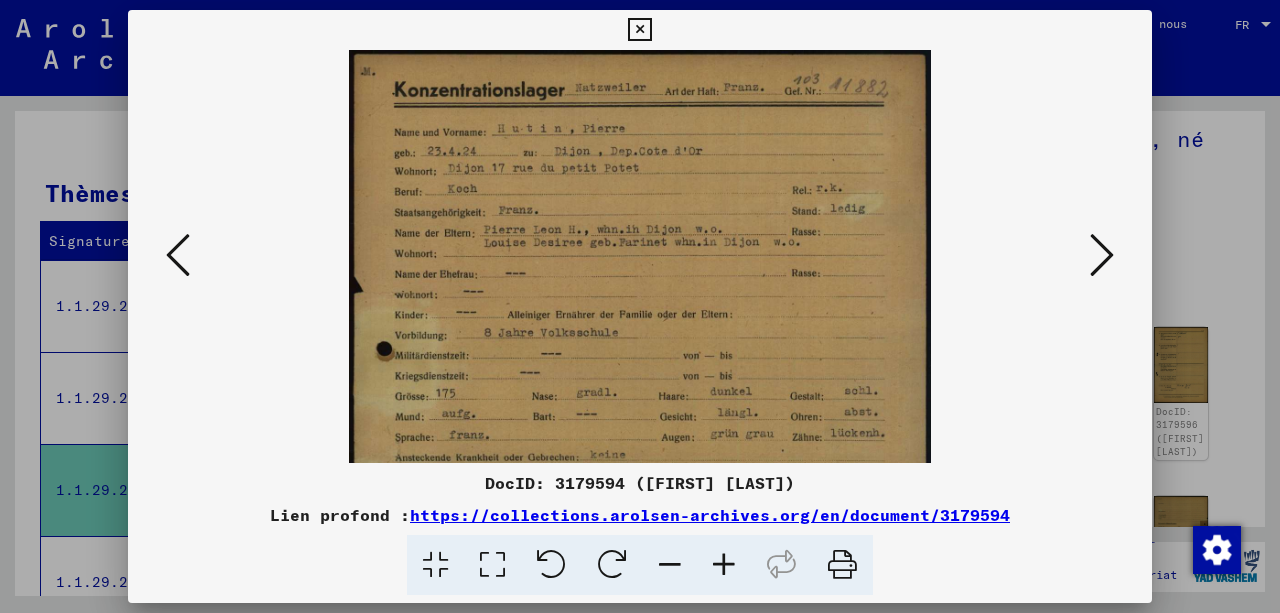 click at bounding box center [639, 30] 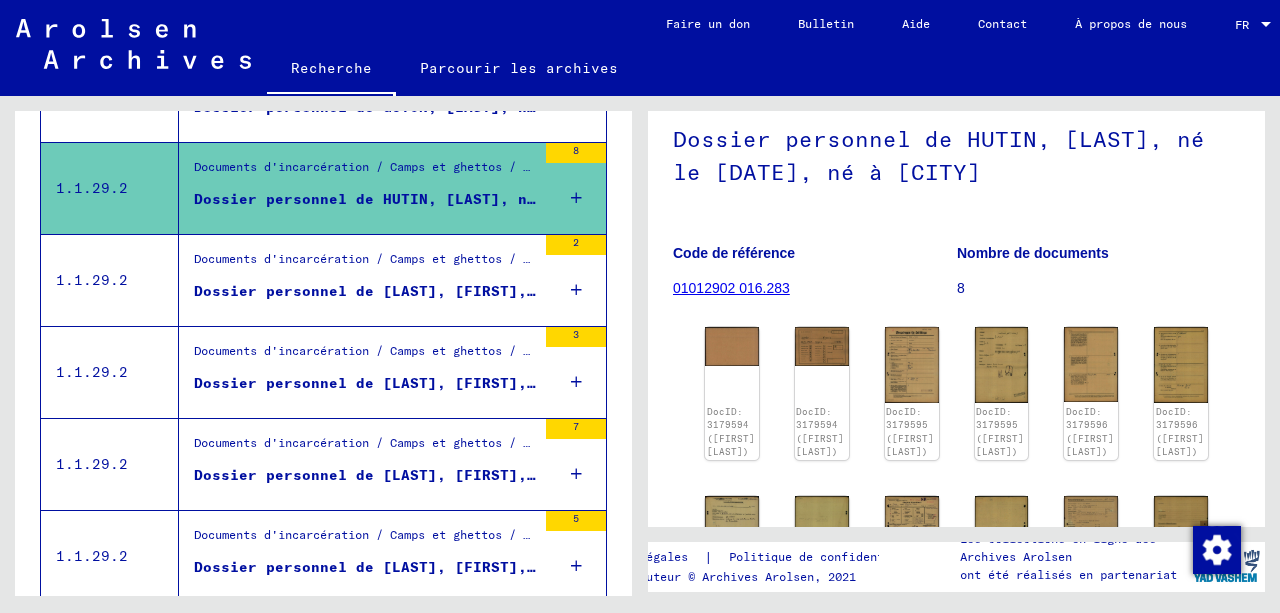 scroll, scrollTop: 596, scrollLeft: 0, axis: vertical 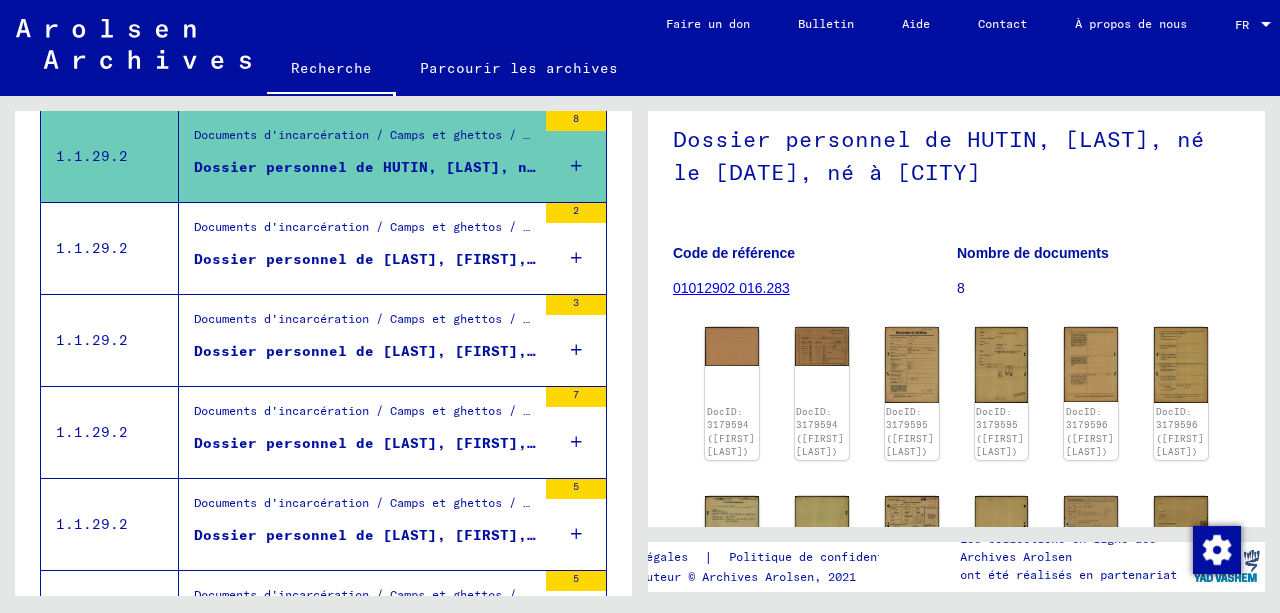 click on "Dossier personnel de [LAST], [FIRST], né le [DAY]-Mar-1924, né à [CITY]" at bounding box center (513, 259) 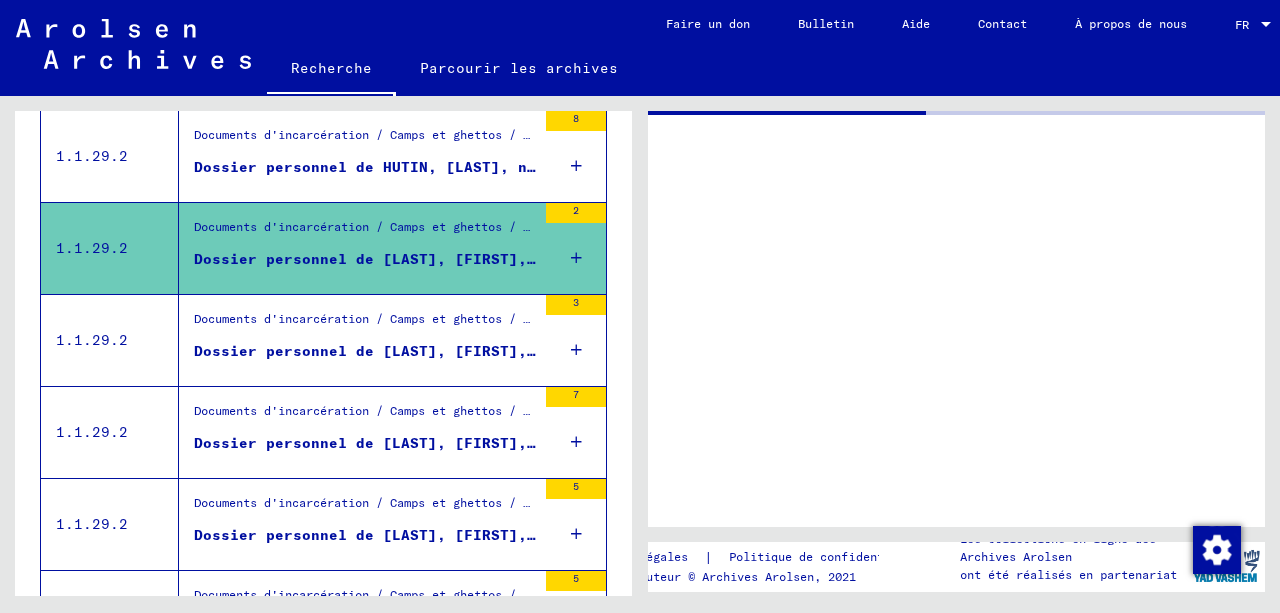 scroll, scrollTop: 0, scrollLeft: 0, axis: both 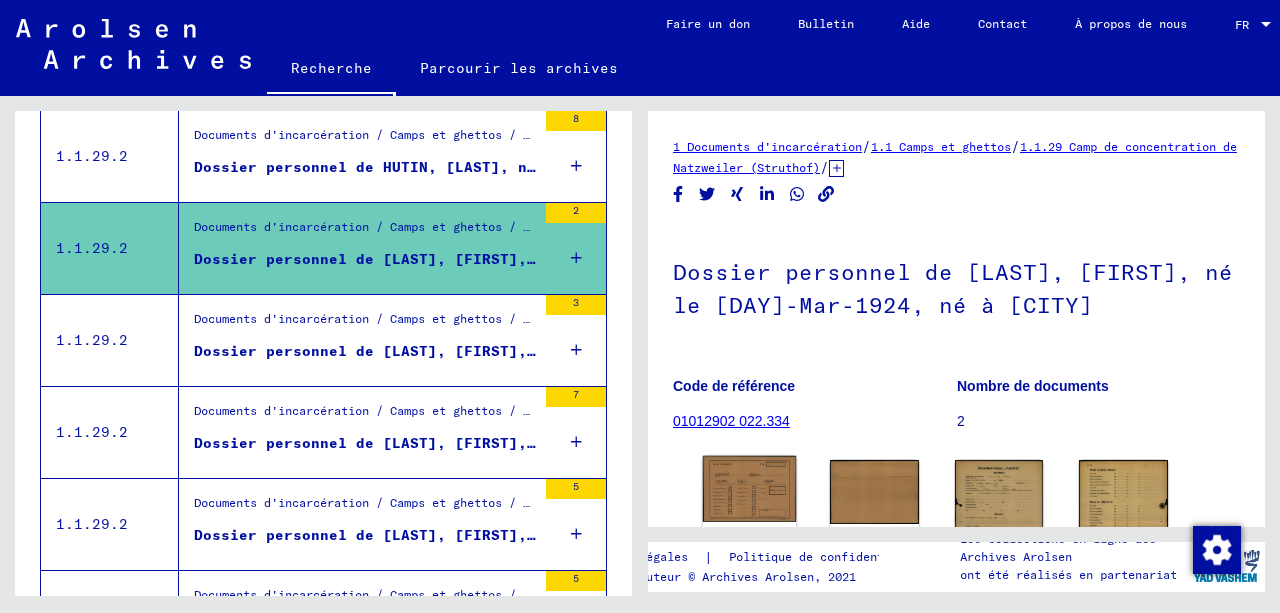 click 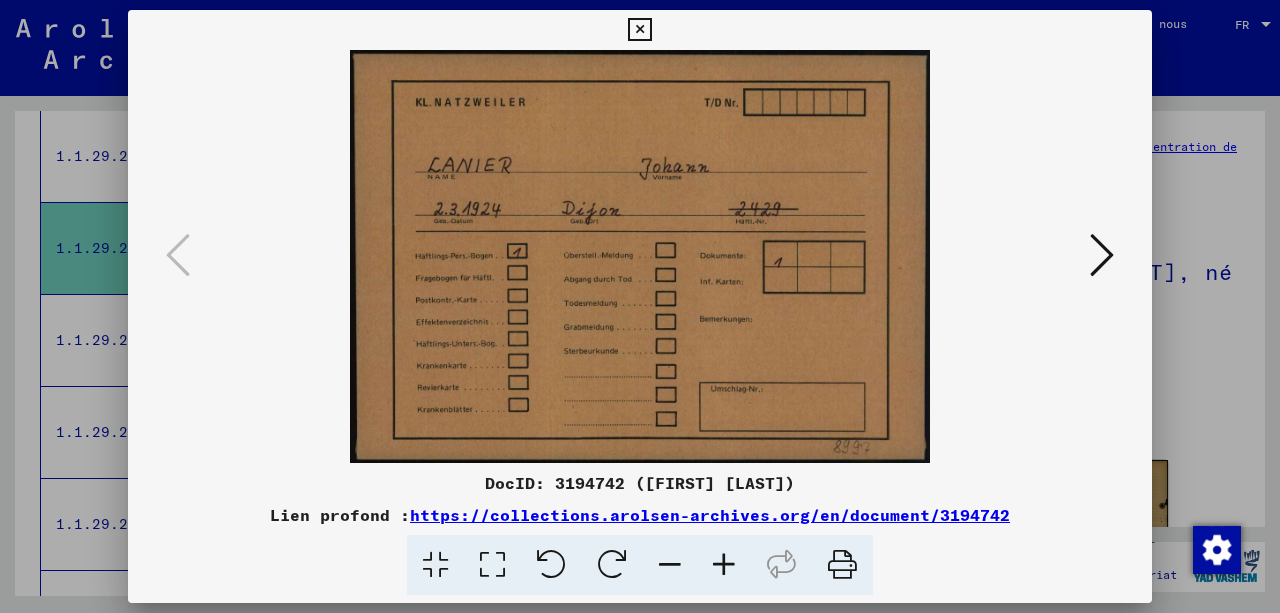 click at bounding box center (1102, 255) 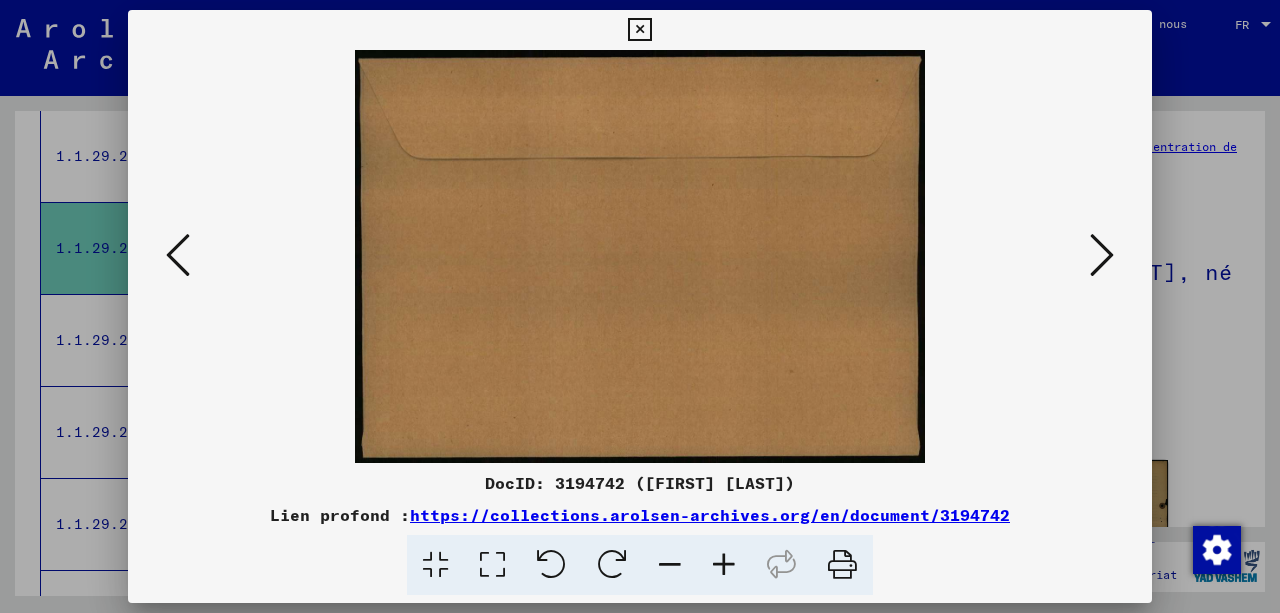 click at bounding box center (1102, 255) 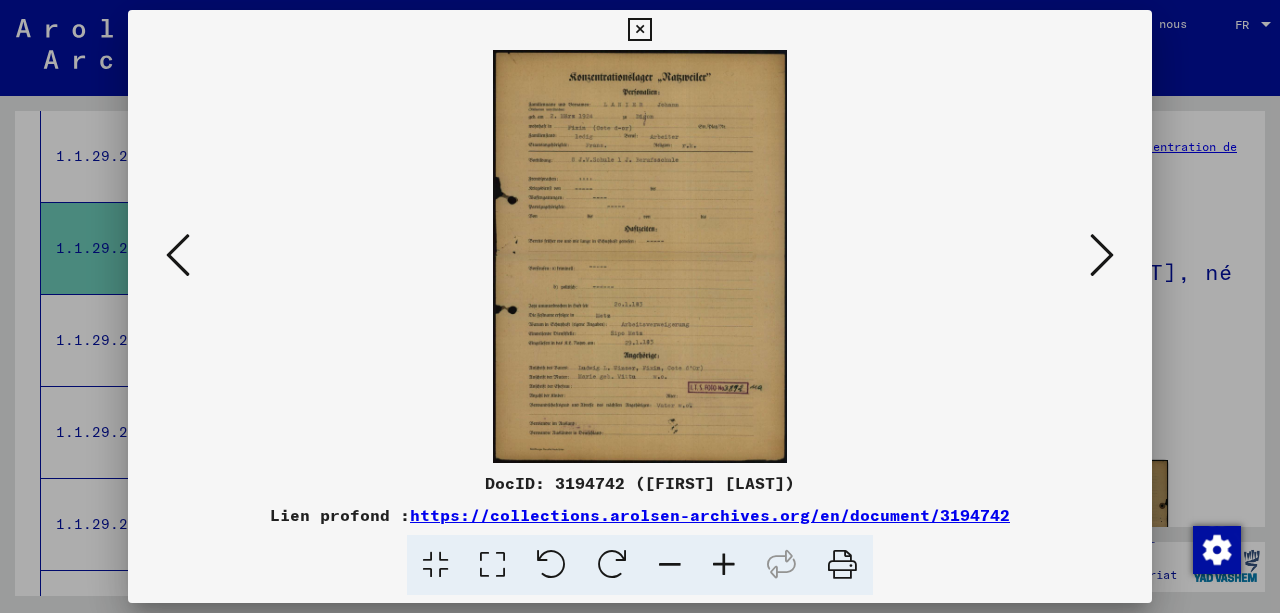 click at bounding box center [1102, 255] 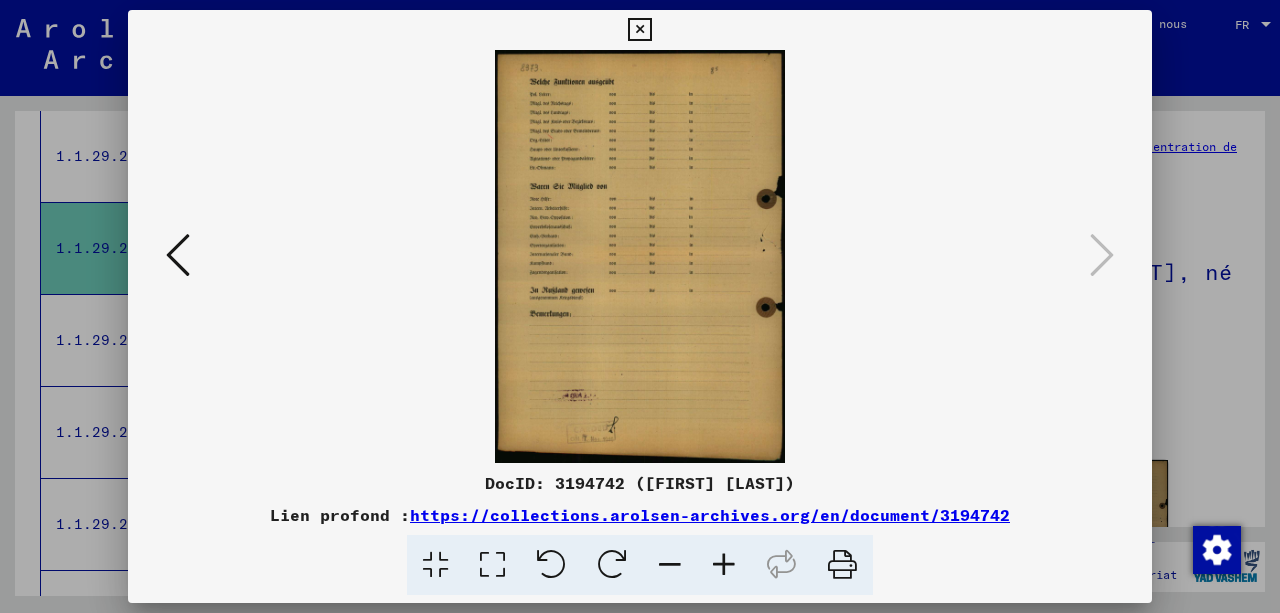 click at bounding box center [178, 255] 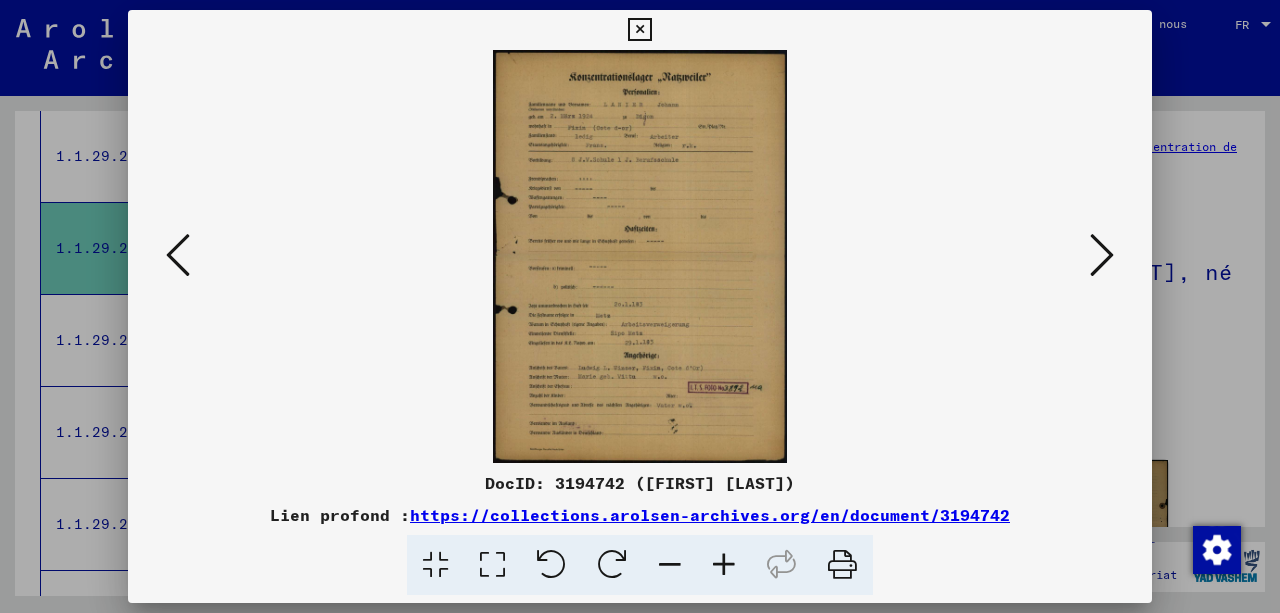 drag, startPoint x: 166, startPoint y: 256, endPoint x: 159, endPoint y: 444, distance: 188.13028 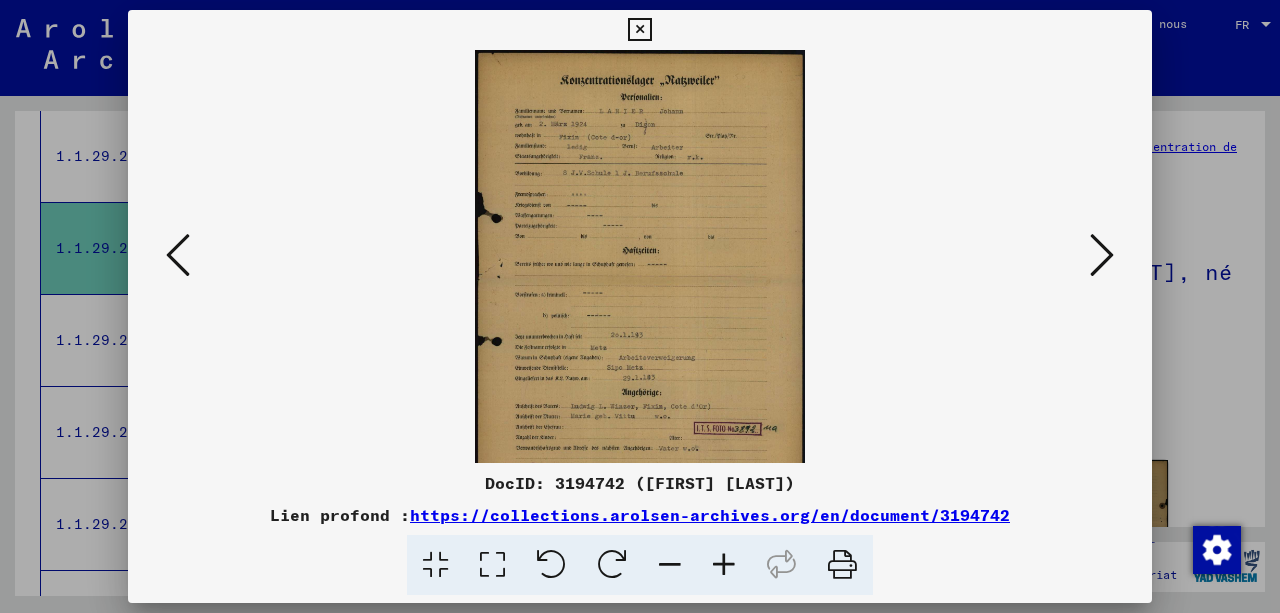 click at bounding box center (724, 565) 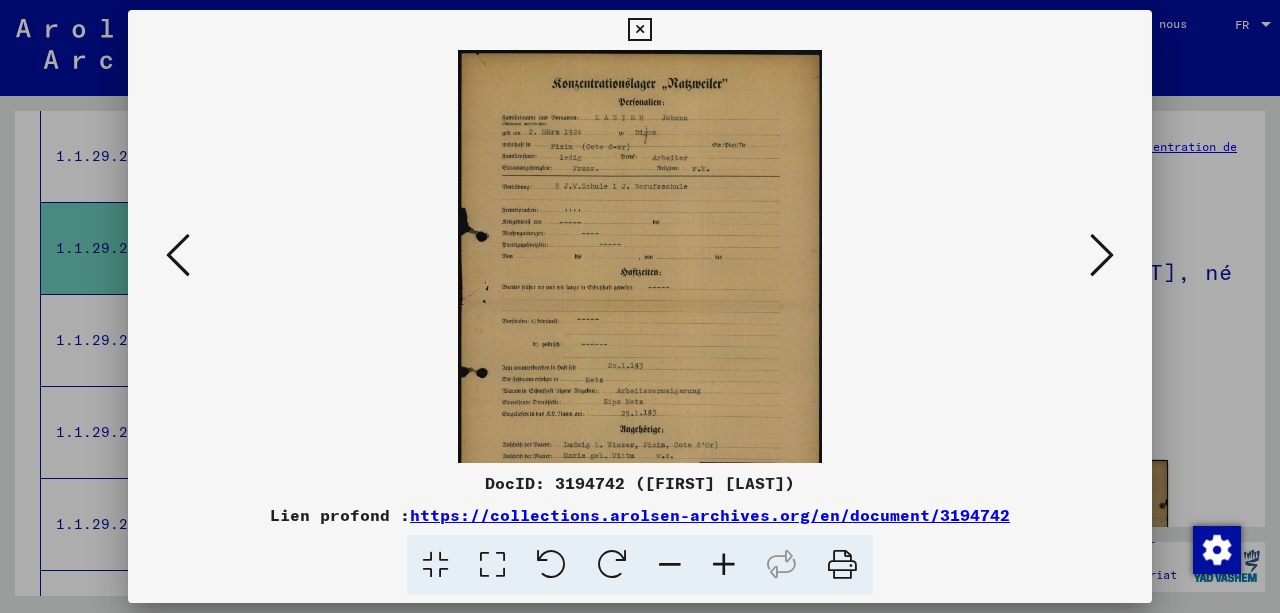 click at bounding box center [724, 565] 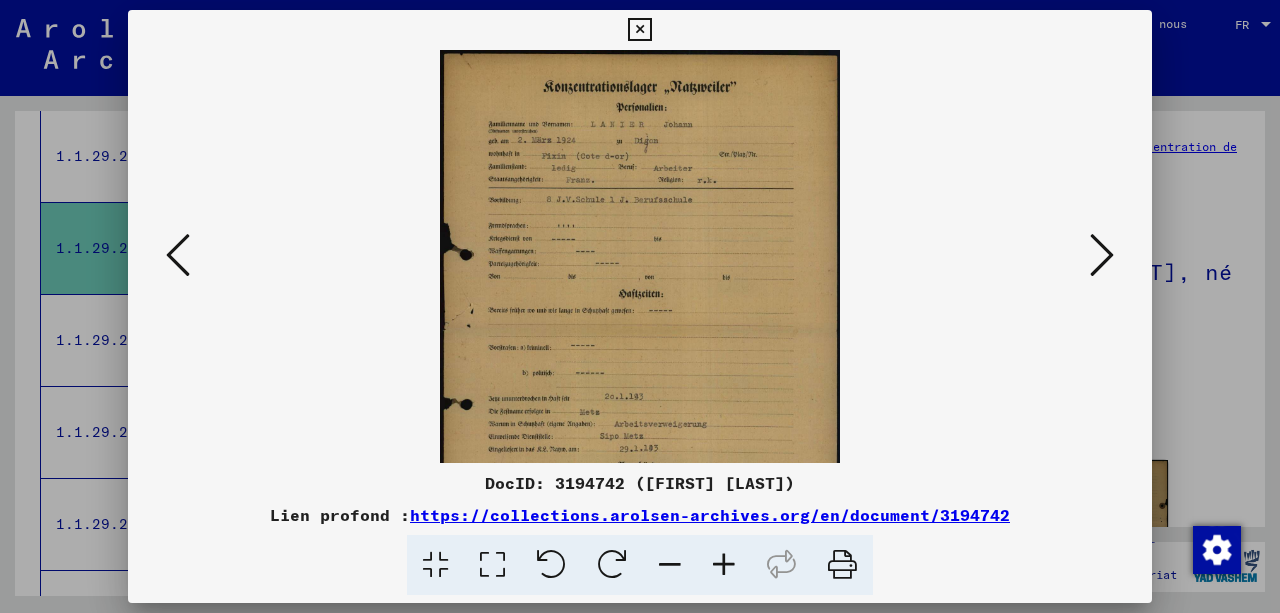 click at bounding box center [724, 565] 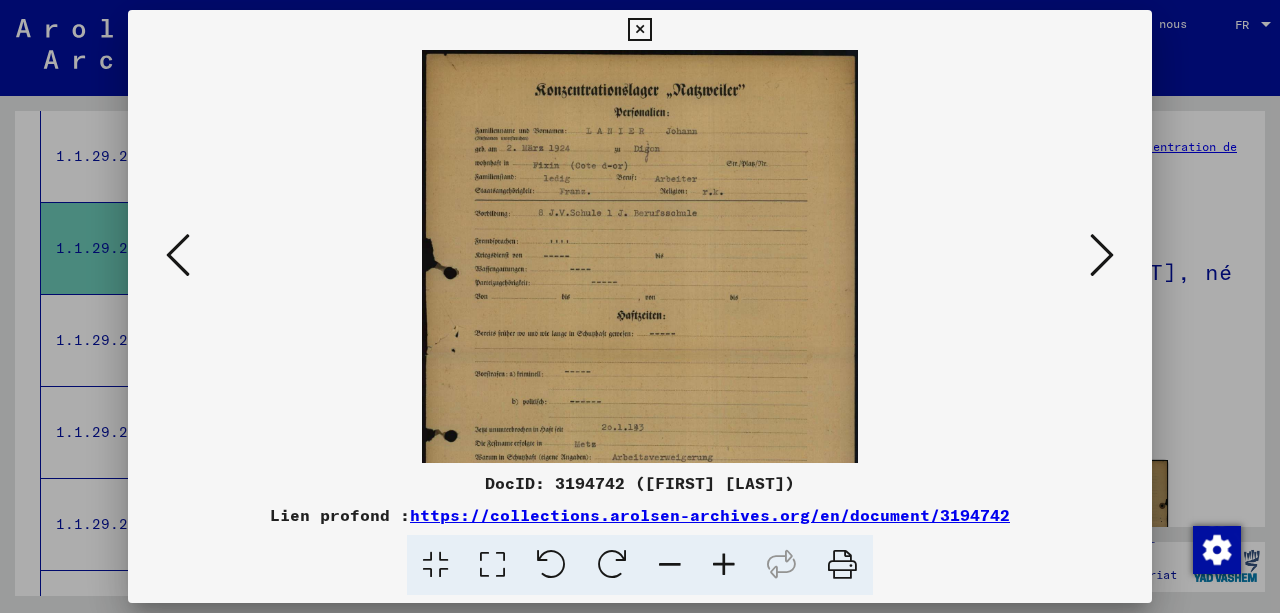 click at bounding box center [724, 565] 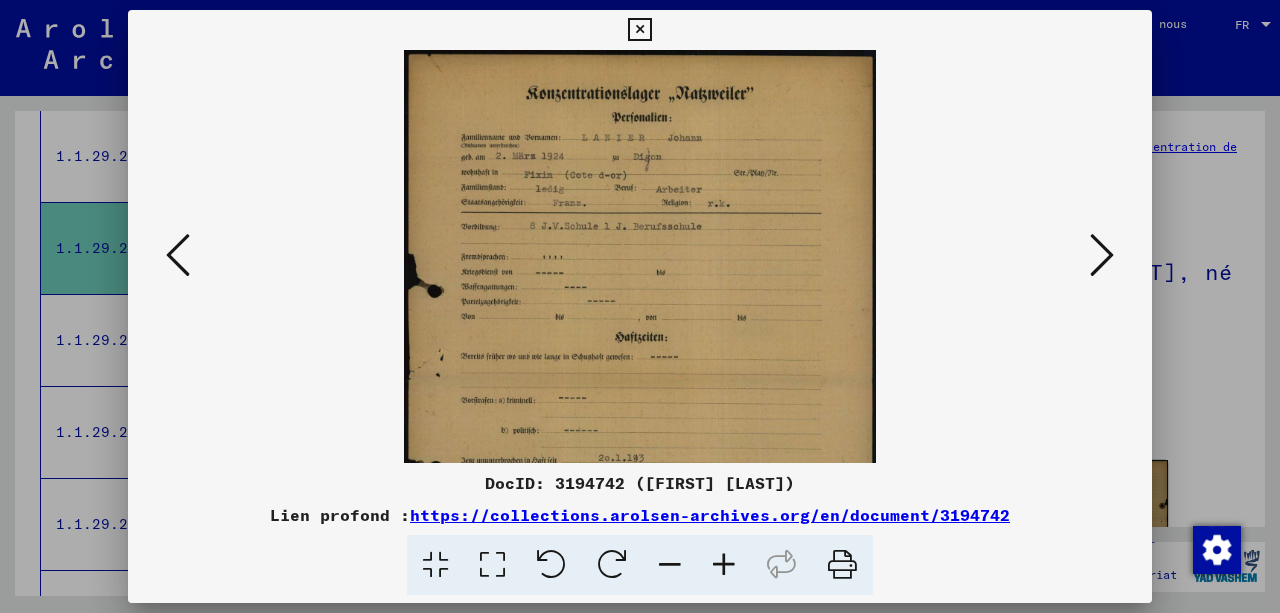 click at bounding box center [724, 565] 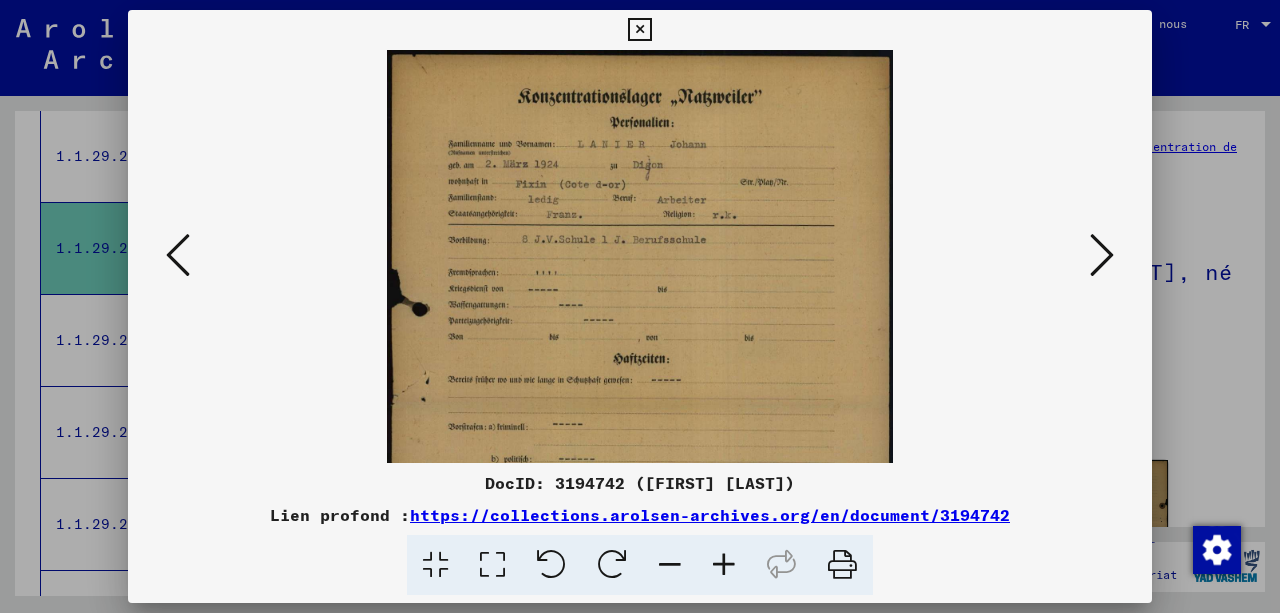 click at bounding box center (724, 565) 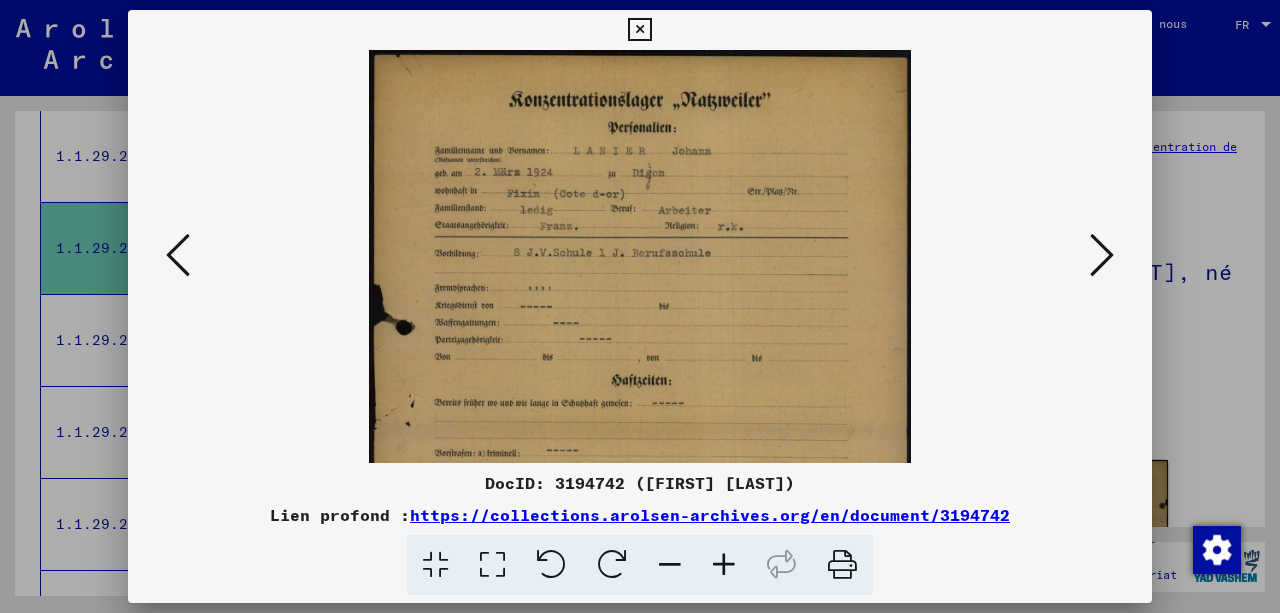 click at bounding box center [724, 565] 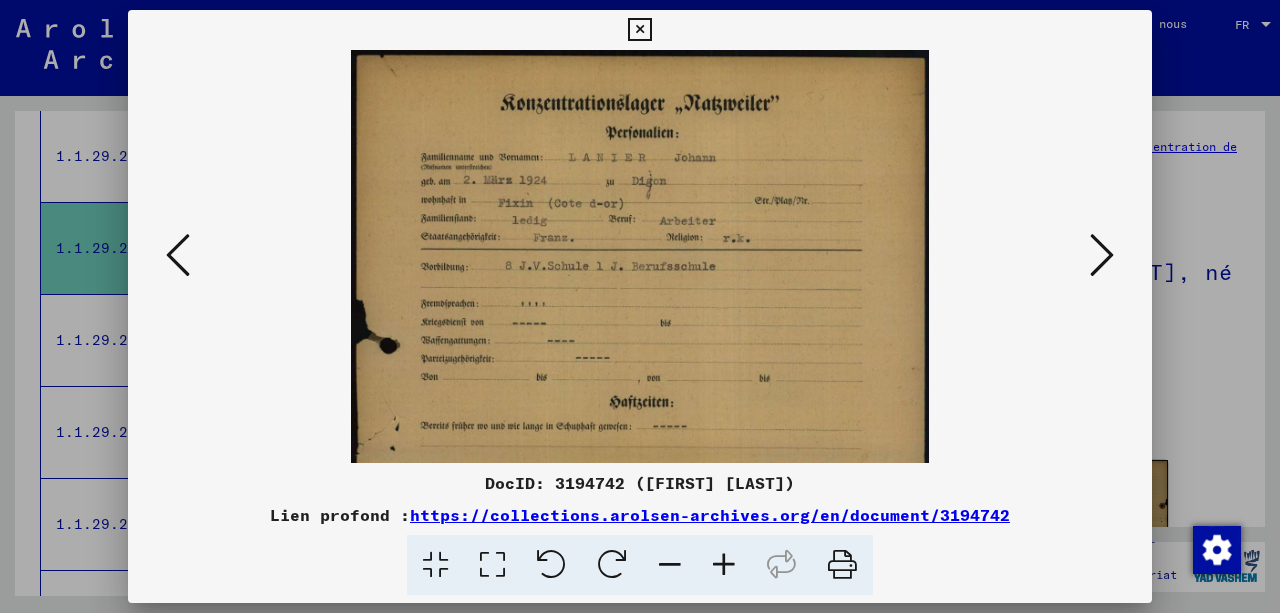 click at bounding box center (724, 565) 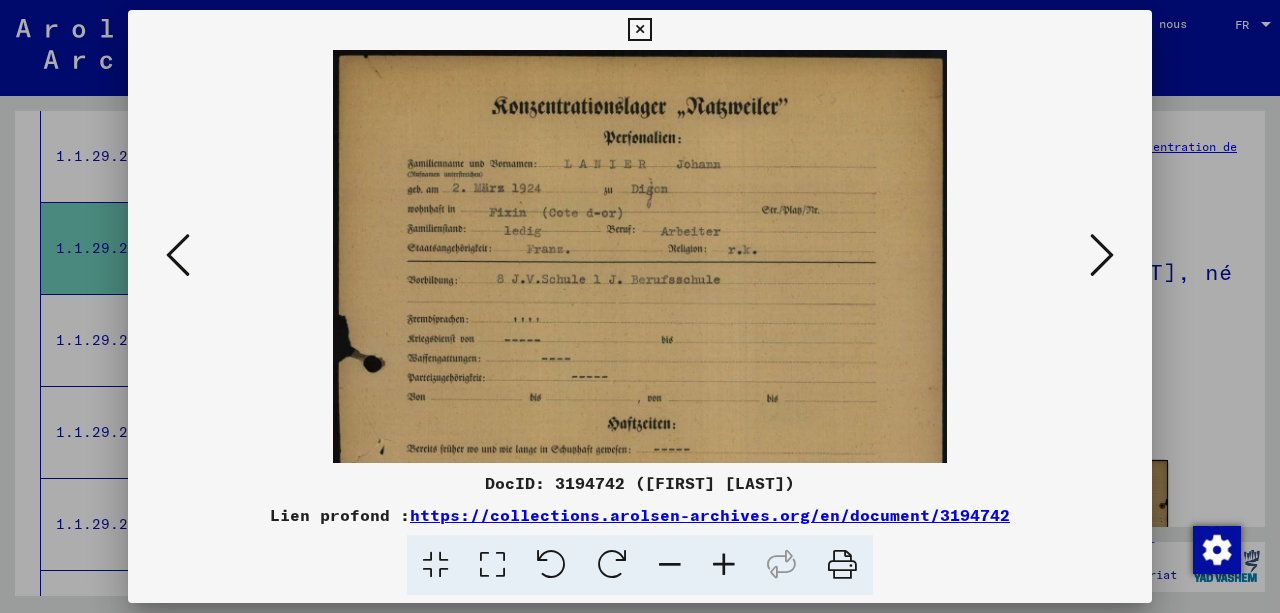 click at bounding box center (1102, 255) 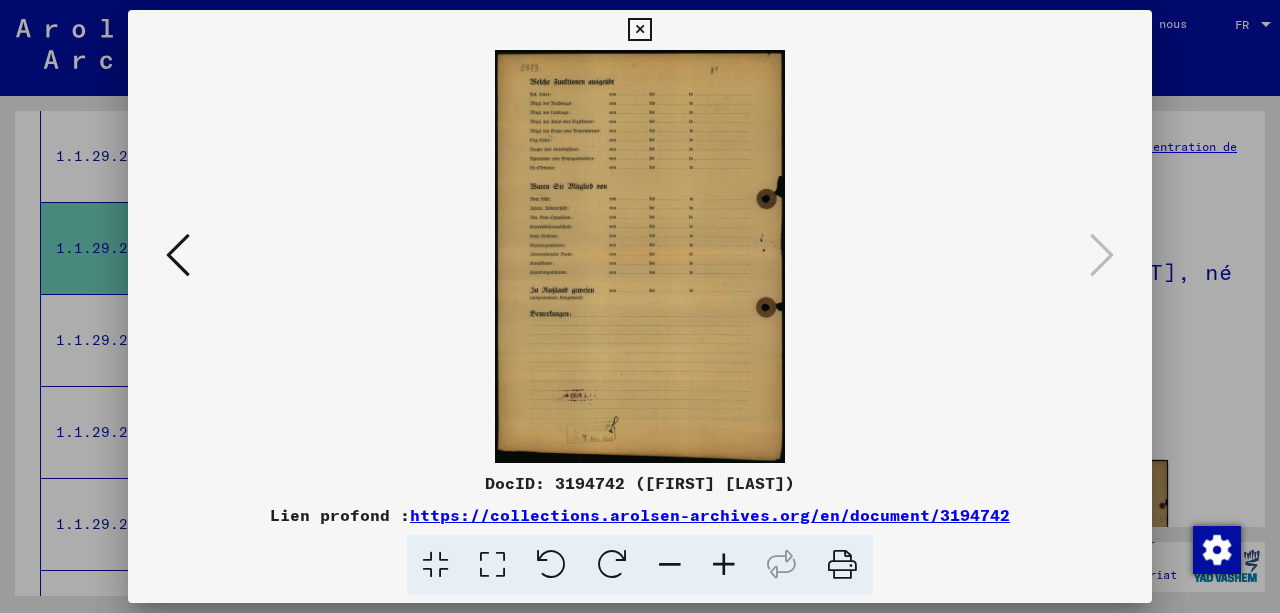 click at bounding box center (639, 30) 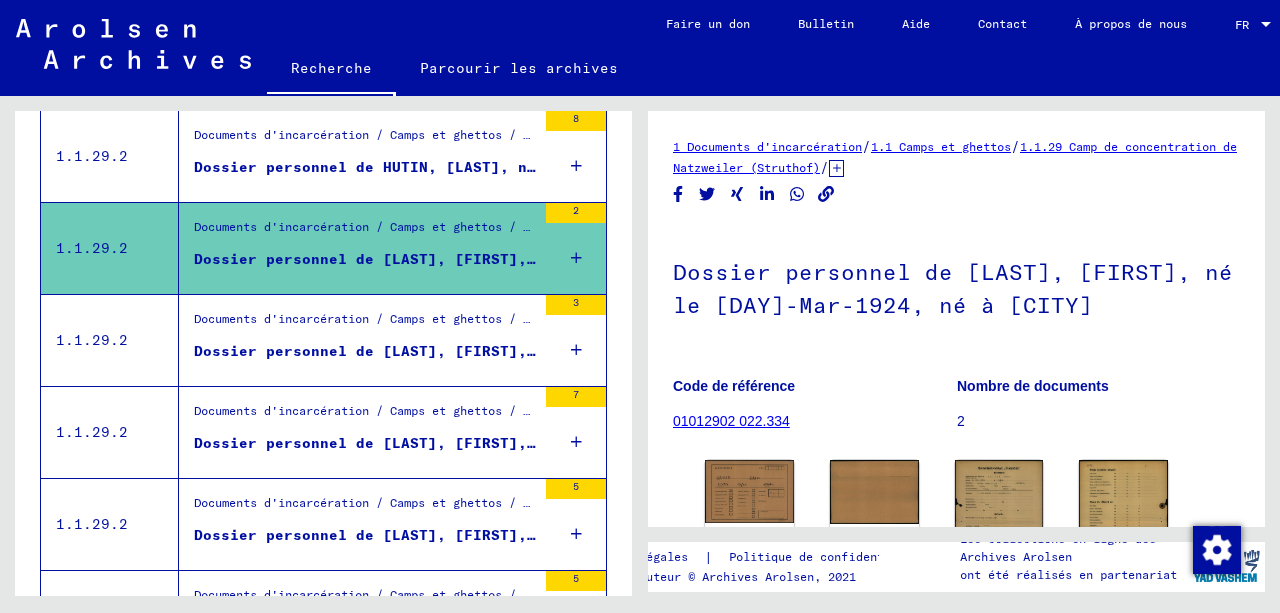 click on "Dossier personnel de [LAST], [FIRST], né le [DAY]-[MONTH]-[YEAR], né à [CITY]" at bounding box center [540, 351] 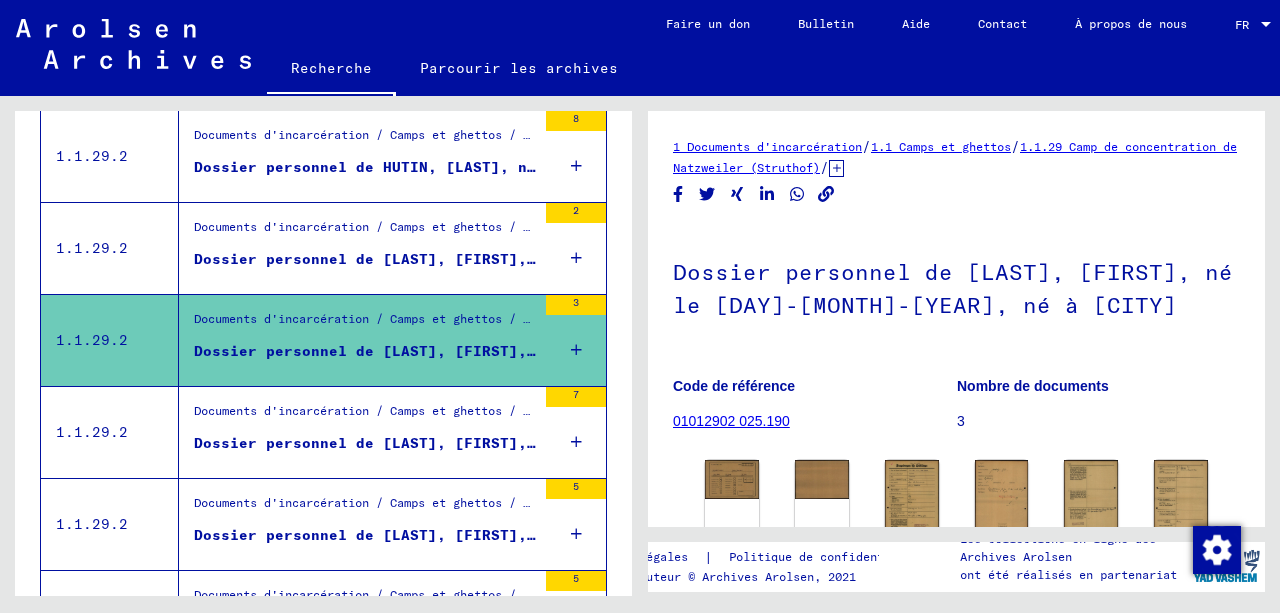 scroll, scrollTop: 0, scrollLeft: 0, axis: both 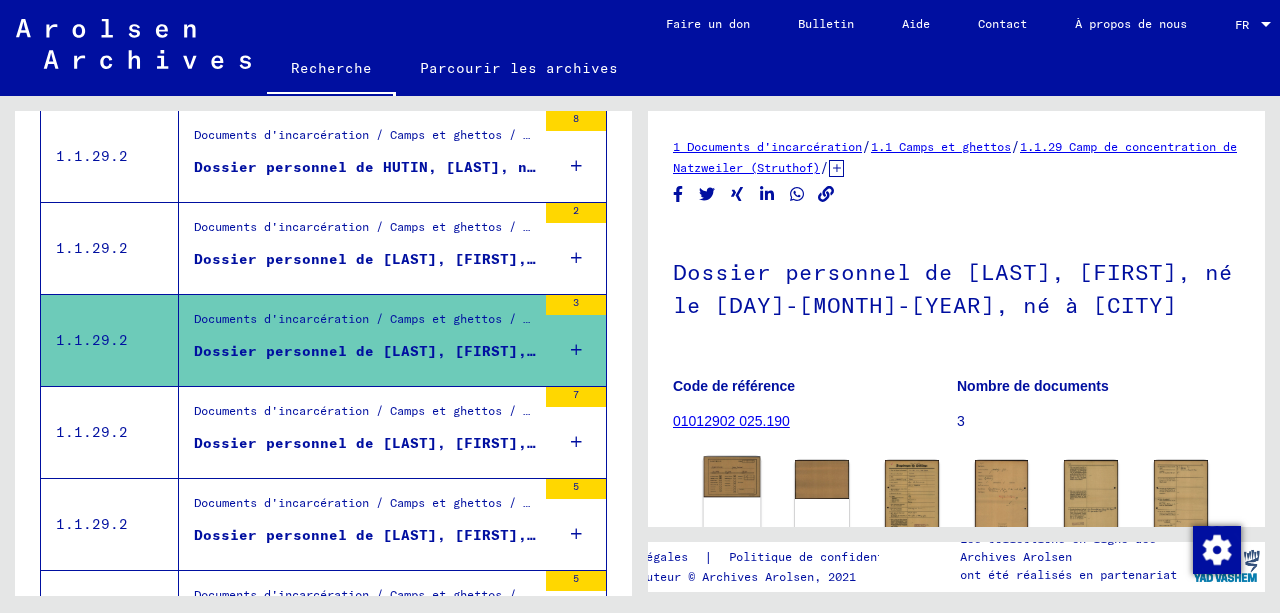 click 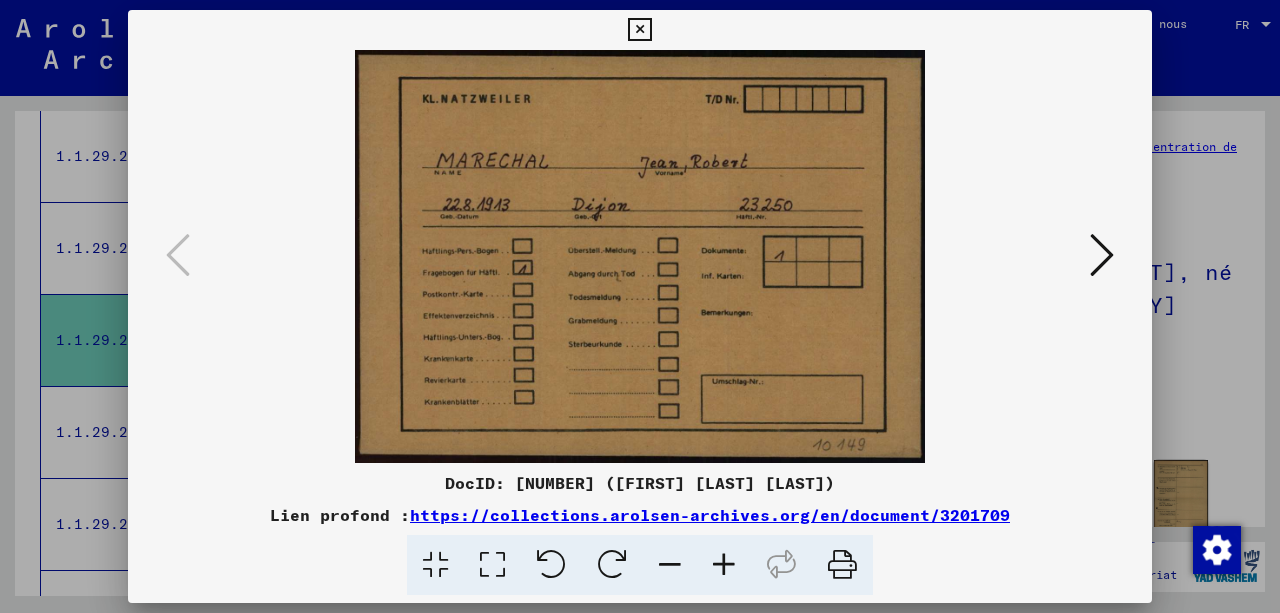 click at bounding box center [1102, 255] 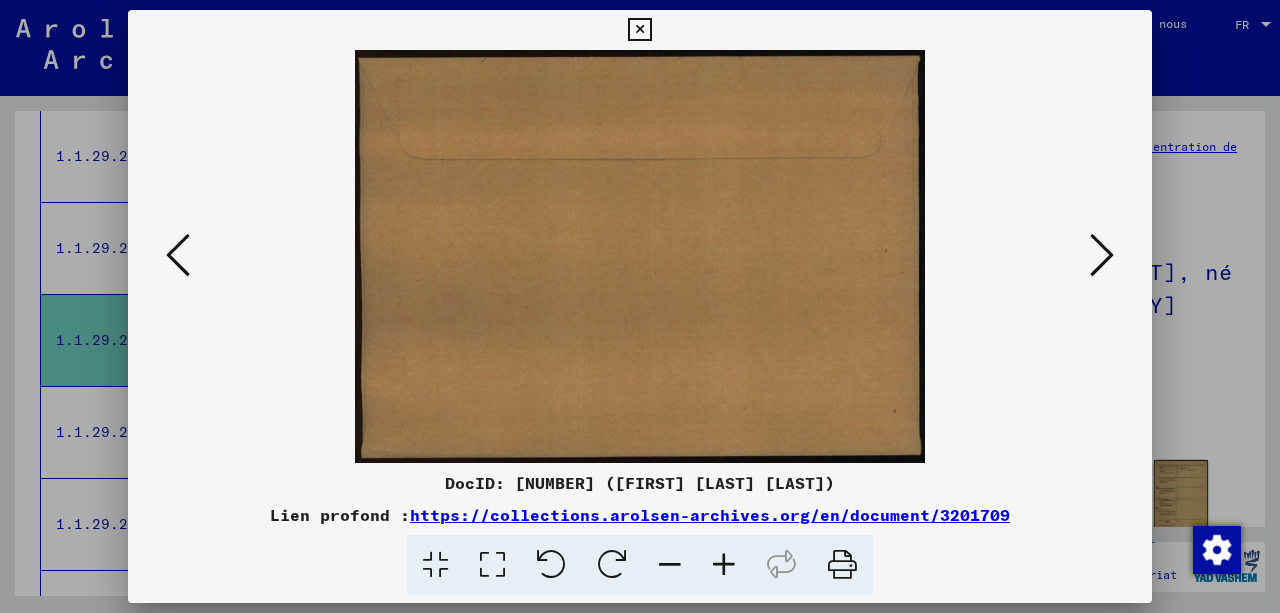click at bounding box center [1102, 255] 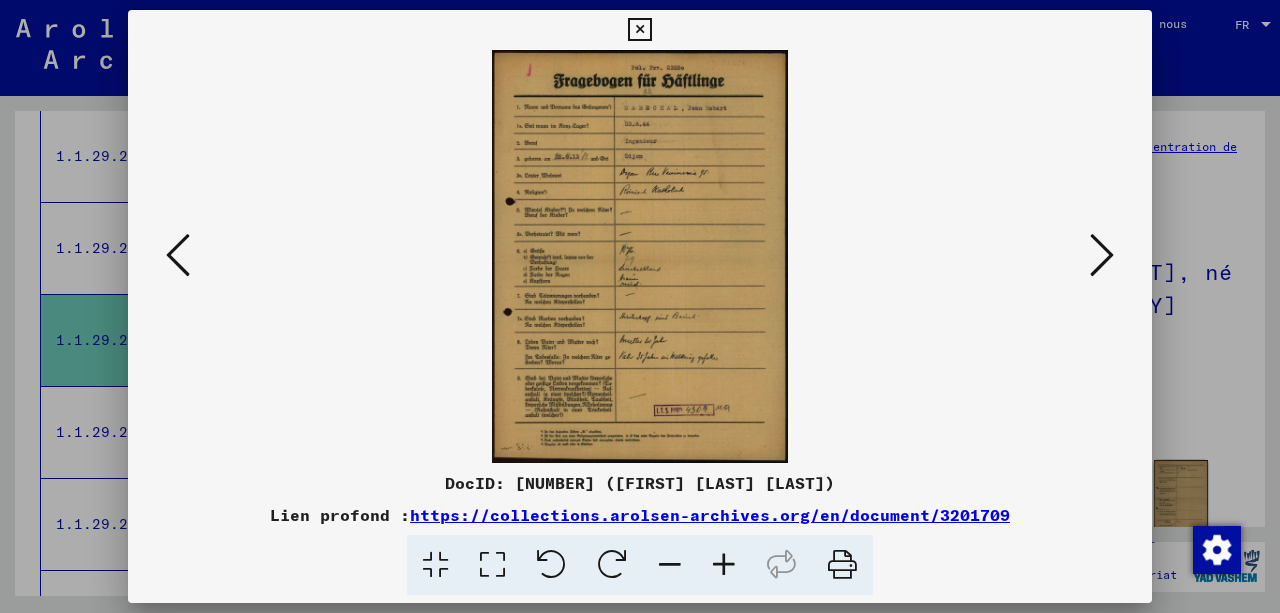 click at bounding box center [724, 565] 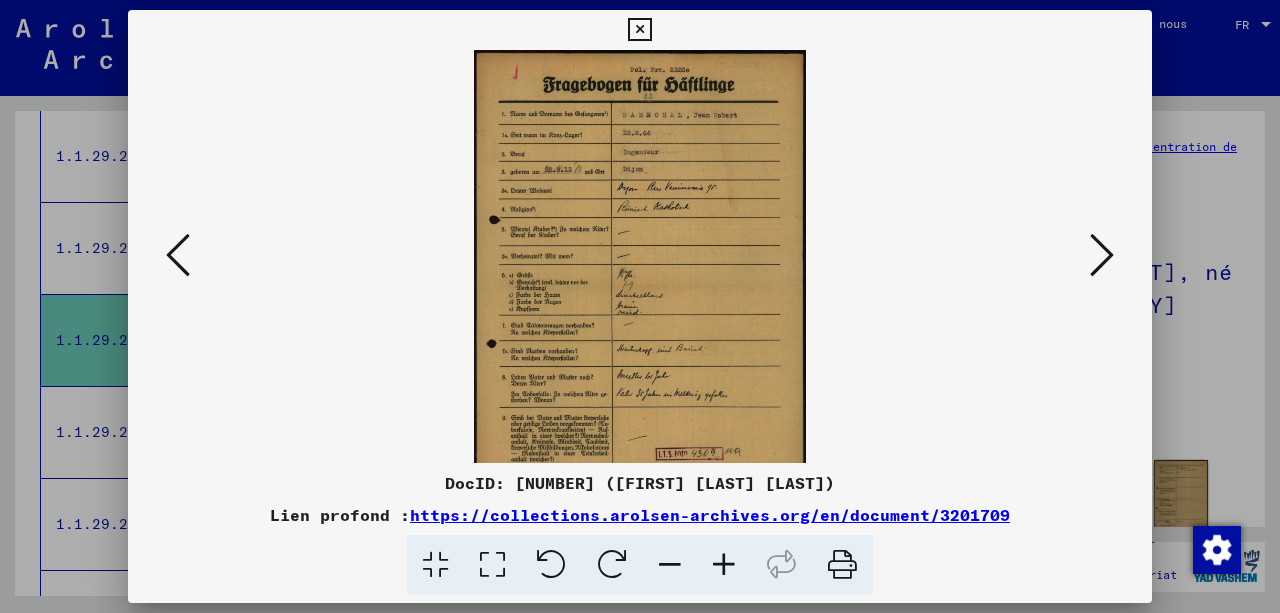 click at bounding box center (724, 565) 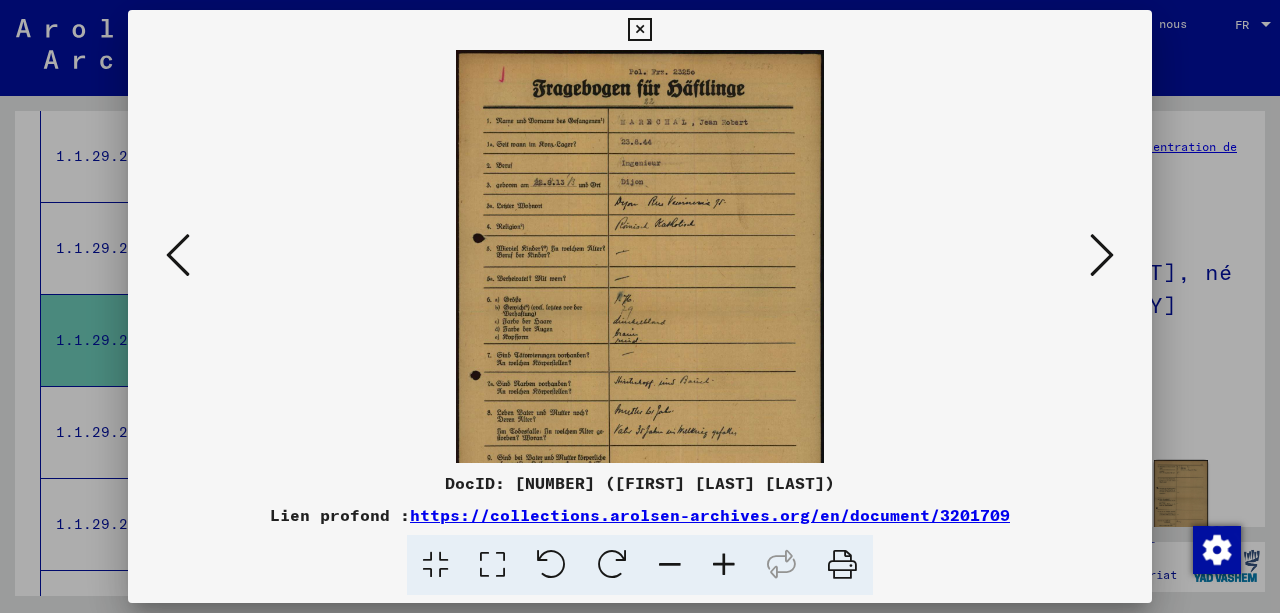 click at bounding box center [724, 565] 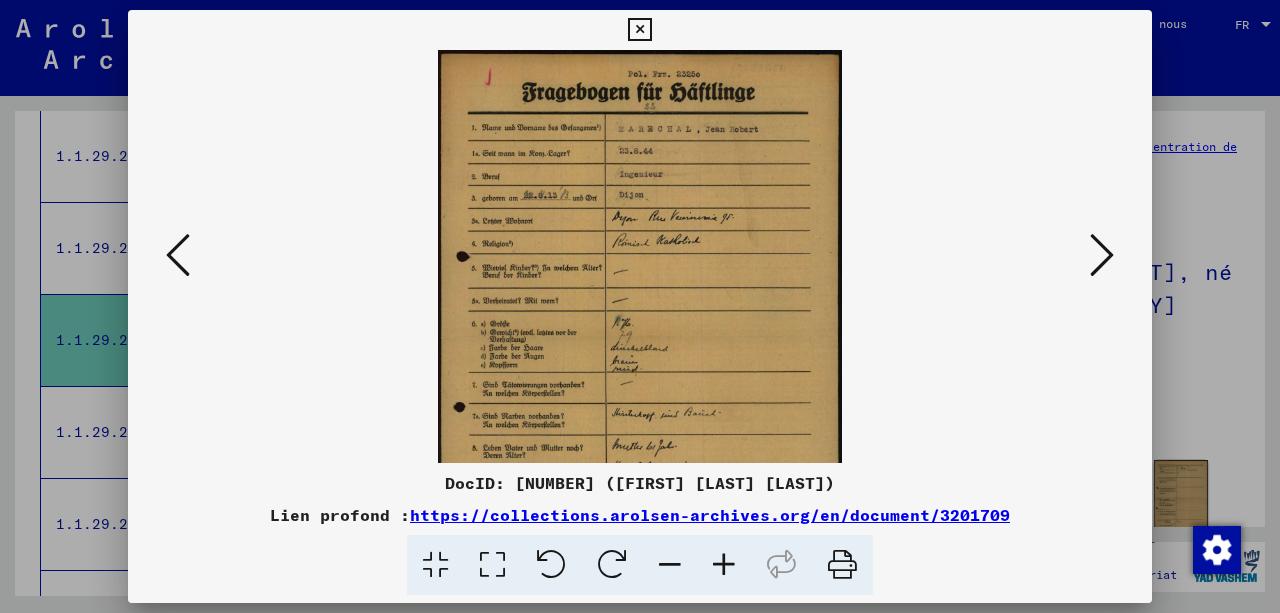 click at bounding box center [724, 565] 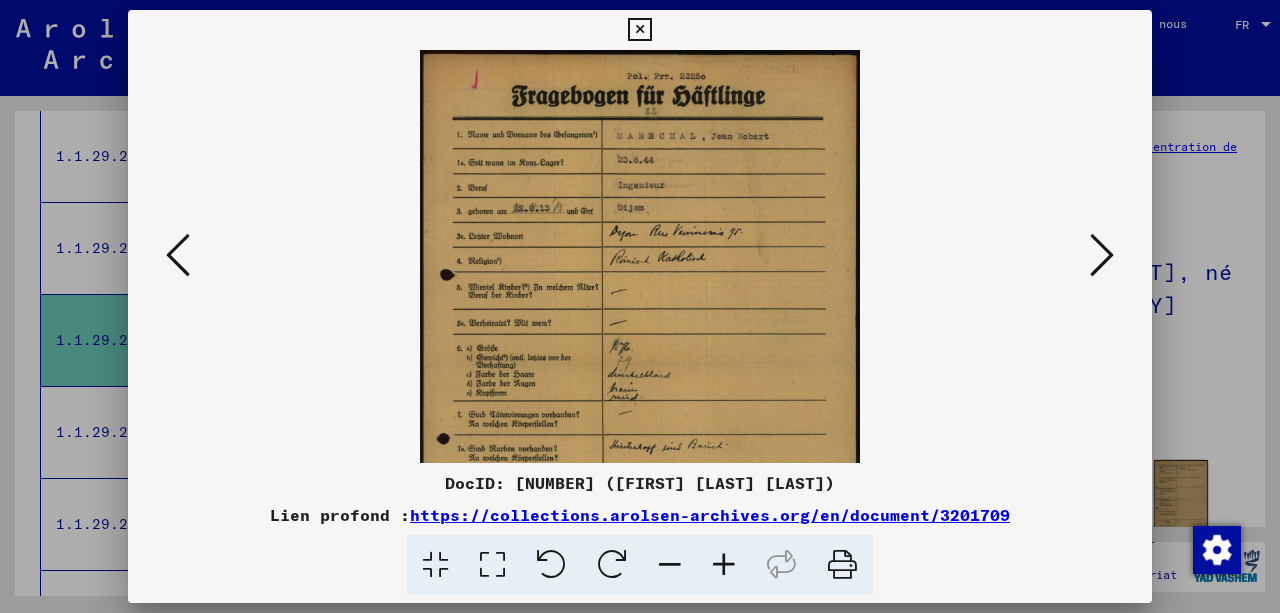 click at bounding box center [724, 565] 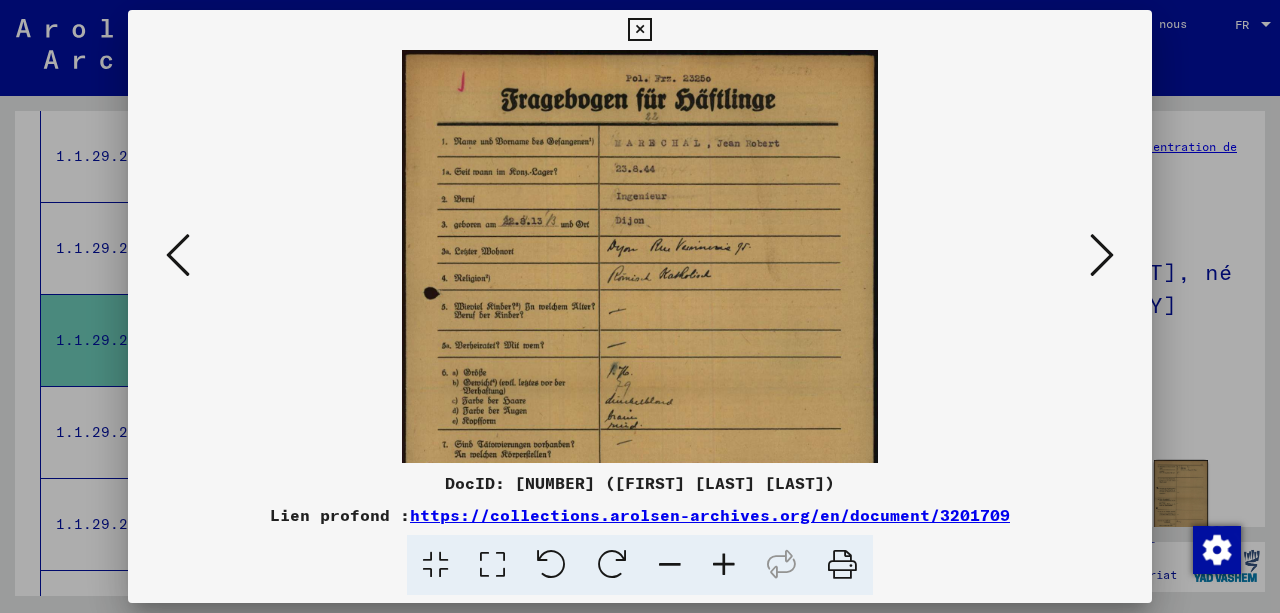 click at bounding box center [724, 565] 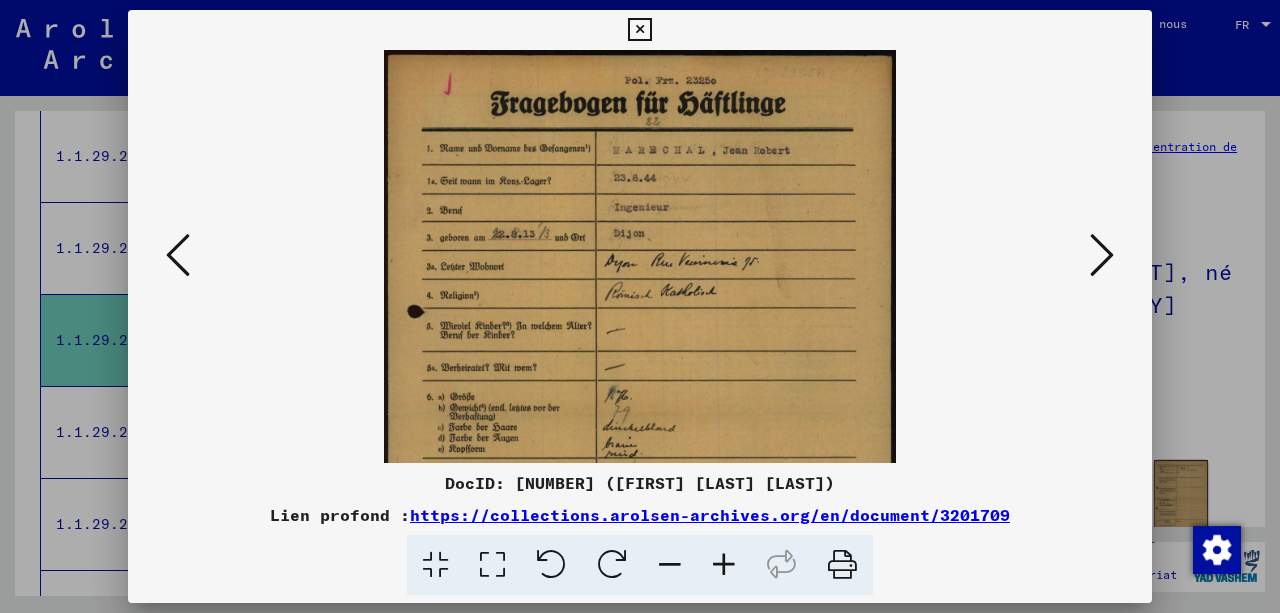 click at bounding box center (724, 565) 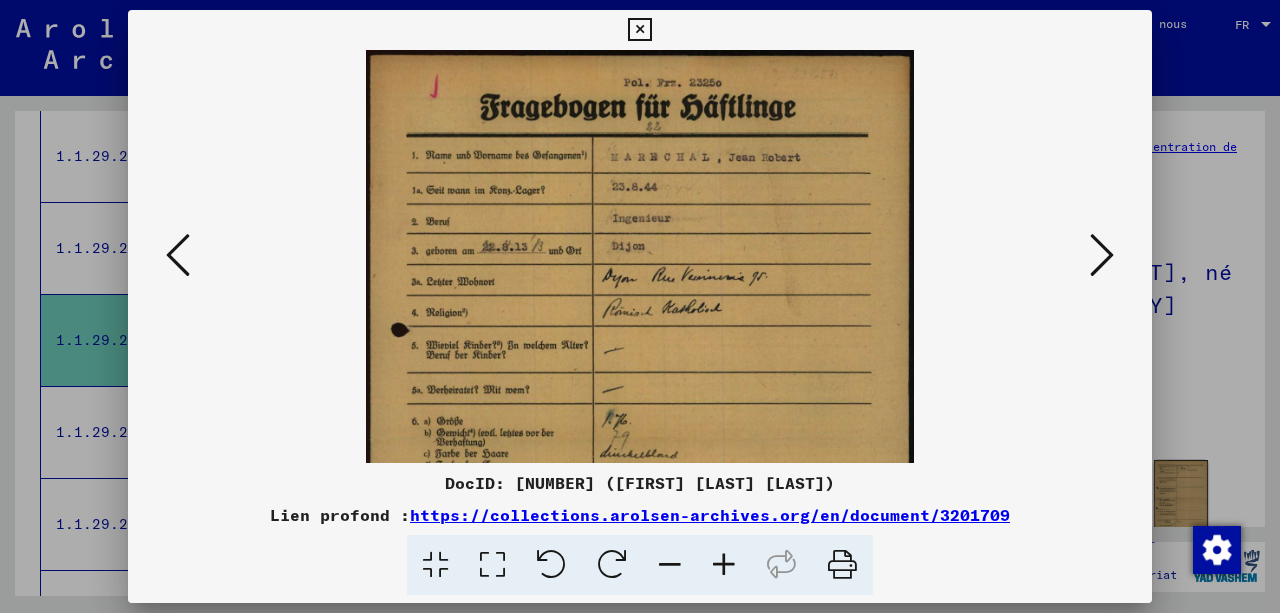click at bounding box center (724, 565) 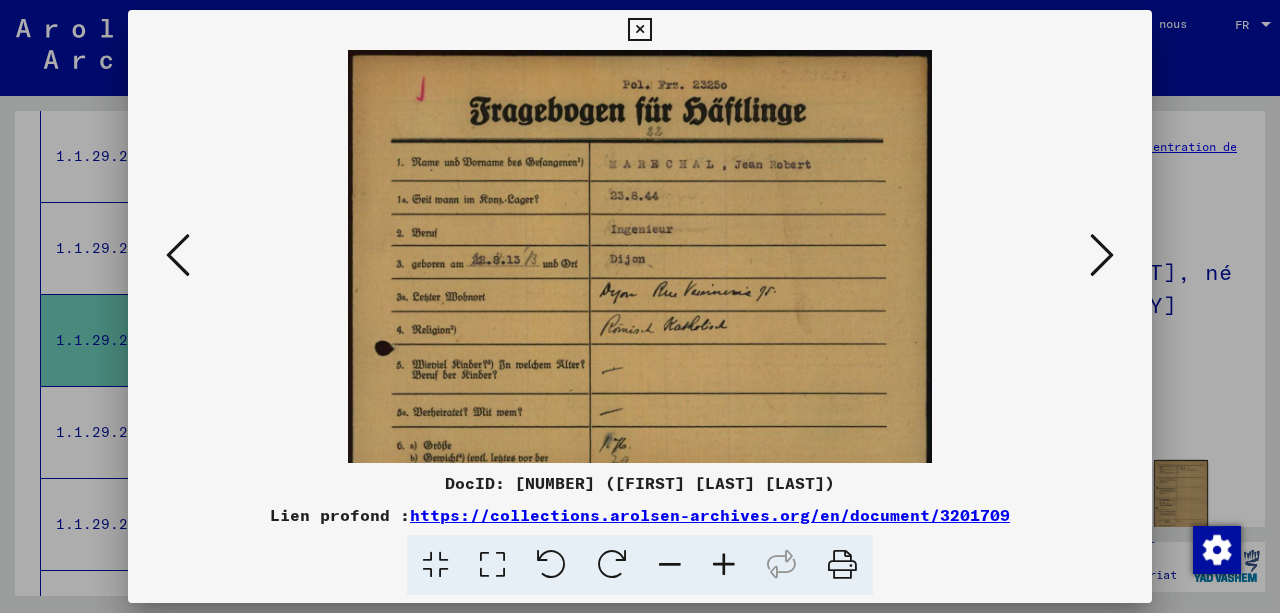 click at bounding box center [724, 565] 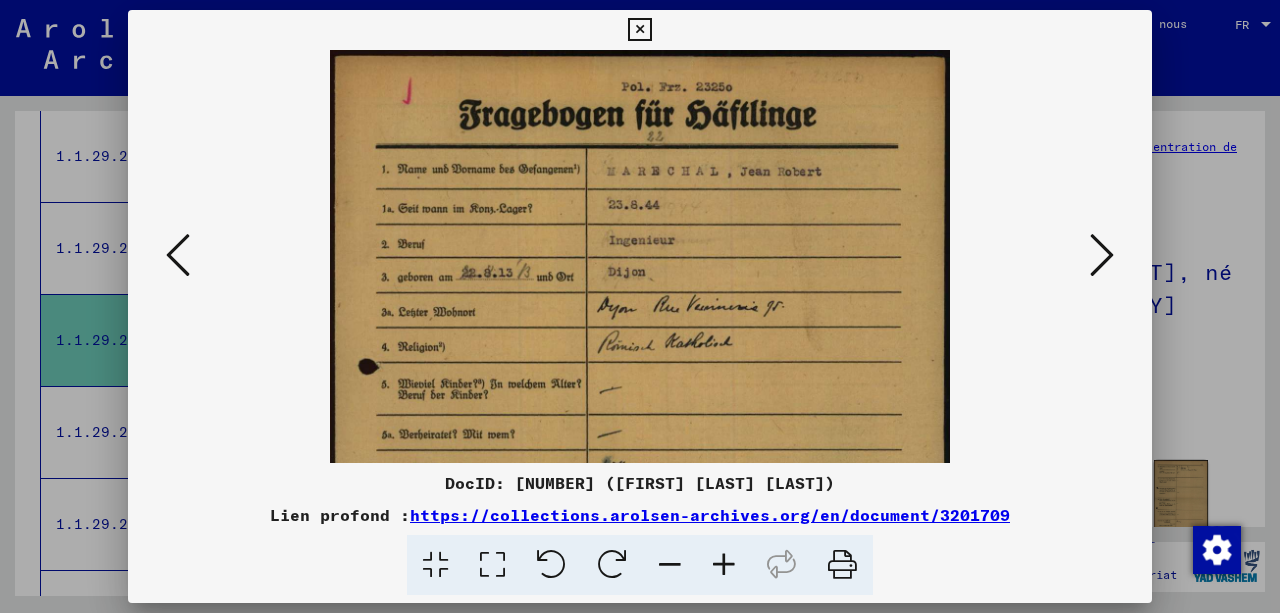 click at bounding box center [1102, 255] 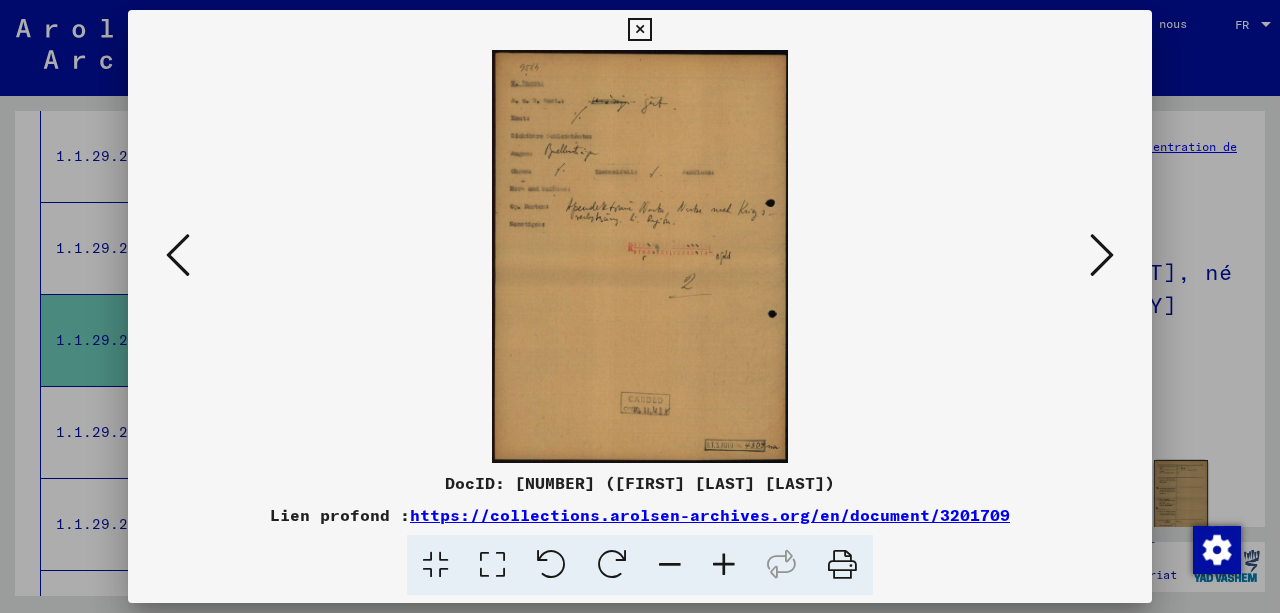 click at bounding box center [724, 565] 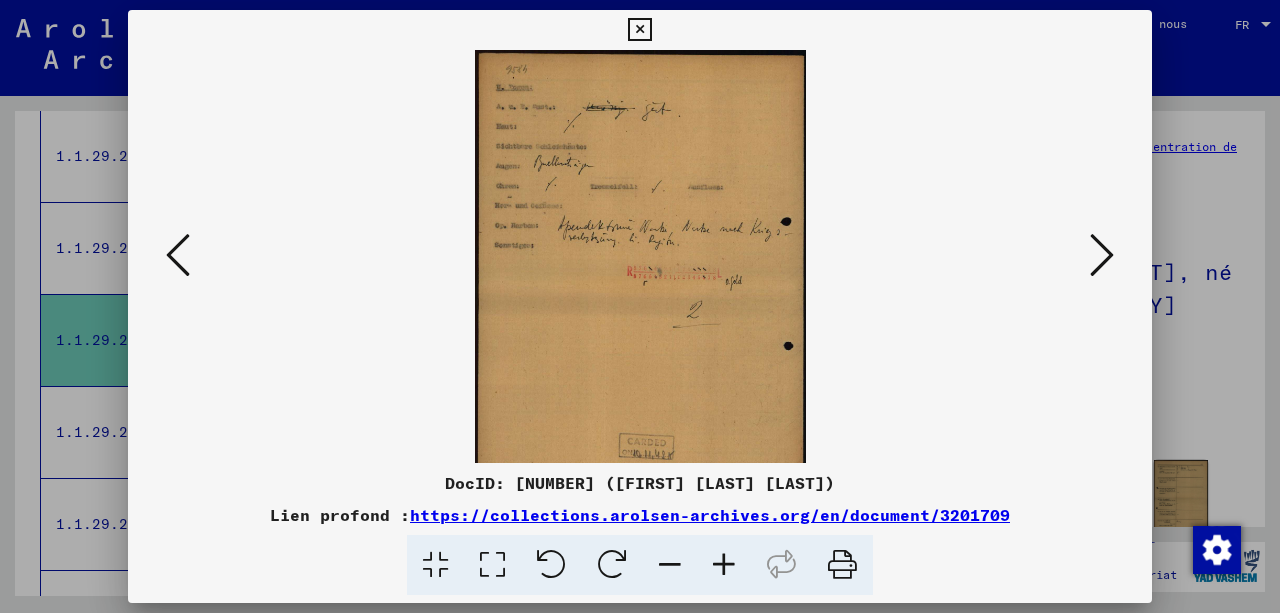click at bounding box center (724, 565) 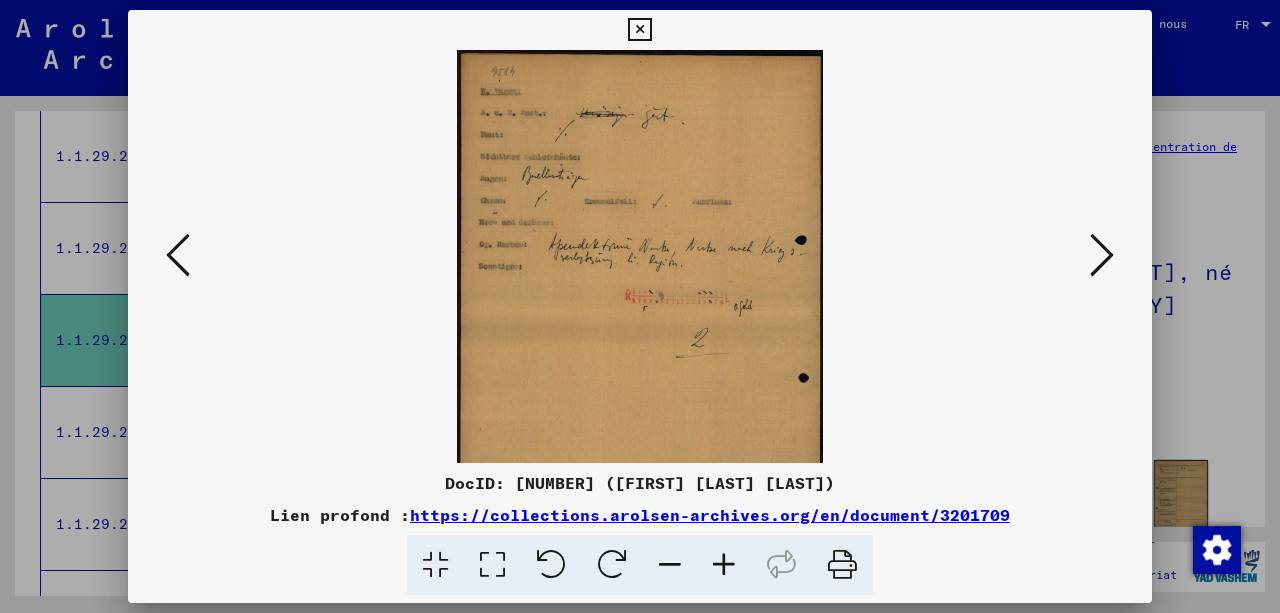 click at bounding box center [724, 565] 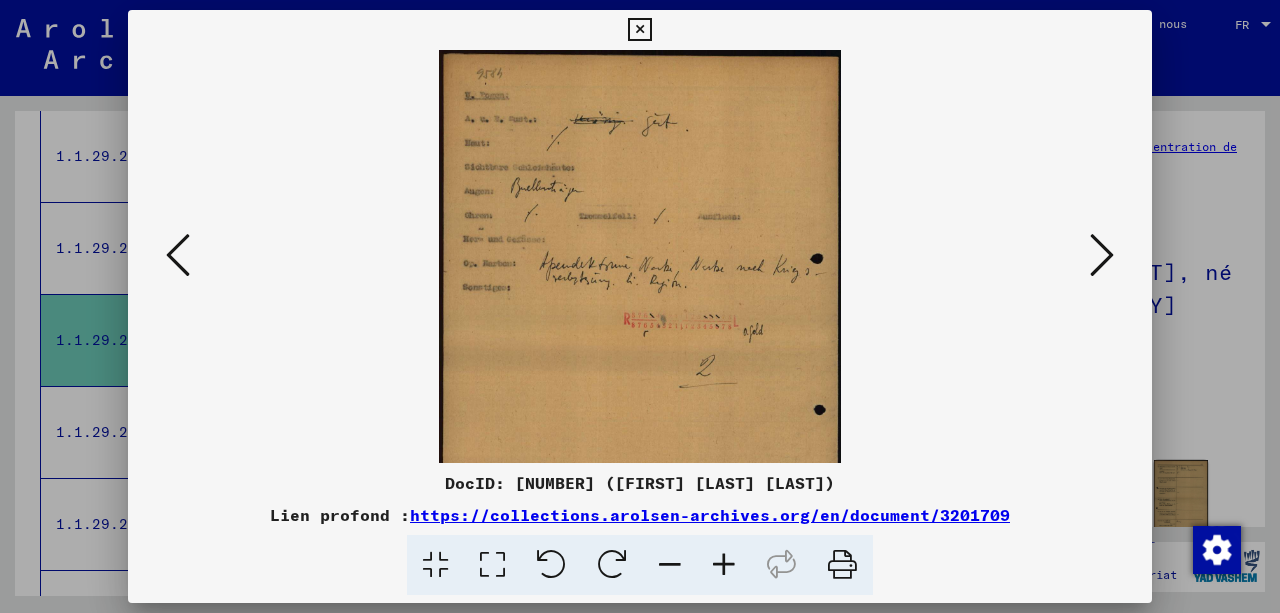 click at bounding box center [724, 565] 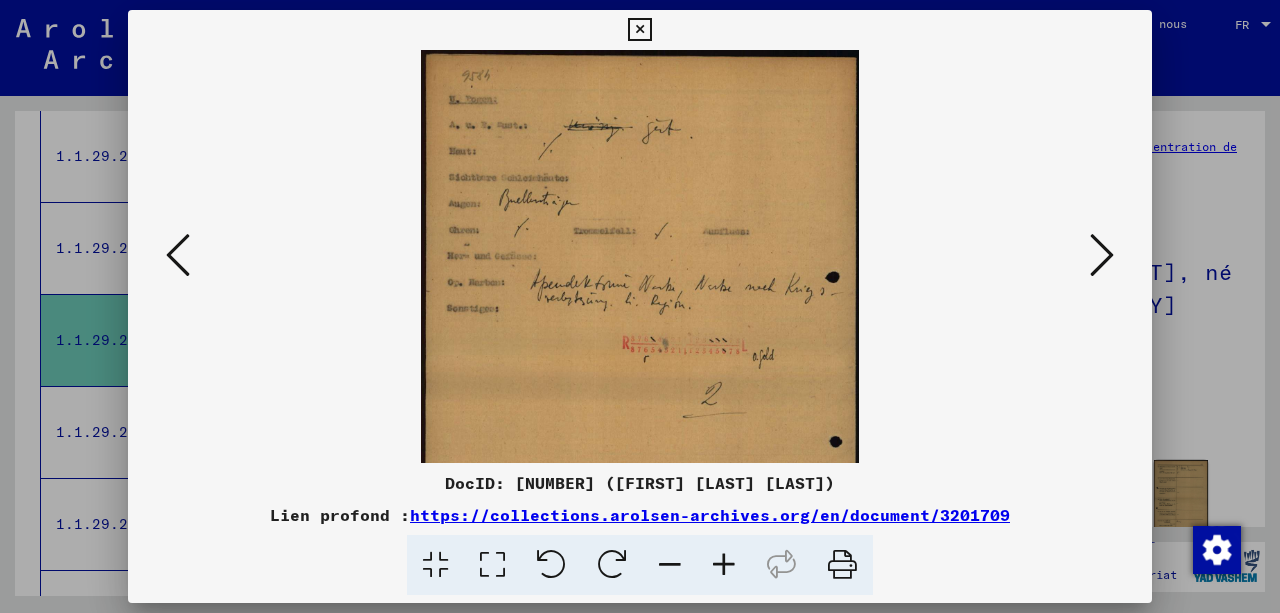 click at bounding box center (724, 565) 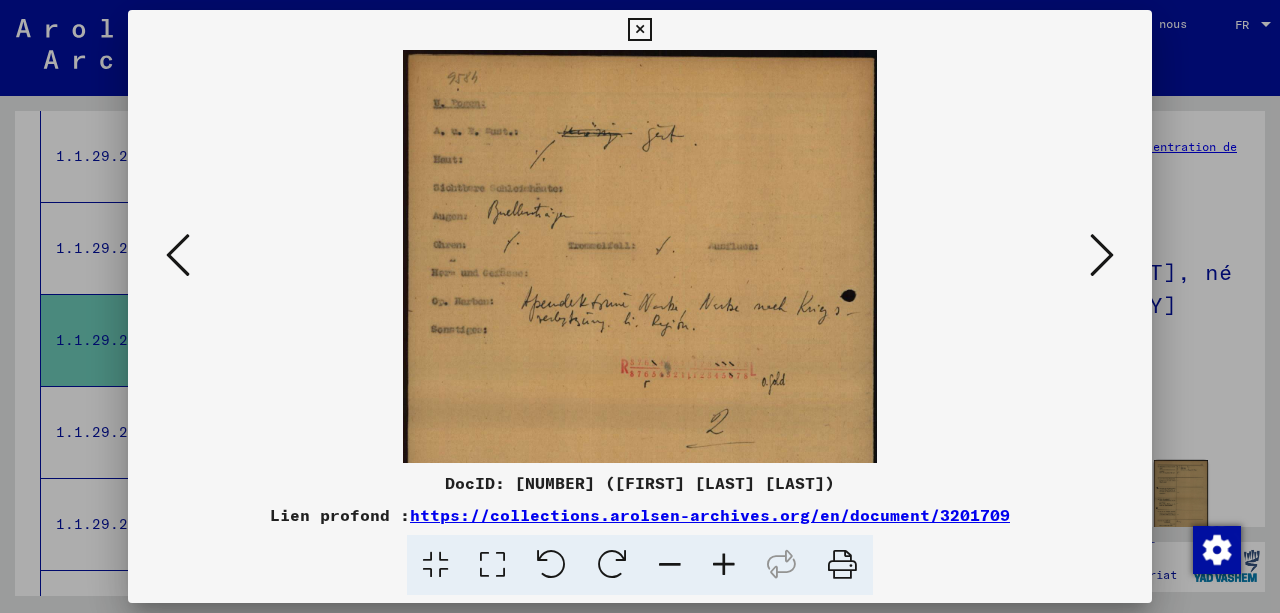 click at bounding box center (724, 565) 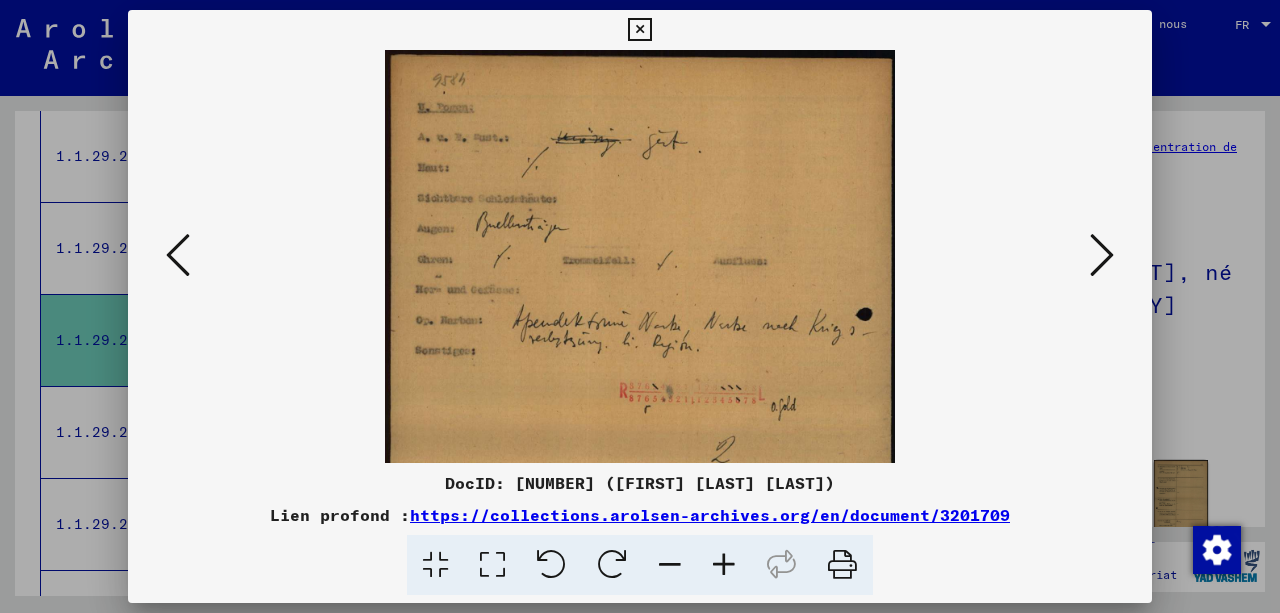 click at bounding box center (724, 565) 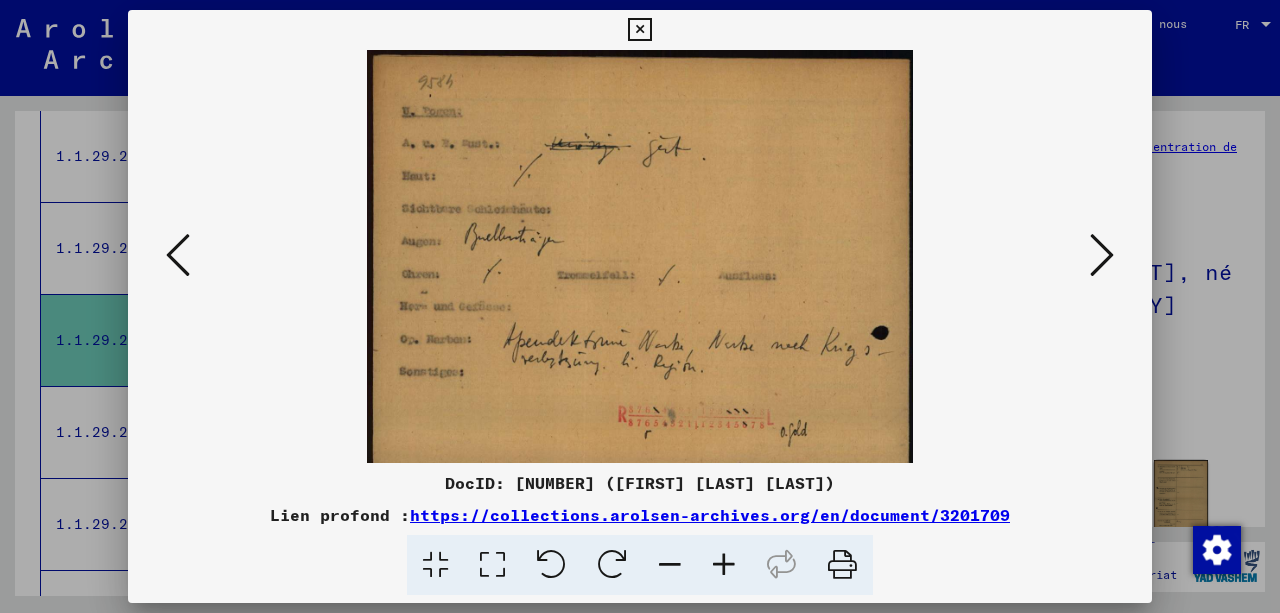click at bounding box center [1102, 255] 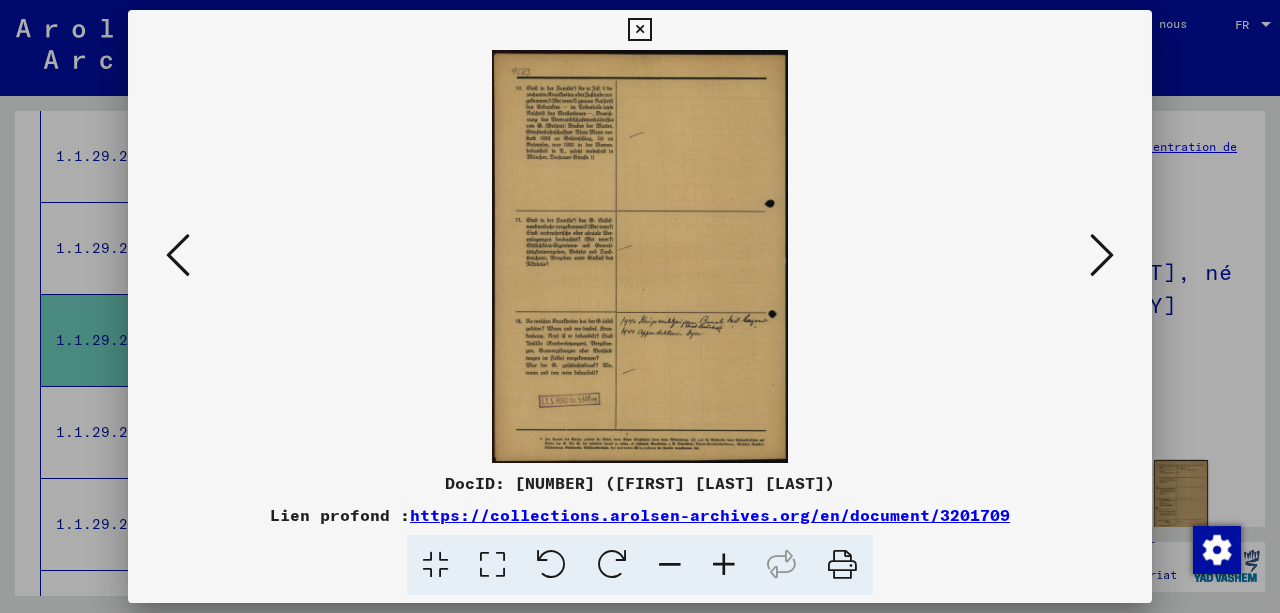 click at bounding box center (1102, 255) 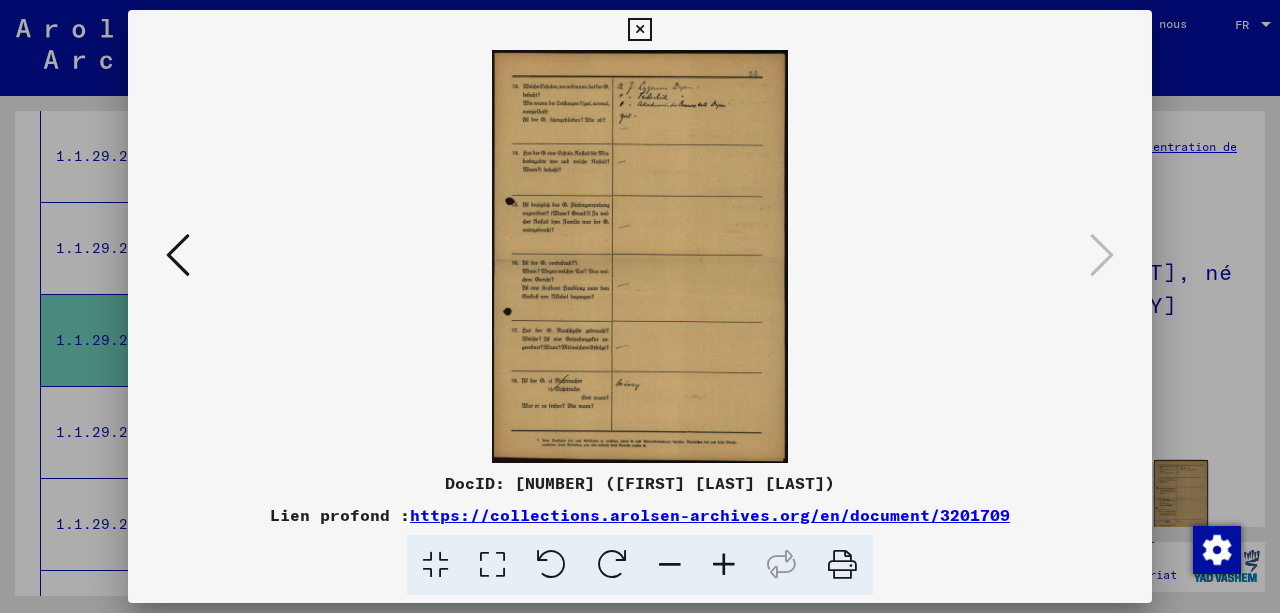 click at bounding box center [639, 30] 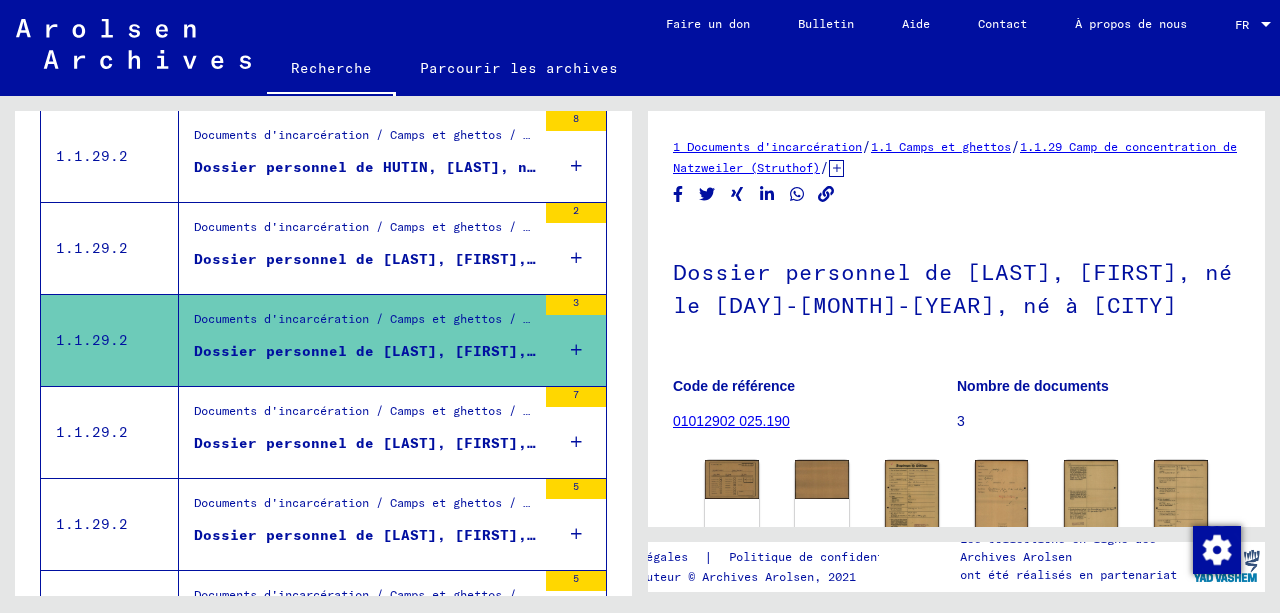 click on "Dossier personnel de [LAST], [FIRST], né le [DAY]-[MONTH]-[YEAR], né à [CITY] ([STATE])" at bounding box center (585, 443) 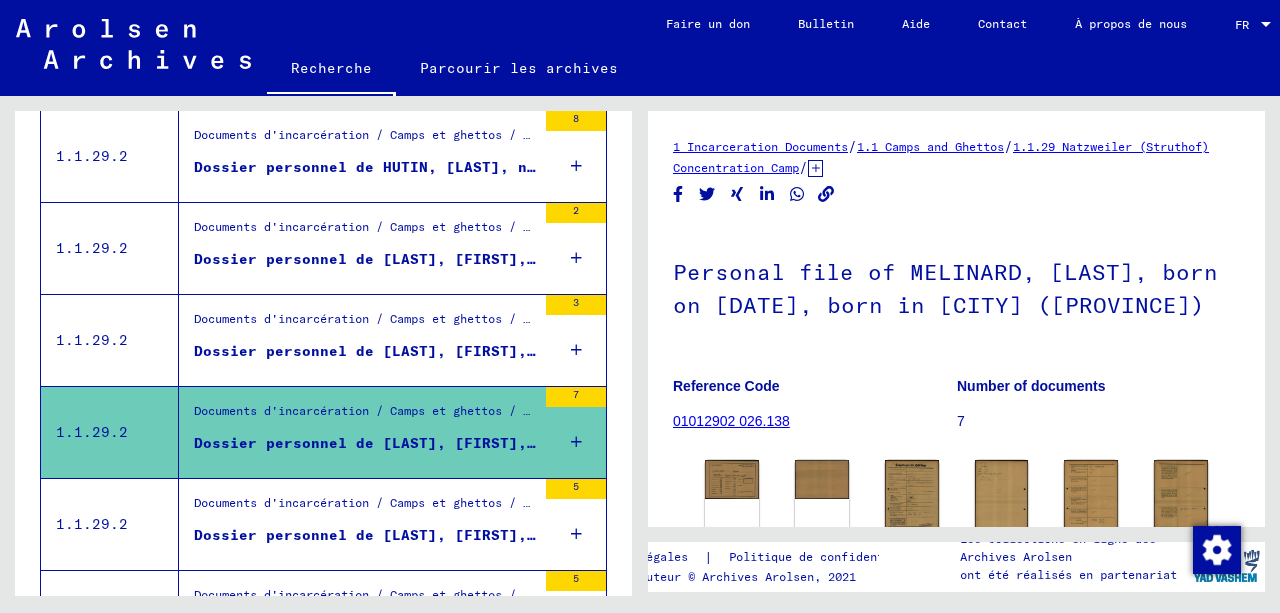 scroll, scrollTop: 0, scrollLeft: 0, axis: both 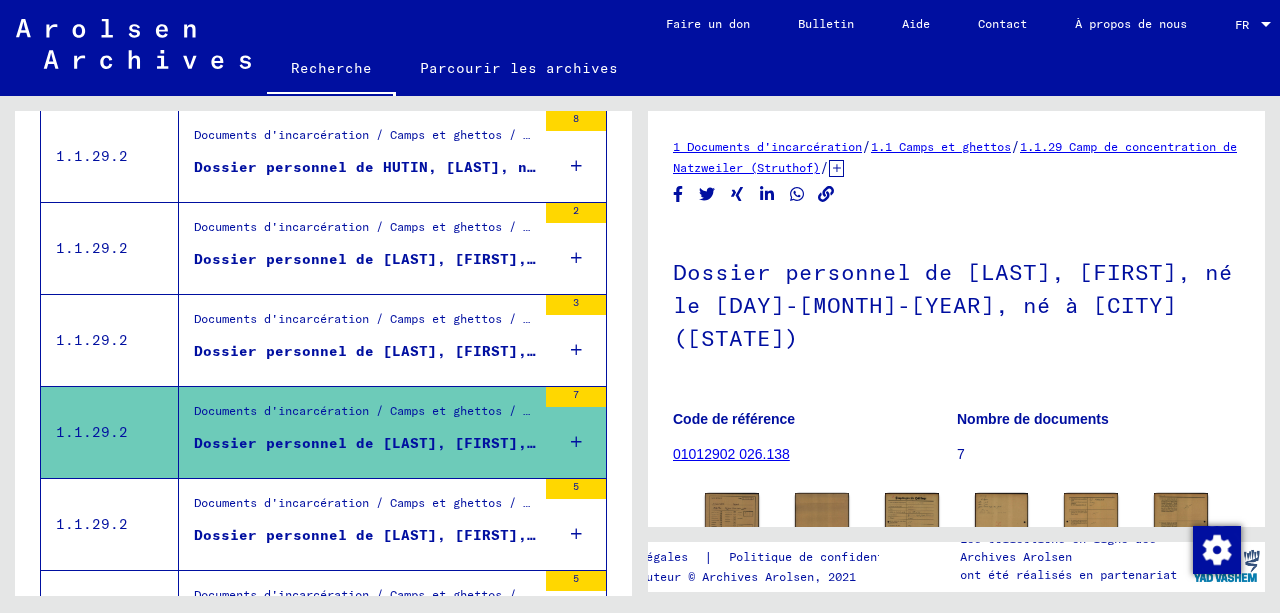 click at bounding box center (576, 442) 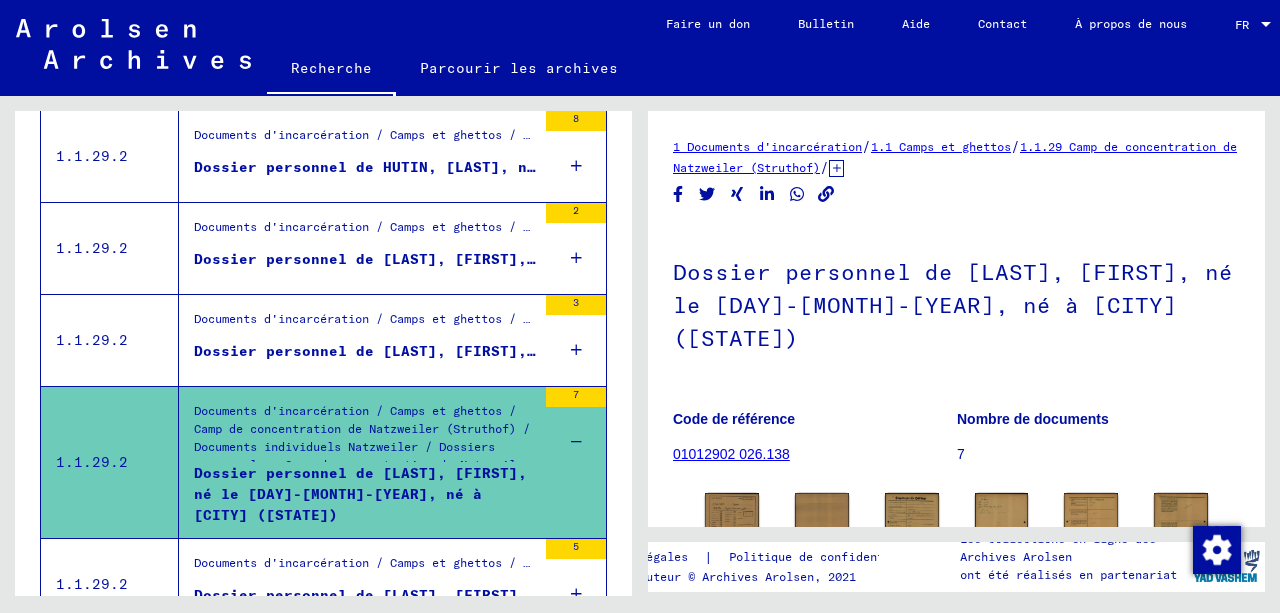 scroll, scrollTop: 200, scrollLeft: 0, axis: vertical 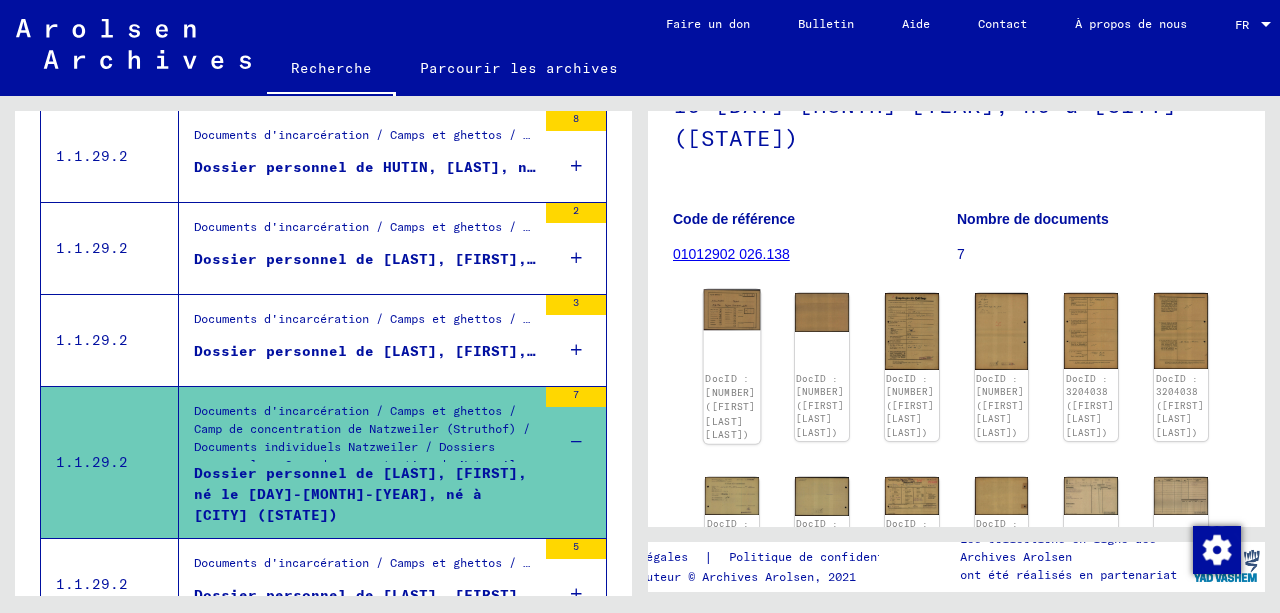 click 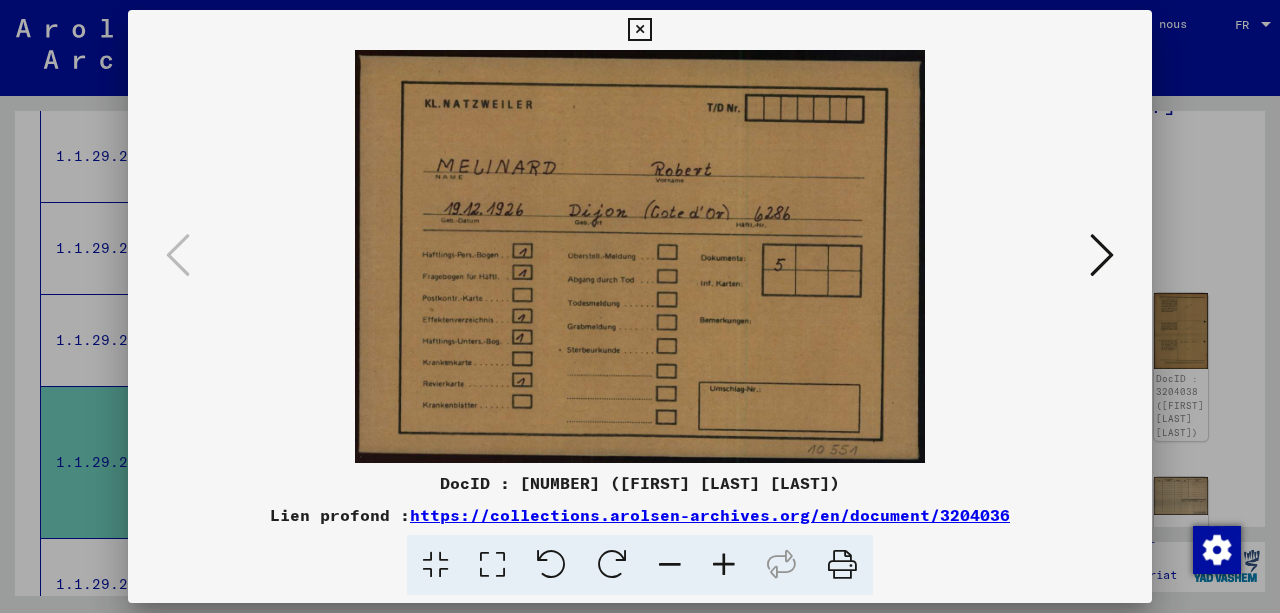 click at bounding box center [1102, 255] 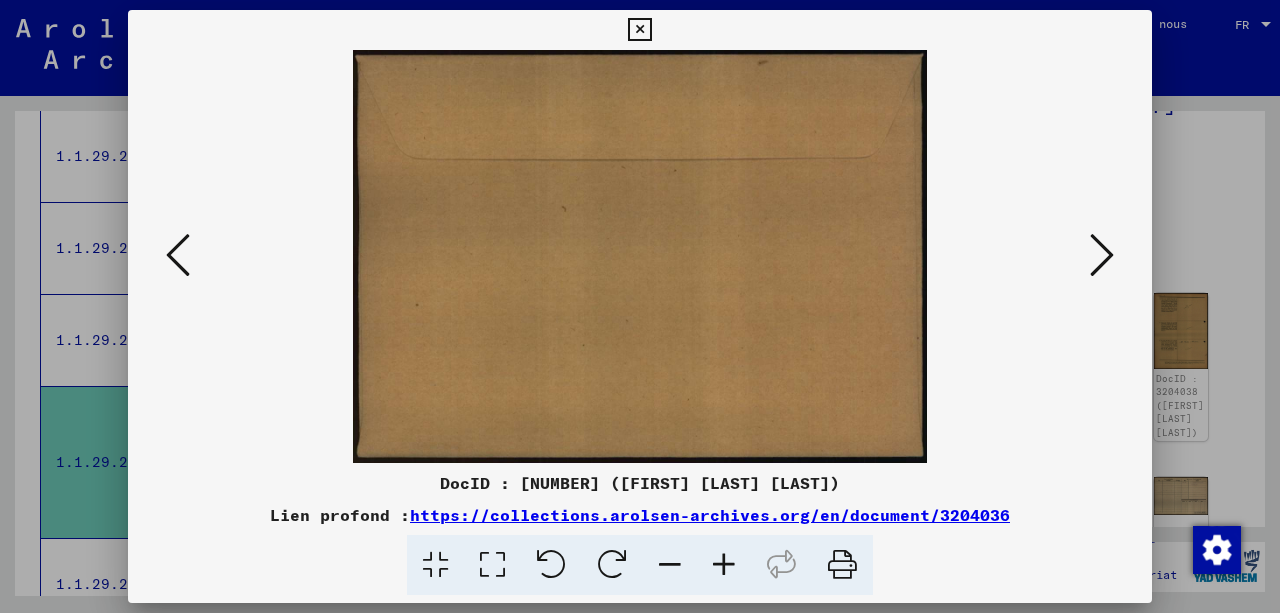 click at bounding box center (1102, 255) 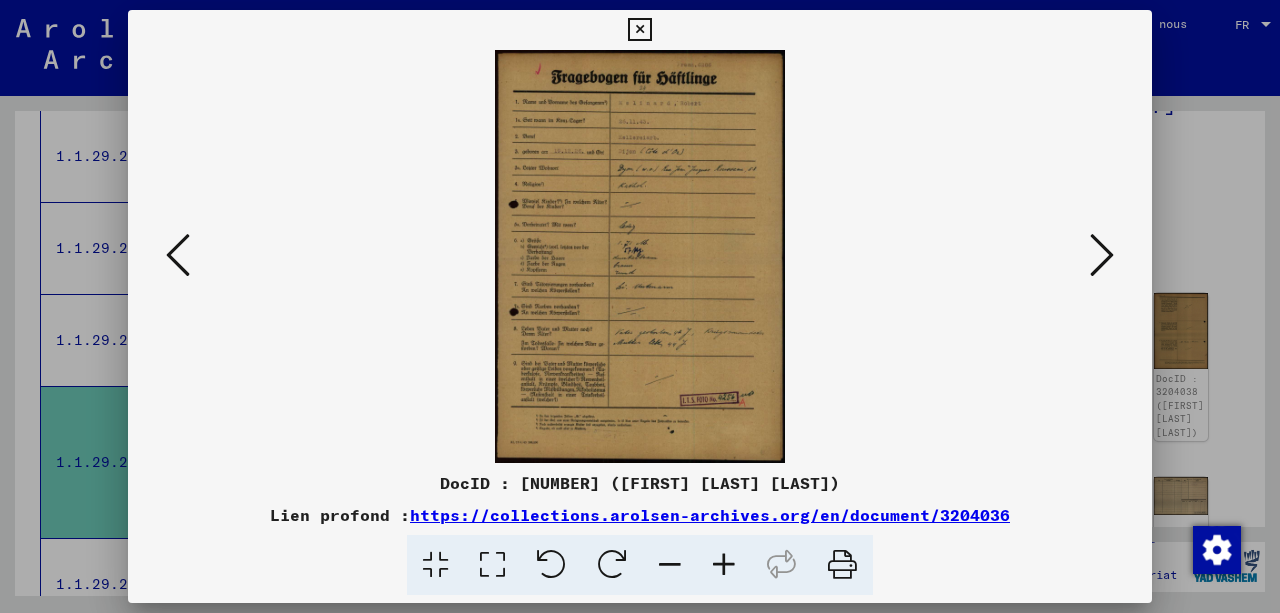 click at bounding box center [724, 565] 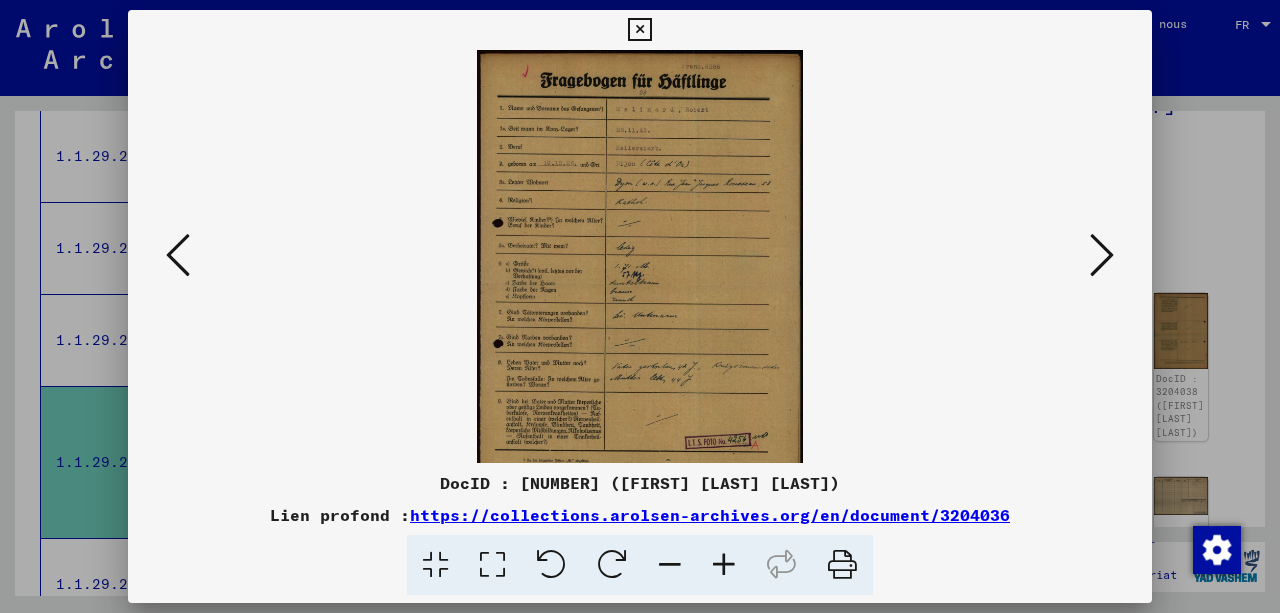 click at bounding box center [724, 565] 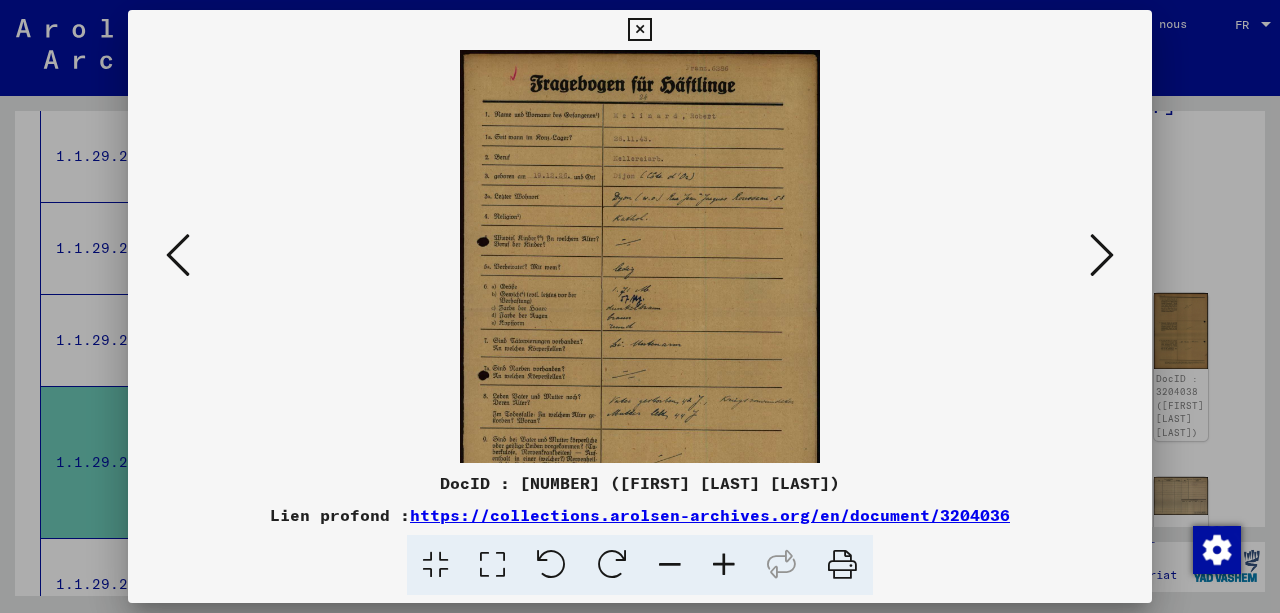 click at bounding box center (724, 565) 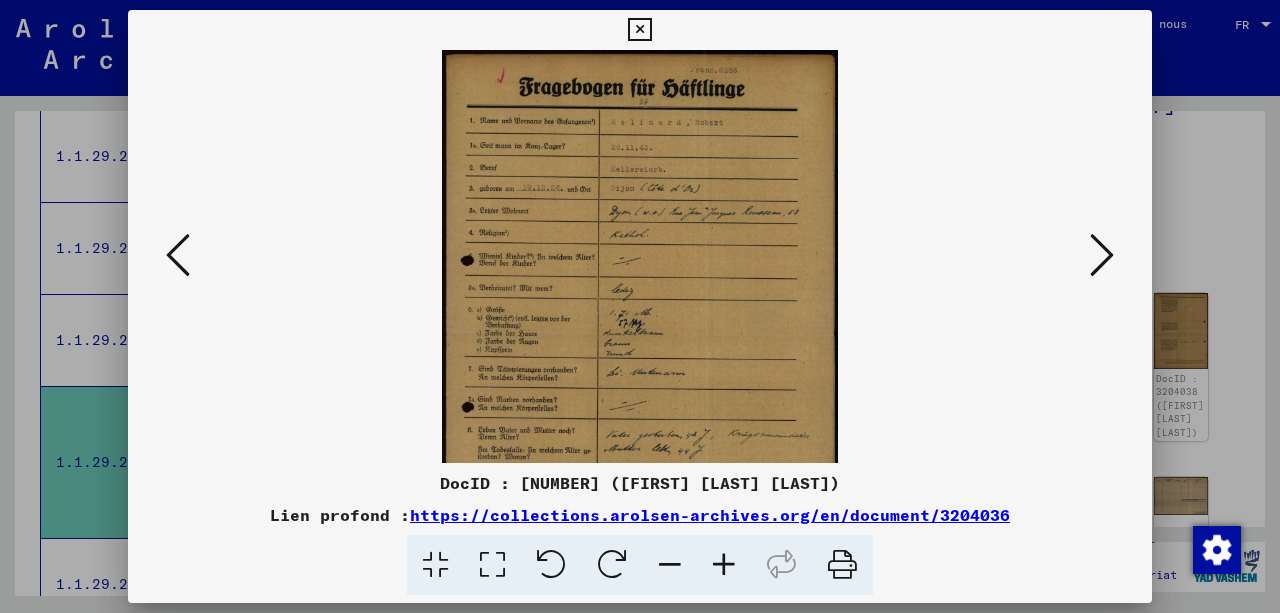 click at bounding box center [724, 565] 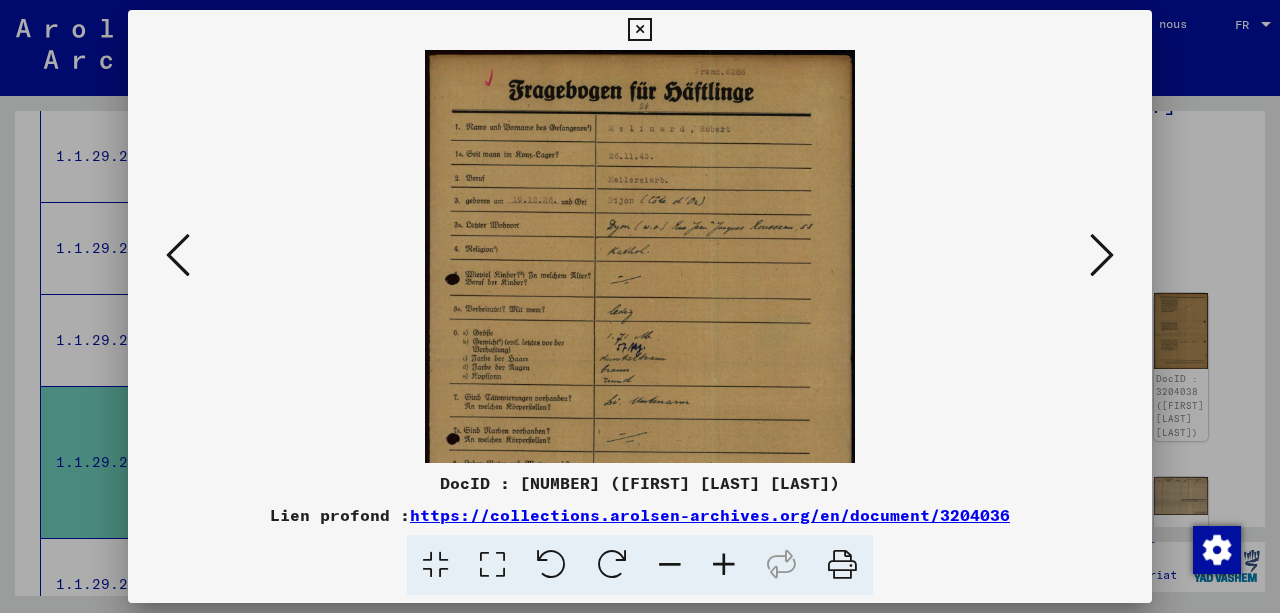 click at bounding box center (724, 565) 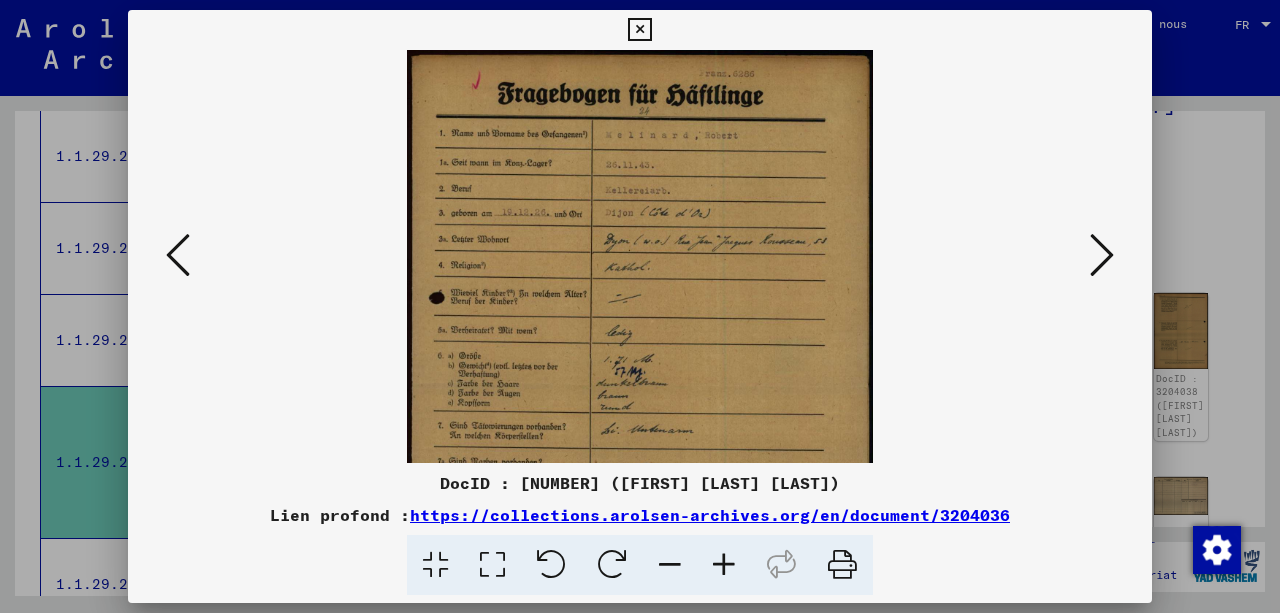 click at bounding box center (724, 565) 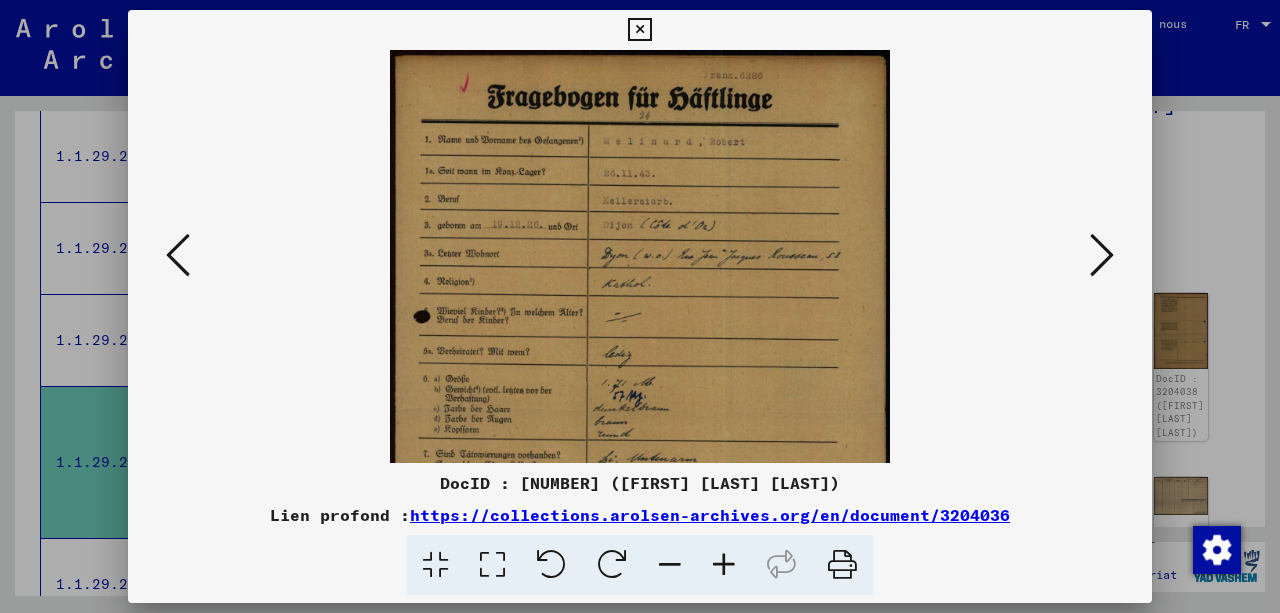 click at bounding box center [724, 565] 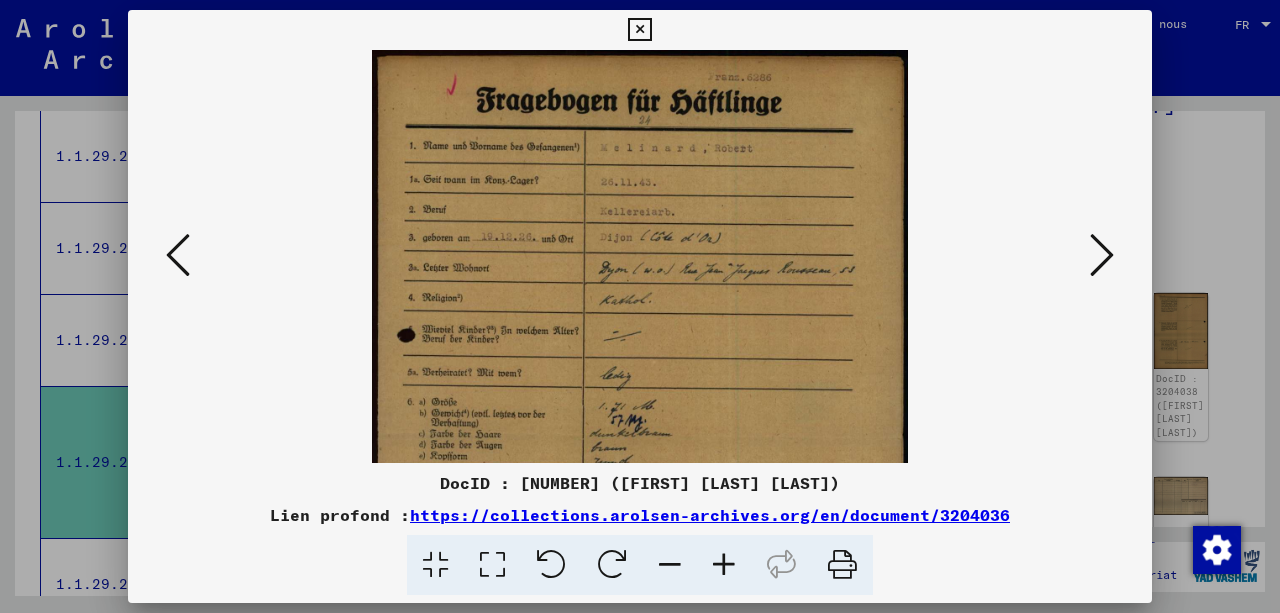 click at bounding box center (724, 565) 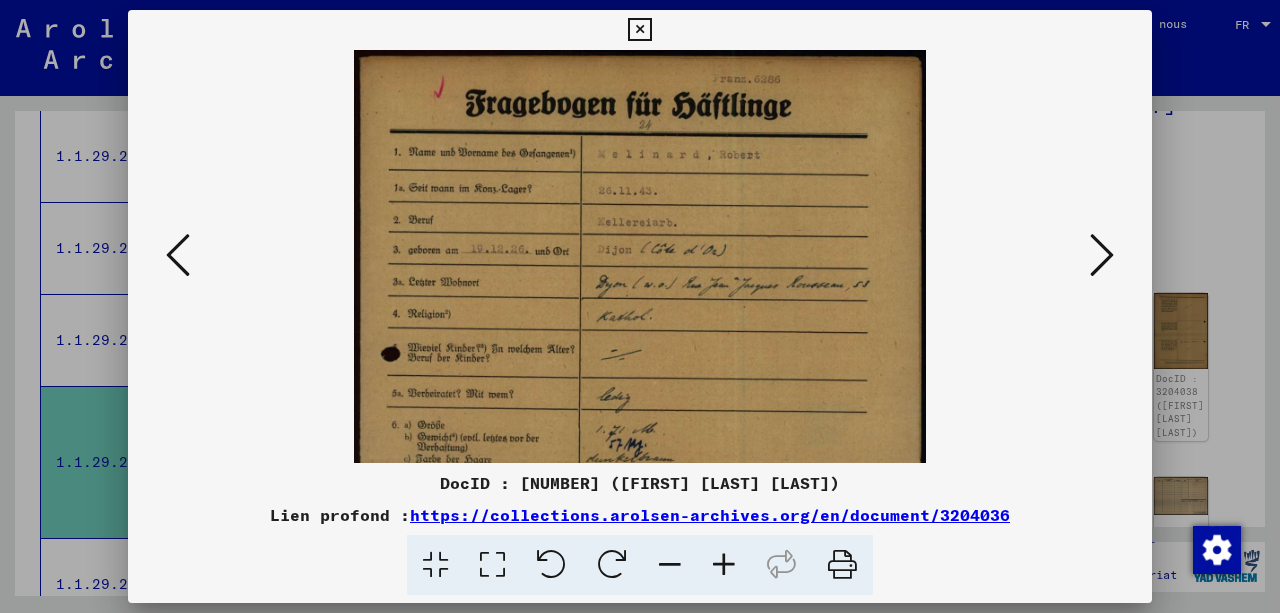 click at bounding box center [724, 565] 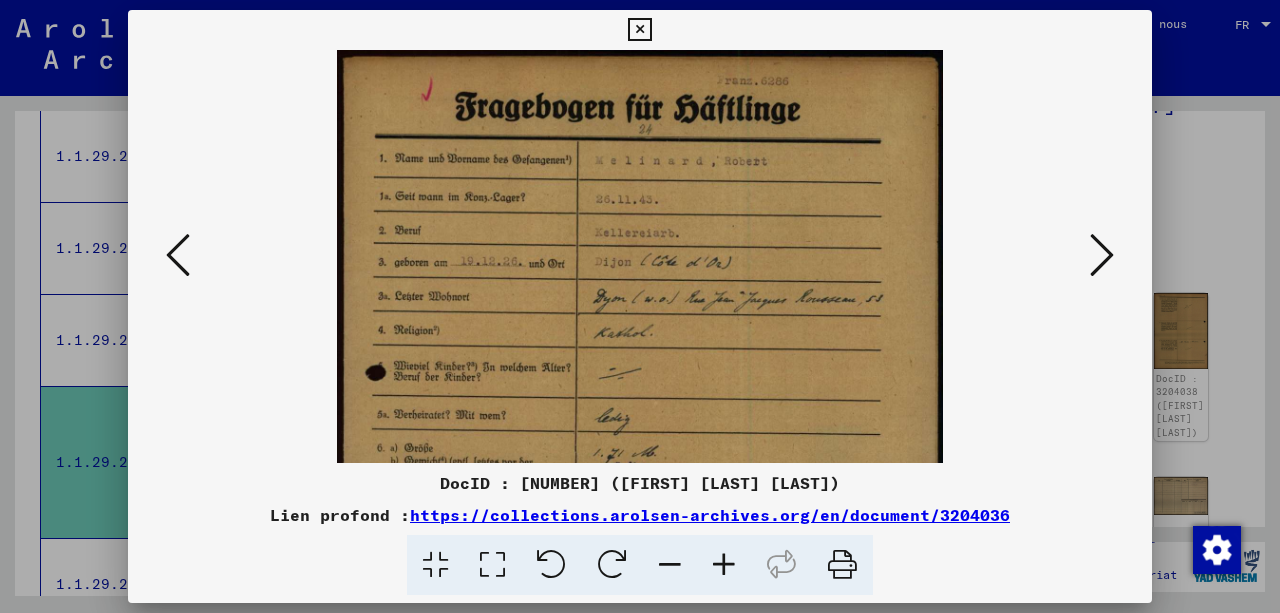 click at bounding box center [1102, 255] 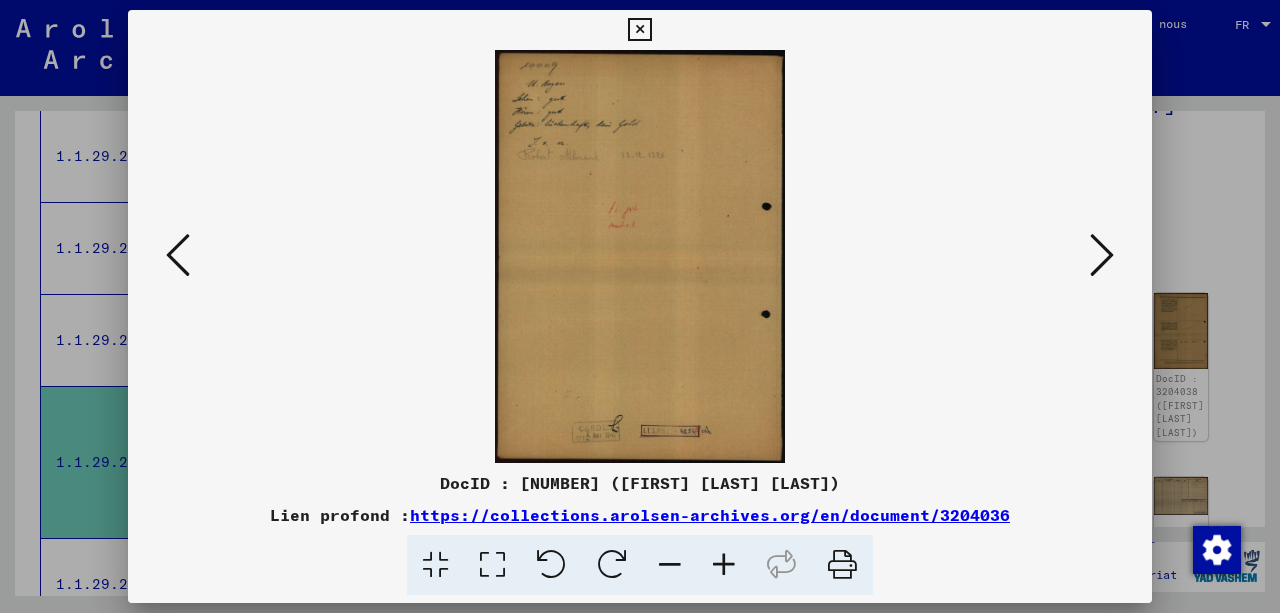 click at bounding box center (1102, 255) 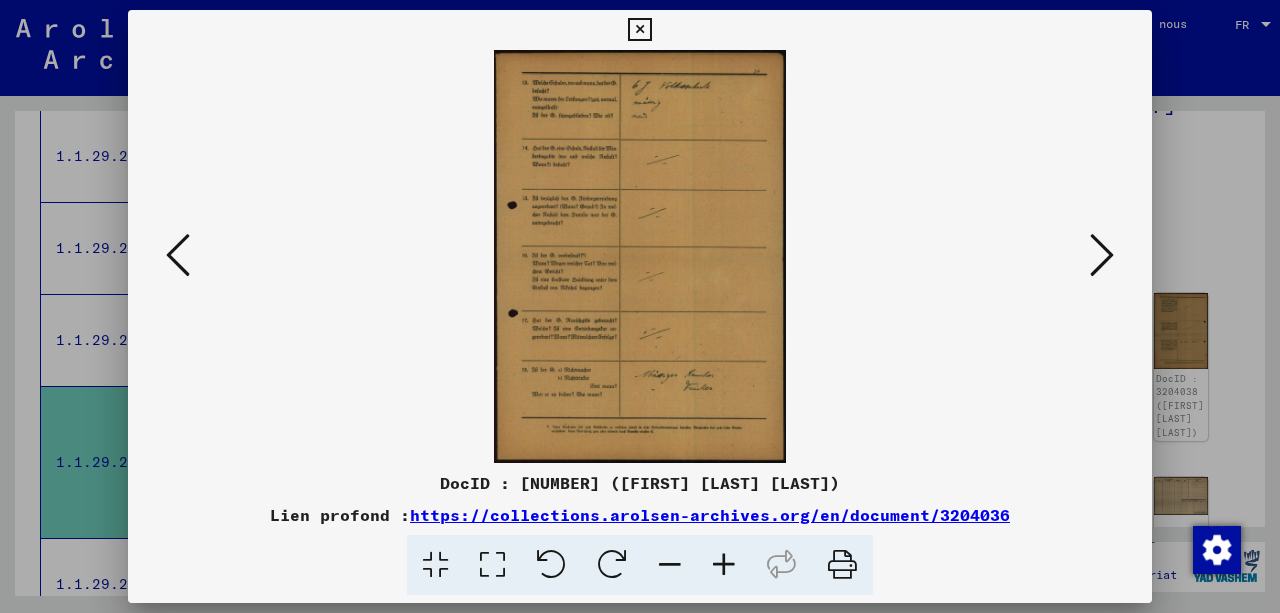 click at bounding box center [1102, 255] 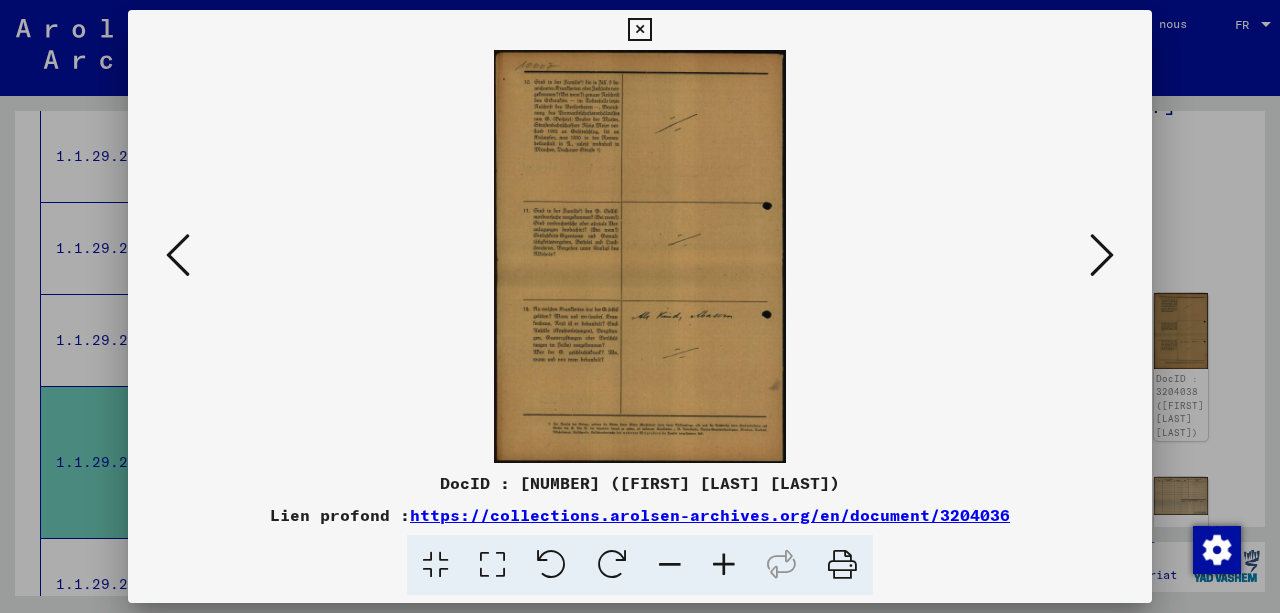 click at bounding box center [1102, 255] 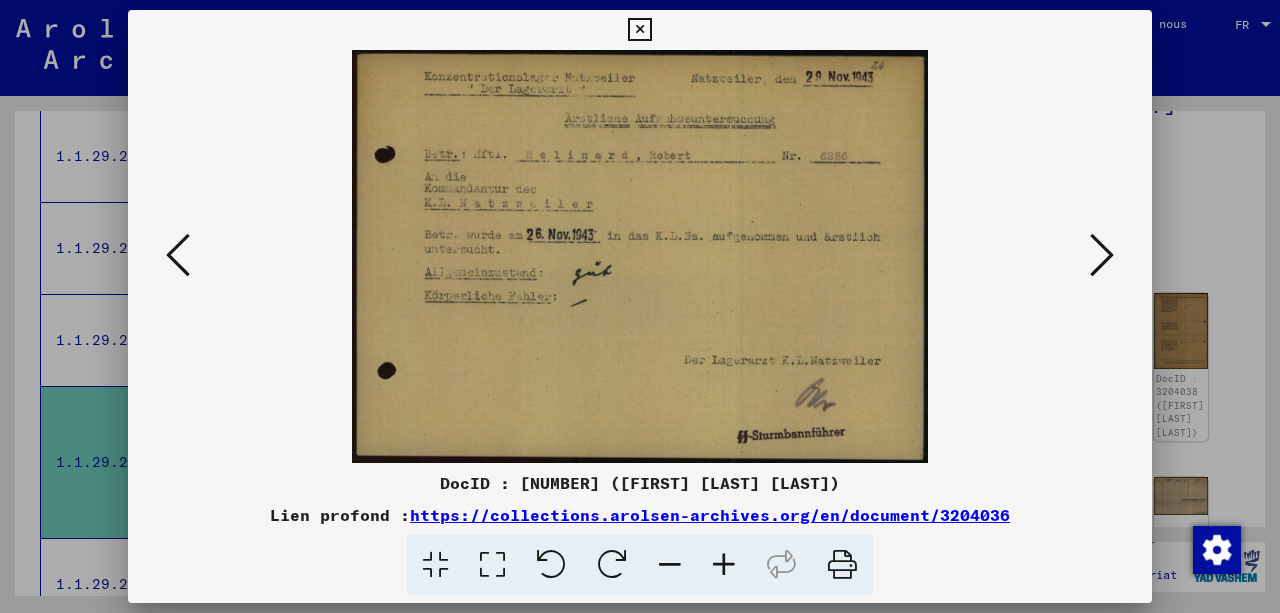 click at bounding box center [1102, 255] 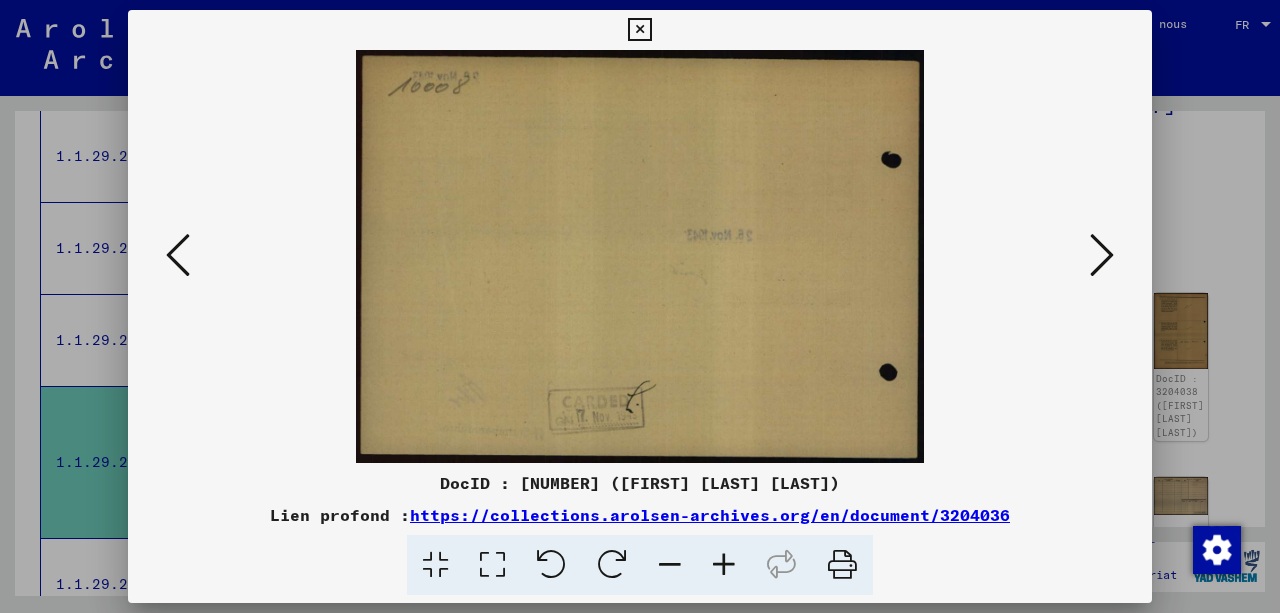 click at bounding box center (1102, 255) 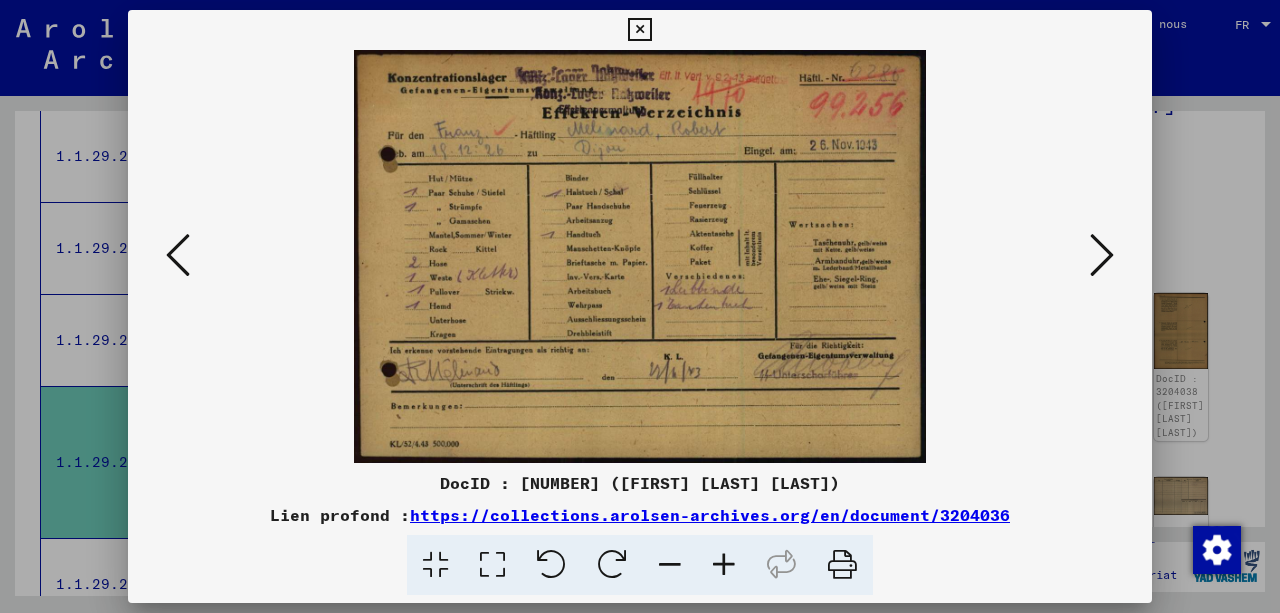 click at bounding box center (1102, 255) 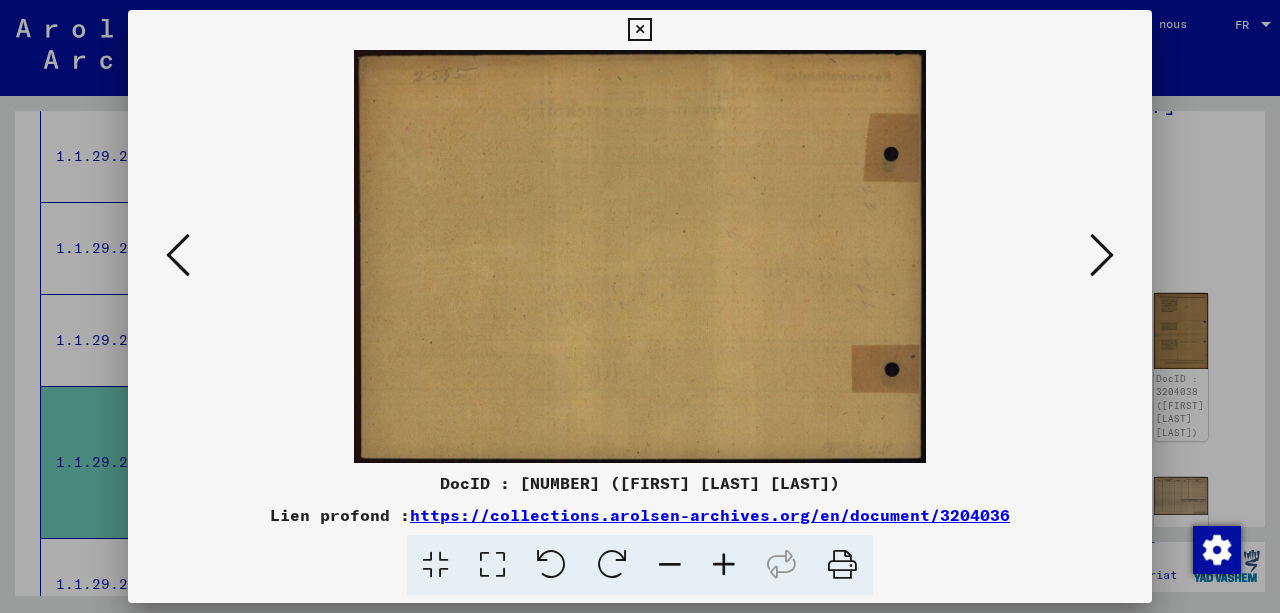 click at bounding box center [1102, 255] 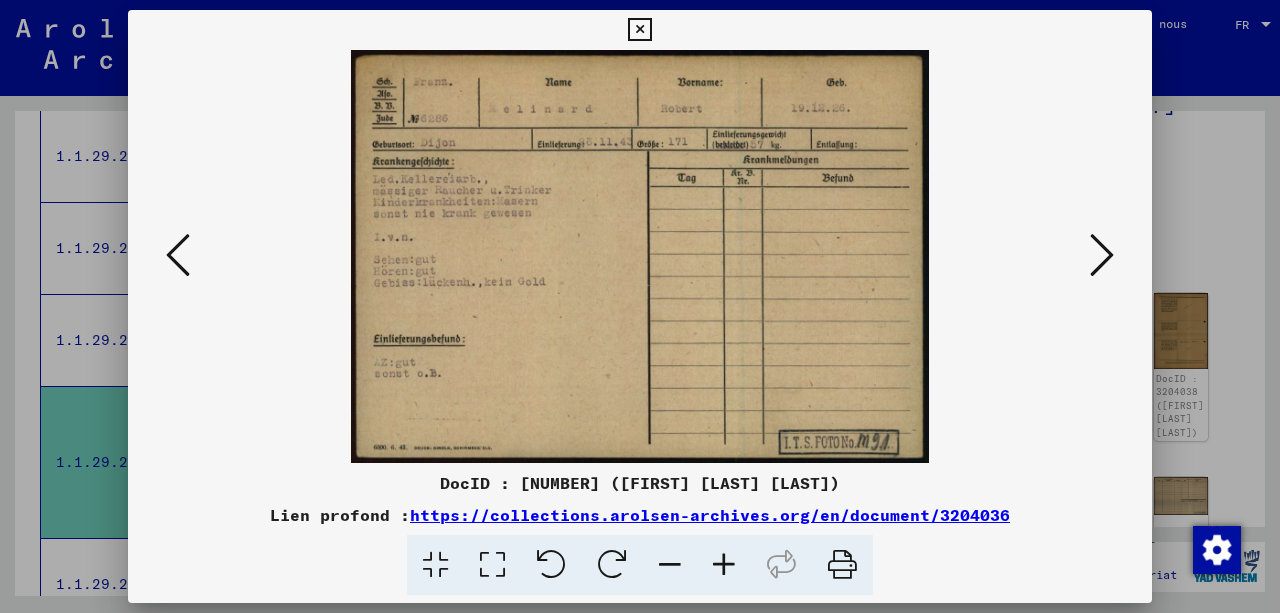 click at bounding box center (1102, 255) 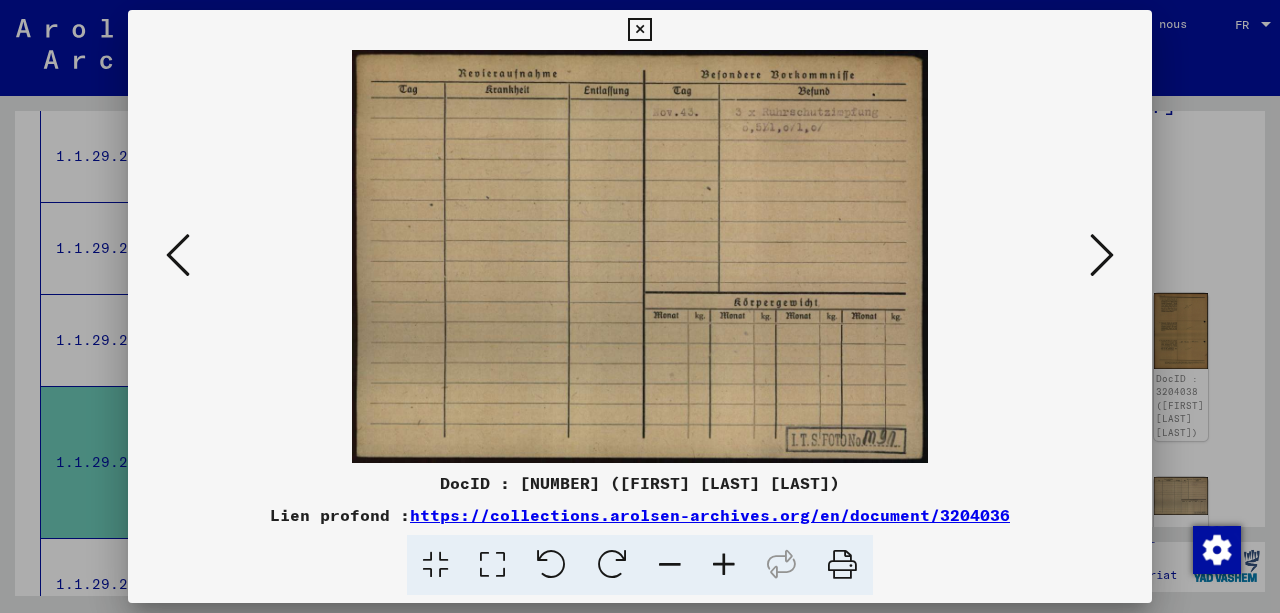 click at bounding box center [1102, 255] 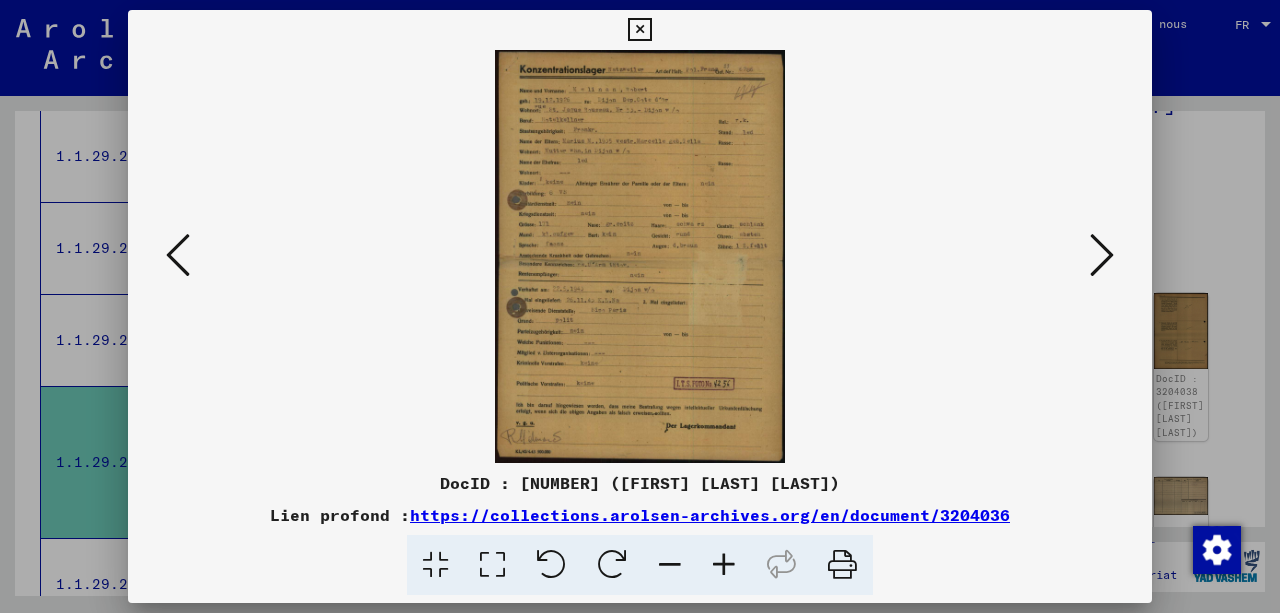 click at bounding box center [724, 565] 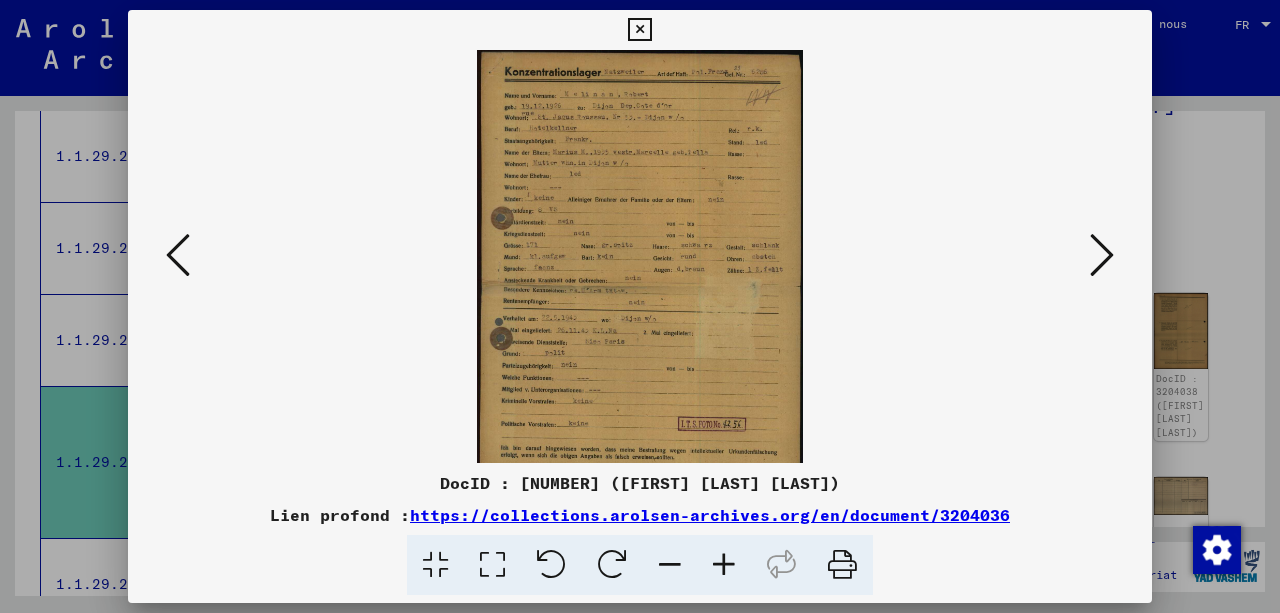 click at bounding box center (724, 565) 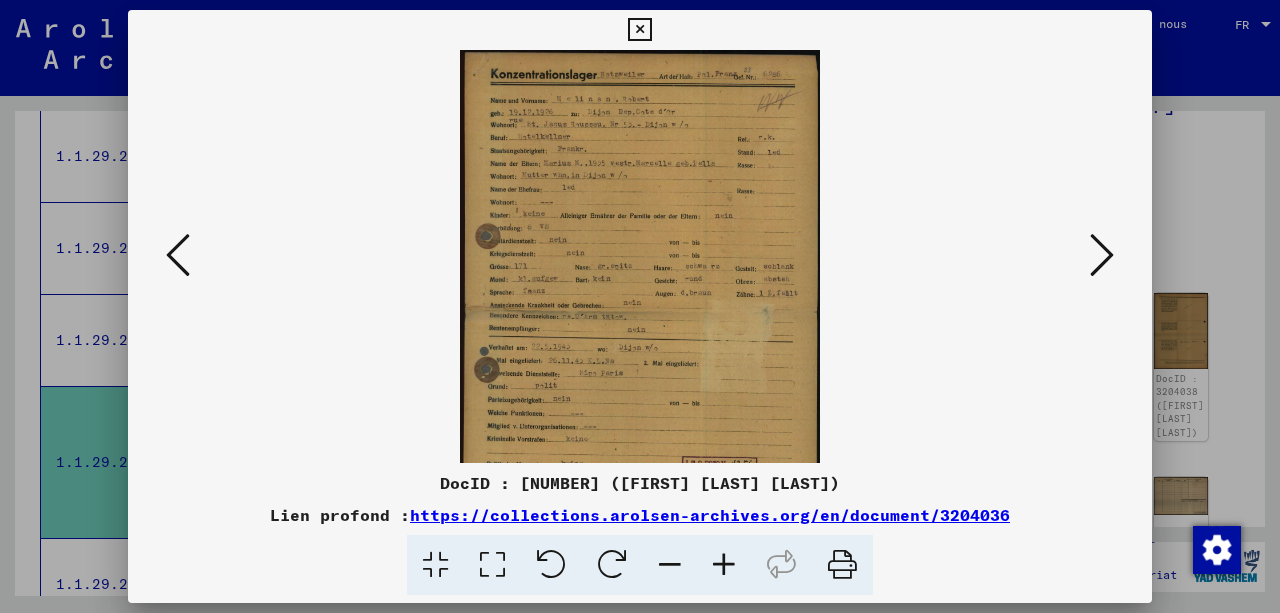 click at bounding box center [724, 565] 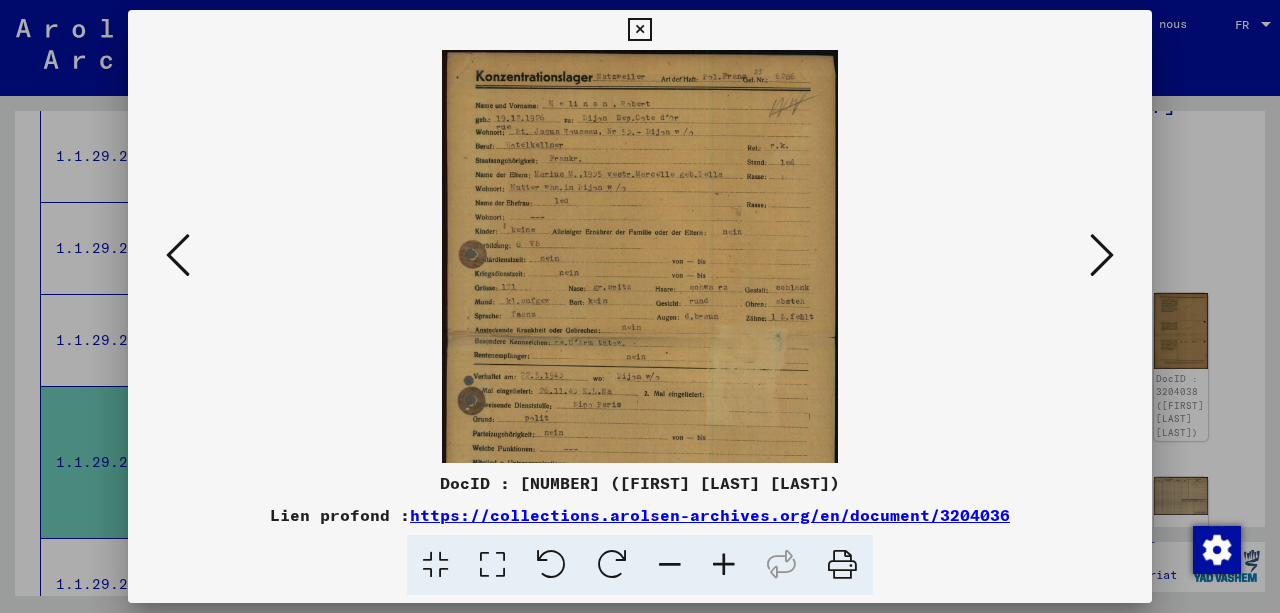 click at bounding box center [724, 565] 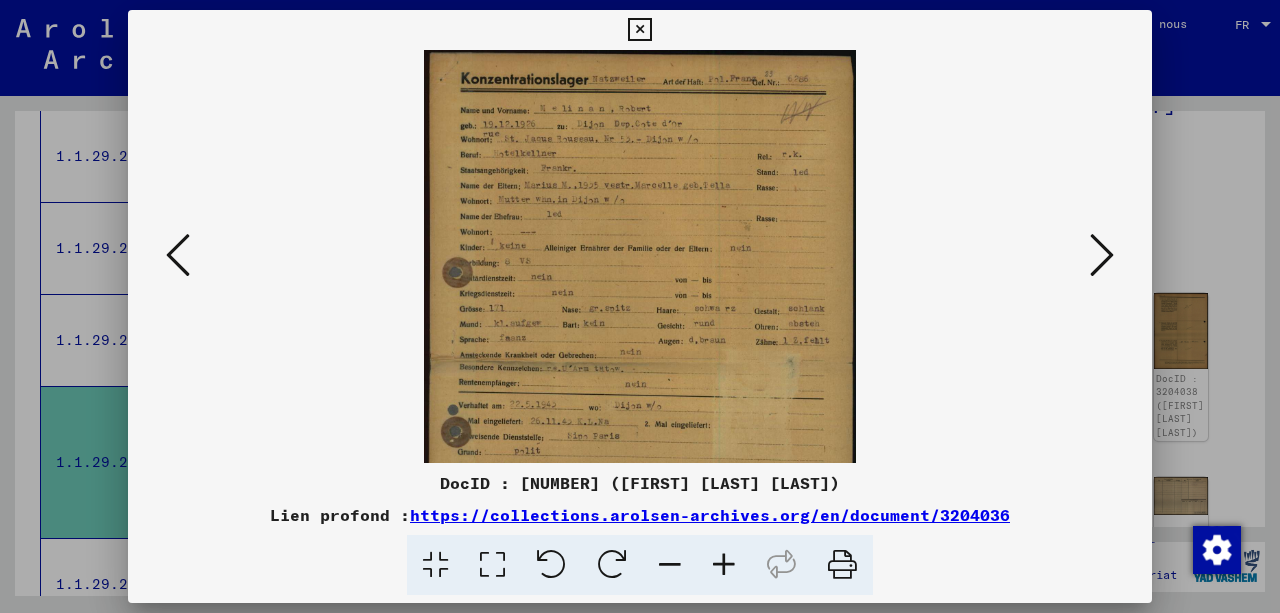 click at bounding box center (724, 565) 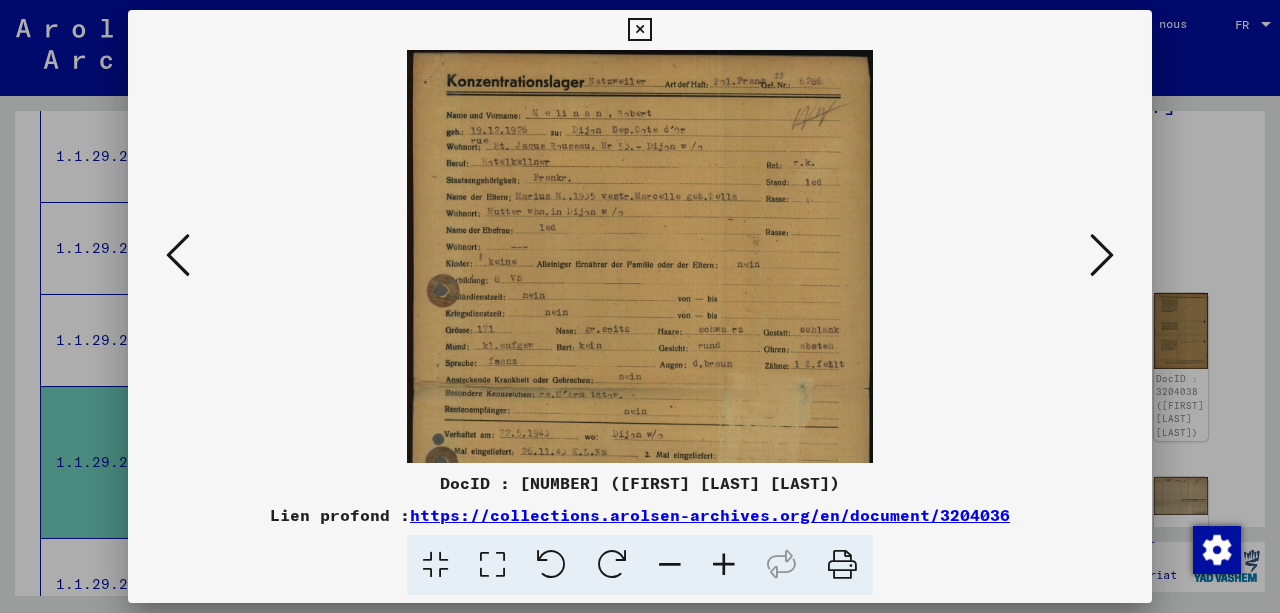 click at bounding box center (724, 565) 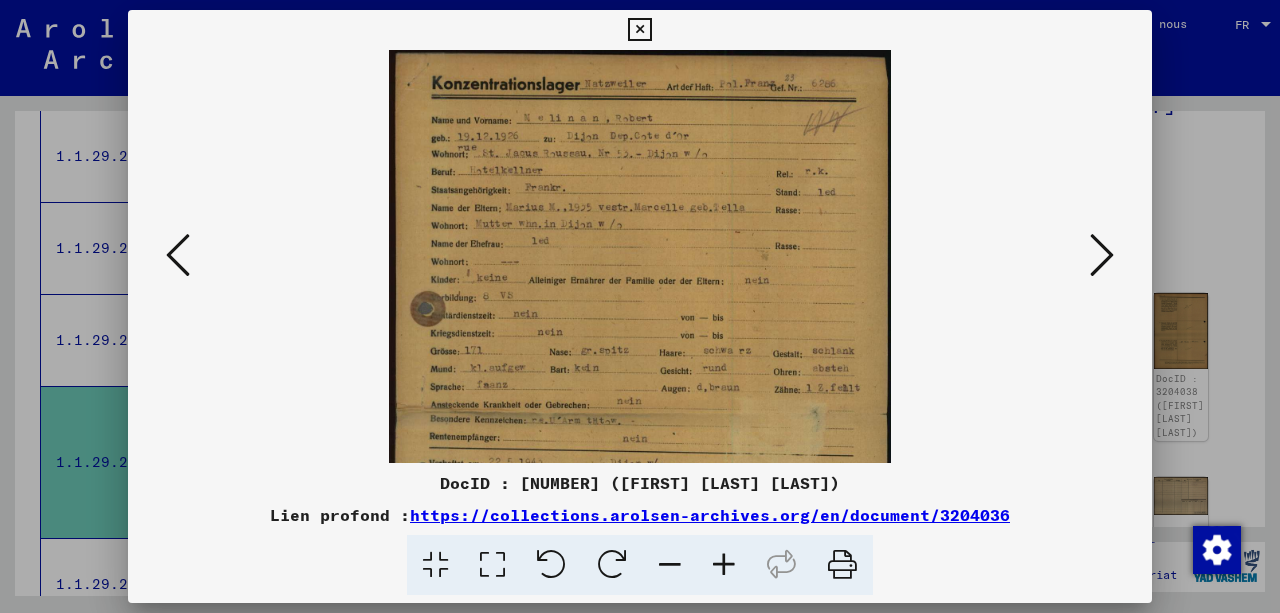 click at bounding box center (724, 565) 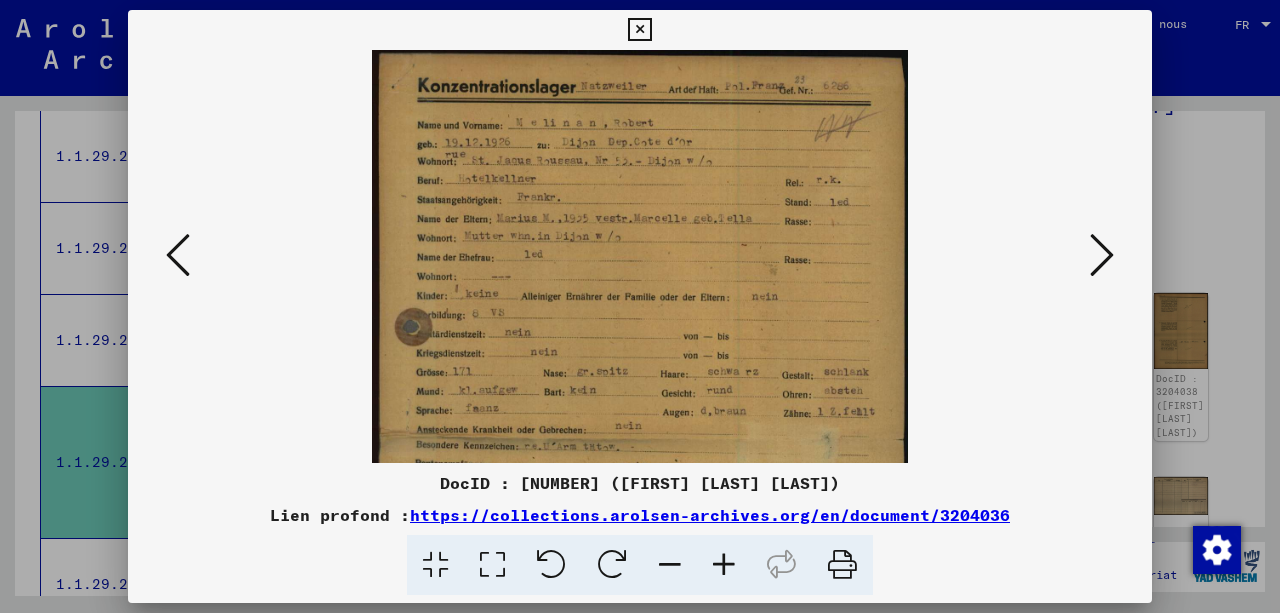 click at bounding box center (724, 565) 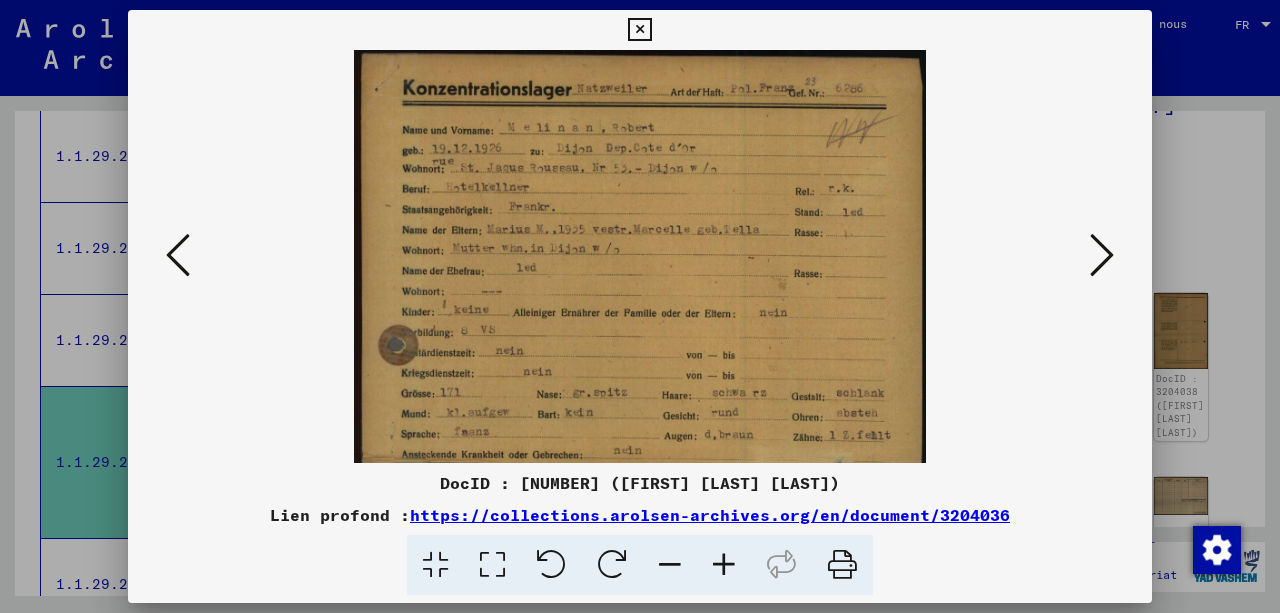 click at bounding box center [724, 565] 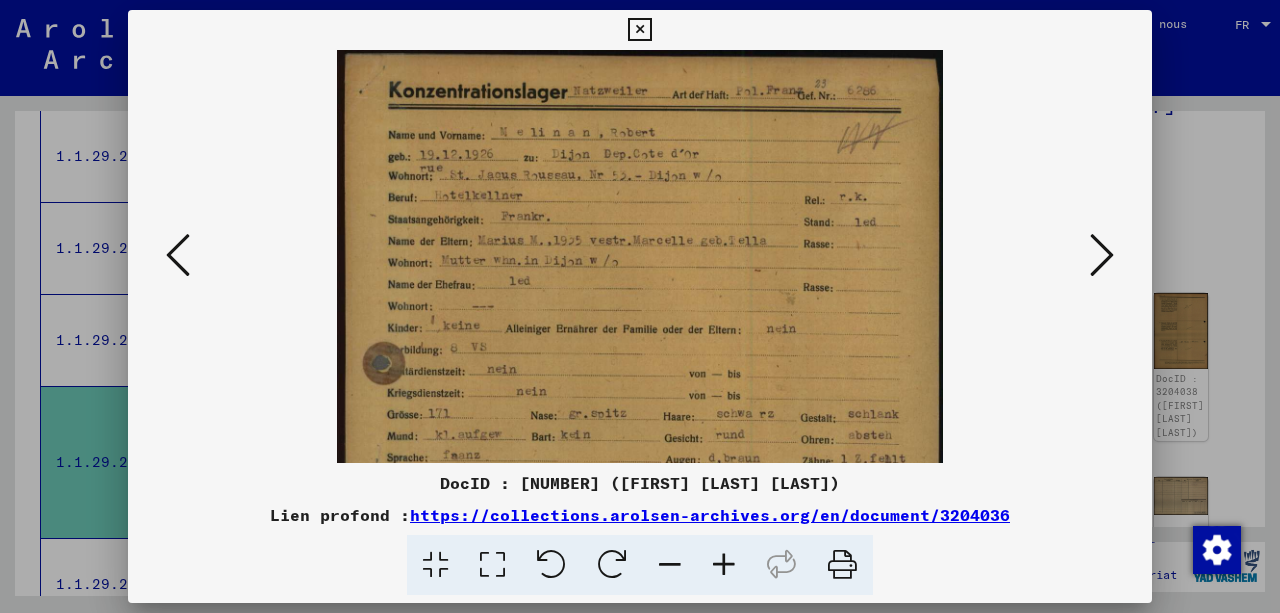 click at bounding box center (724, 565) 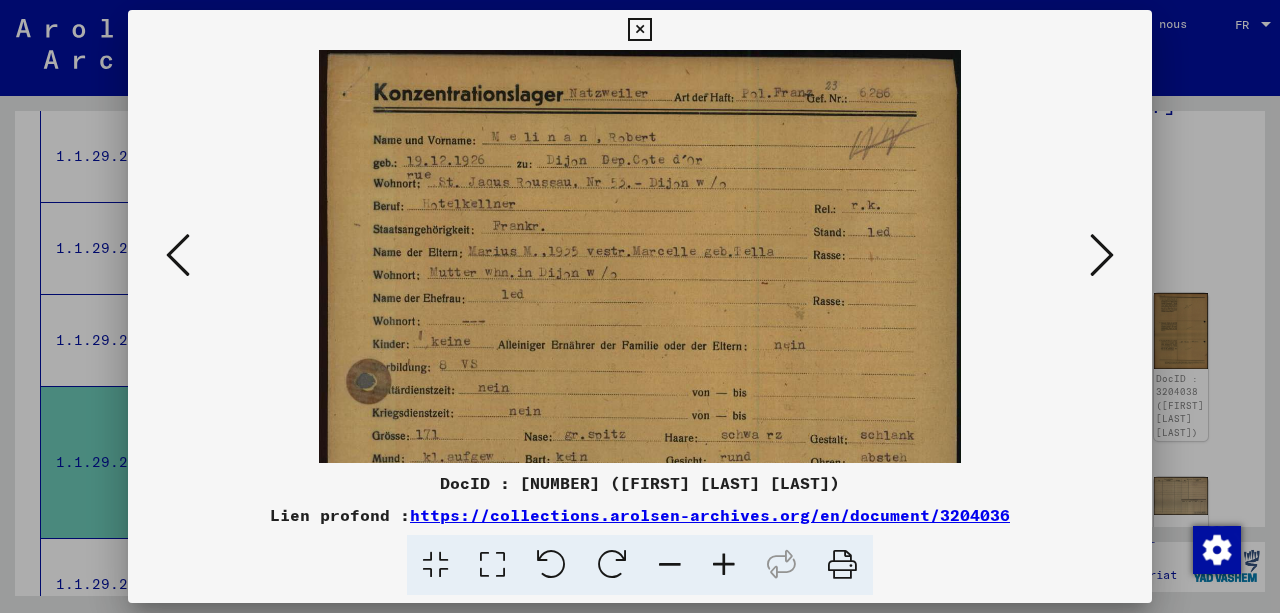 click at bounding box center (724, 565) 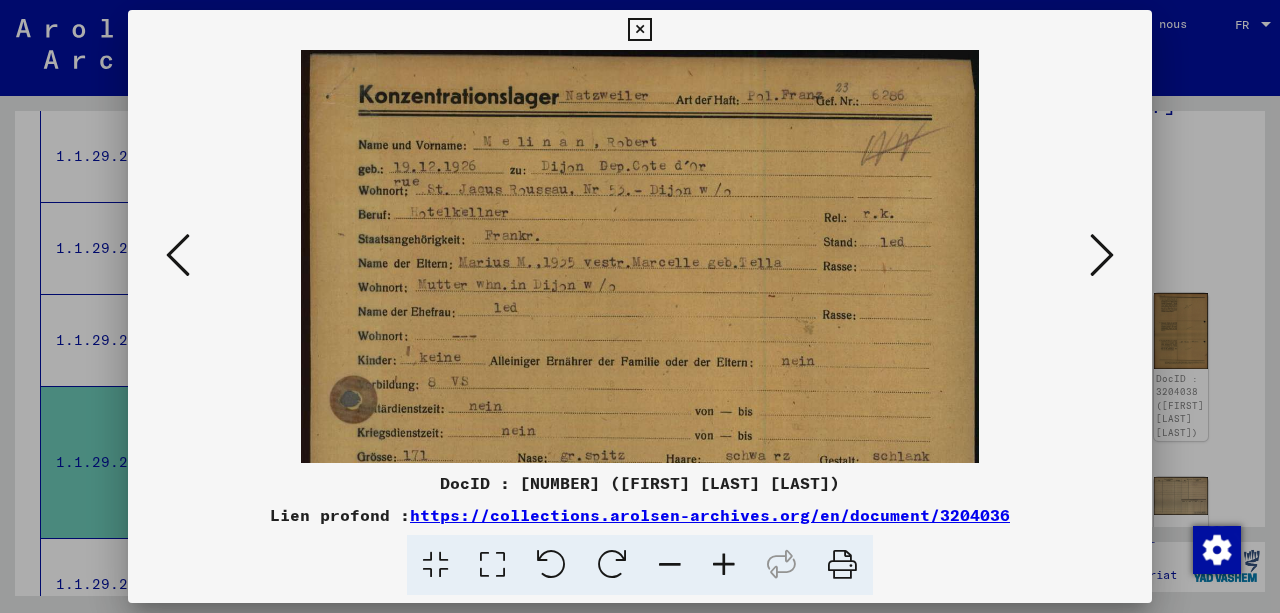 click at bounding box center (724, 565) 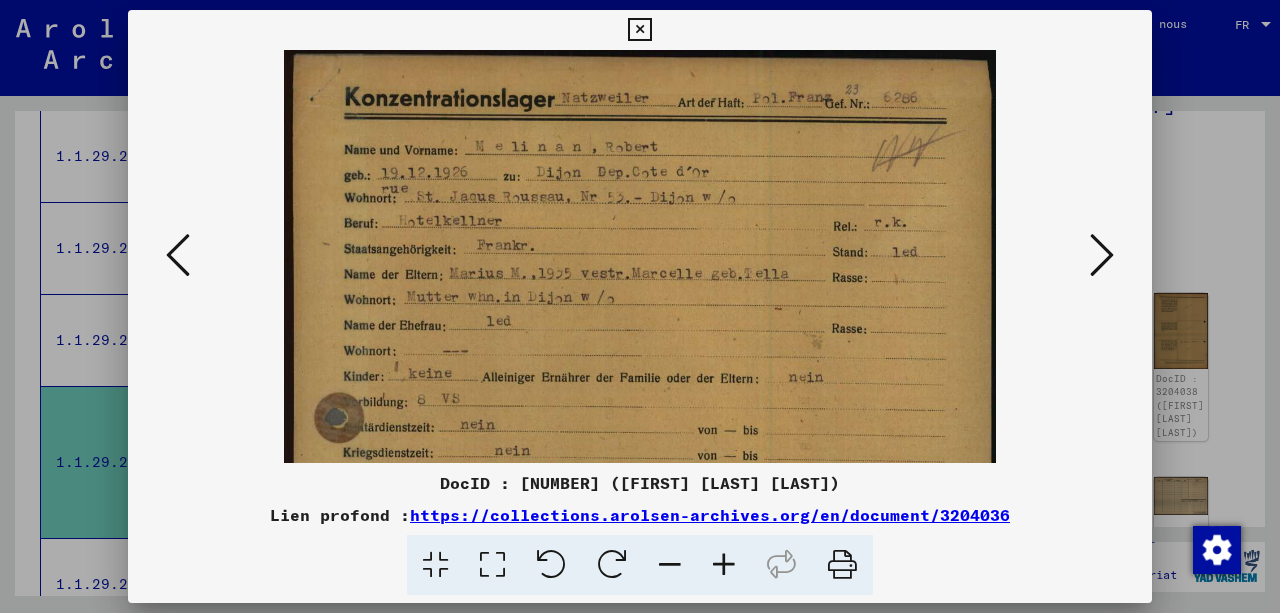 click at bounding box center [724, 565] 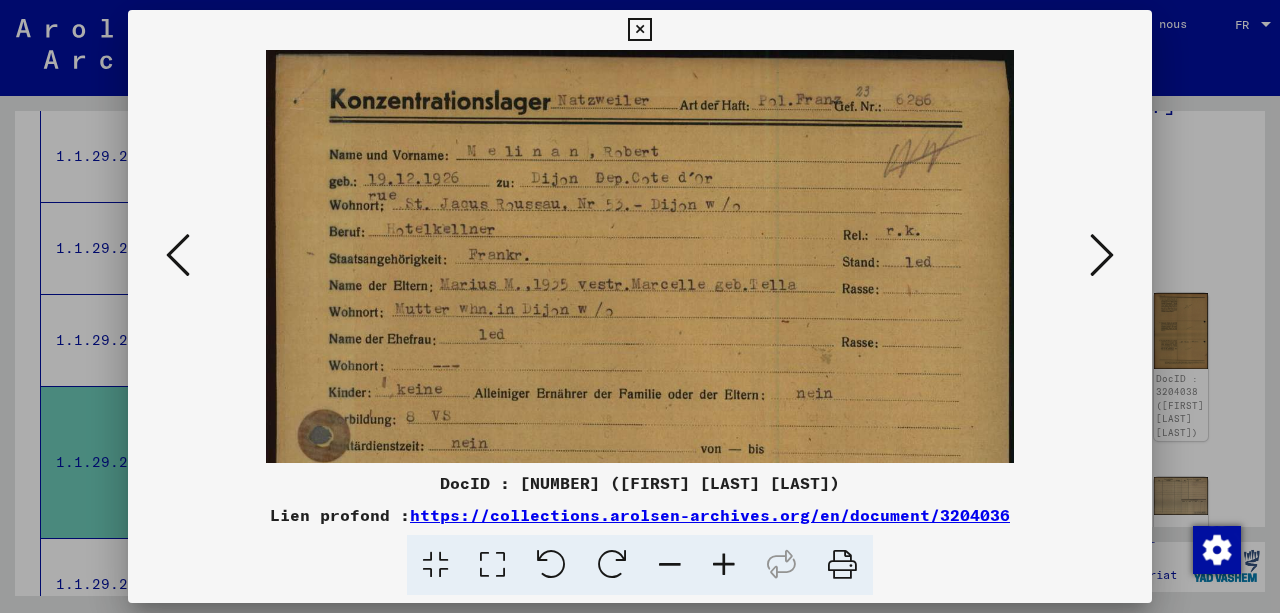 click at bounding box center [1102, 255] 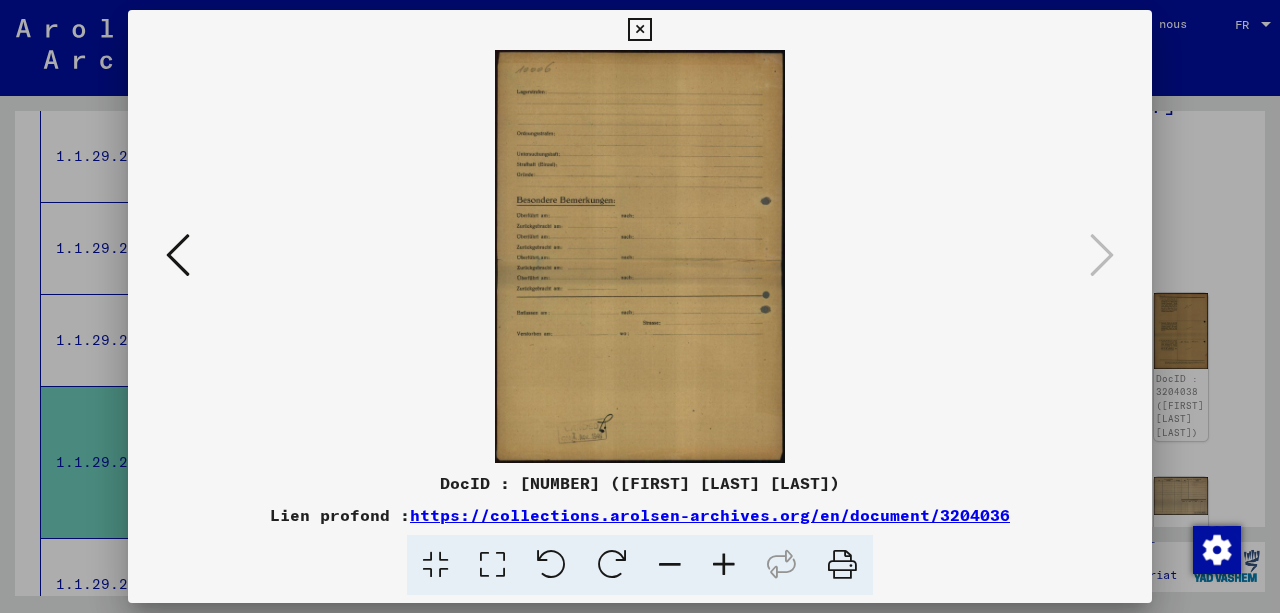 click at bounding box center [639, 30] 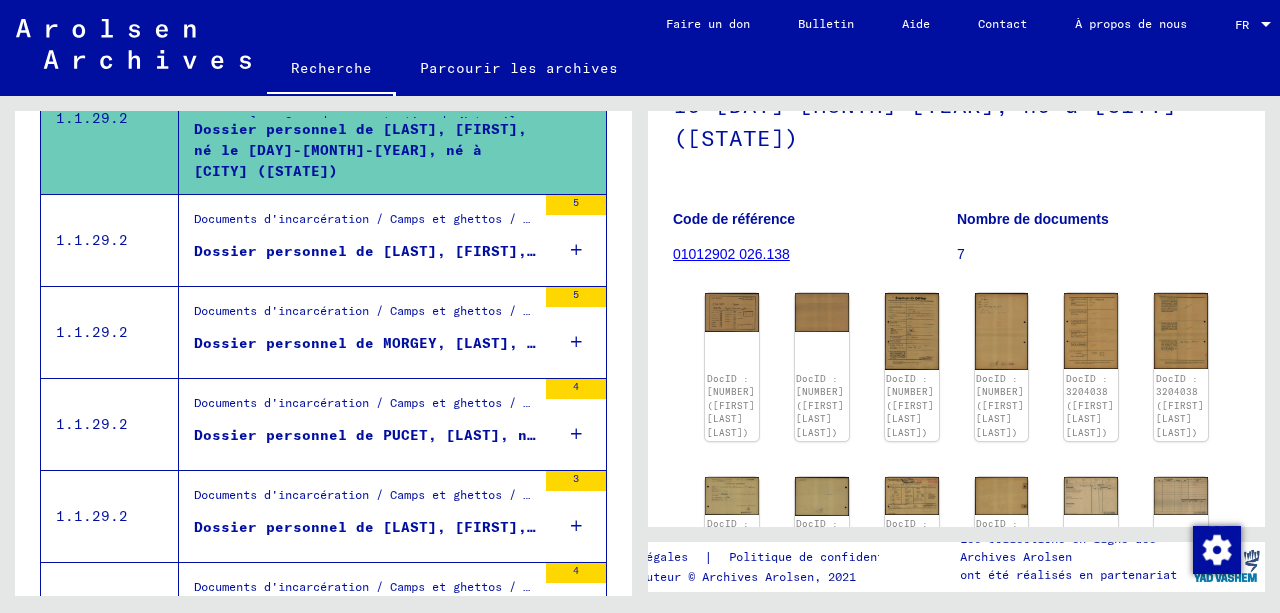 scroll, scrollTop: 956, scrollLeft: 0, axis: vertical 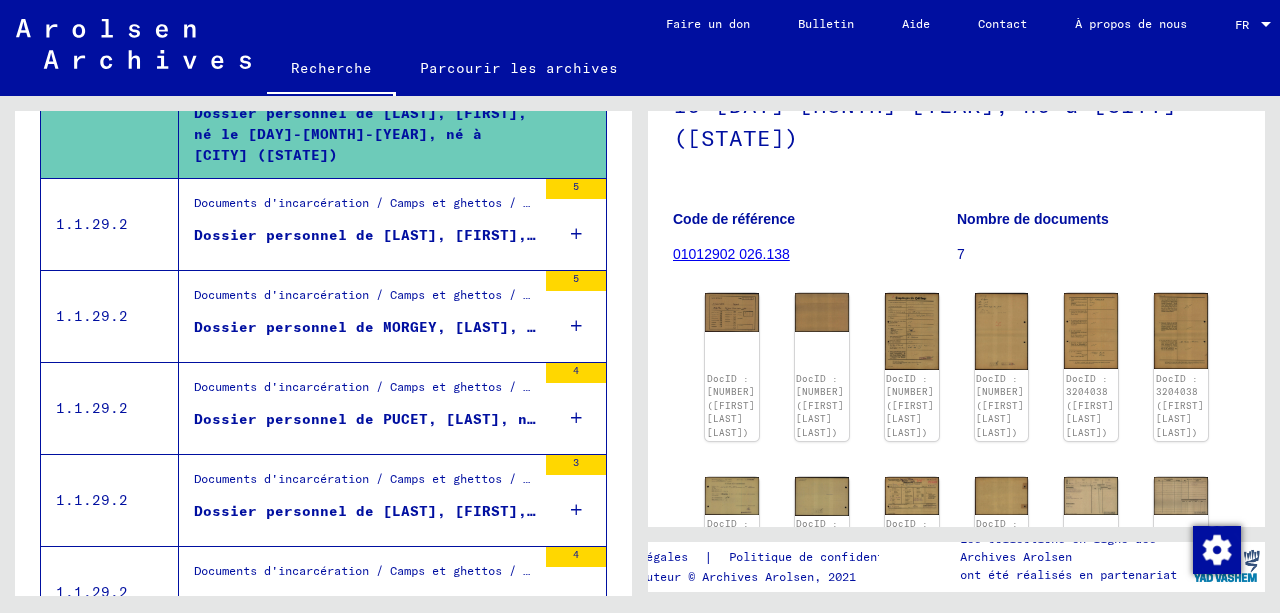 click on "Dossier personnel de [LAST], [FIRST], né le [DAY]-[MONTH]-[YEAR], né à [CITY]" at bounding box center (540, 235) 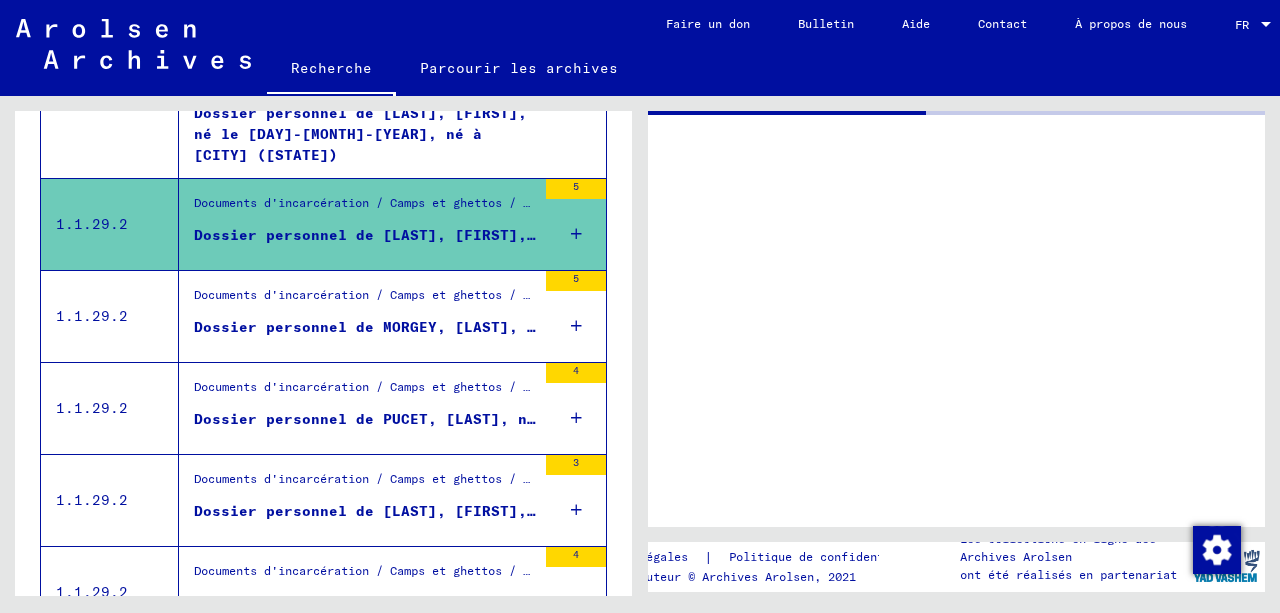 scroll, scrollTop: 0, scrollLeft: 0, axis: both 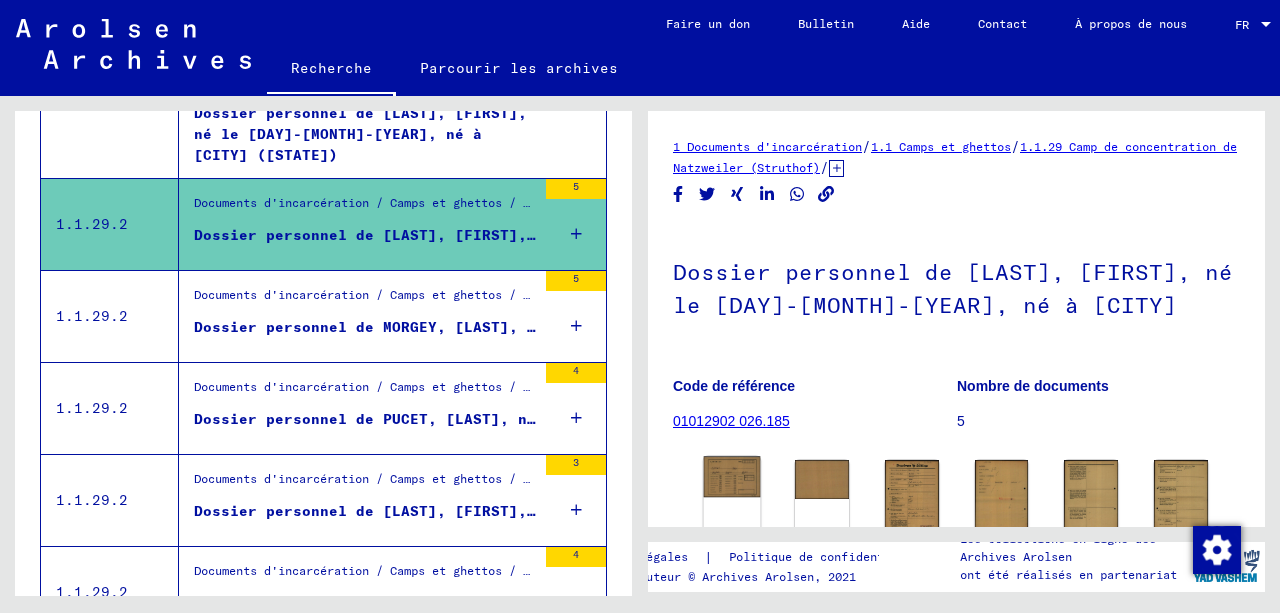 click 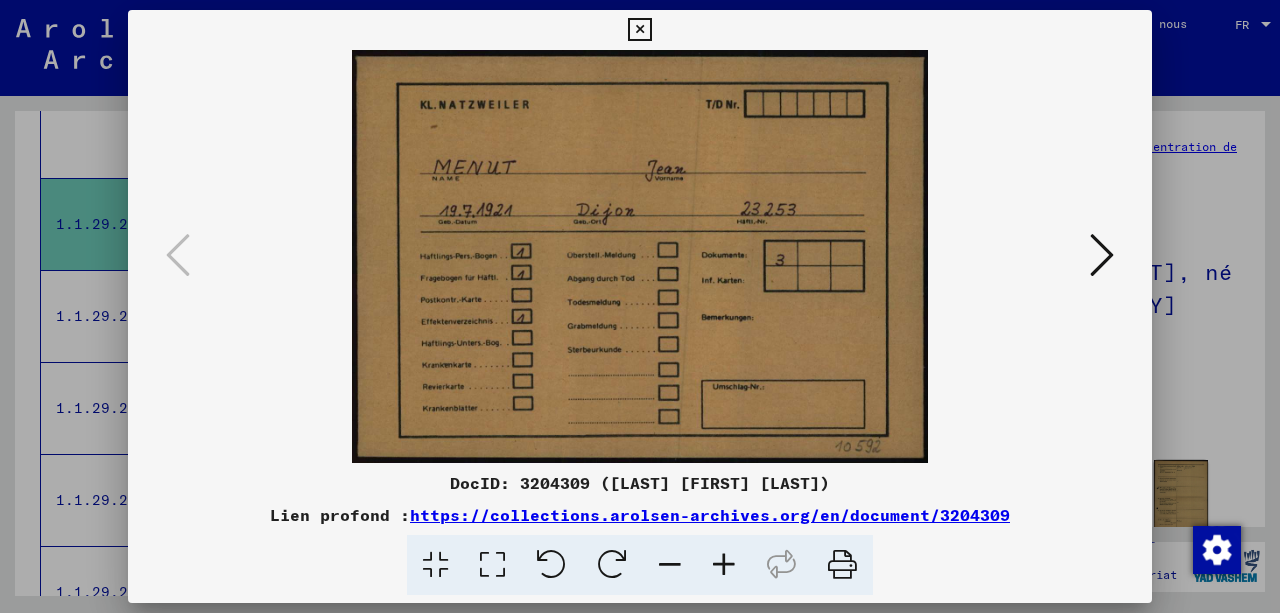 click at bounding box center [1102, 256] 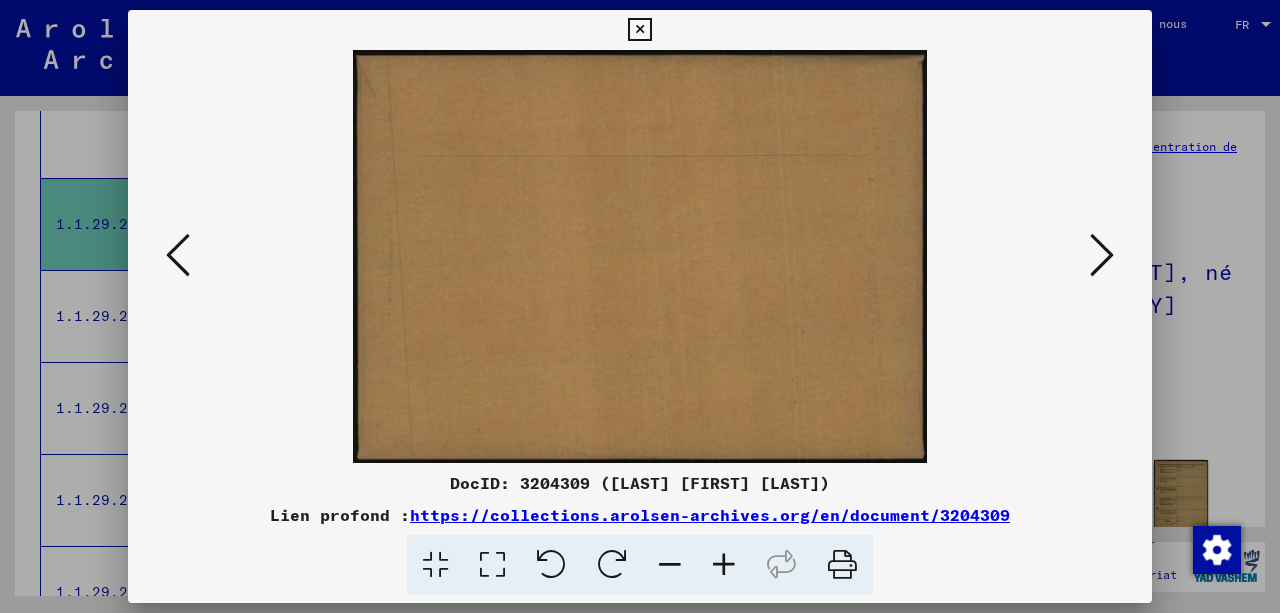 click at bounding box center [1102, 256] 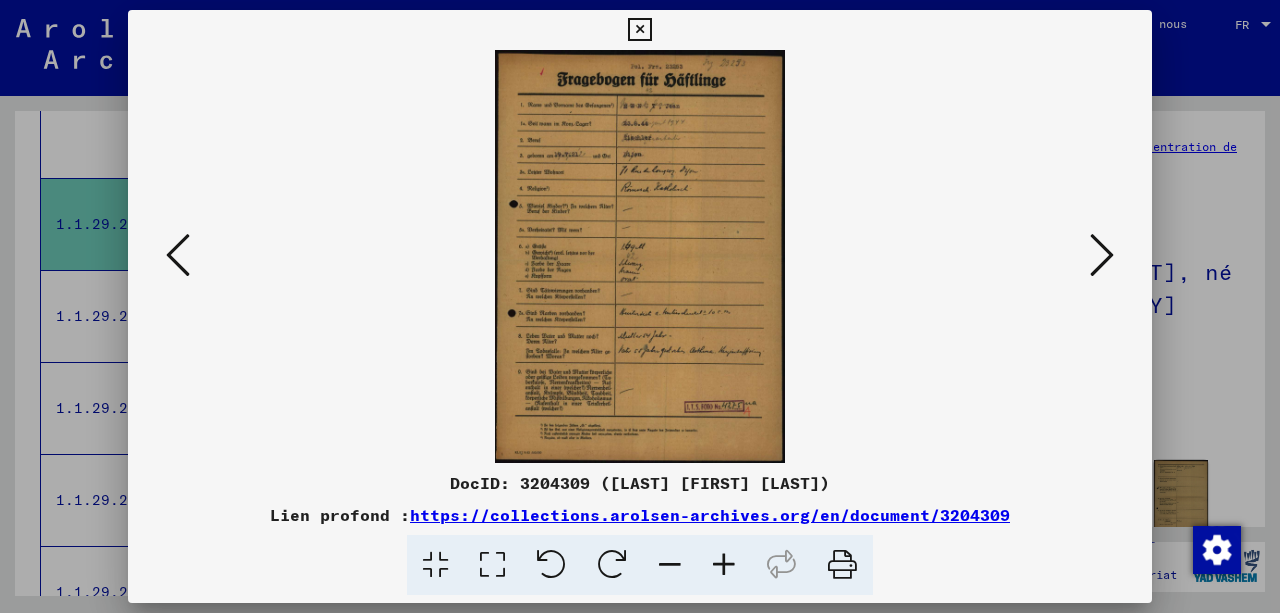 click at bounding box center (724, 565) 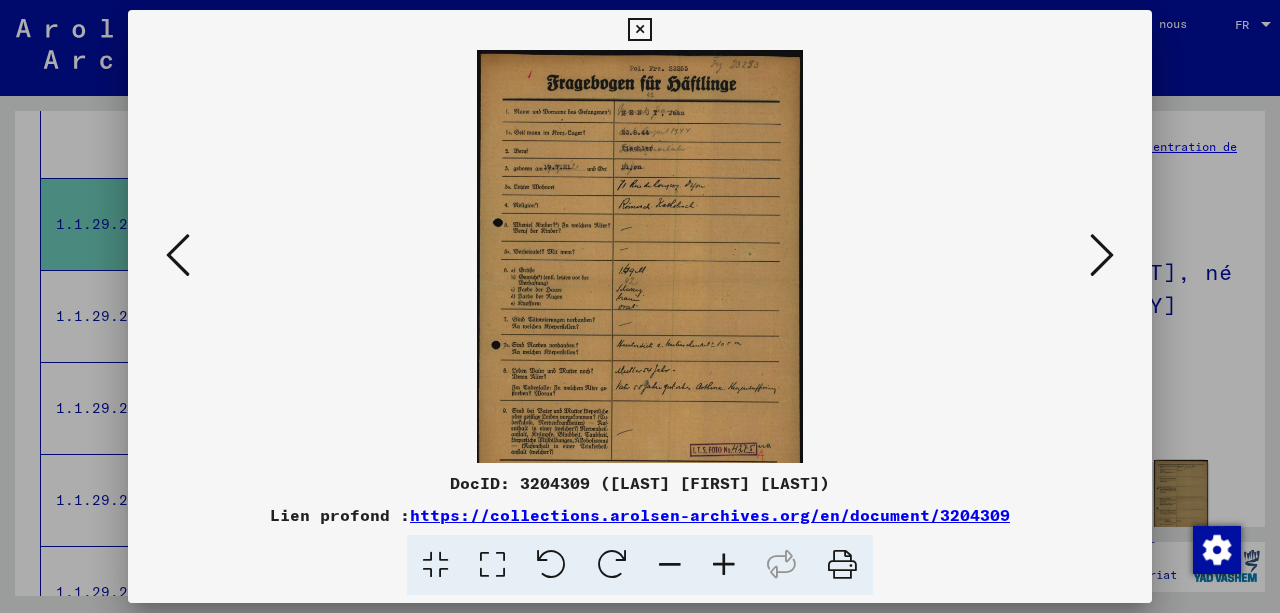 click at bounding box center [724, 565] 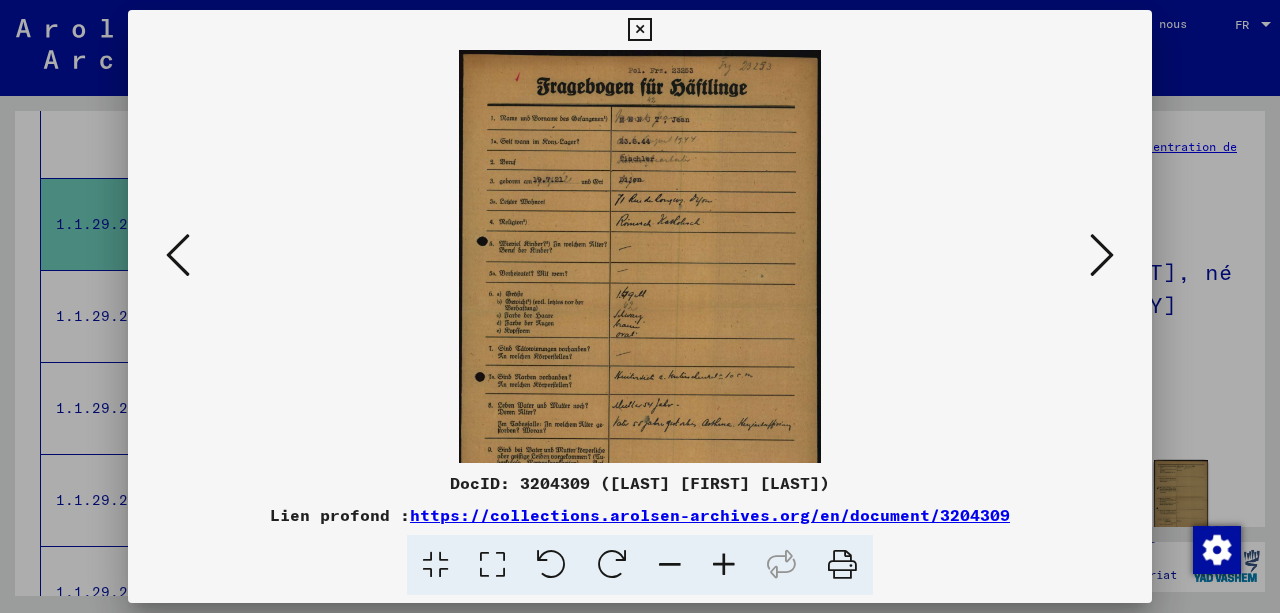 click at bounding box center [724, 565] 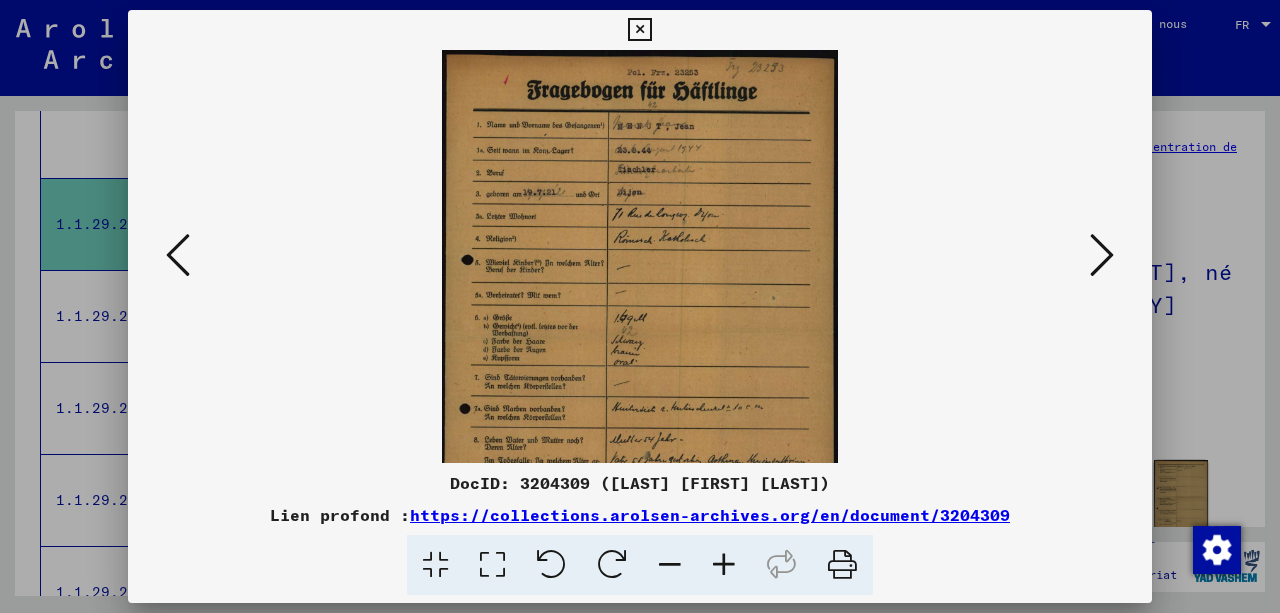 click at bounding box center (724, 565) 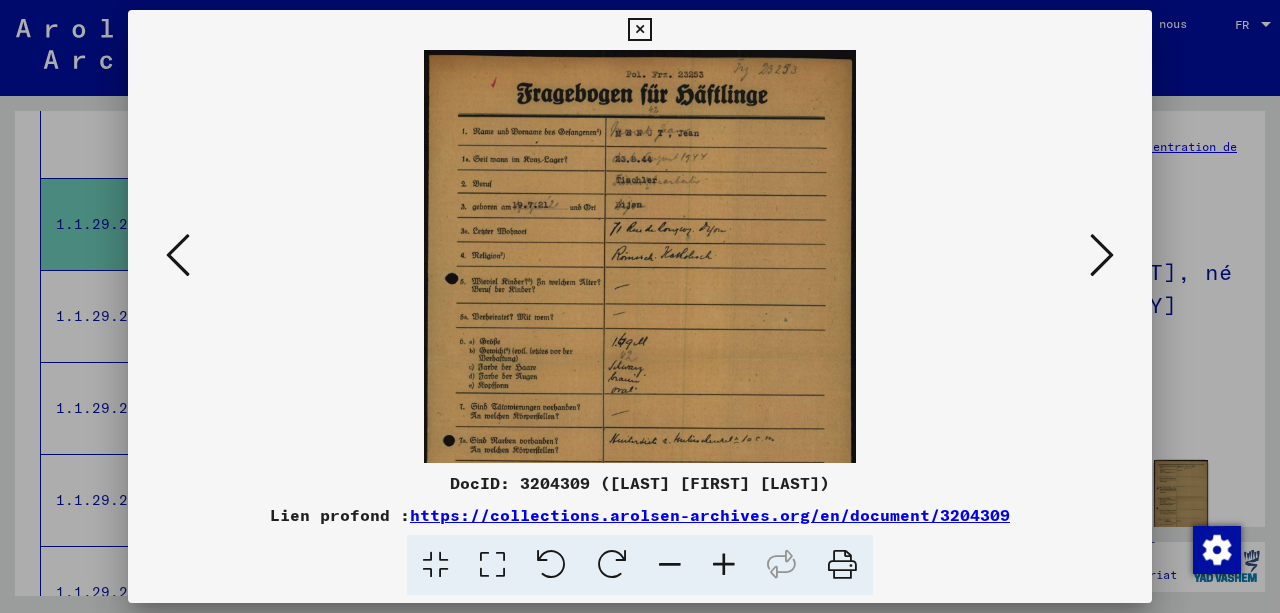 click at bounding box center [724, 565] 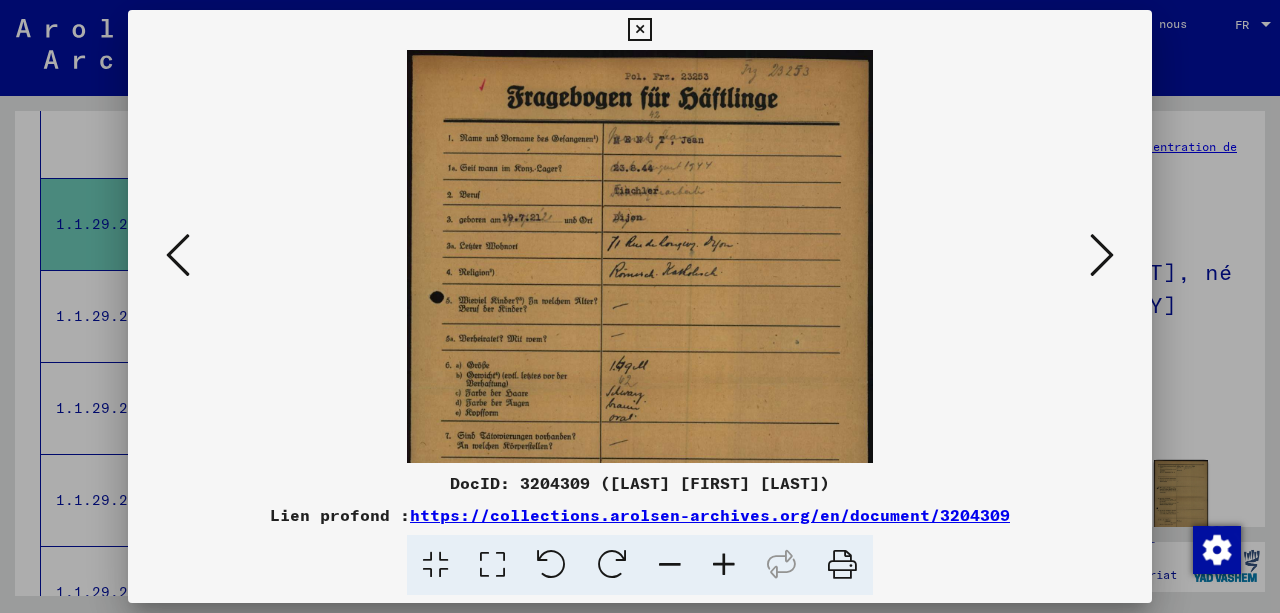 click at bounding box center (724, 565) 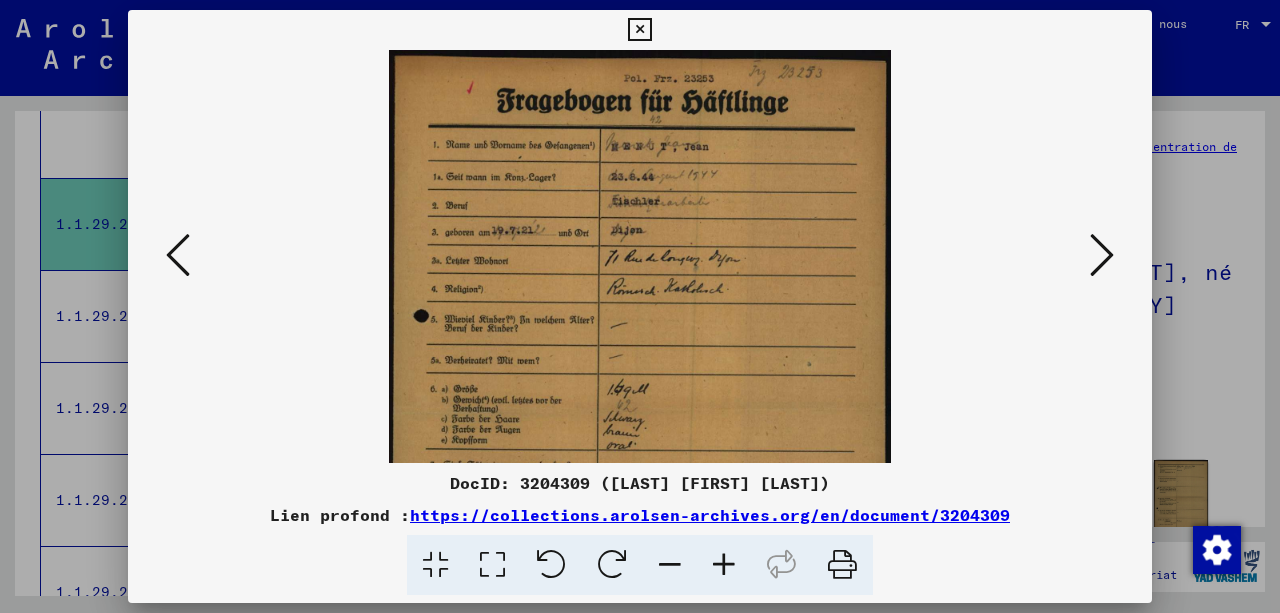click at bounding box center [724, 565] 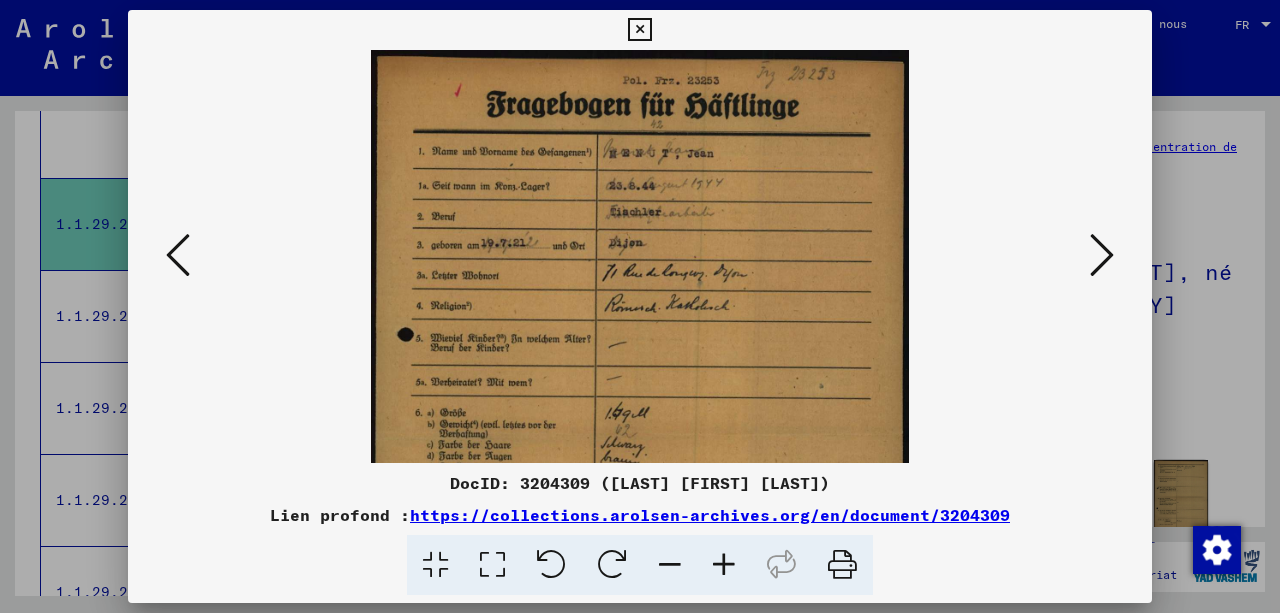 click at bounding box center [724, 565] 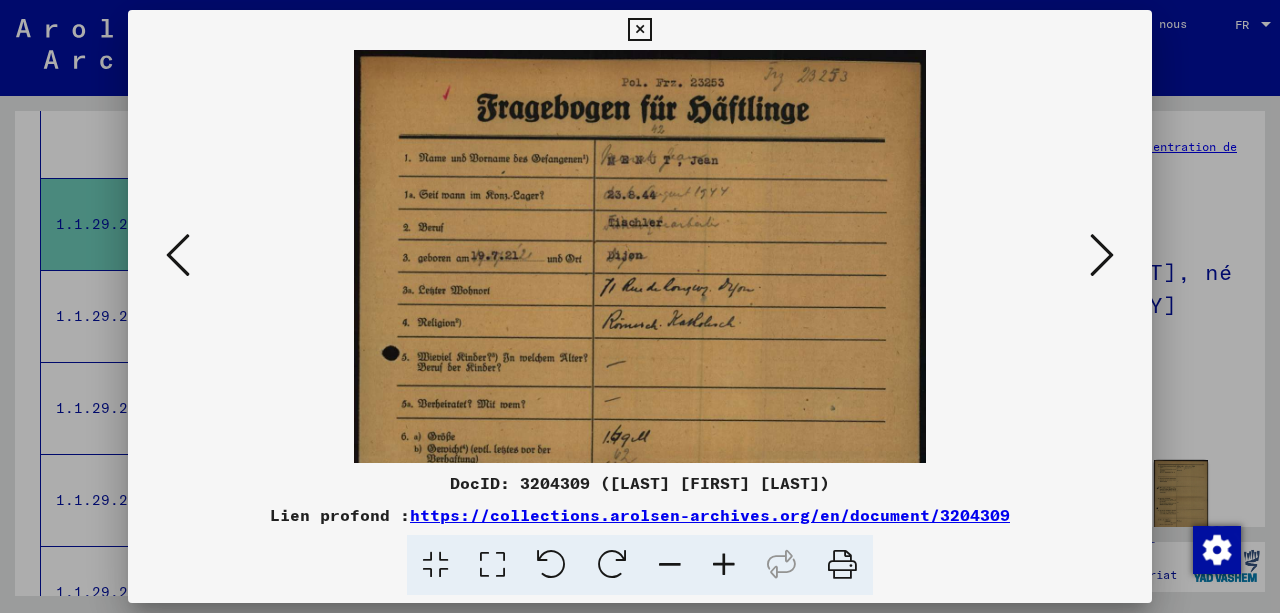 click at bounding box center (724, 565) 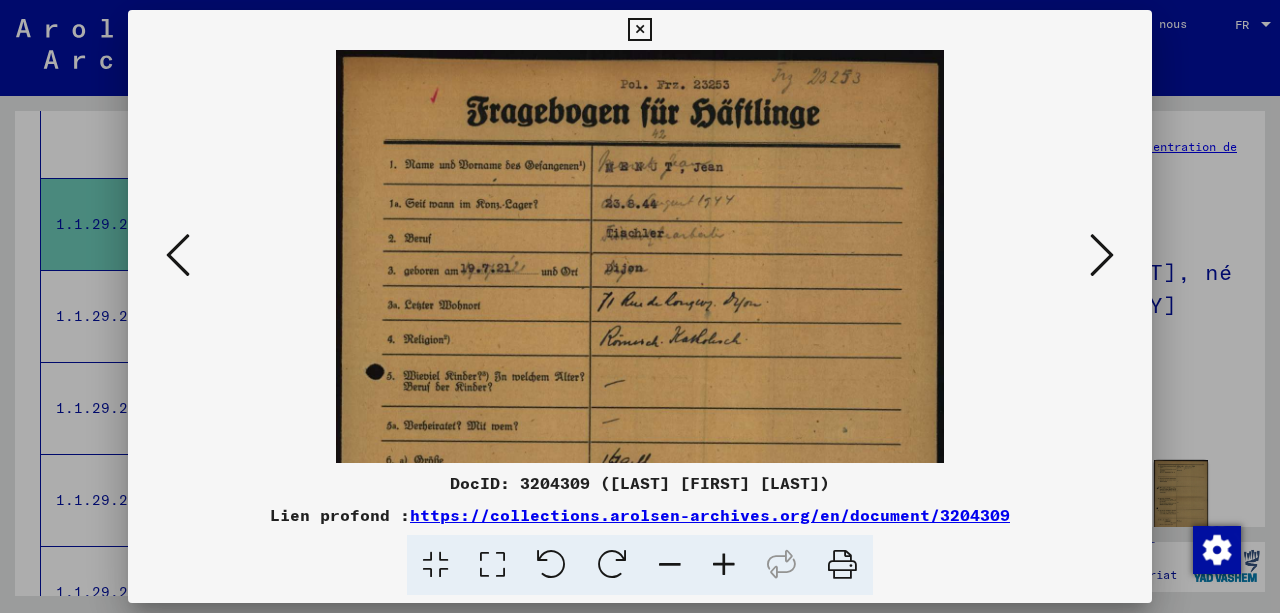 click at bounding box center (724, 565) 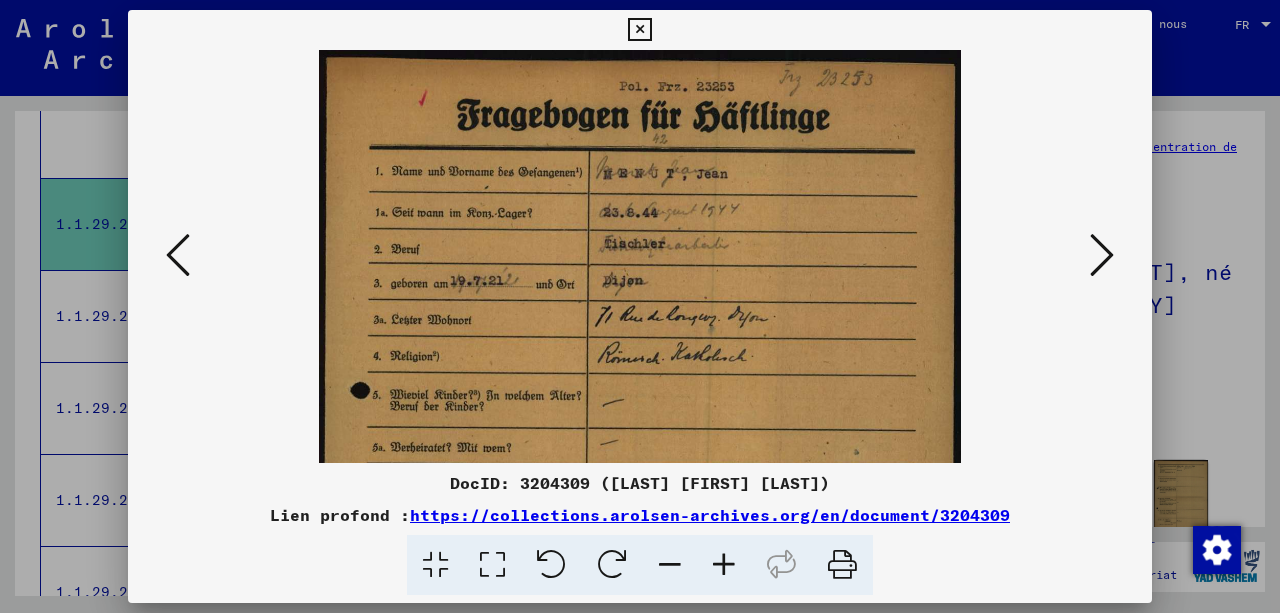click at bounding box center [724, 565] 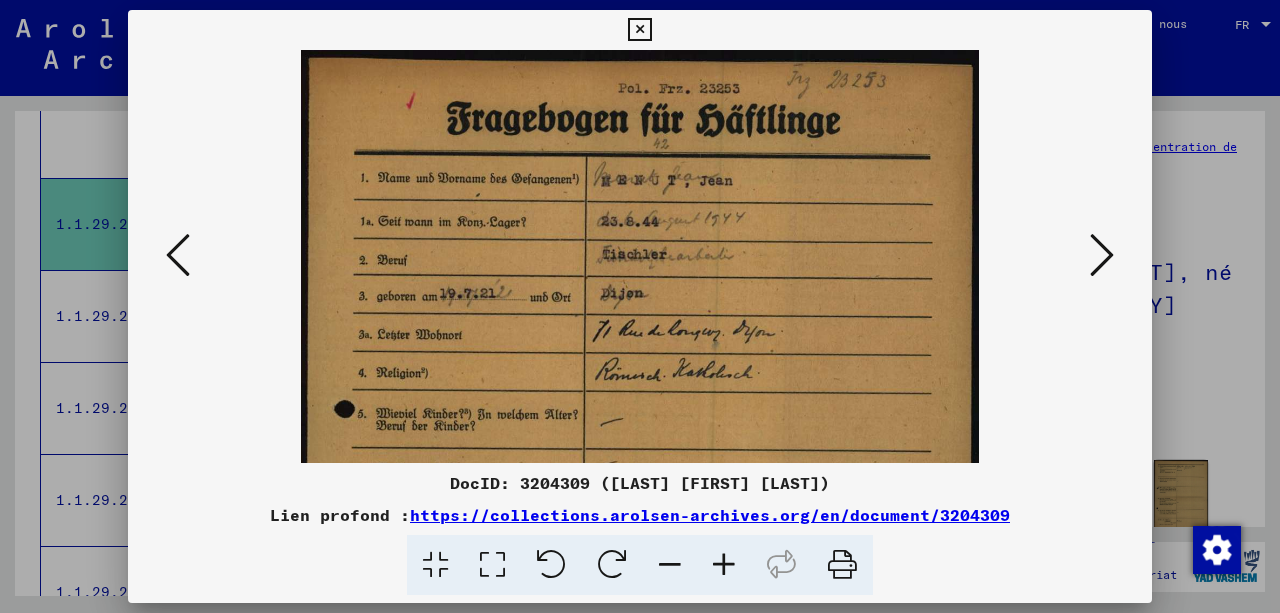 click at bounding box center [724, 565] 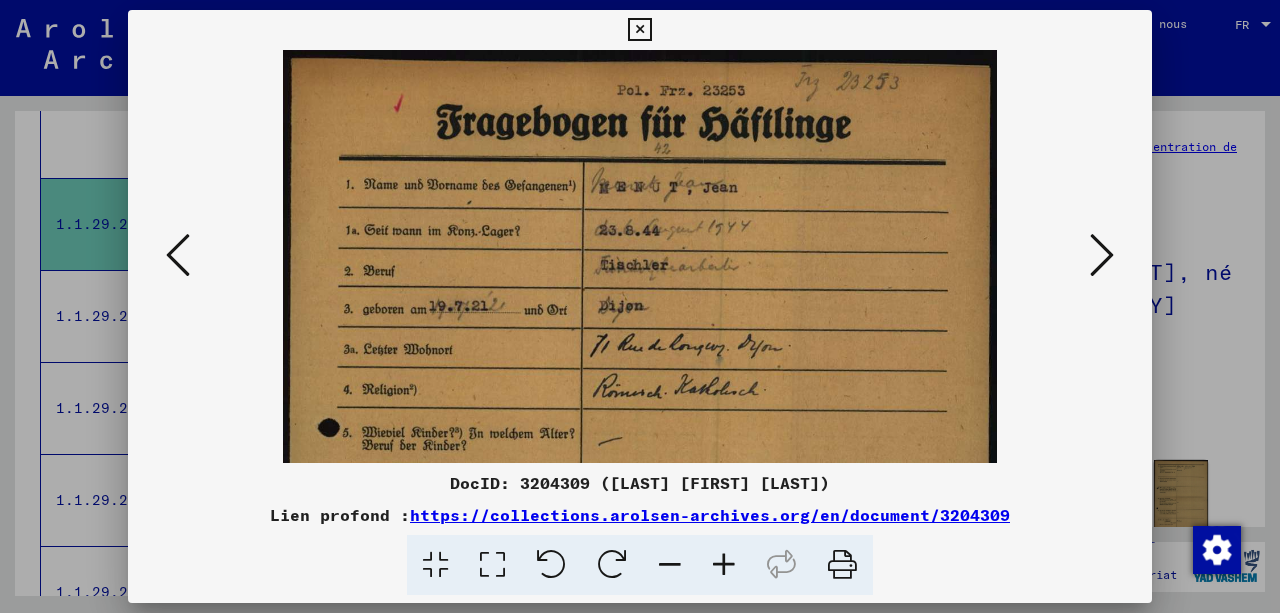 click at bounding box center [724, 565] 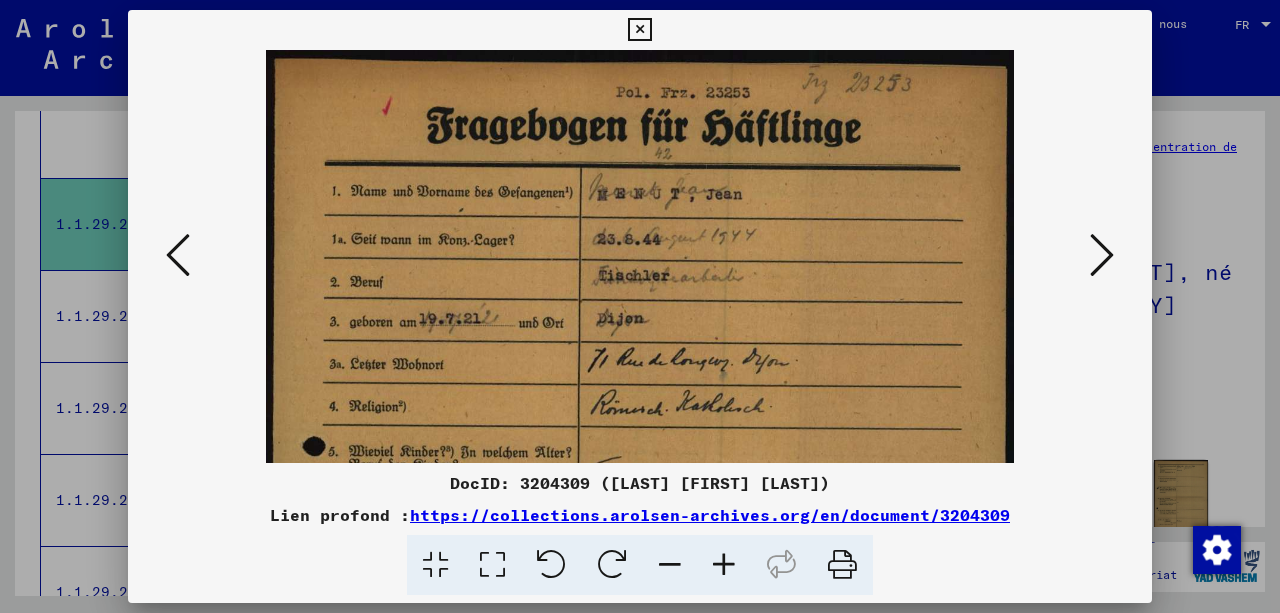 click at bounding box center [724, 565] 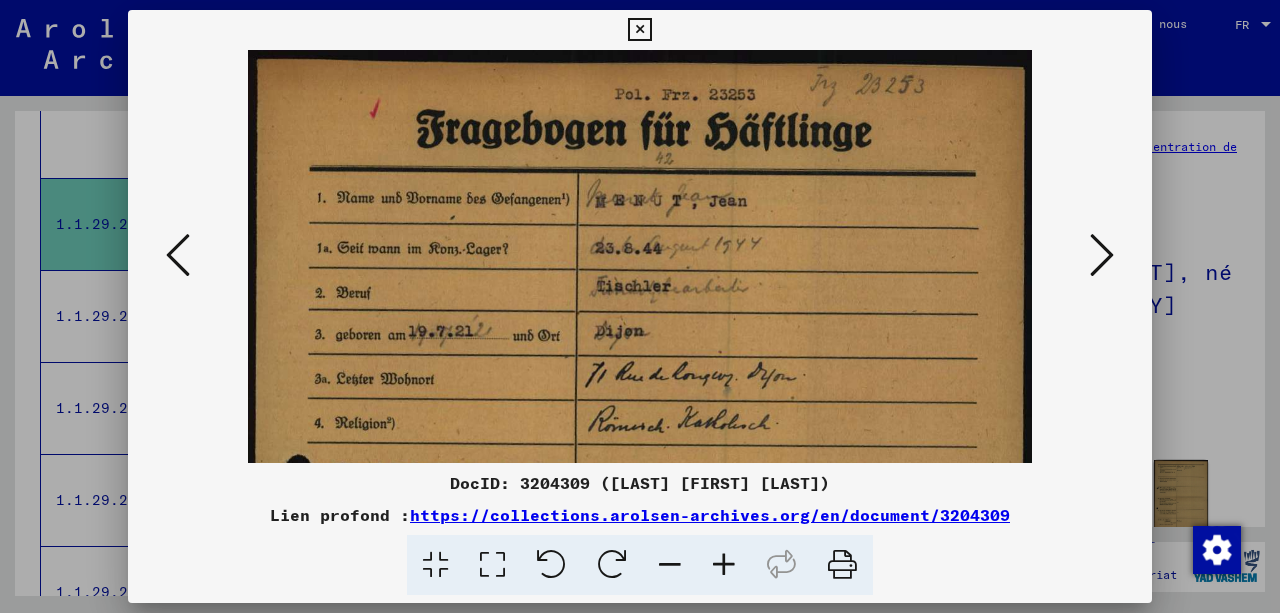 click at bounding box center (724, 565) 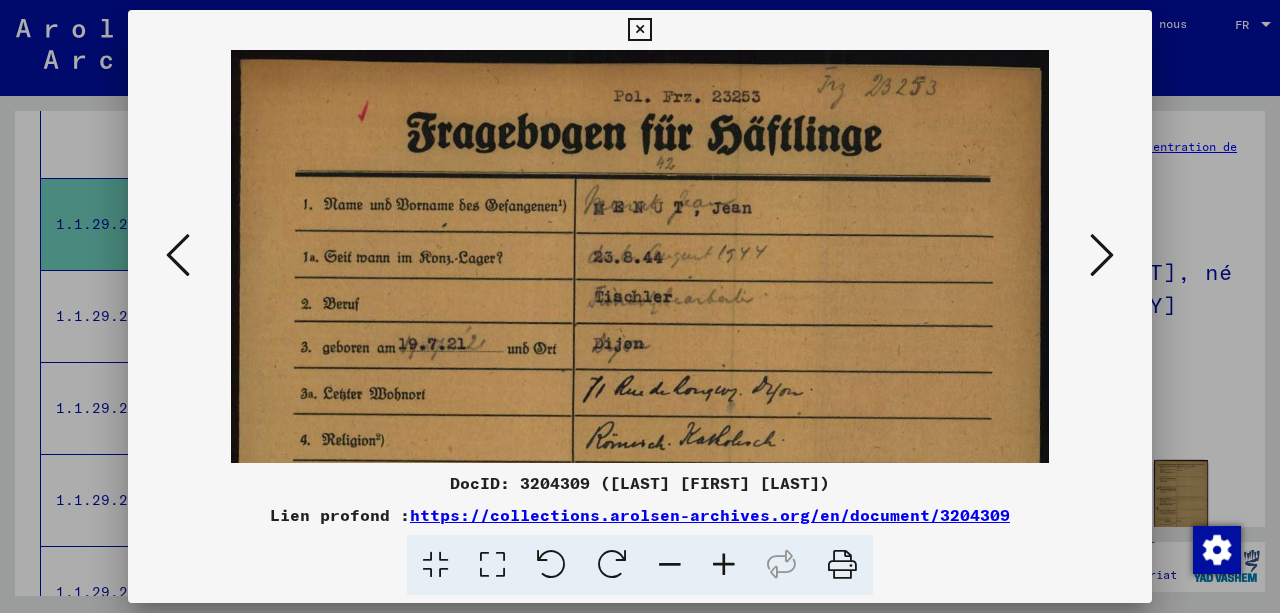 click at bounding box center (1102, 255) 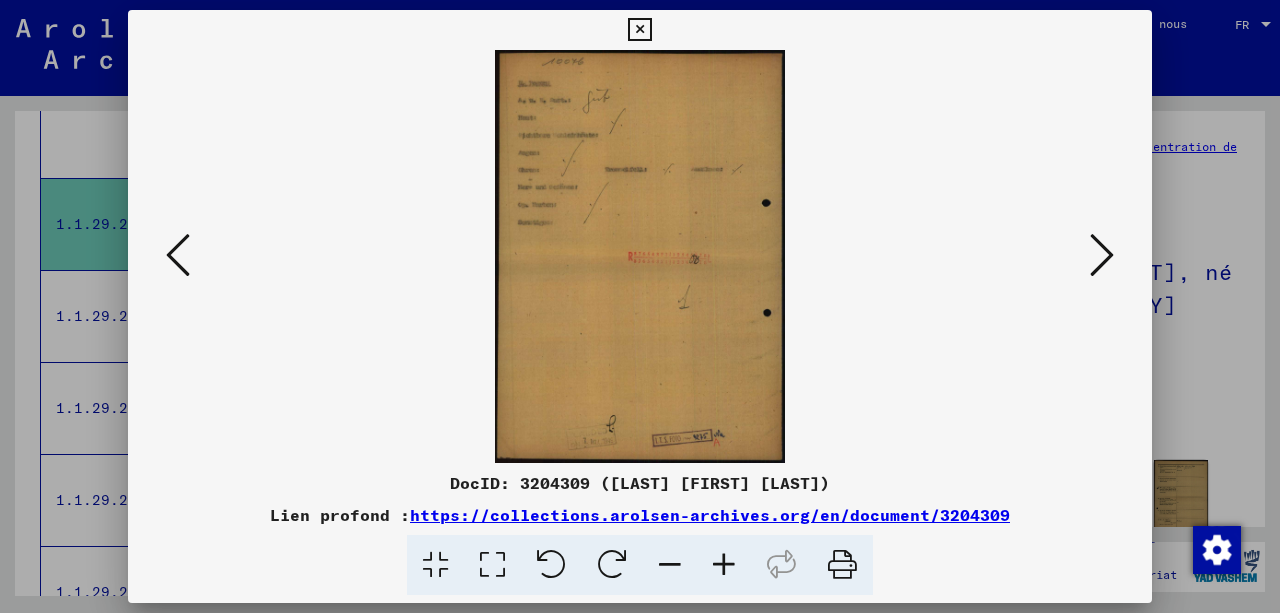 click at bounding box center (1102, 256) 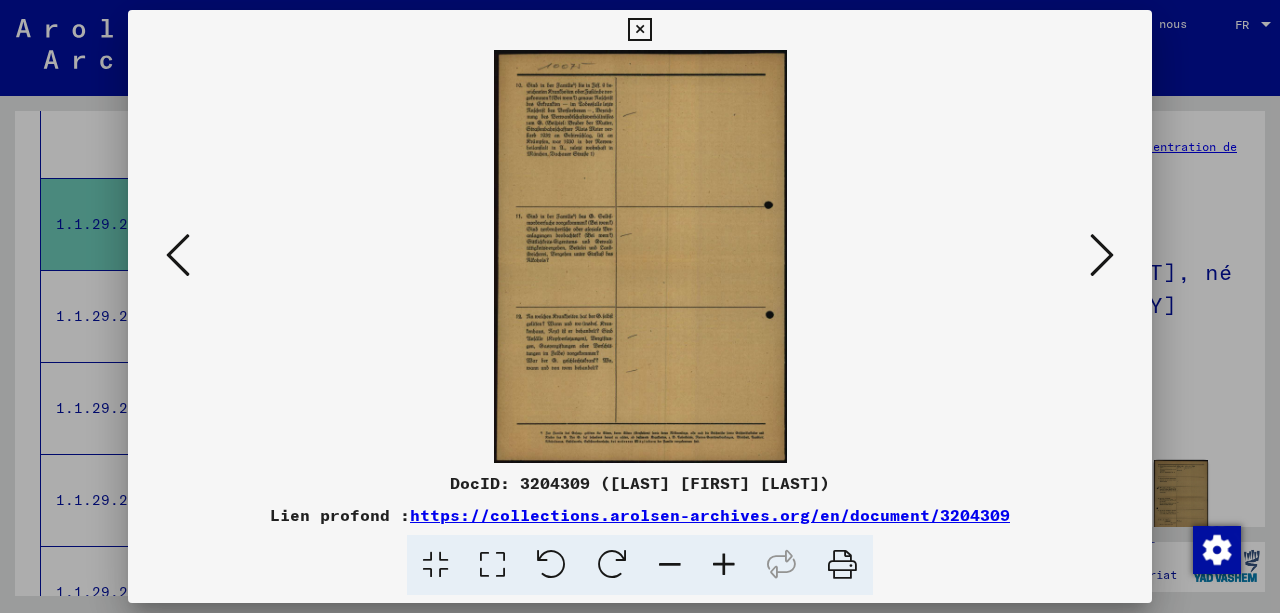 click at bounding box center (1102, 256) 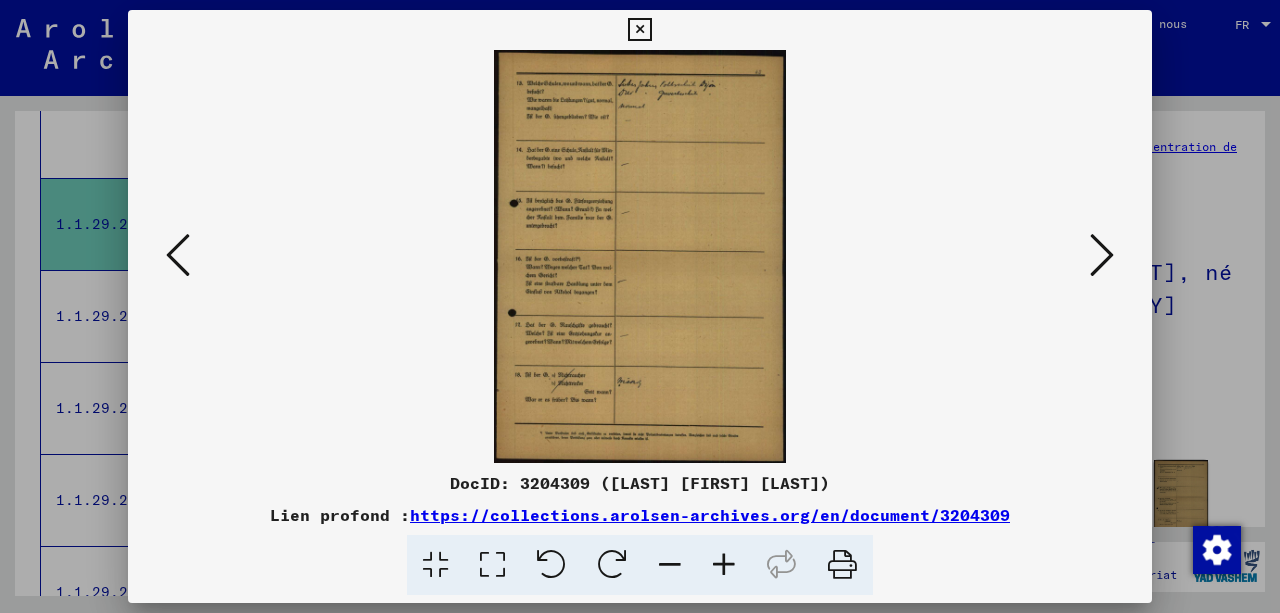 click at bounding box center (1102, 256) 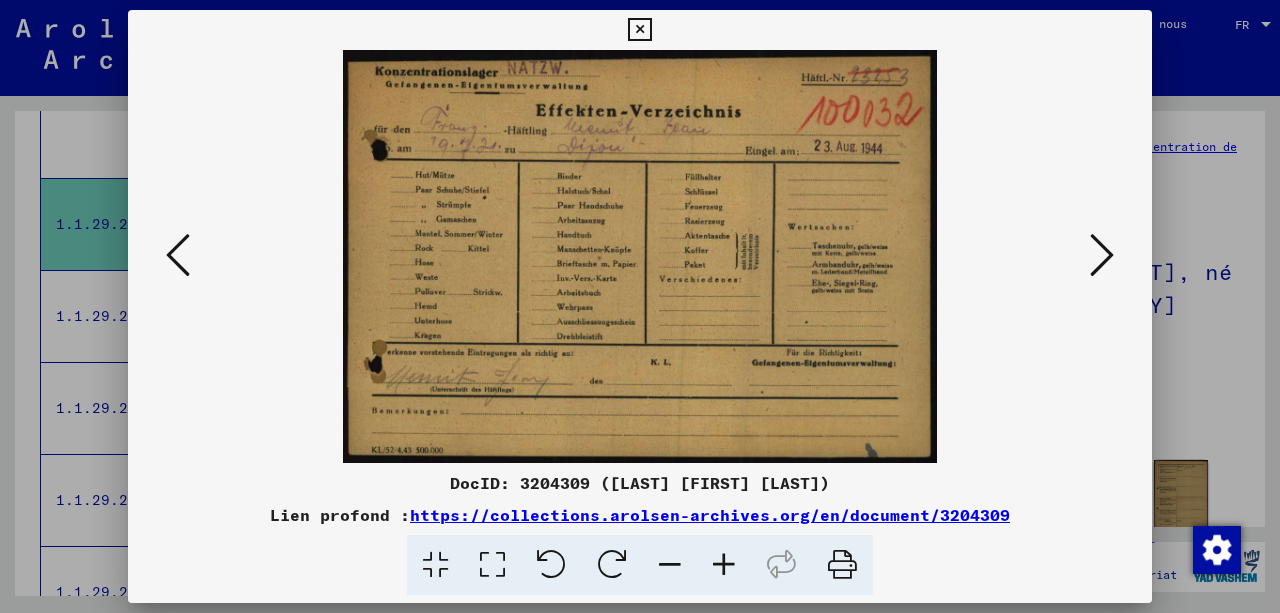 click at bounding box center (1102, 256) 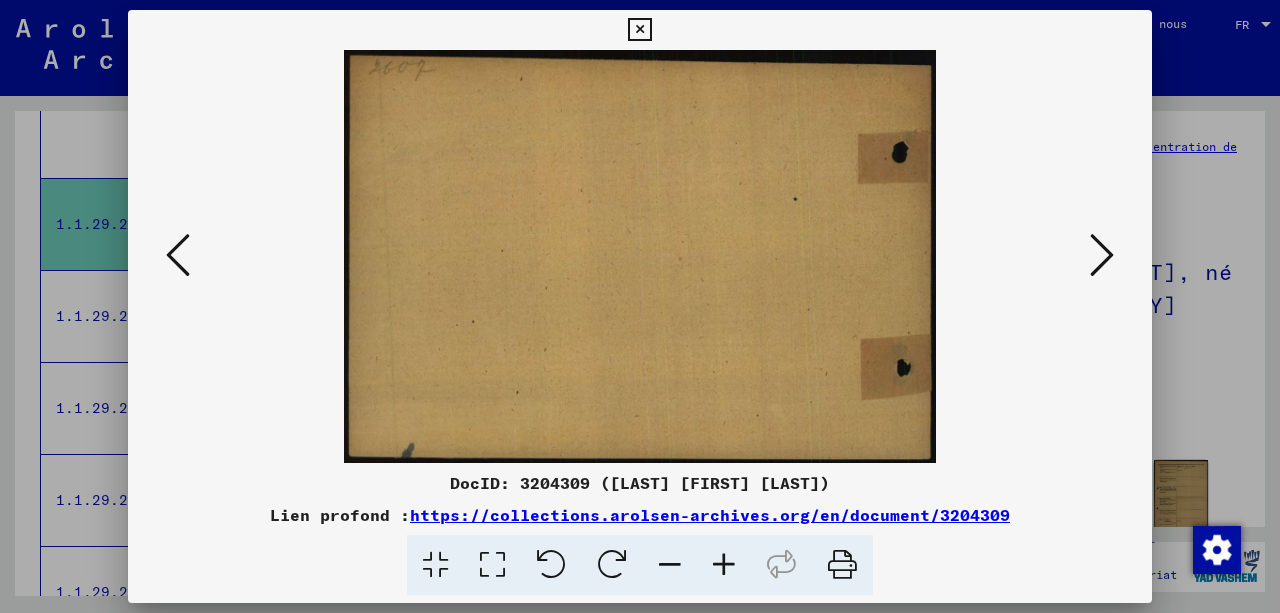 click at bounding box center [639, 30] 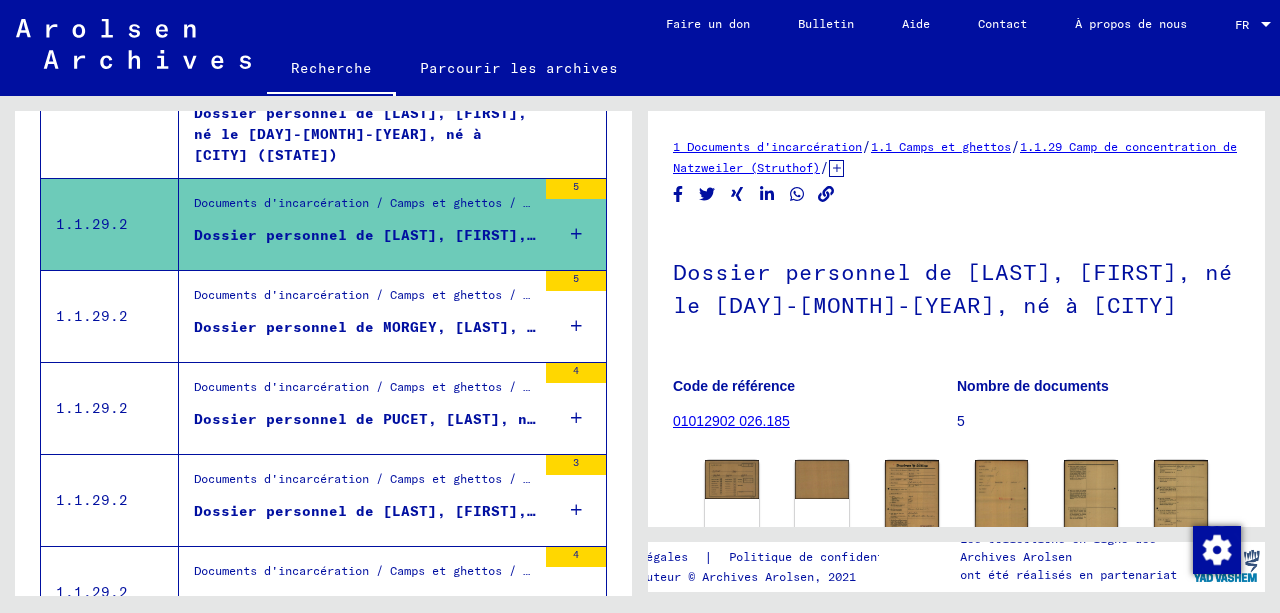 click on "Dossier personnel de MORGEY, [LAST], né le [DATE], né à [CITY]" at bounding box center (473, 327) 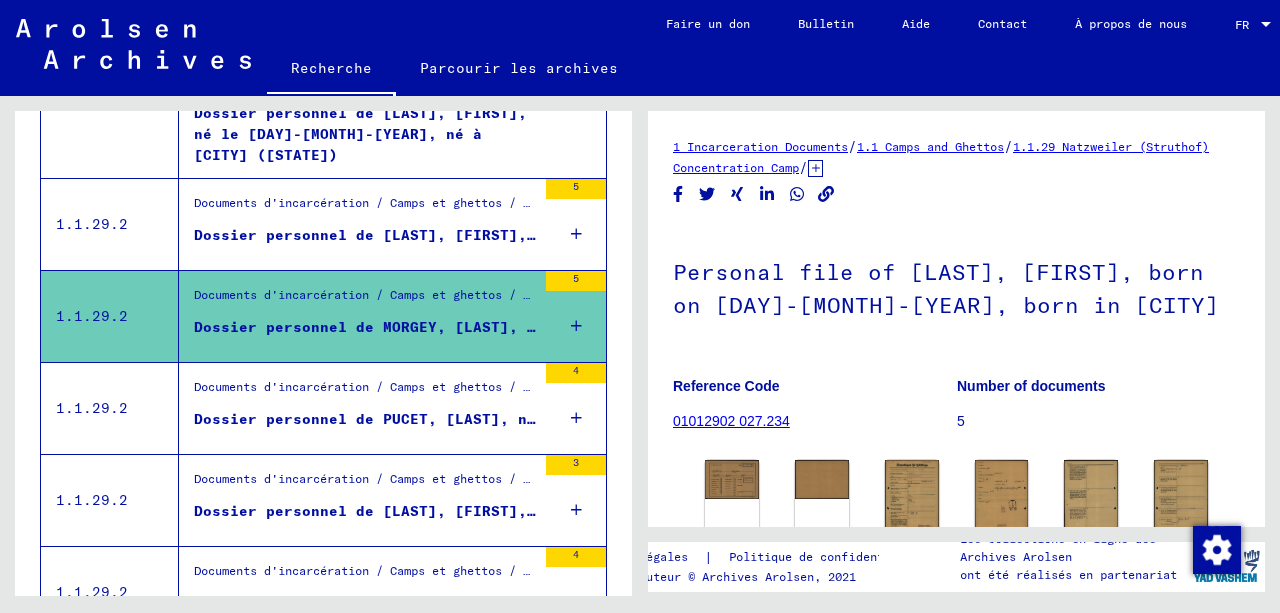 scroll, scrollTop: 0, scrollLeft: 0, axis: both 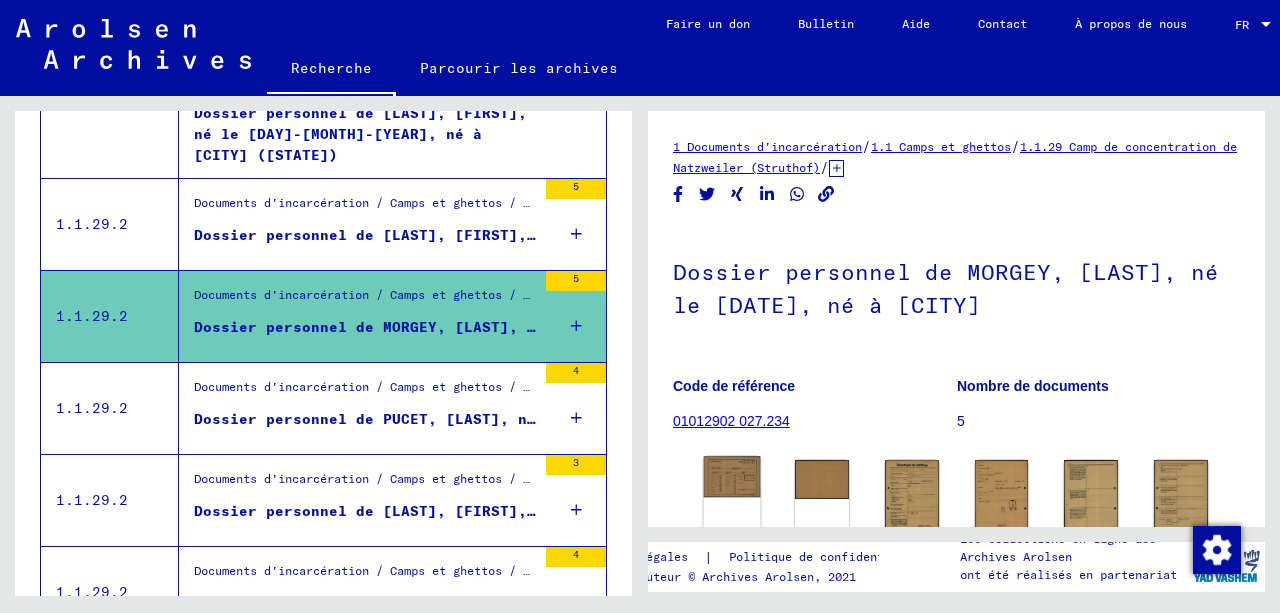 click 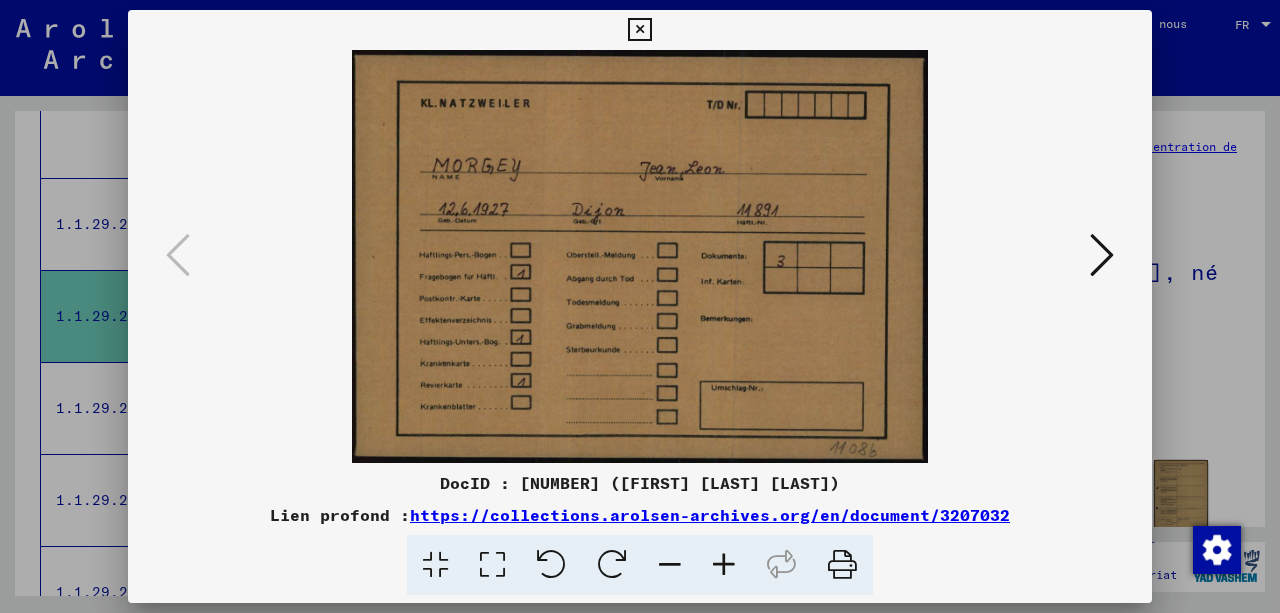 click at bounding box center [1102, 255] 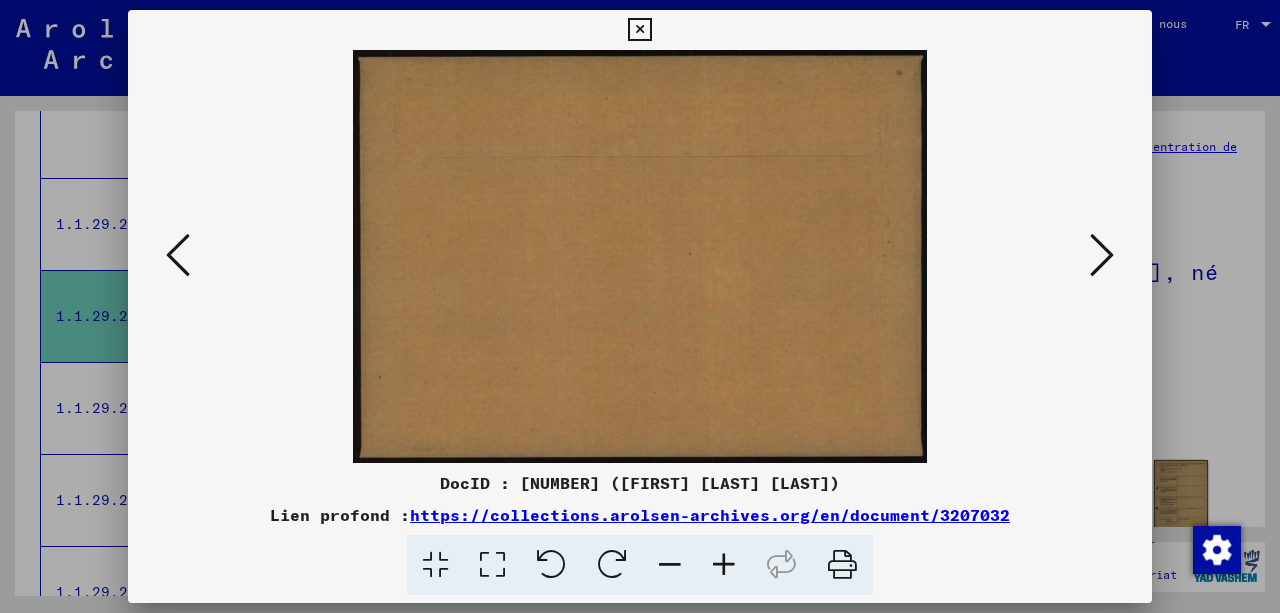 click at bounding box center [640, 256] 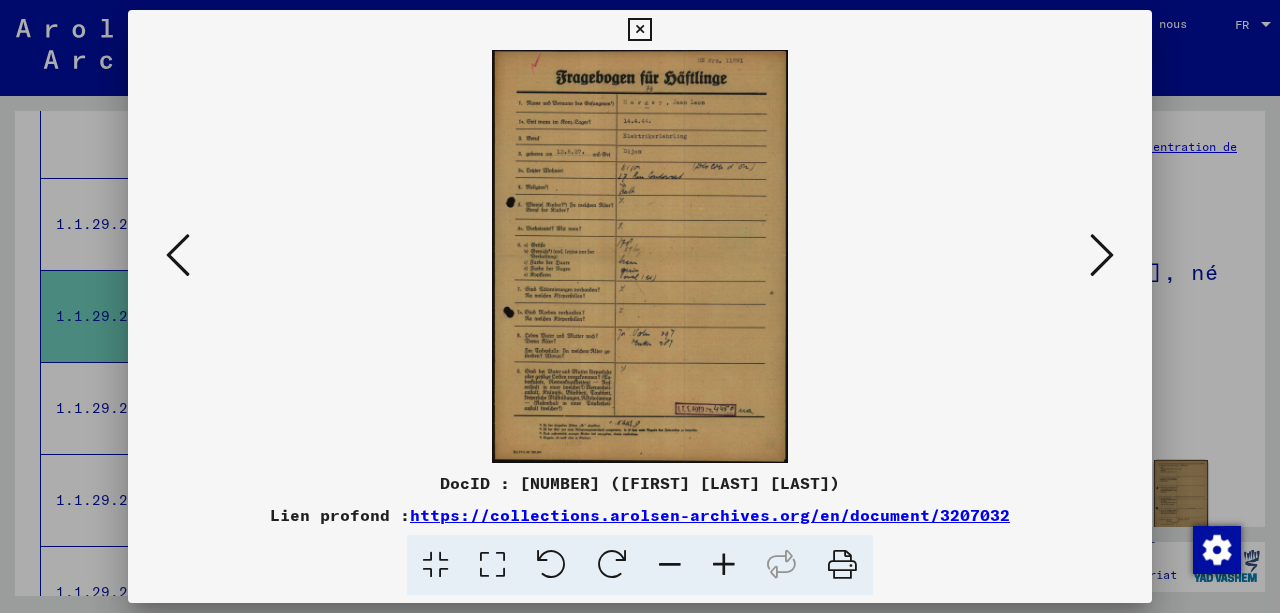 click at bounding box center [724, 565] 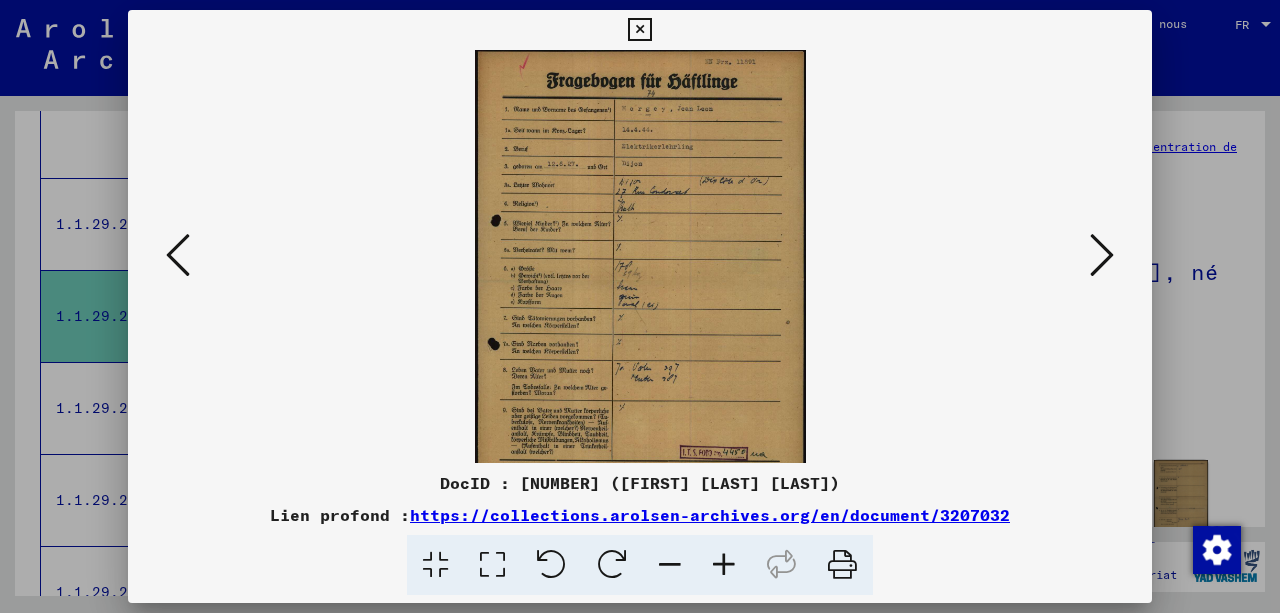 click at bounding box center [724, 565] 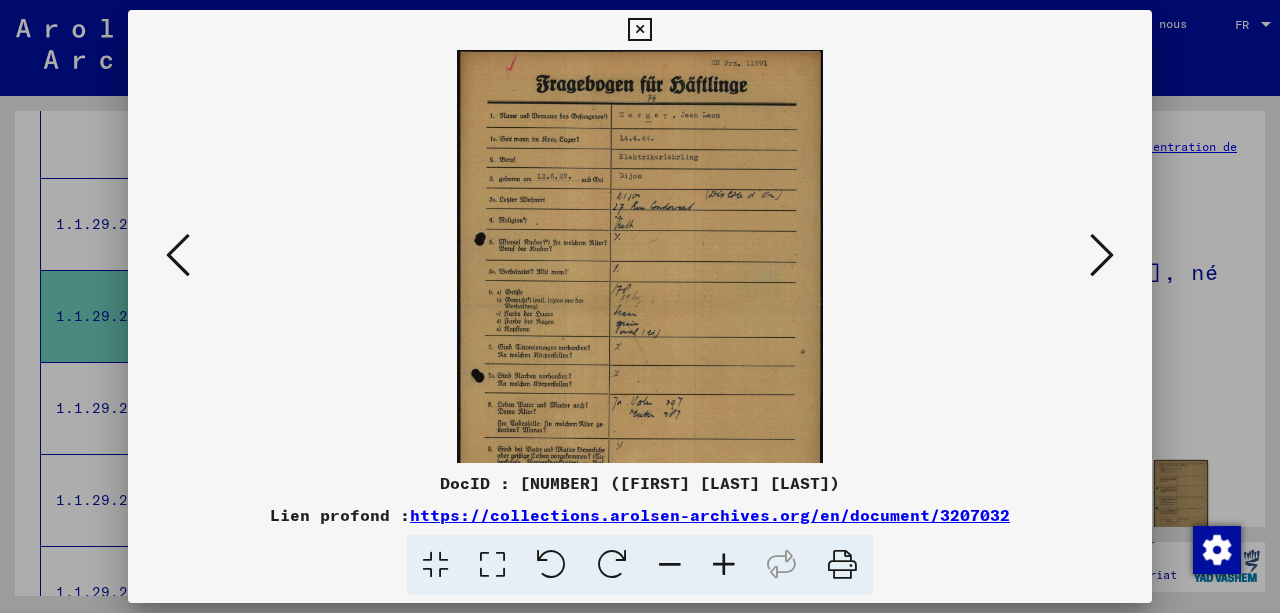 click at bounding box center [724, 565] 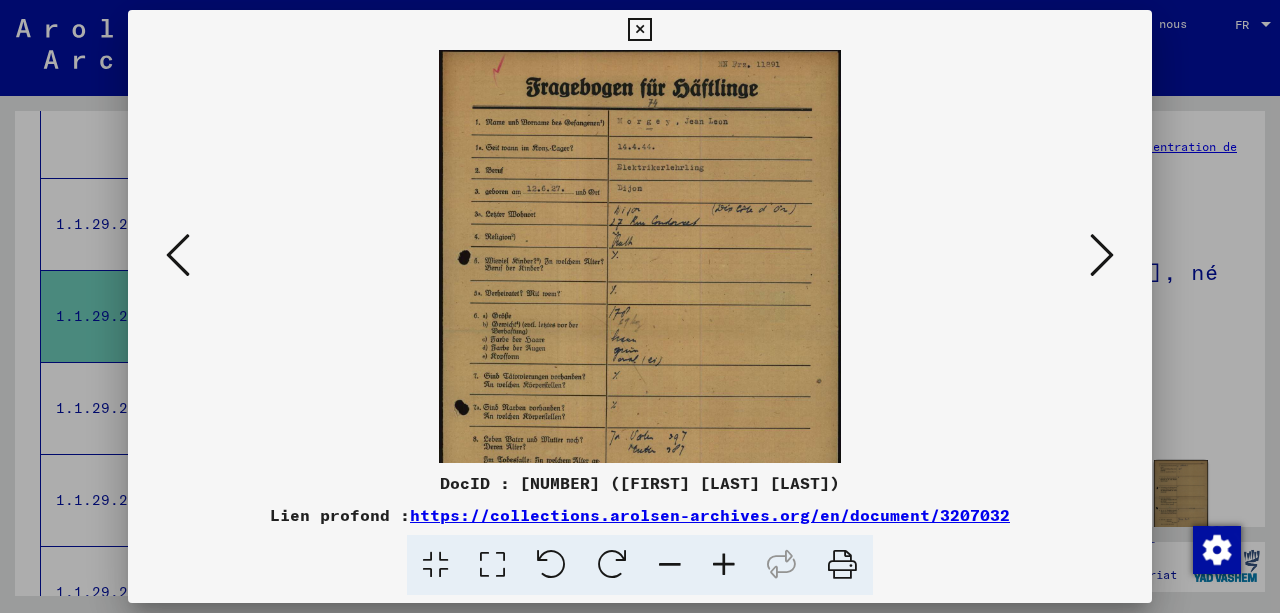 click at bounding box center (724, 565) 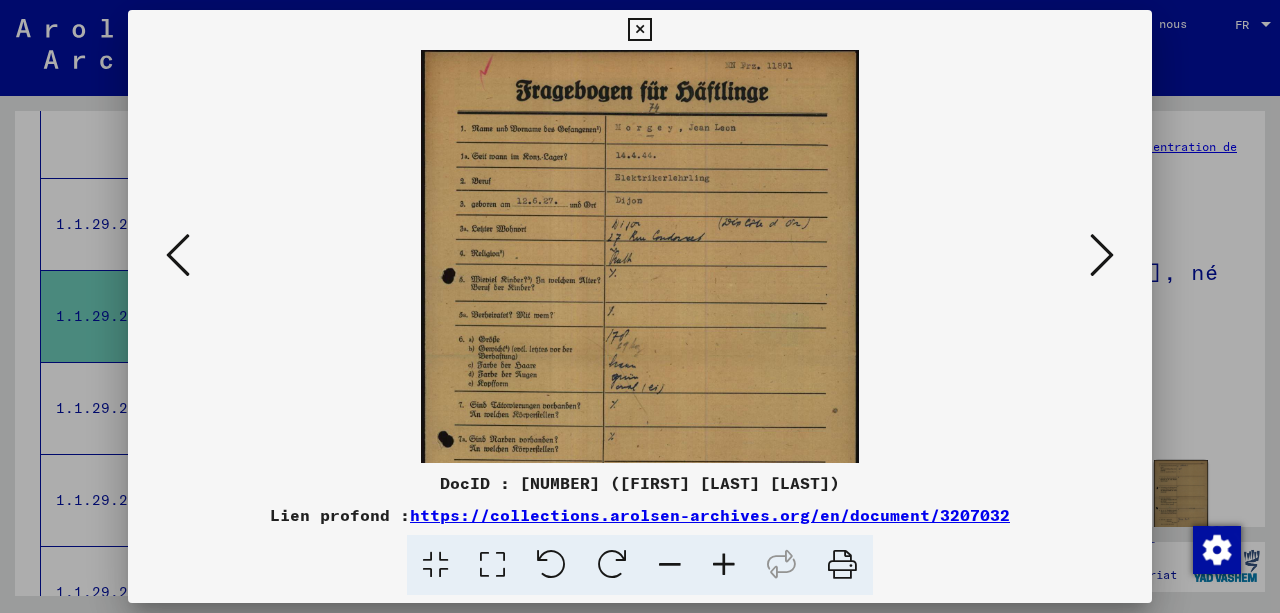 click at bounding box center [724, 565] 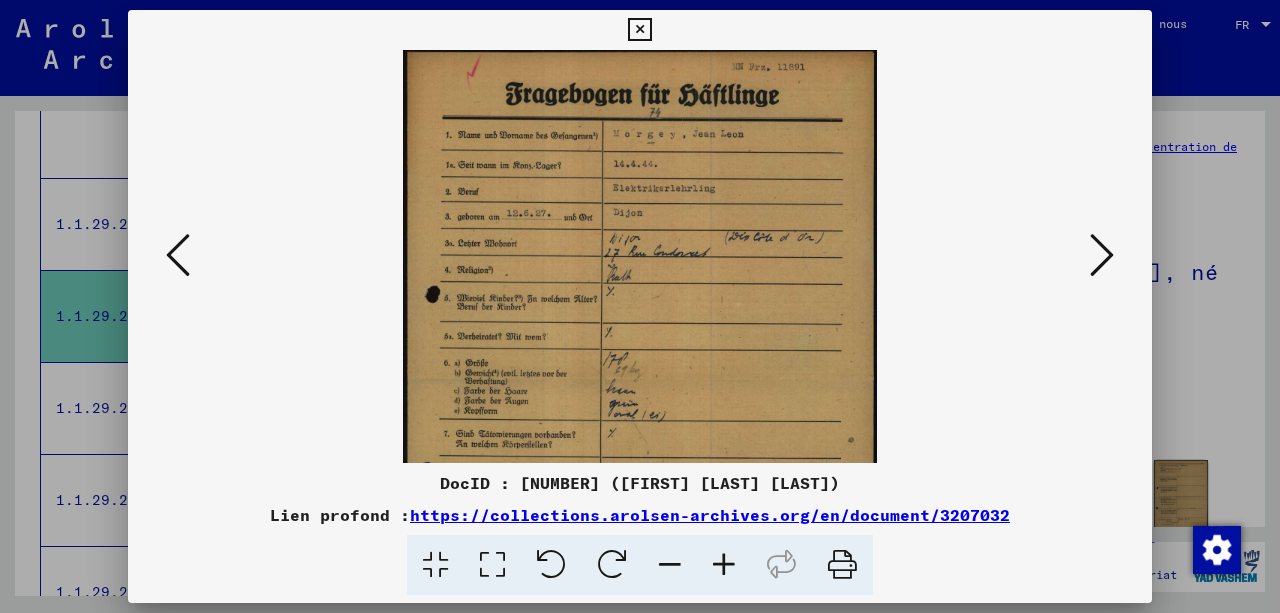 click at bounding box center [724, 565] 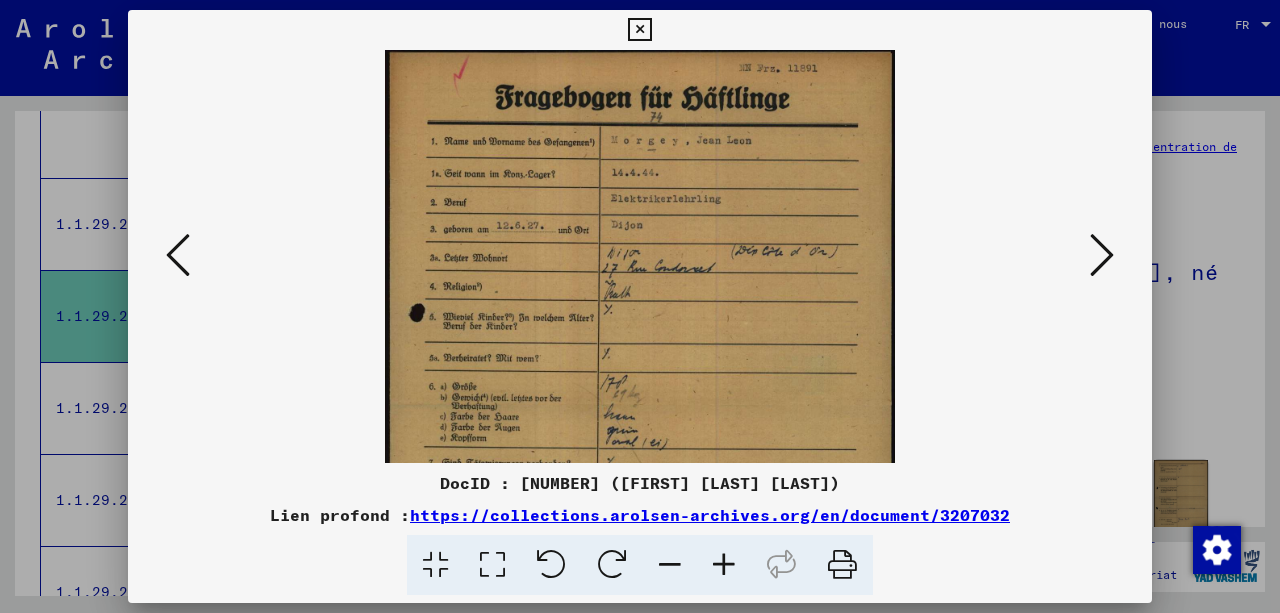 click at bounding box center (724, 565) 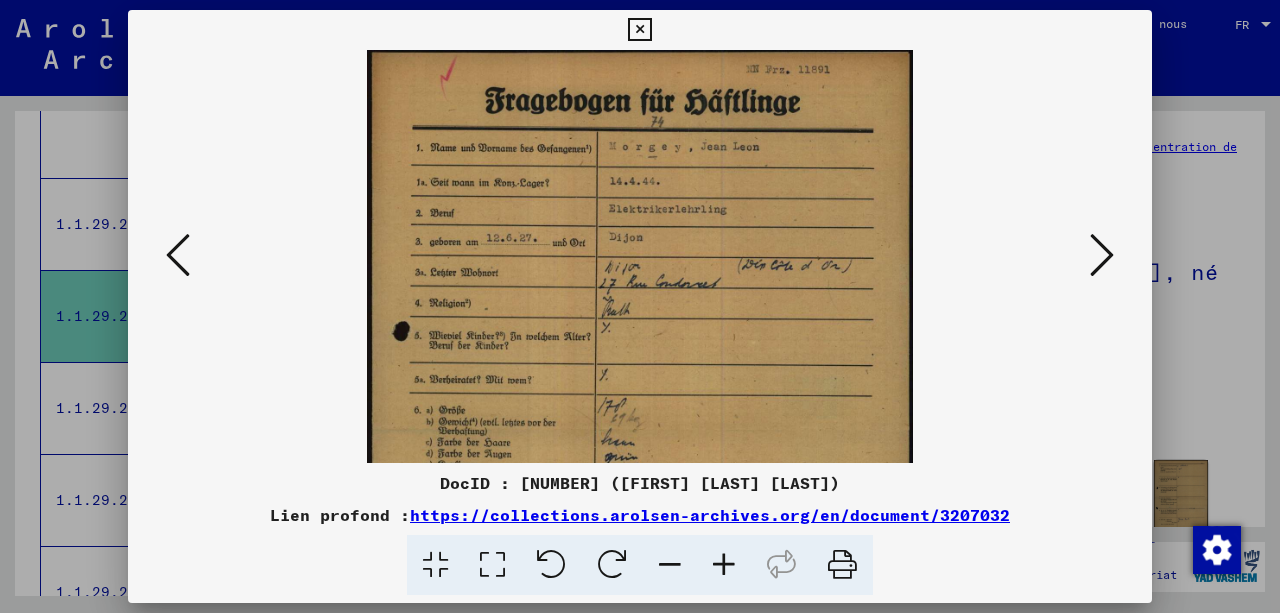 click at bounding box center [724, 565] 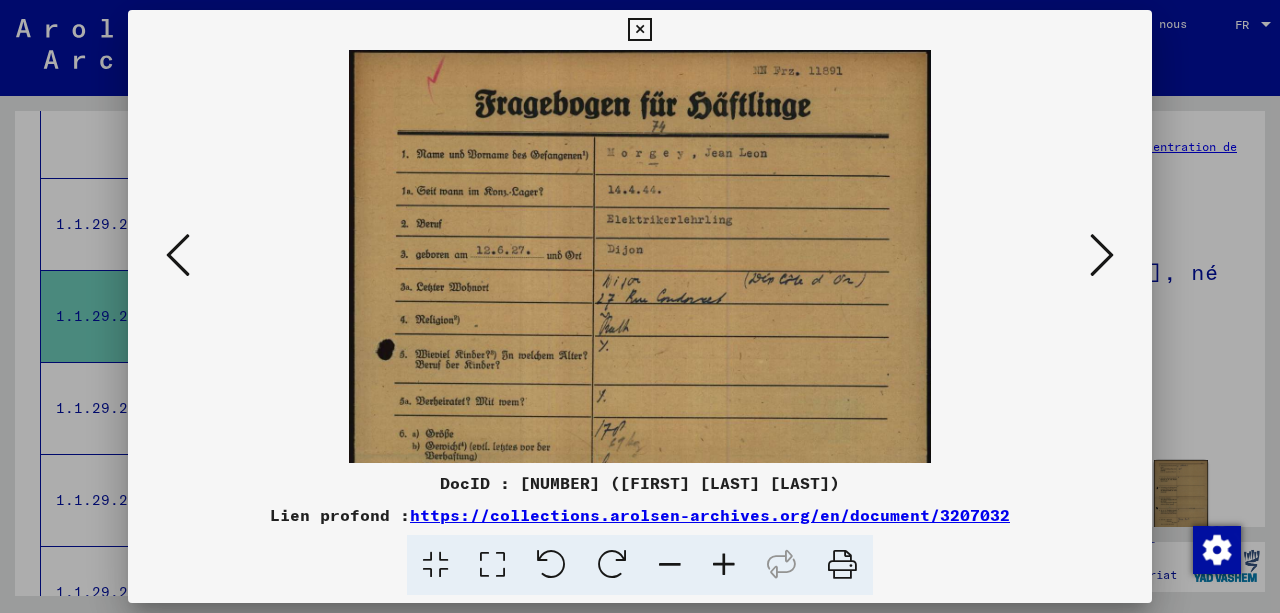 click at bounding box center [724, 565] 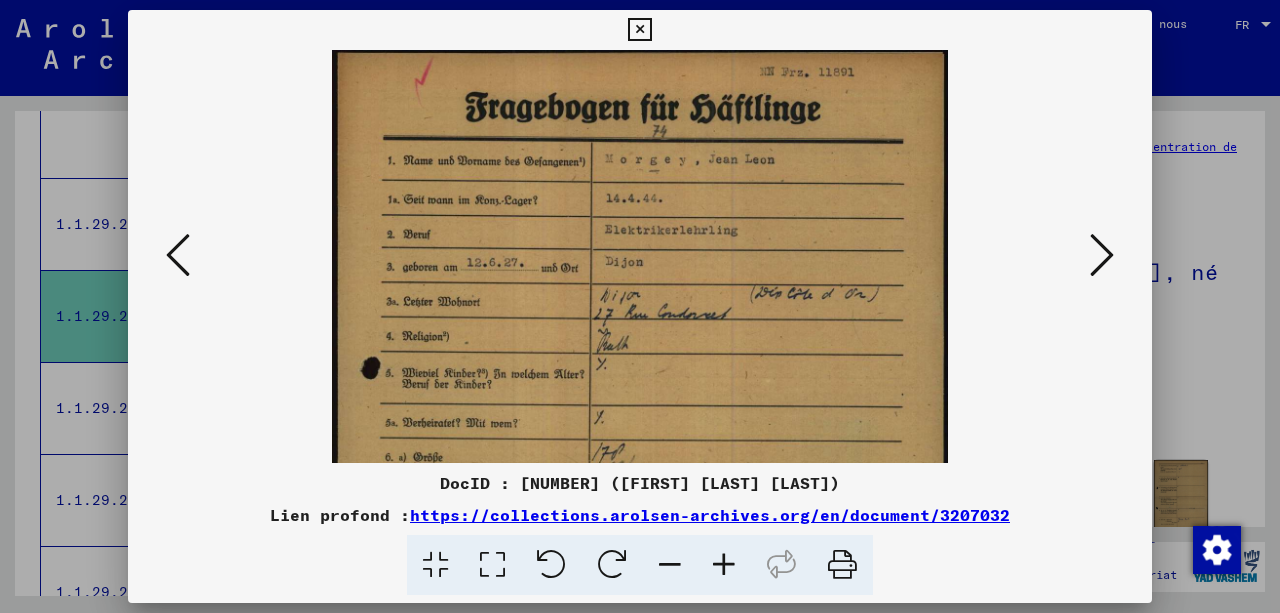 click at bounding box center (724, 565) 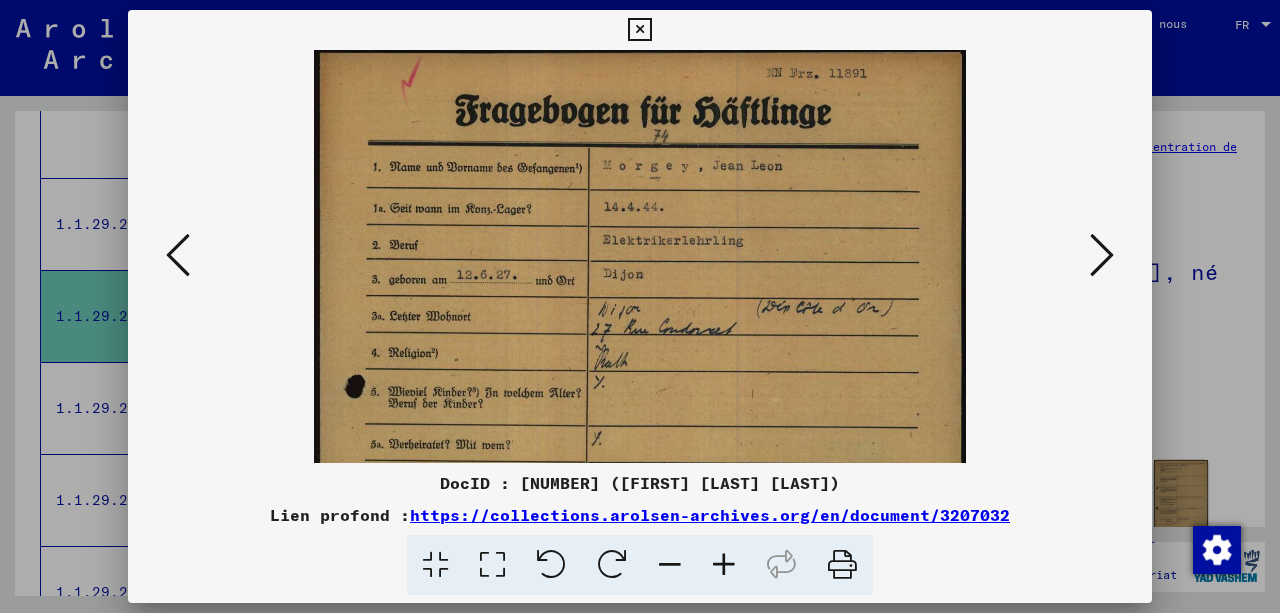 click at bounding box center (1102, 255) 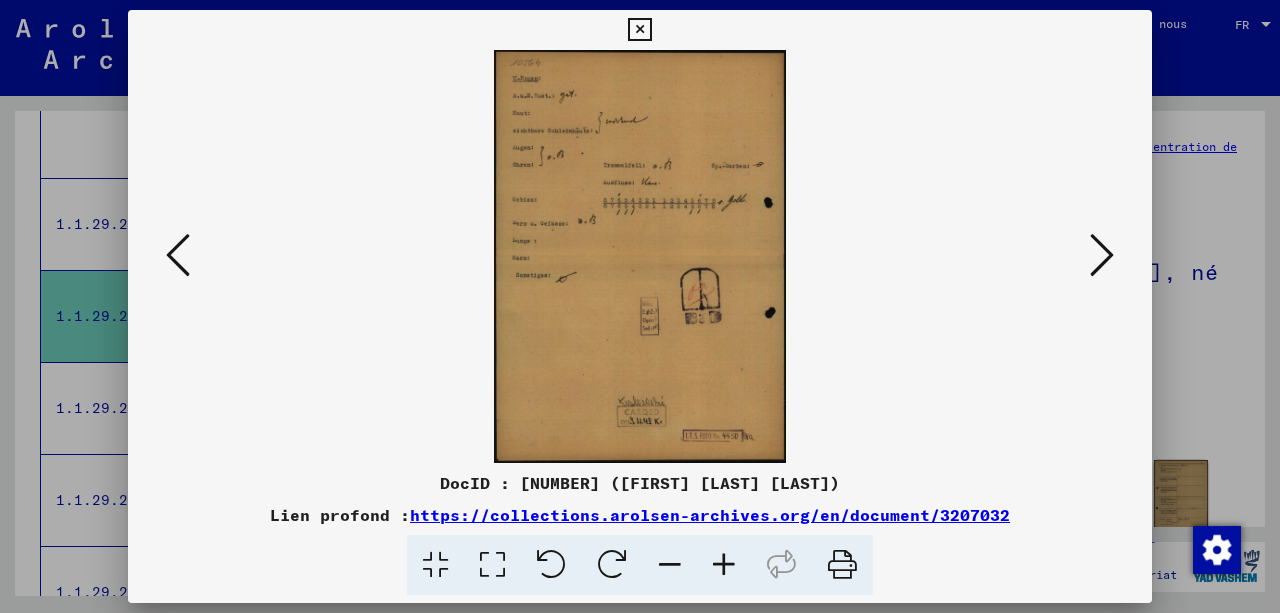 click at bounding box center [1102, 255] 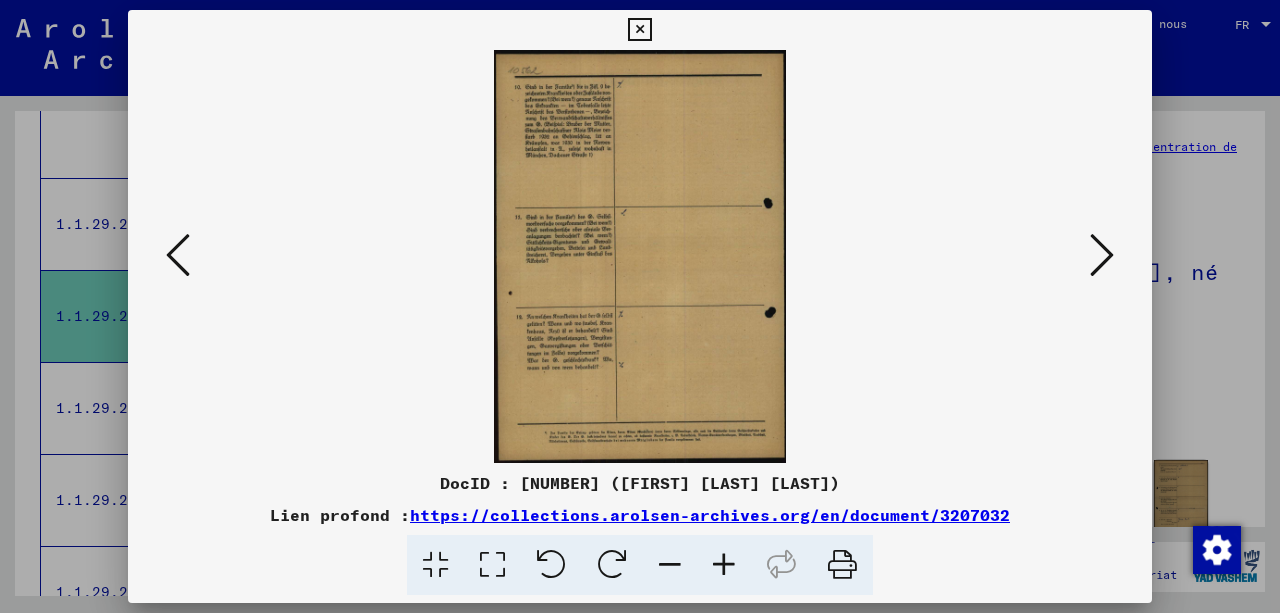 click at bounding box center [1102, 255] 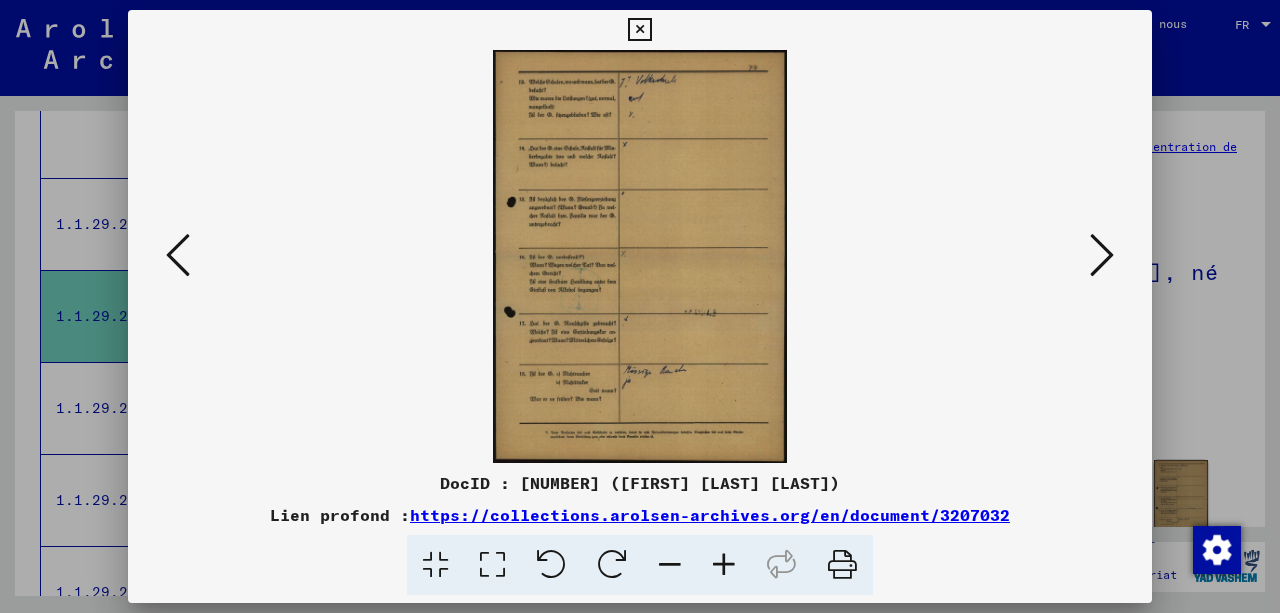 click at bounding box center [1102, 255] 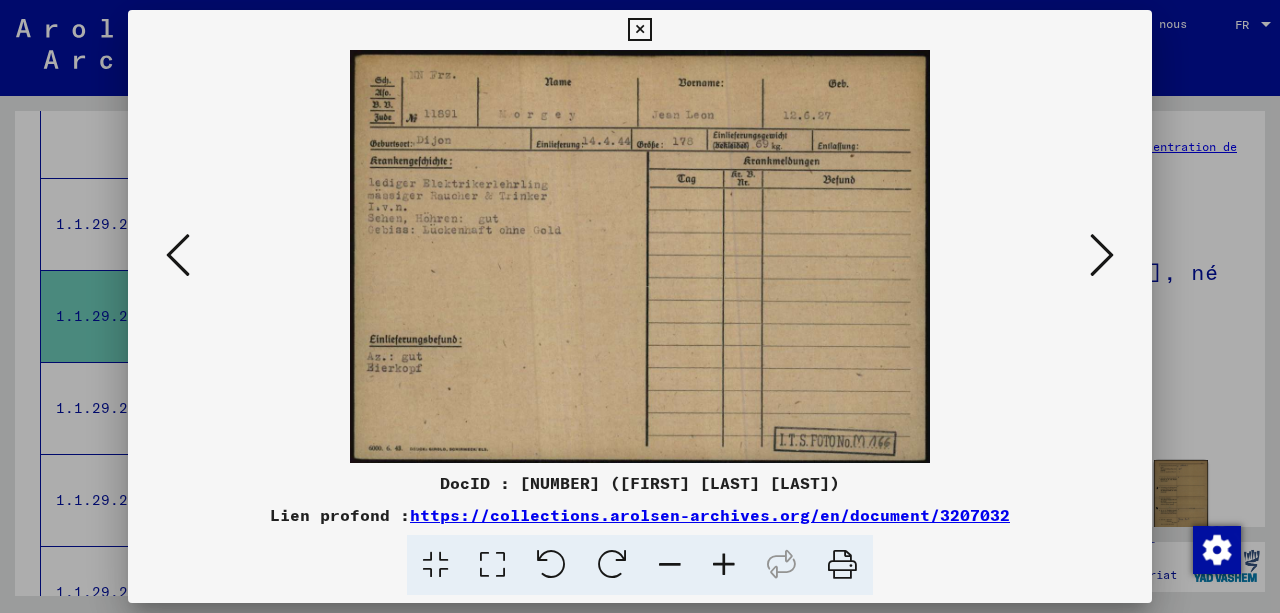 click at bounding box center (1102, 255) 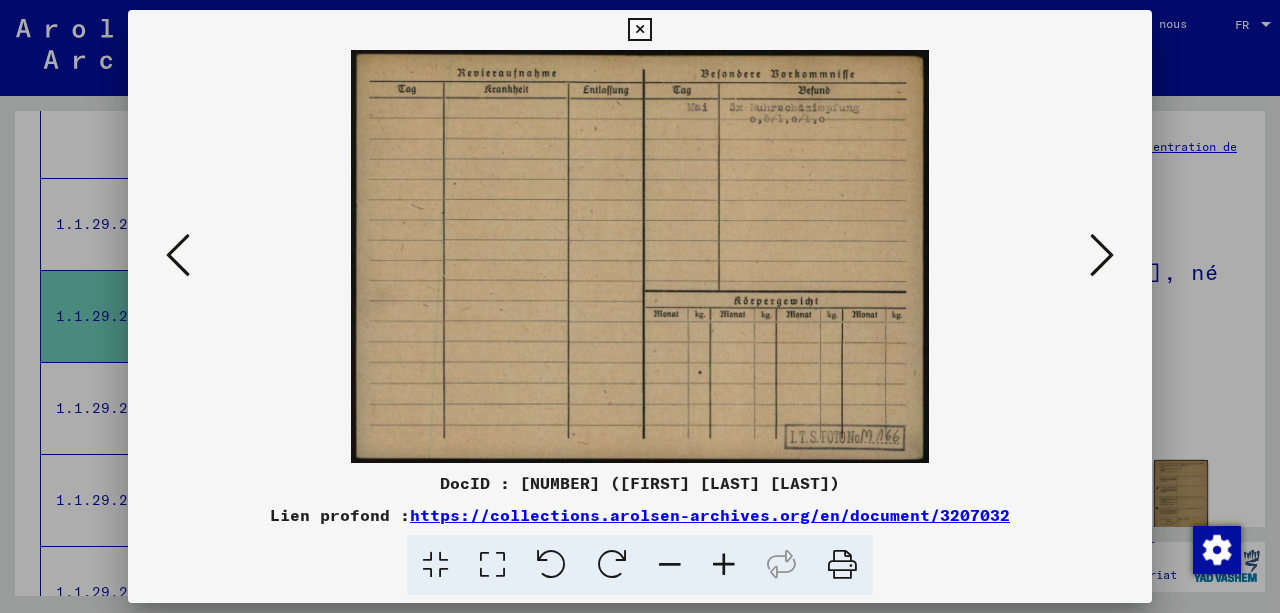 click at bounding box center [1102, 255] 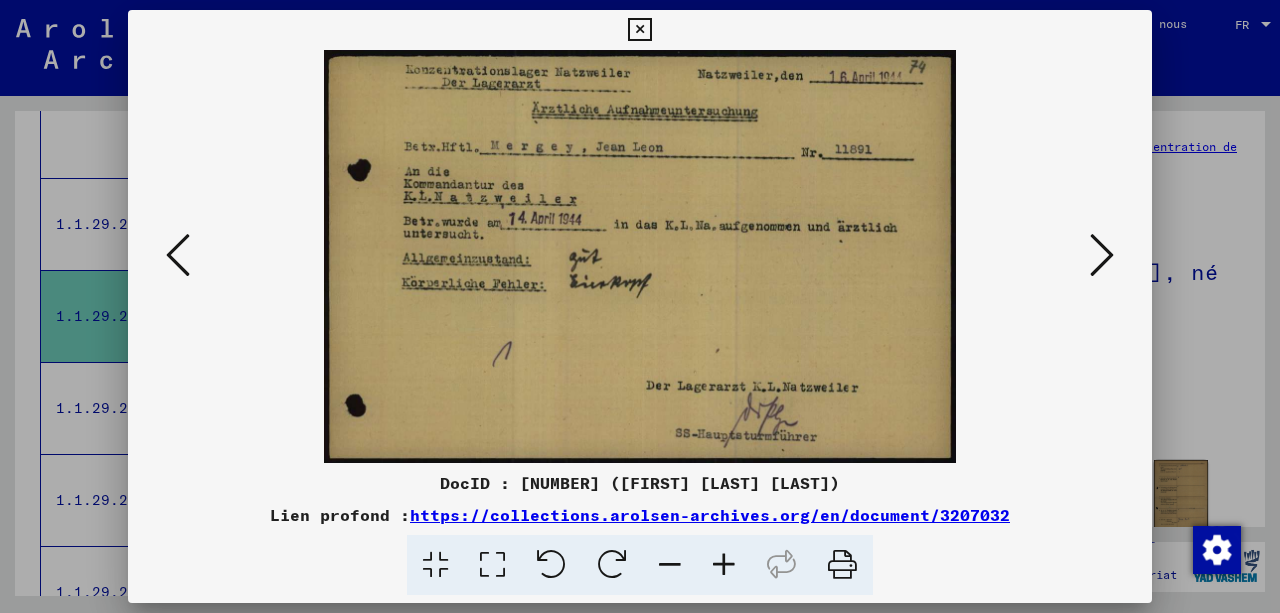 click at bounding box center [1102, 255] 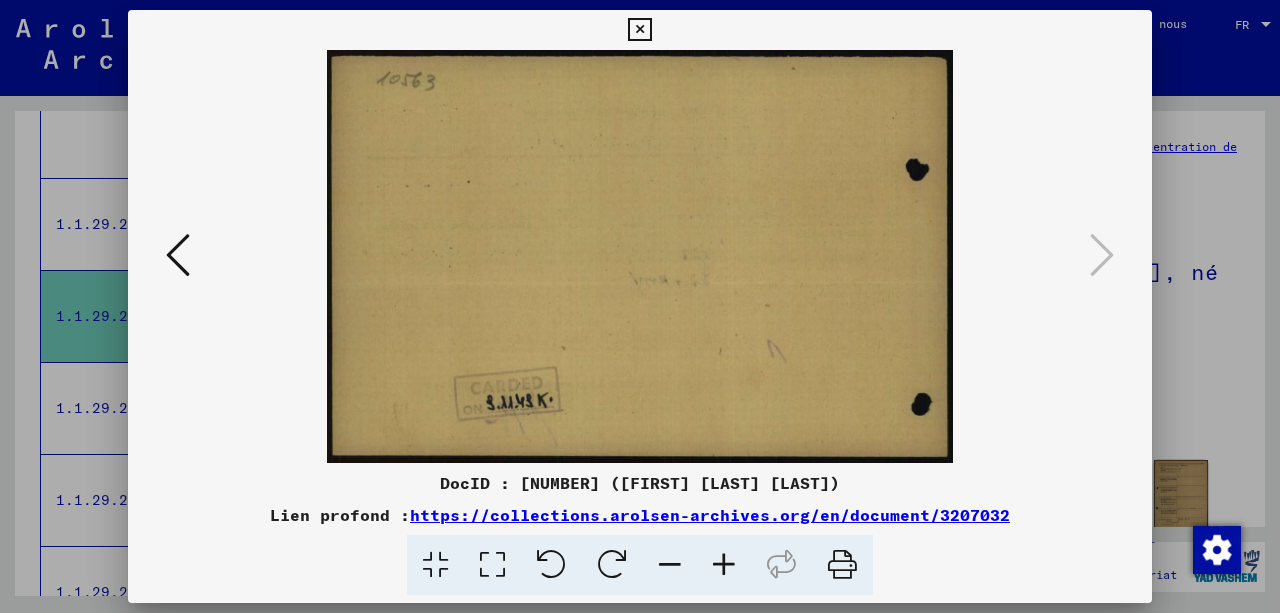 click at bounding box center (639, 30) 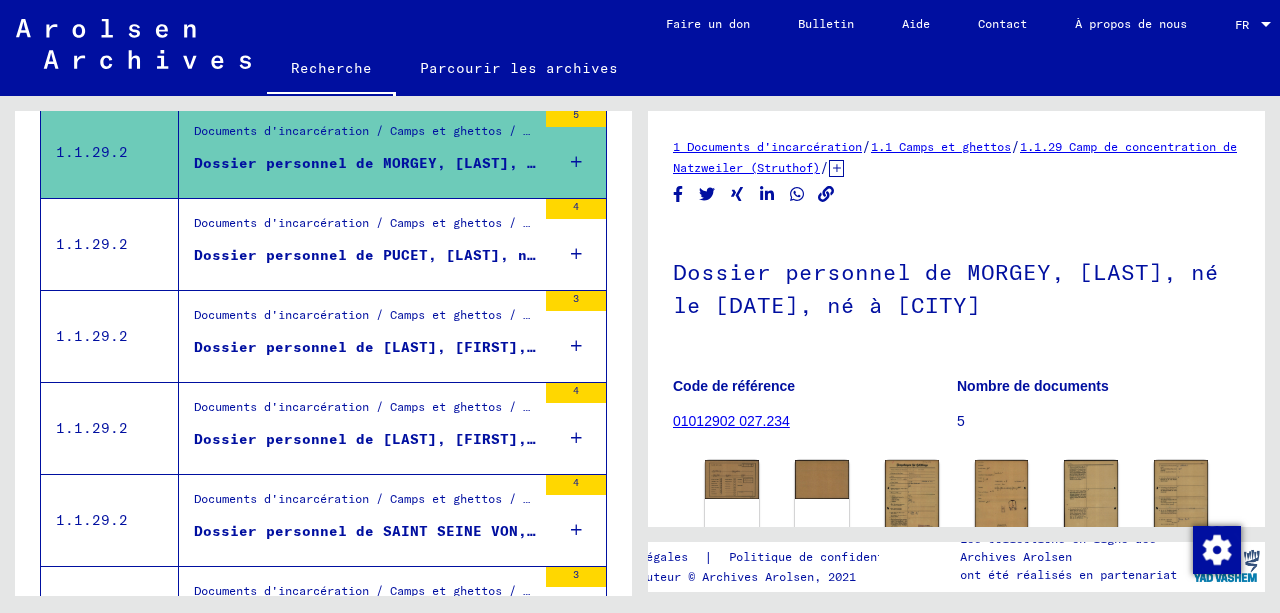 scroll, scrollTop: 1156, scrollLeft: 0, axis: vertical 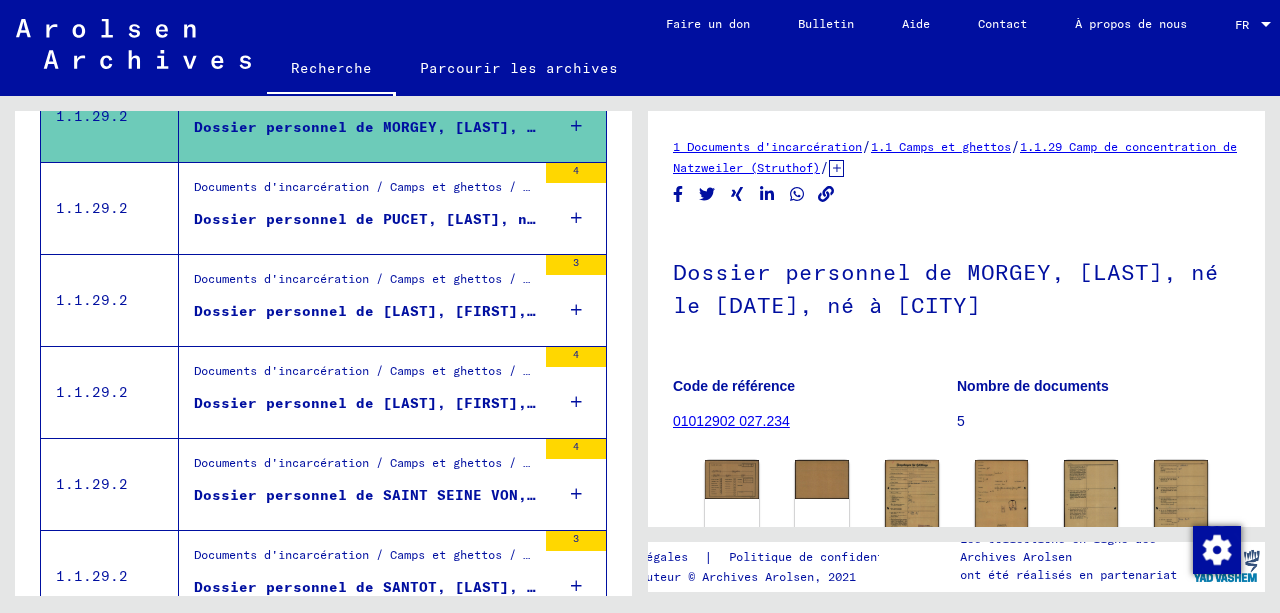 click on "Dossier personnel de PUCET, [LAST], né le [DATE], né à [CITY]" at bounding box center (468, 219) 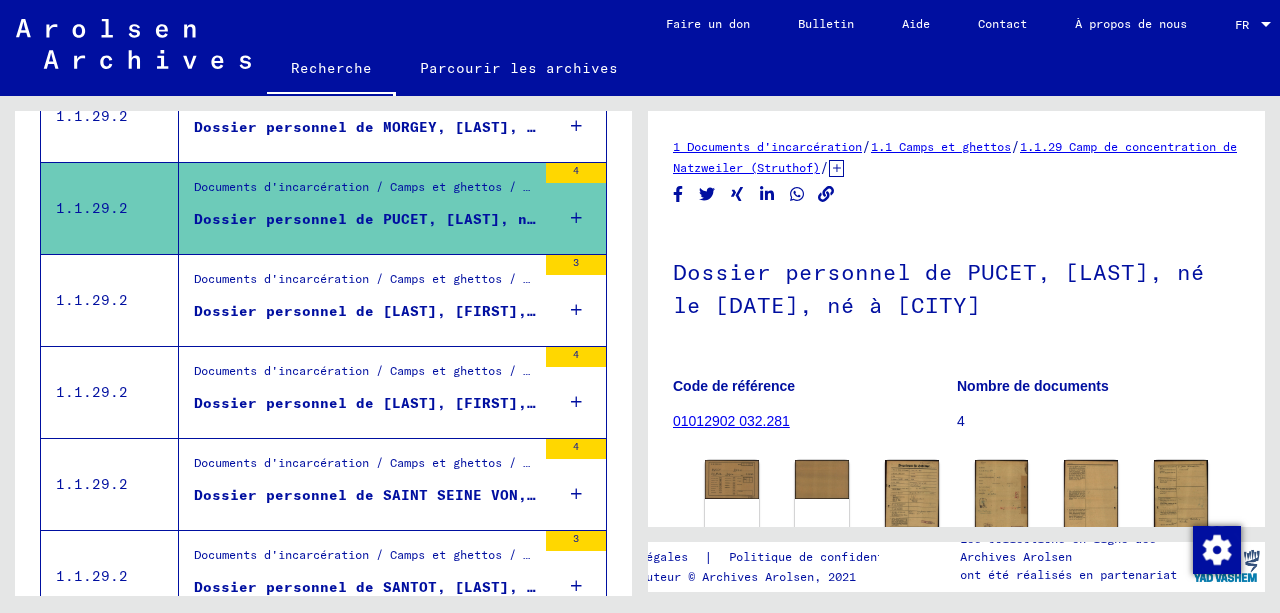 scroll, scrollTop: 0, scrollLeft: 0, axis: both 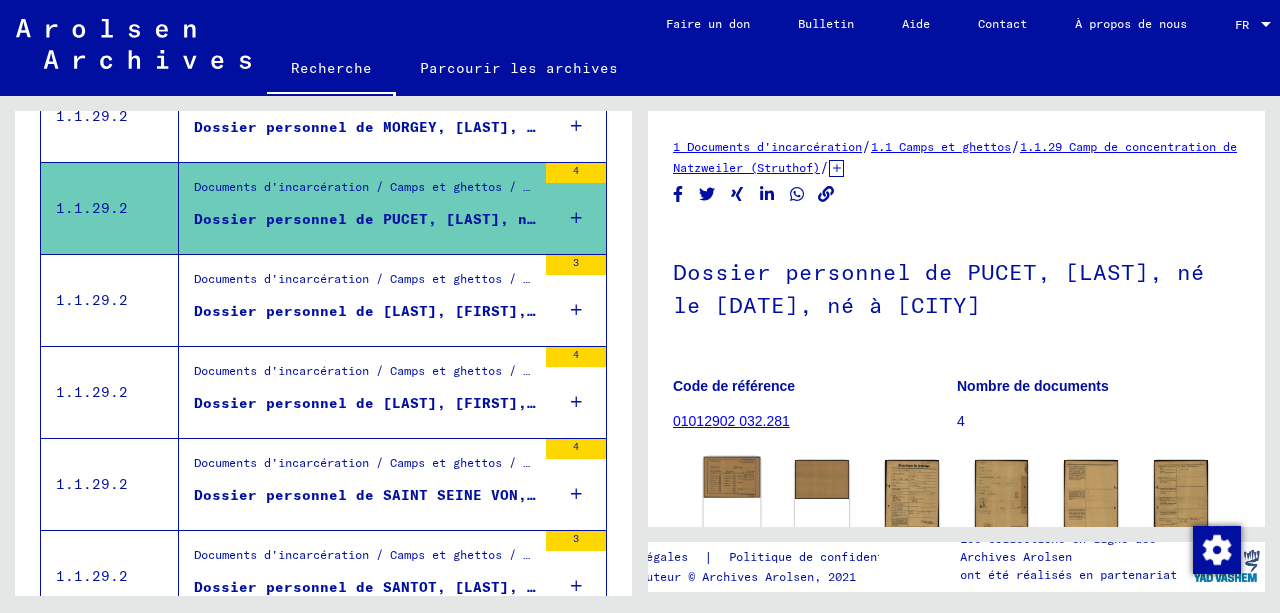 click 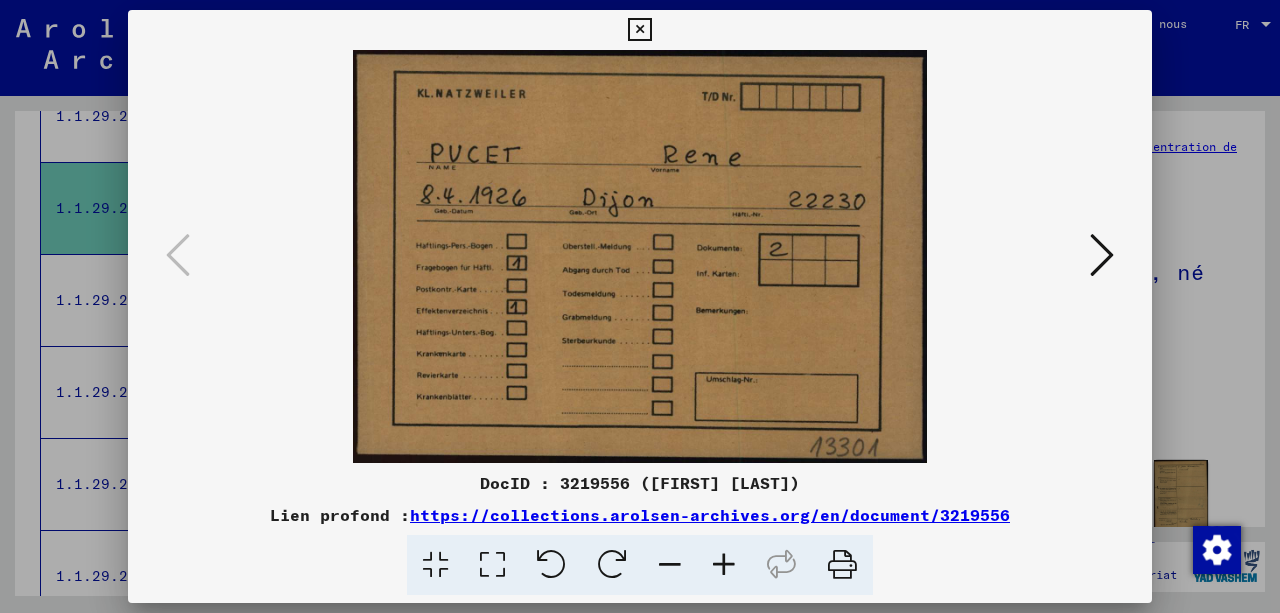 click at bounding box center [1102, 255] 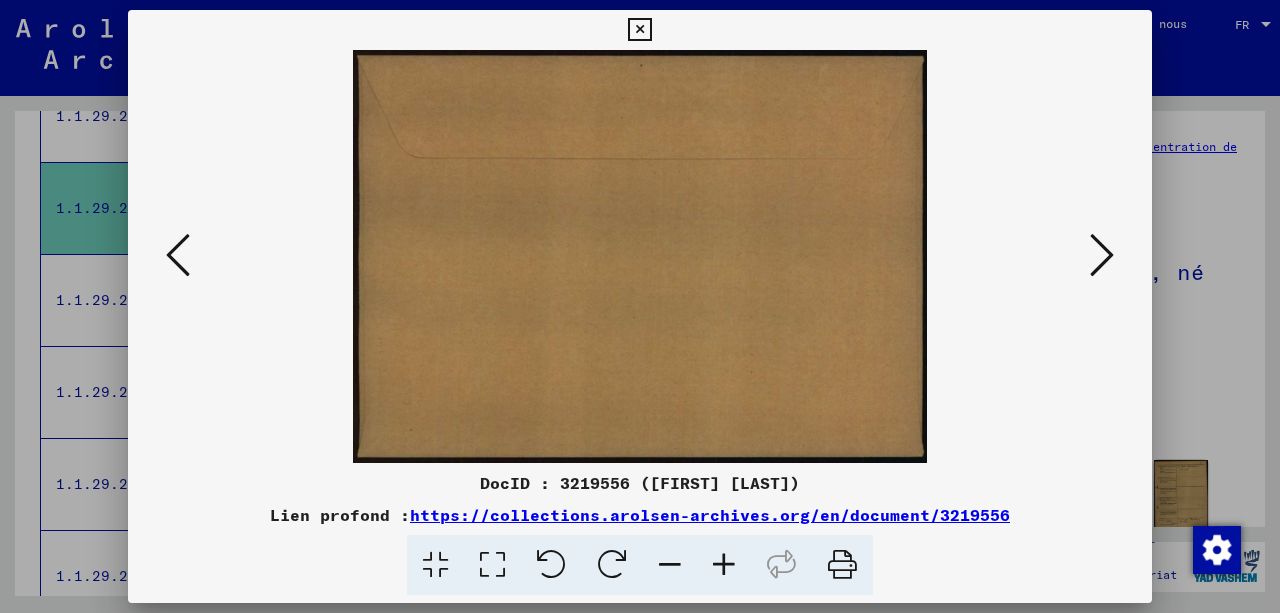 click at bounding box center [1102, 255] 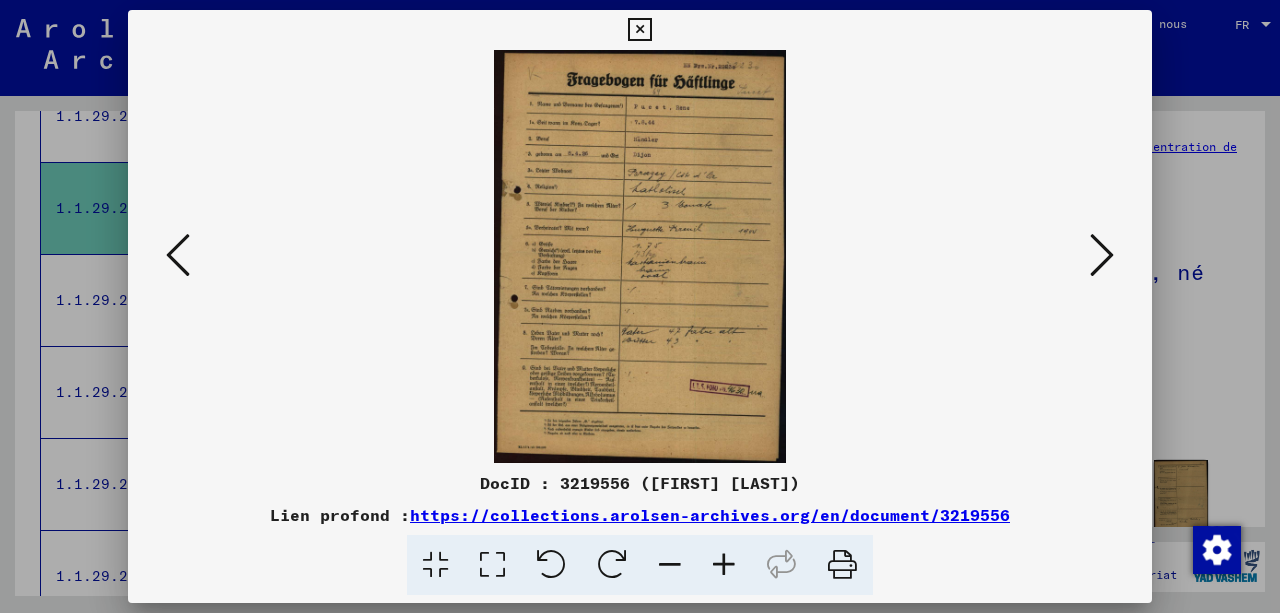 click at bounding box center (724, 565) 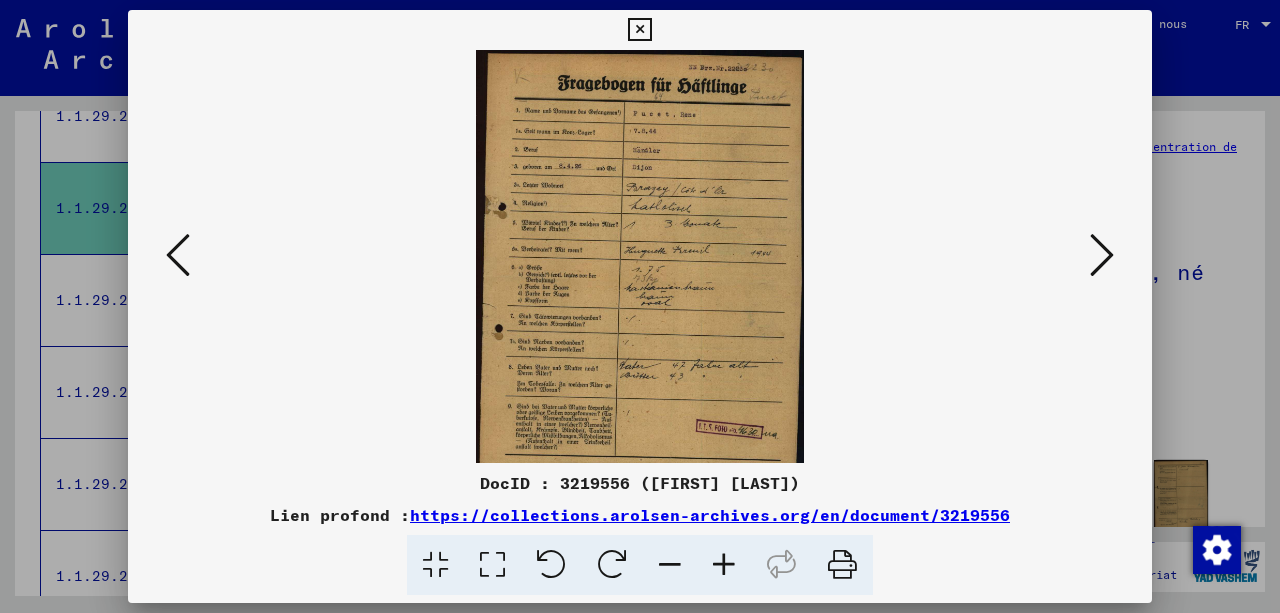 click at bounding box center (724, 565) 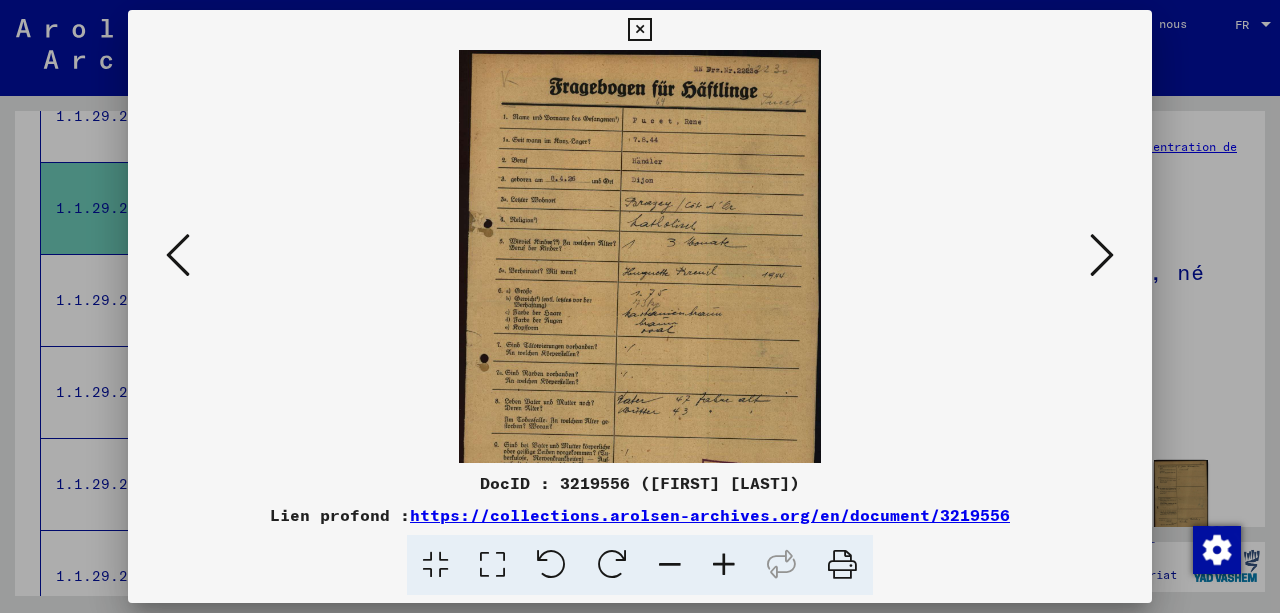 click at bounding box center (724, 565) 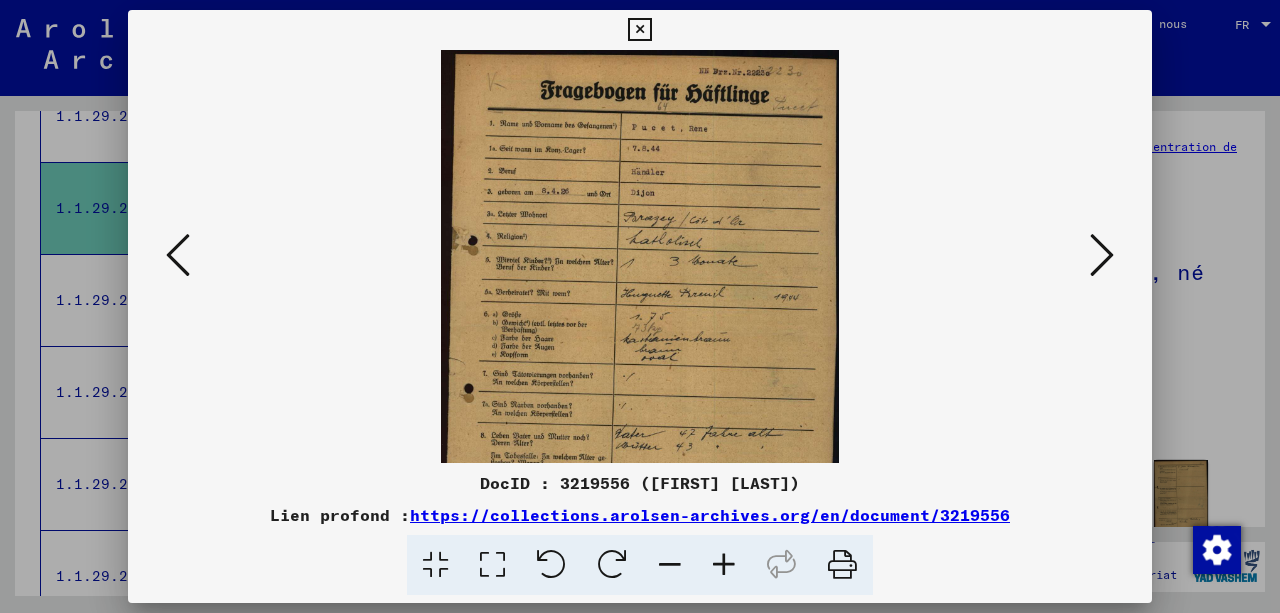click at bounding box center [724, 565] 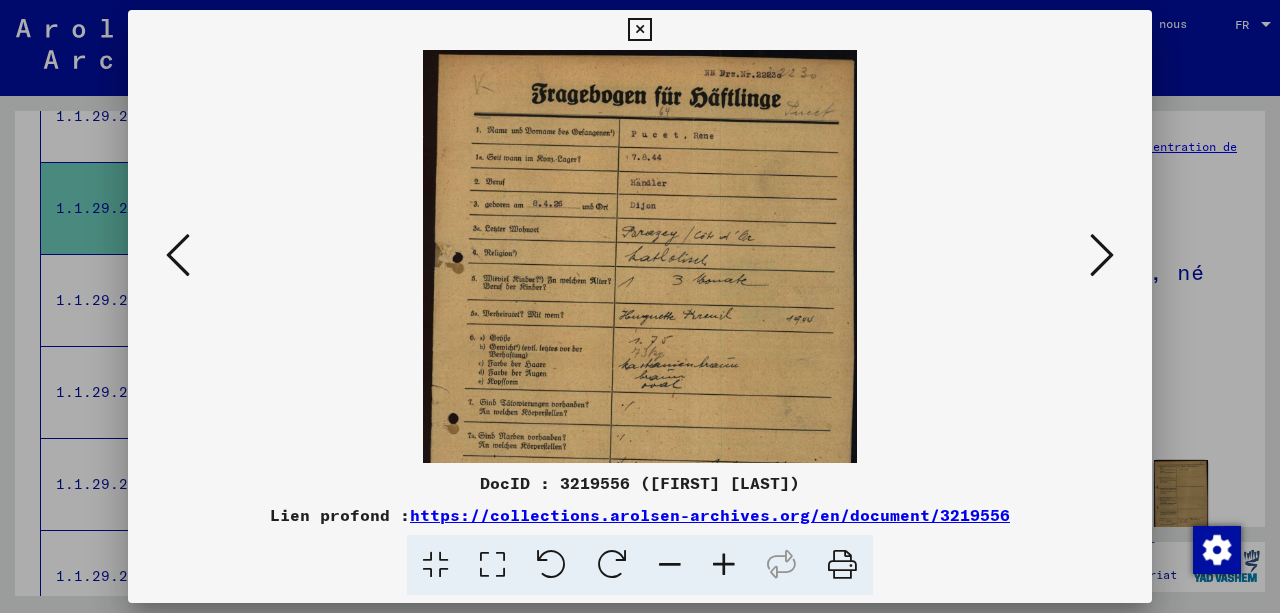 click at bounding box center (724, 565) 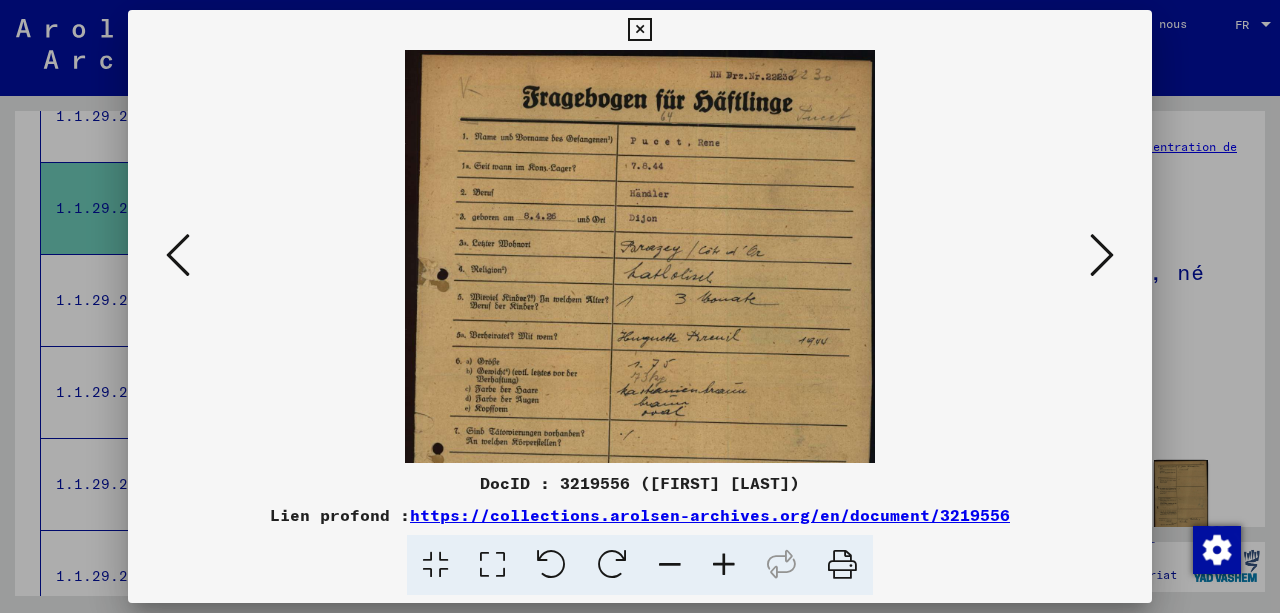 click at bounding box center [724, 565] 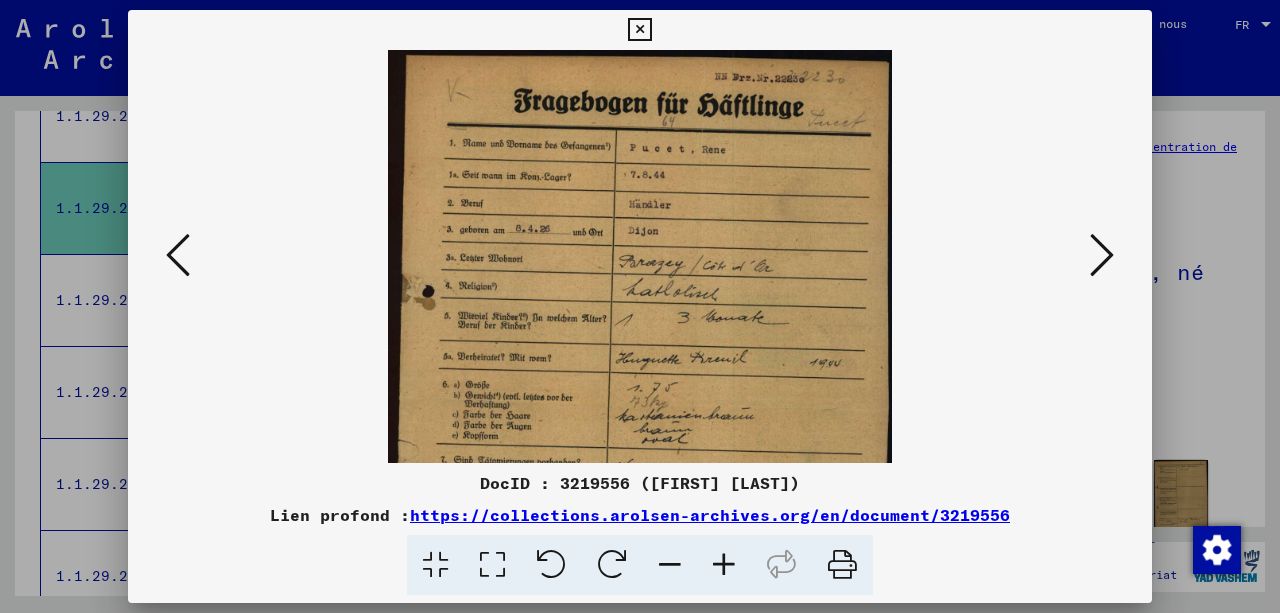 click at bounding box center [724, 565] 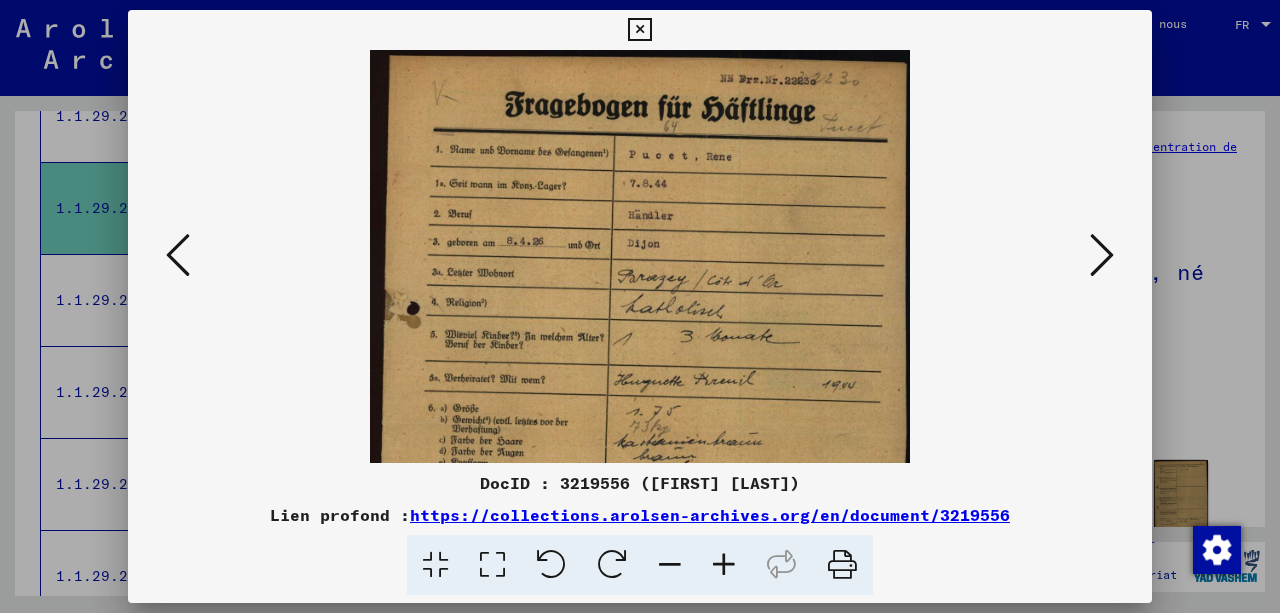 click at bounding box center (1102, 255) 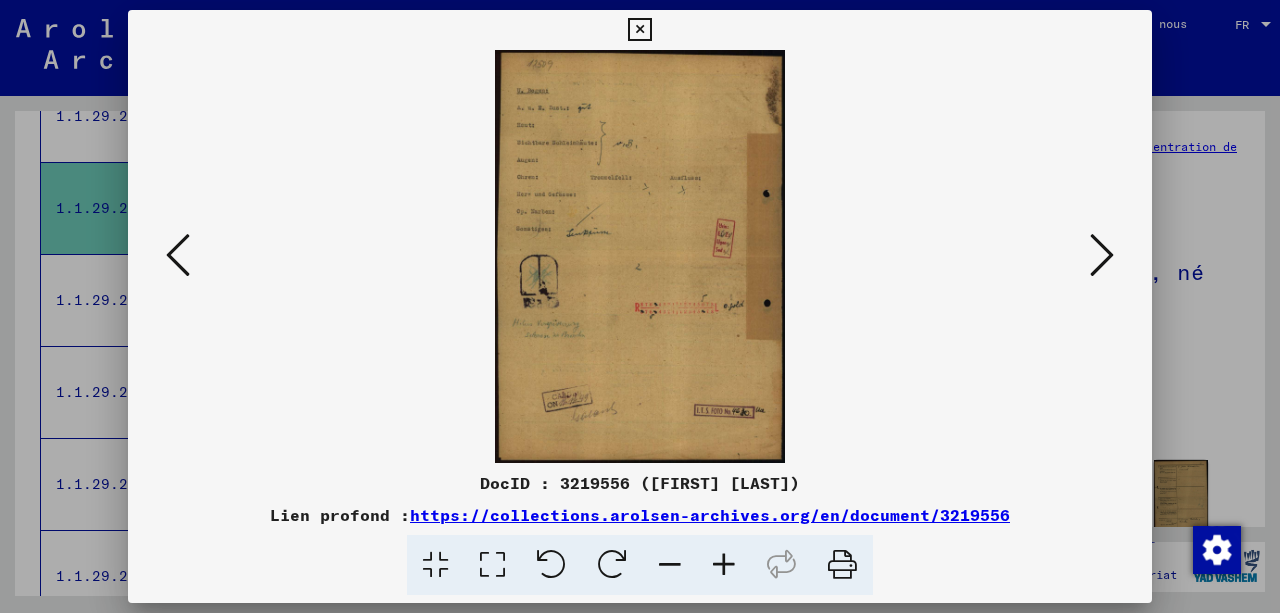 click at bounding box center [1102, 255] 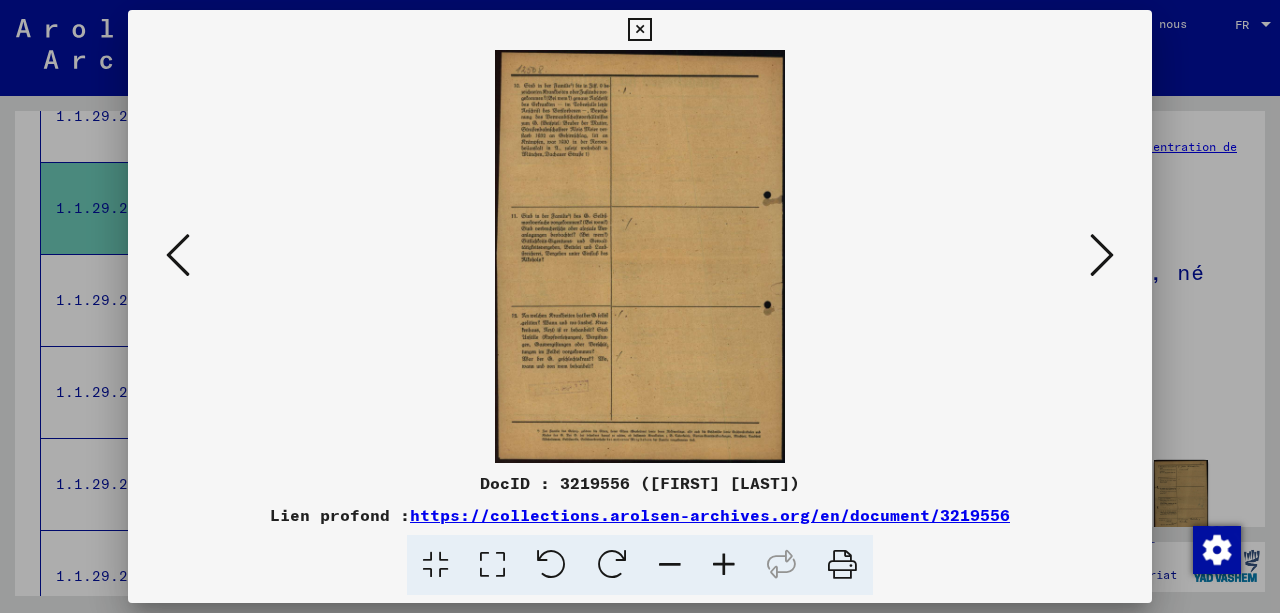 click at bounding box center (1102, 255) 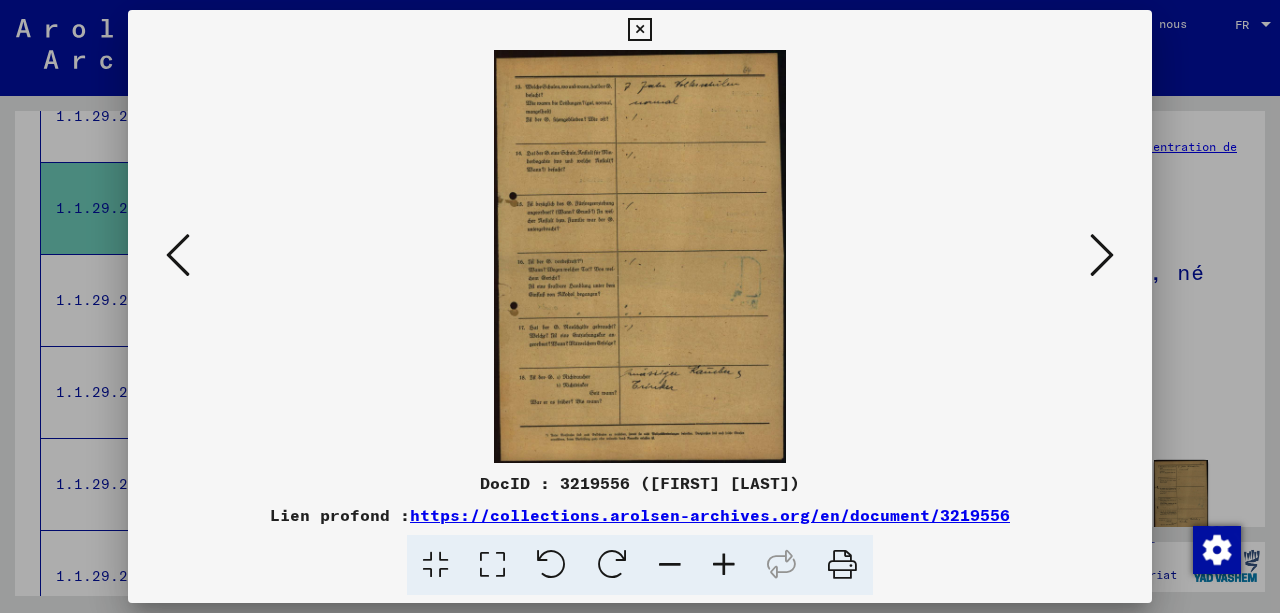 click at bounding box center (1102, 255) 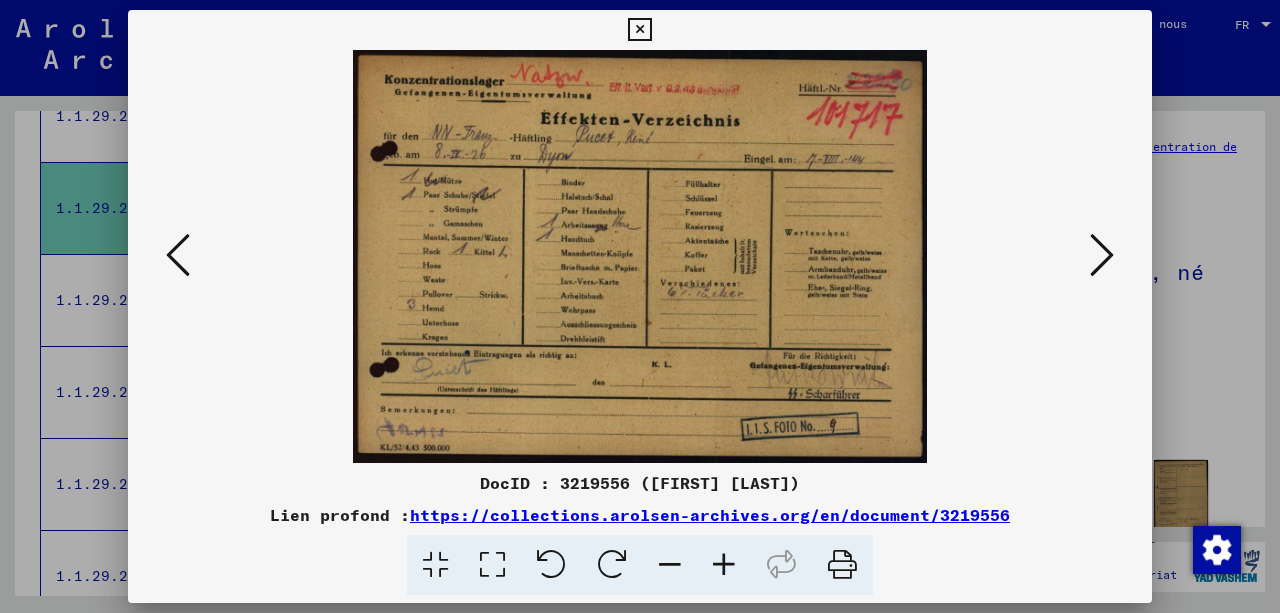 click at bounding box center (1102, 255) 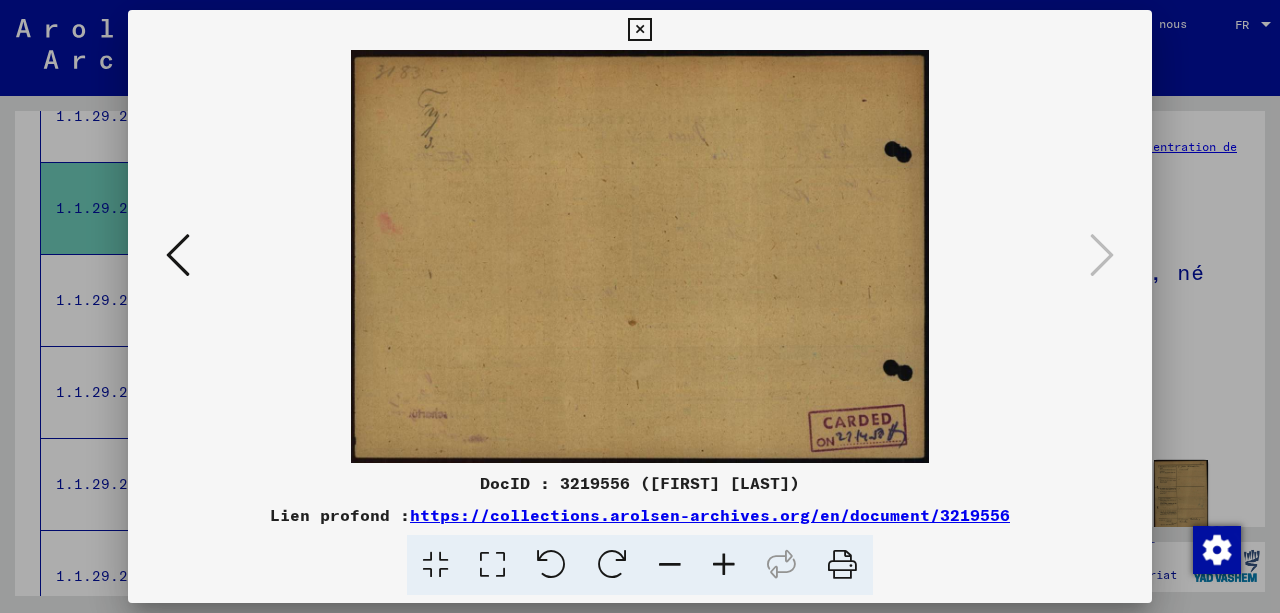 click at bounding box center [639, 30] 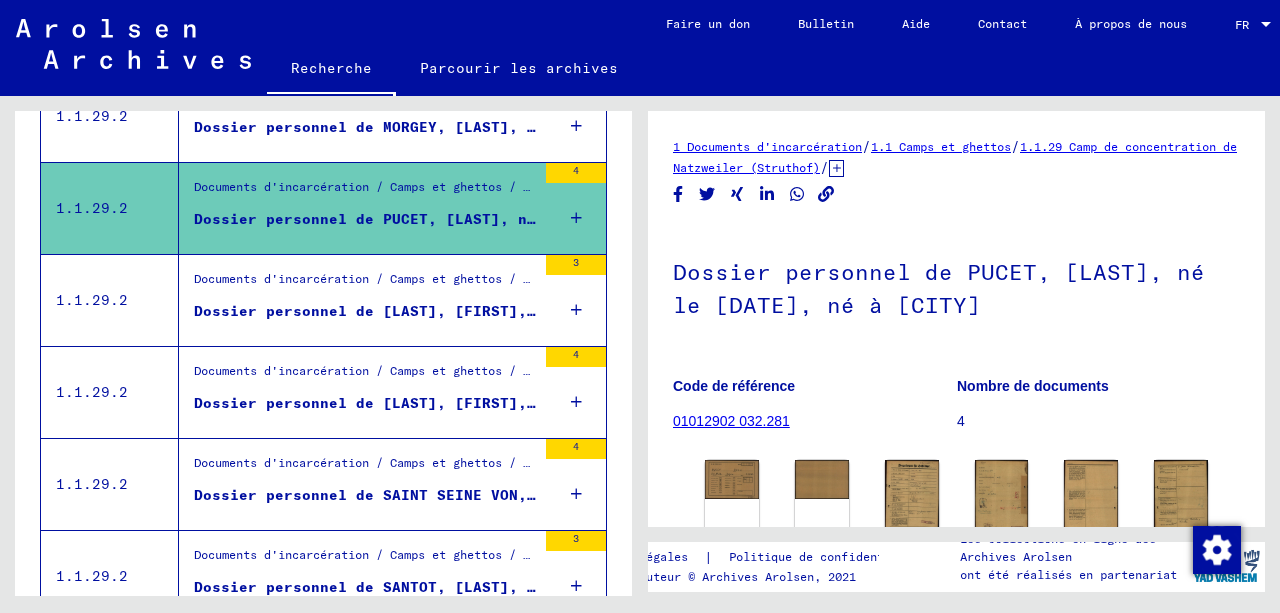 click on "Dossier personnel de [LAST], [FIRST], né le [DAY]-[MONTH]-[YEAR], né à [CITY]" at bounding box center [540, 311] 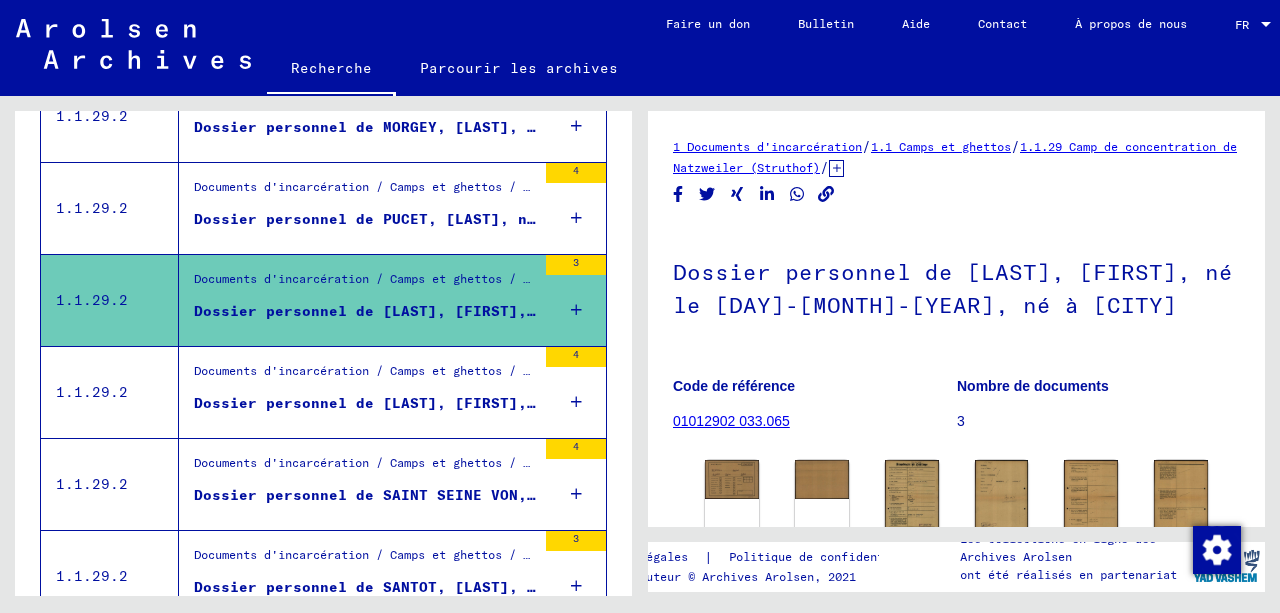 scroll, scrollTop: 0, scrollLeft: 0, axis: both 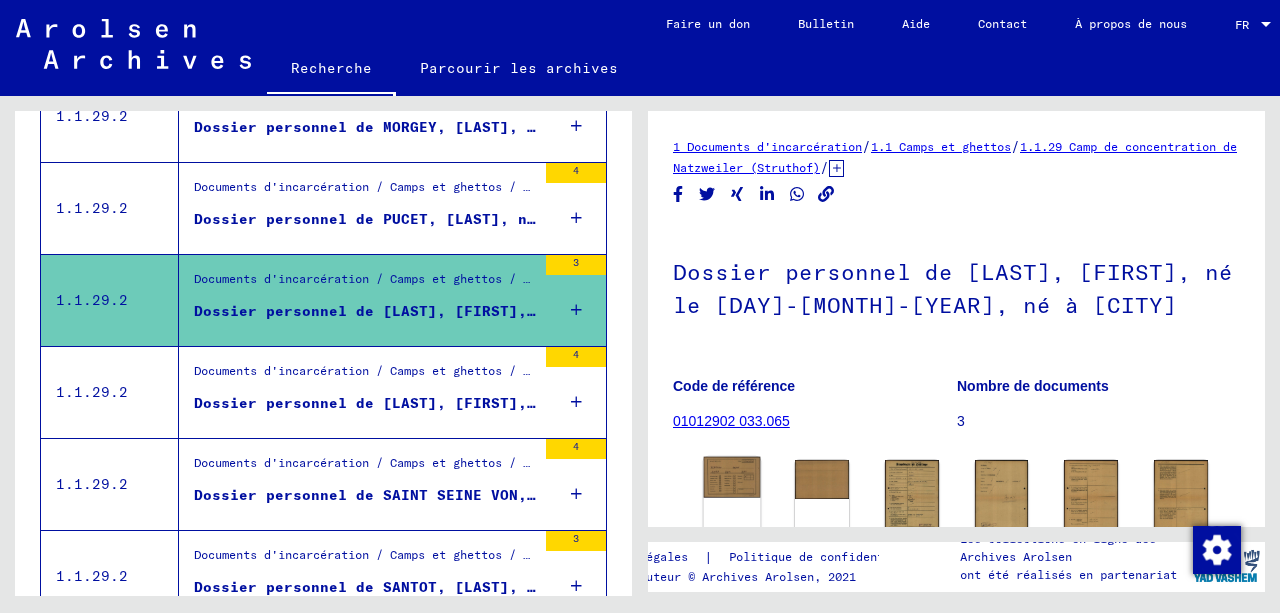 click 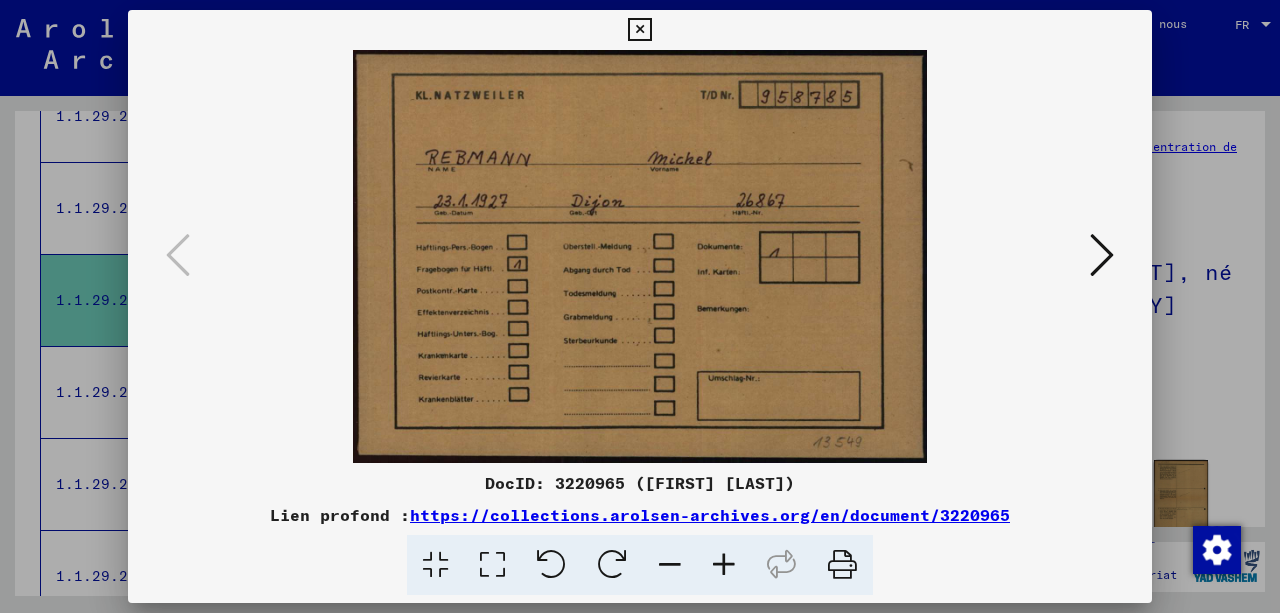 click at bounding box center [1102, 256] 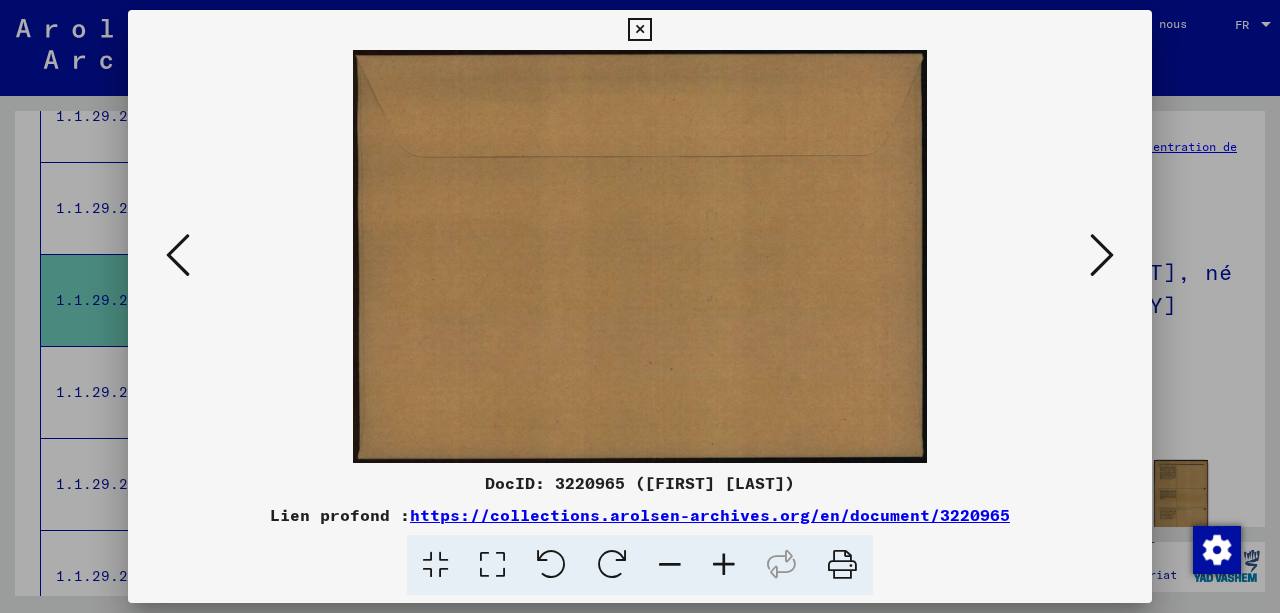 click at bounding box center (1102, 256) 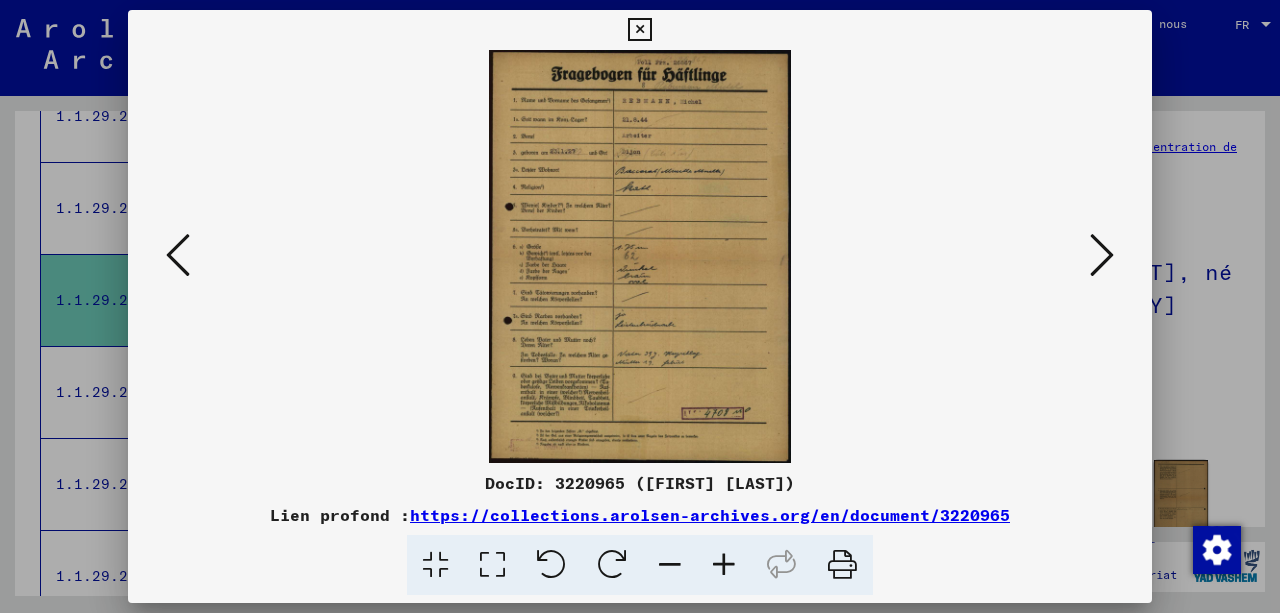 click at bounding box center (724, 565) 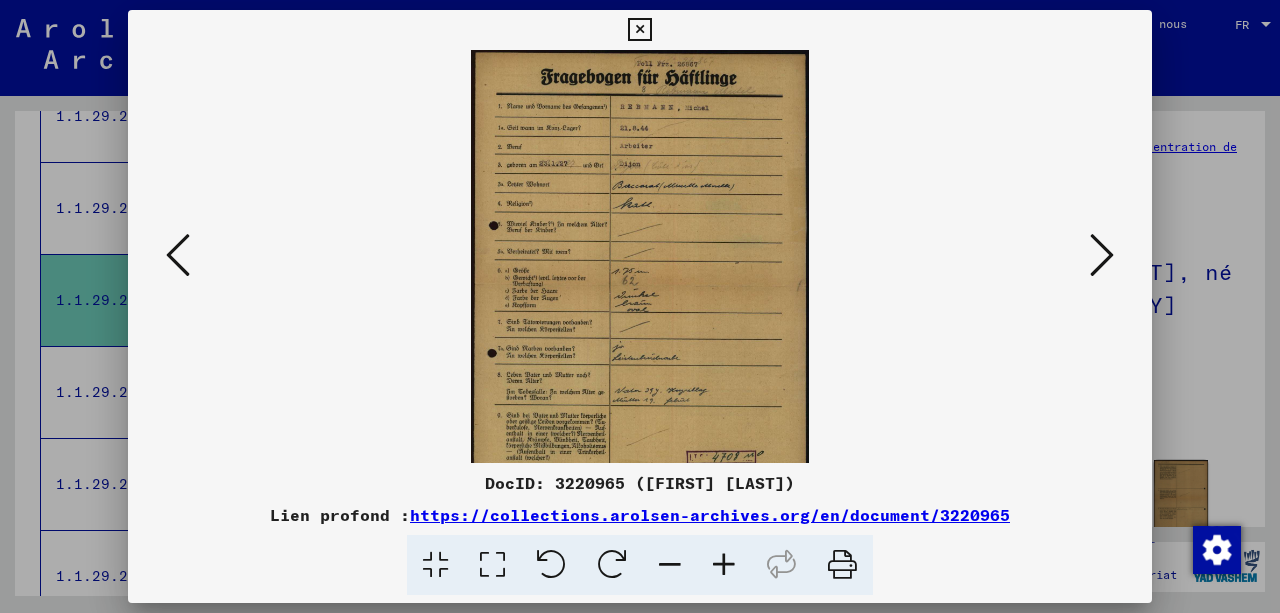 click at bounding box center [724, 565] 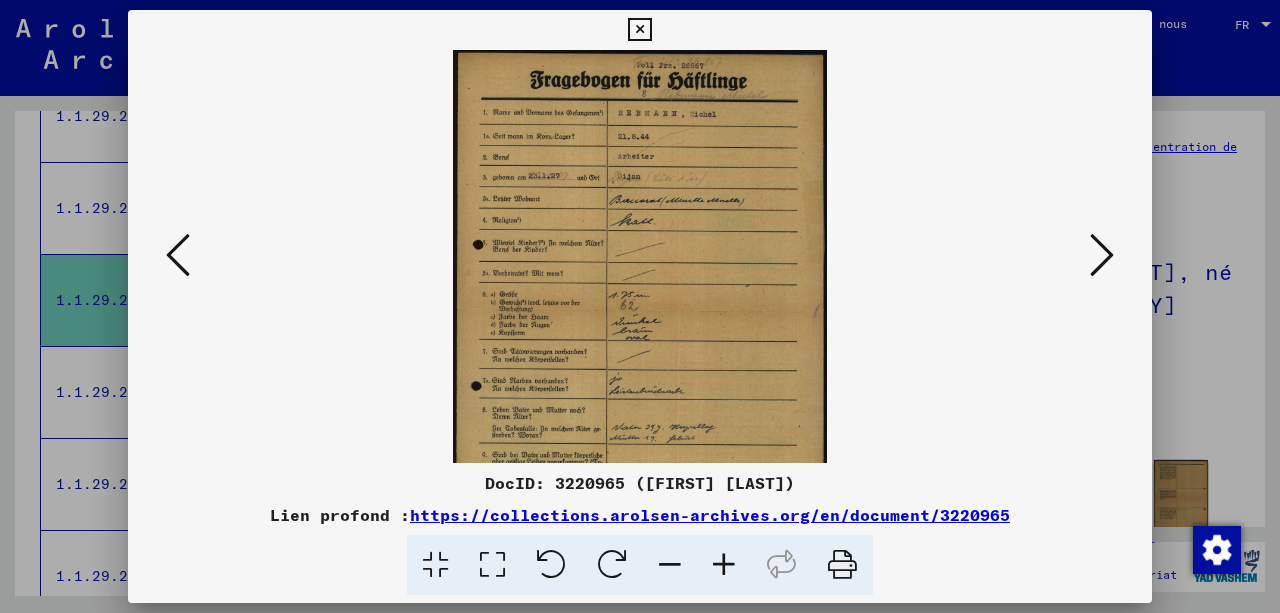 click at bounding box center (724, 565) 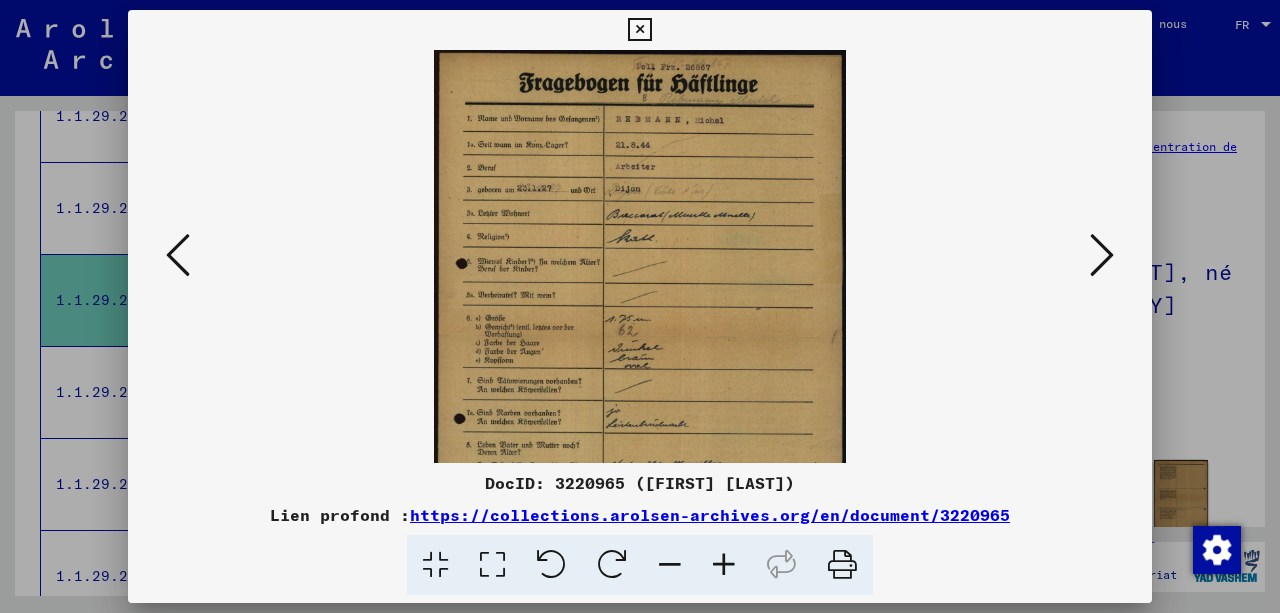 click at bounding box center (724, 565) 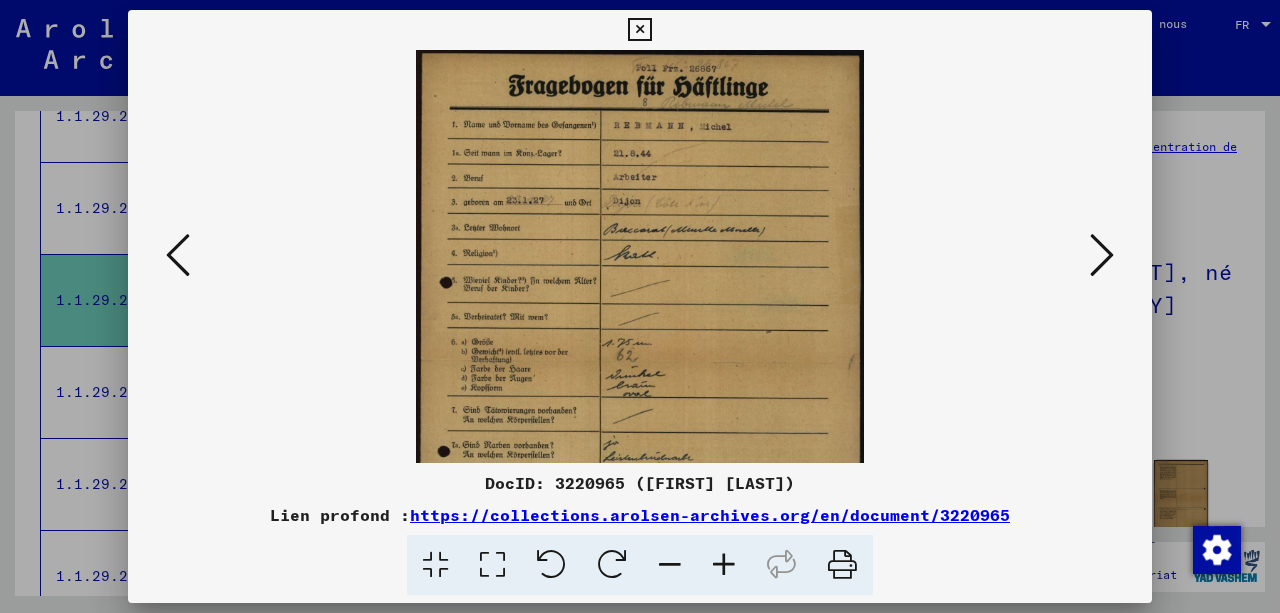 click at bounding box center [724, 565] 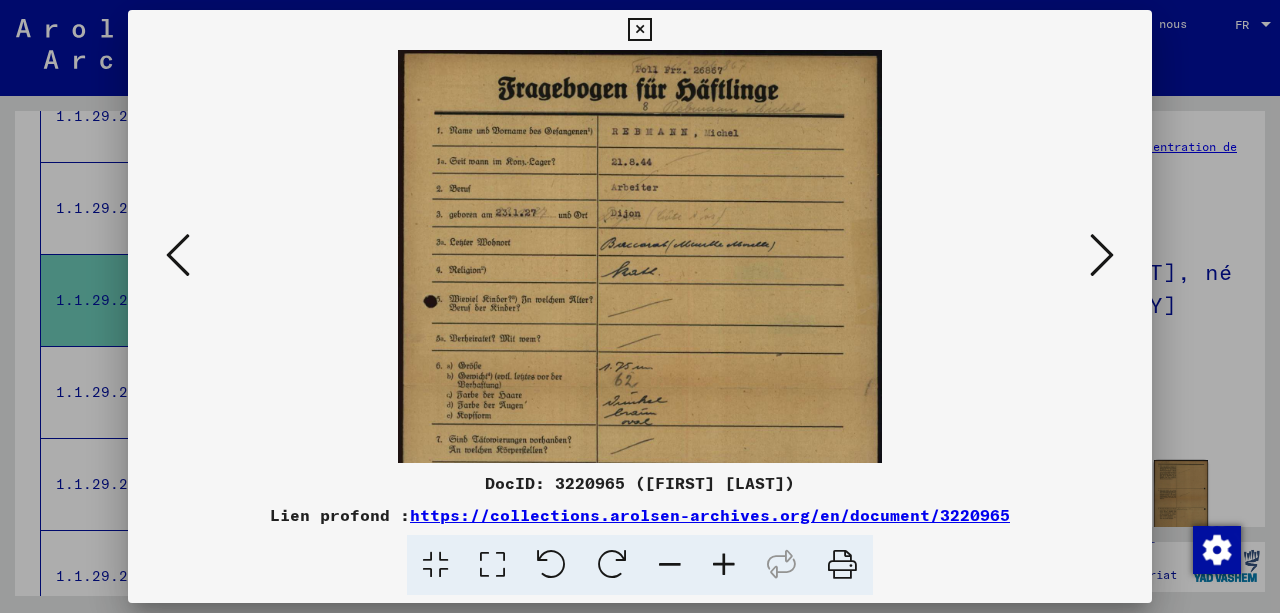 click at bounding box center (724, 565) 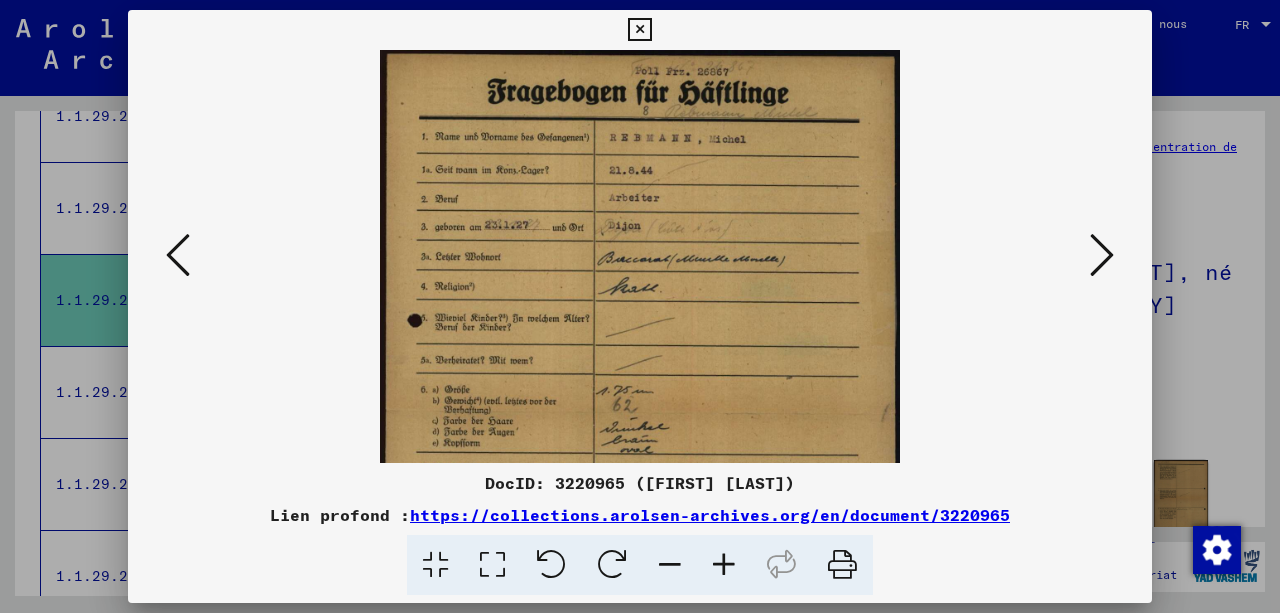 click at bounding box center (724, 565) 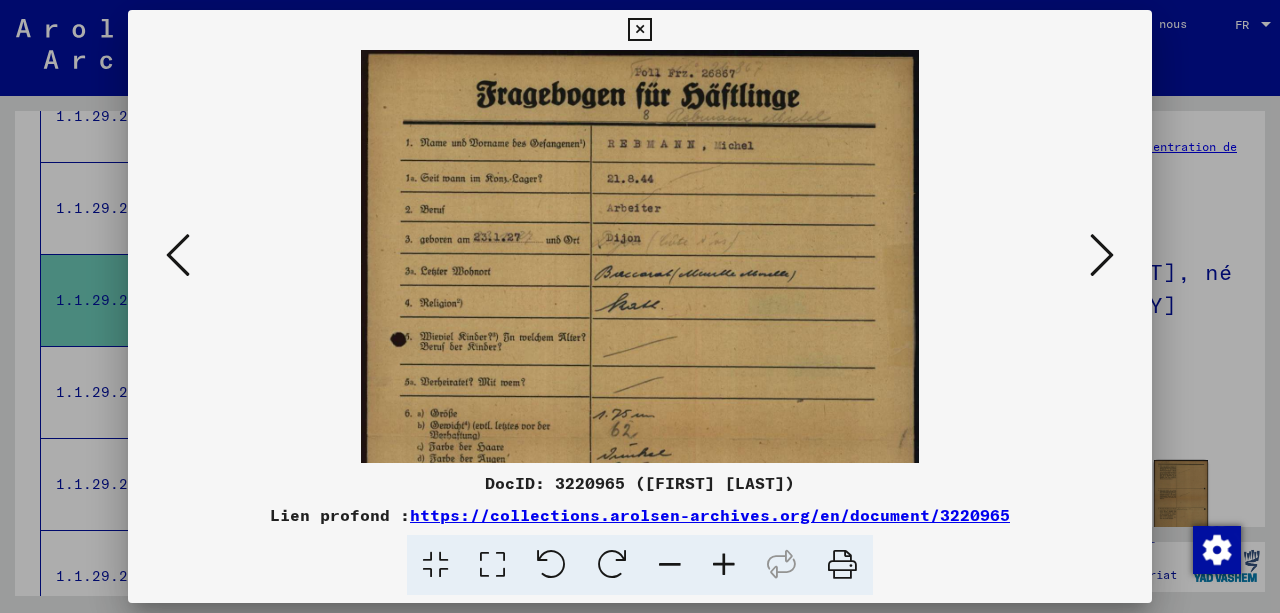 click at bounding box center (1102, 256) 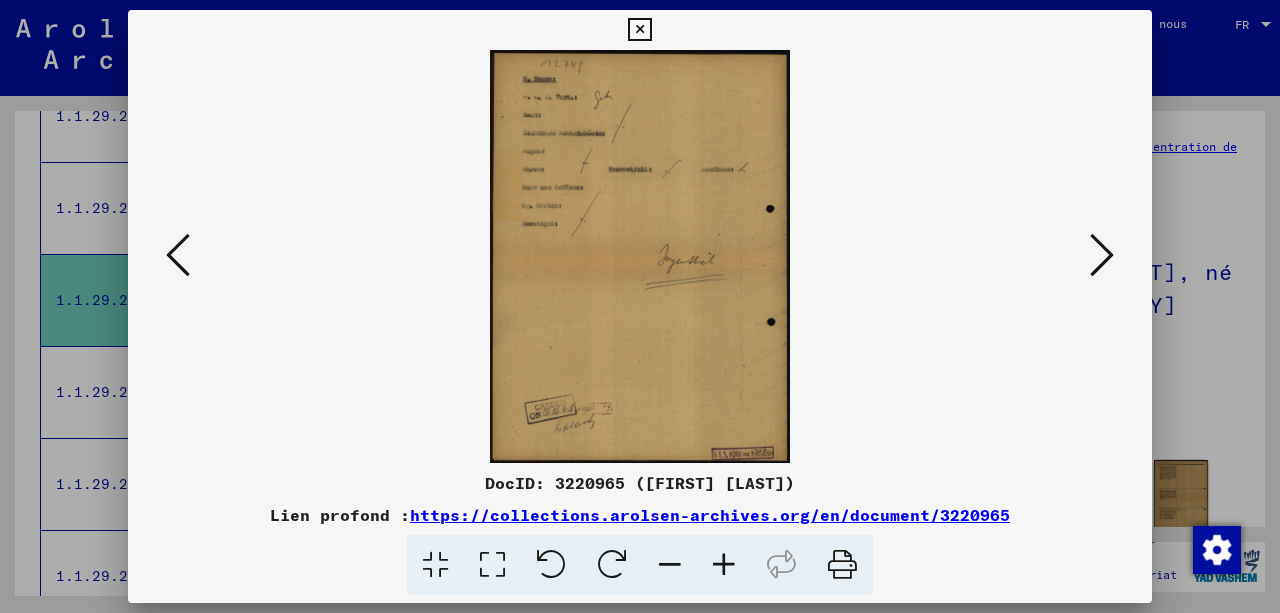 click at bounding box center (1102, 256) 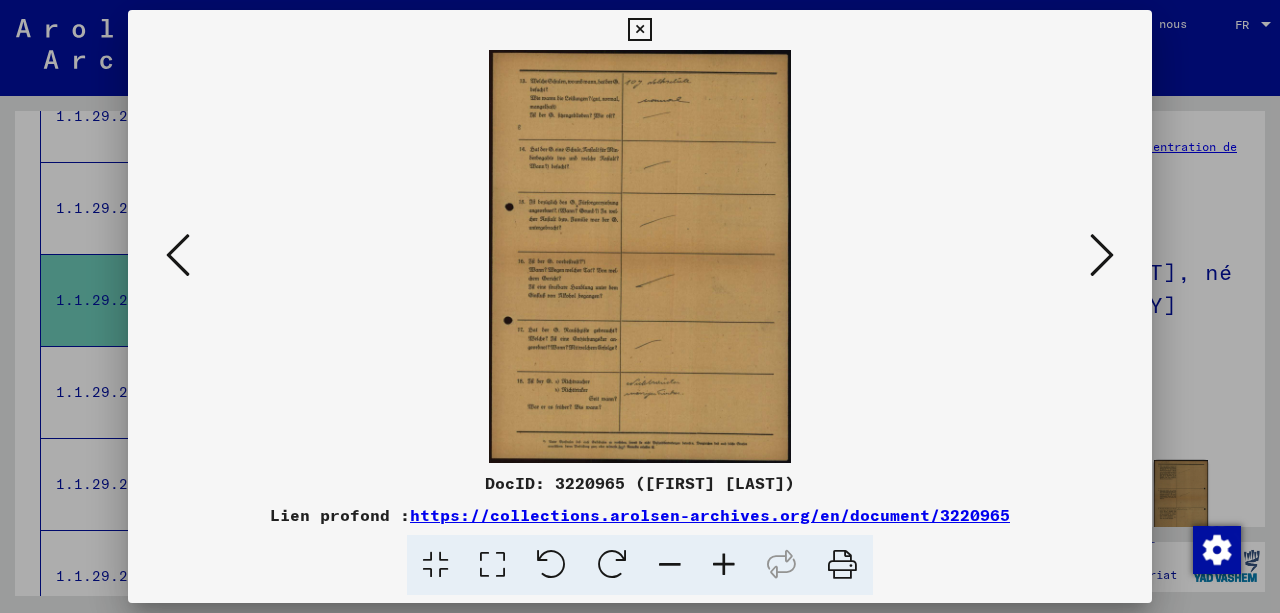 click at bounding box center (1102, 256) 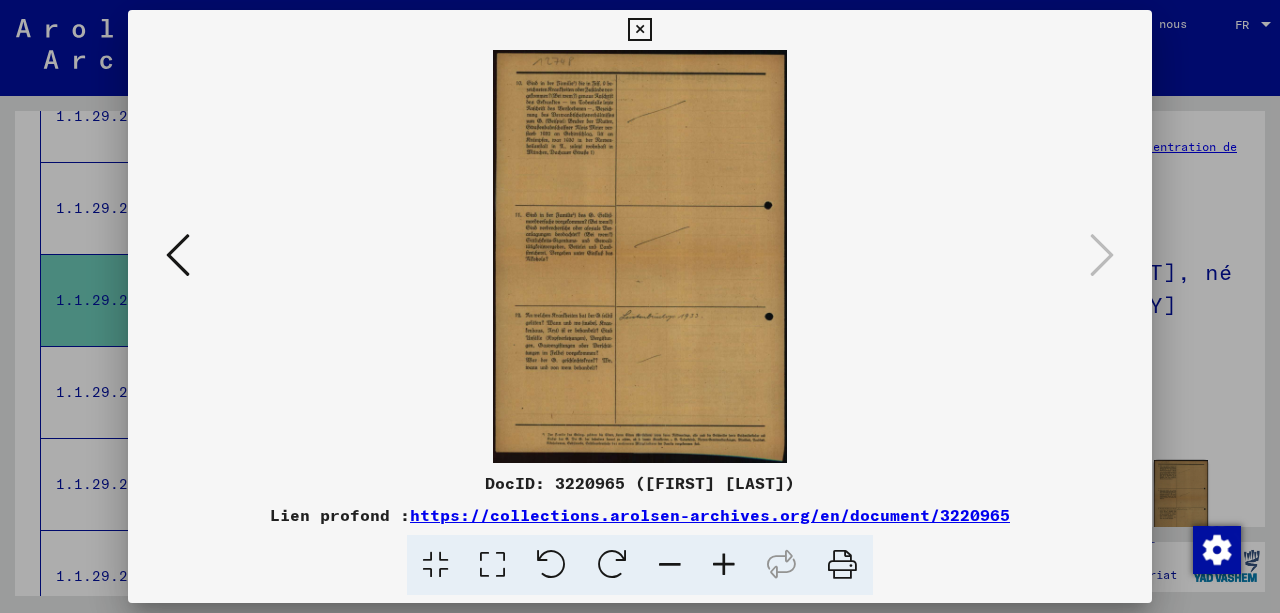 click at bounding box center [639, 30] 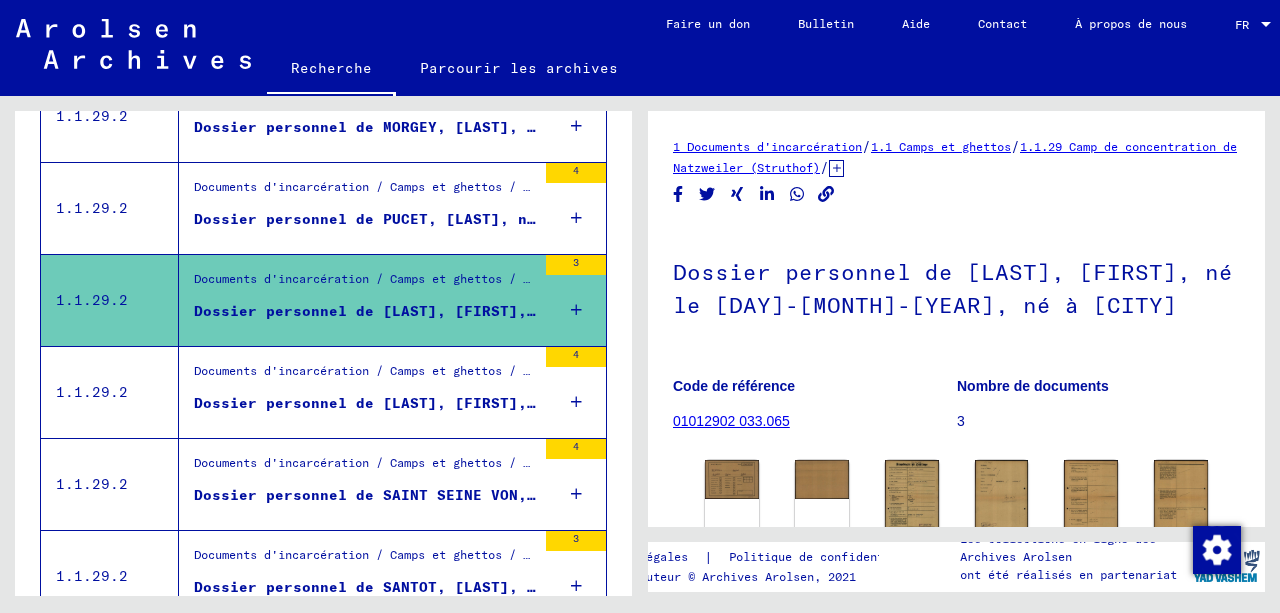 click on "Dossier personnel de [LAST], [FIRST], né le [DAY]-avr.-1927, né à [CITY]" at bounding box center (518, 403) 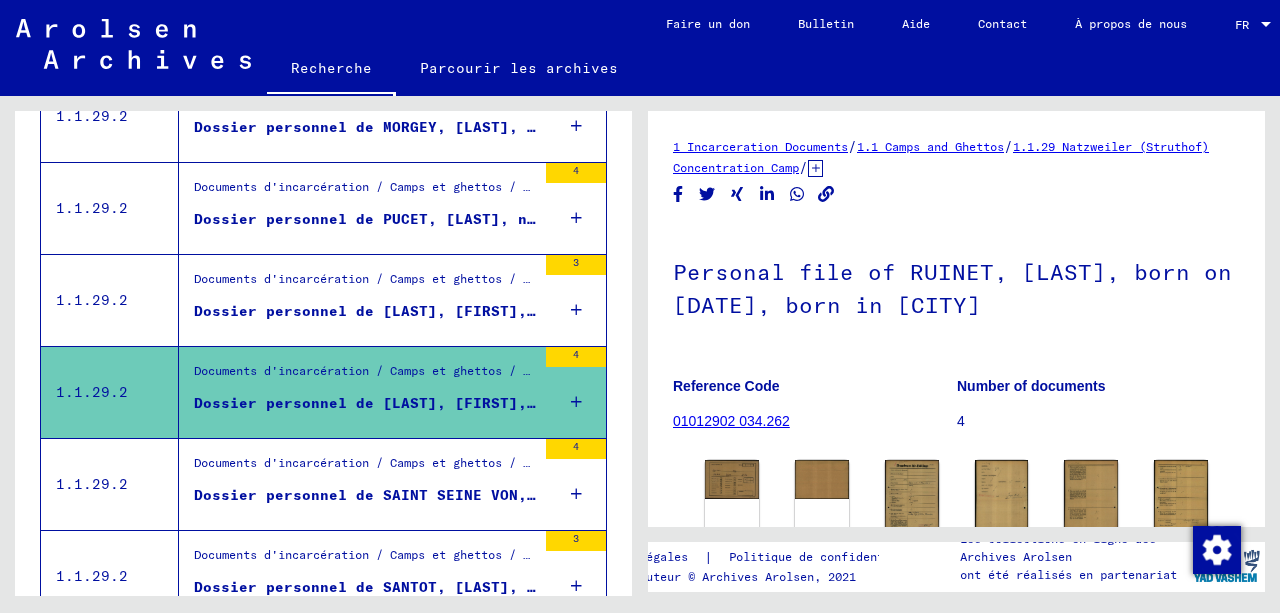 scroll, scrollTop: 0, scrollLeft: 0, axis: both 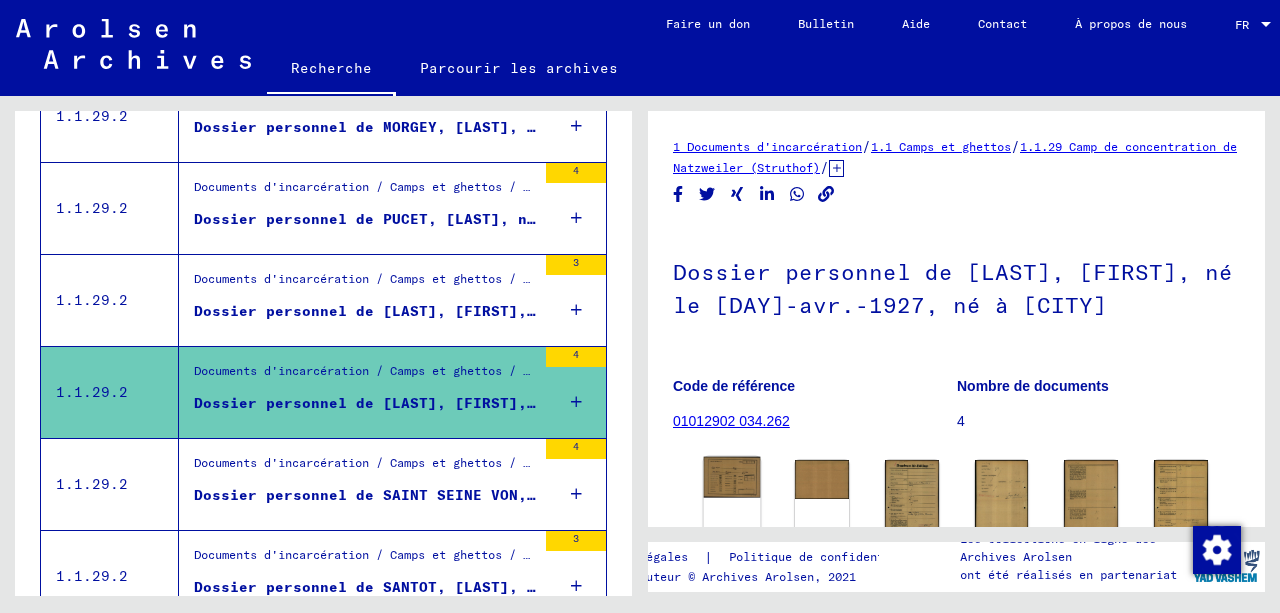 click 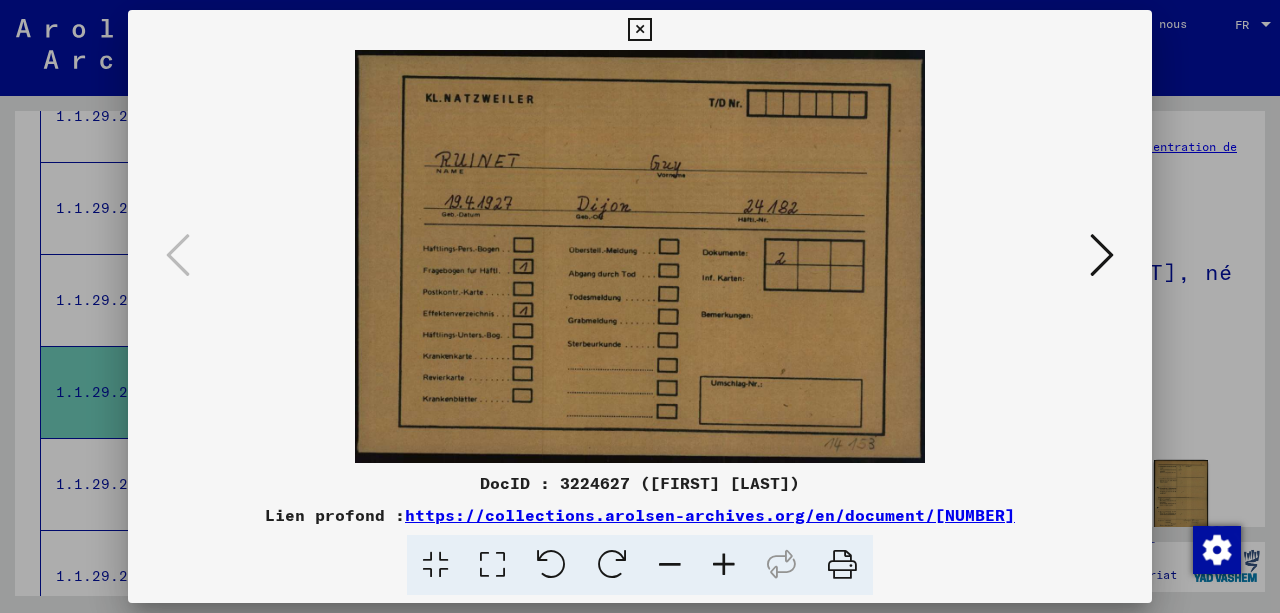 click at bounding box center [1102, 255] 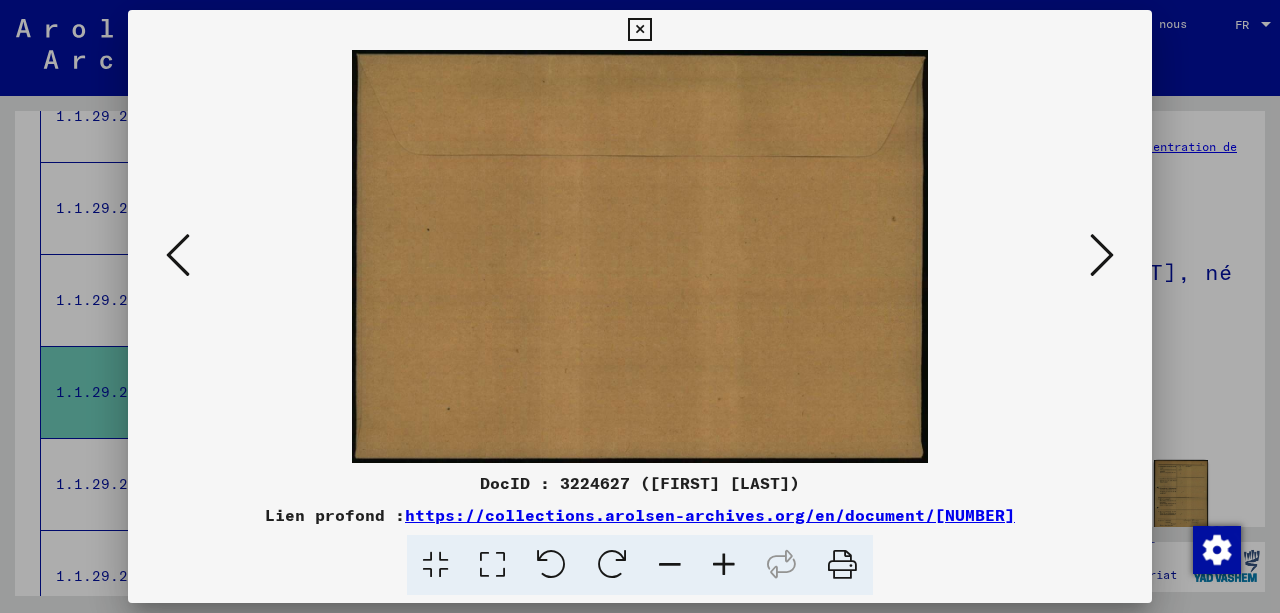 click at bounding box center (1102, 255) 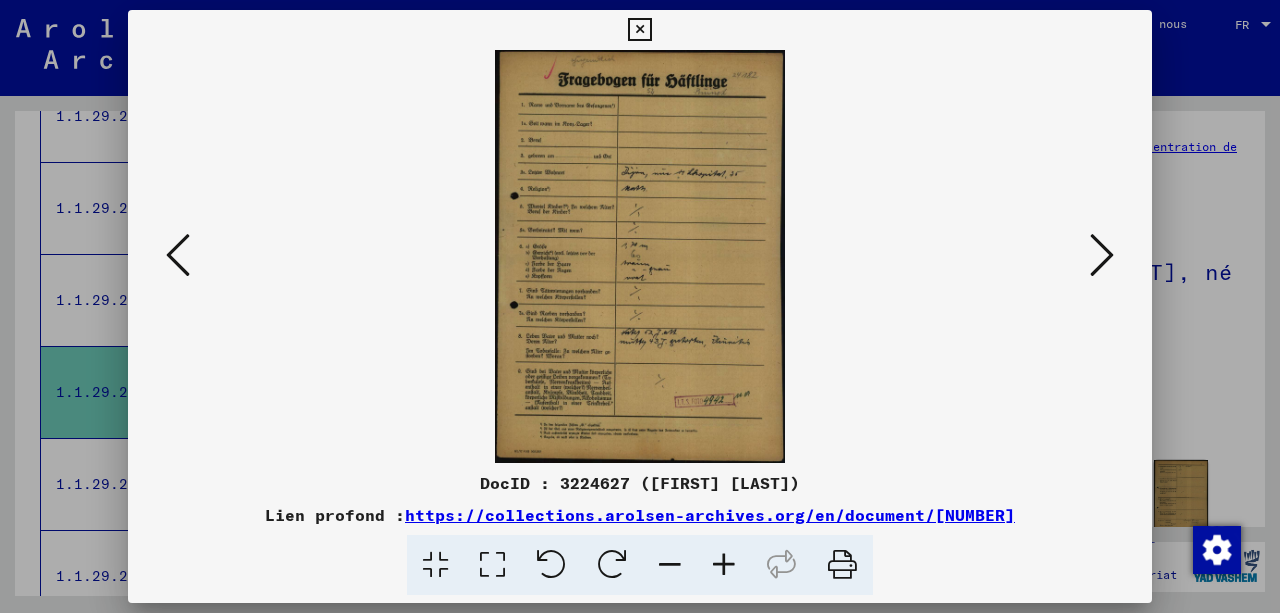 click at bounding box center [724, 565] 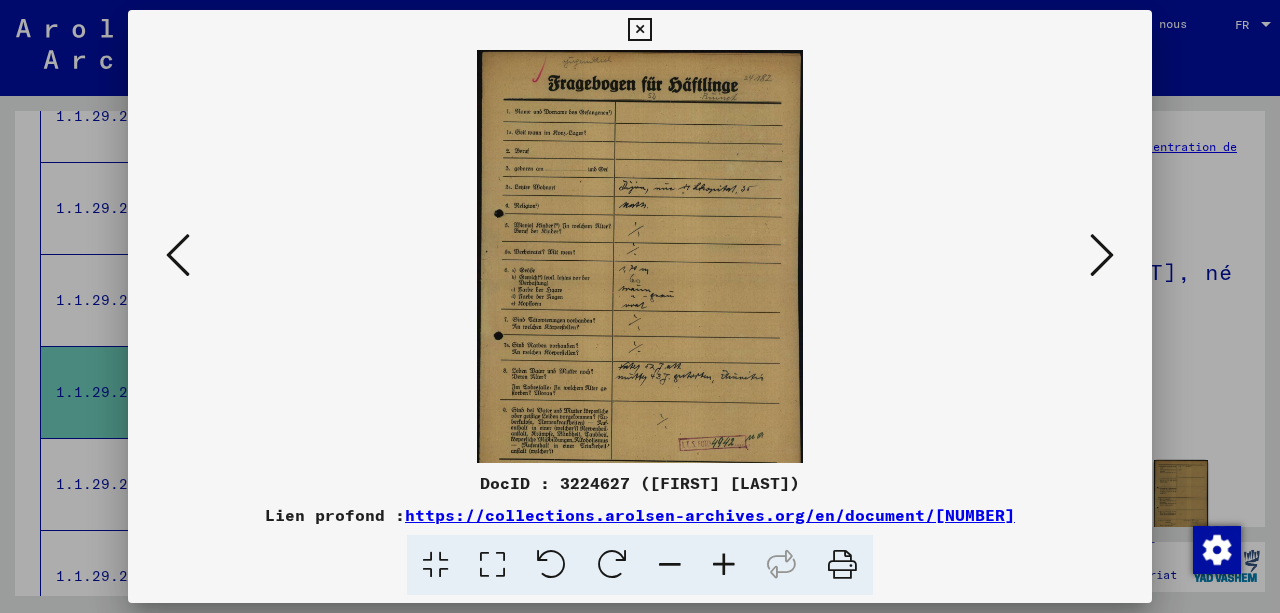 click at bounding box center (724, 565) 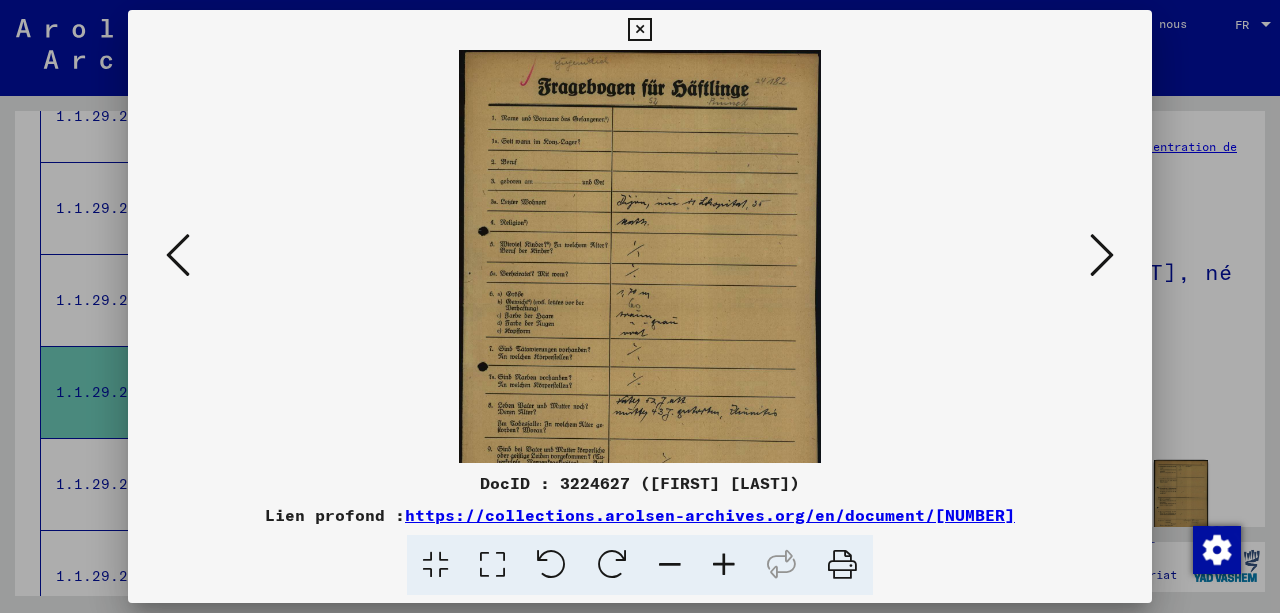click at bounding box center (724, 565) 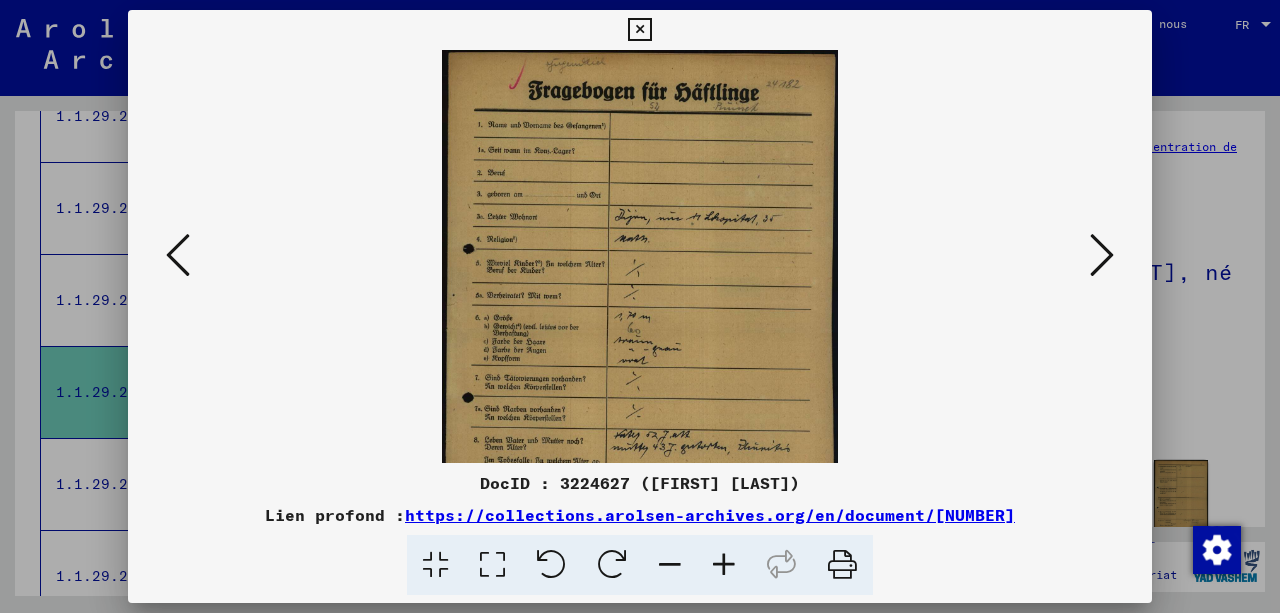 click at bounding box center (724, 565) 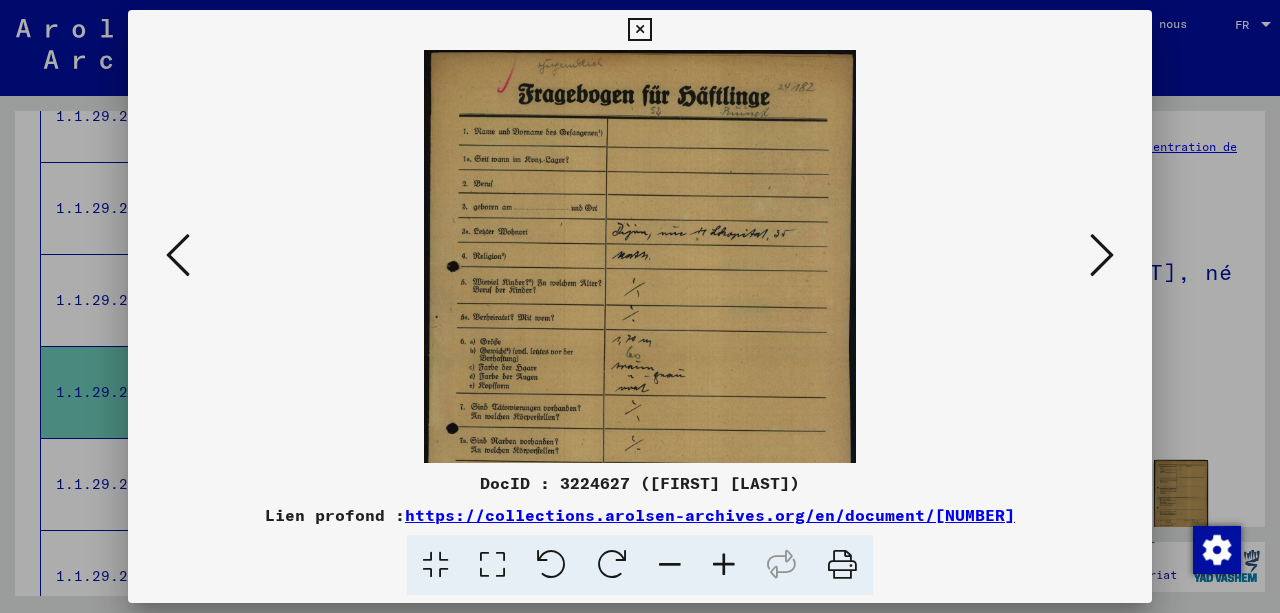 click at bounding box center (724, 565) 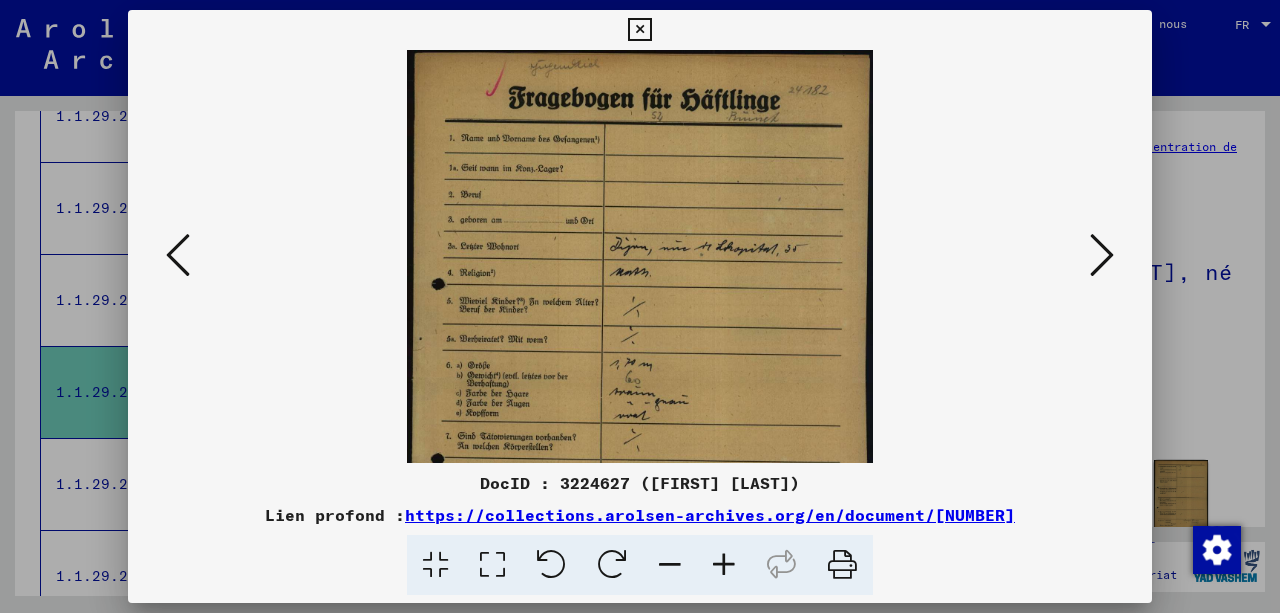 click at bounding box center (724, 565) 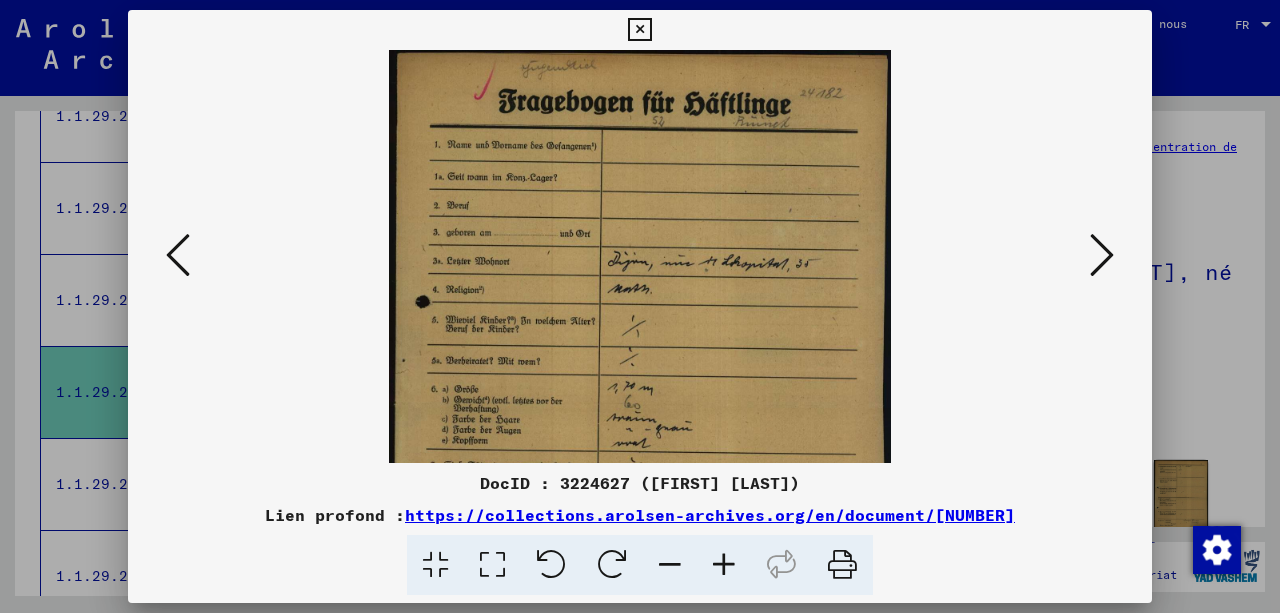 click at bounding box center (724, 565) 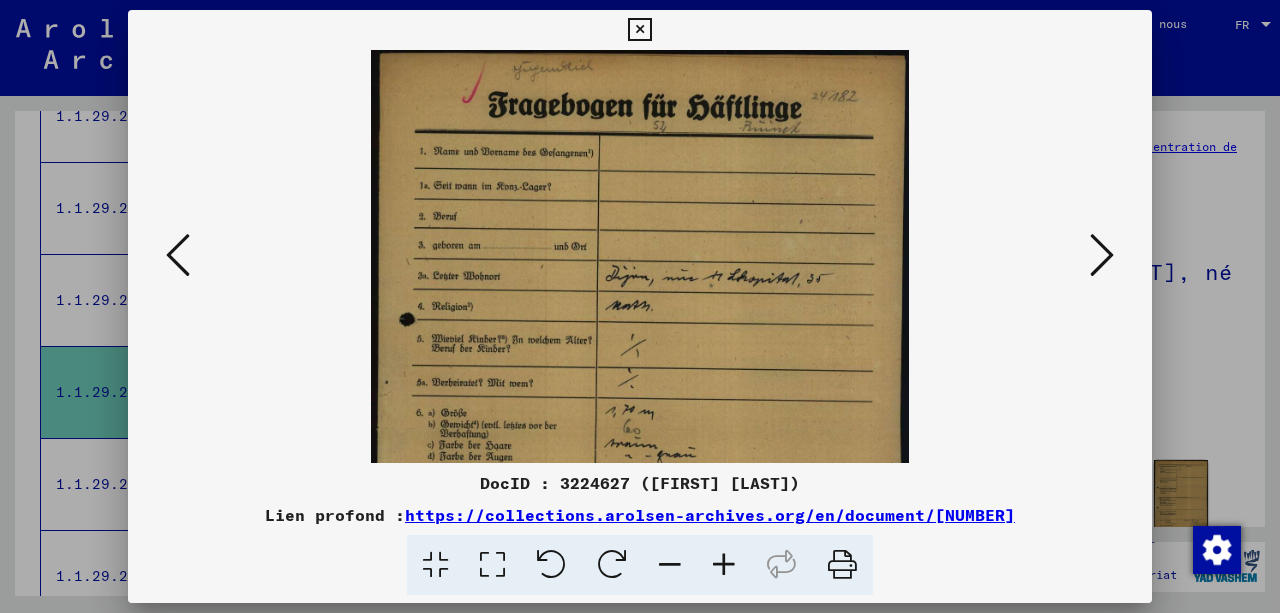 click at bounding box center (724, 565) 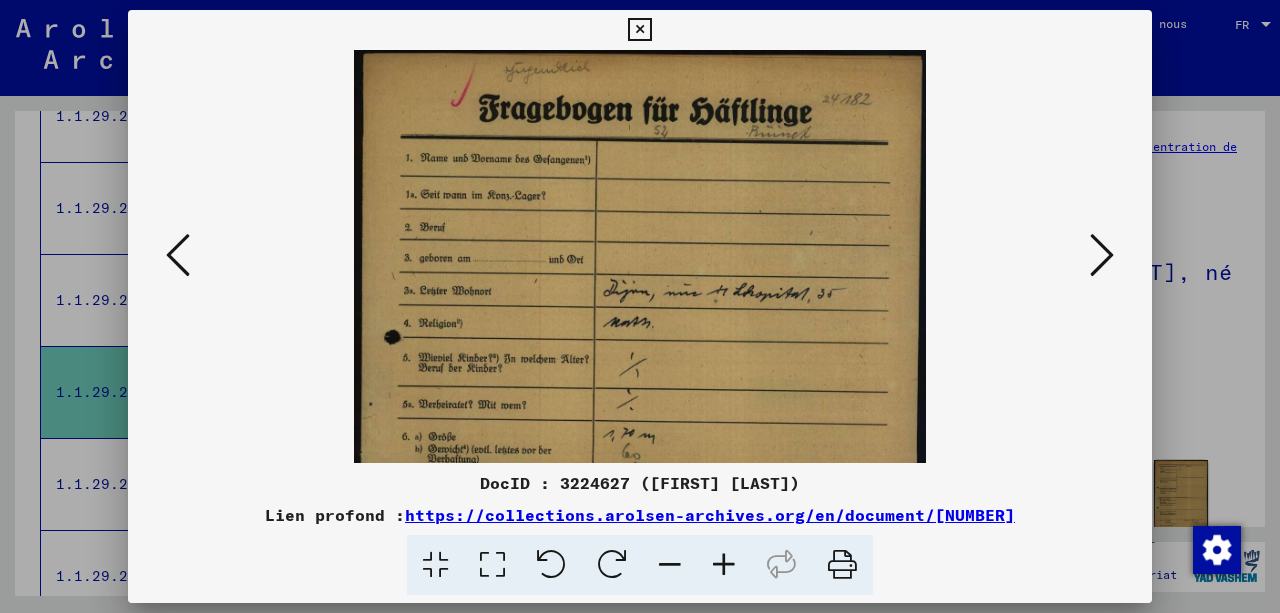 click at bounding box center (1102, 255) 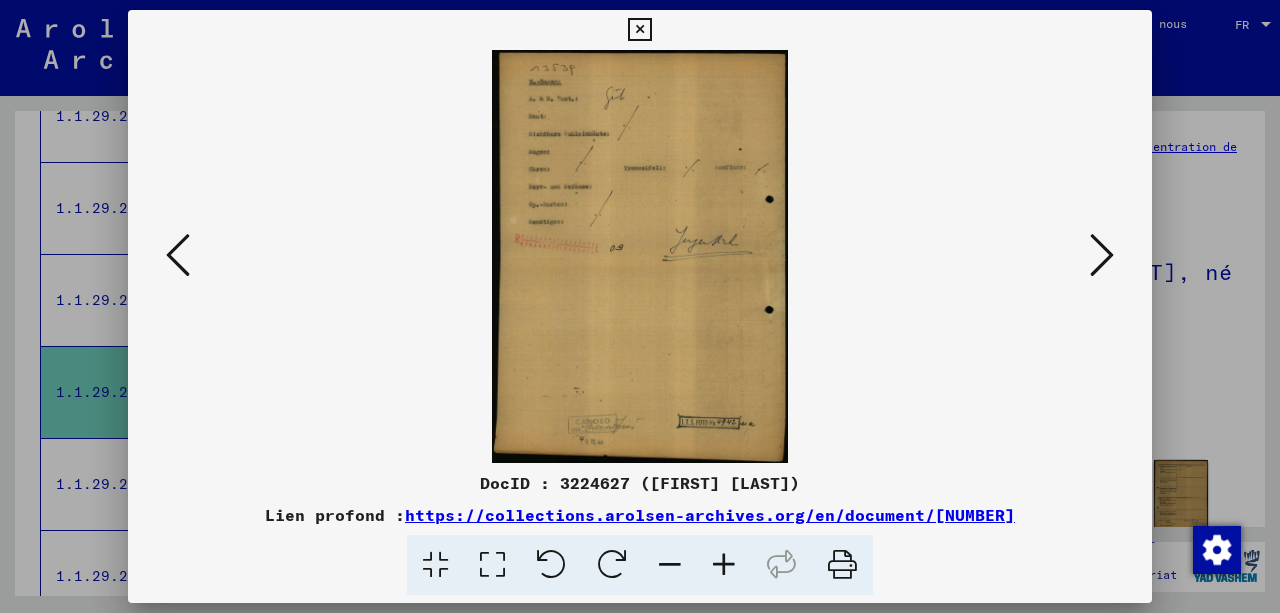 click at bounding box center (1102, 255) 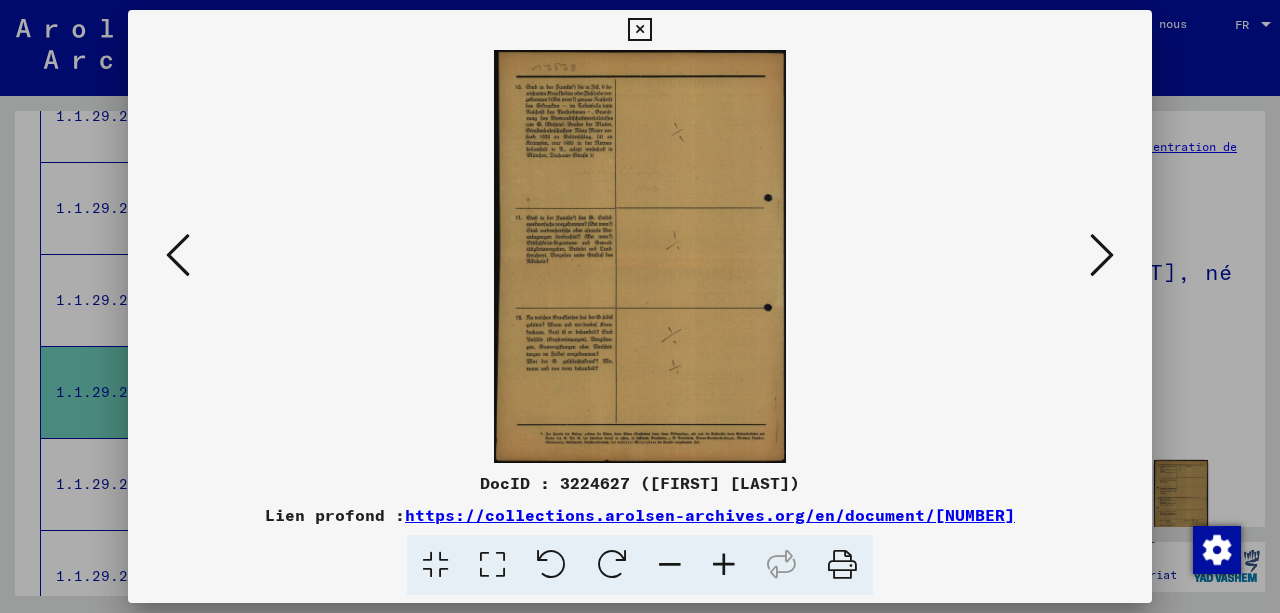 click at bounding box center (1102, 255) 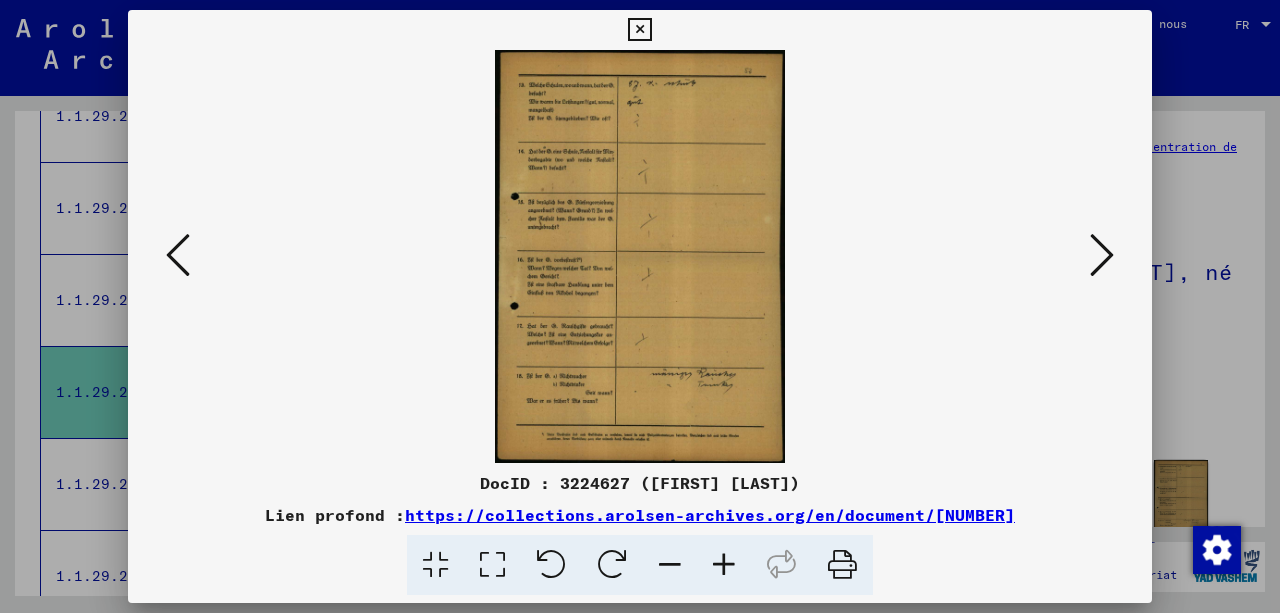 click at bounding box center [1102, 255] 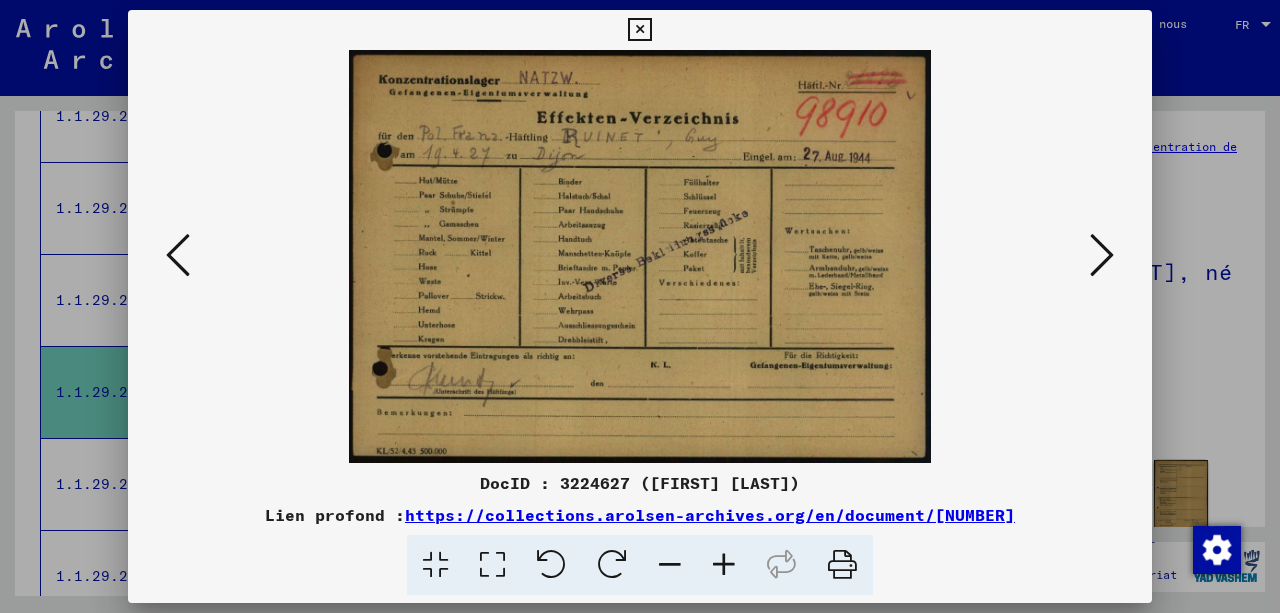 click at bounding box center [1102, 255] 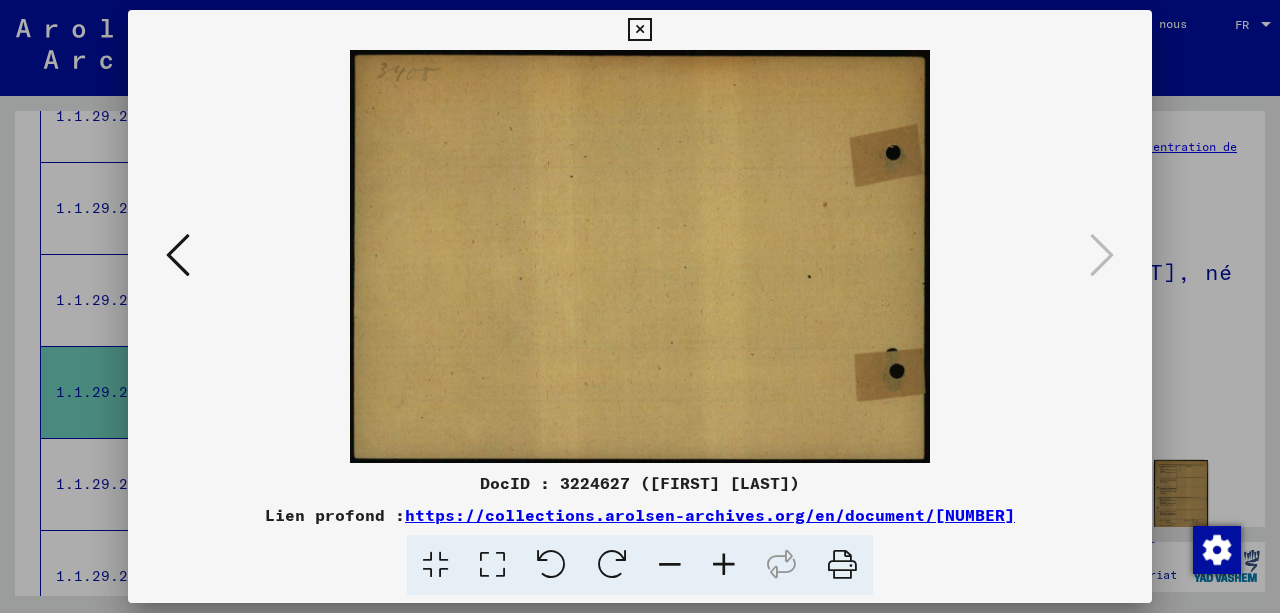 click at bounding box center (639, 30) 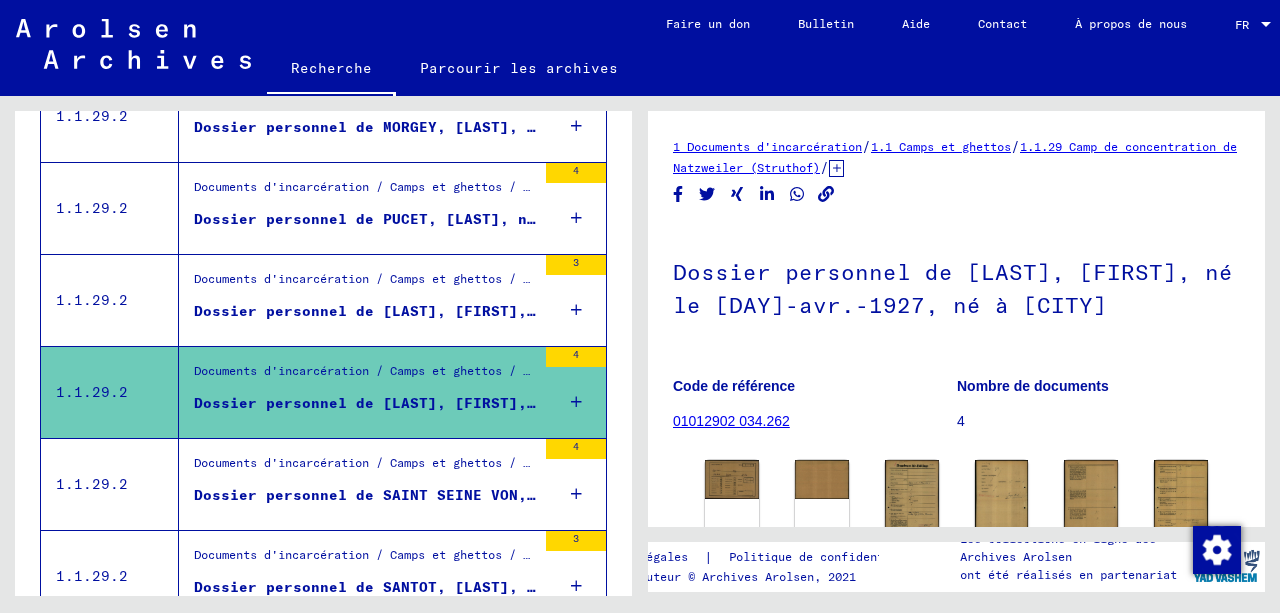 click on "Dossier personnel de SAINT SEINE VON, [LAST], né le [DATE], né à [CITY]" at bounding box center [513, 495] 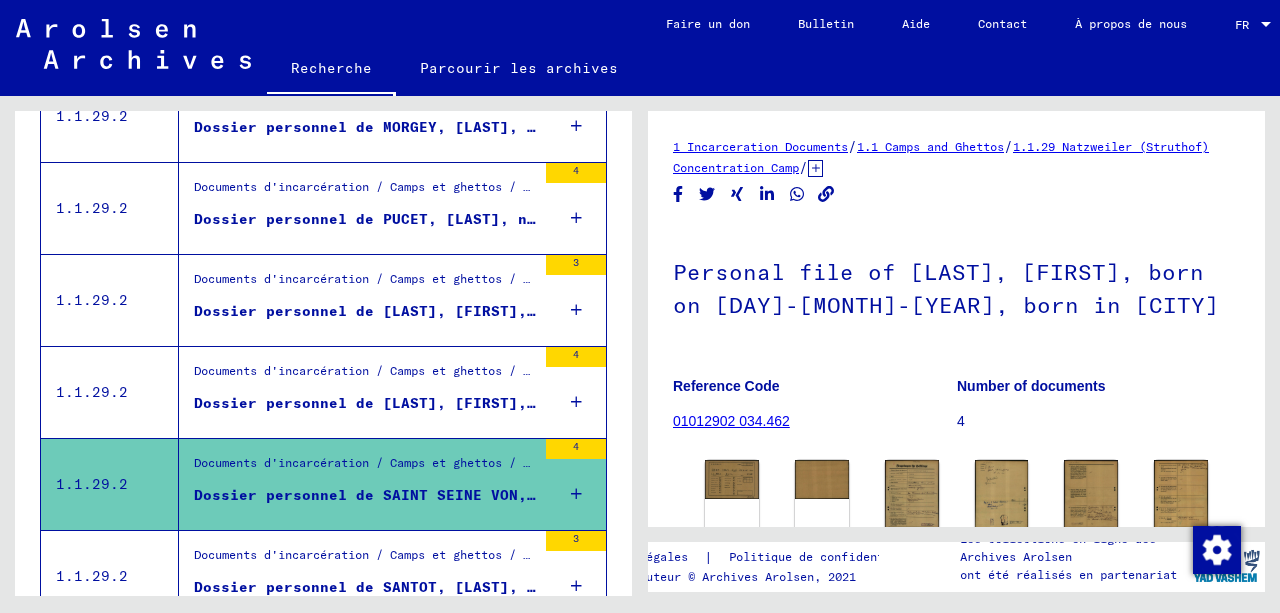 scroll, scrollTop: 0, scrollLeft: 0, axis: both 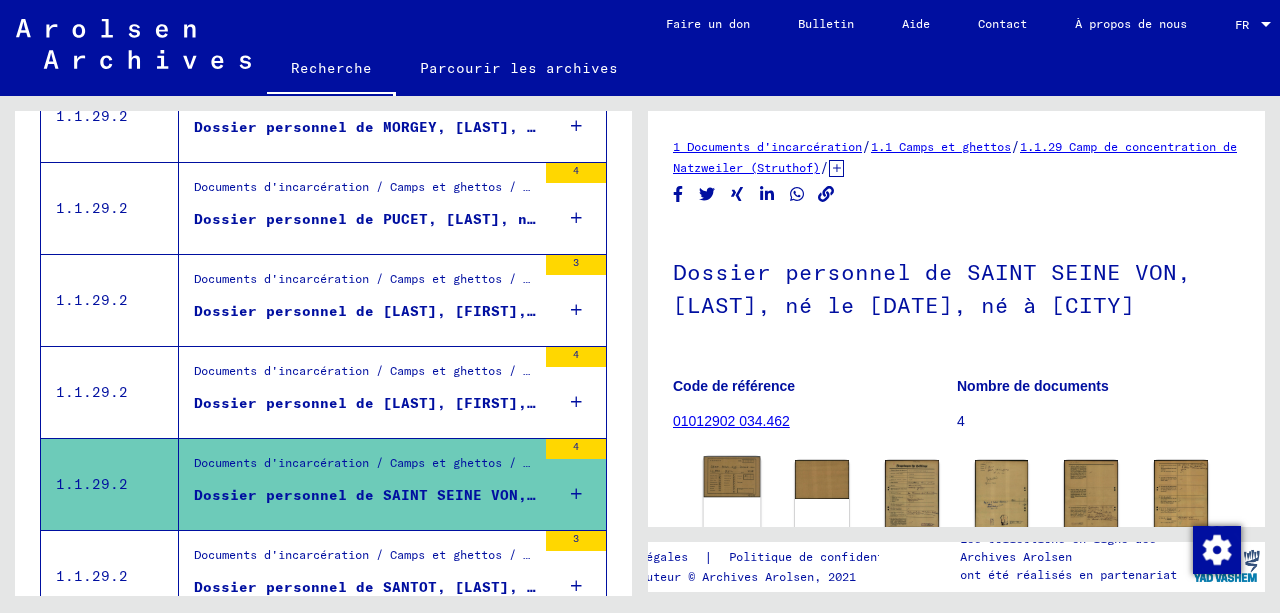 click 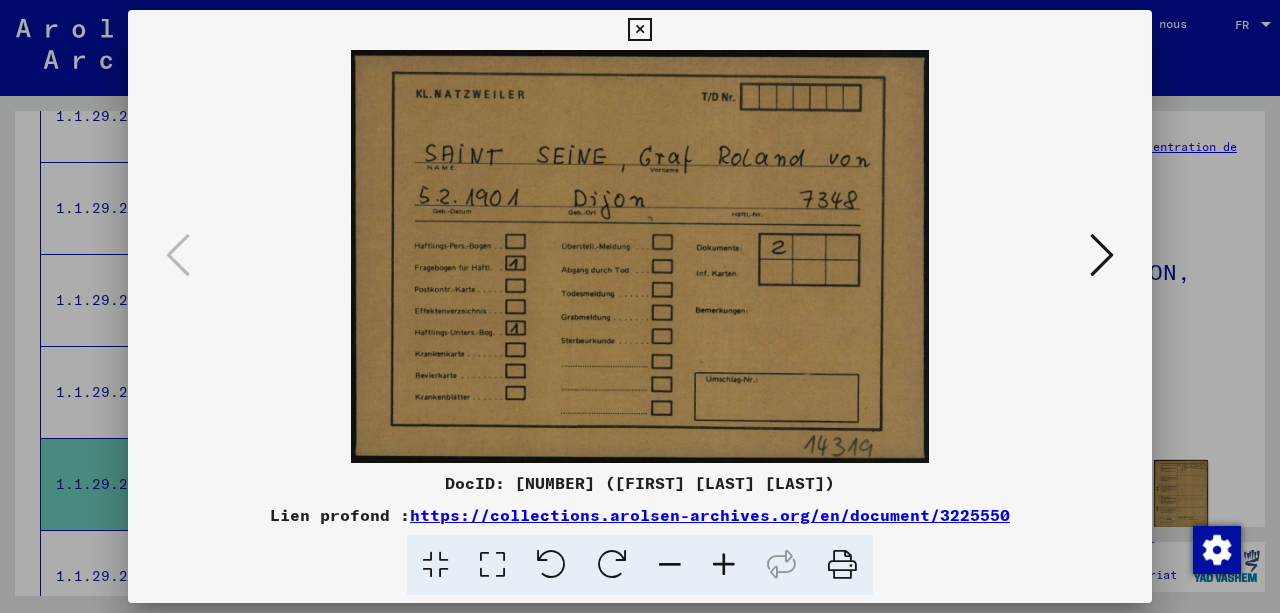 click at bounding box center [1102, 255] 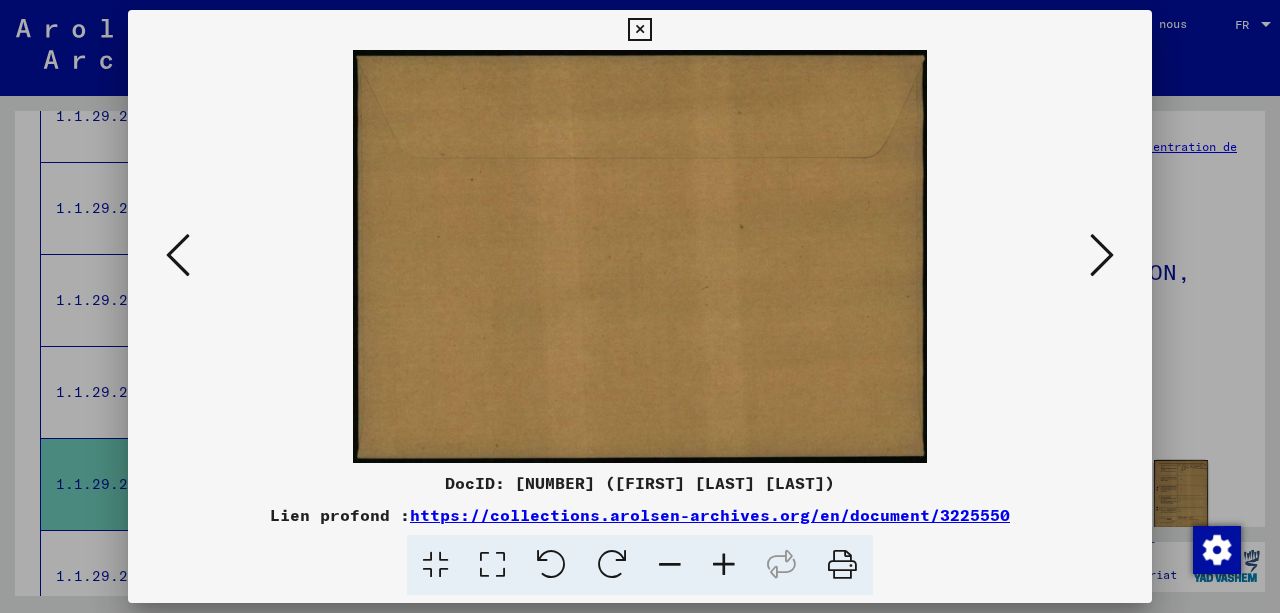 click at bounding box center (1102, 255) 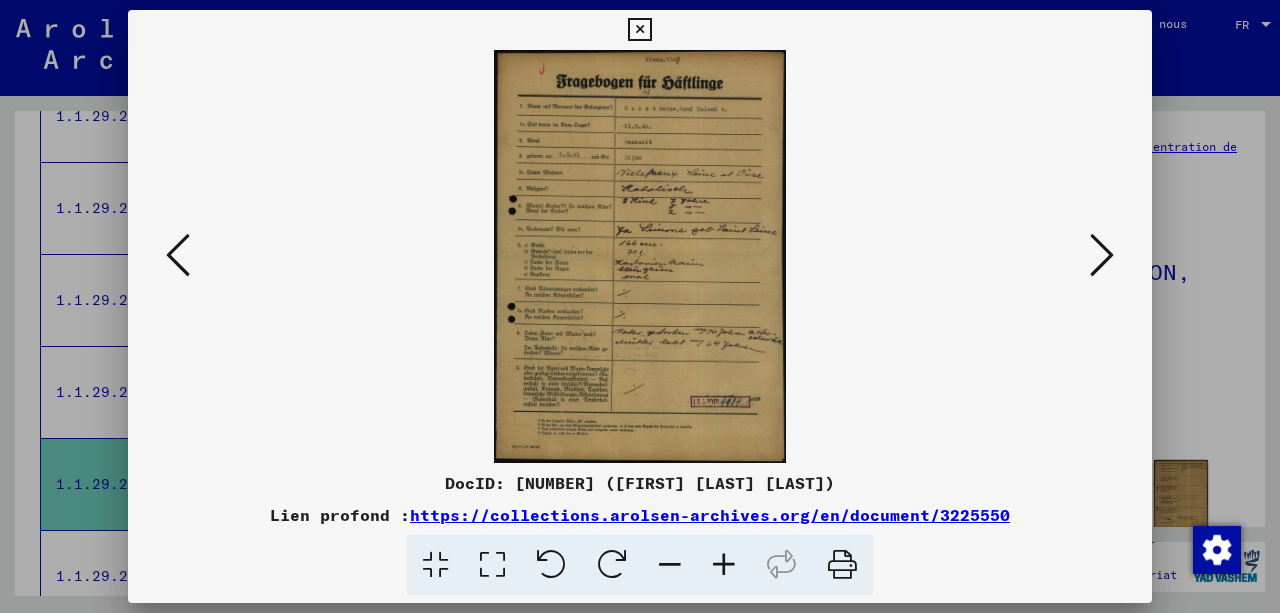 click at bounding box center (724, 565) 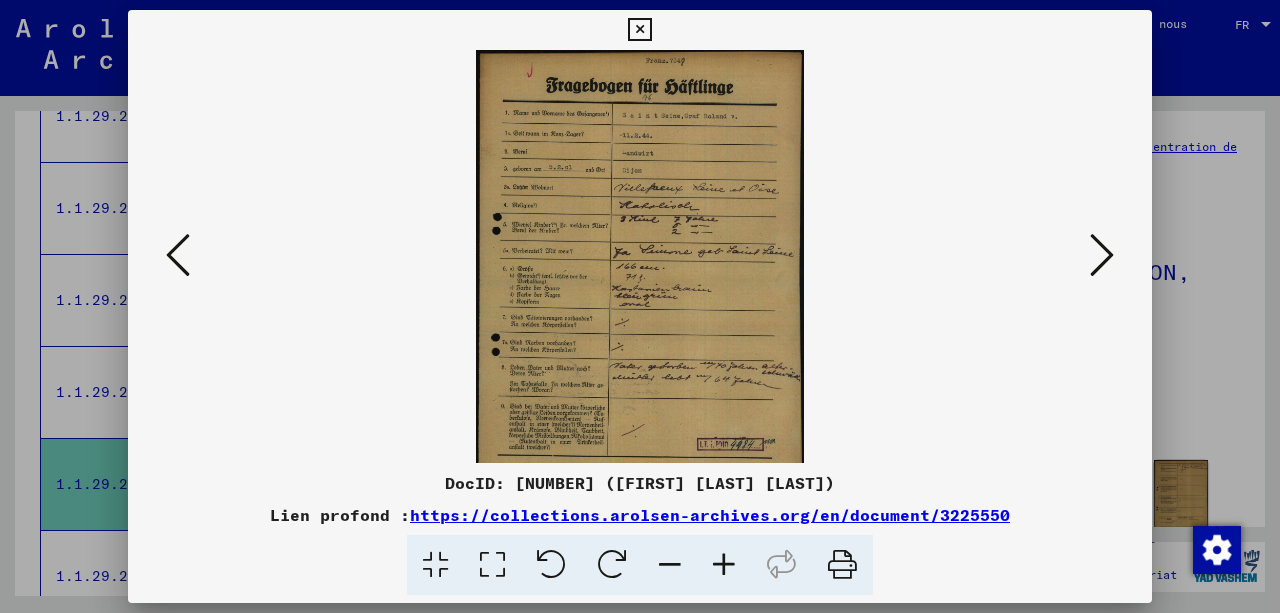 click at bounding box center (724, 565) 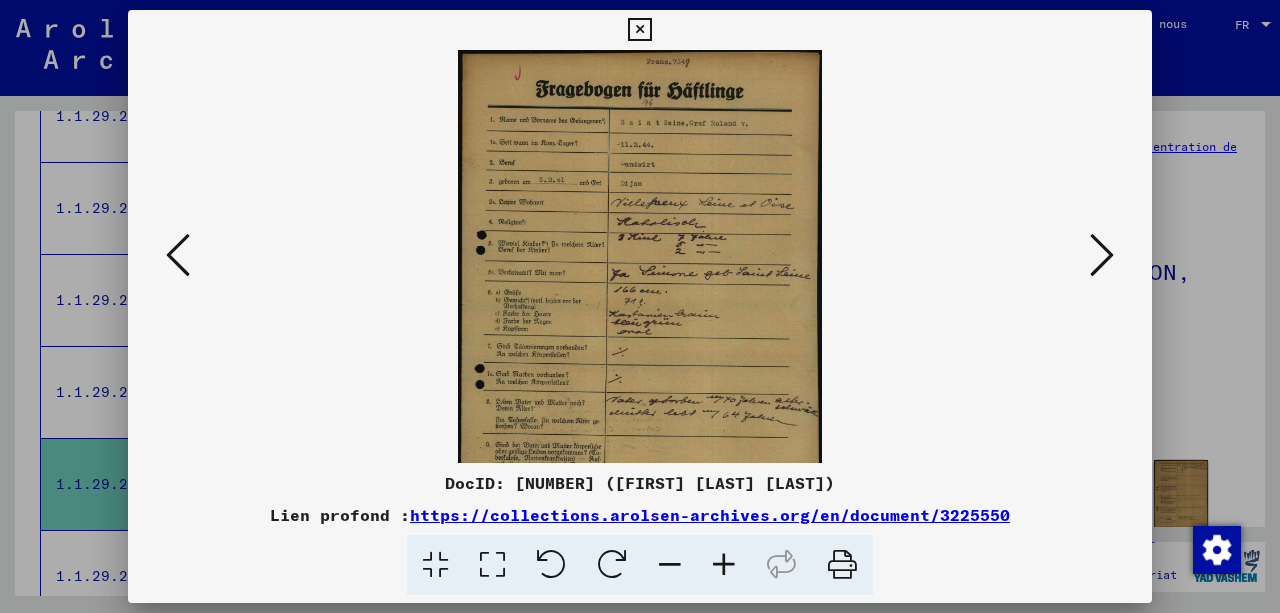 click at bounding box center (724, 565) 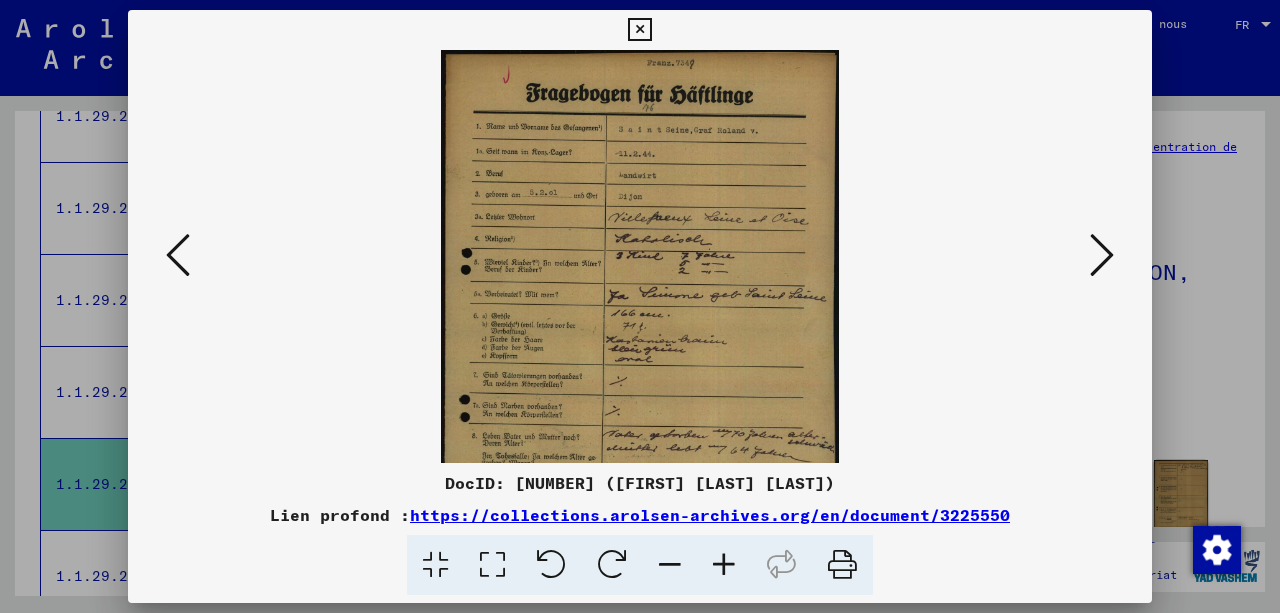 click at bounding box center (724, 565) 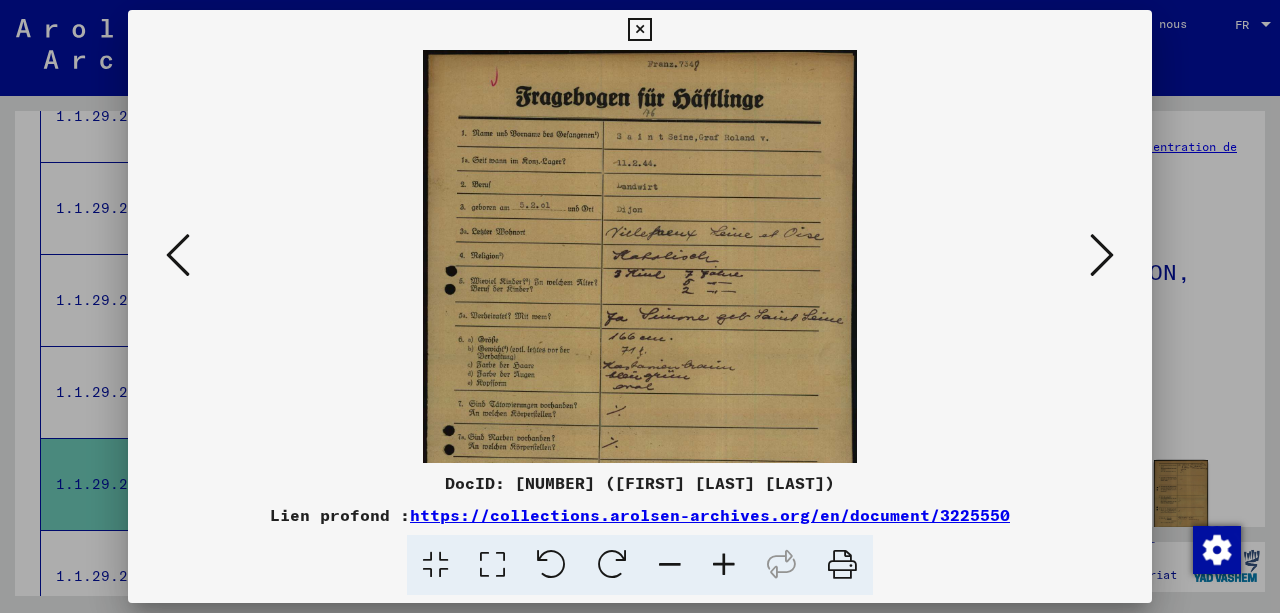 click at bounding box center (724, 565) 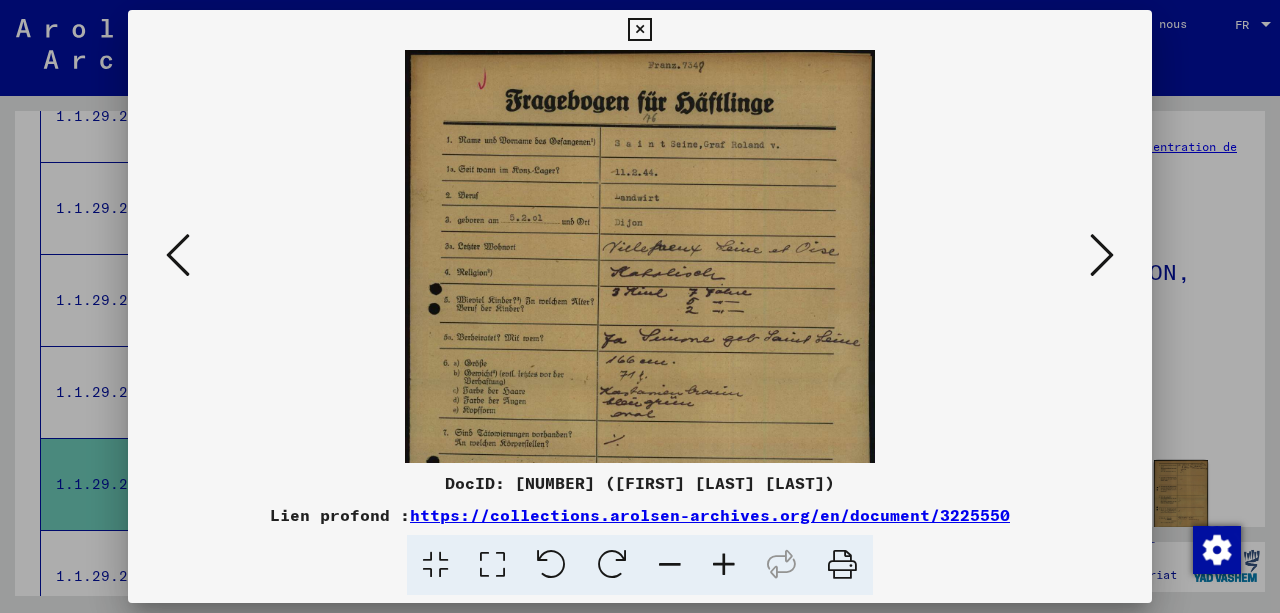 click at bounding box center [724, 565] 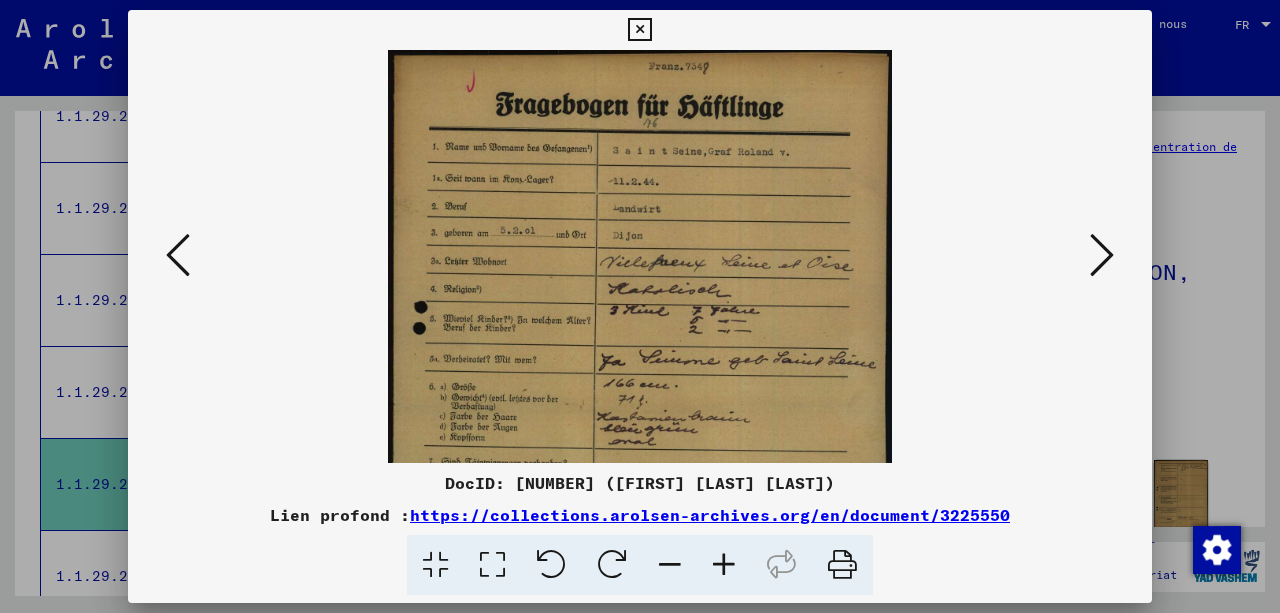 click at bounding box center (724, 565) 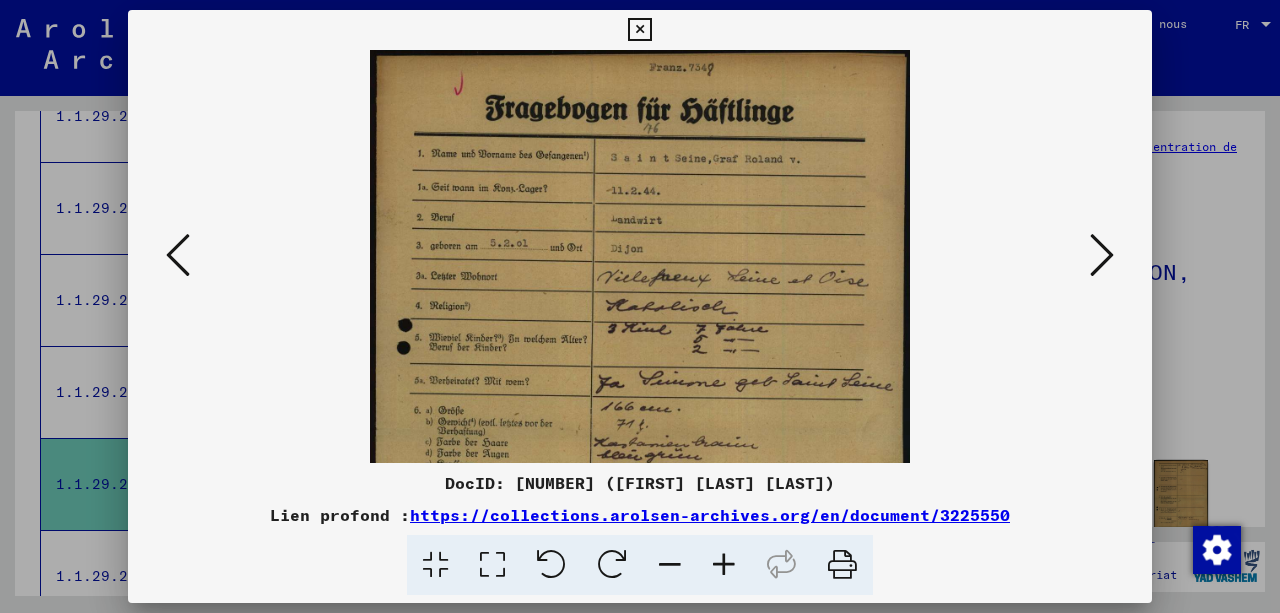 click at bounding box center [724, 565] 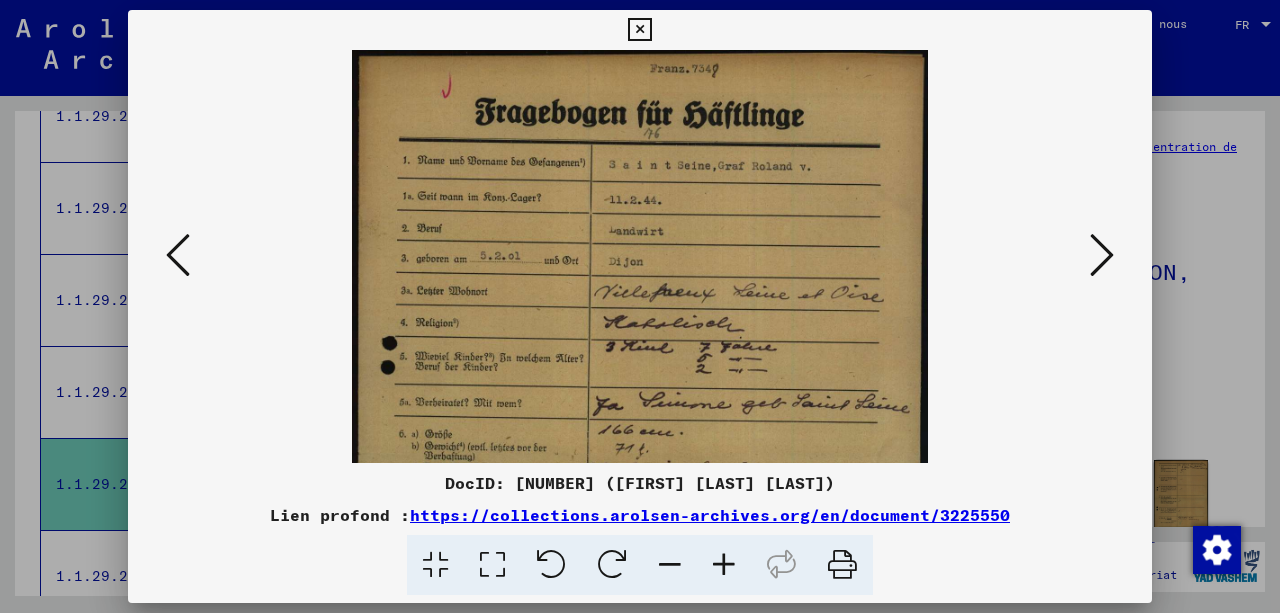 click at bounding box center [724, 565] 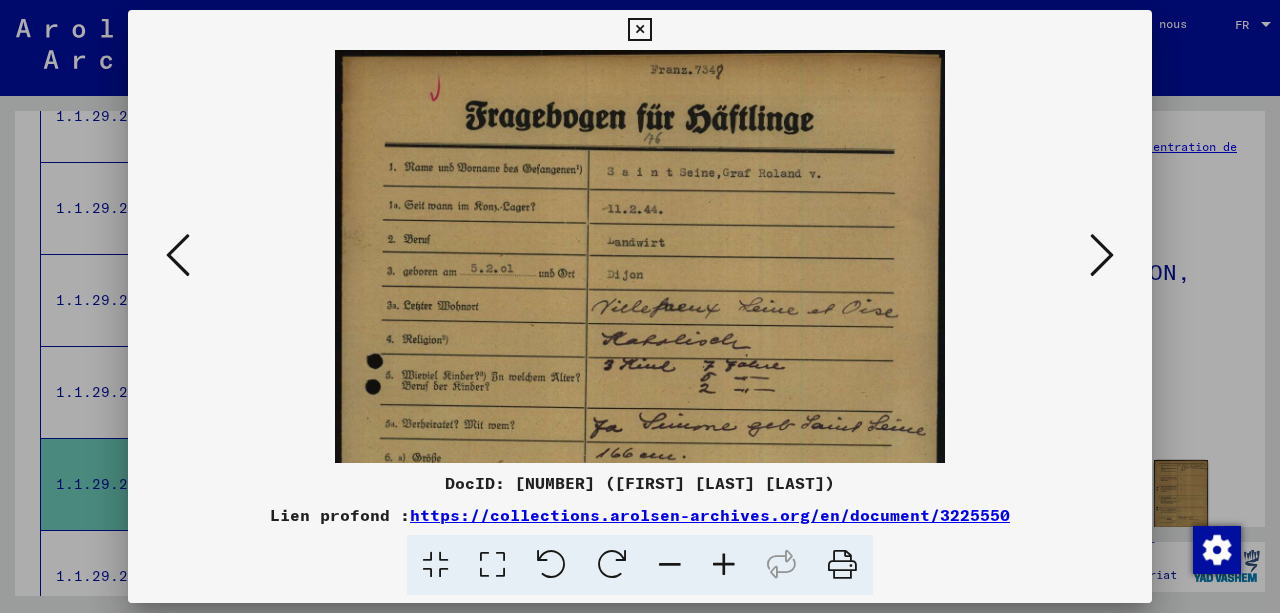 click at bounding box center (1102, 256) 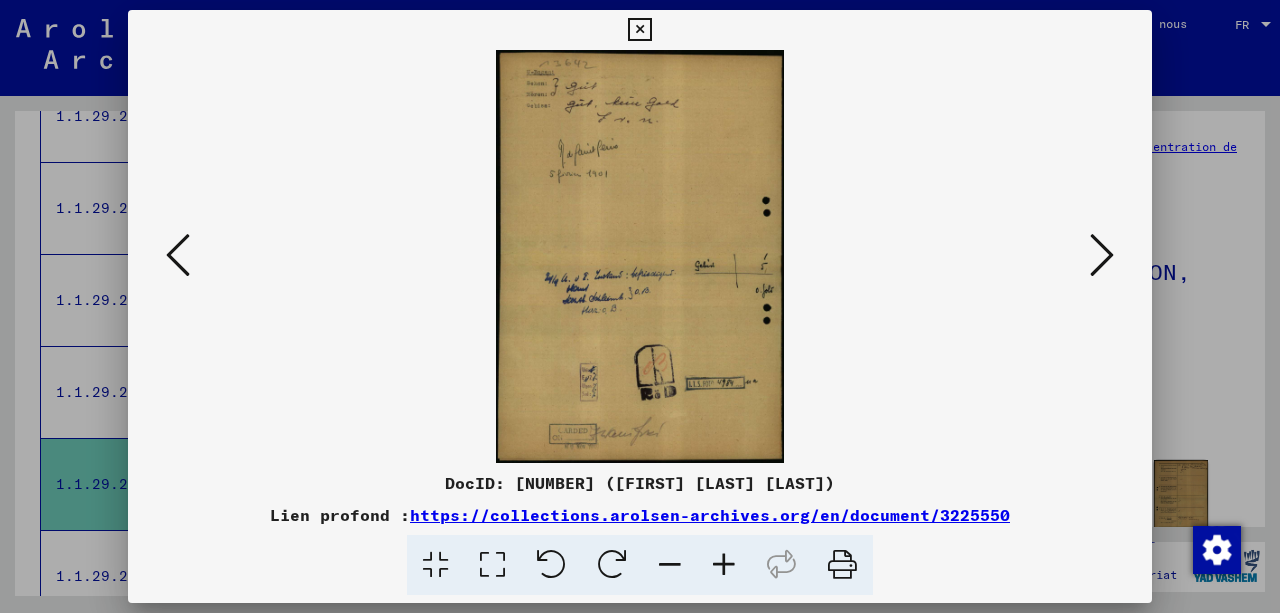 click at bounding box center [1102, 256] 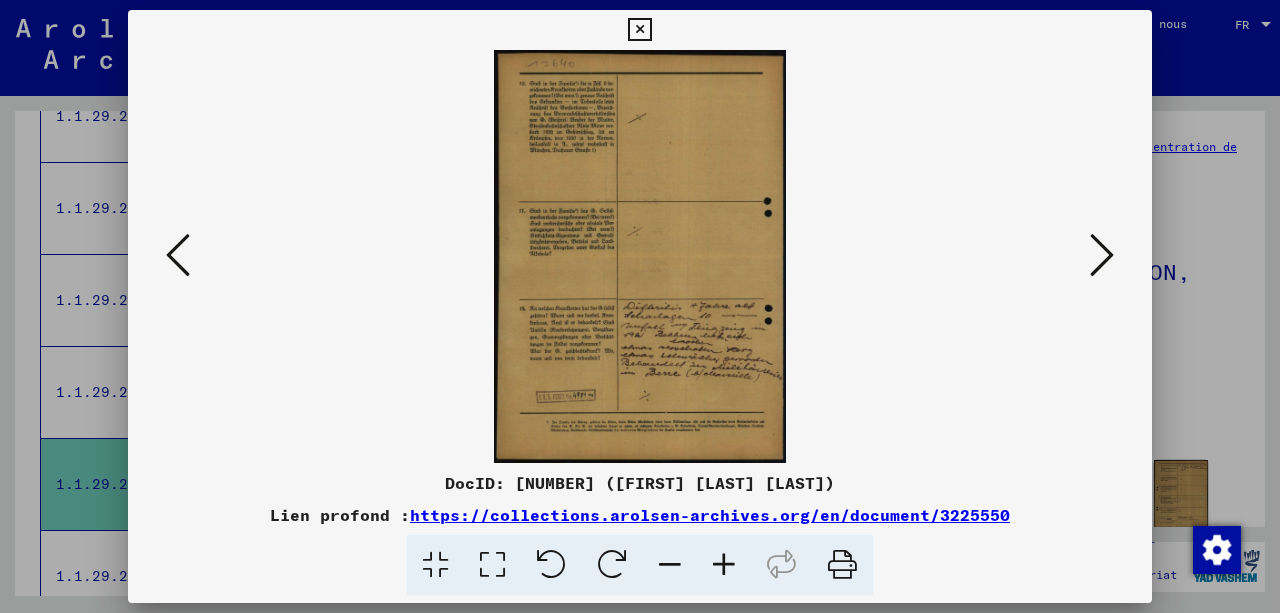 drag, startPoint x: 1114, startPoint y: 254, endPoint x: 886, endPoint y: 404, distance: 272.91757 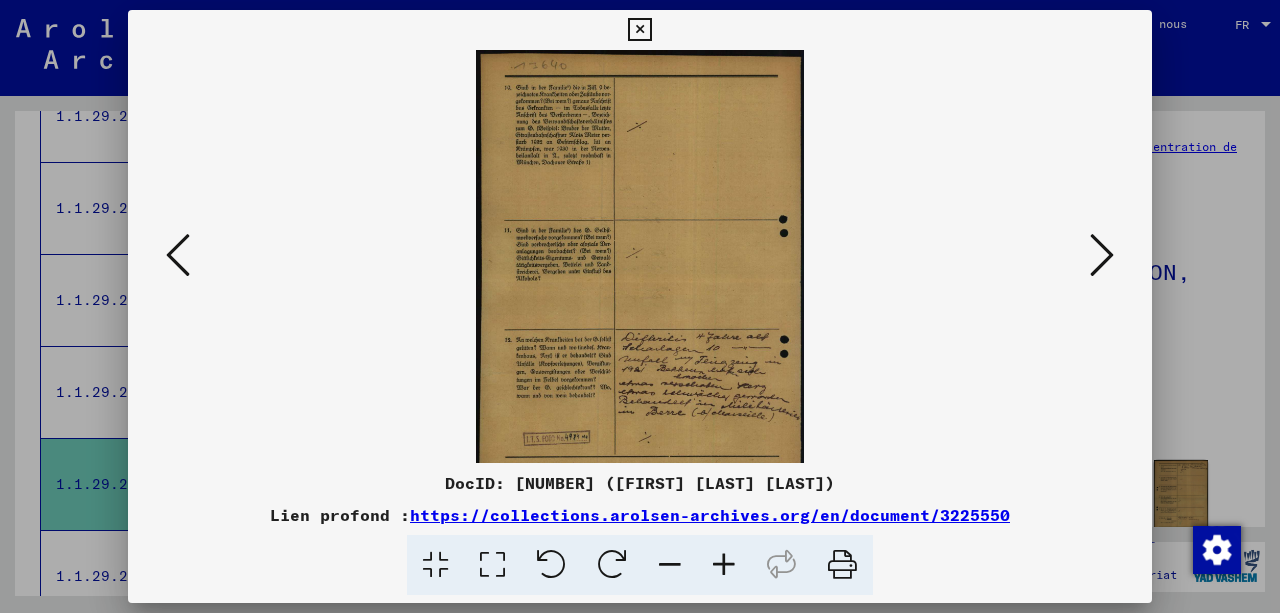 click at bounding box center [724, 565] 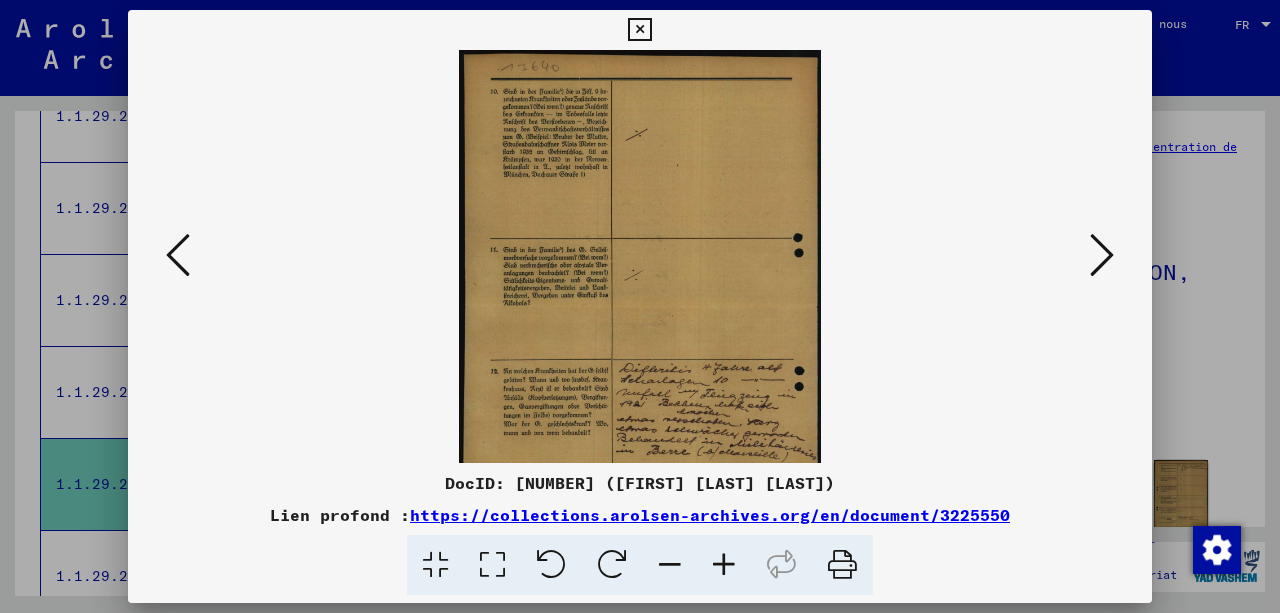 click at bounding box center (724, 565) 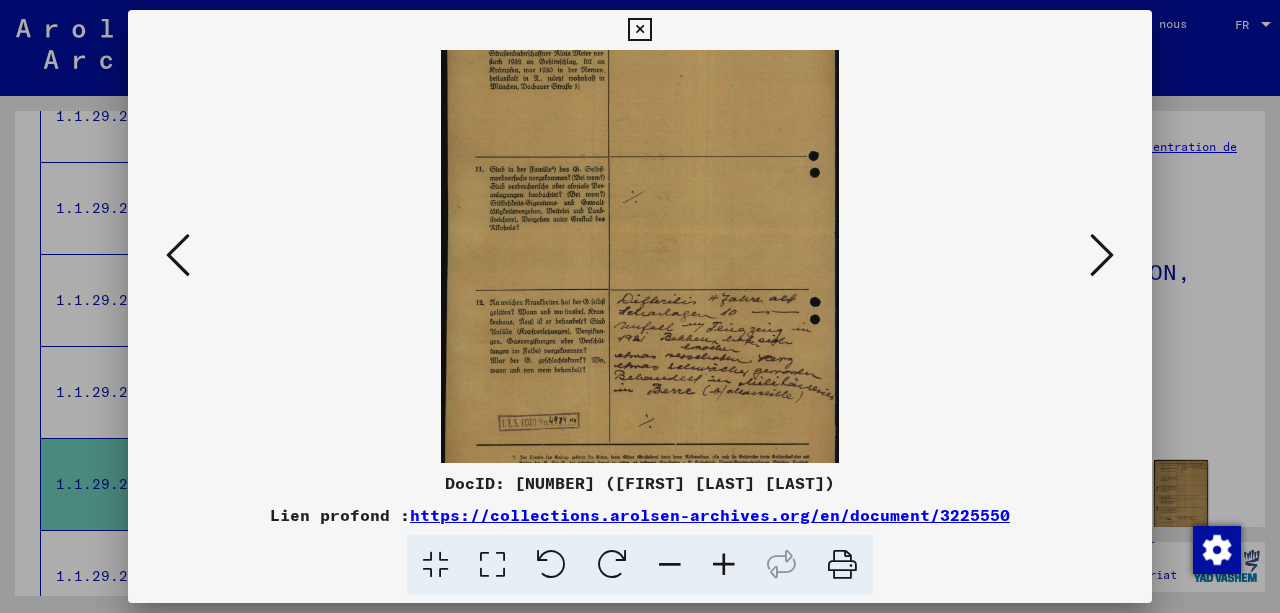 scroll, scrollTop: 130, scrollLeft: 0, axis: vertical 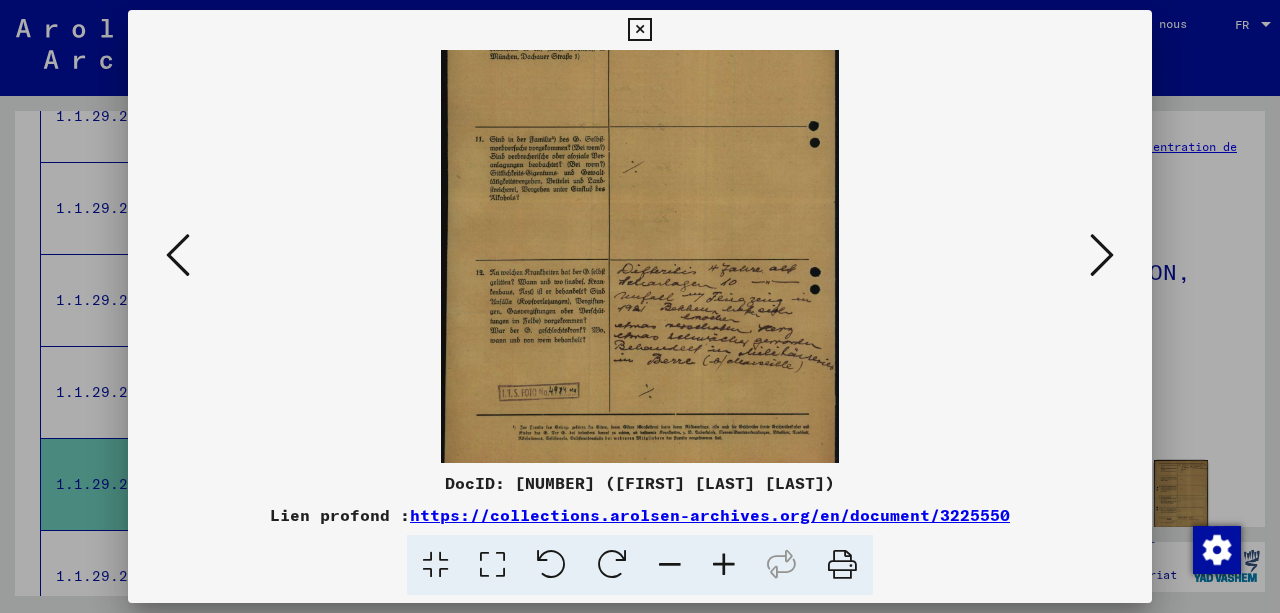 drag, startPoint x: 681, startPoint y: 419, endPoint x: 666, endPoint y: 290, distance: 129.86917 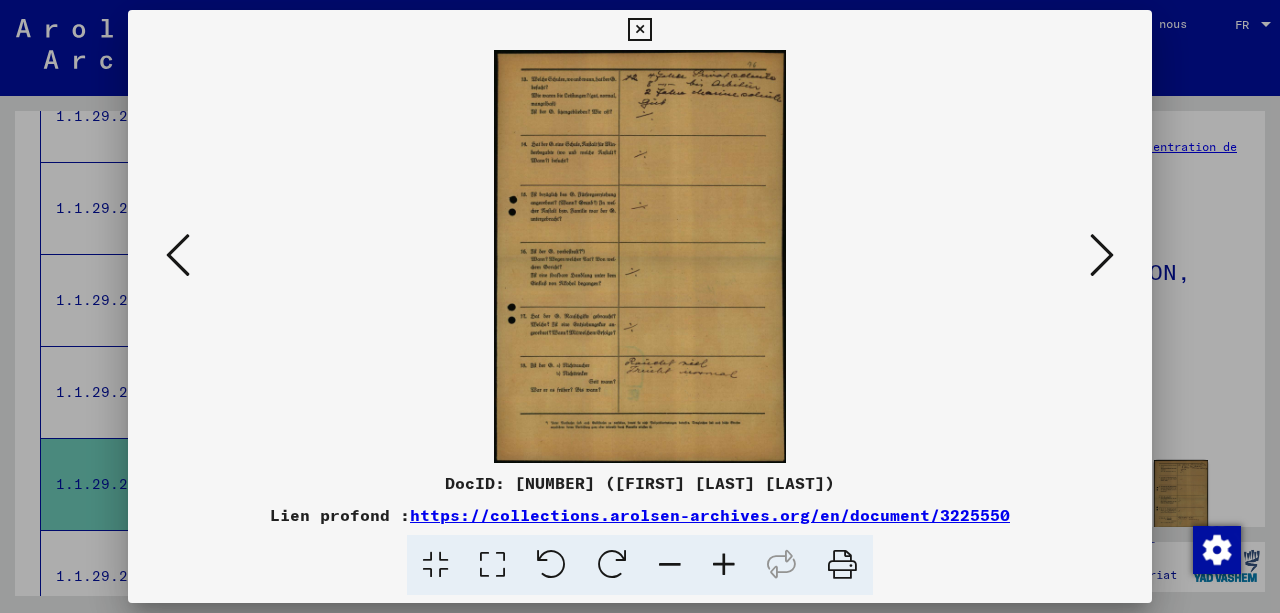 scroll, scrollTop: 0, scrollLeft: 0, axis: both 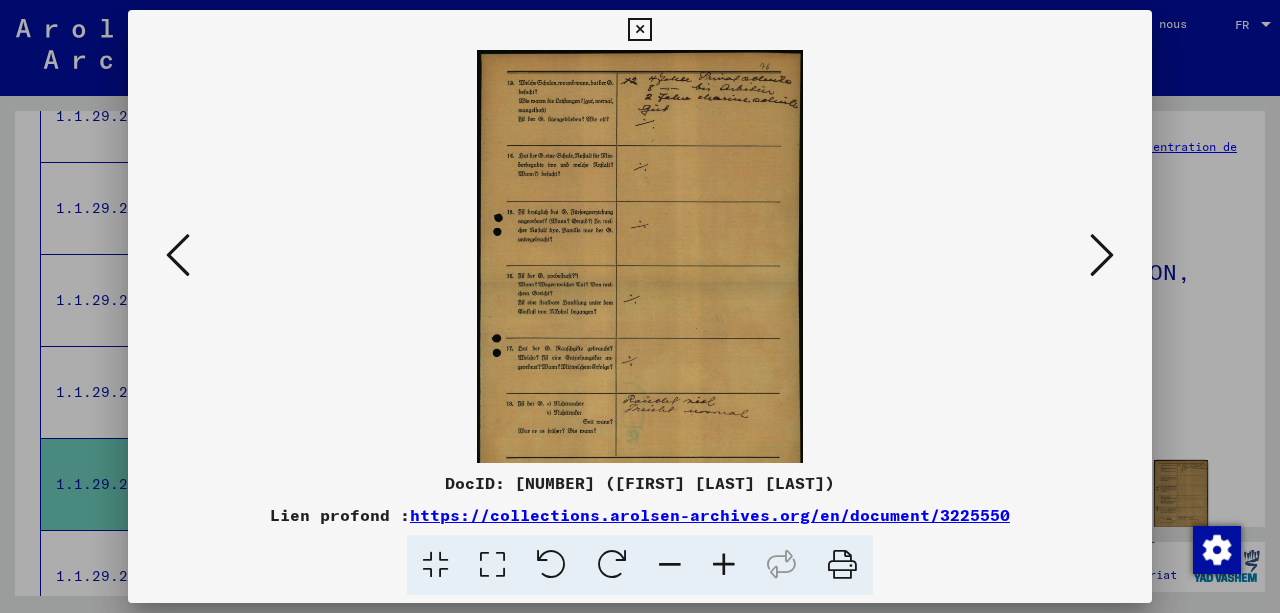 click at bounding box center [724, 565] 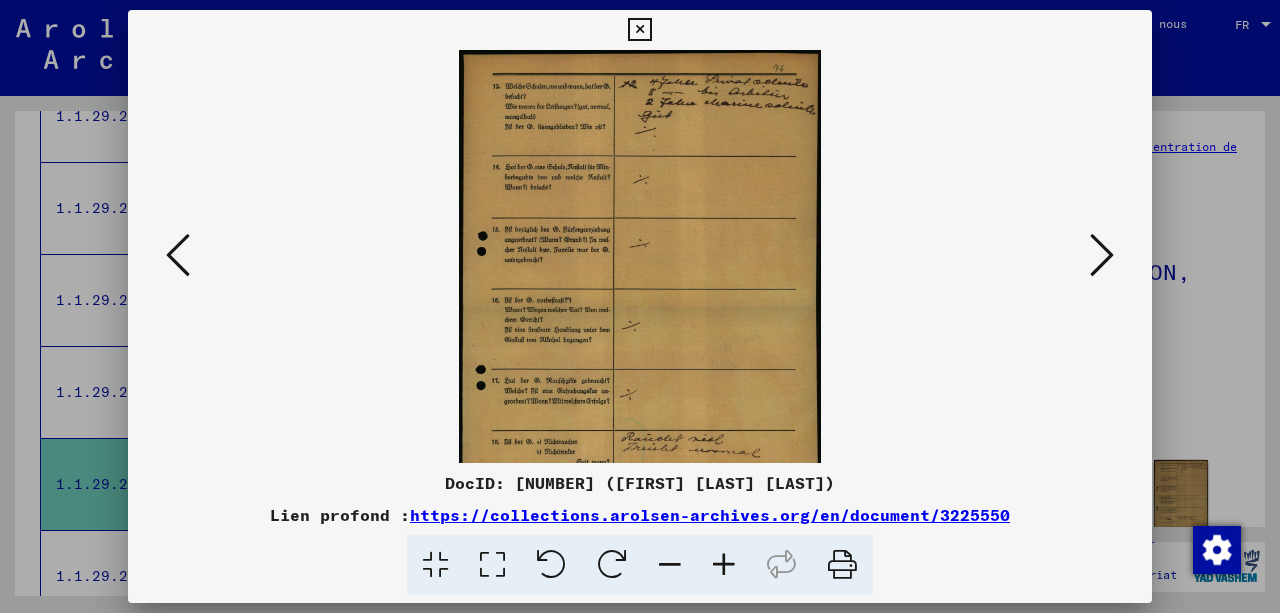 click at bounding box center (724, 565) 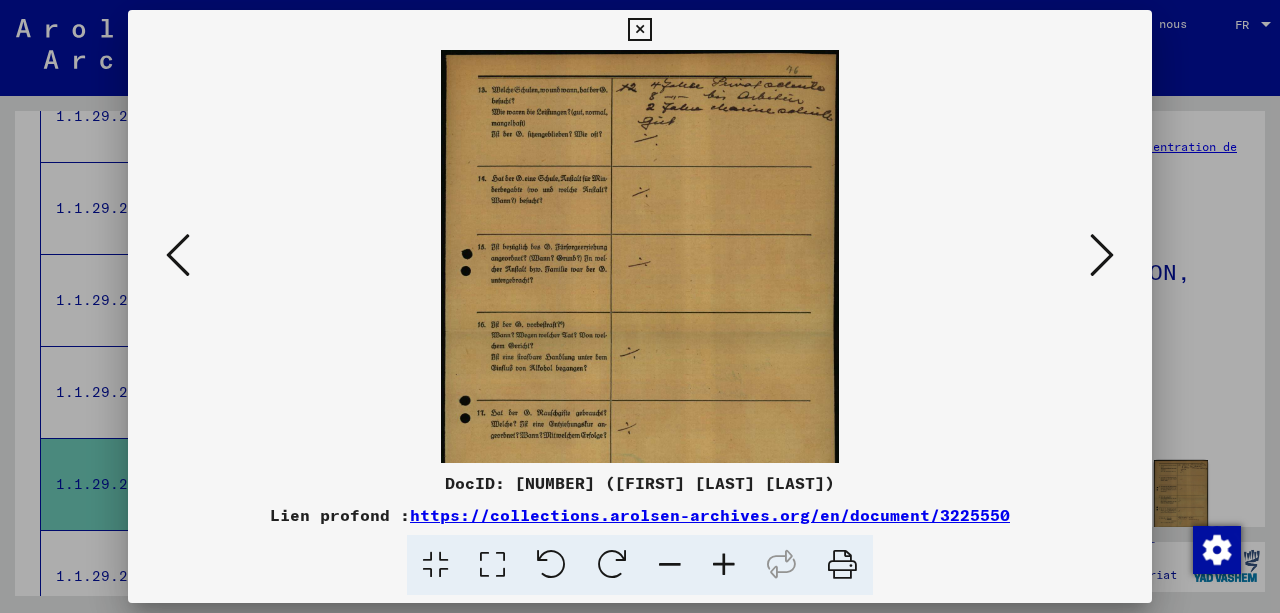 click at bounding box center (724, 565) 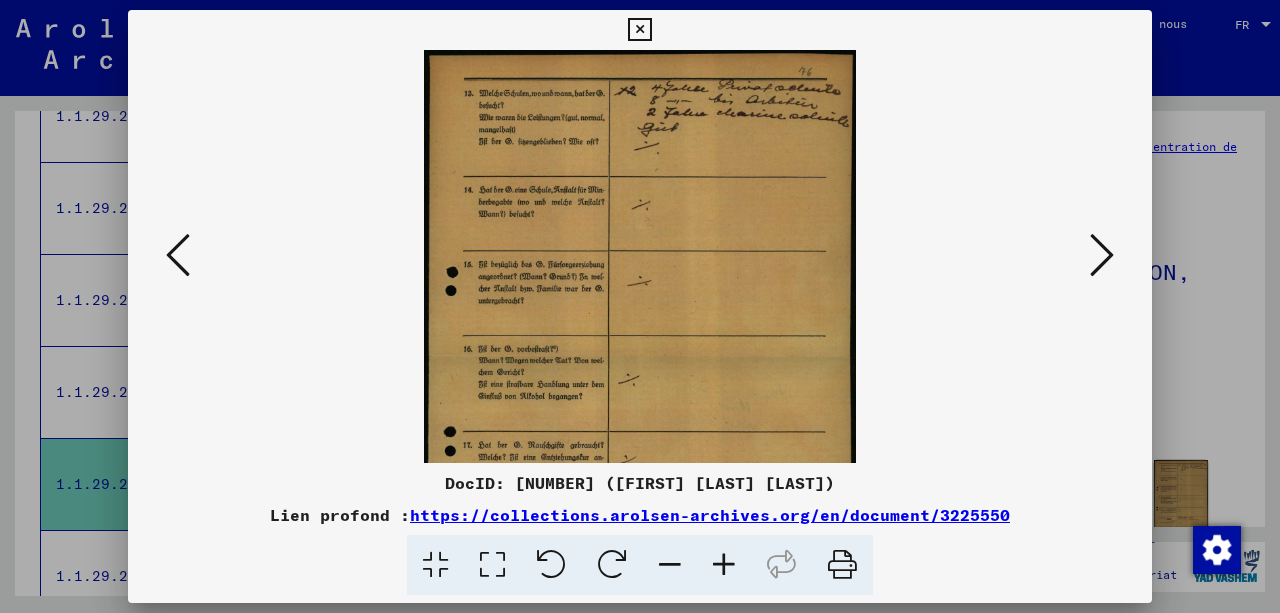 click at bounding box center [724, 565] 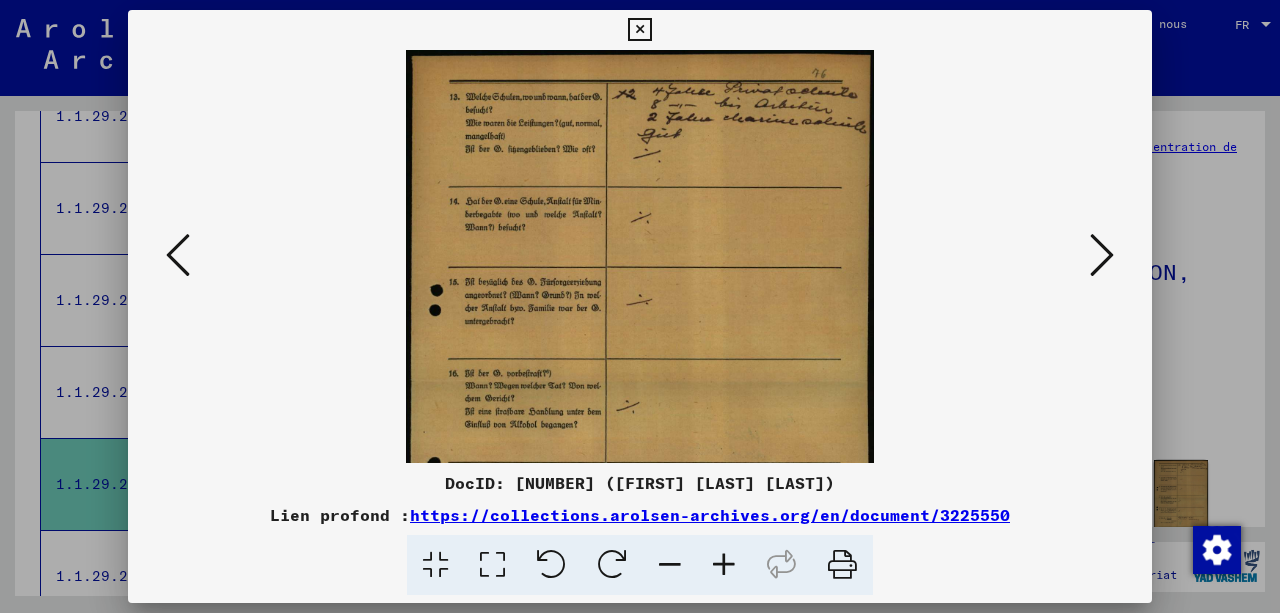 click at bounding box center [724, 565] 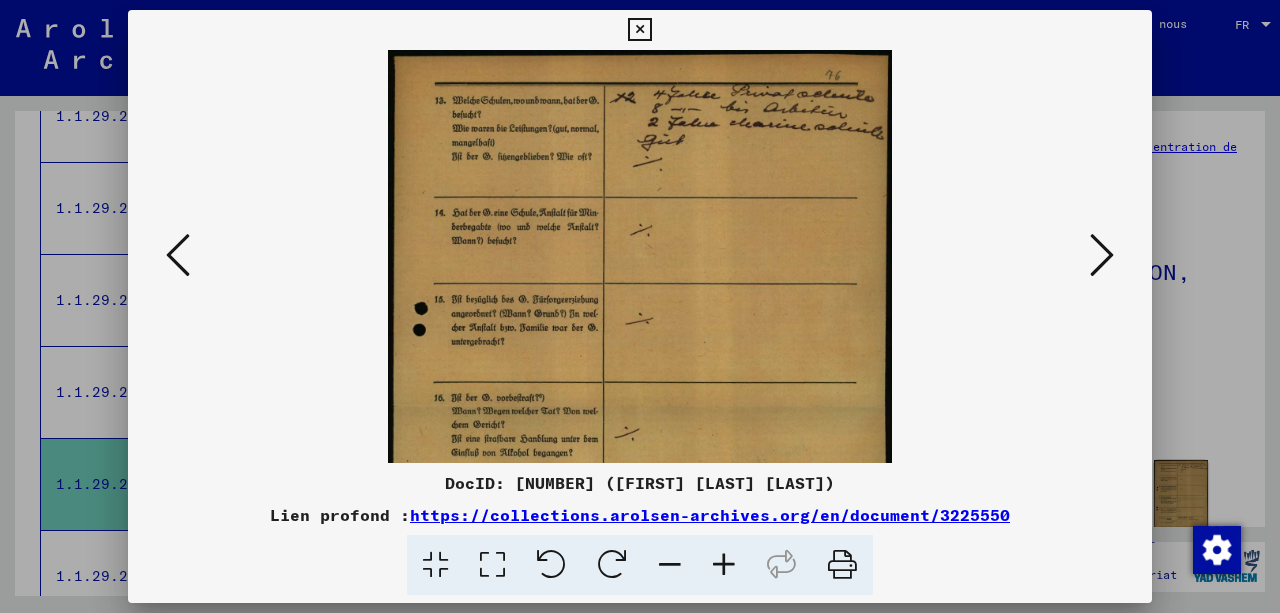 click at bounding box center [724, 565] 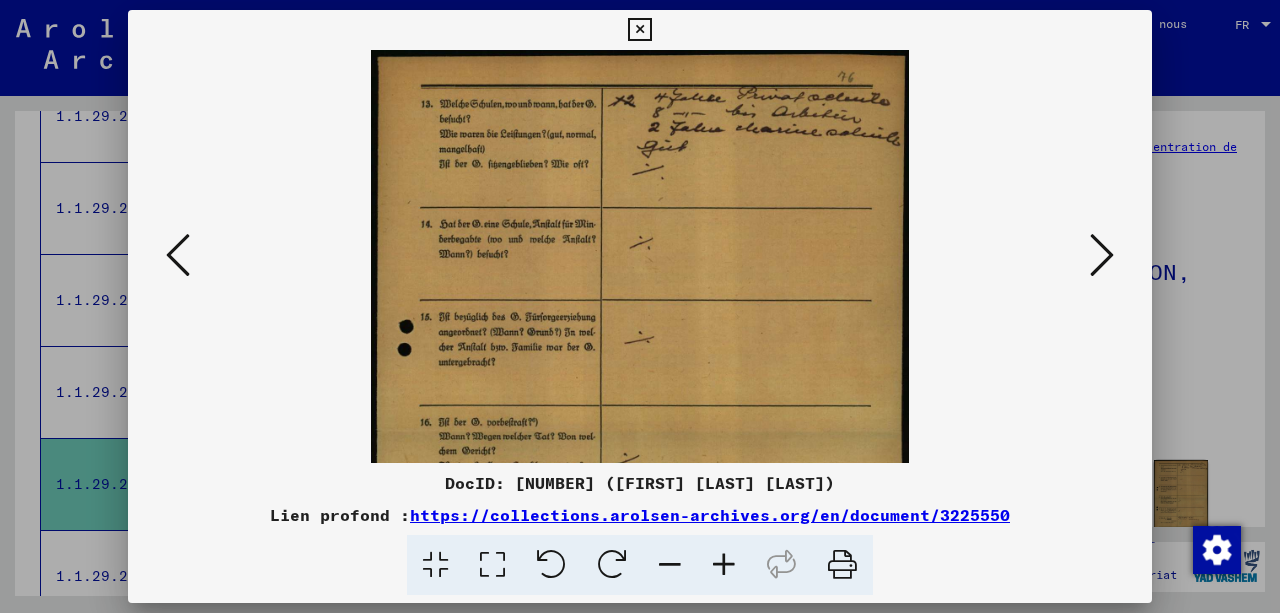 click at bounding box center [724, 565] 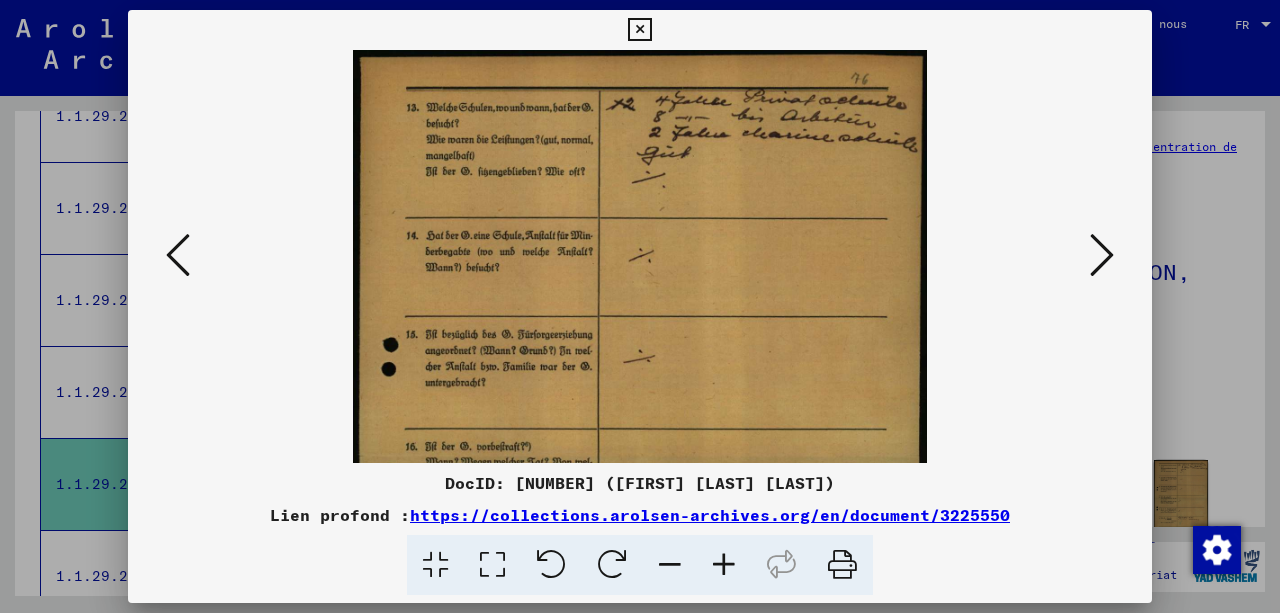 click at bounding box center (724, 565) 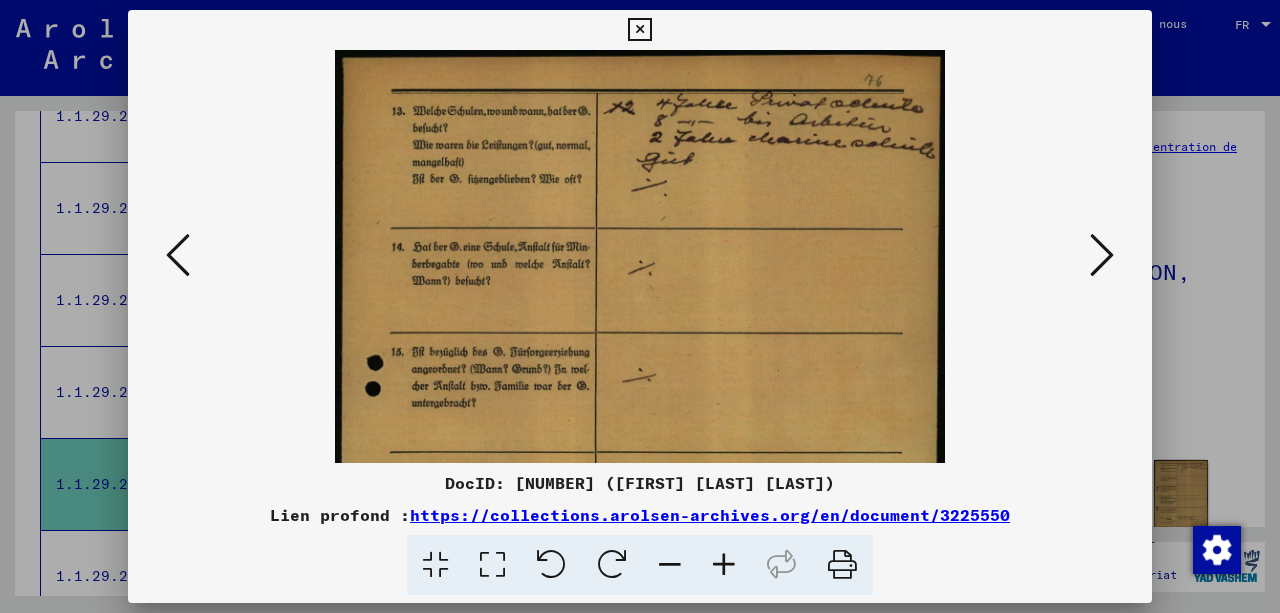 click at bounding box center [1102, 255] 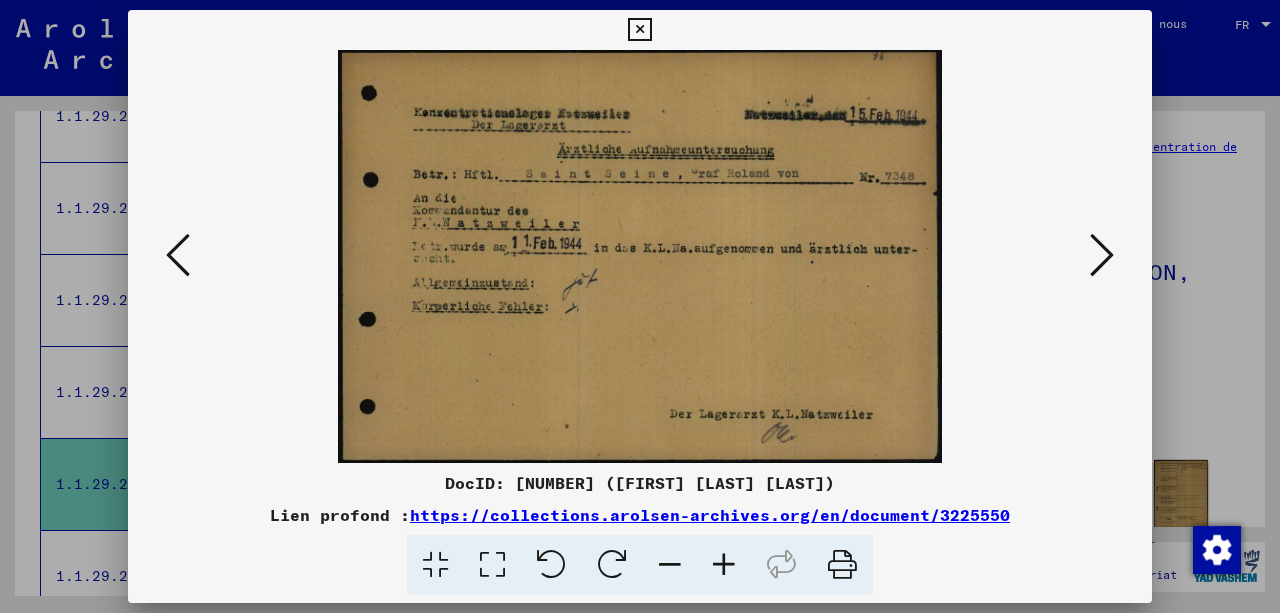 click at bounding box center [1102, 255] 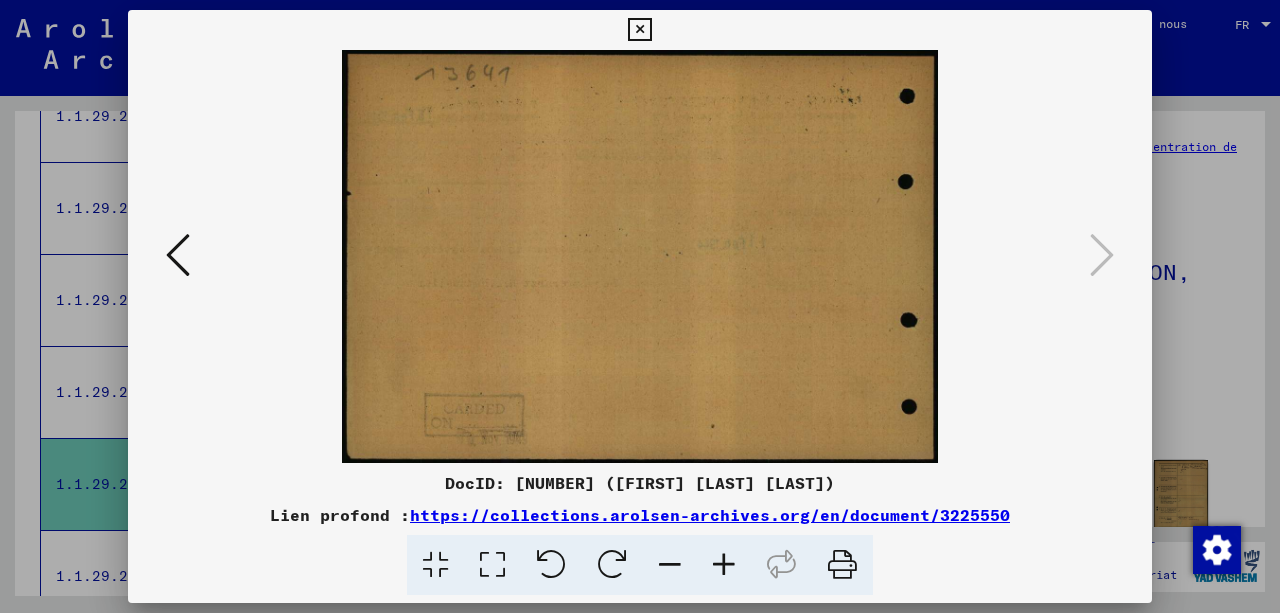 click at bounding box center [178, 255] 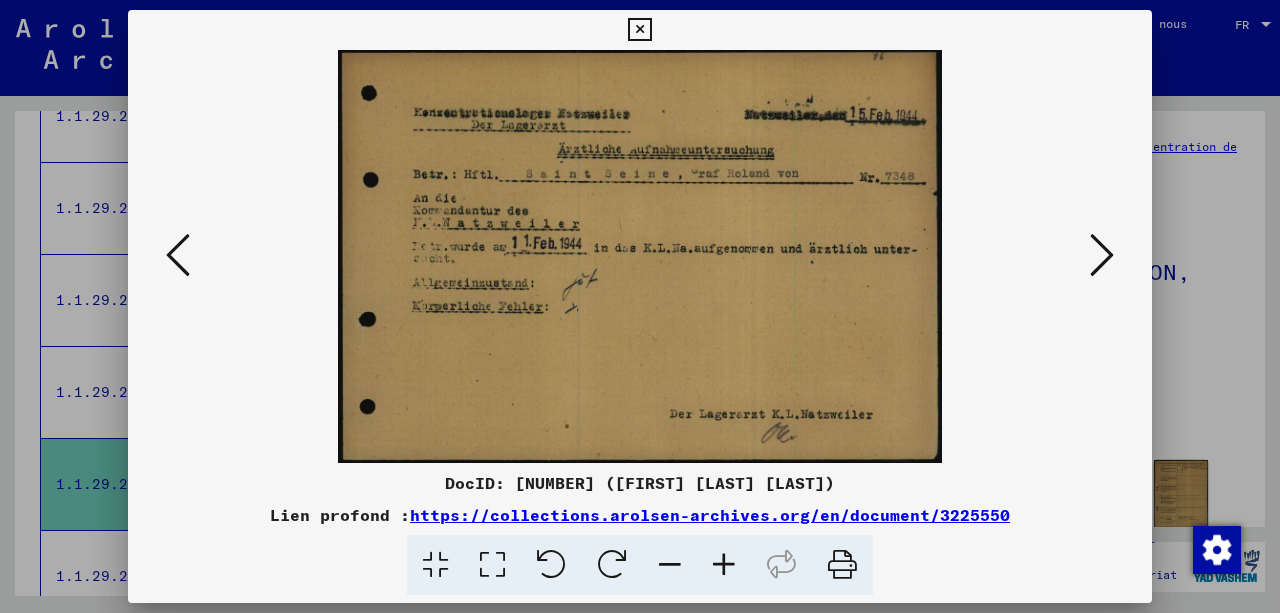 click at bounding box center [178, 255] 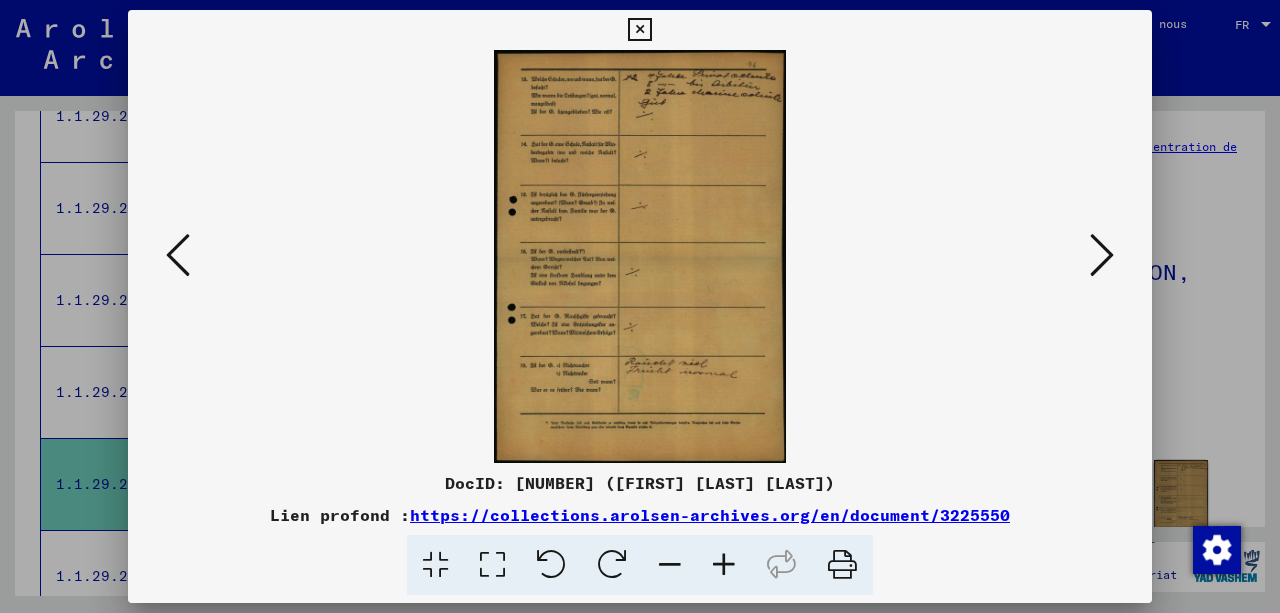 click at bounding box center (178, 255) 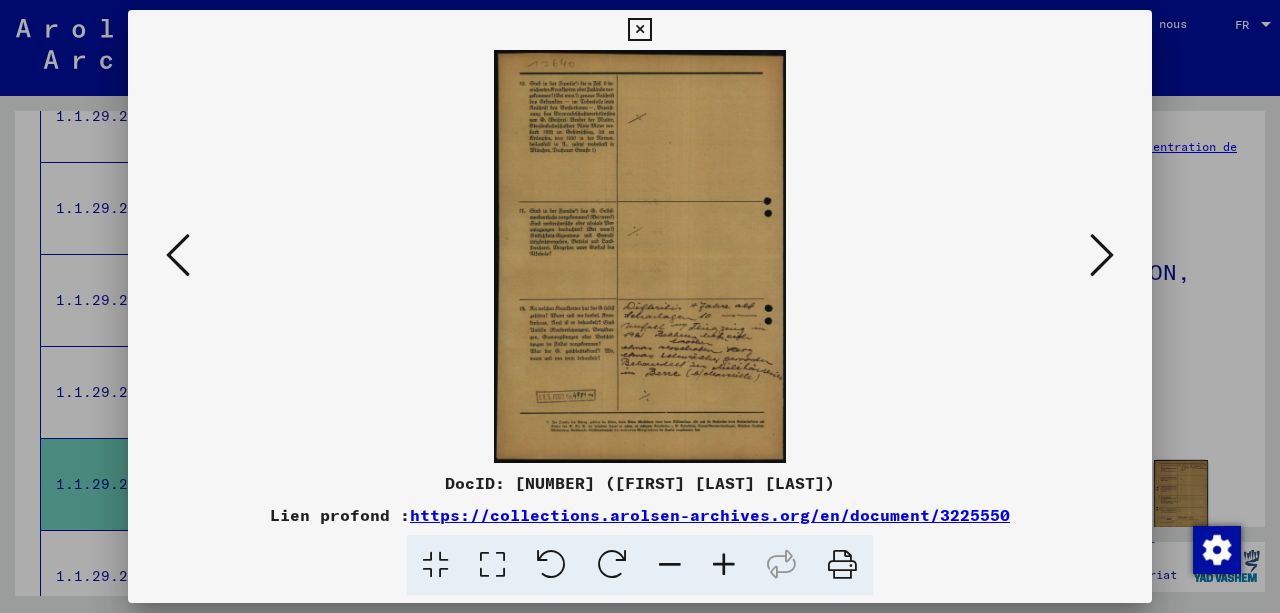 click at bounding box center [178, 255] 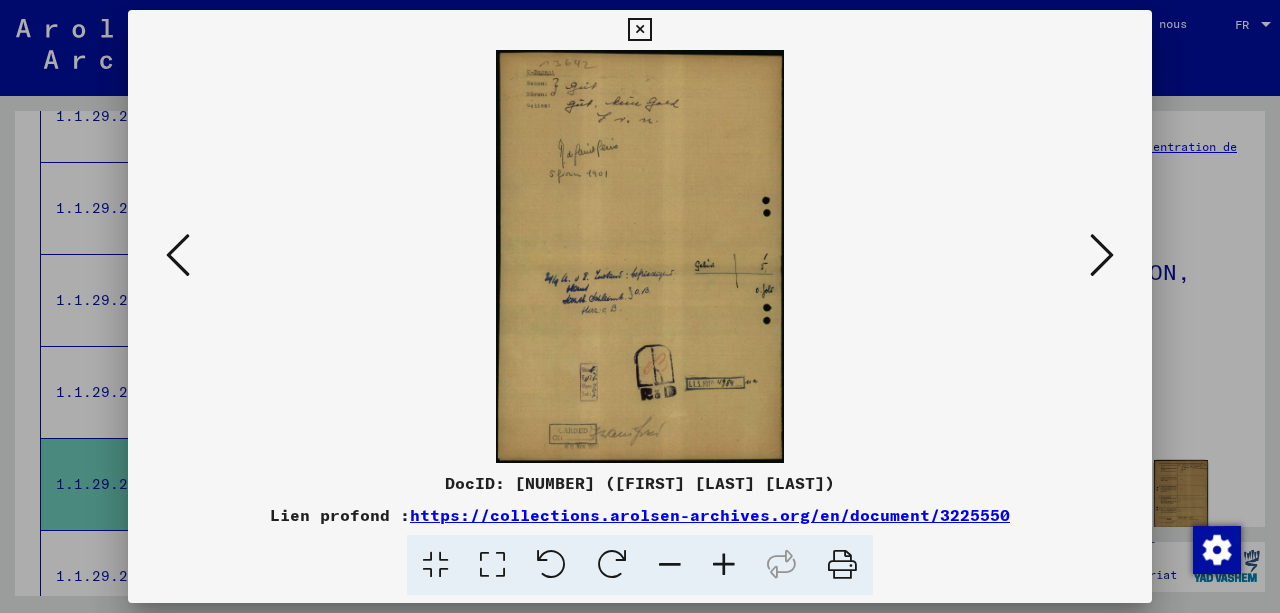 click at bounding box center (178, 255) 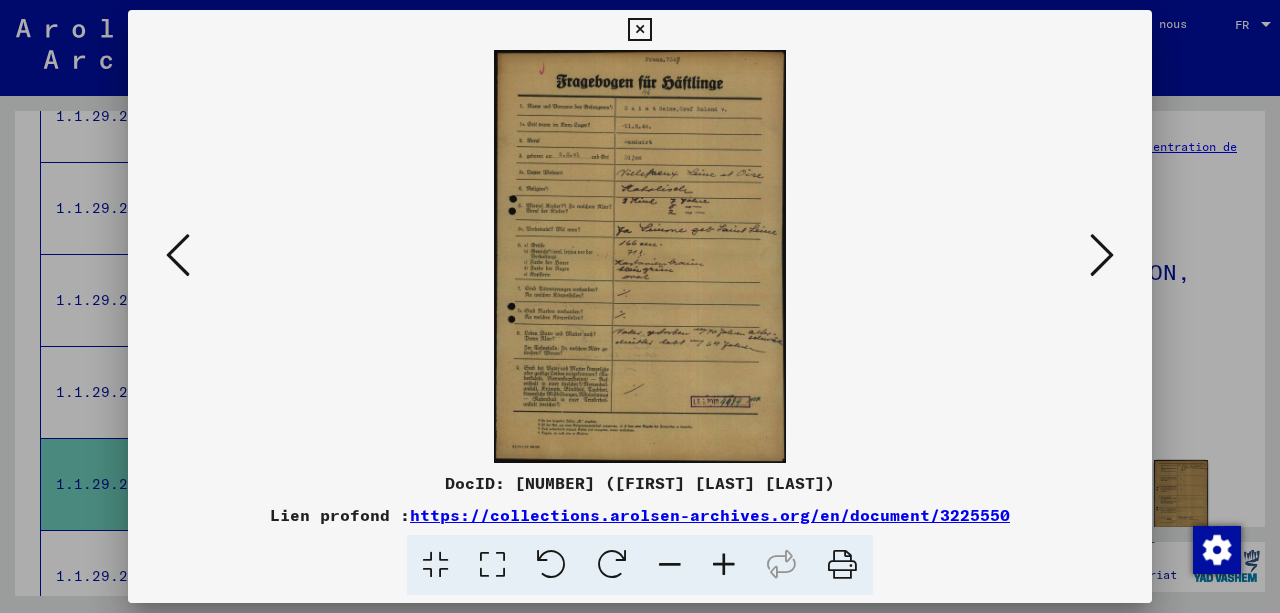 click at bounding box center [724, 565] 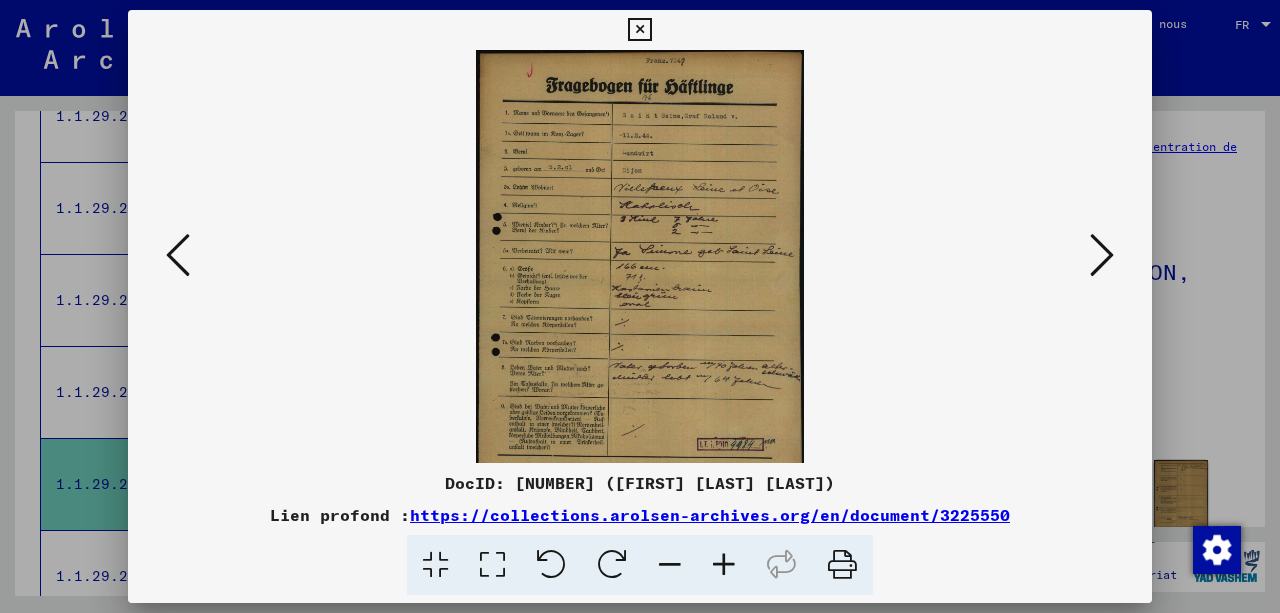 click at bounding box center (724, 565) 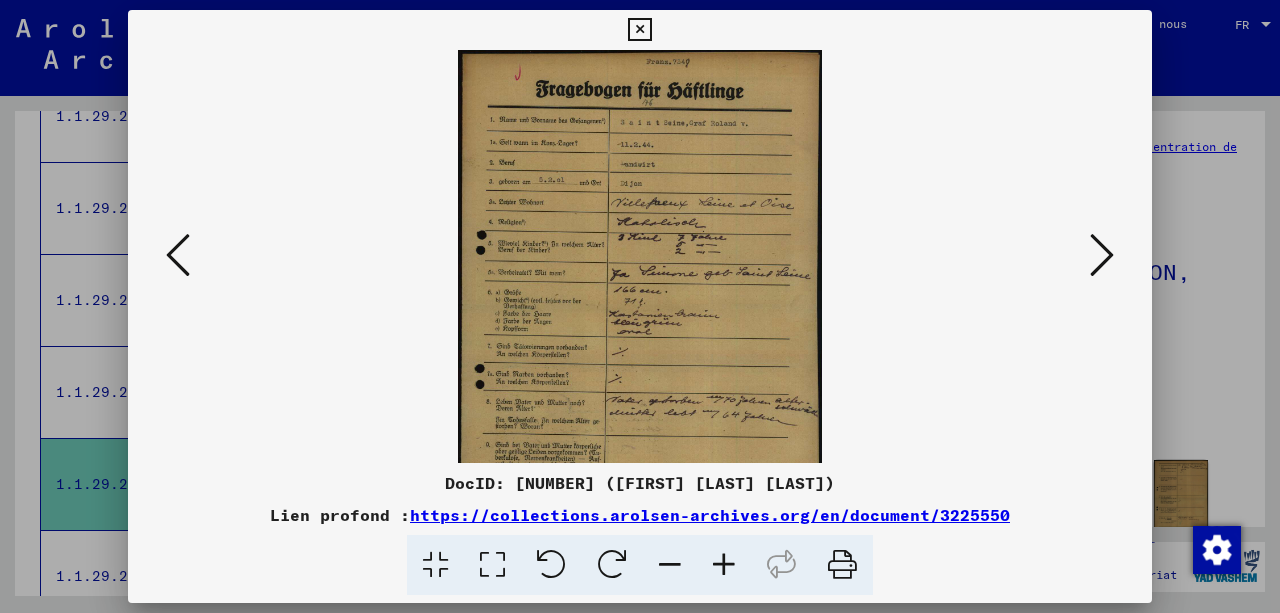 click at bounding box center [724, 565] 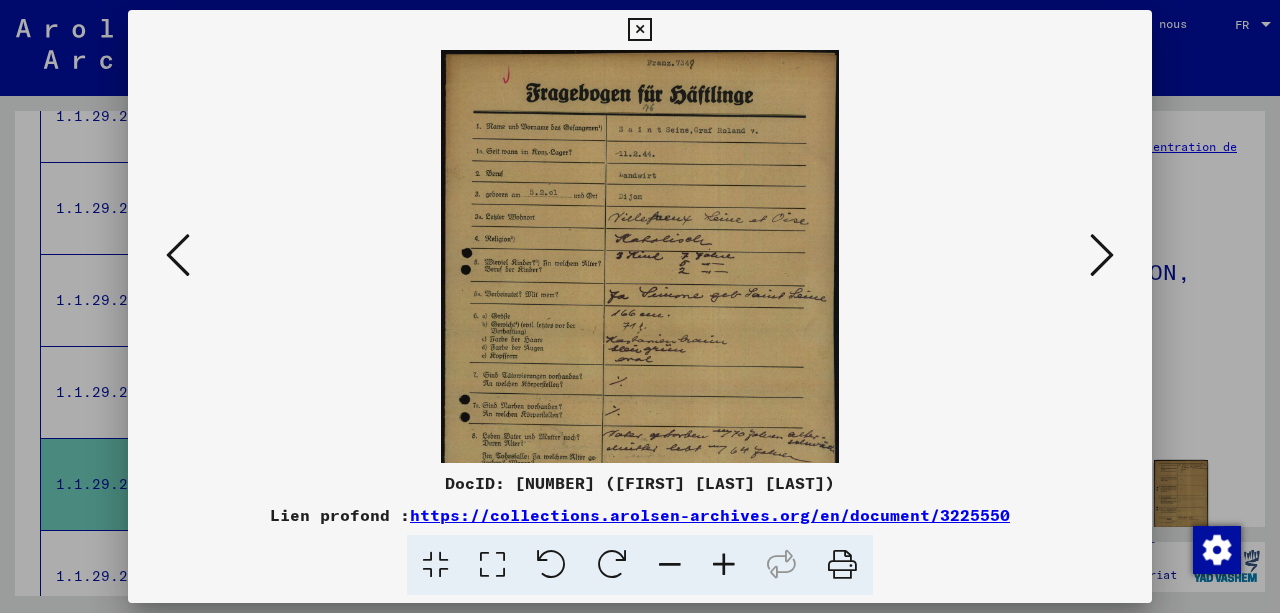 click at bounding box center (724, 565) 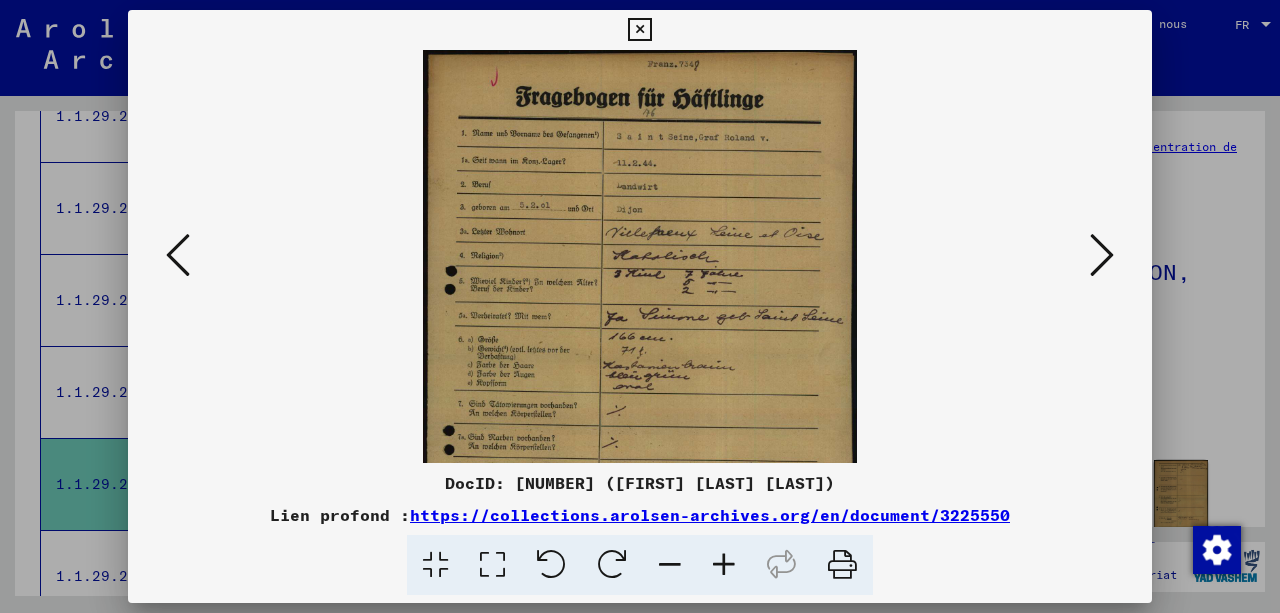 click at bounding box center [724, 565] 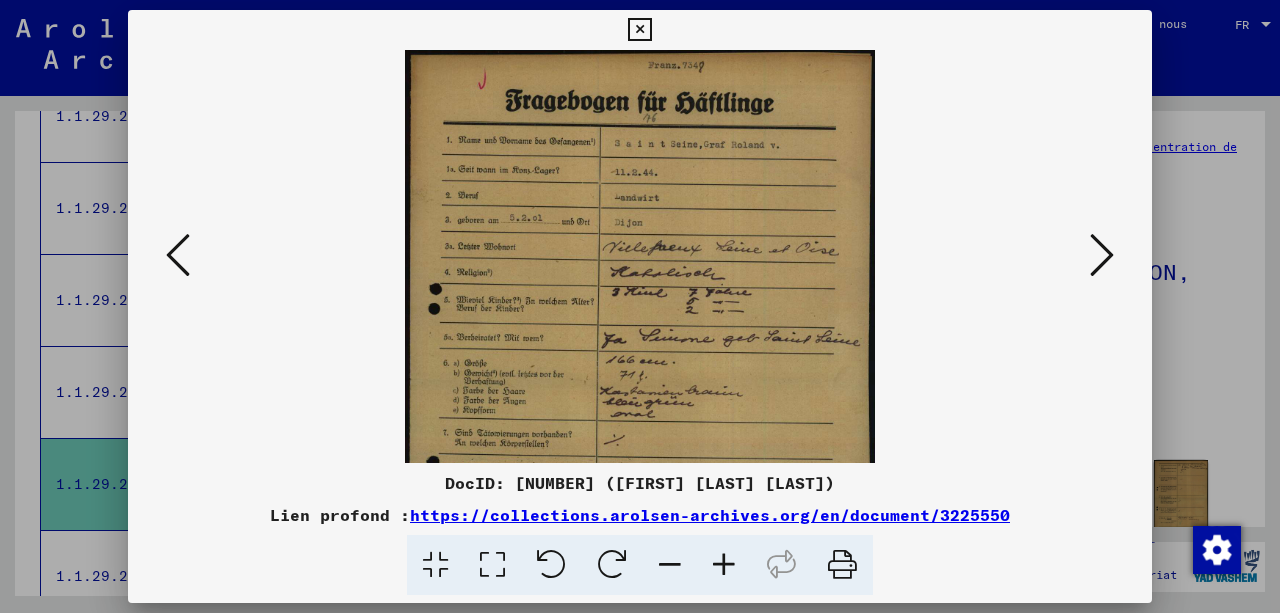 click at bounding box center [724, 565] 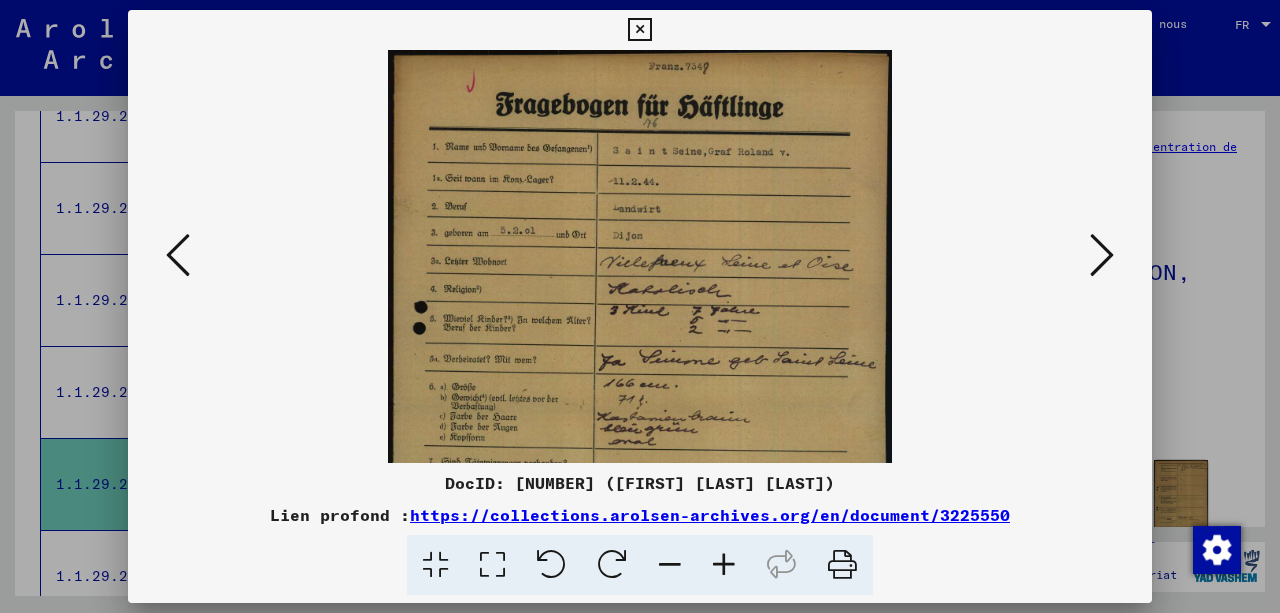 click at bounding box center (724, 565) 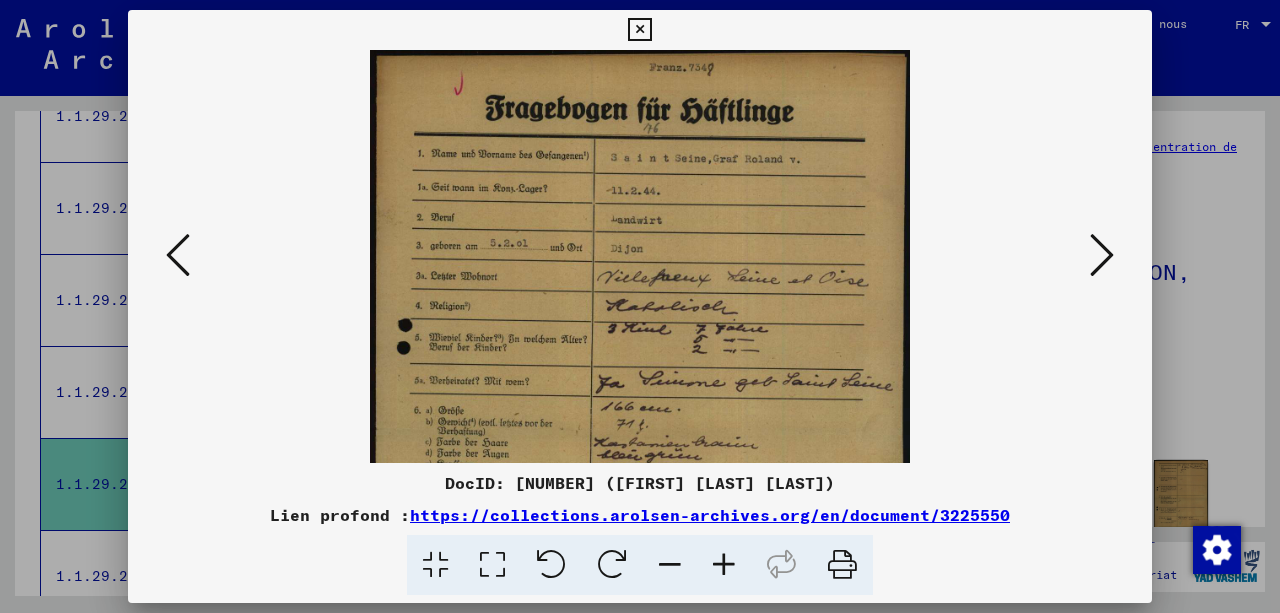 click at bounding box center (724, 565) 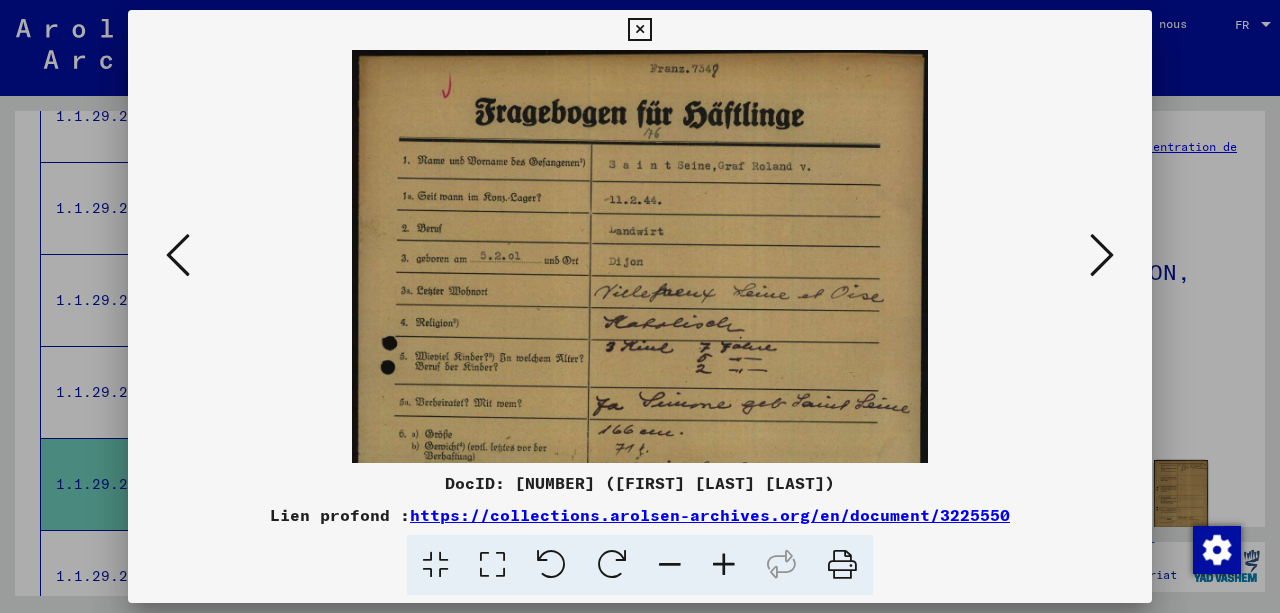 click at bounding box center (640, 256) 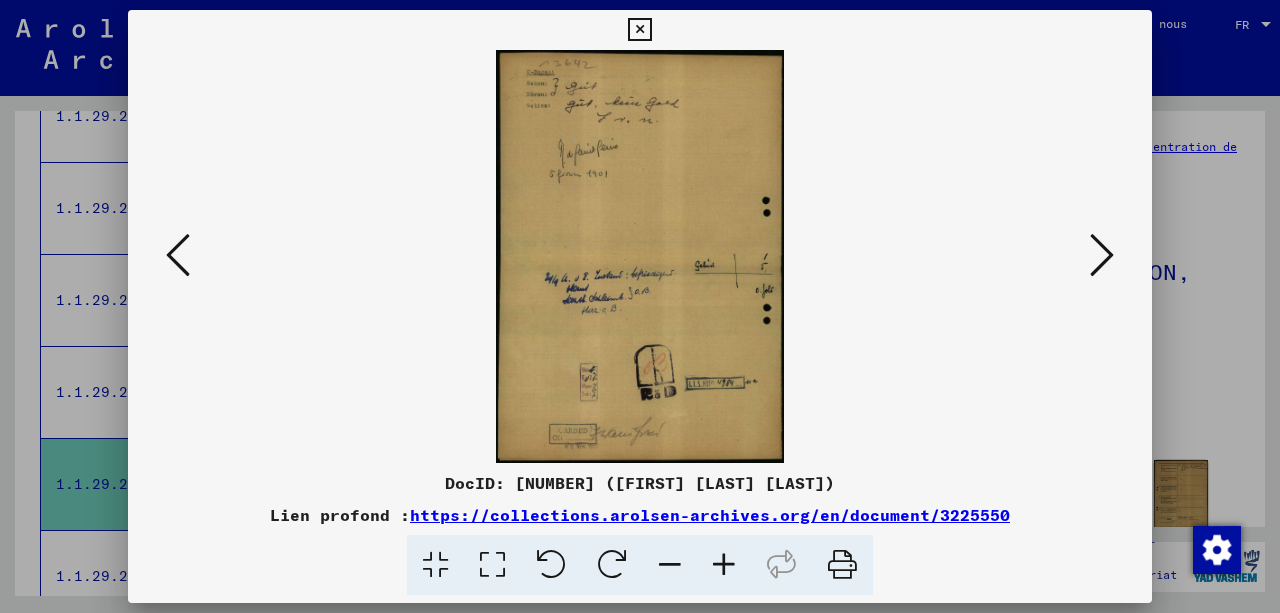 click at bounding box center [1102, 255] 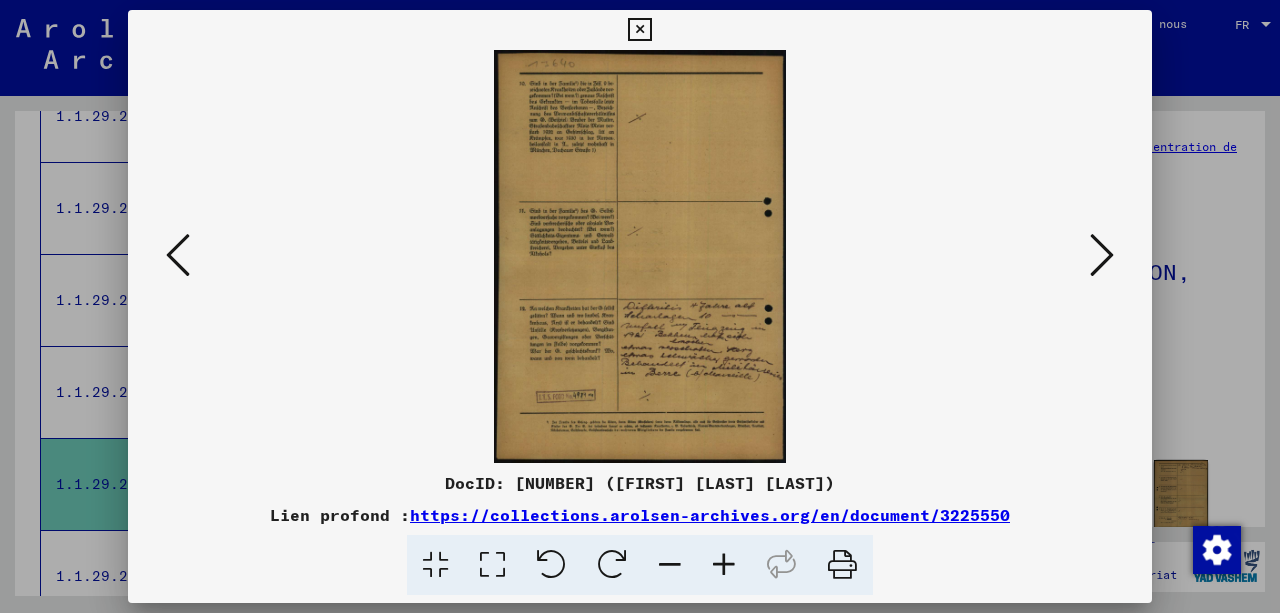 click at bounding box center [1102, 255] 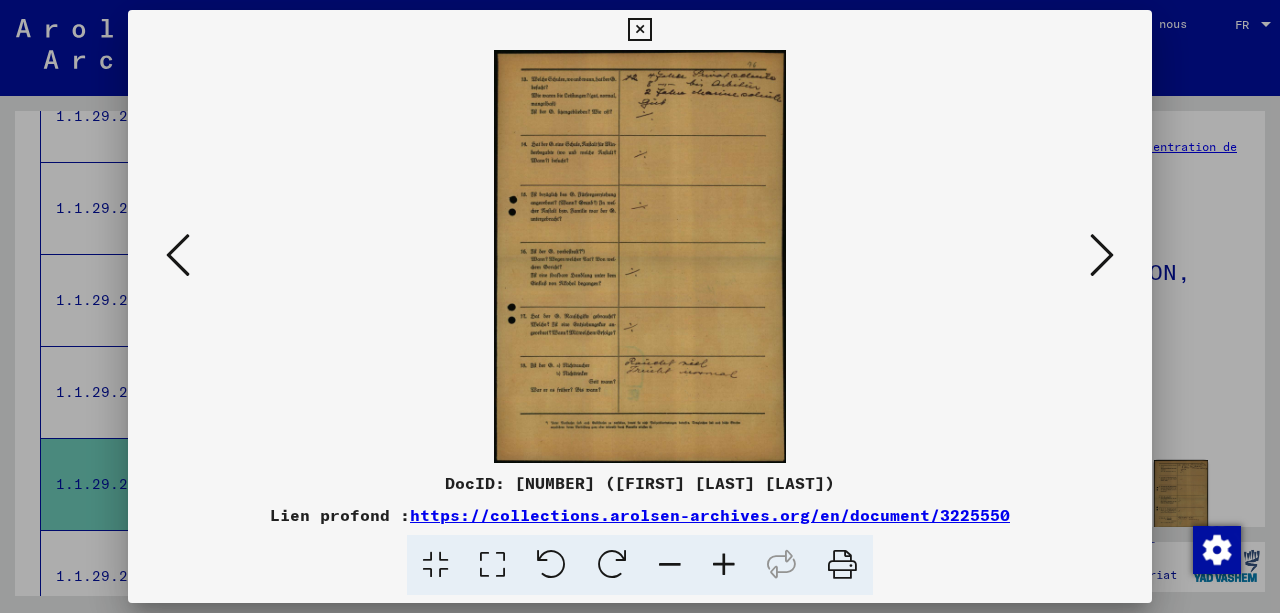 click at bounding box center (1102, 255) 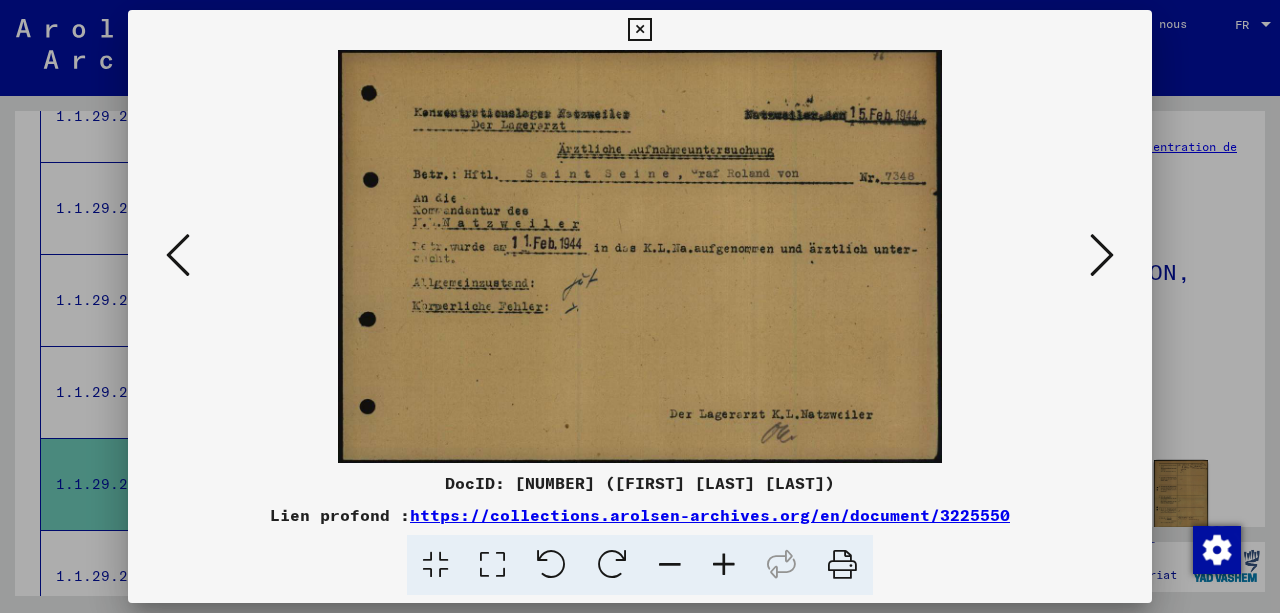 click at bounding box center (1102, 255) 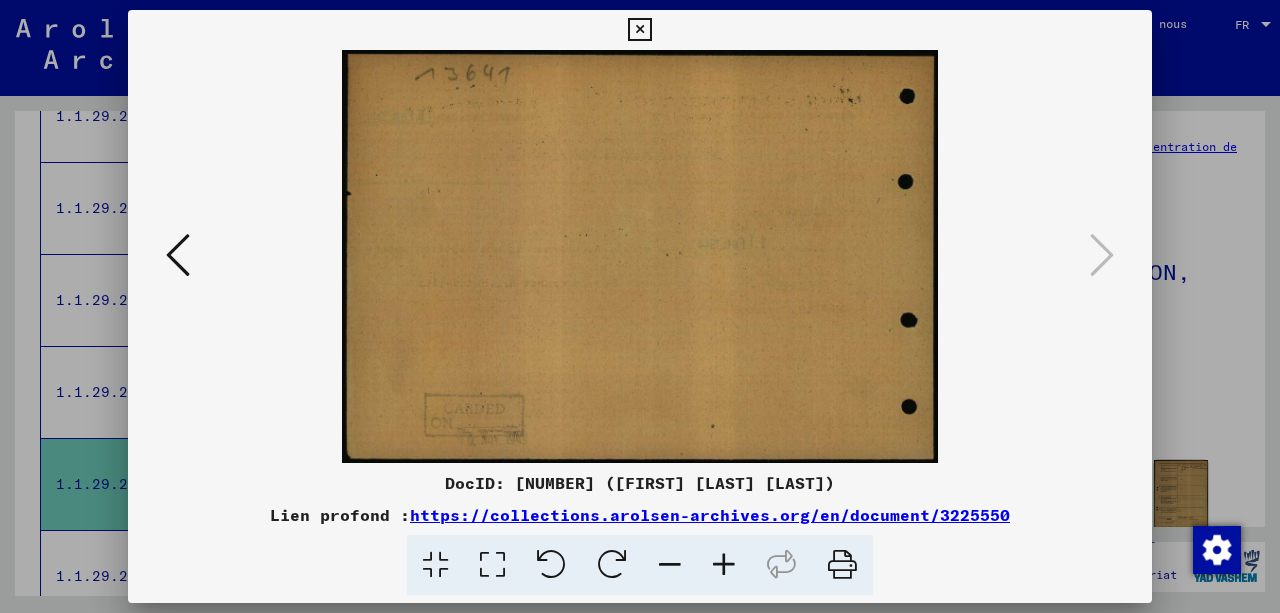 click at bounding box center (639, 30) 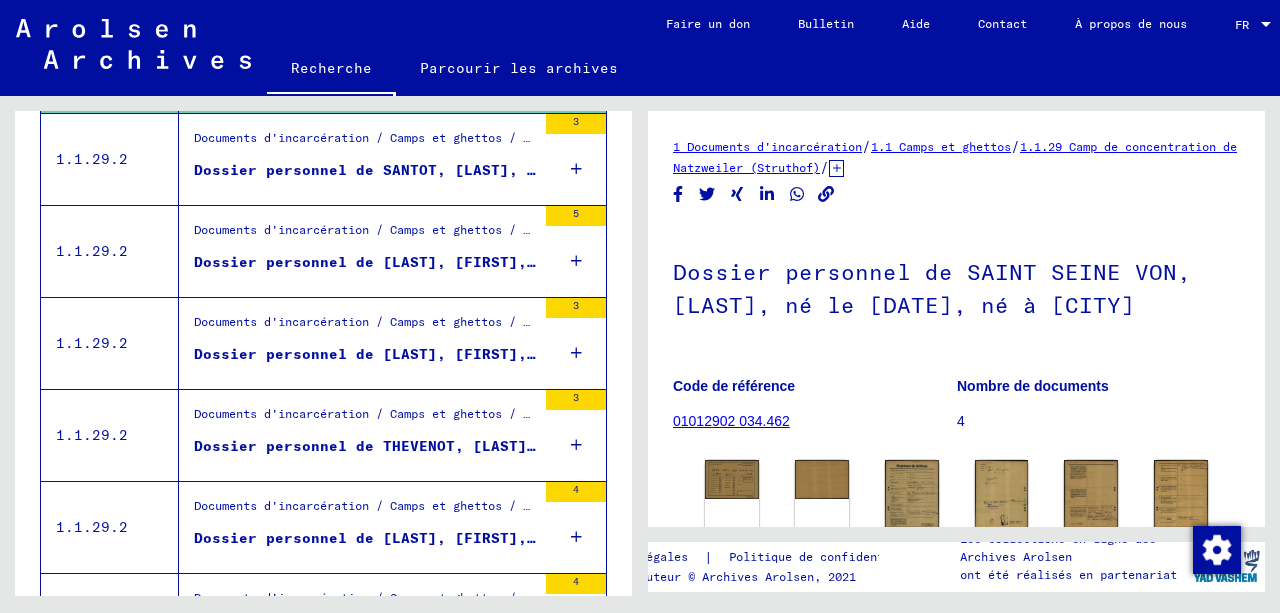 scroll, scrollTop: 1569, scrollLeft: 0, axis: vertical 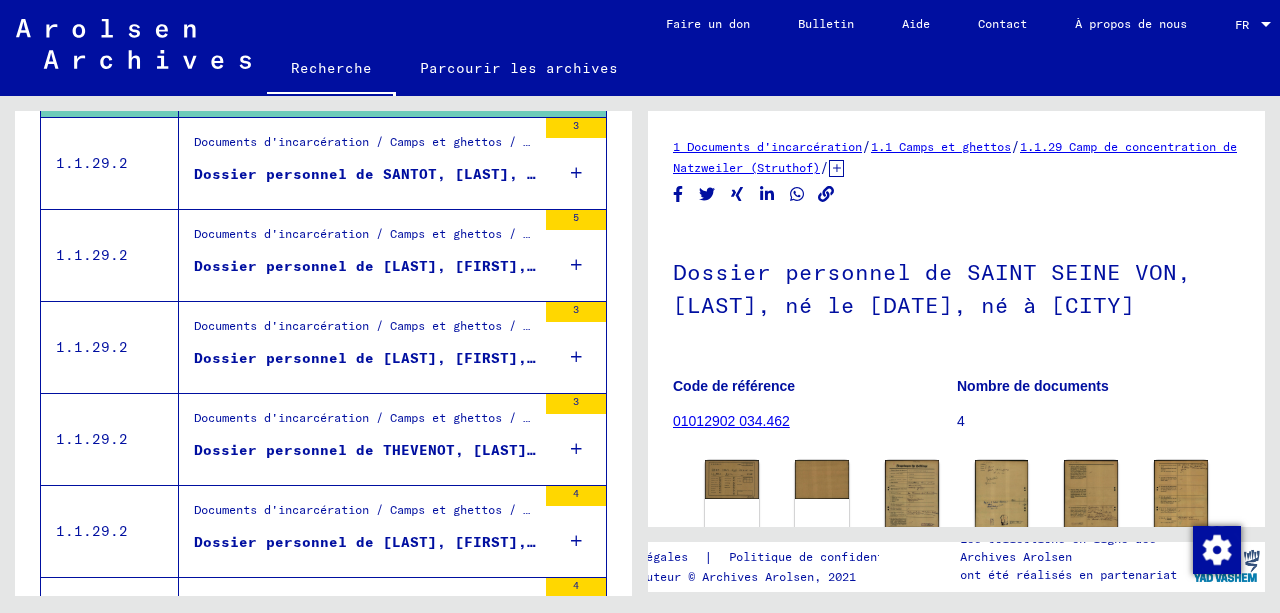 click on "Dossier personnel de SANTOT, [LAST], né le [DATE], né à [CITY]" at bounding box center [473, 174] 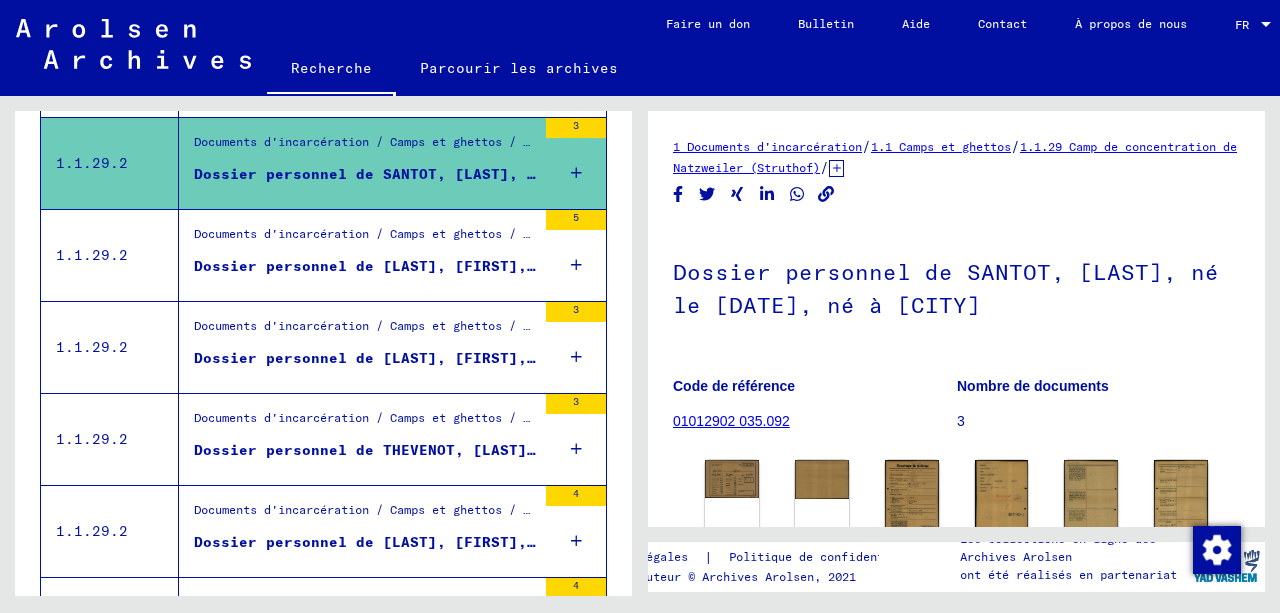 scroll, scrollTop: 0, scrollLeft: 0, axis: both 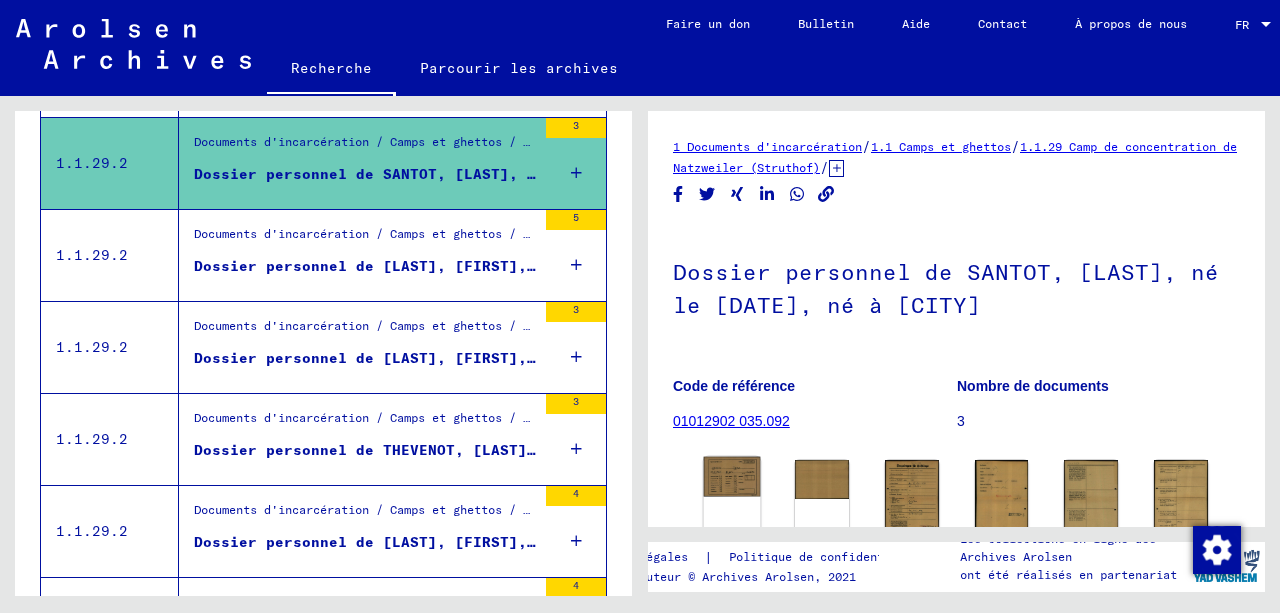 click 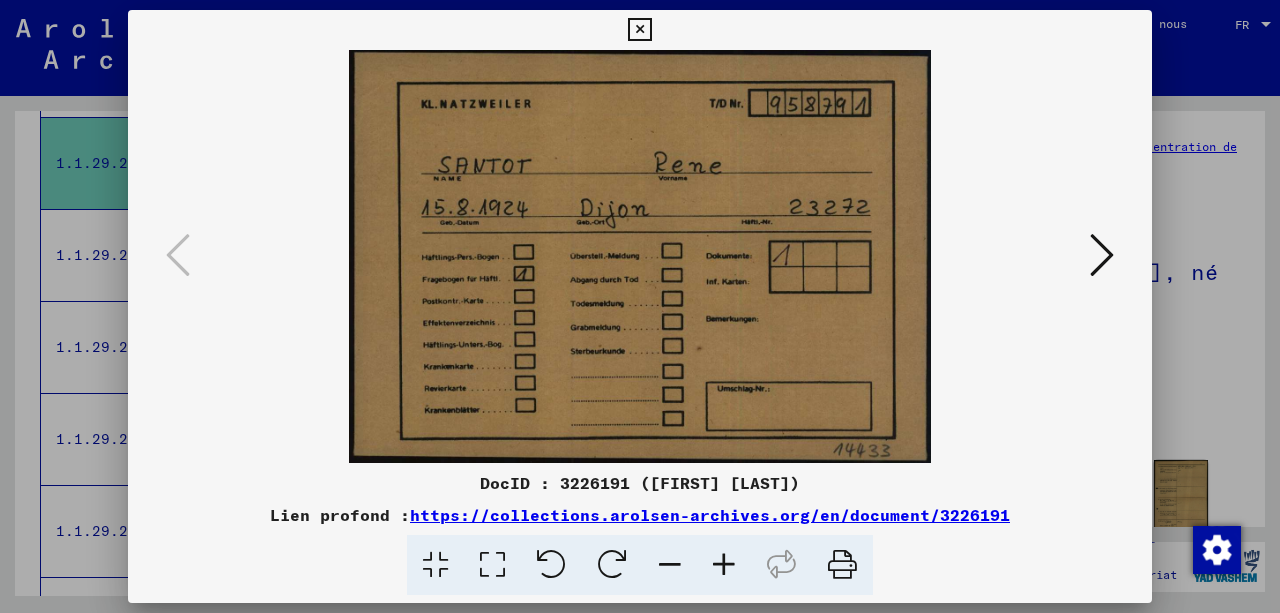 click at bounding box center [1102, 255] 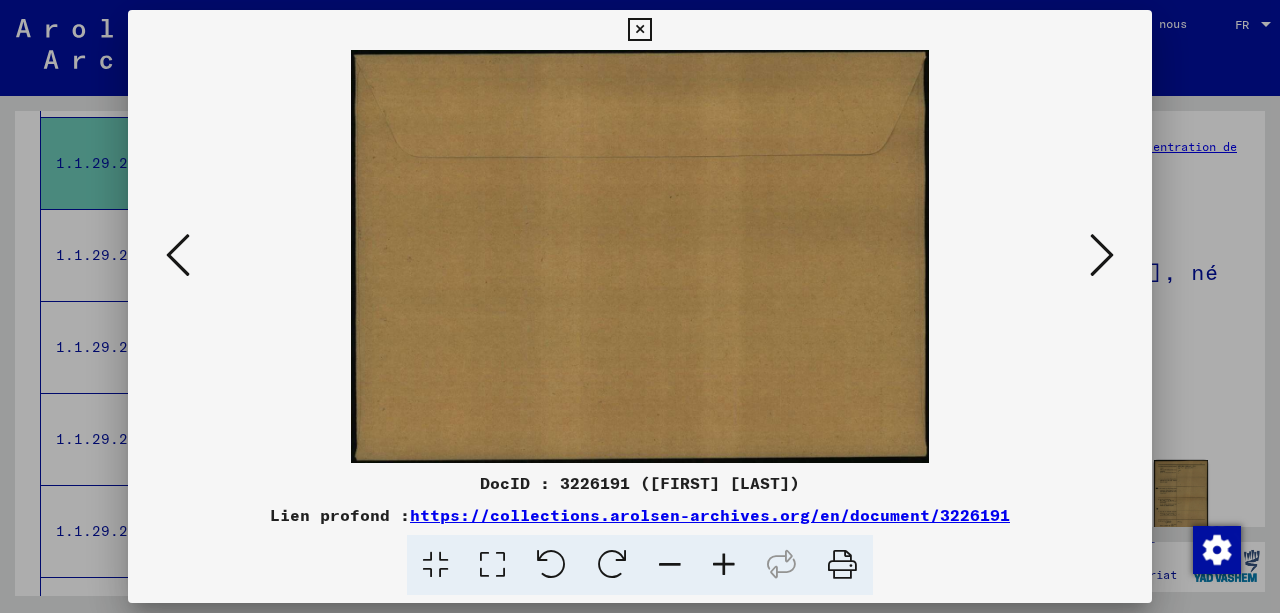 click at bounding box center (1102, 255) 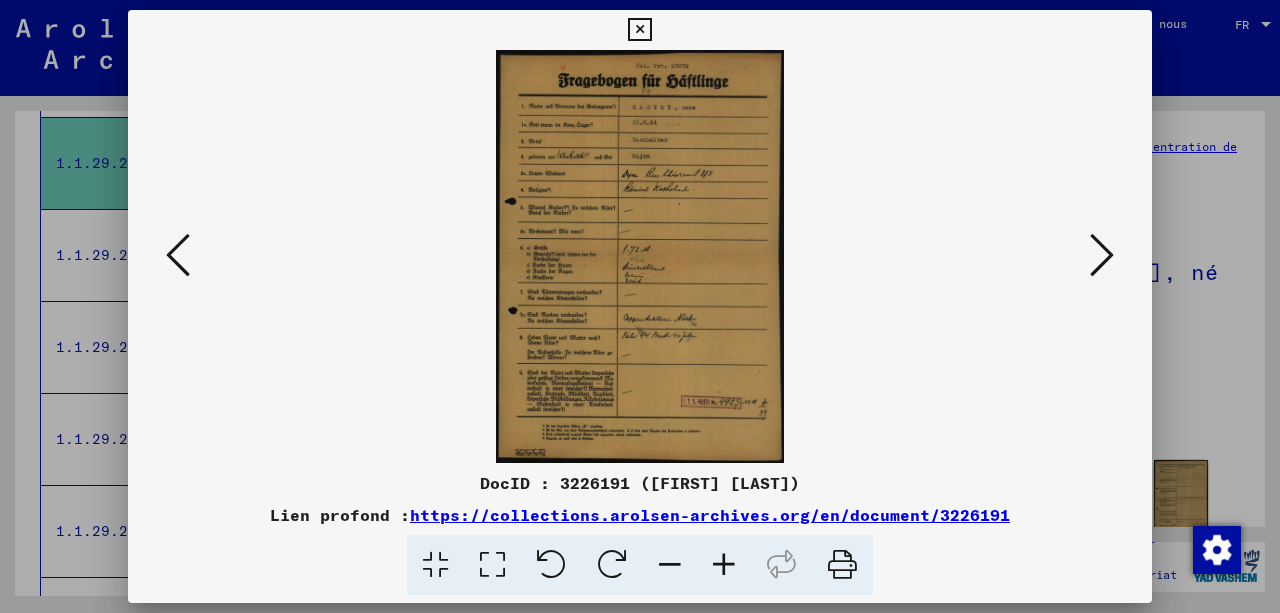 click at bounding box center (724, 565) 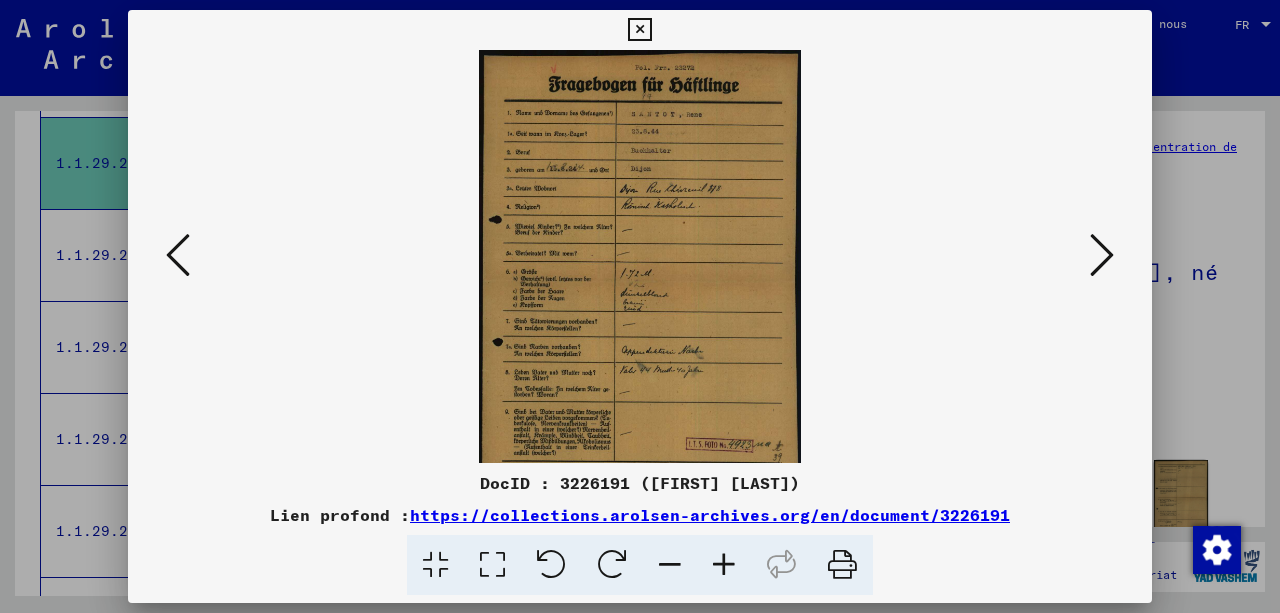 click at bounding box center [724, 565] 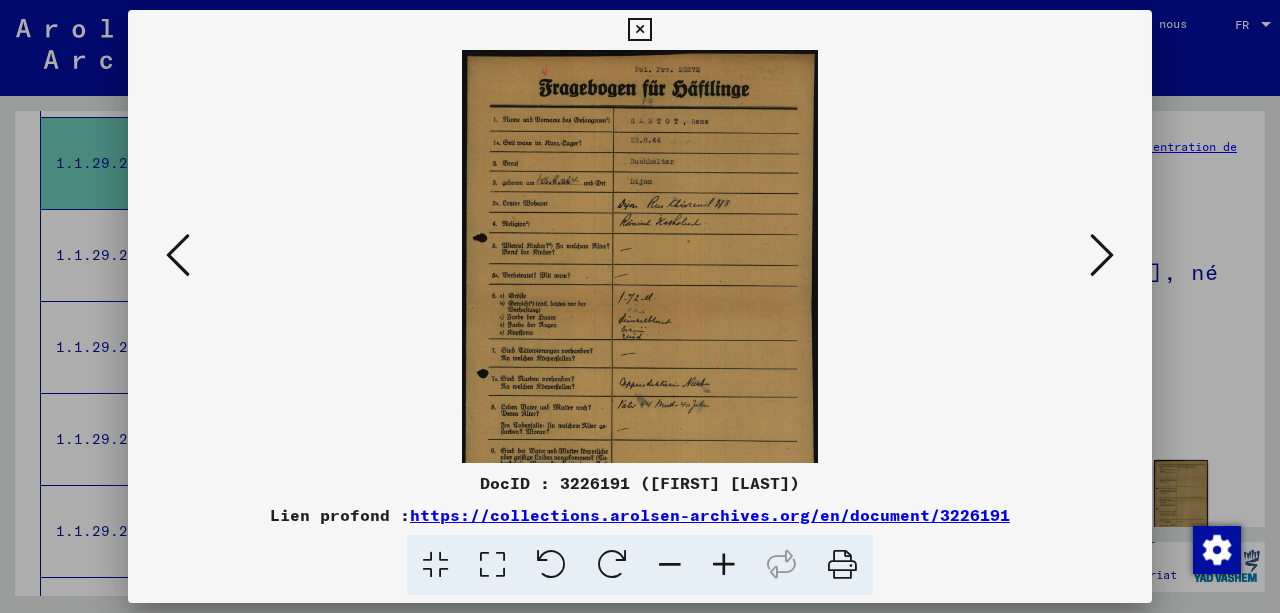 click at bounding box center (724, 565) 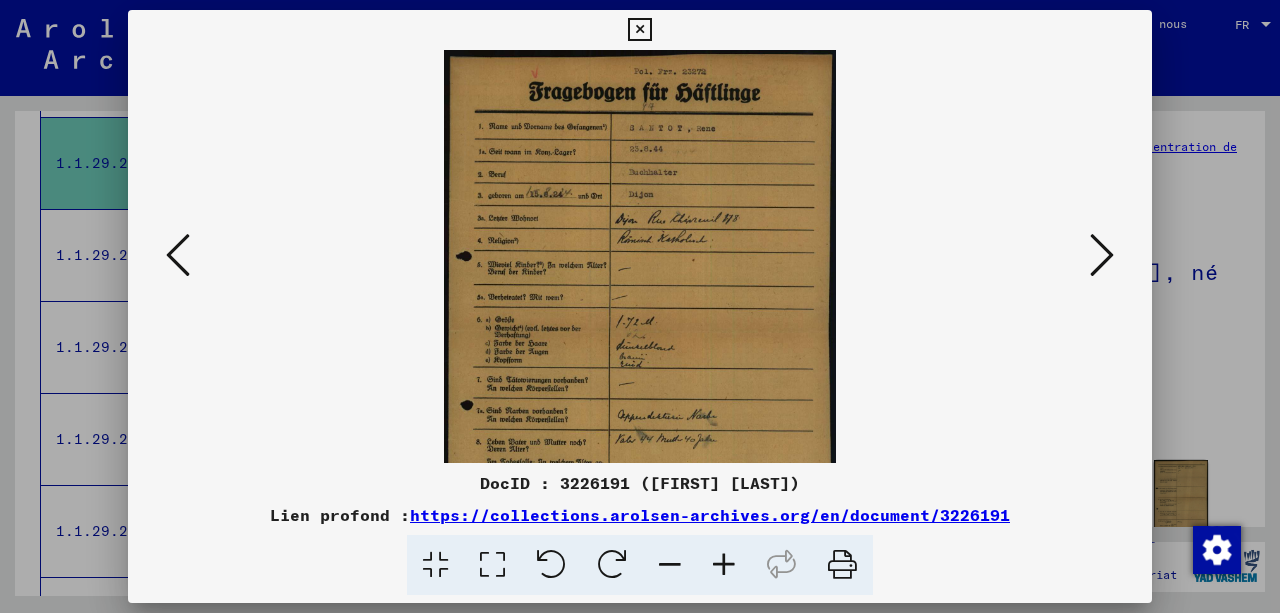 click at bounding box center (724, 565) 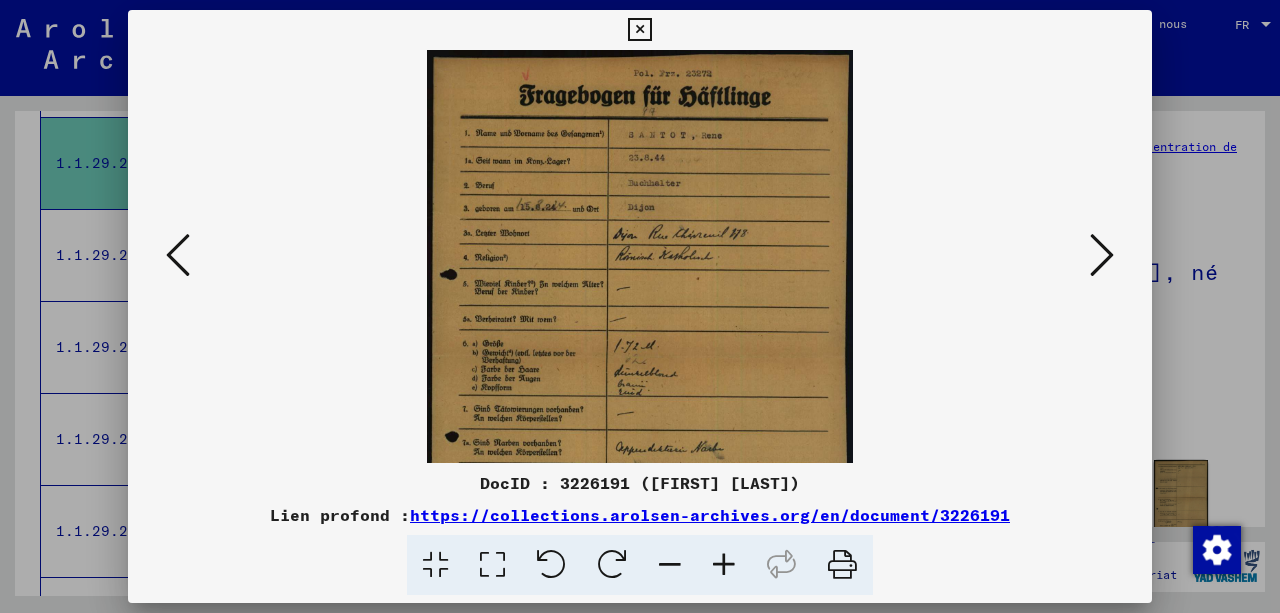 click at bounding box center [724, 565] 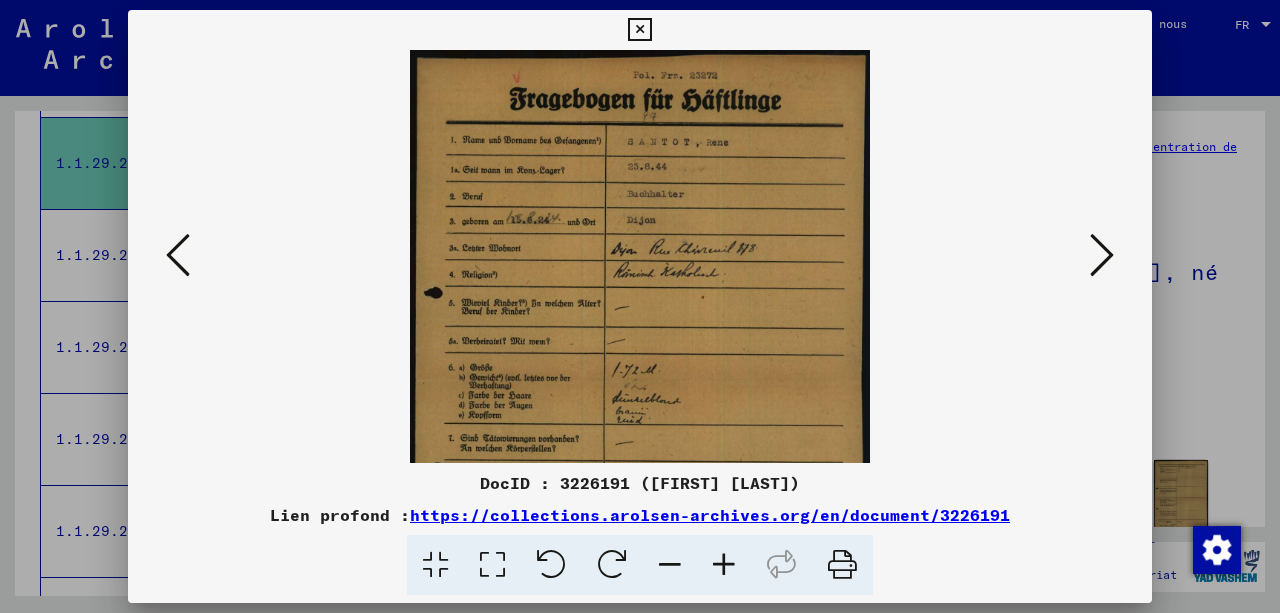 click at bounding box center (724, 565) 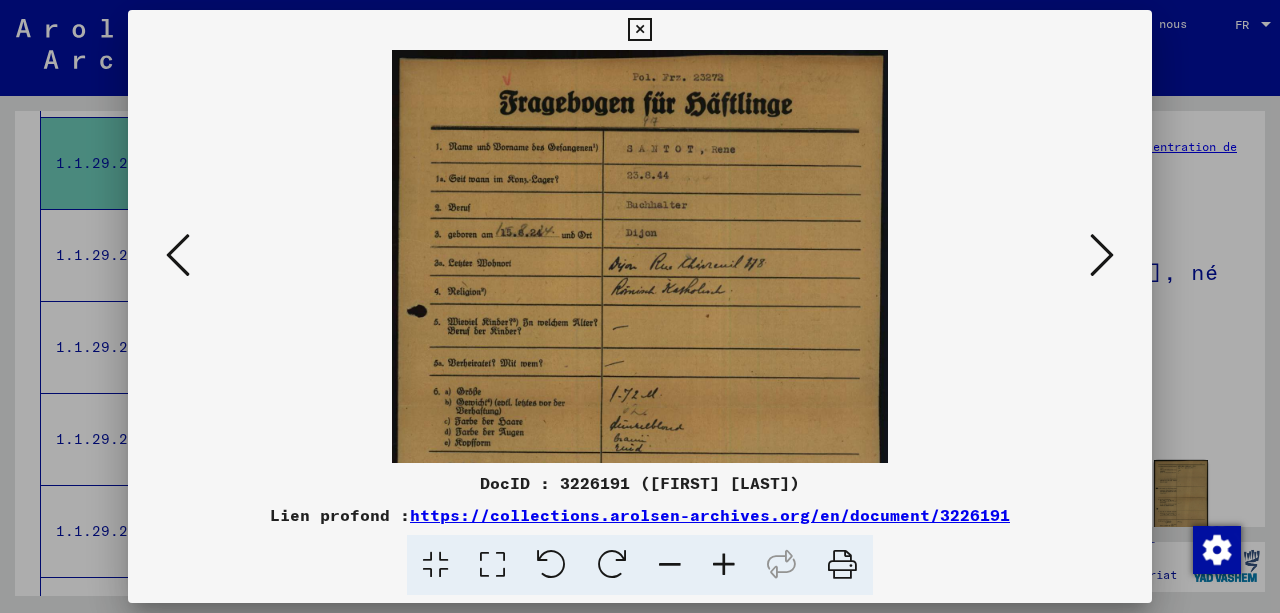 click at bounding box center (724, 565) 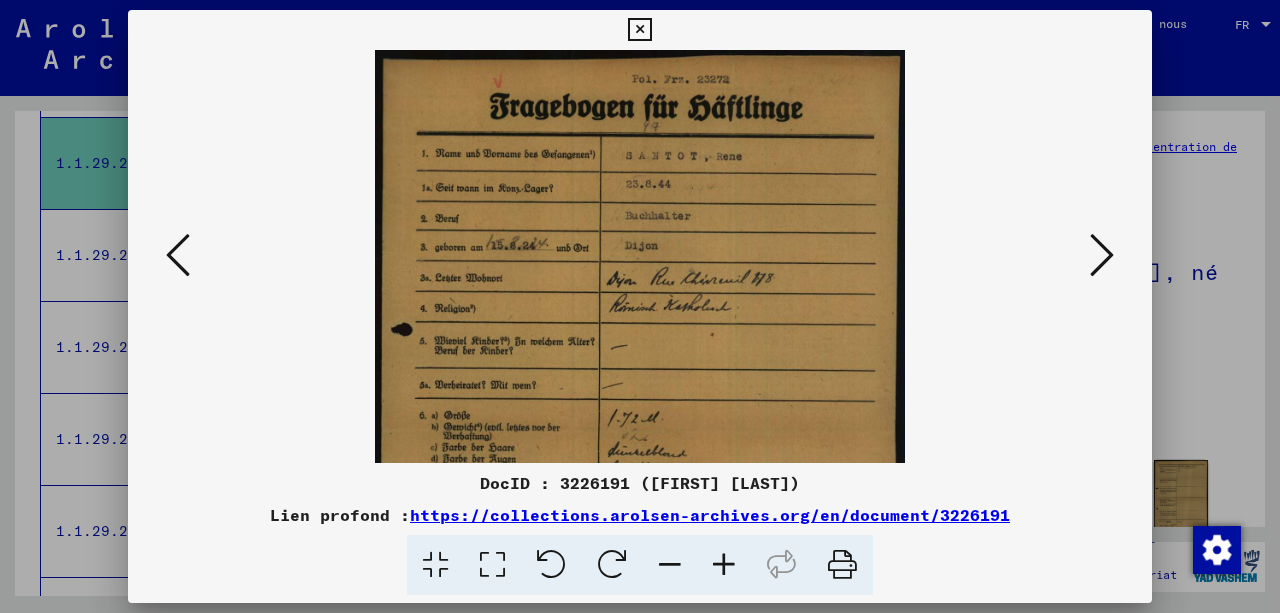 click at bounding box center (724, 565) 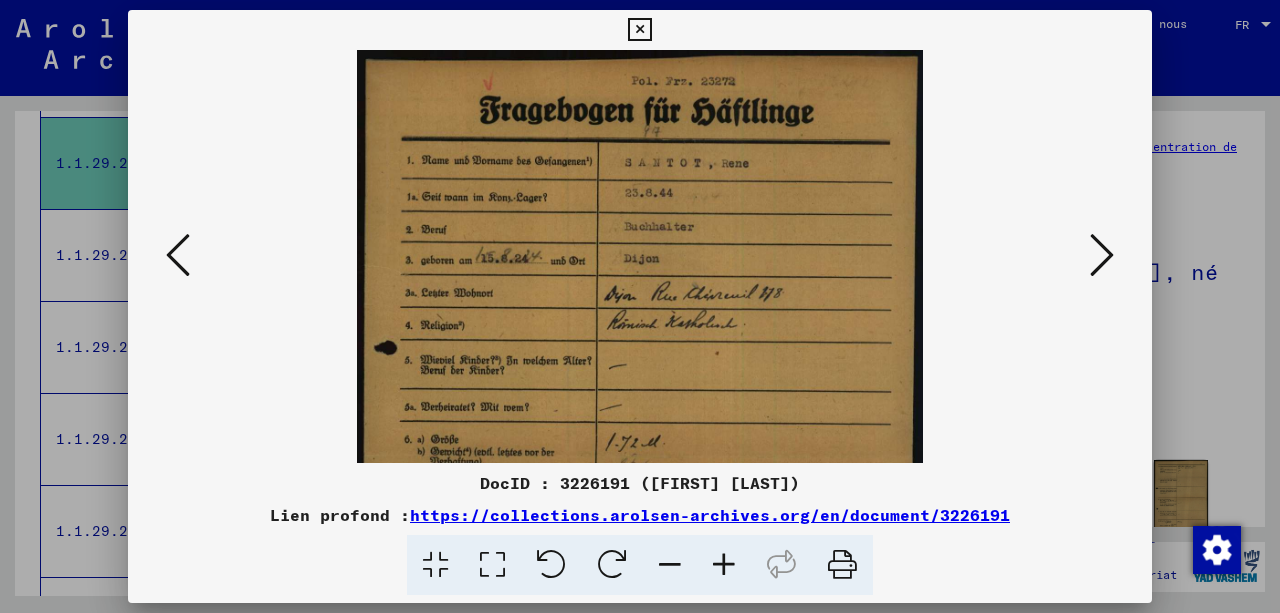 click at bounding box center [724, 565] 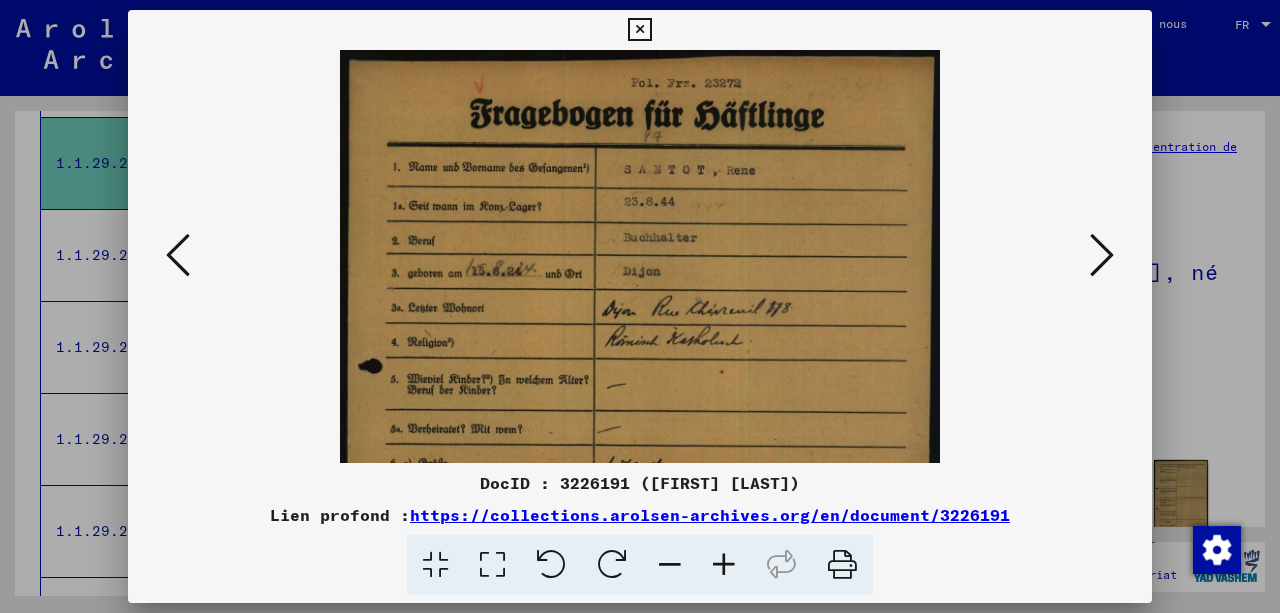 click at bounding box center [724, 565] 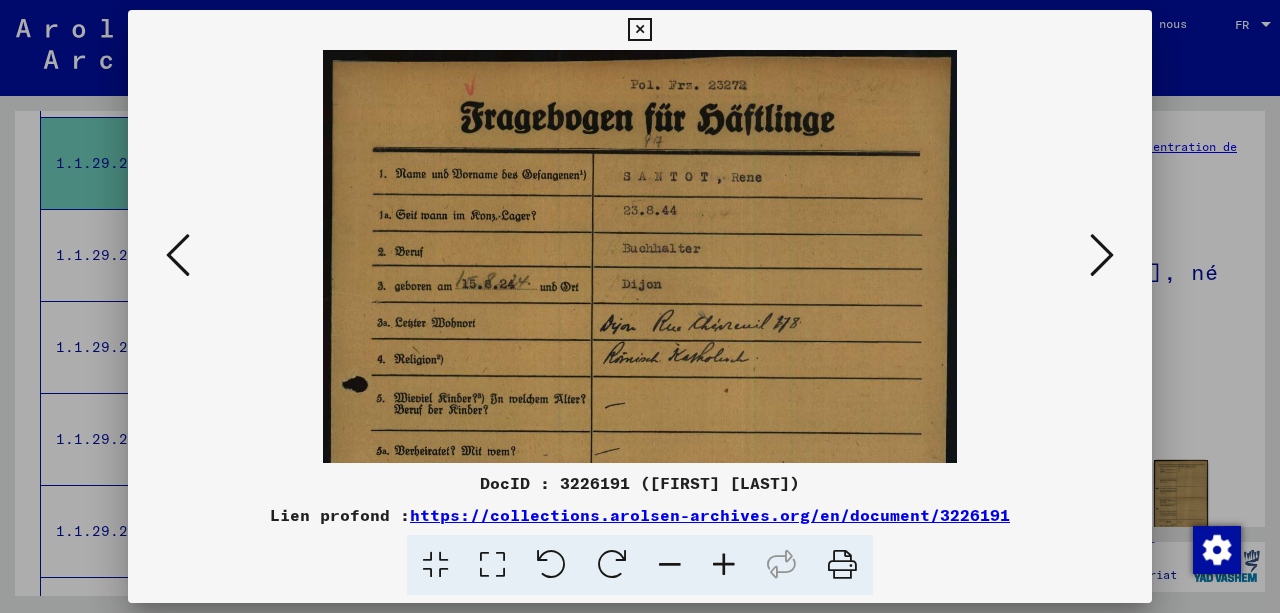 click at bounding box center [724, 565] 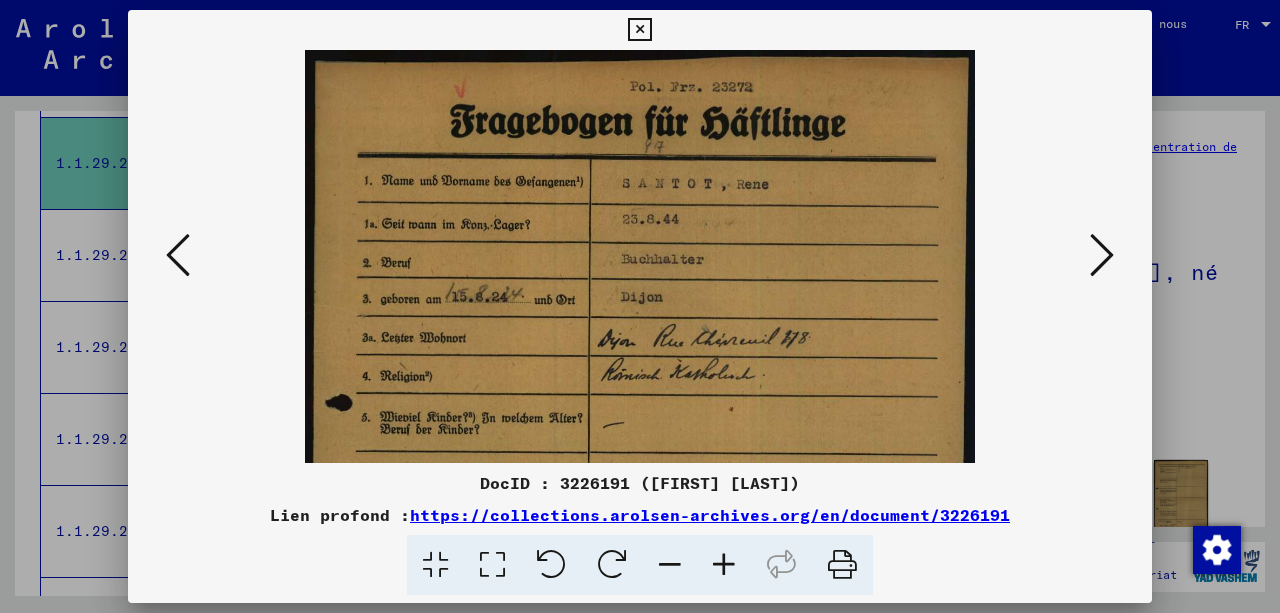 click at bounding box center [724, 565] 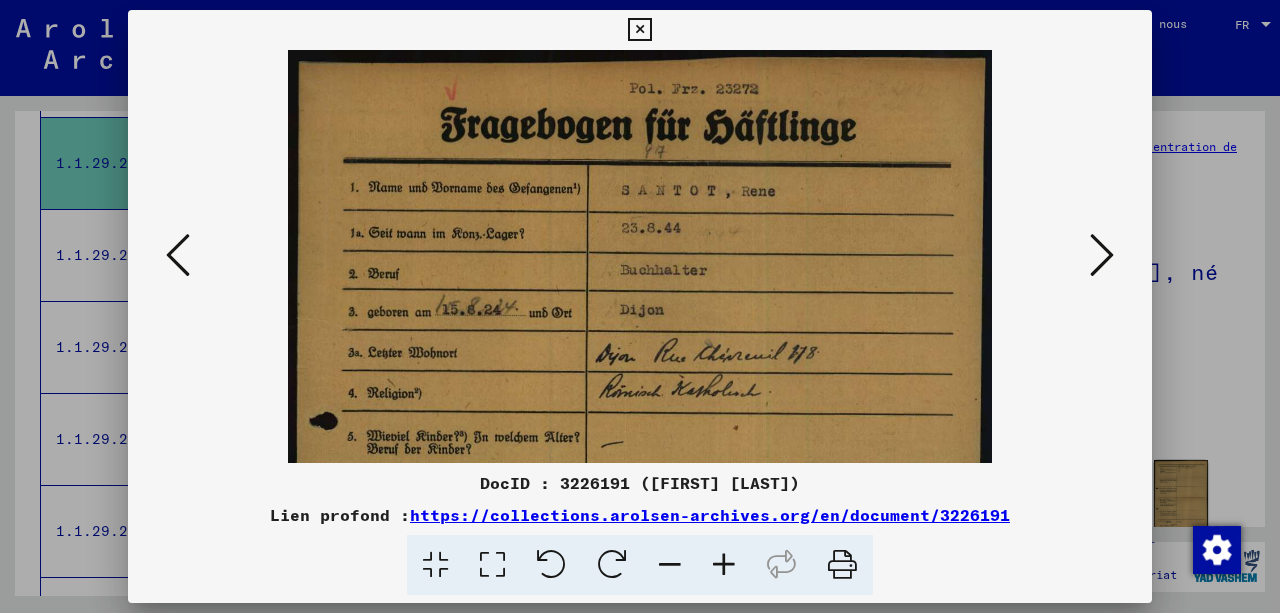 click at bounding box center (724, 565) 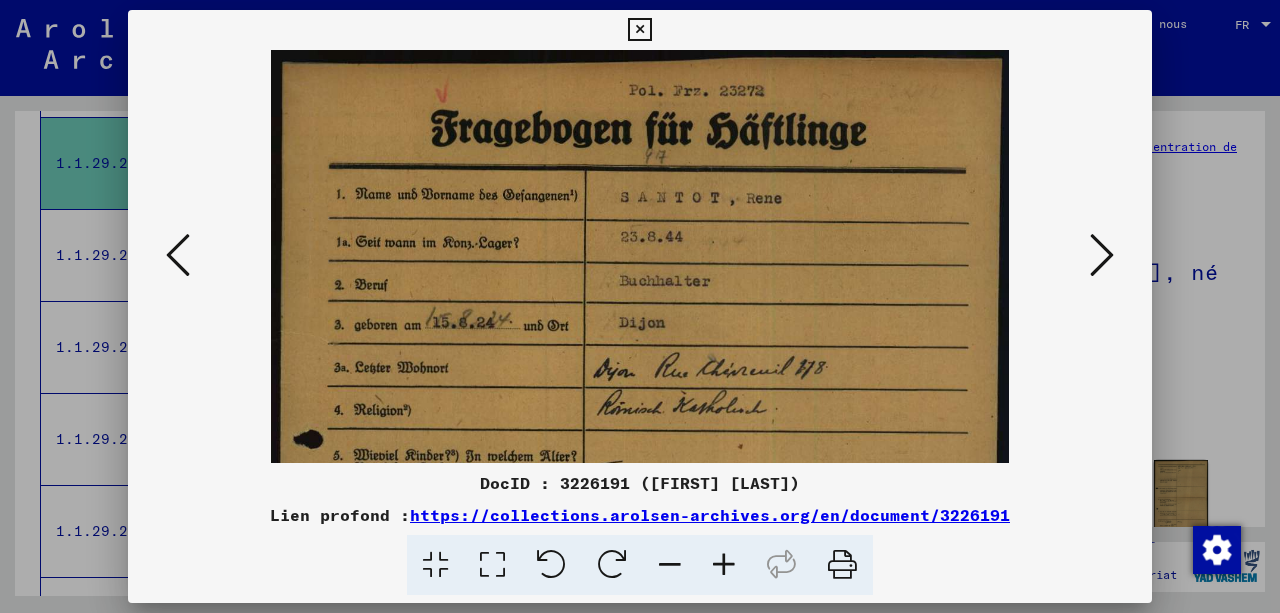click at bounding box center [724, 565] 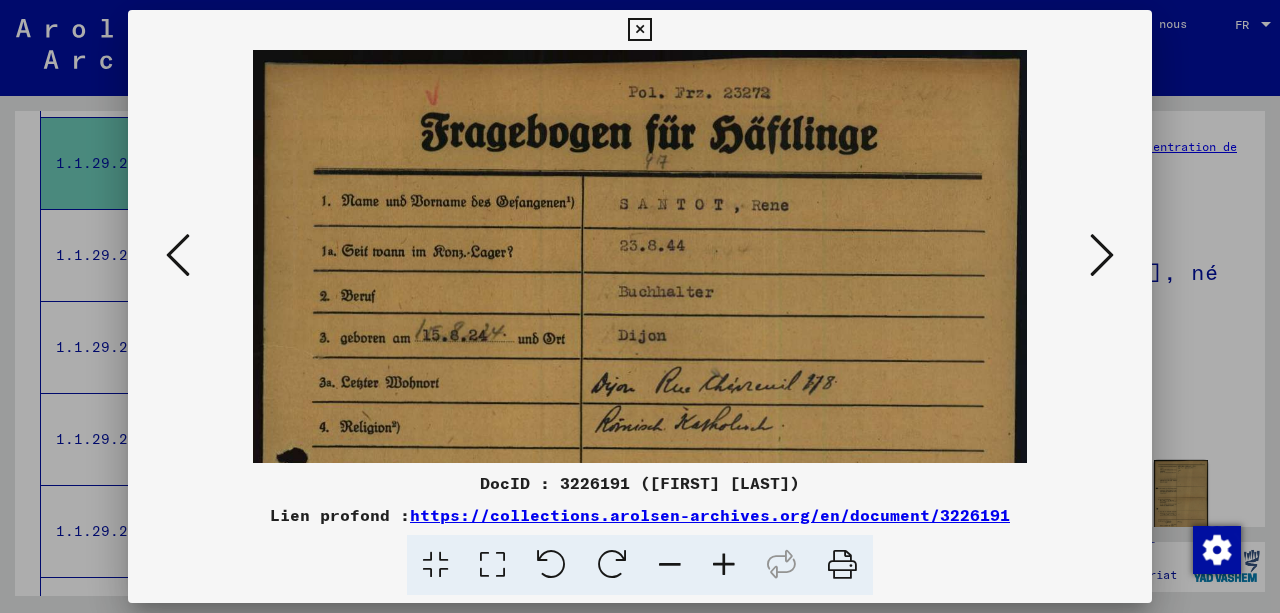 click at bounding box center [724, 565] 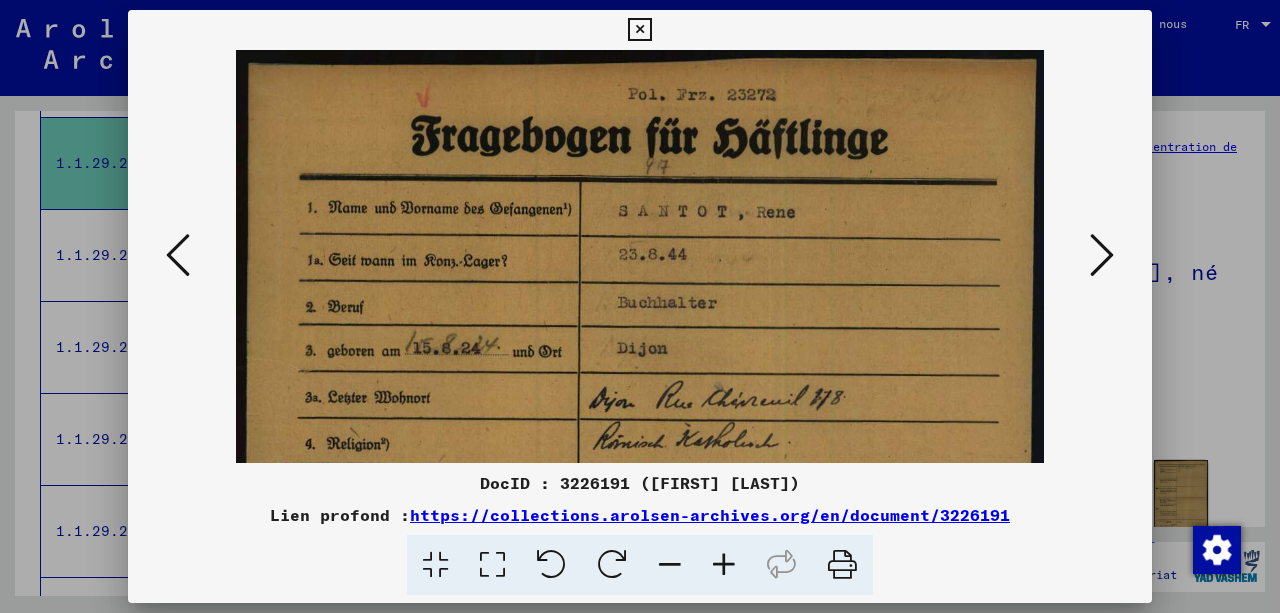 click at bounding box center [724, 565] 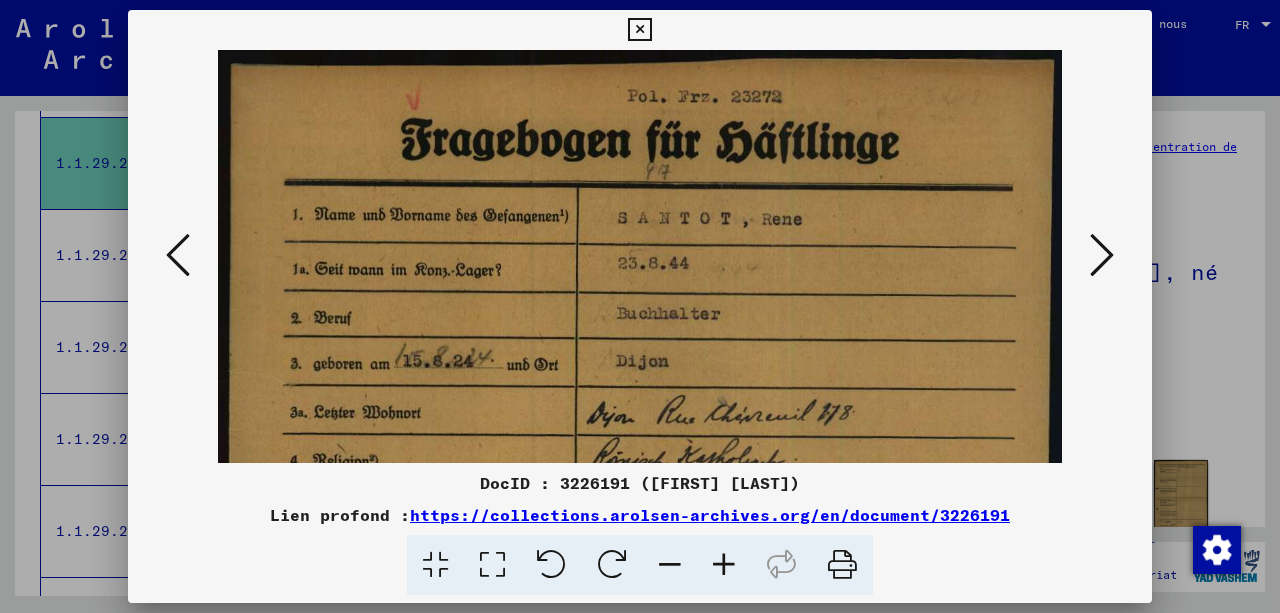 click at bounding box center [1102, 255] 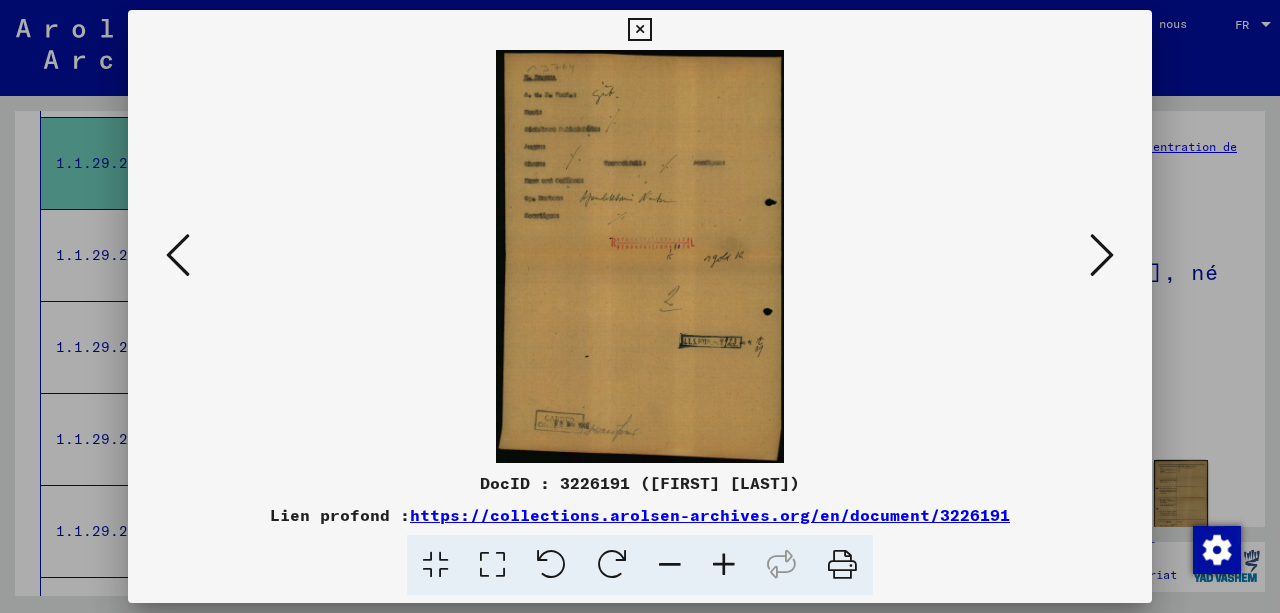 click at bounding box center (1102, 255) 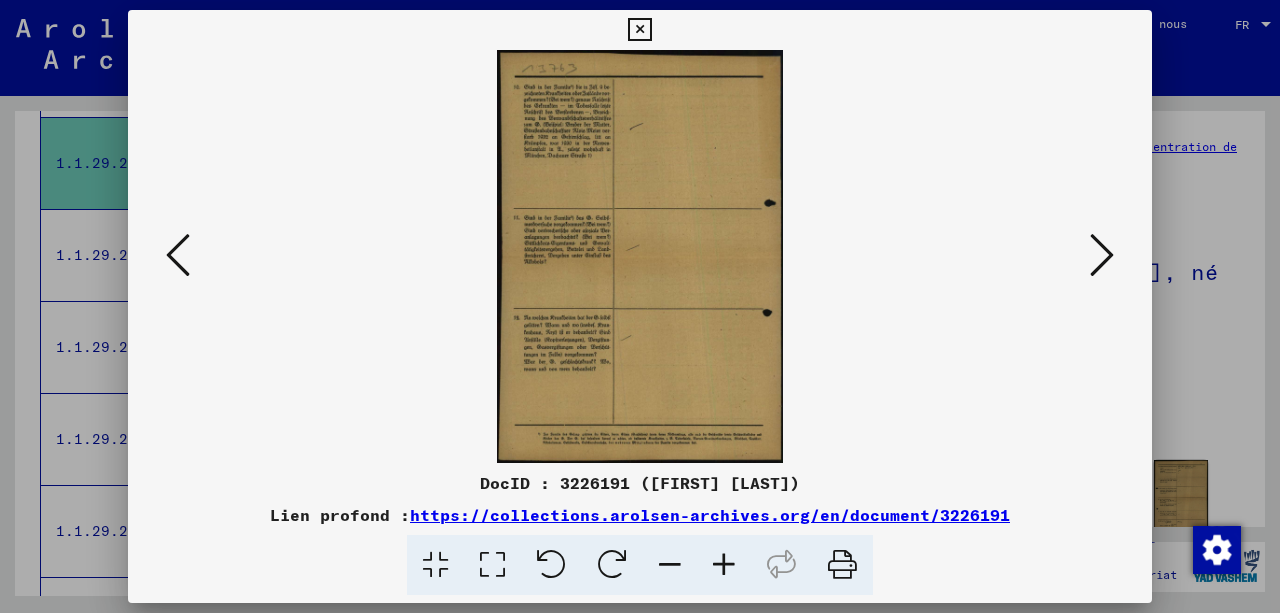 click at bounding box center (1102, 255) 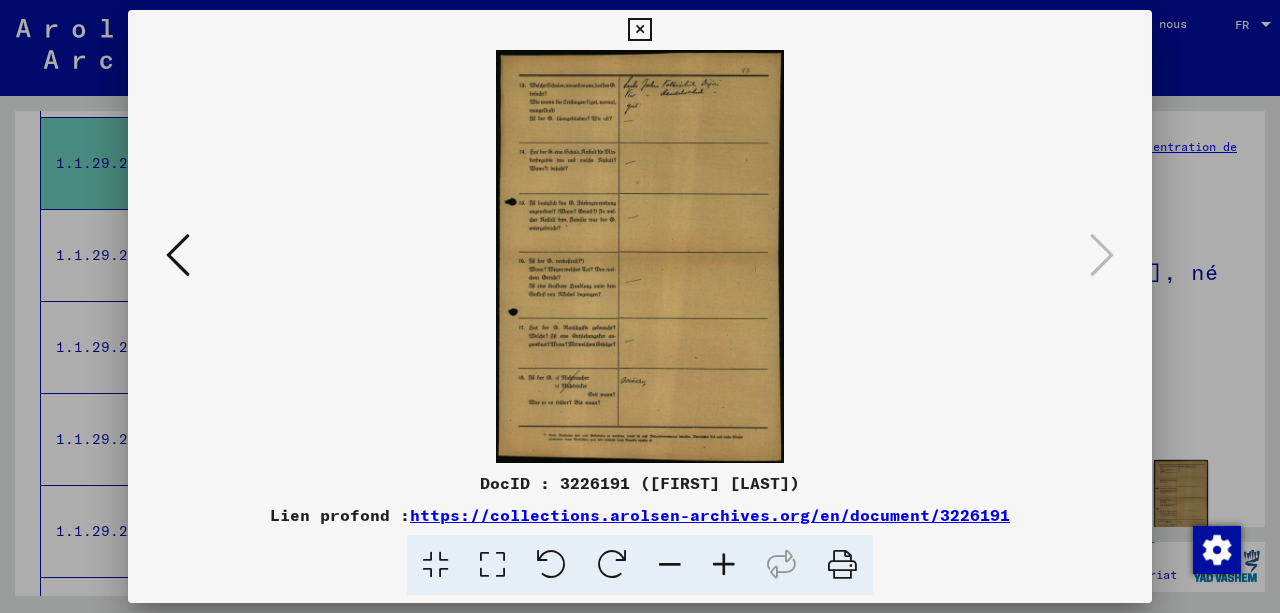 click at bounding box center [639, 30] 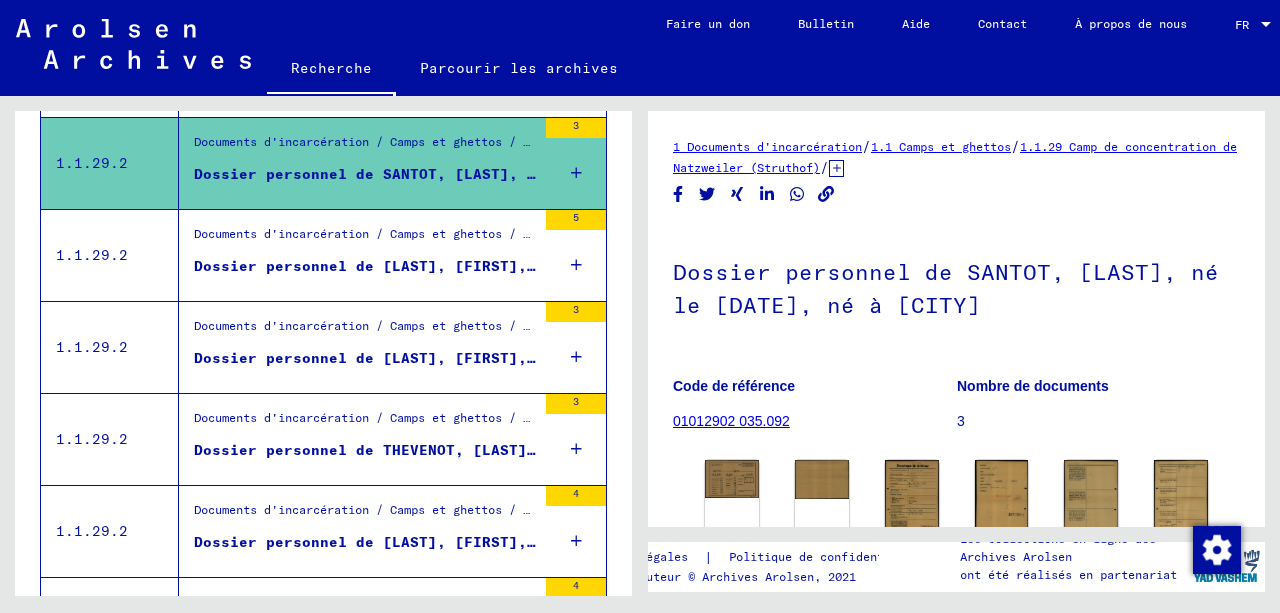 click on "Dossier personnel de [LAST], [FIRST], né le [DAY]-[MONTH]-[YEAR], né à [CITY]" at bounding box center (540, 266) 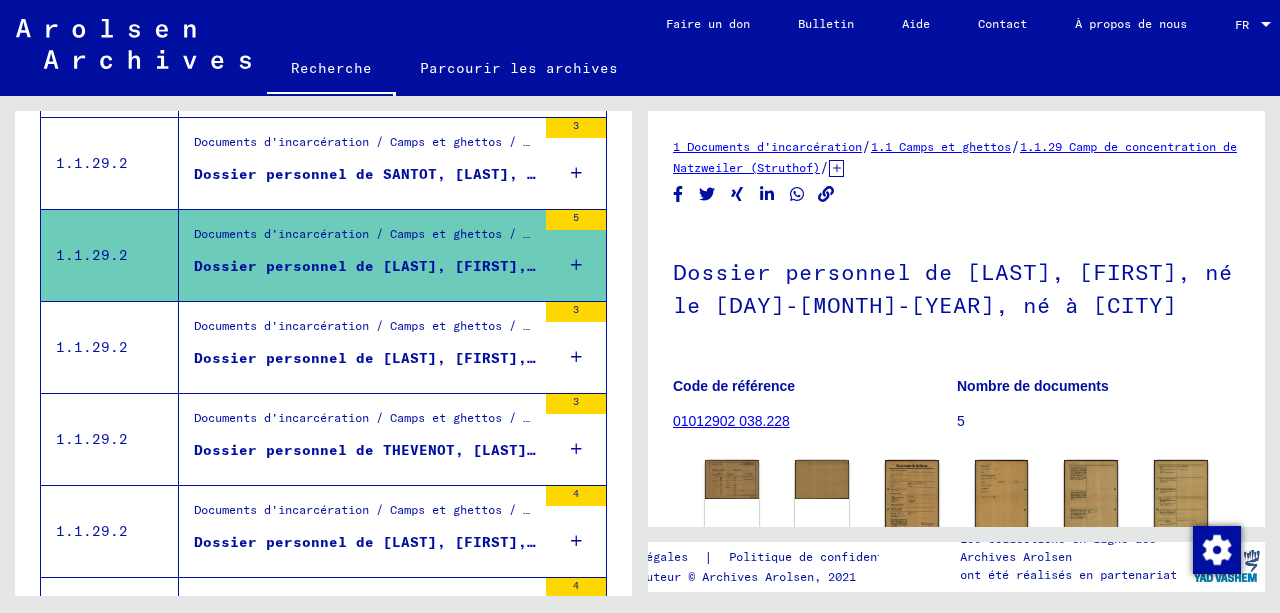 scroll, scrollTop: 0, scrollLeft: 0, axis: both 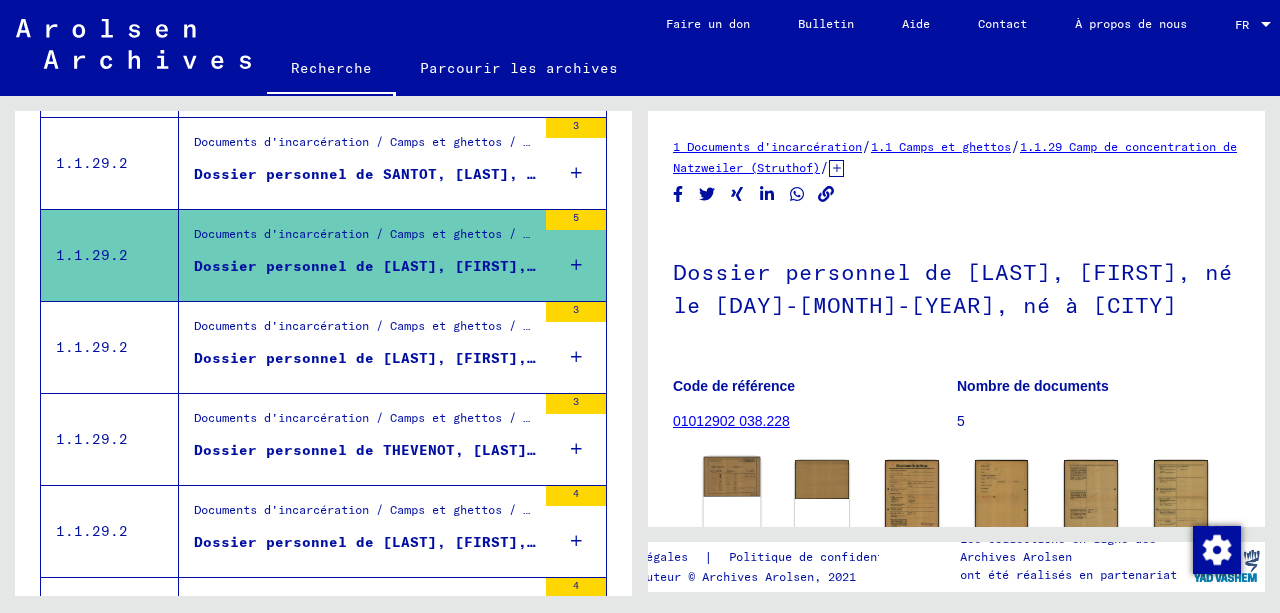 click 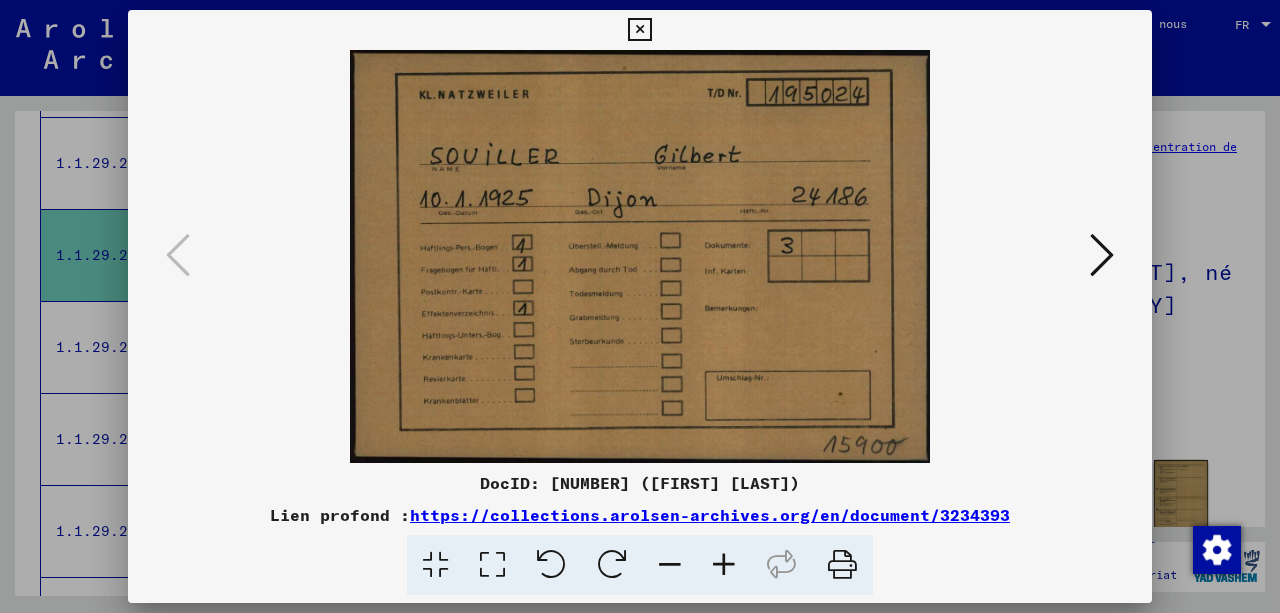 click at bounding box center (1102, 255) 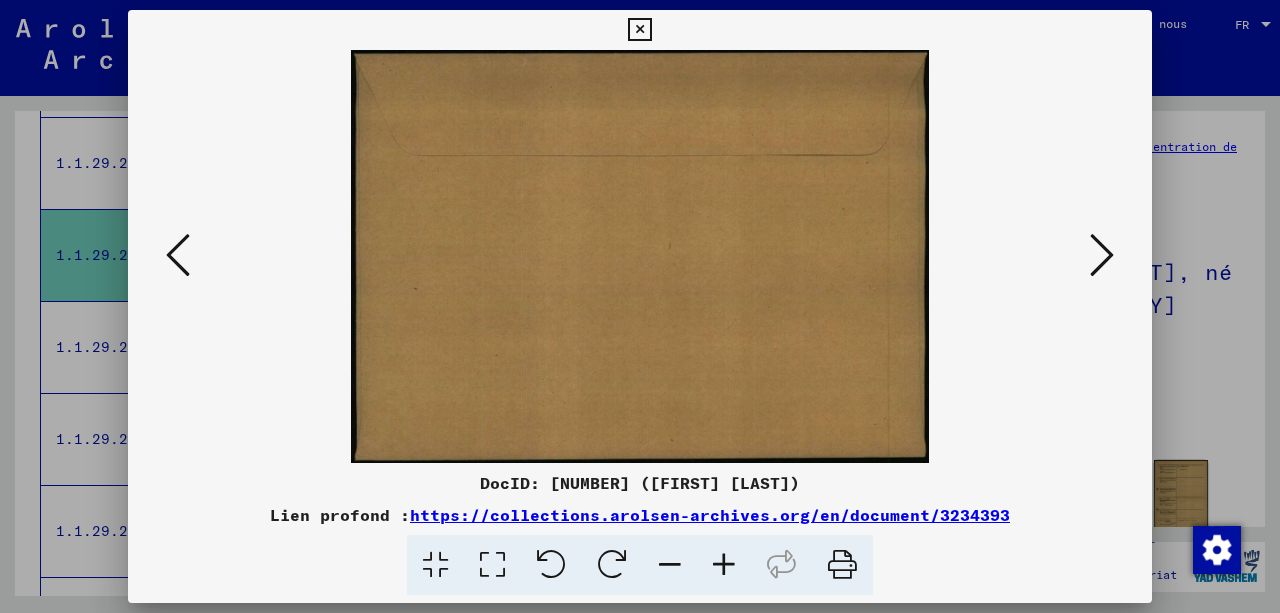 click at bounding box center [1102, 255] 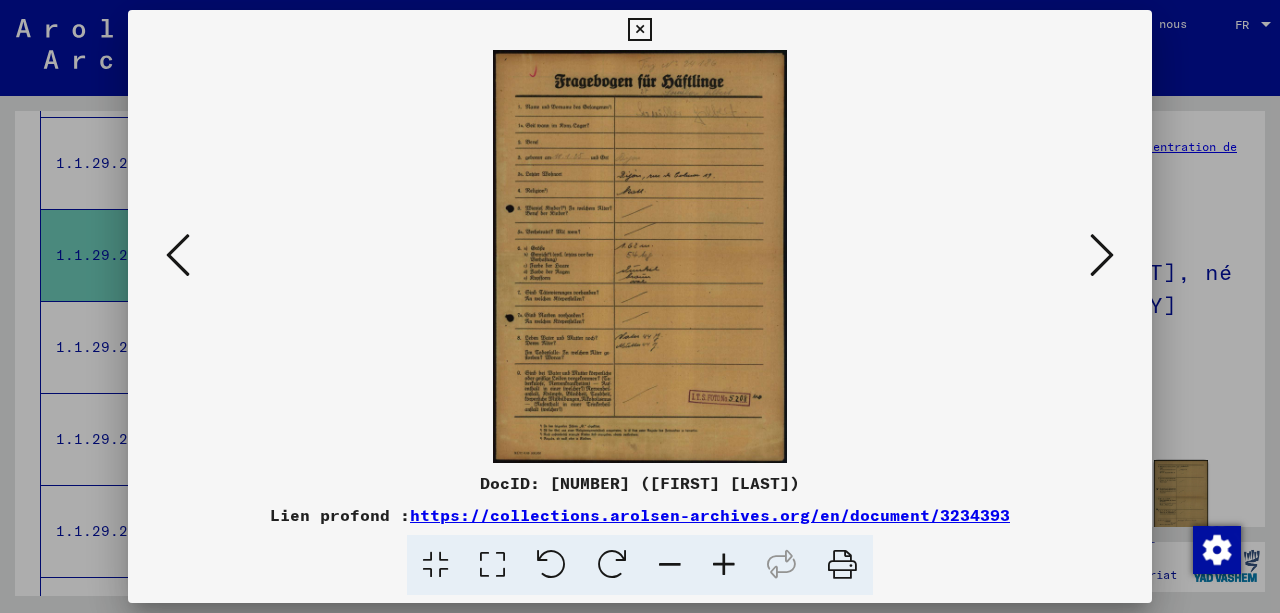 click at bounding box center (724, 565) 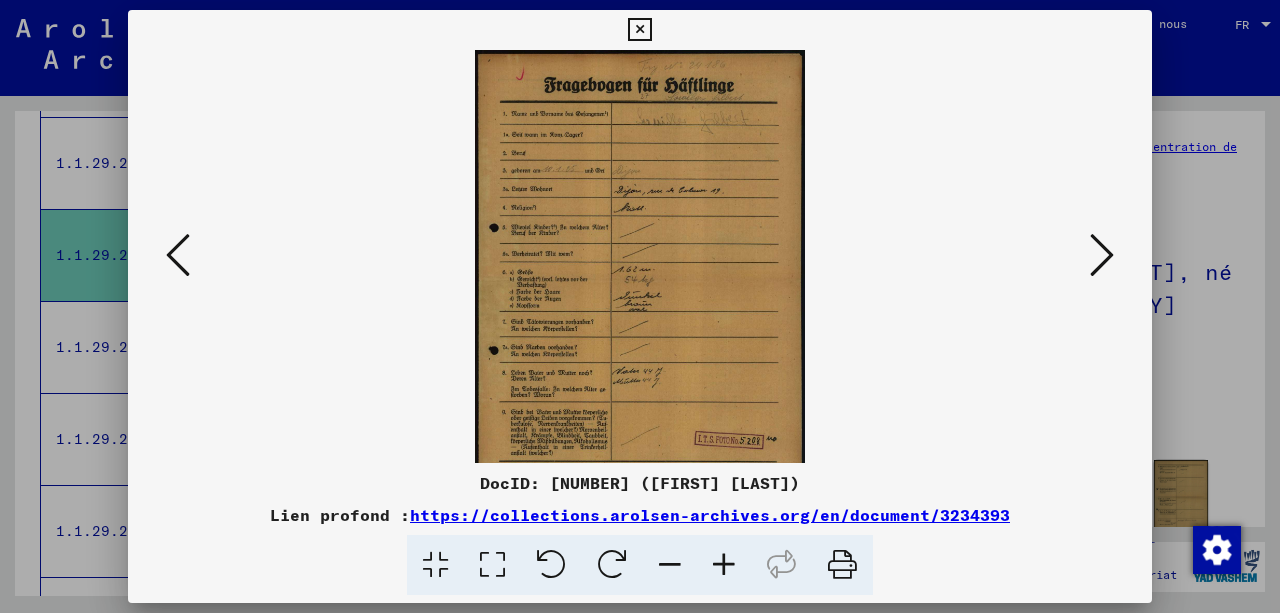 click at bounding box center (724, 565) 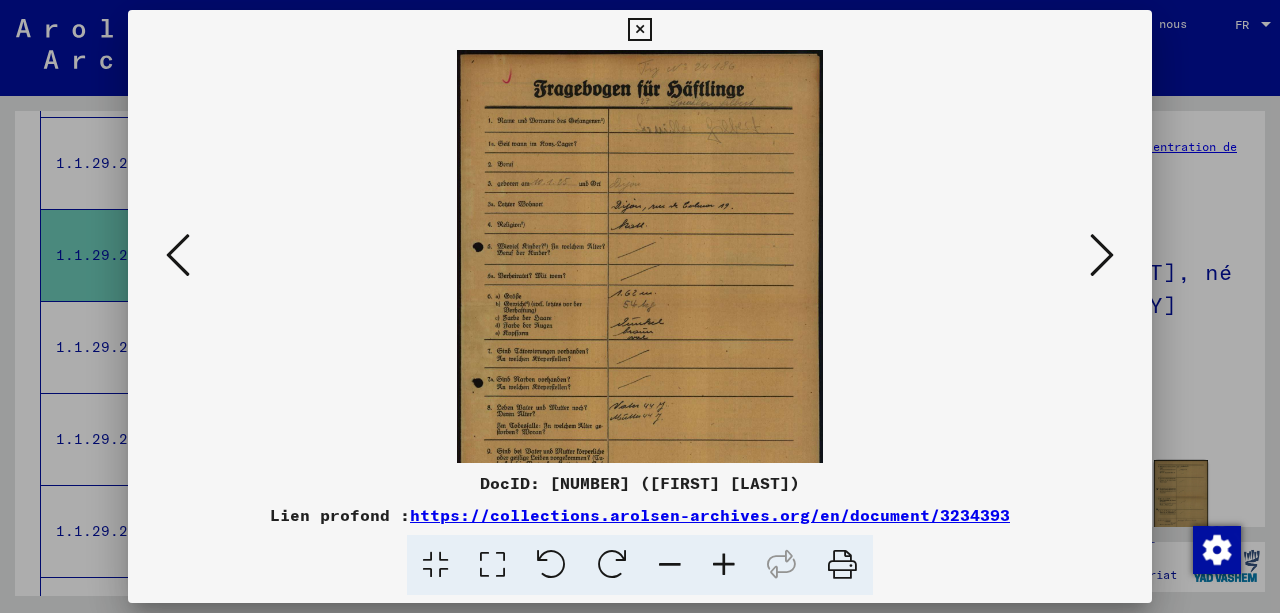 click at bounding box center (724, 565) 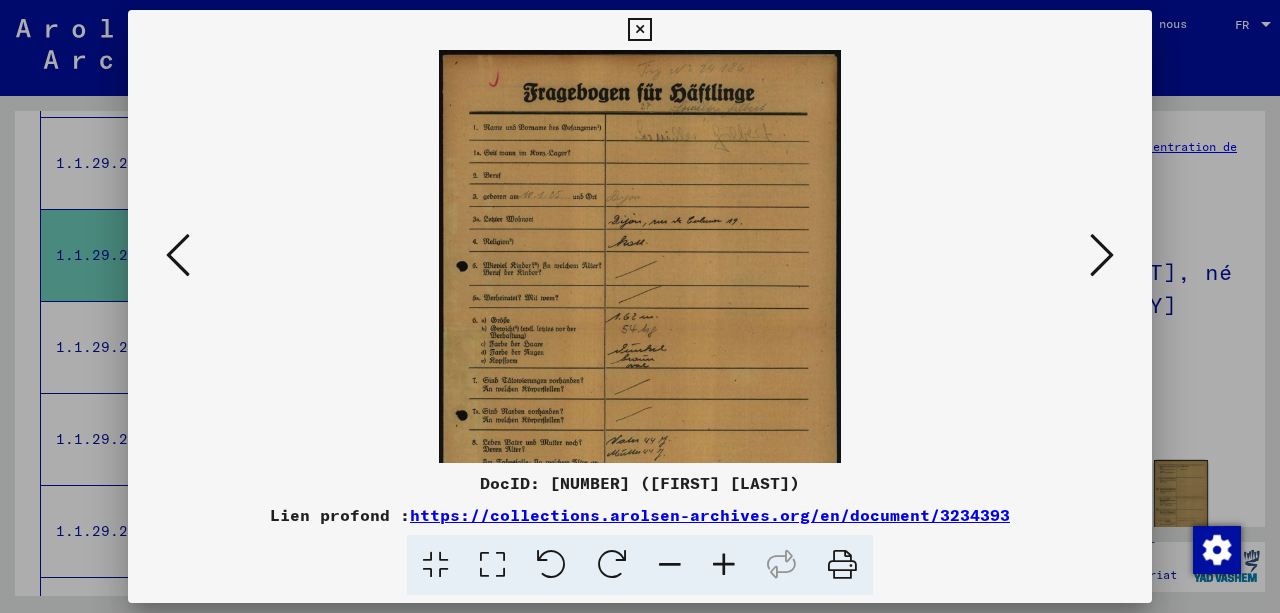 click at bounding box center [724, 565] 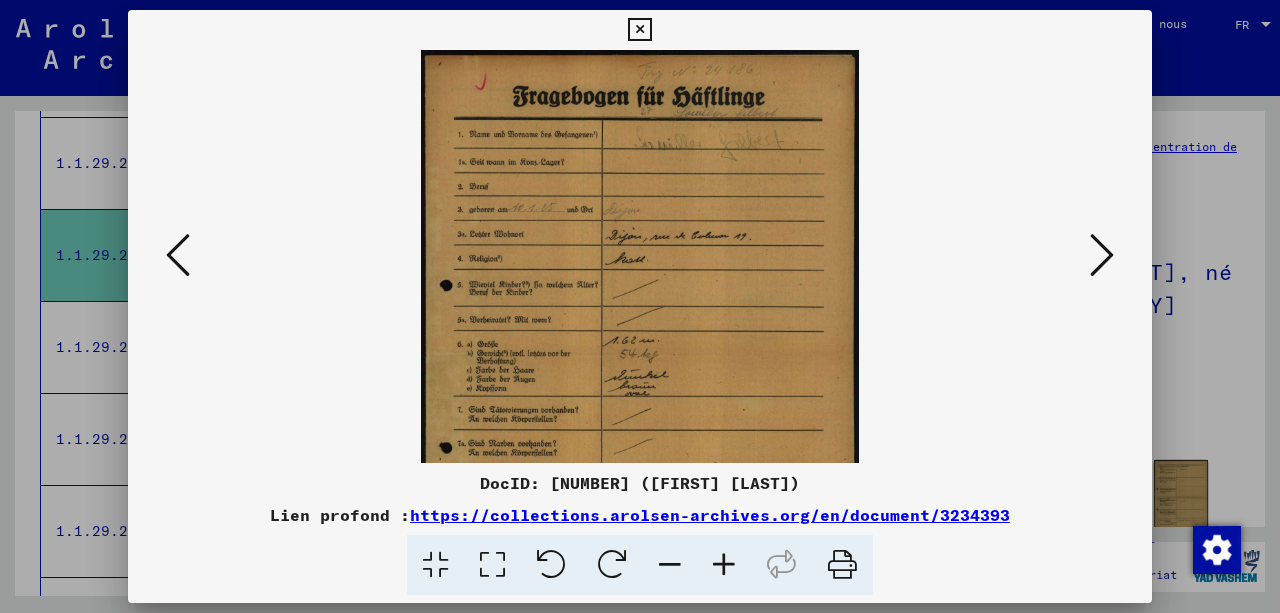 click at bounding box center (724, 565) 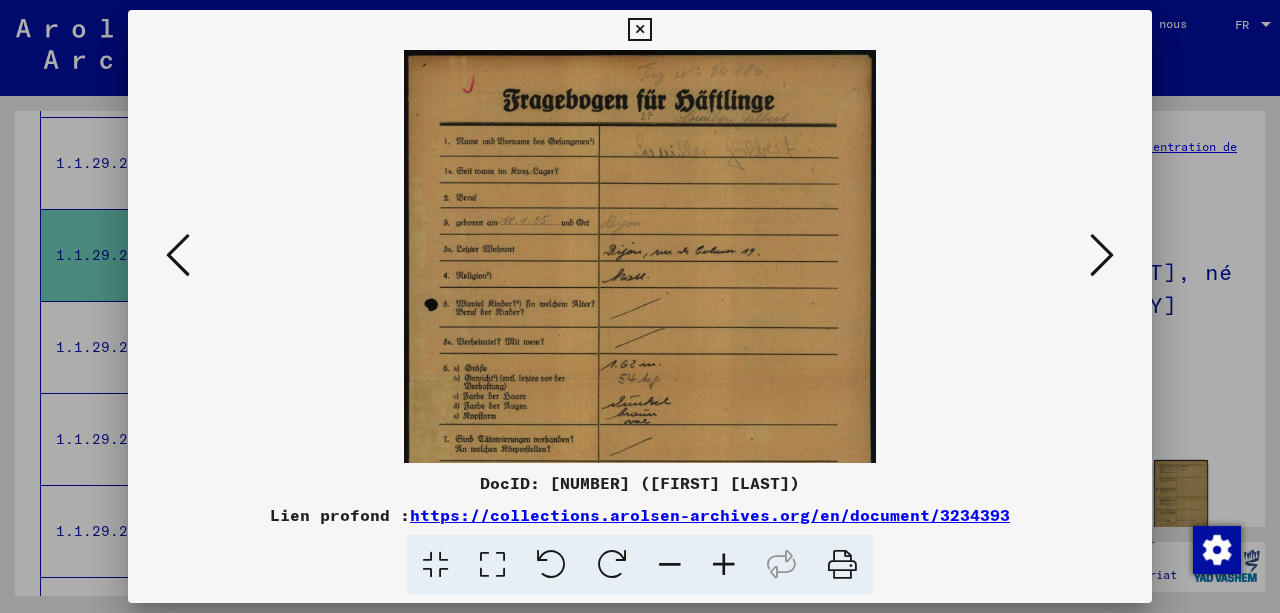 click at bounding box center (724, 565) 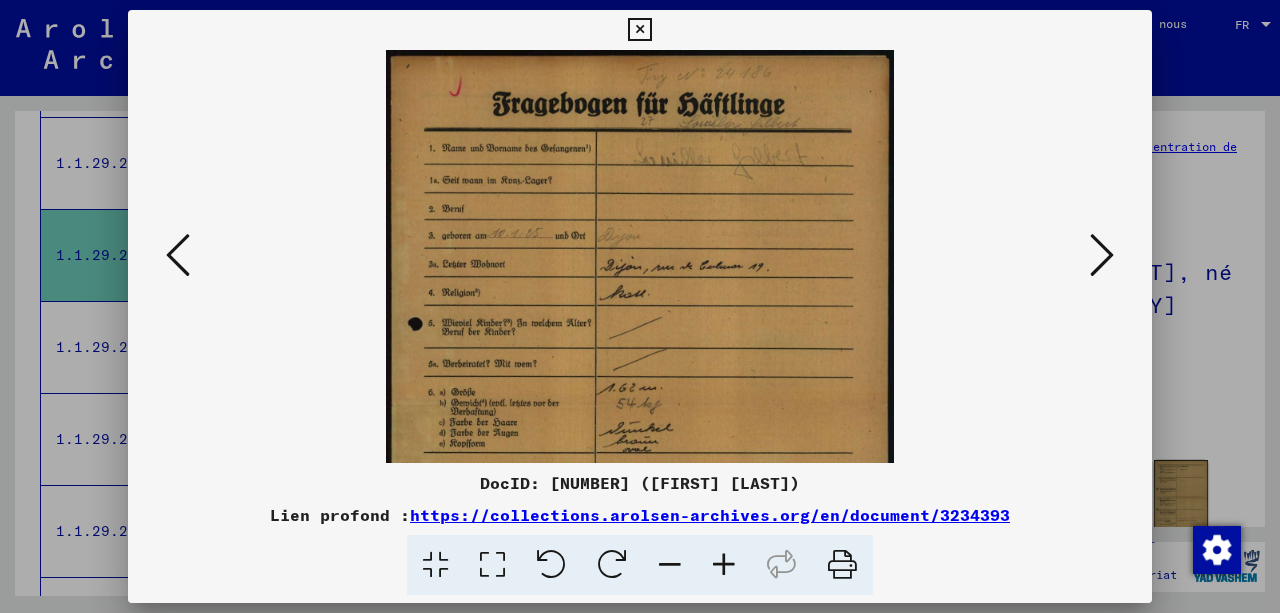 click at bounding box center (724, 565) 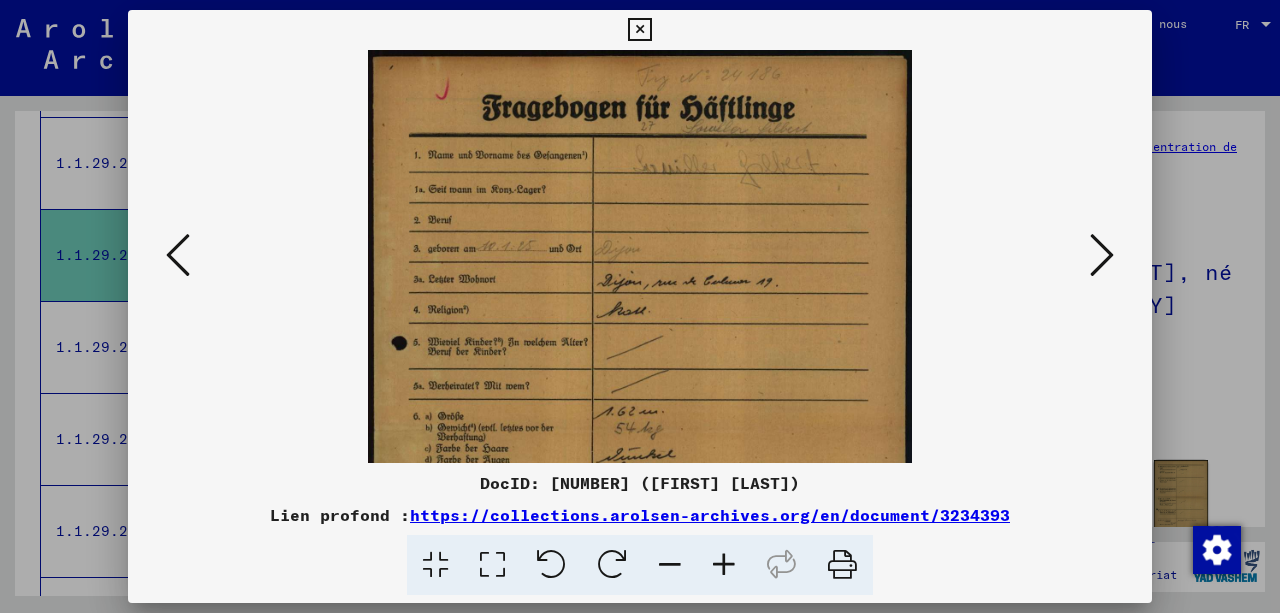 click at bounding box center [724, 565] 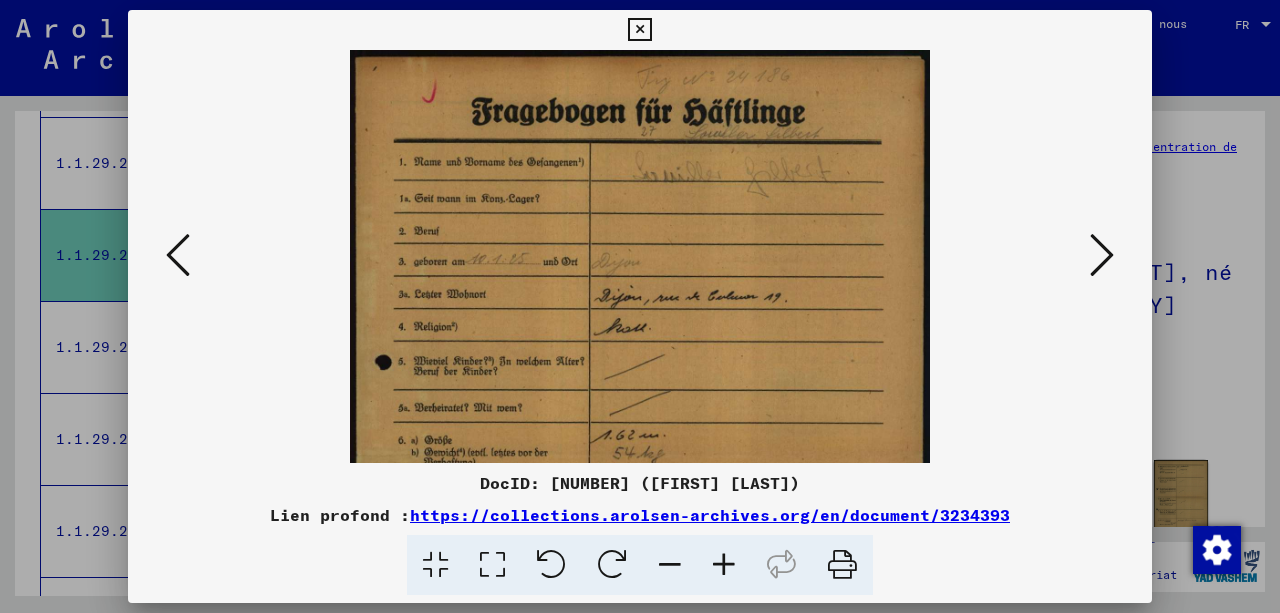click at bounding box center (724, 565) 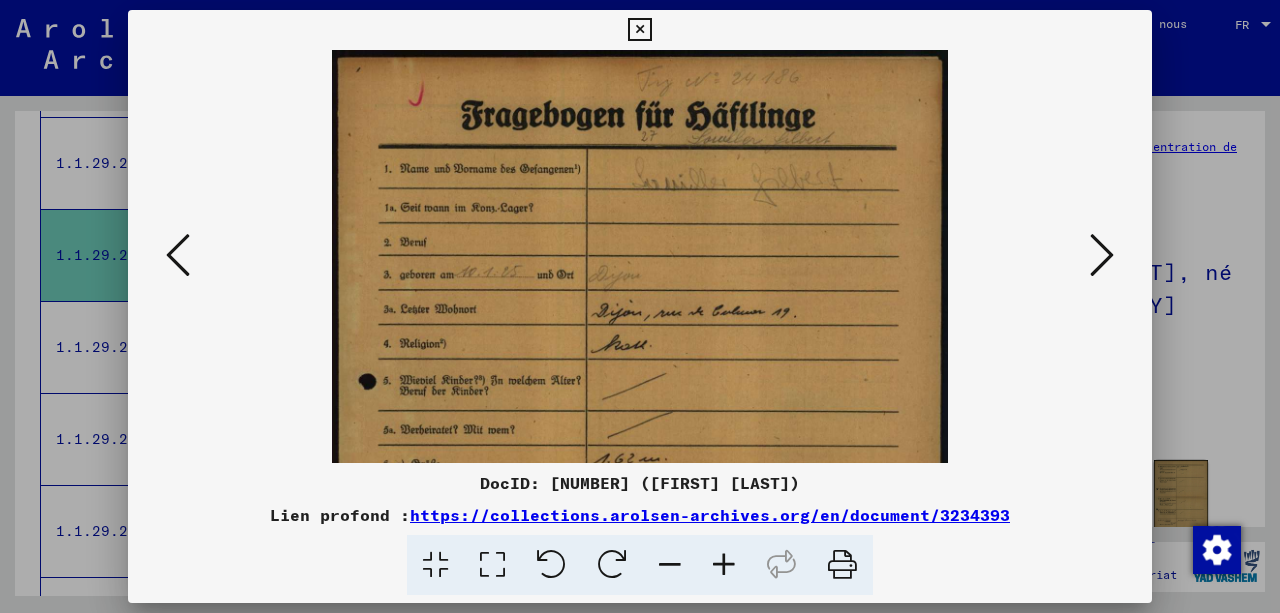 click at bounding box center [724, 565] 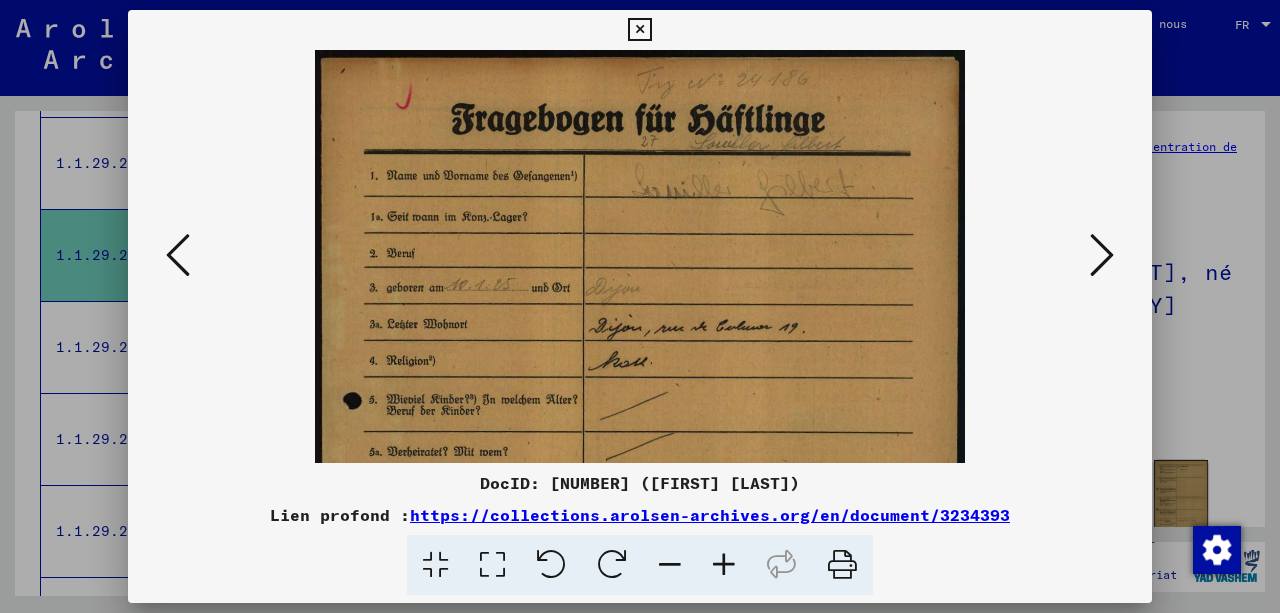 click at bounding box center [724, 565] 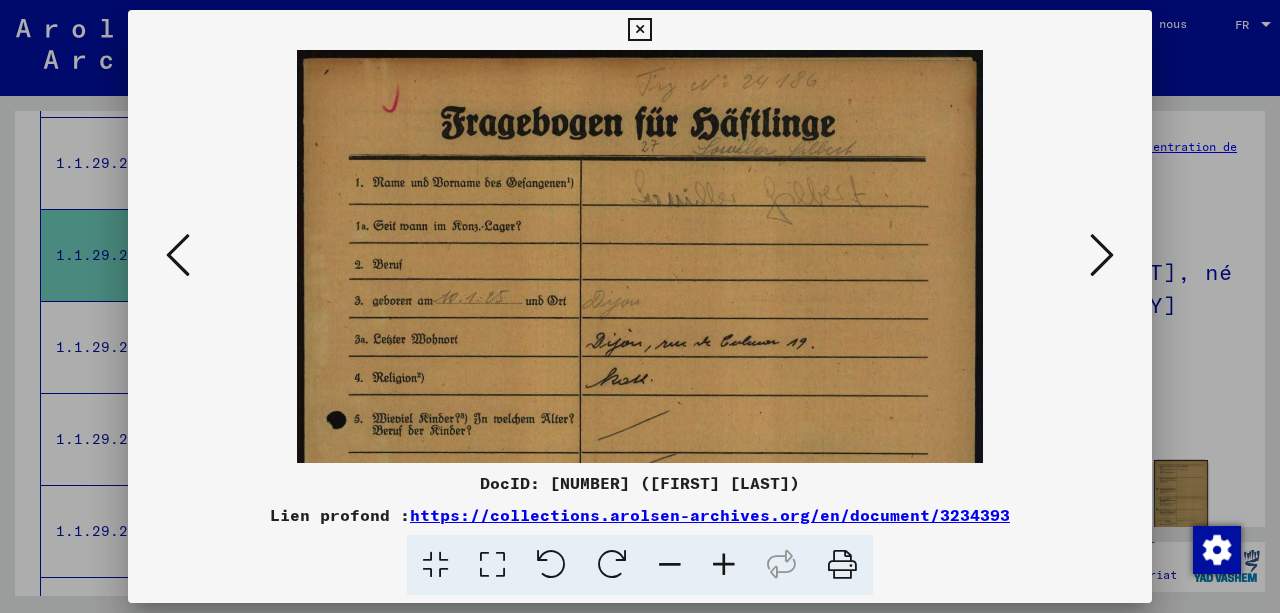 click at bounding box center (724, 565) 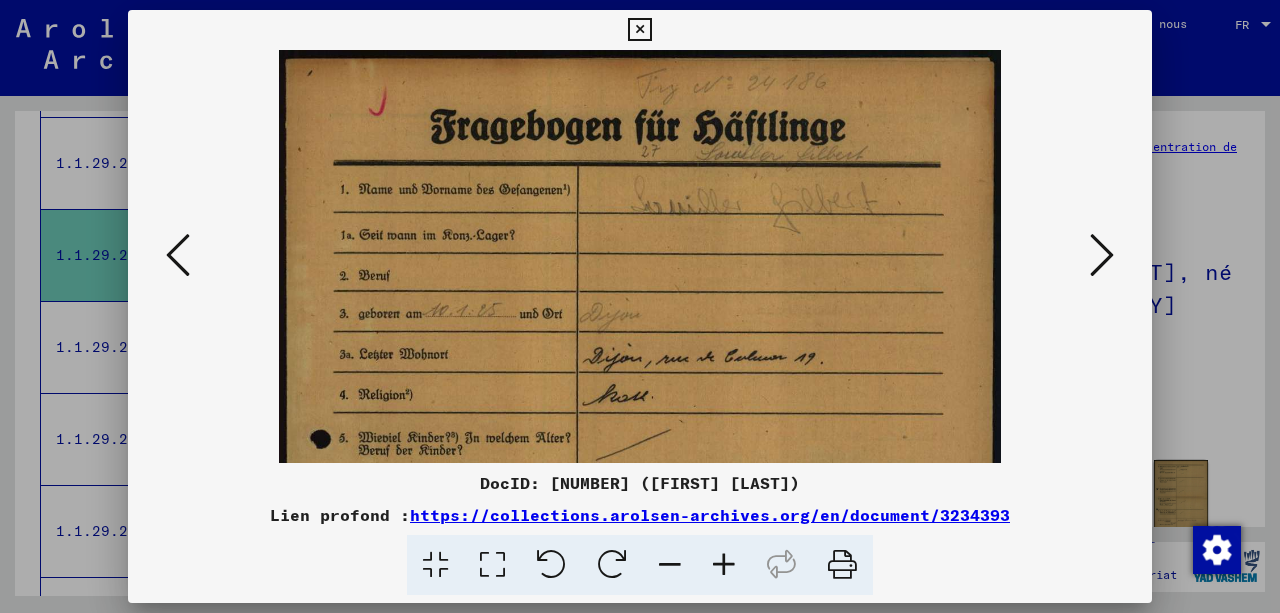 click at bounding box center (724, 565) 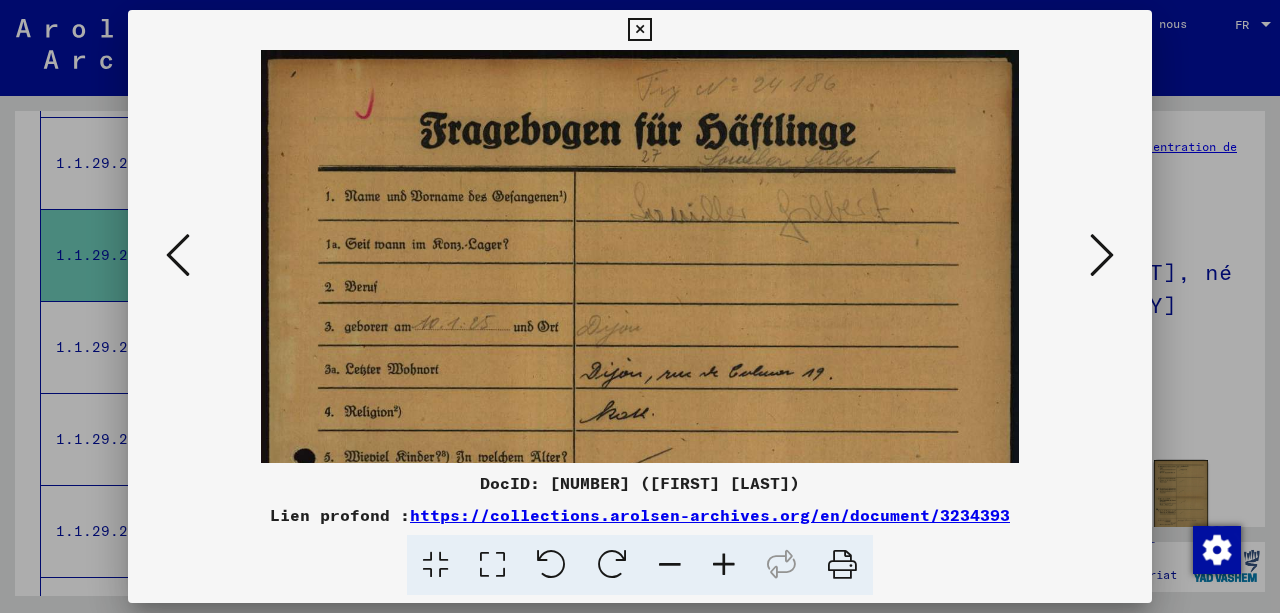 click at bounding box center [724, 565] 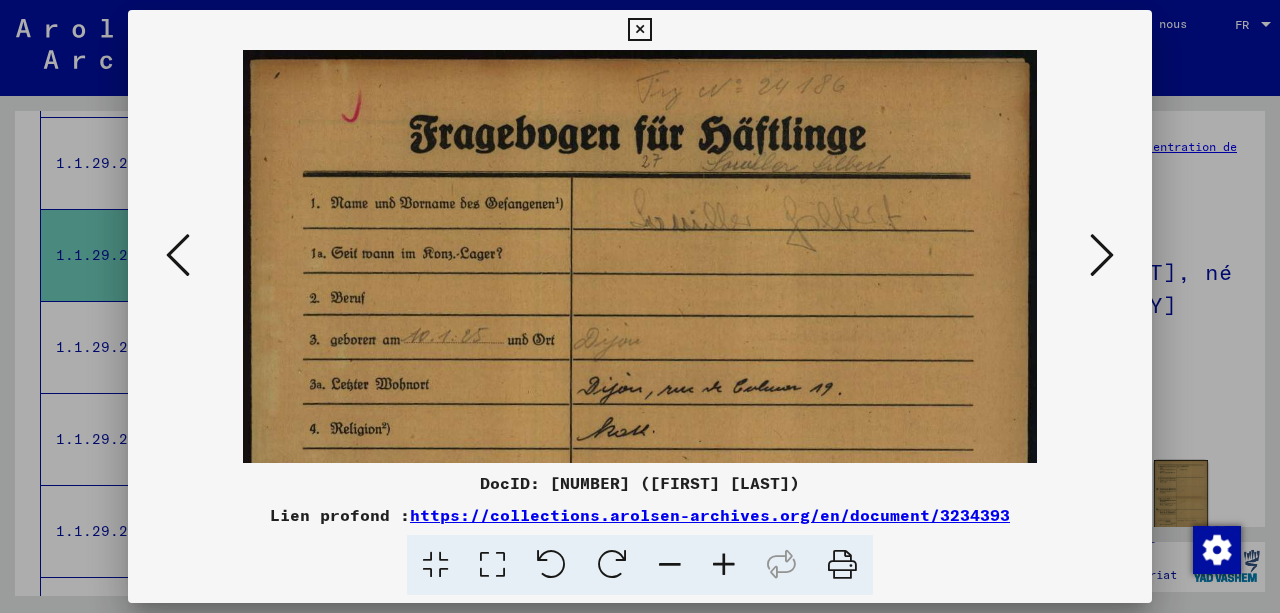click at bounding box center (724, 565) 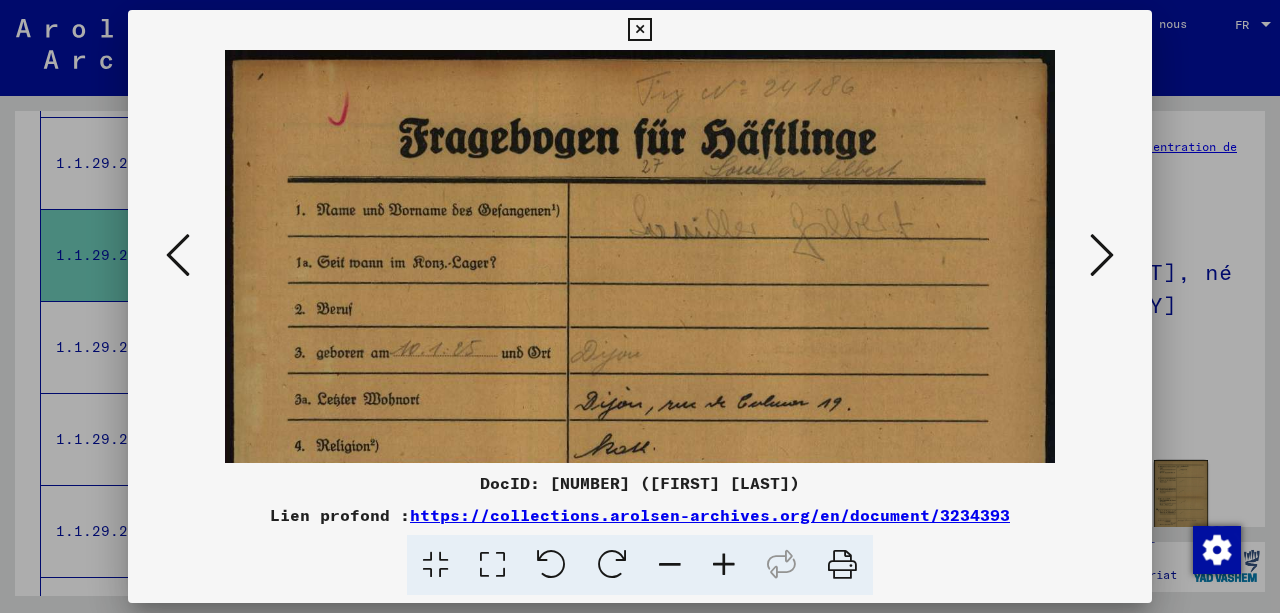 click at bounding box center [724, 565] 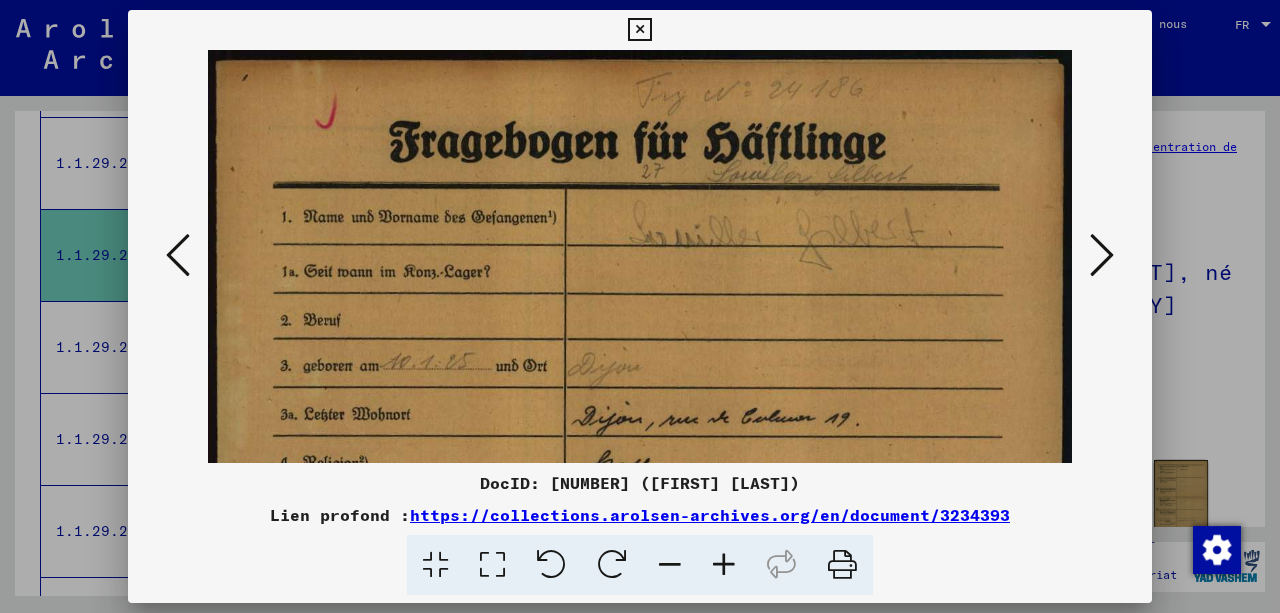 click at bounding box center [724, 565] 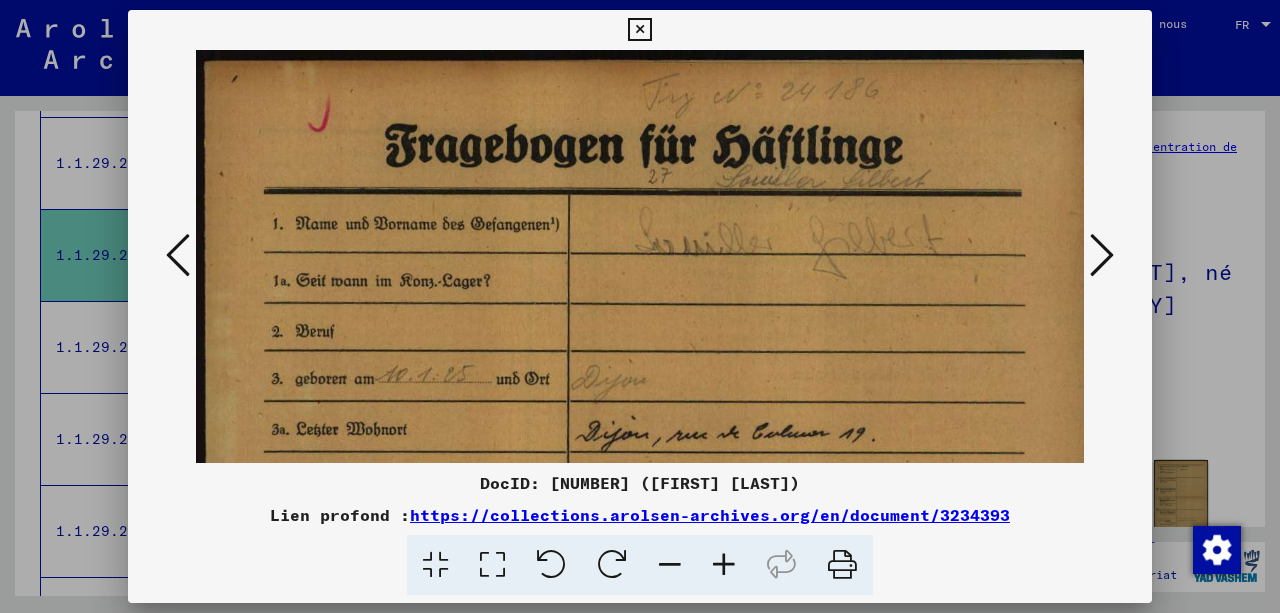 click at bounding box center [724, 565] 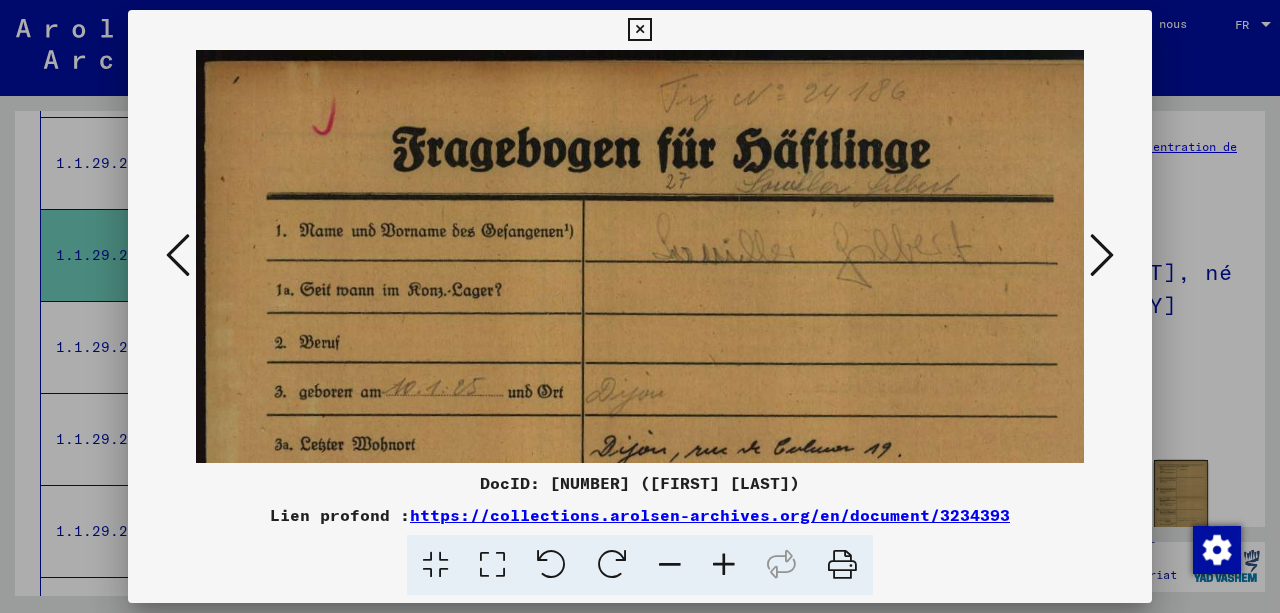 click at bounding box center (724, 565) 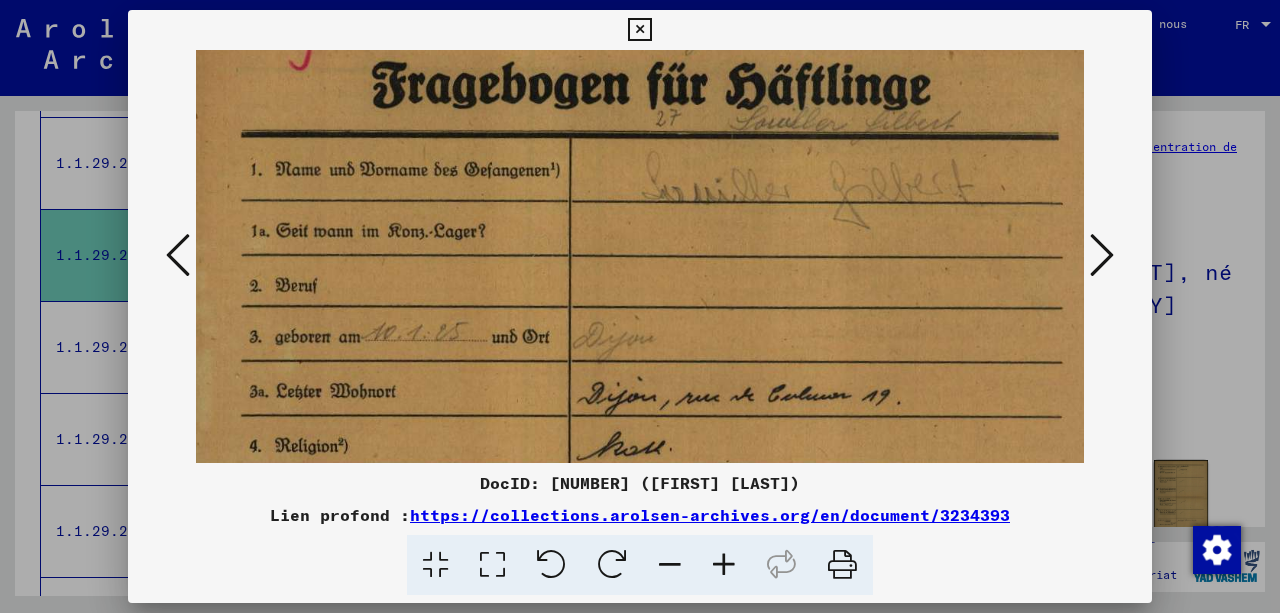 scroll, scrollTop: 246, scrollLeft: 67, axis: both 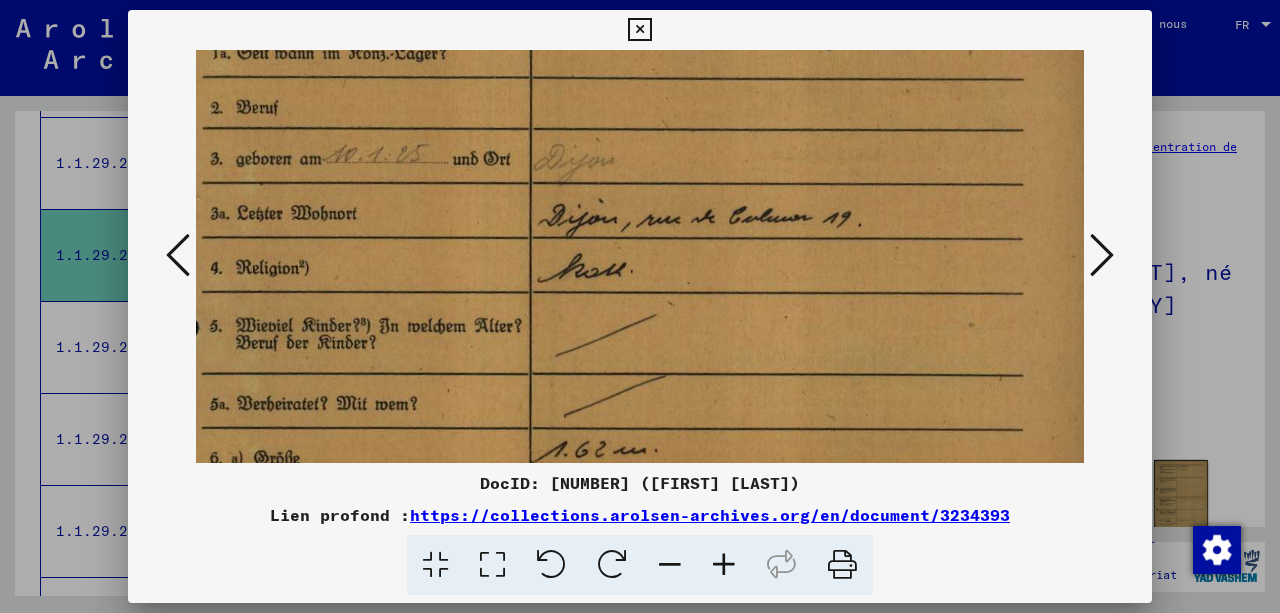 drag, startPoint x: 823, startPoint y: 400, endPoint x: 758, endPoint y: 156, distance: 252.5094 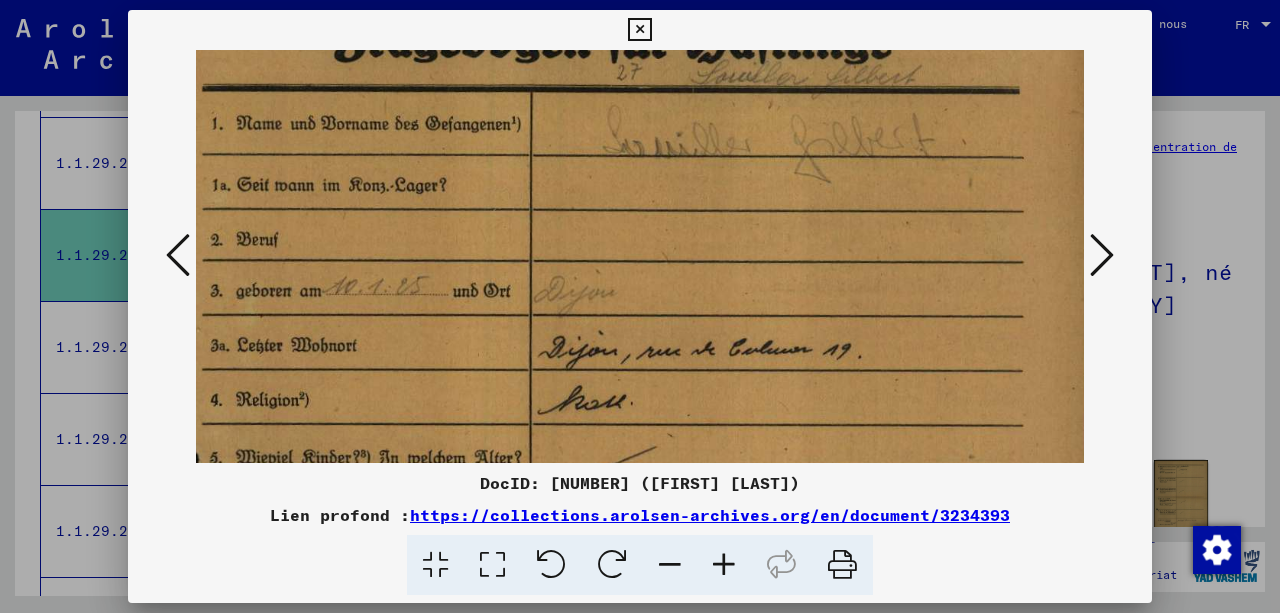 drag, startPoint x: 654, startPoint y: 294, endPoint x: 646, endPoint y: 384, distance: 90.35486 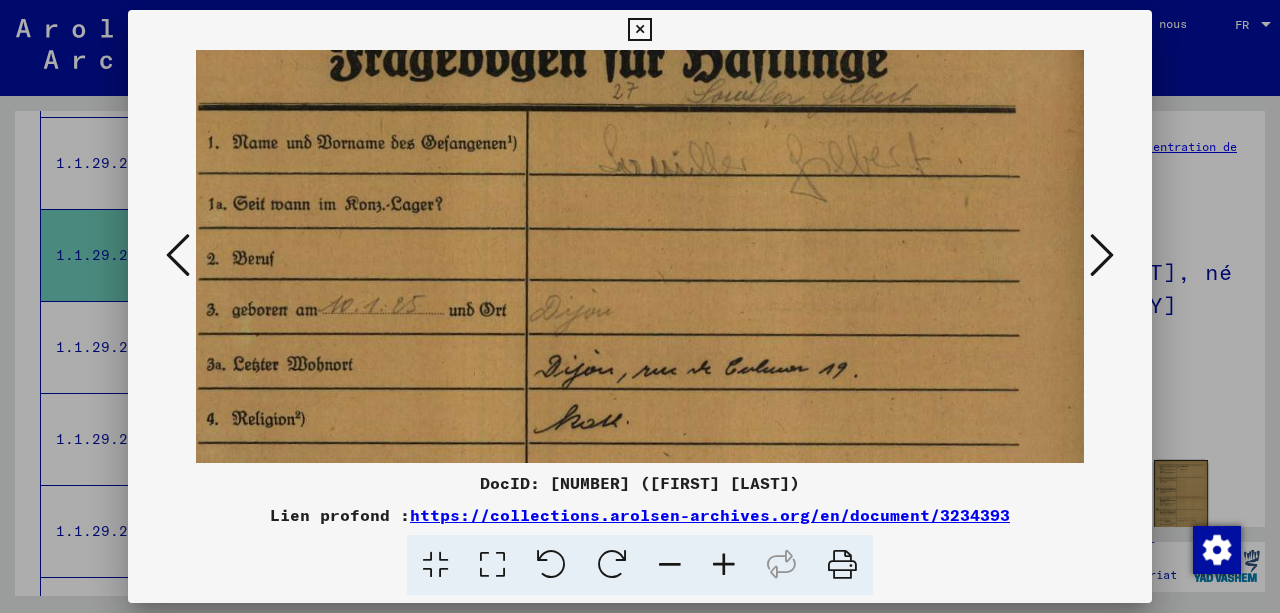 scroll, scrollTop: 100, scrollLeft: 17, axis: both 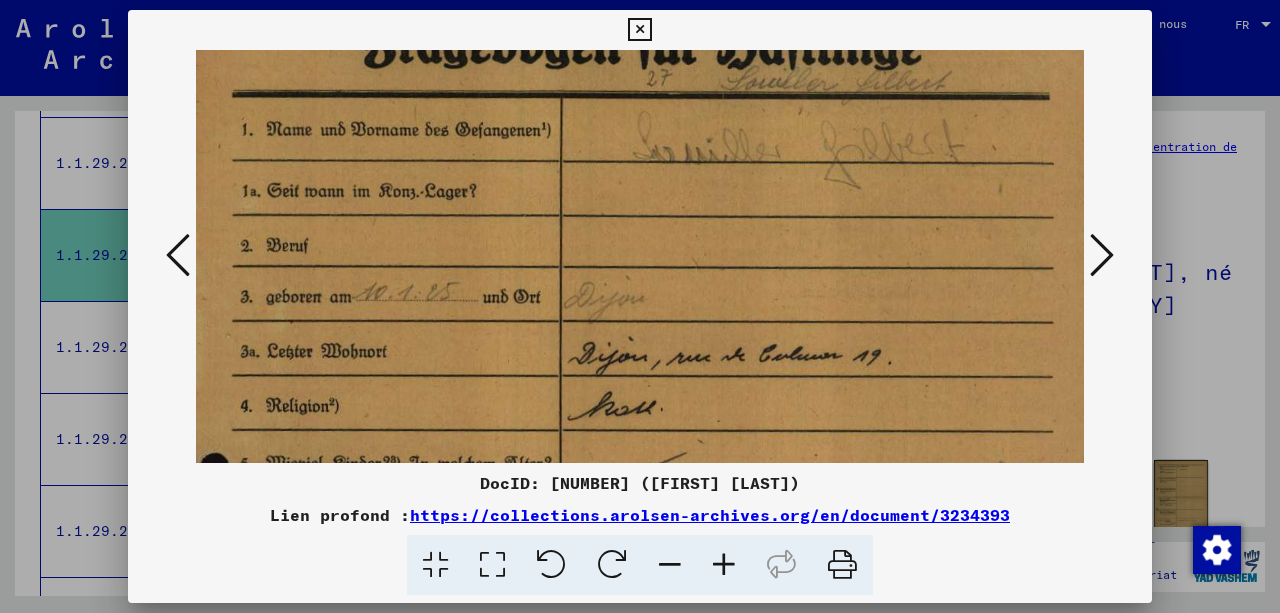 drag, startPoint x: 633, startPoint y: 305, endPoint x: 672, endPoint y: 293, distance: 40.804413 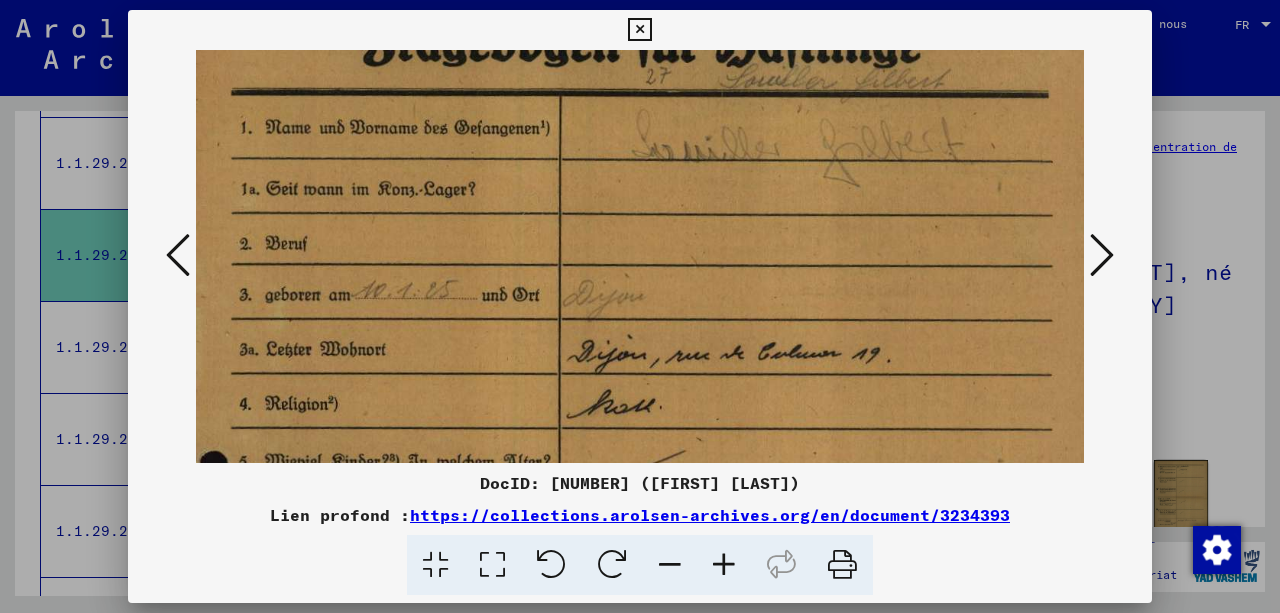 click at bounding box center (1102, 255) 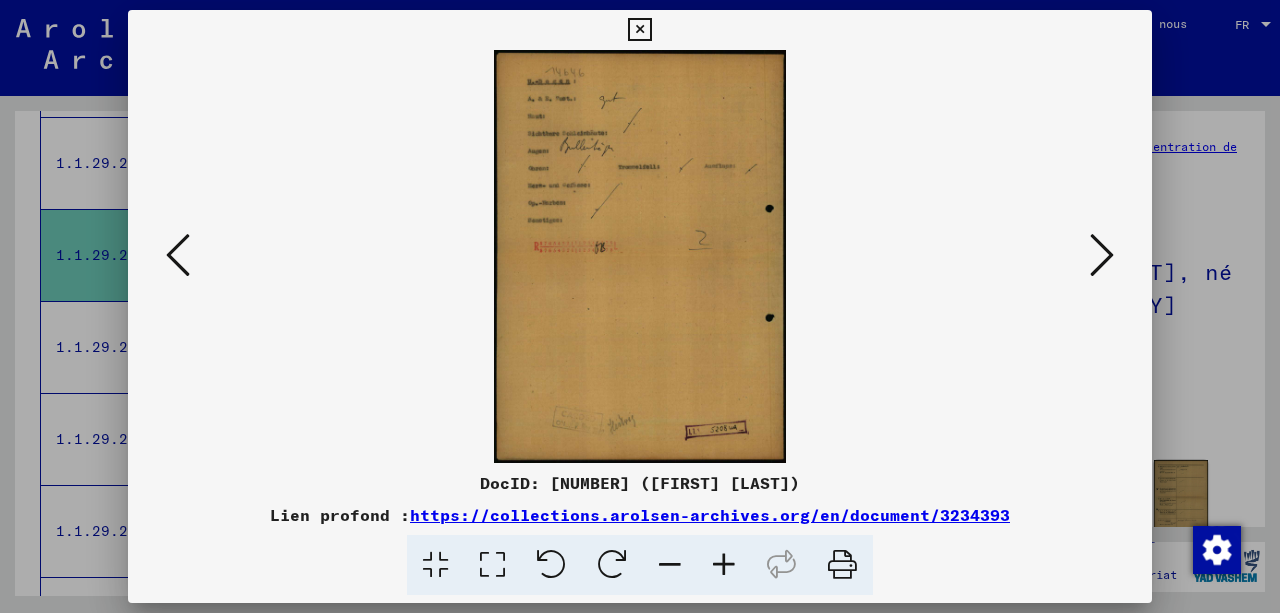 scroll, scrollTop: 0, scrollLeft: 0, axis: both 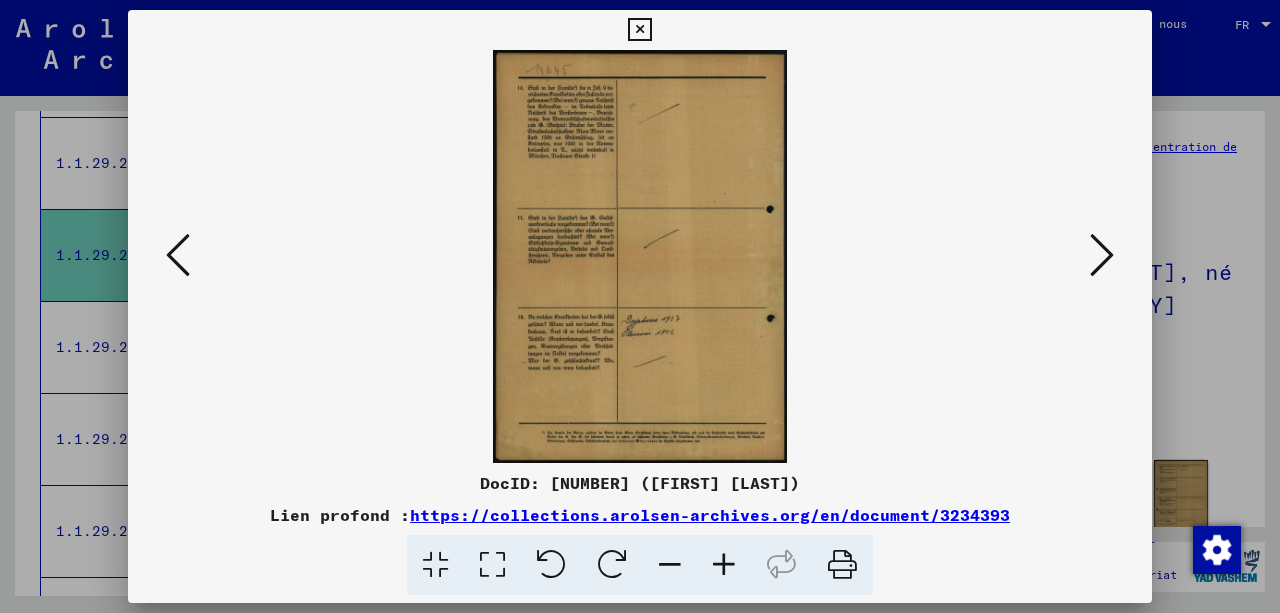 click at bounding box center (1102, 255) 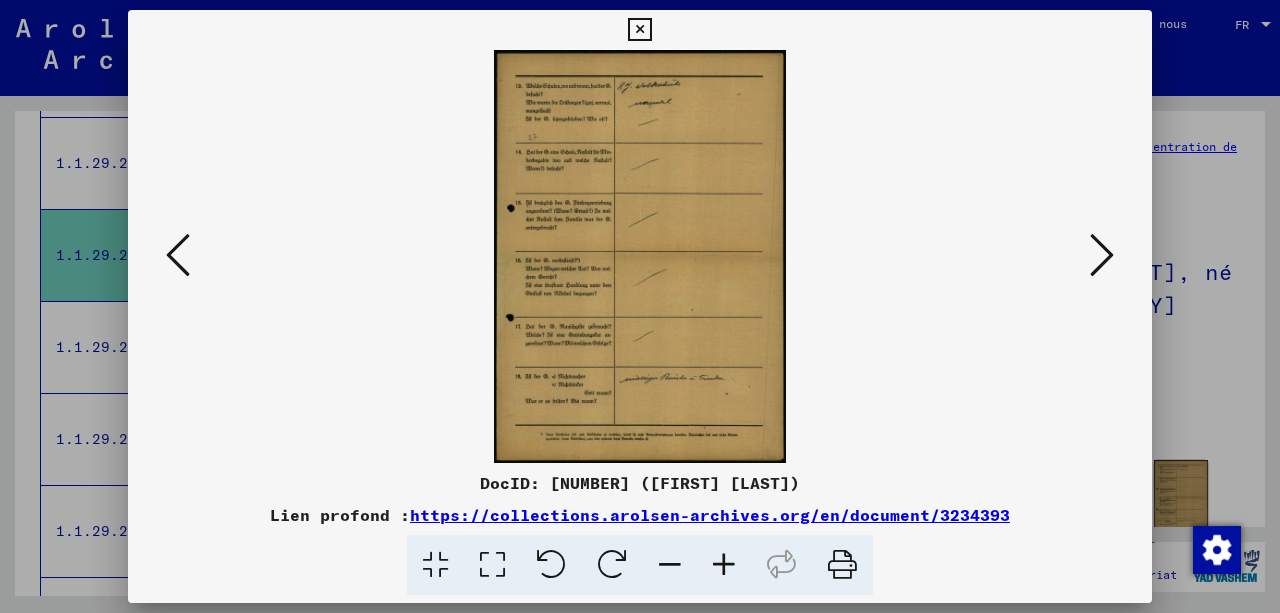 click at bounding box center [1102, 255] 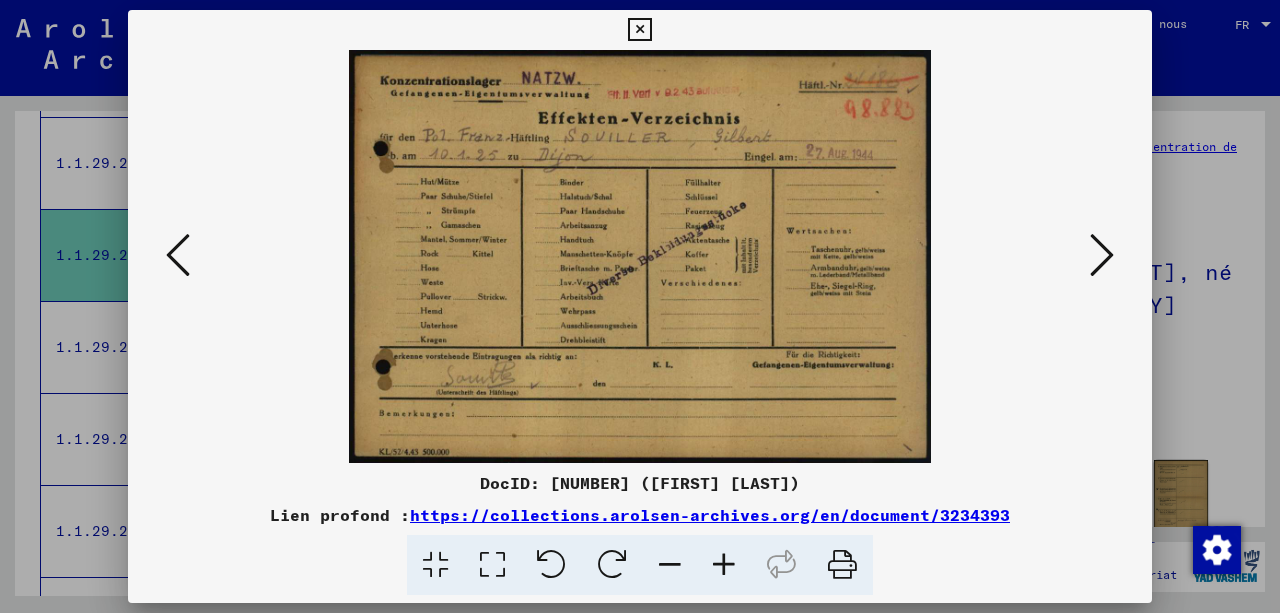 click at bounding box center [1102, 255] 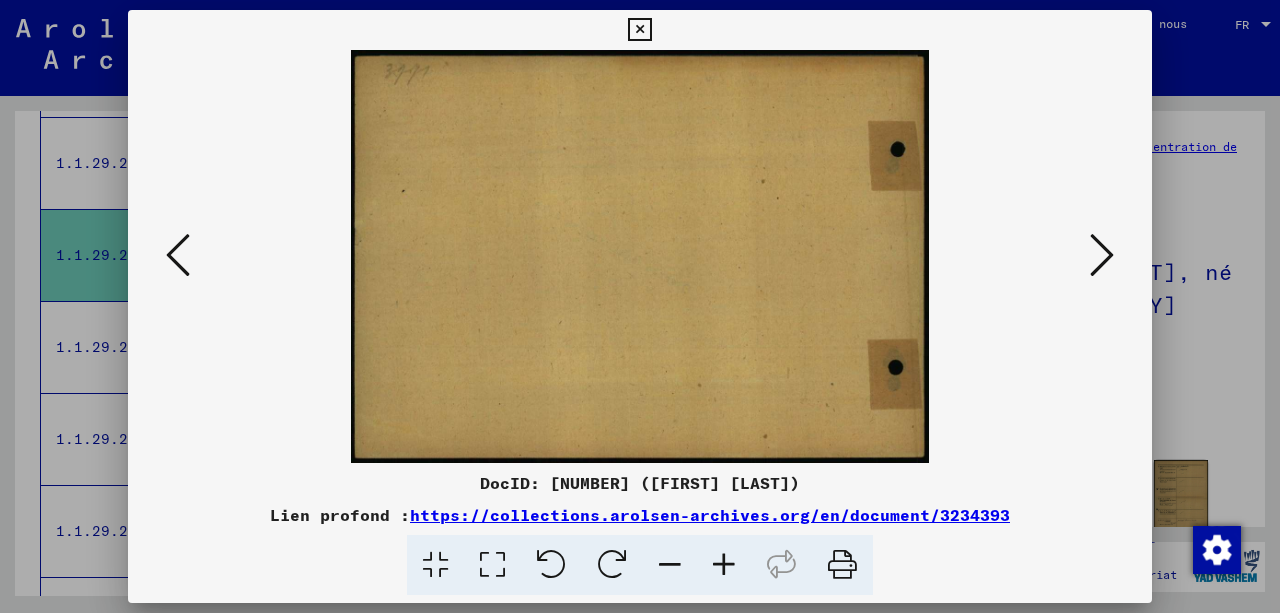 click at bounding box center (1102, 255) 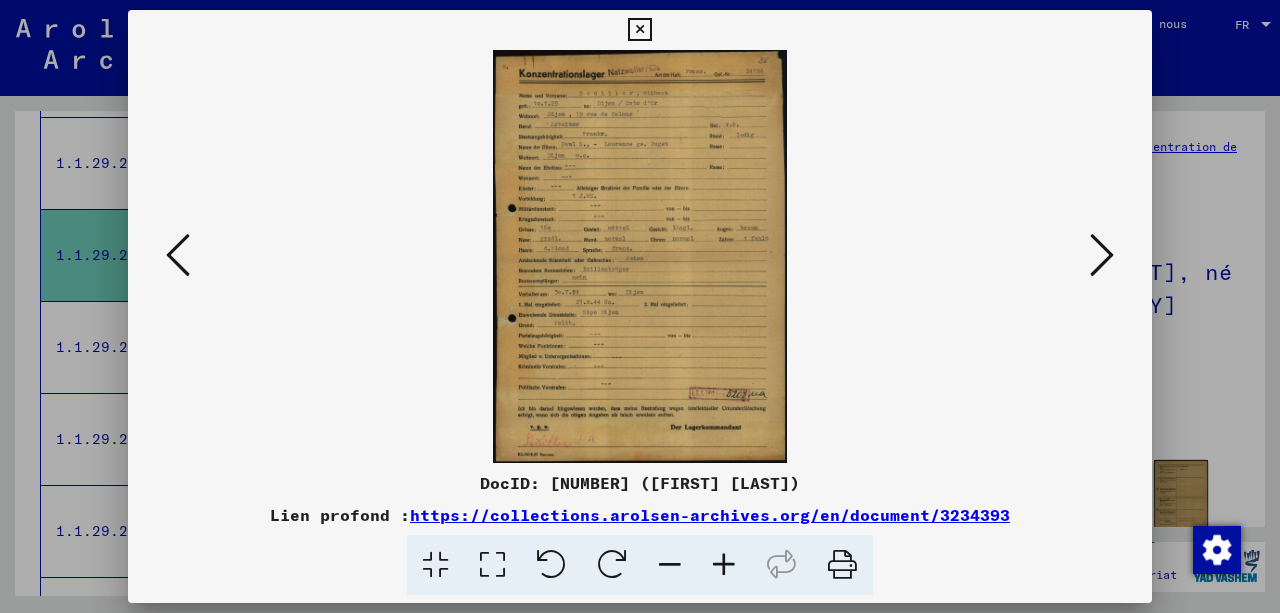 click at bounding box center [724, 565] 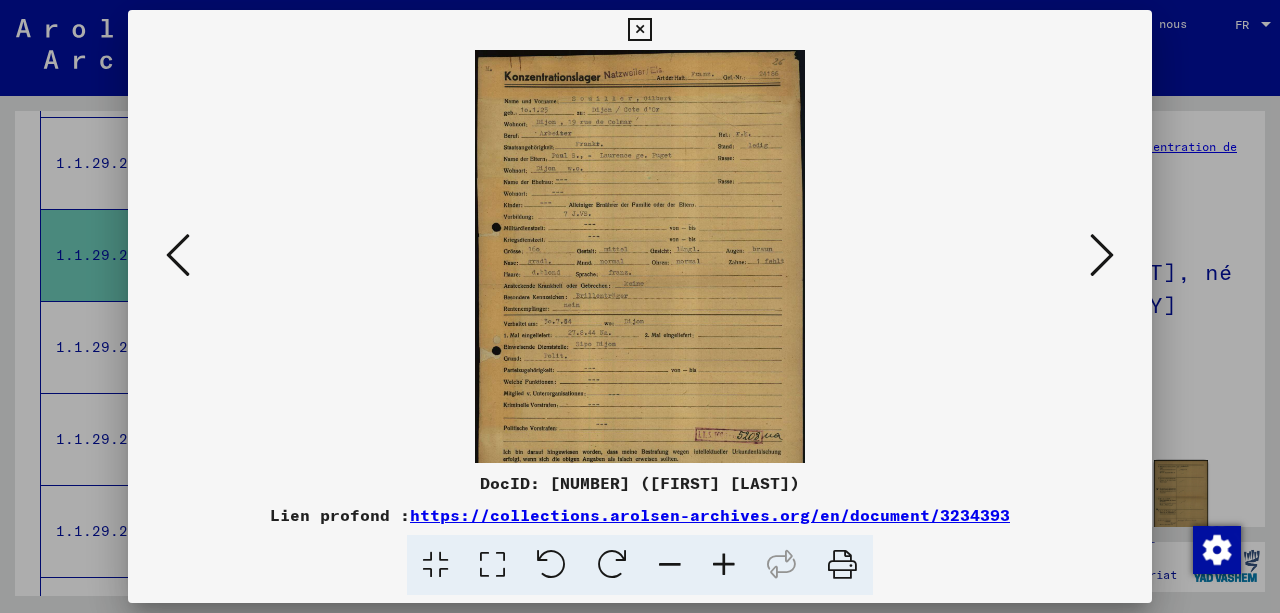 click at bounding box center [724, 565] 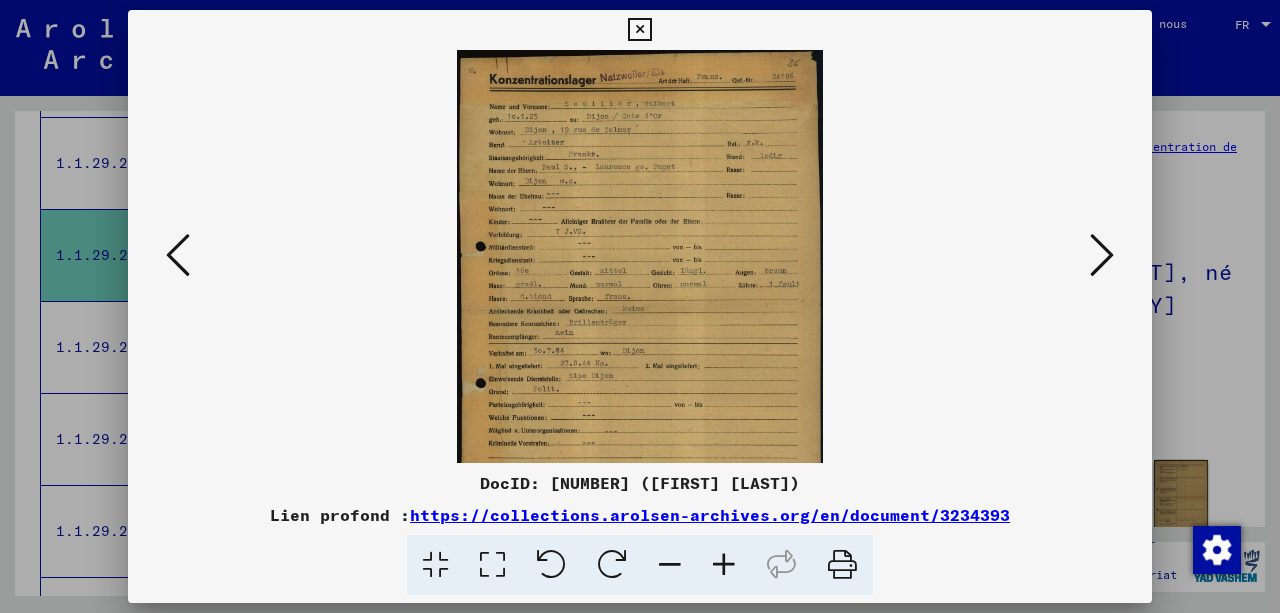 click at bounding box center (724, 565) 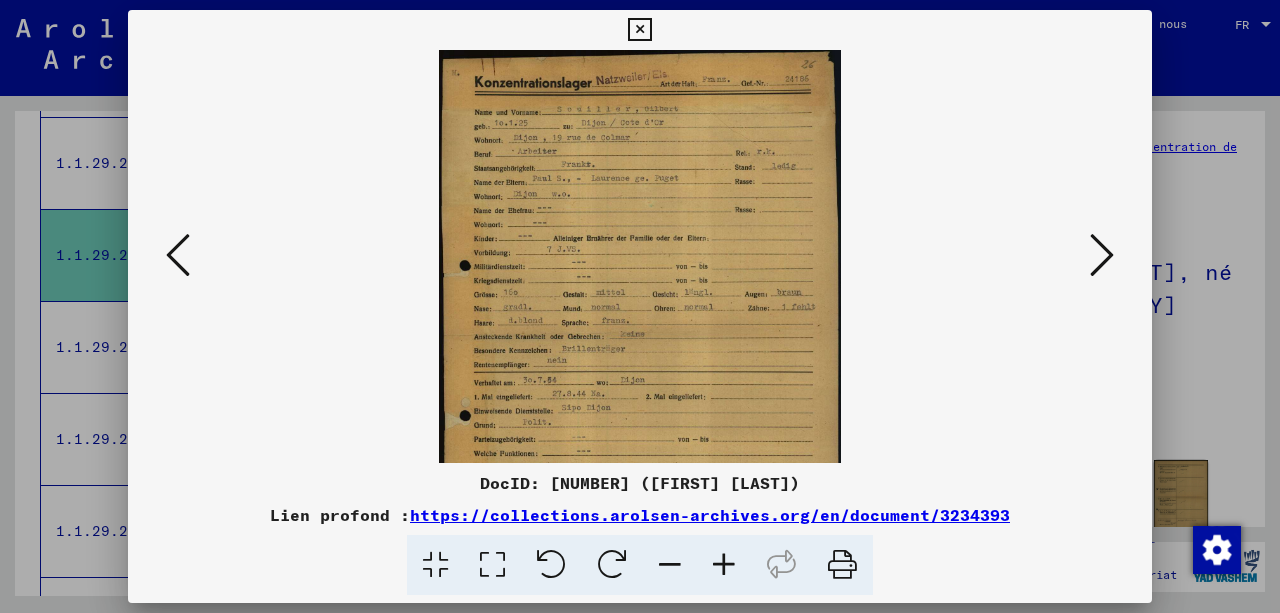 click at bounding box center (724, 565) 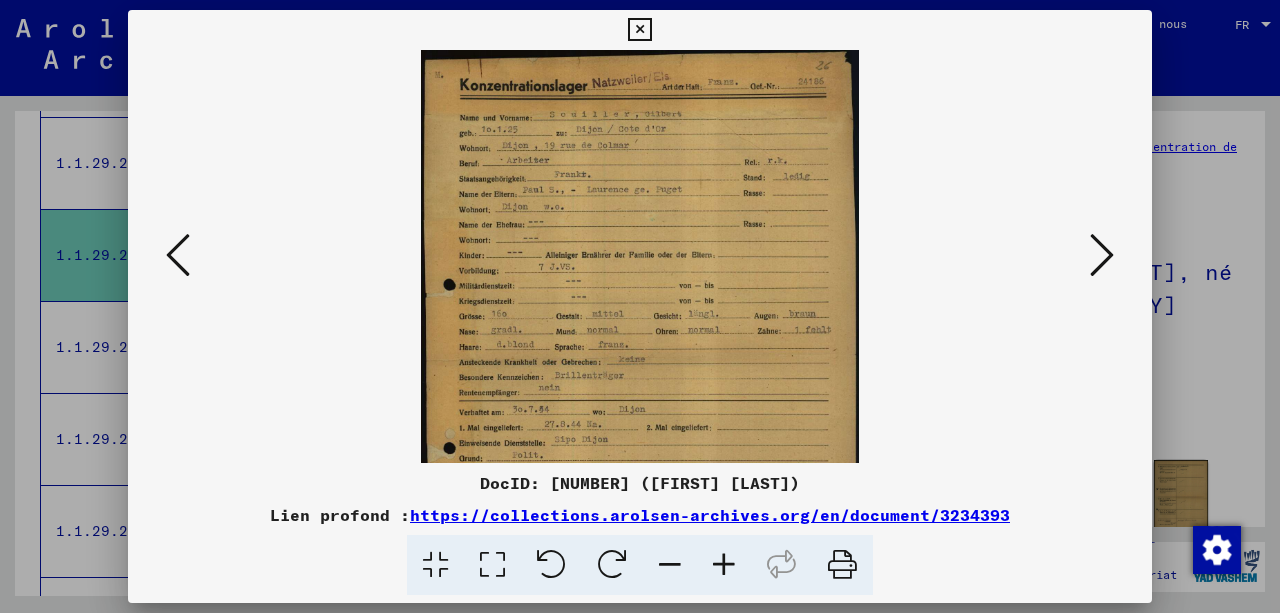 click at bounding box center (724, 565) 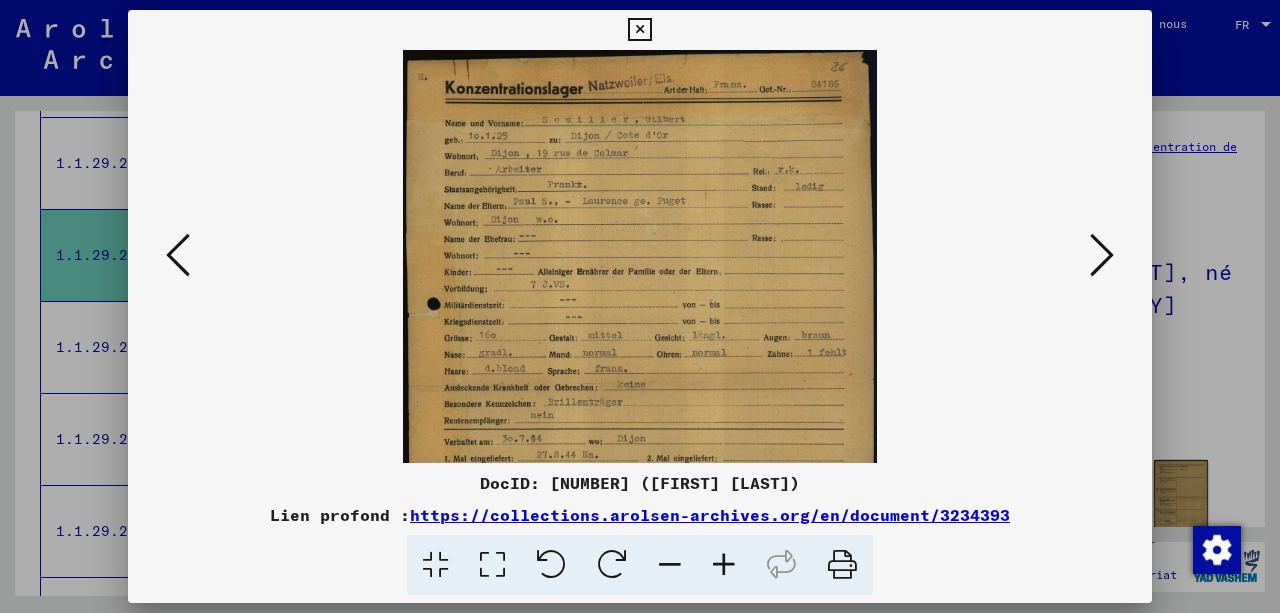 click at bounding box center [724, 565] 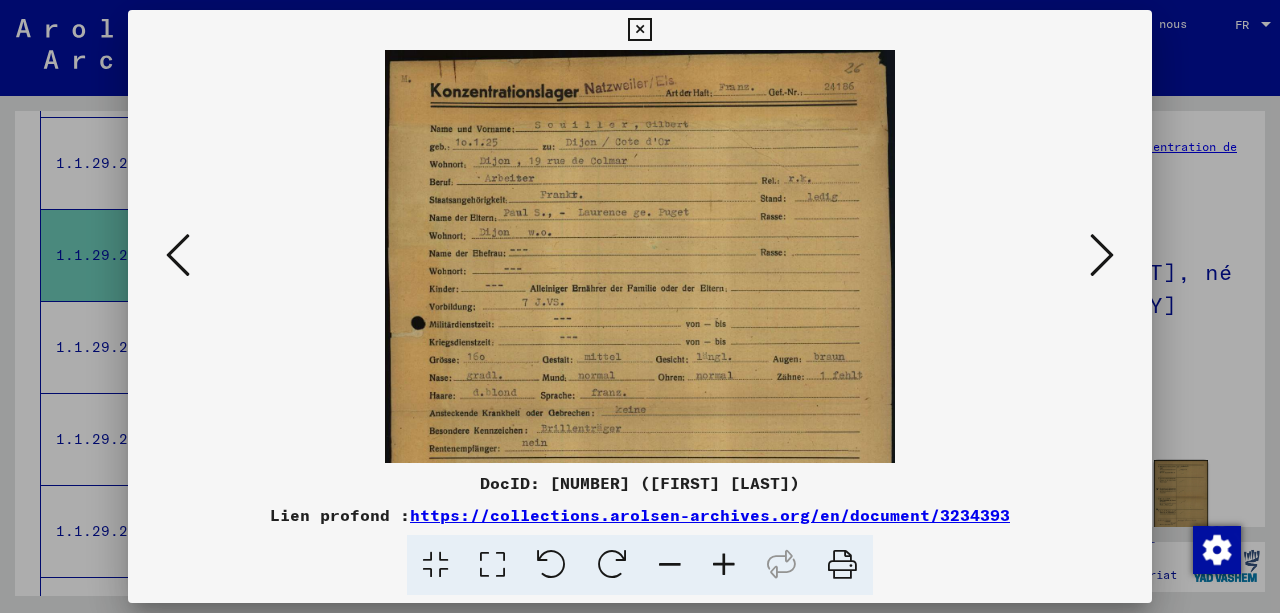 click at bounding box center (724, 565) 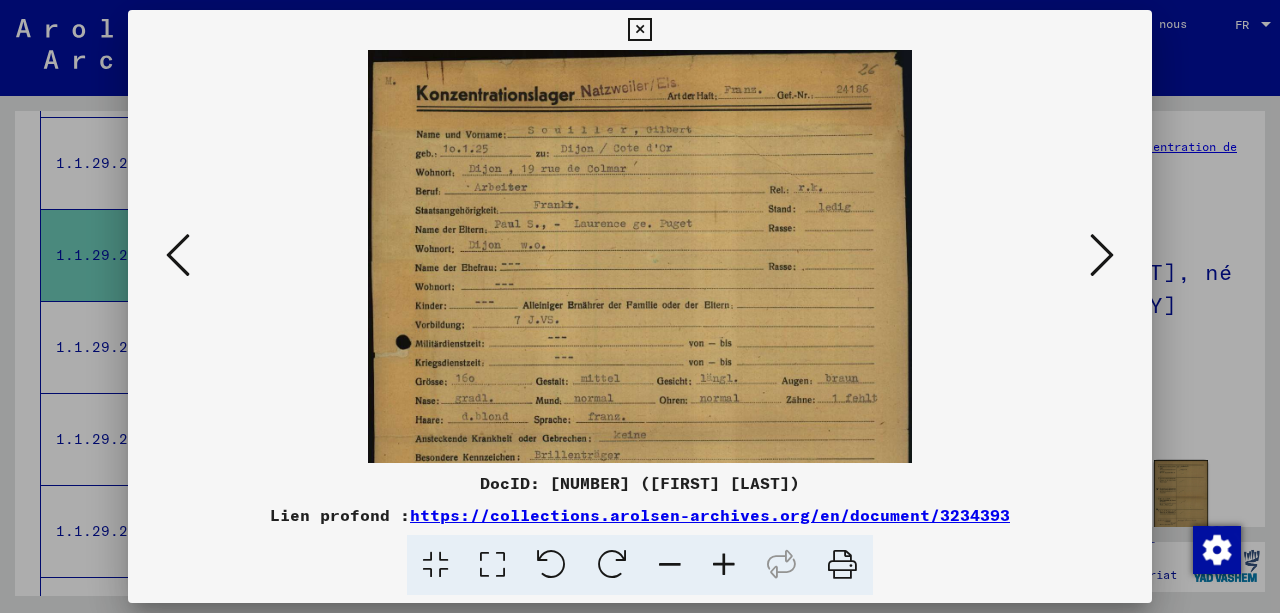 click at bounding box center [724, 565] 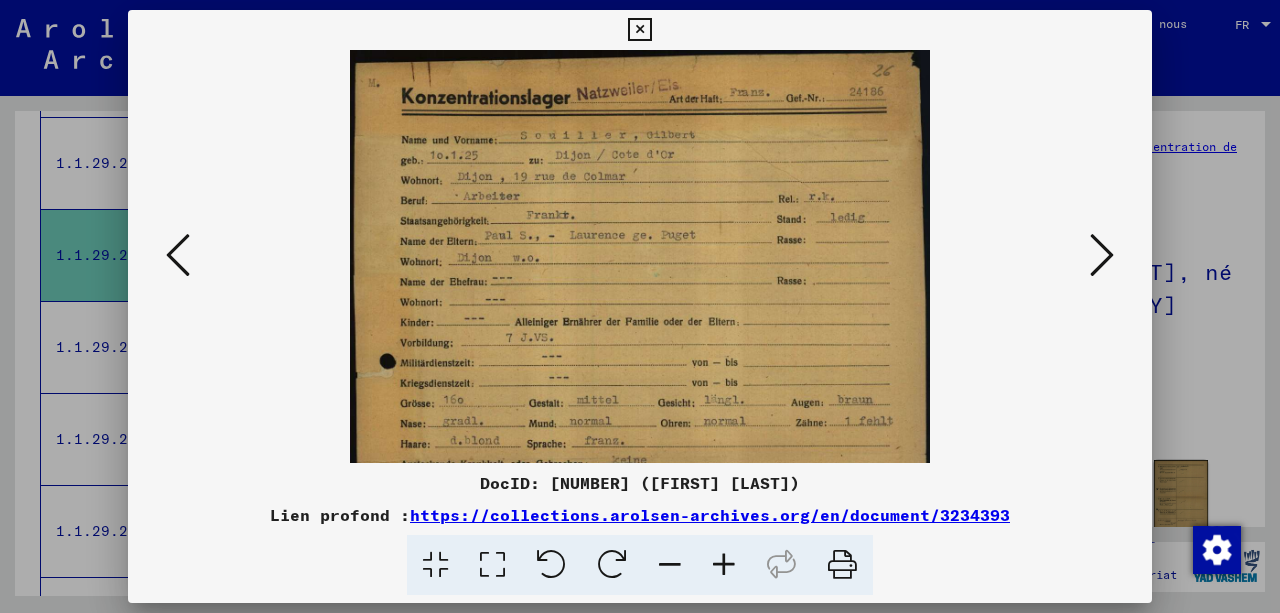 click at bounding box center [724, 565] 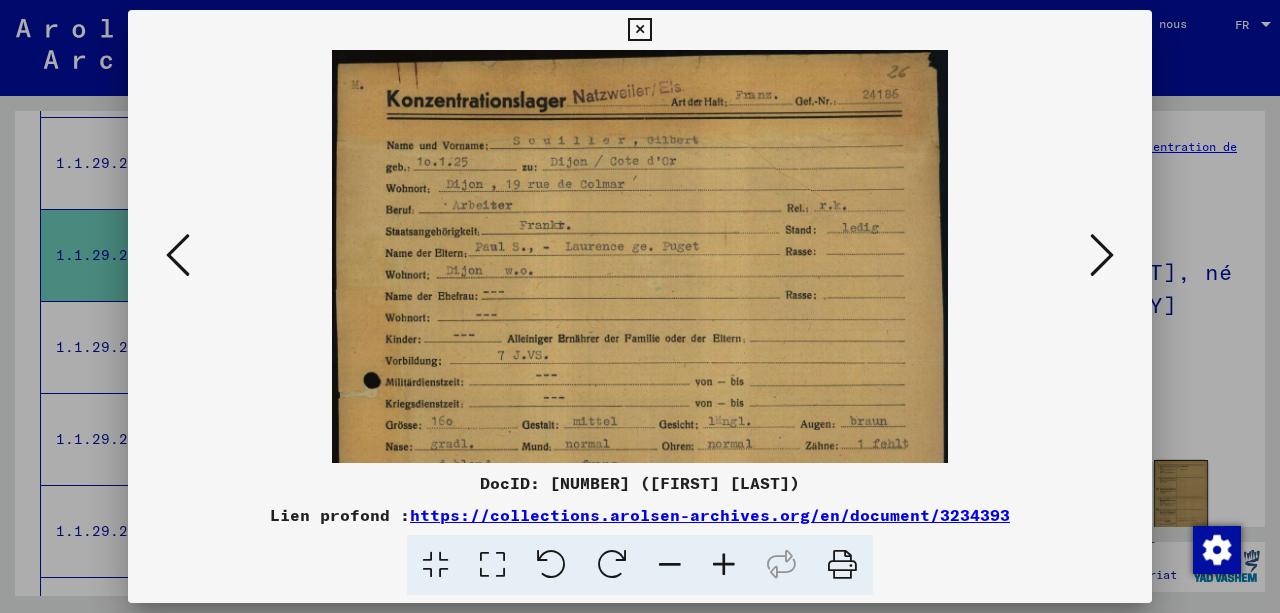 click at bounding box center [639, 30] 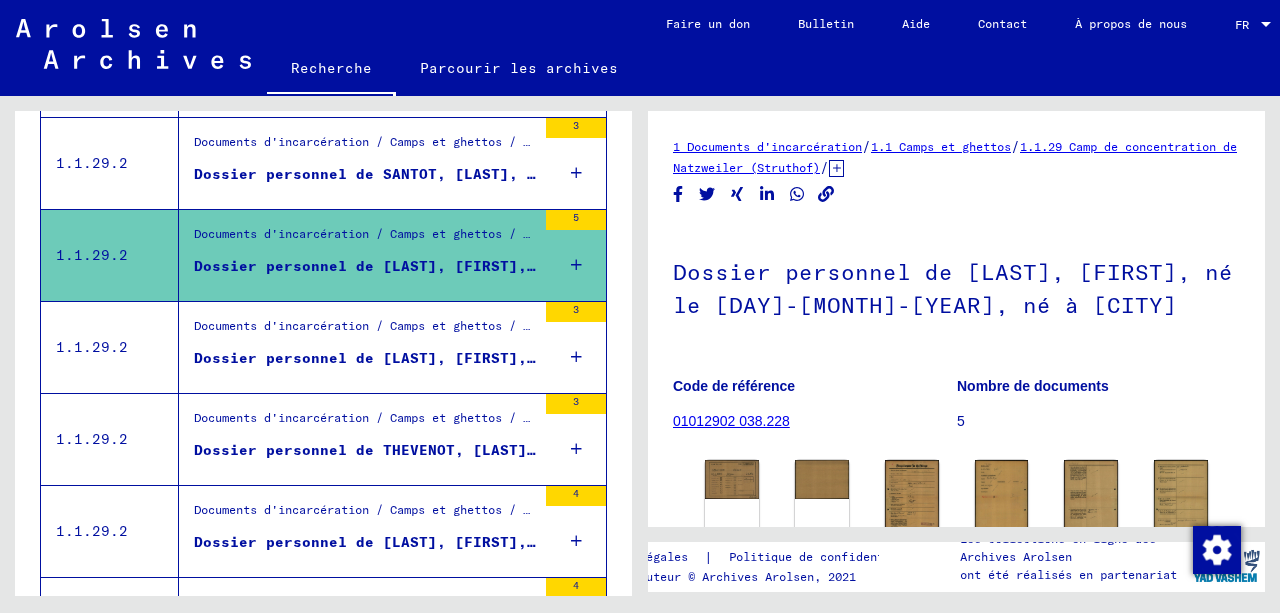 click on "Dossier personnel de [LAST], [FIRST], né le [DAY]-[MONTH]-[YEAR], né à [CITY]" at bounding box center [540, 358] 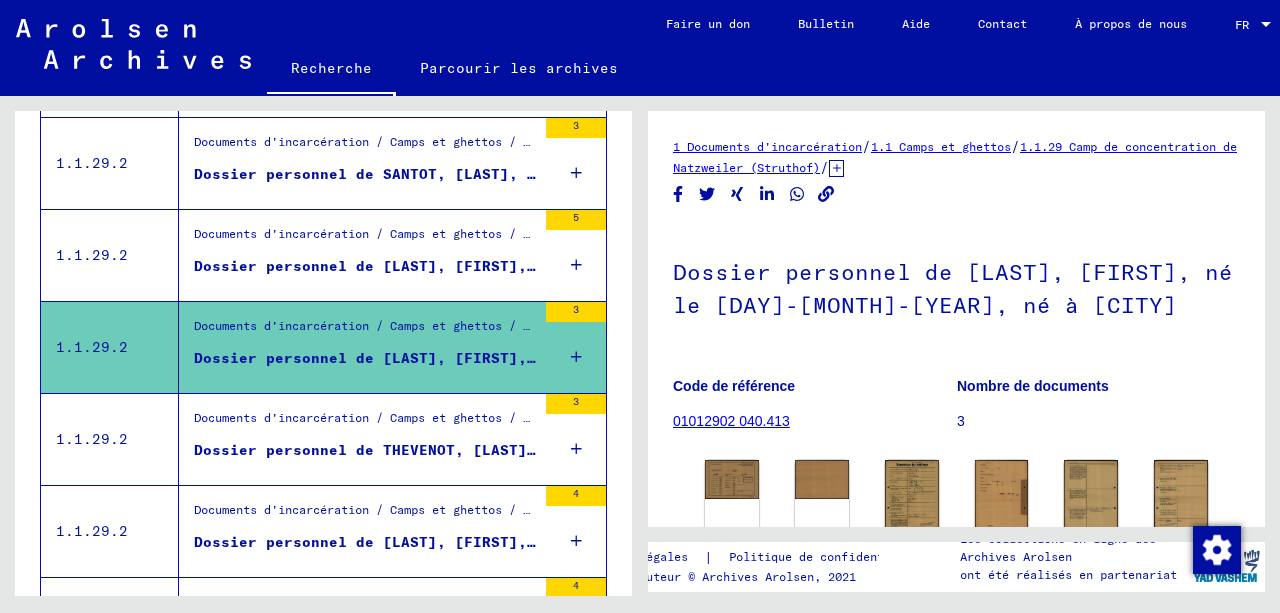 scroll, scrollTop: 0, scrollLeft: 0, axis: both 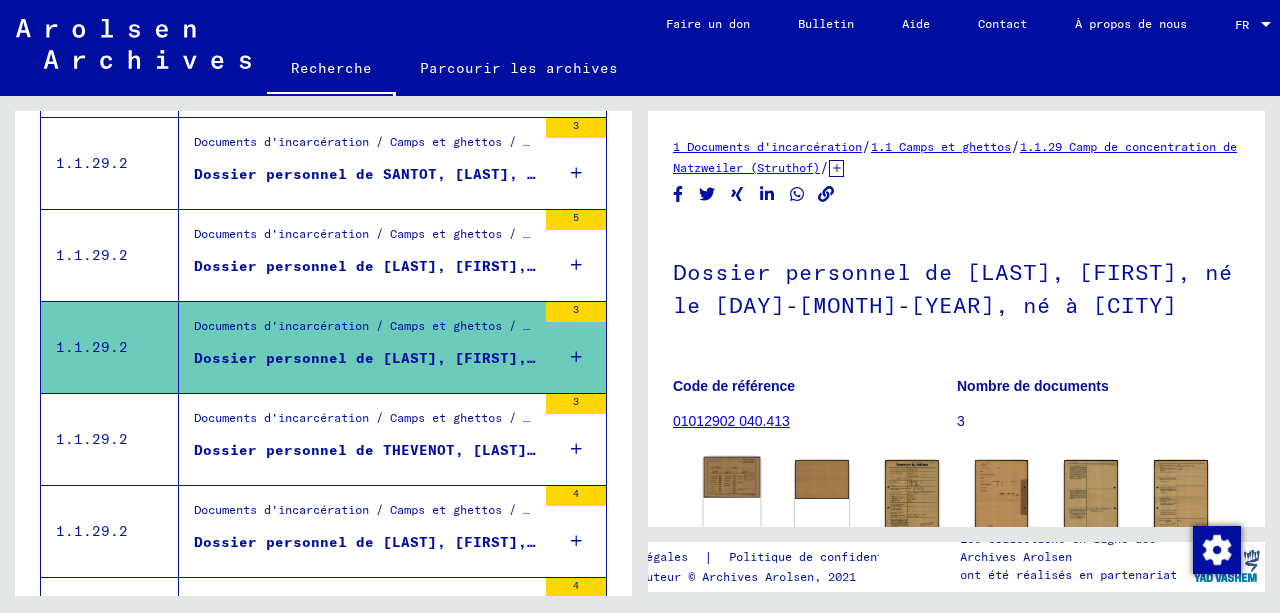 click 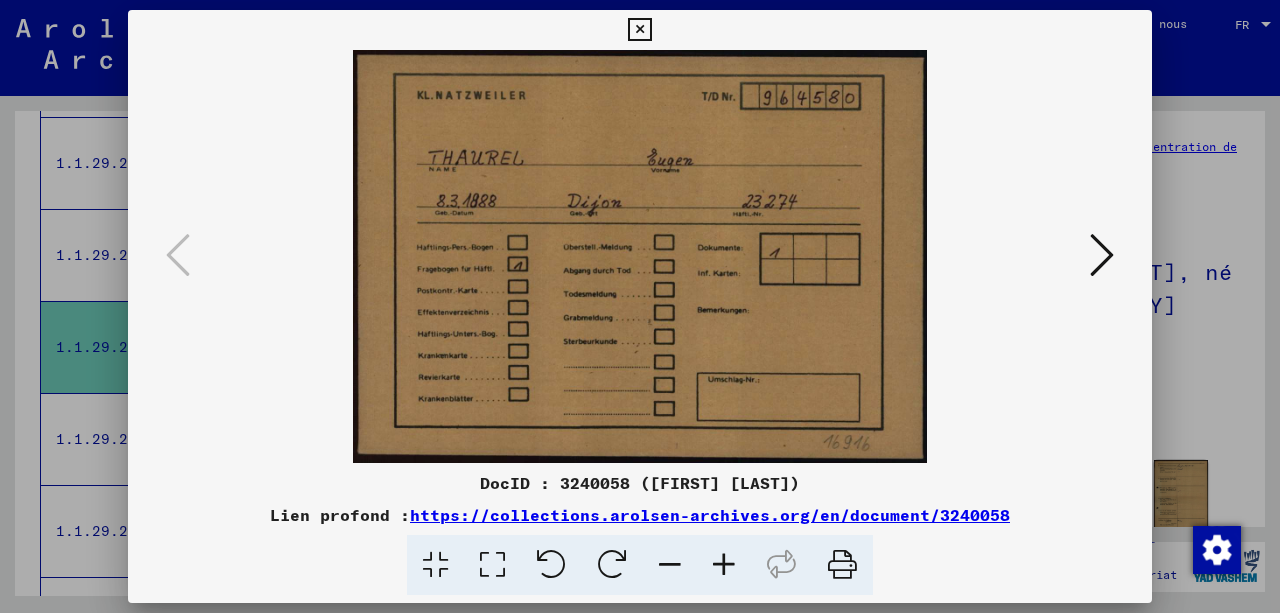 click at bounding box center [1102, 255] 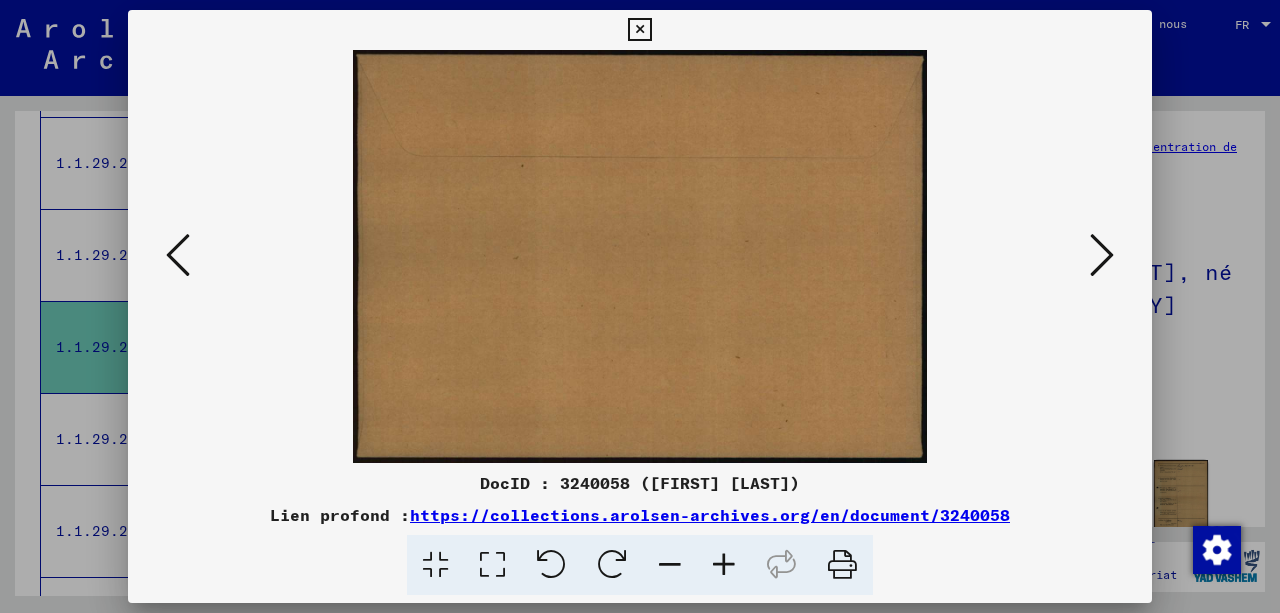click at bounding box center (1102, 255) 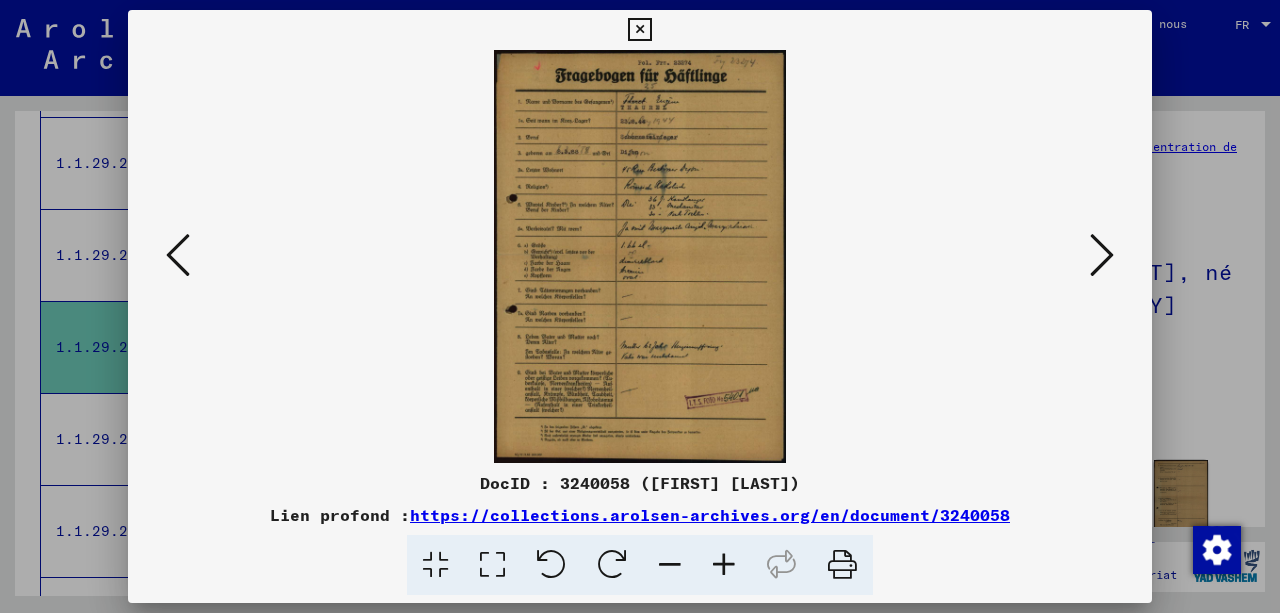 click at bounding box center (724, 565) 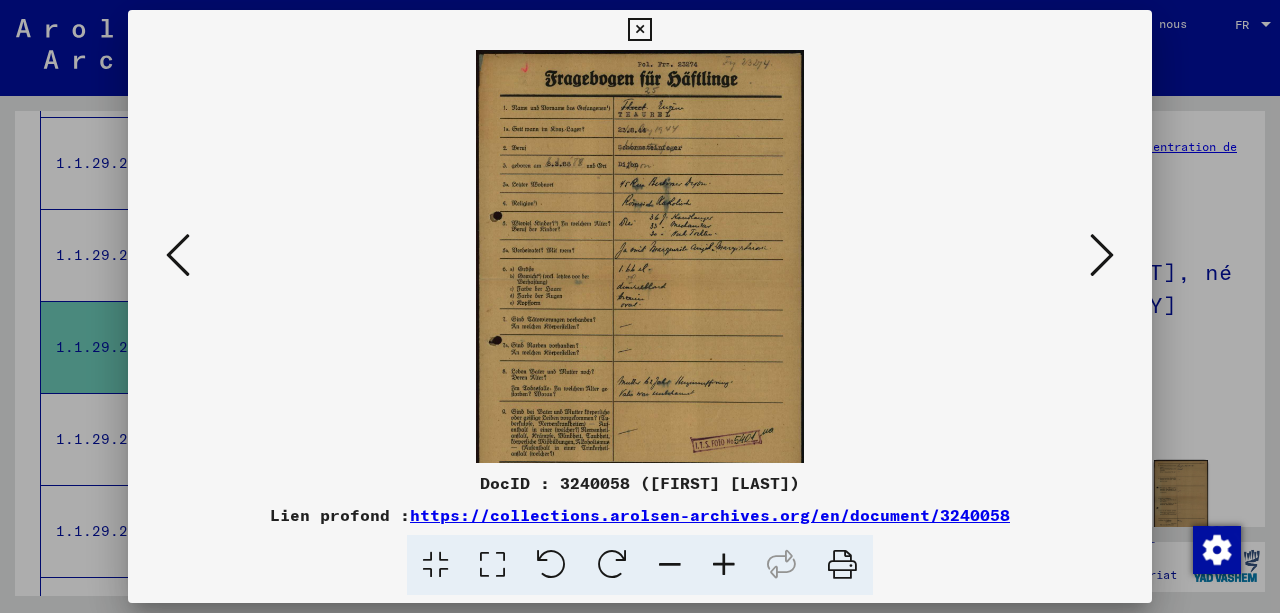 click at bounding box center (724, 565) 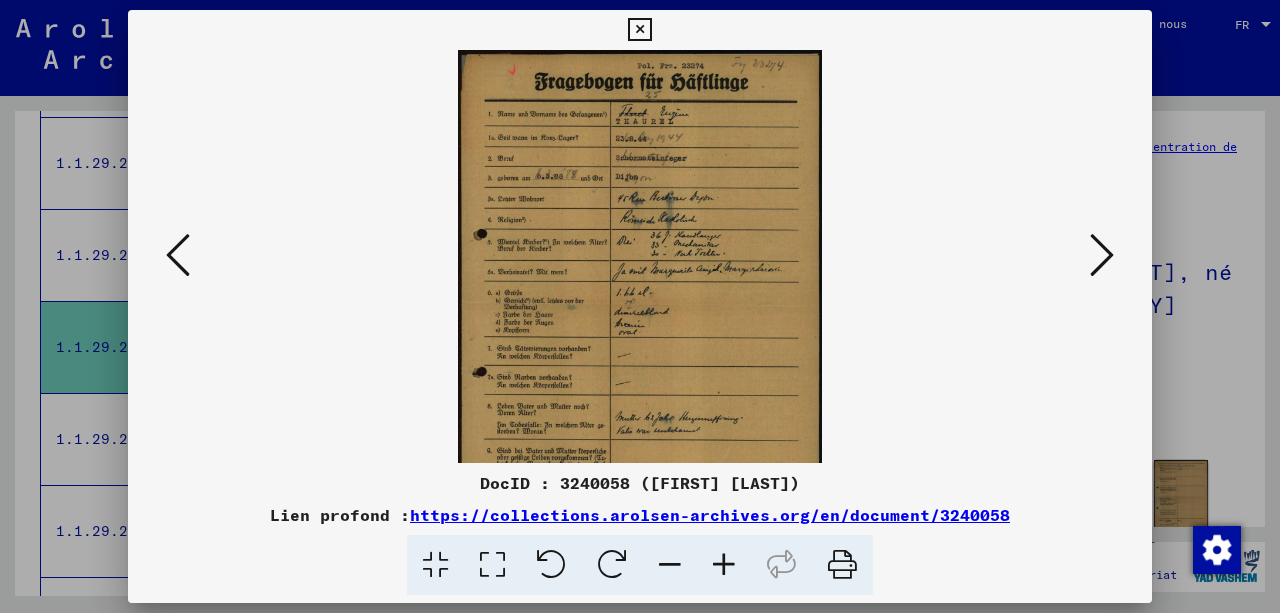 click at bounding box center (724, 565) 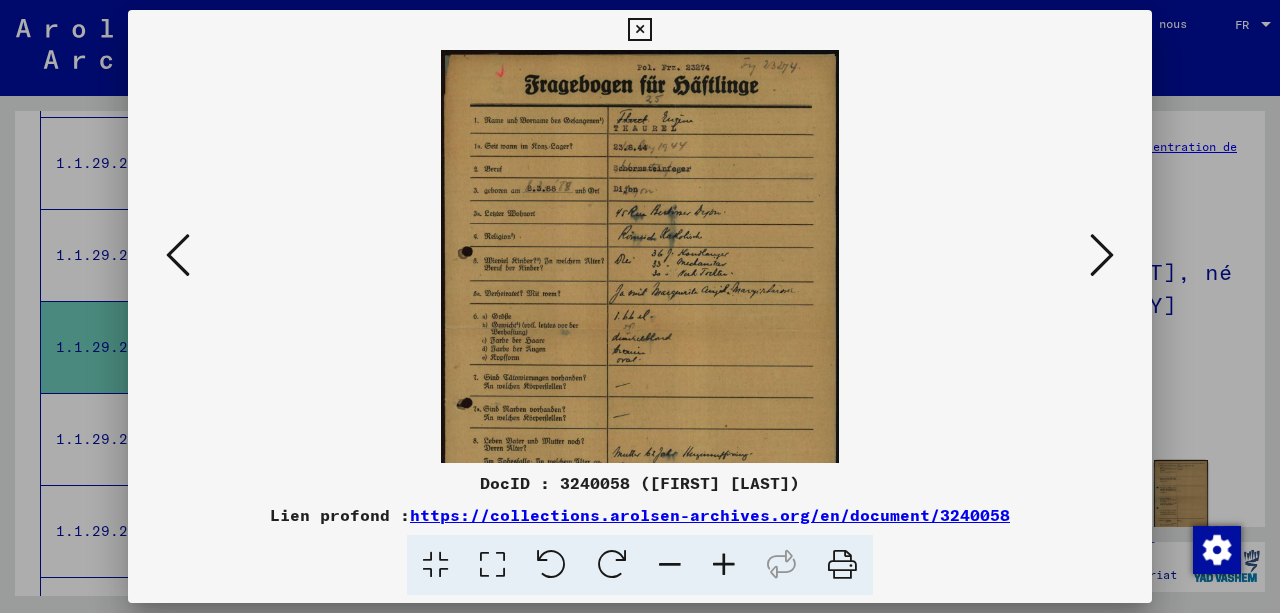 click at bounding box center (724, 565) 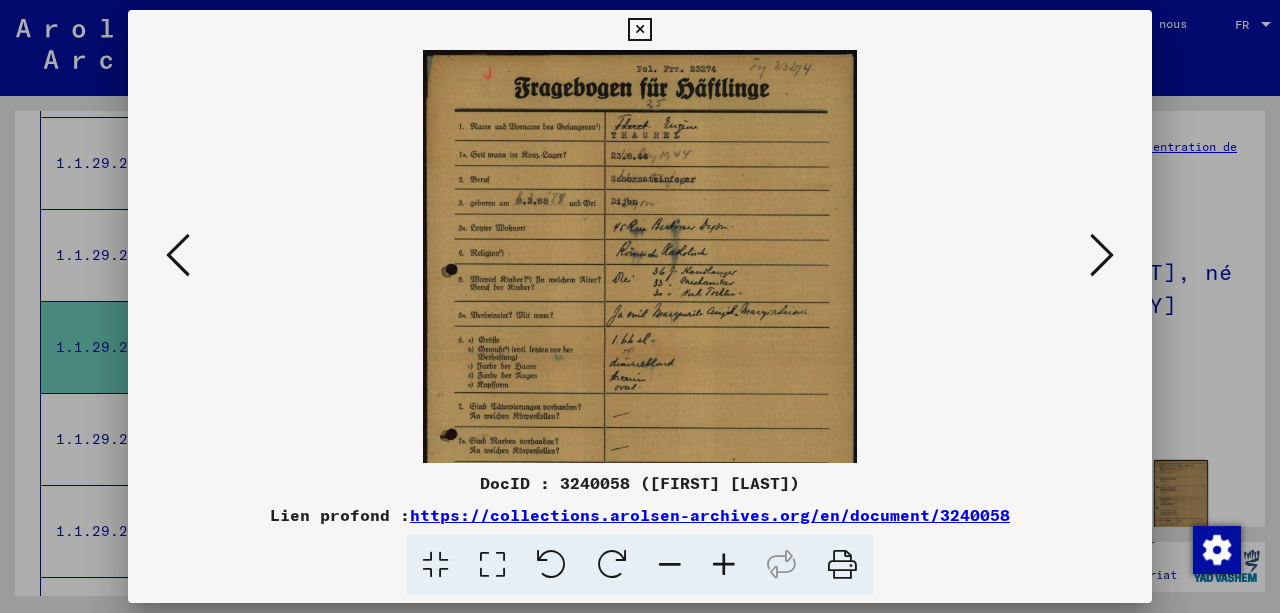 click at bounding box center [724, 565] 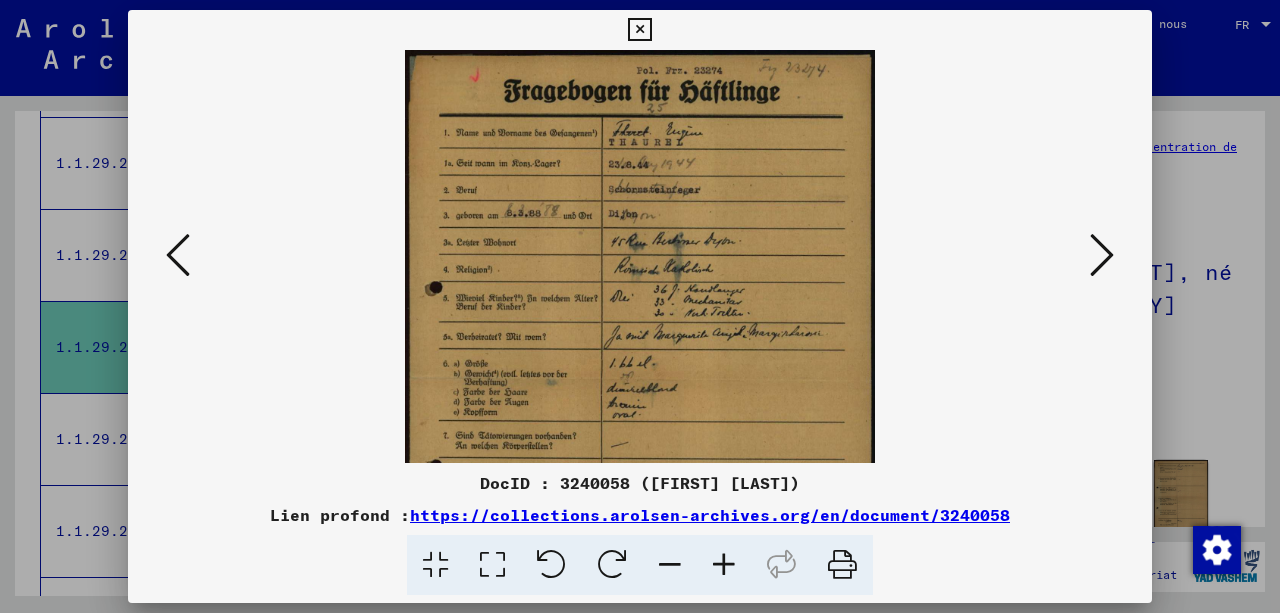 click at bounding box center (724, 565) 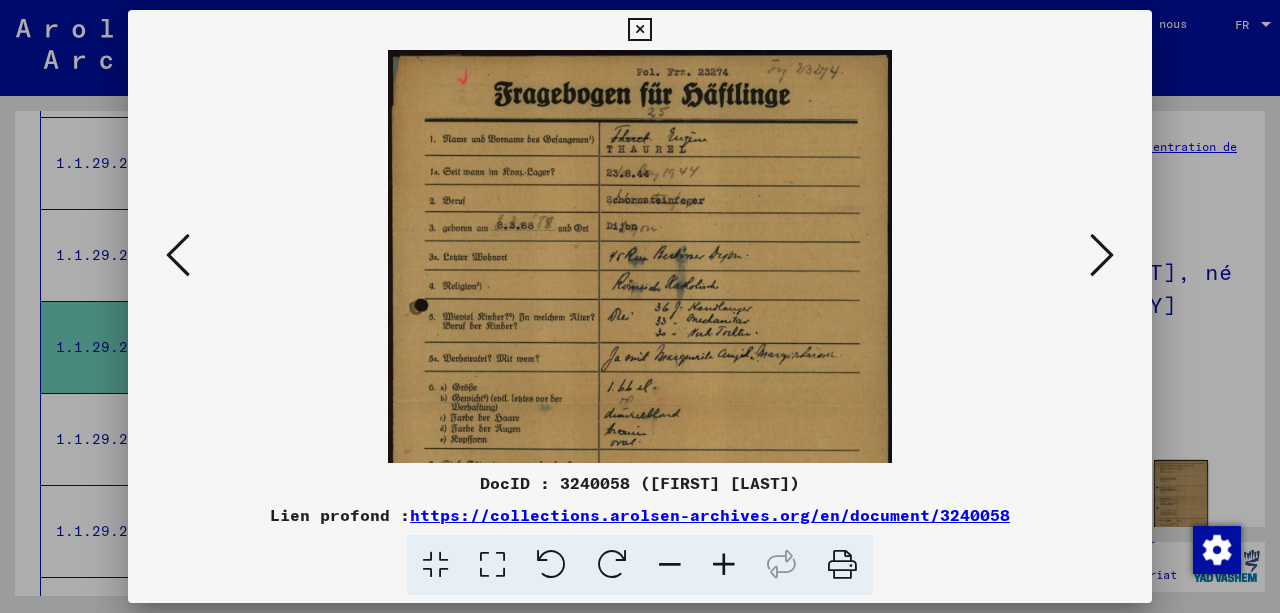click at bounding box center (724, 565) 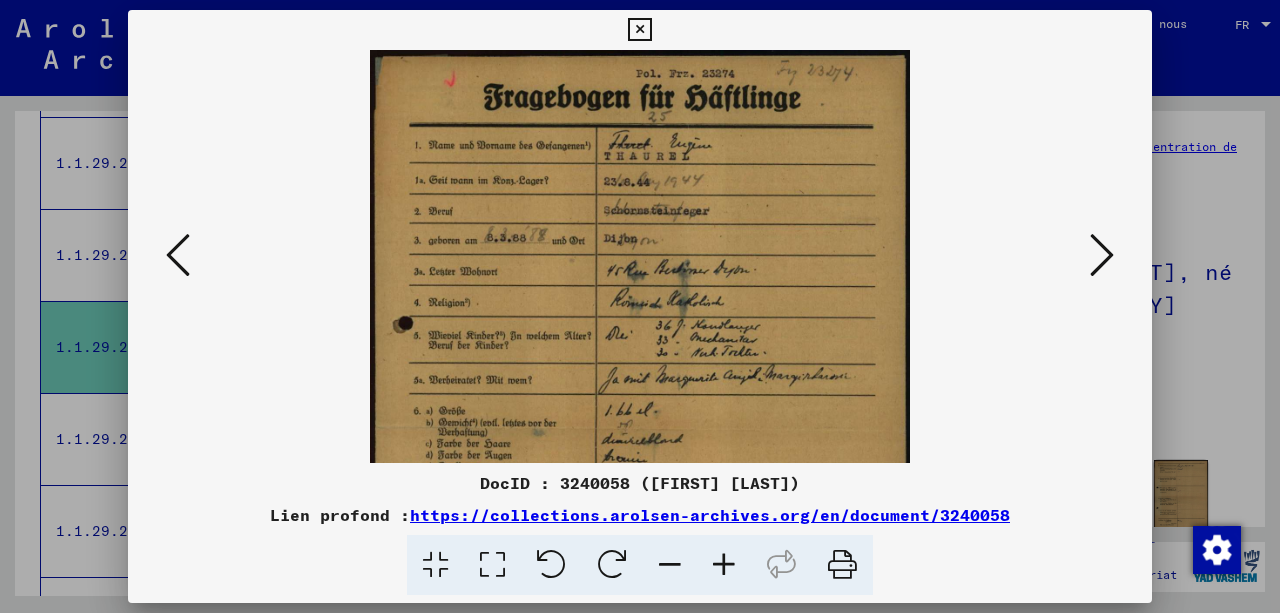 click at bounding box center (724, 565) 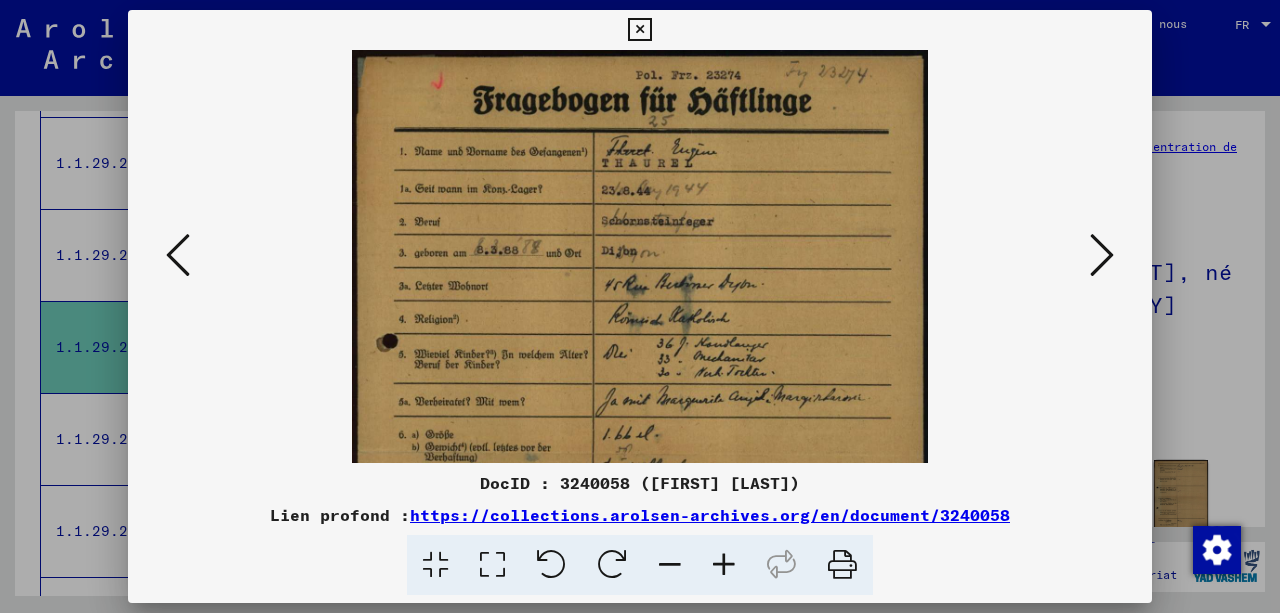click at bounding box center (724, 565) 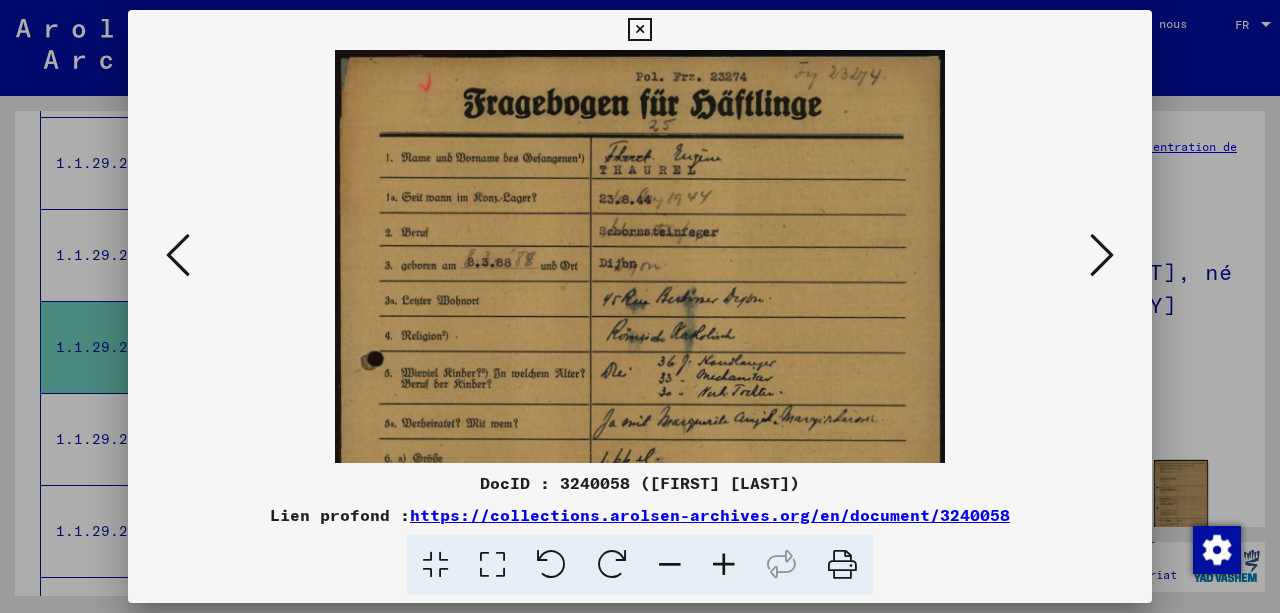 click at bounding box center (724, 565) 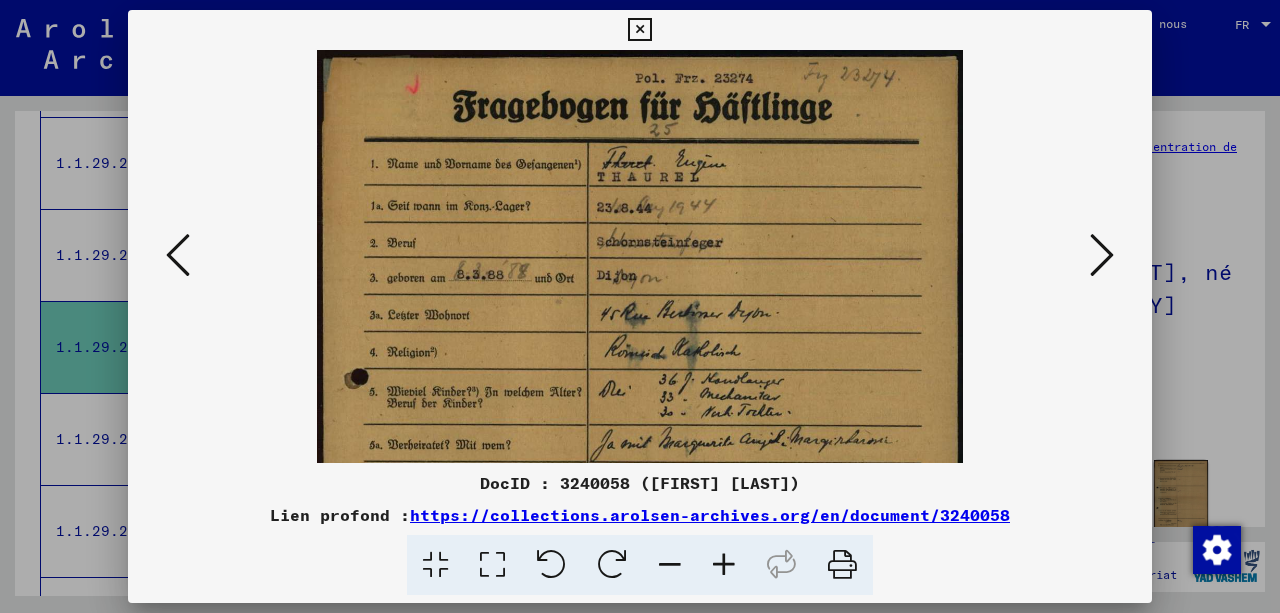 click at bounding box center (1102, 255) 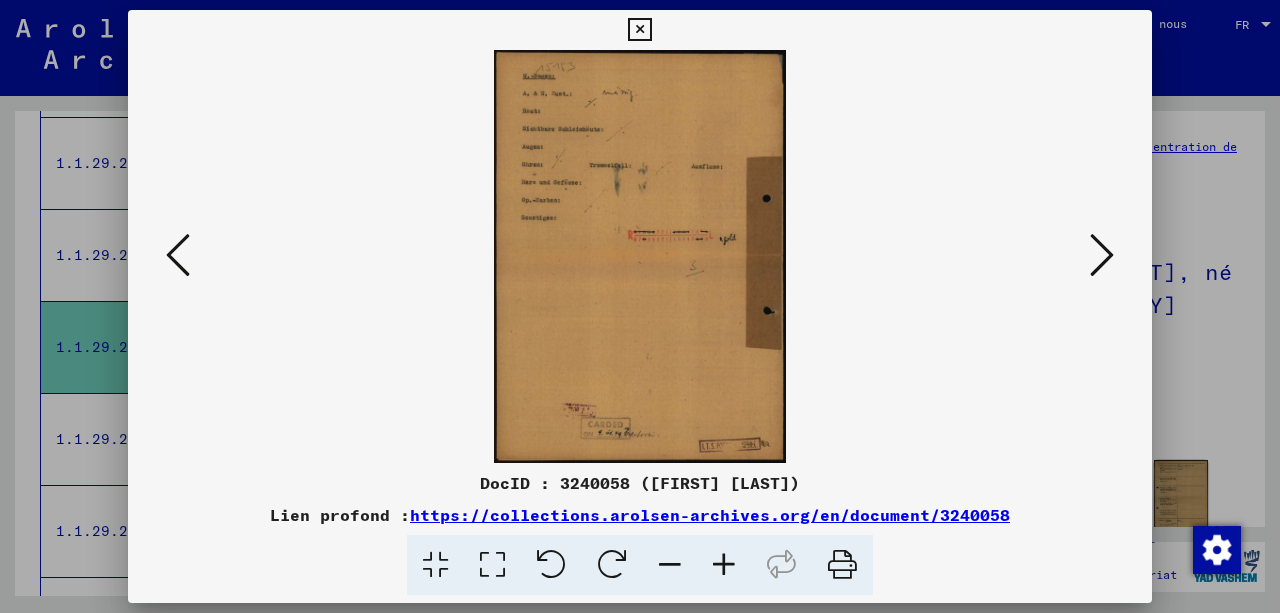click at bounding box center [1102, 255] 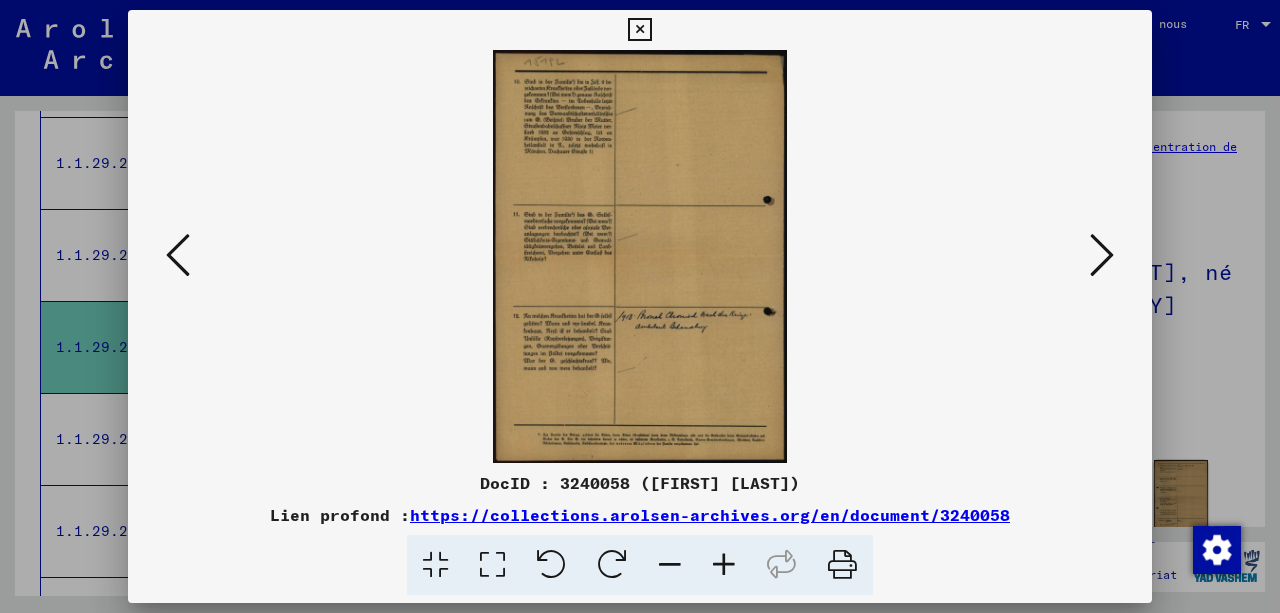 click at bounding box center [1102, 255] 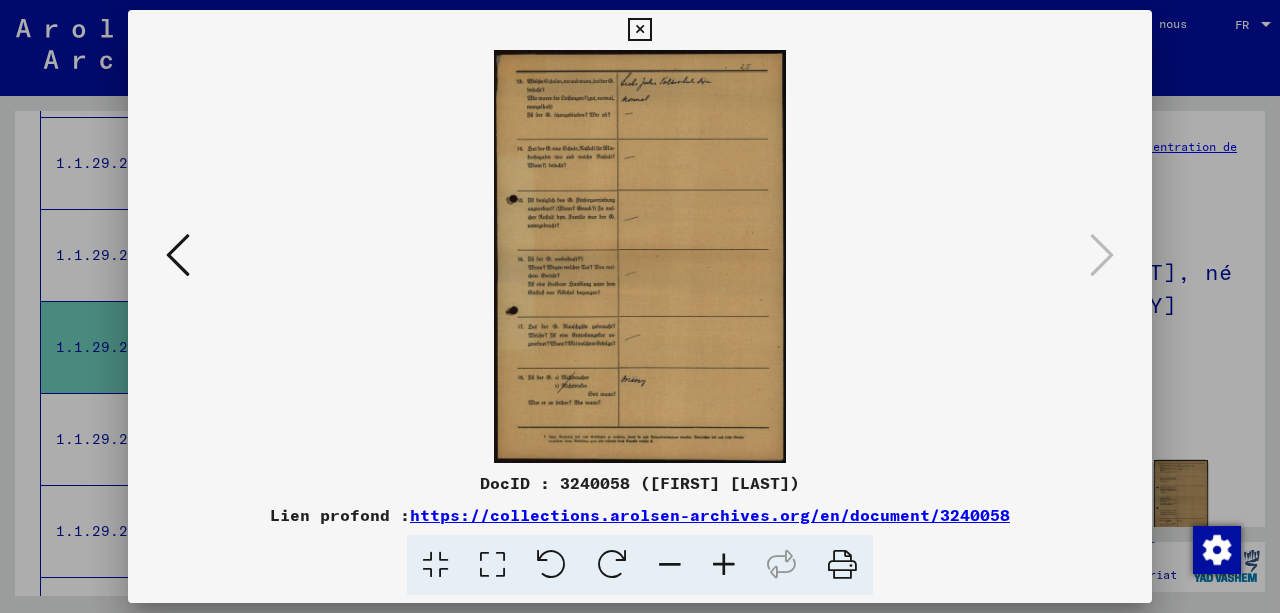 click at bounding box center (639, 30) 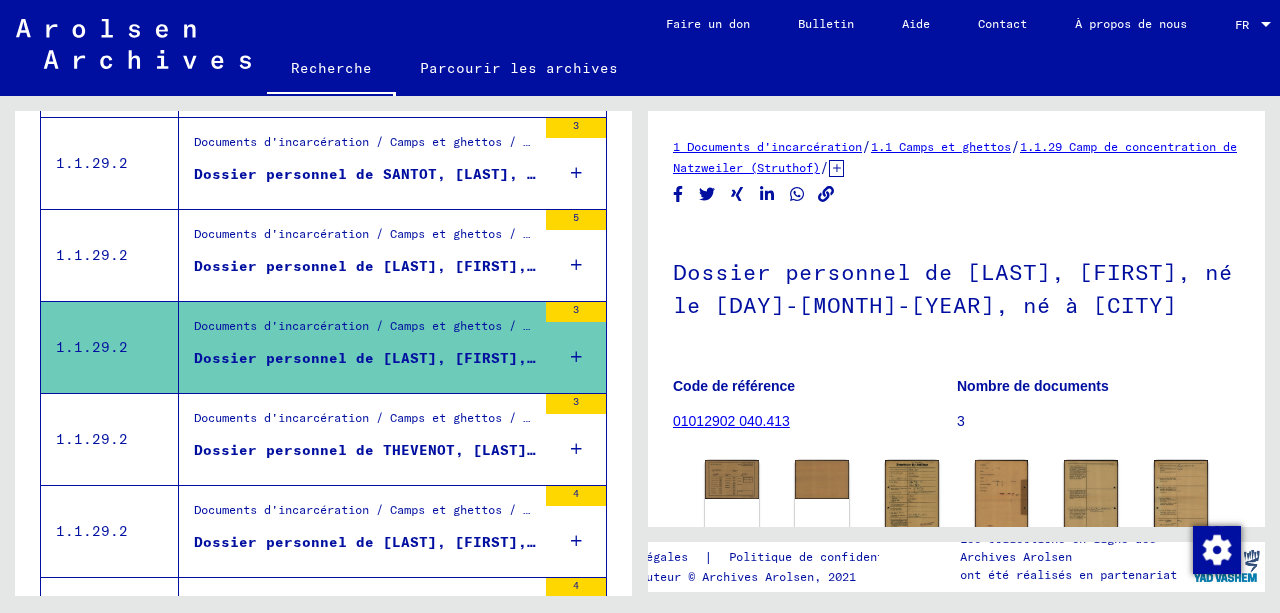 click on "Dossier personnel de THEVENOT, [LAST], né le [DATE], né à [CITY]" at bounding box center [482, 450] 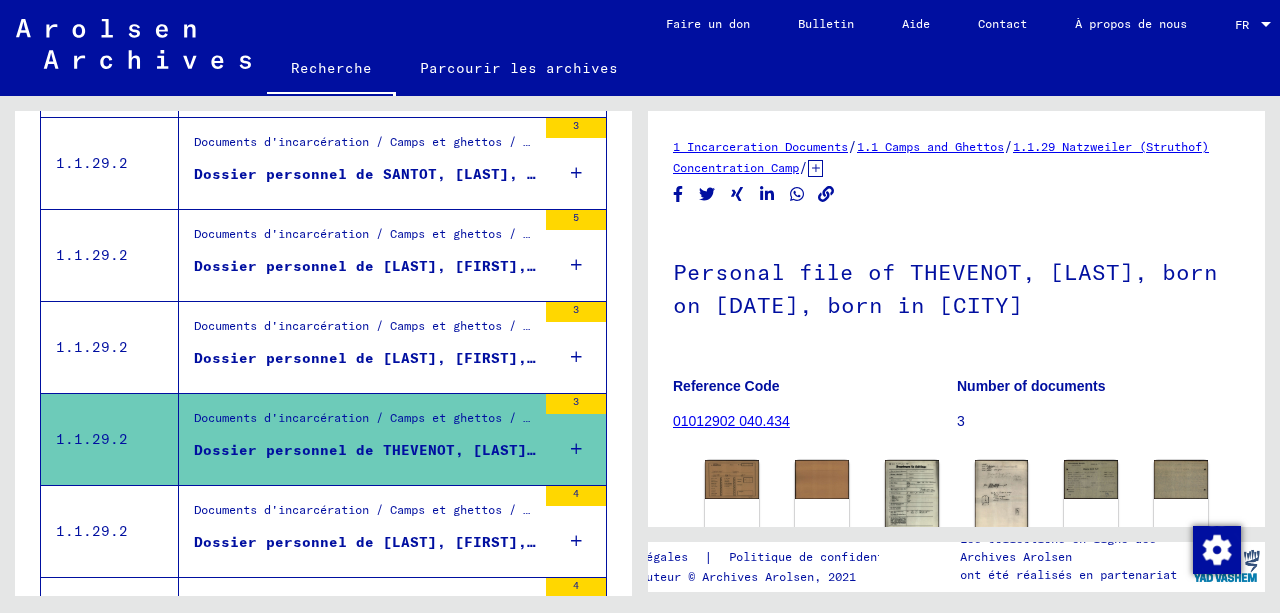 scroll, scrollTop: 0, scrollLeft: 0, axis: both 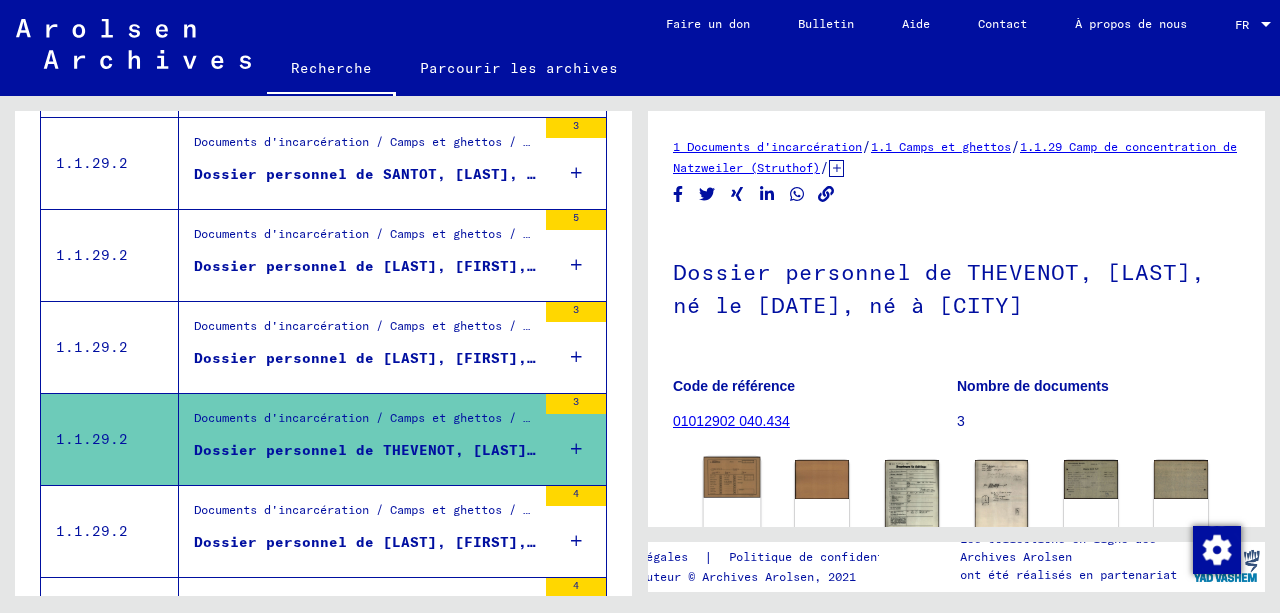 click 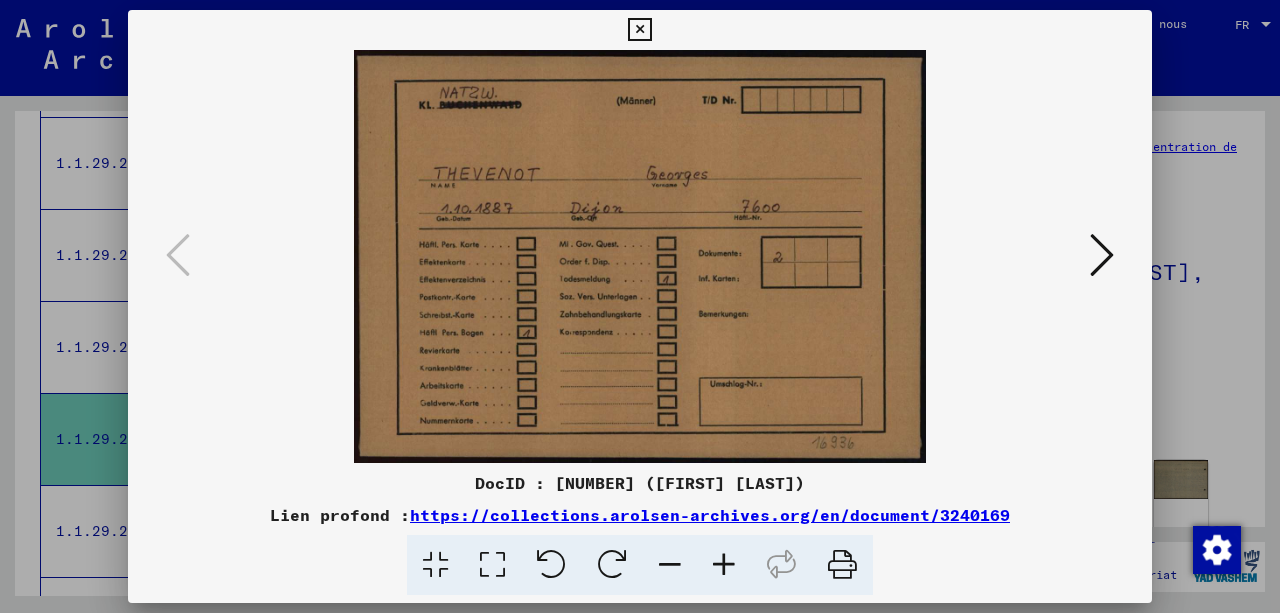 click at bounding box center [1102, 256] 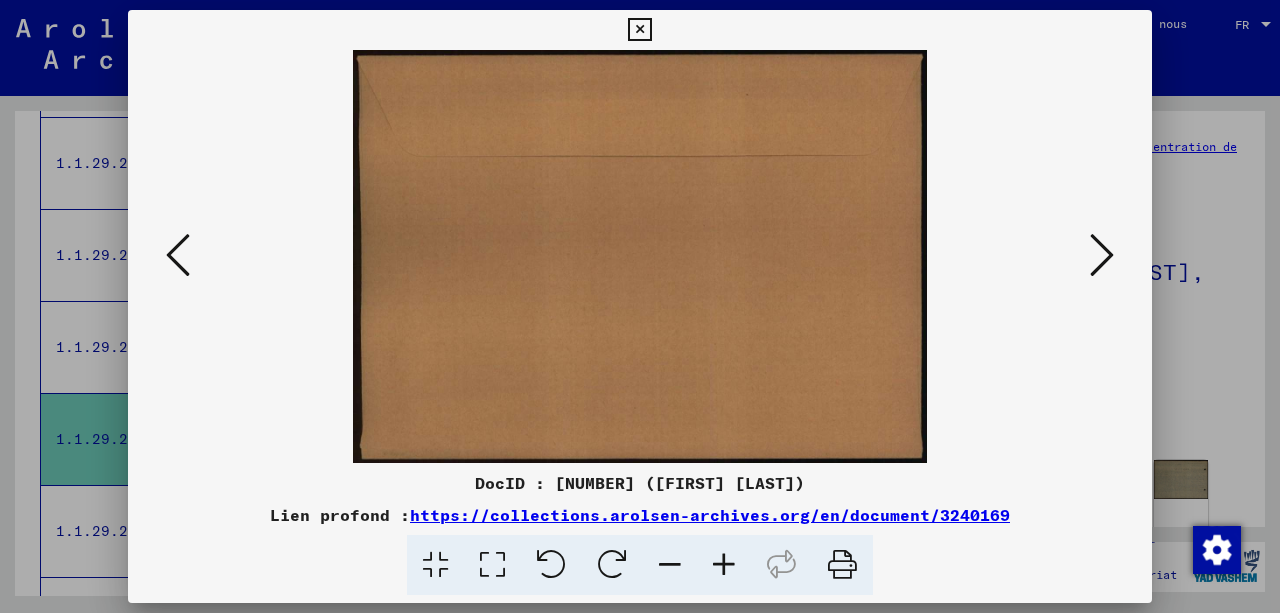 click at bounding box center [1102, 256] 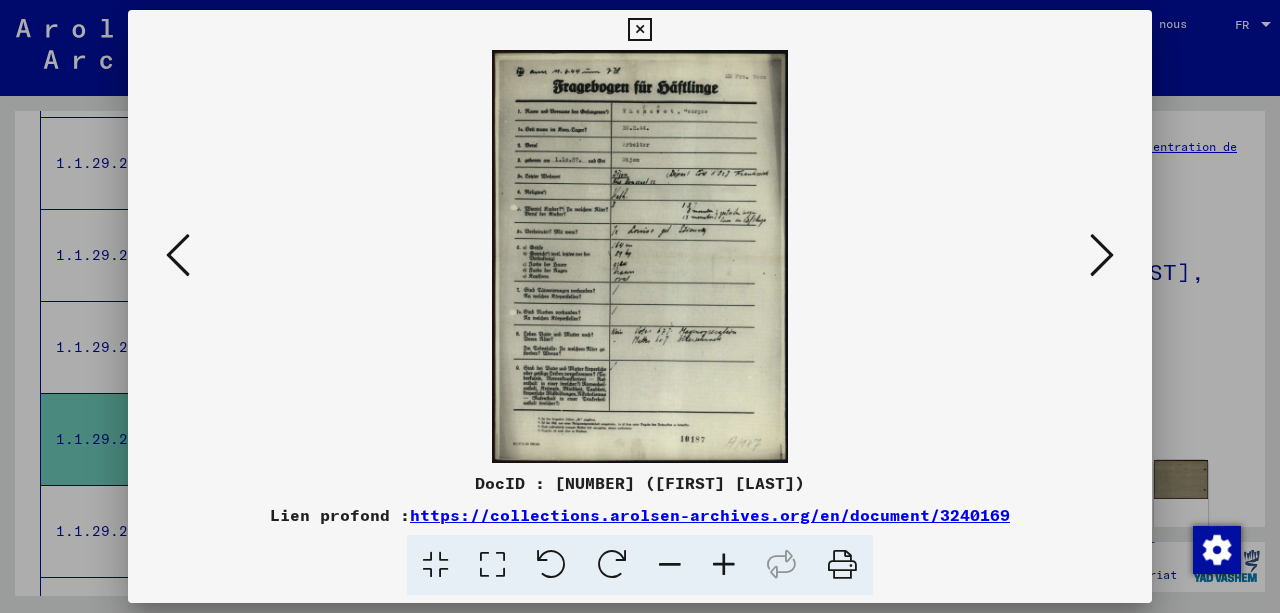 click at bounding box center (724, 565) 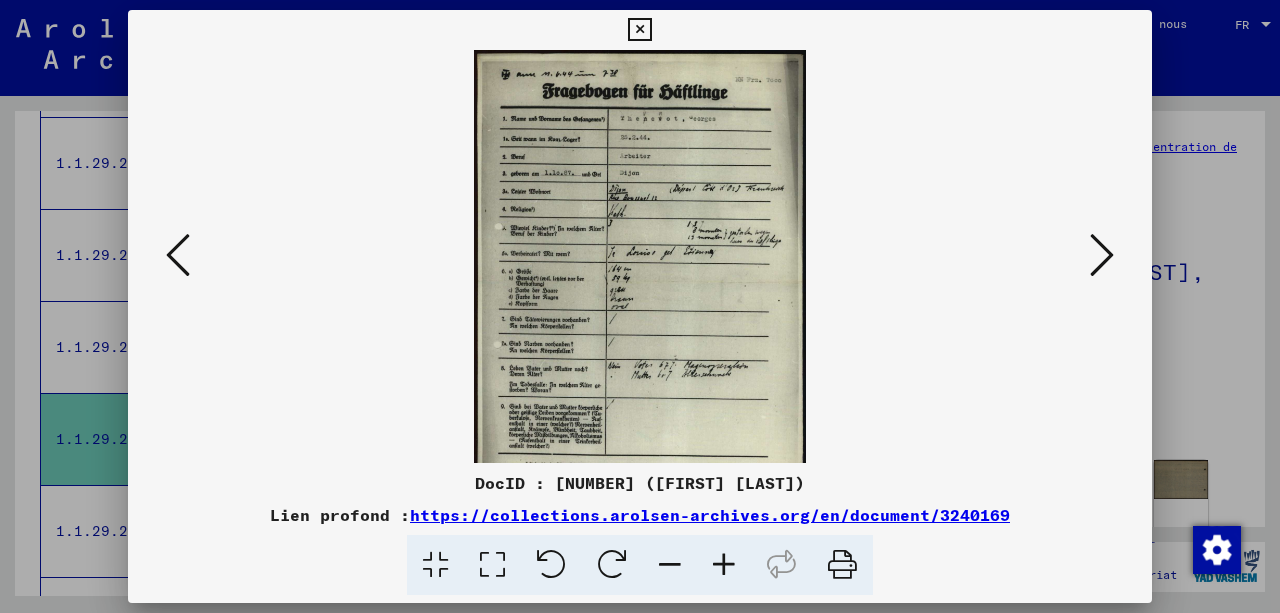 click at bounding box center [724, 565] 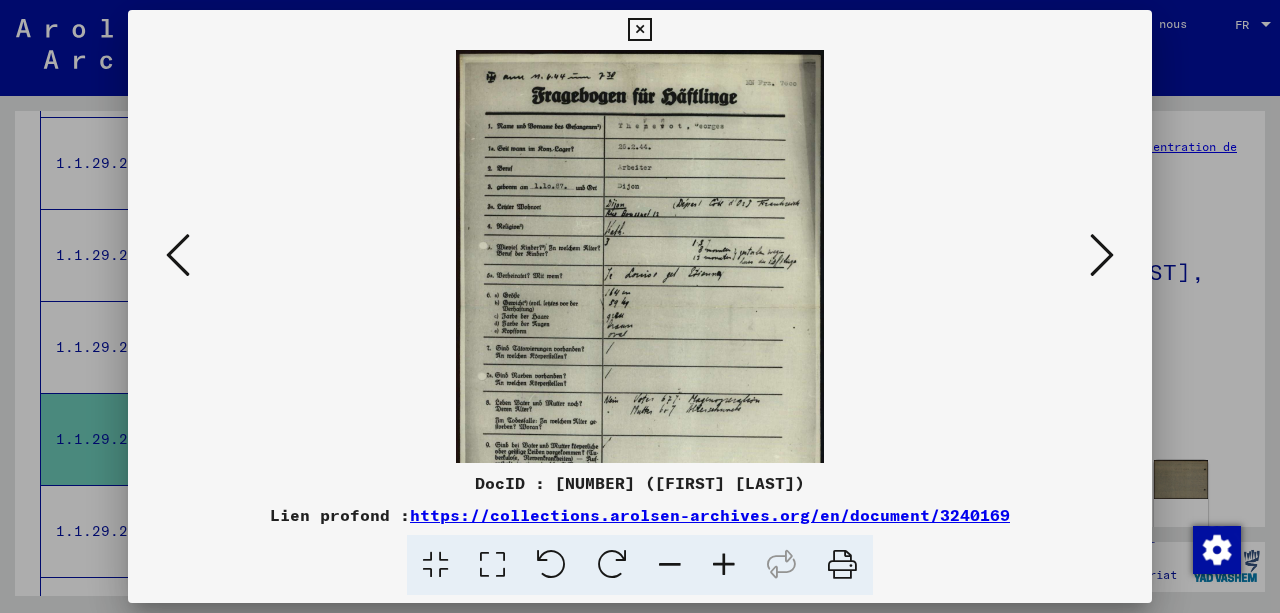 click at bounding box center (724, 565) 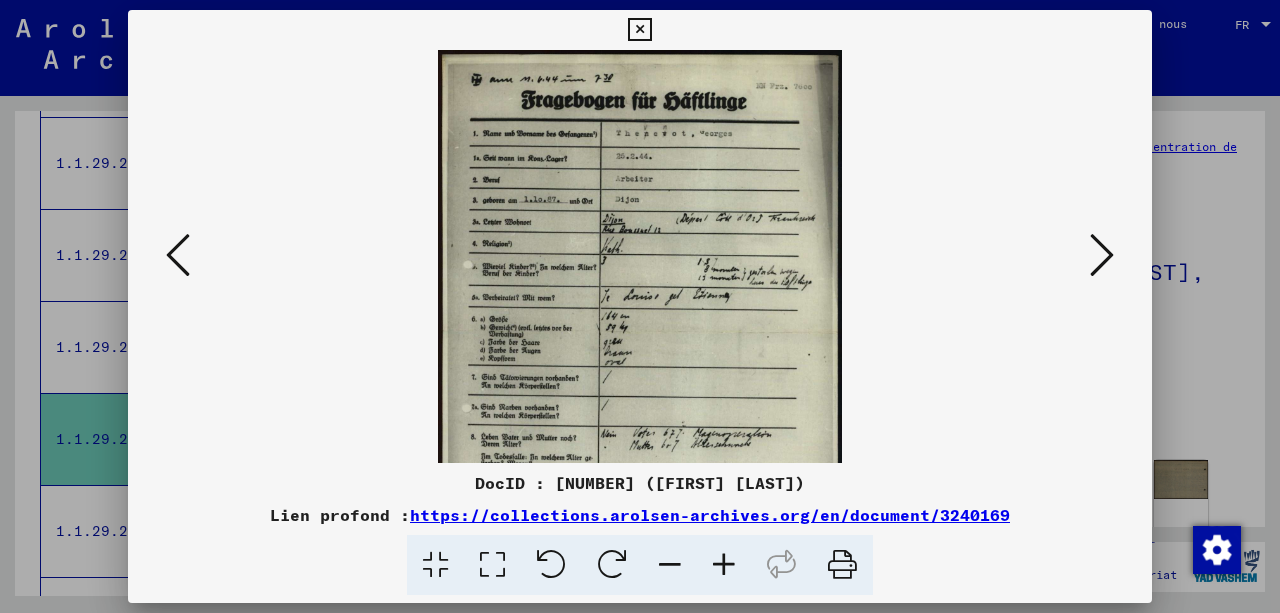 click at bounding box center (724, 565) 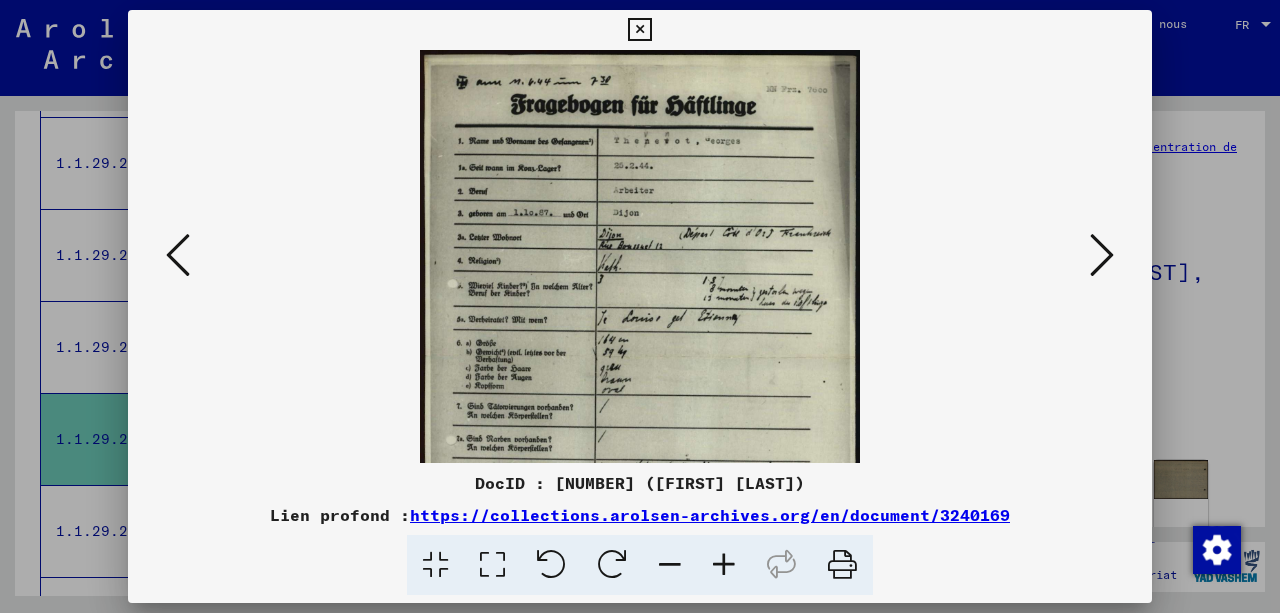 click at bounding box center (724, 565) 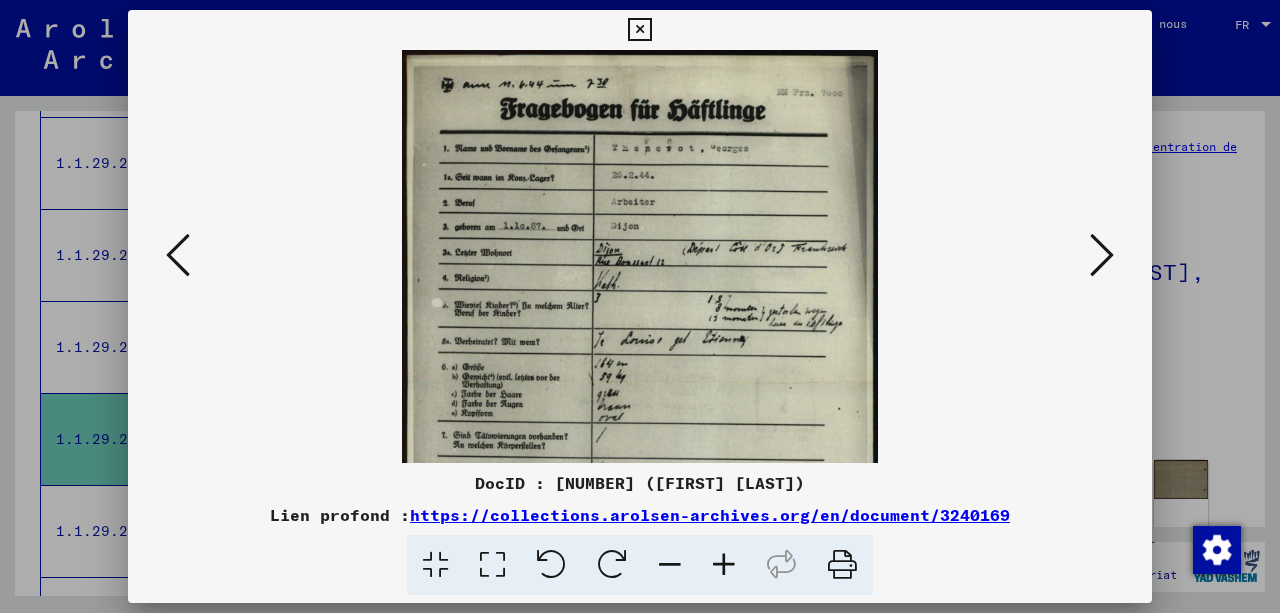 click at bounding box center [724, 565] 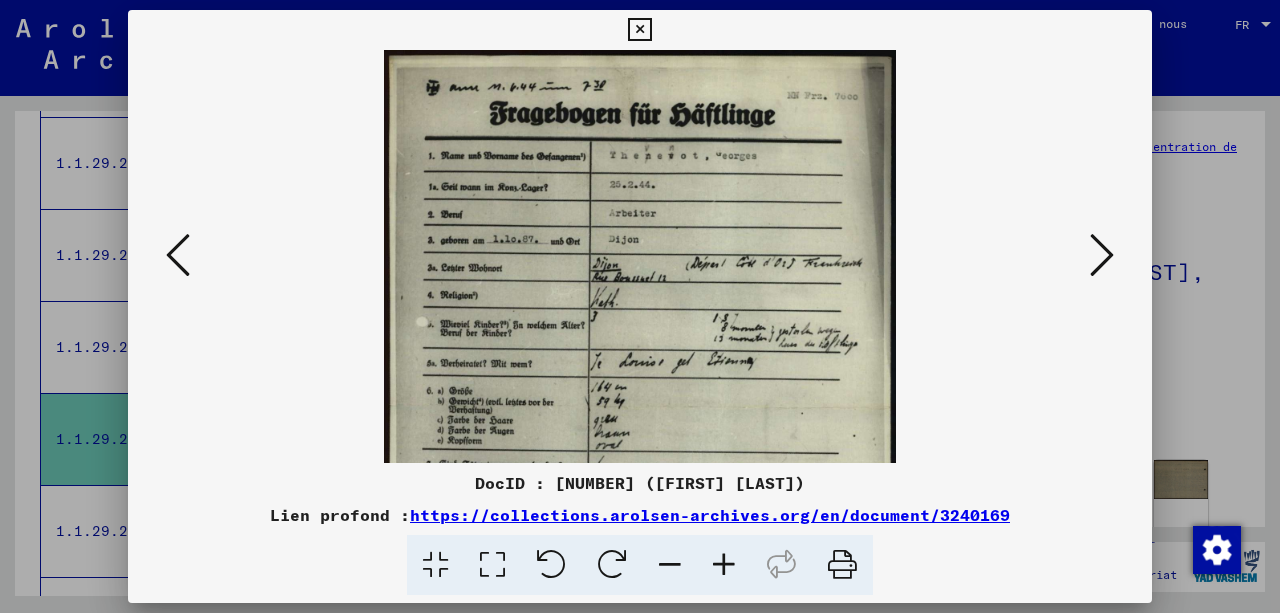click at bounding box center [724, 565] 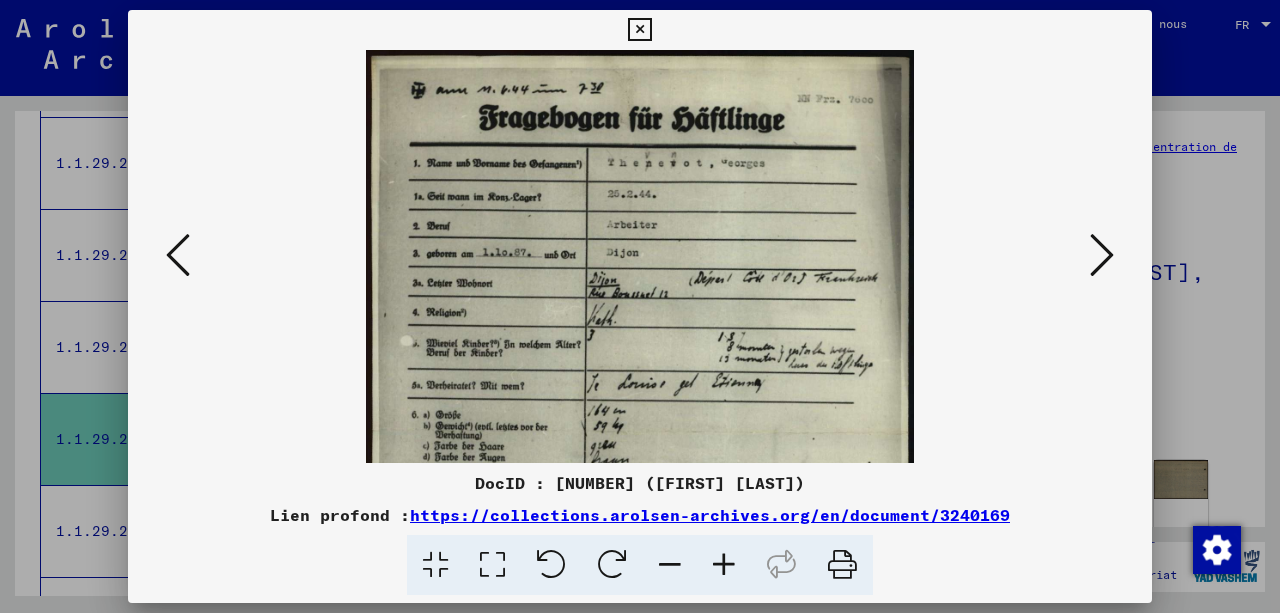 click at bounding box center [724, 565] 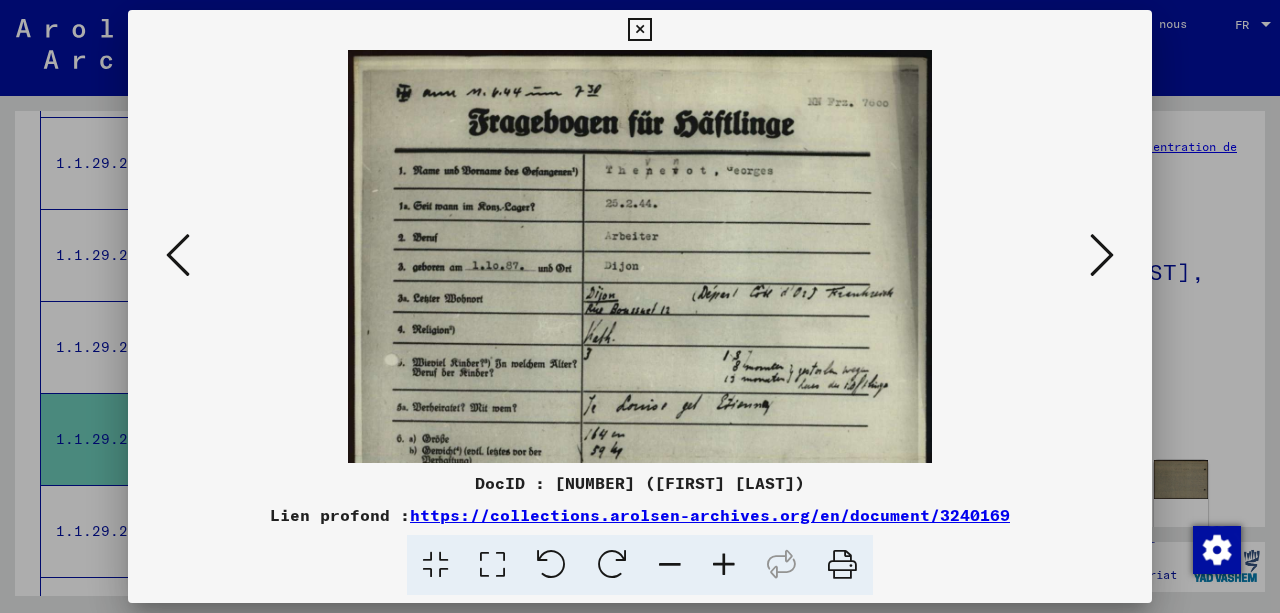 click at bounding box center [724, 565] 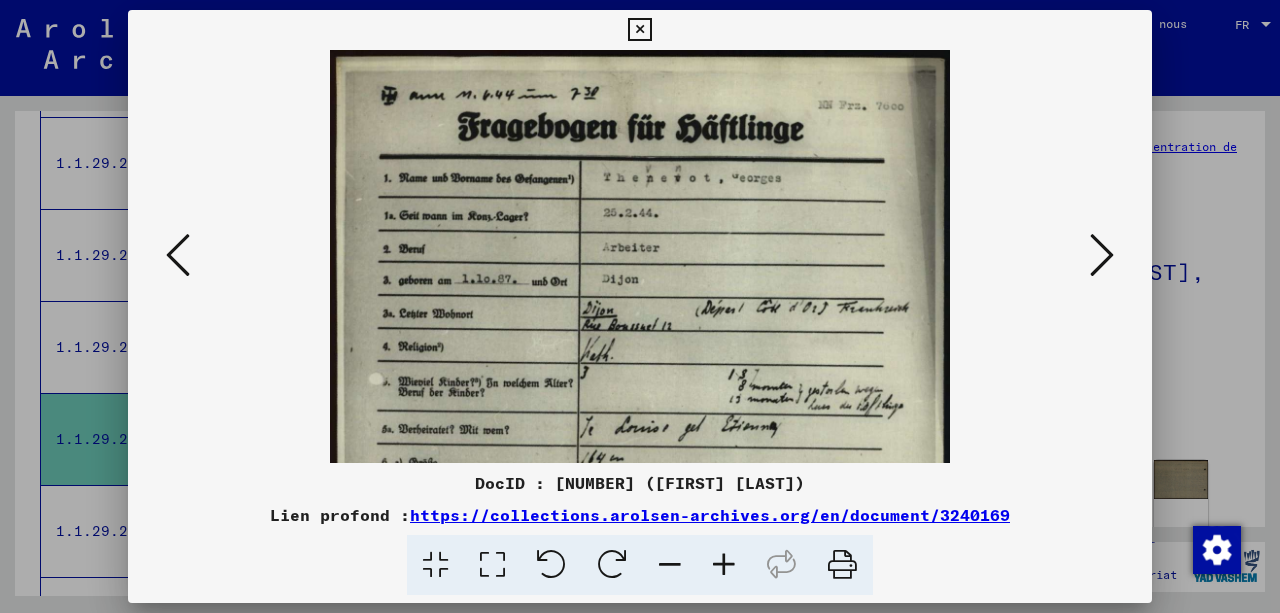 click at bounding box center [724, 565] 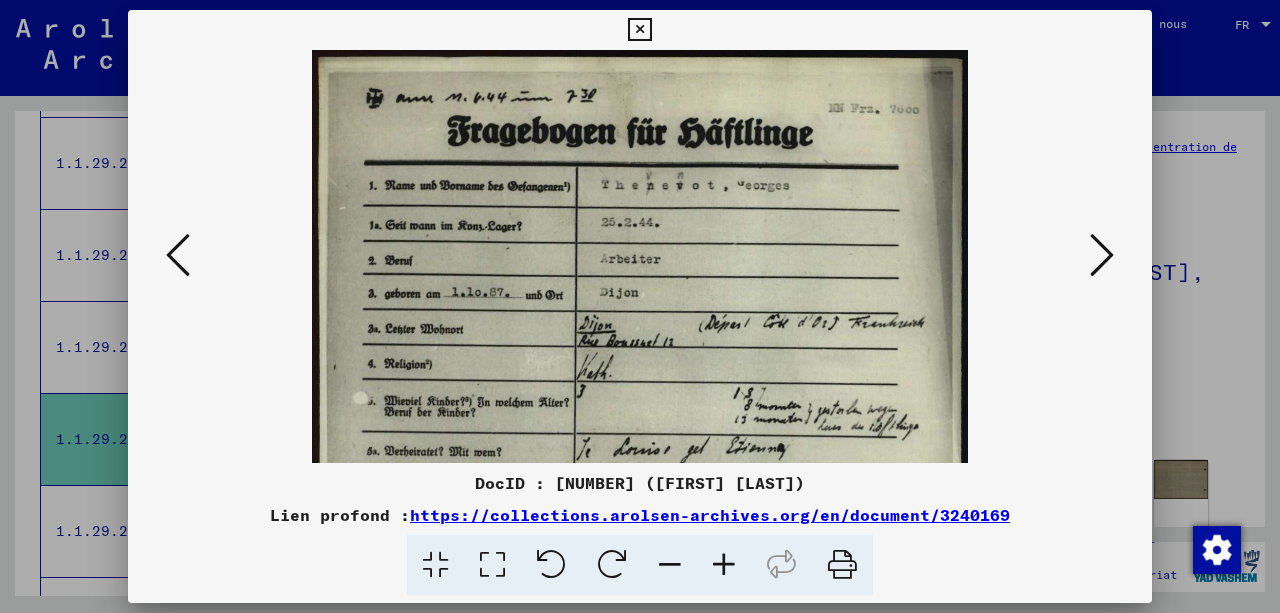 click at bounding box center [724, 565] 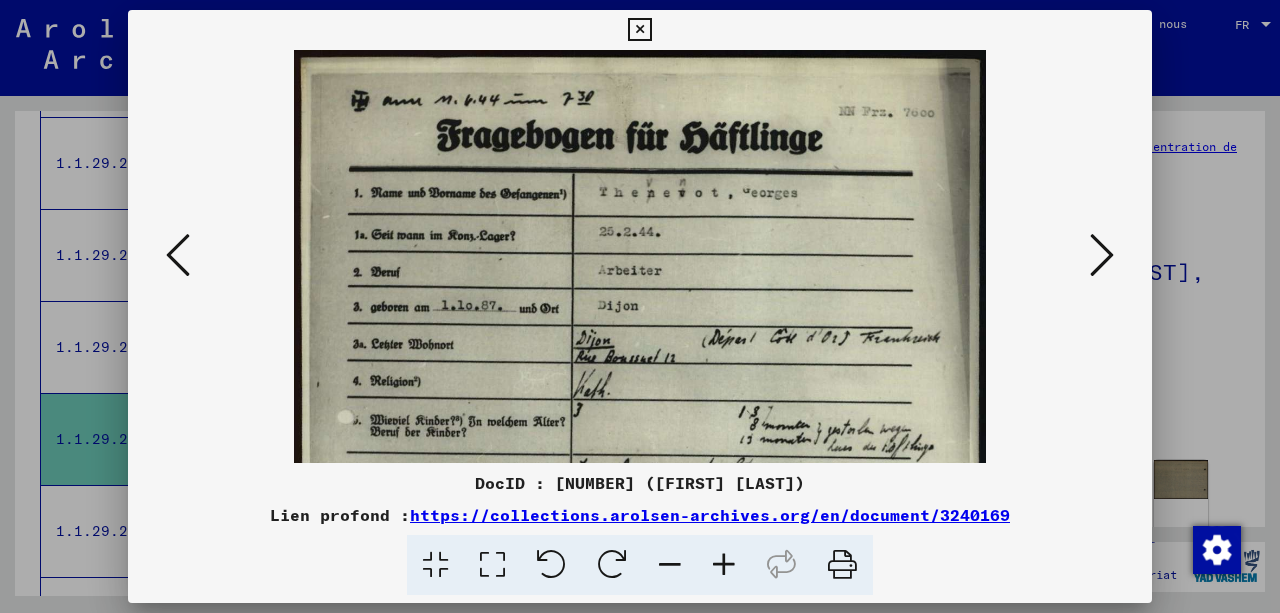 click at bounding box center (1102, 255) 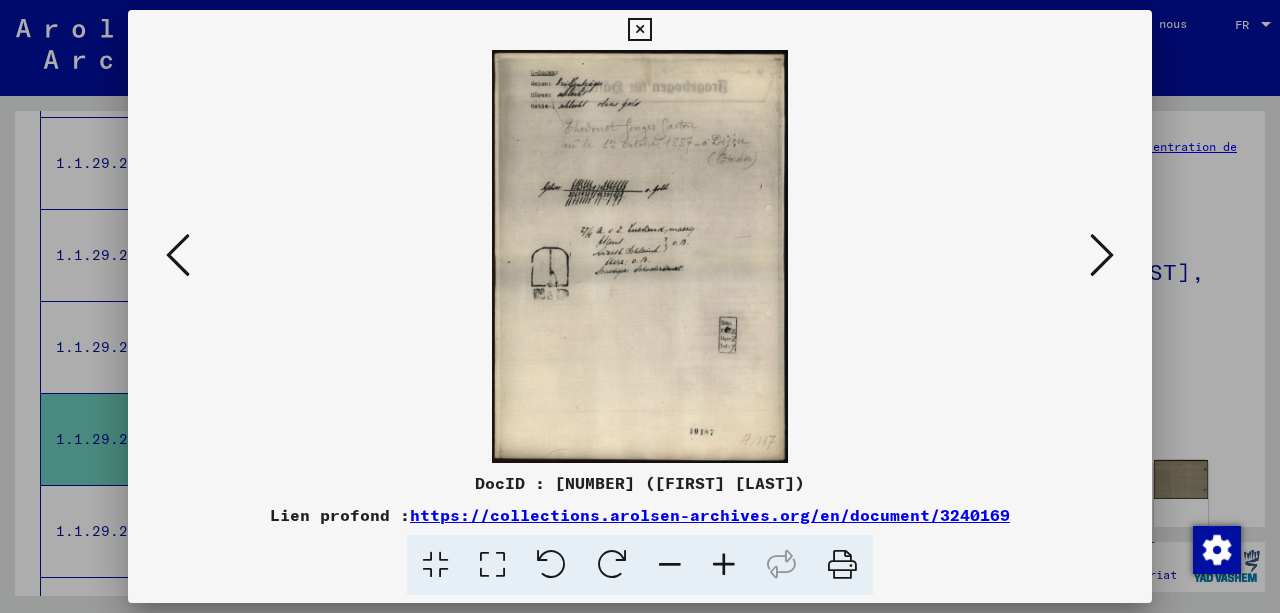 click at bounding box center [1102, 255] 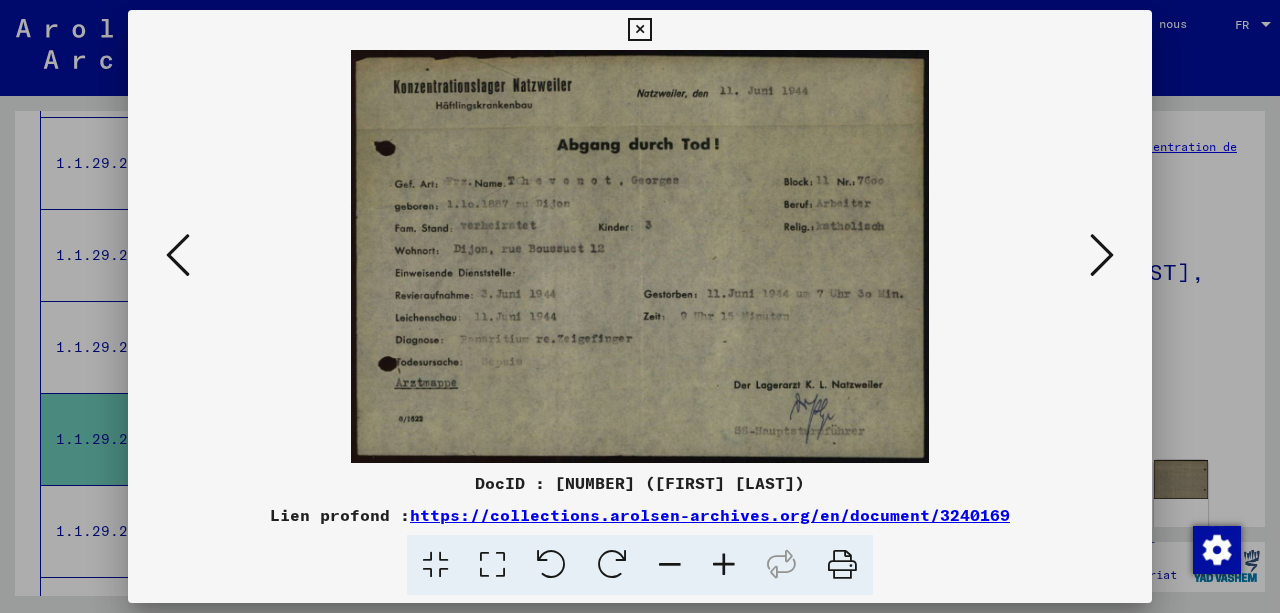 drag, startPoint x: 1105, startPoint y: 252, endPoint x: 1101, endPoint y: 264, distance: 12.649111 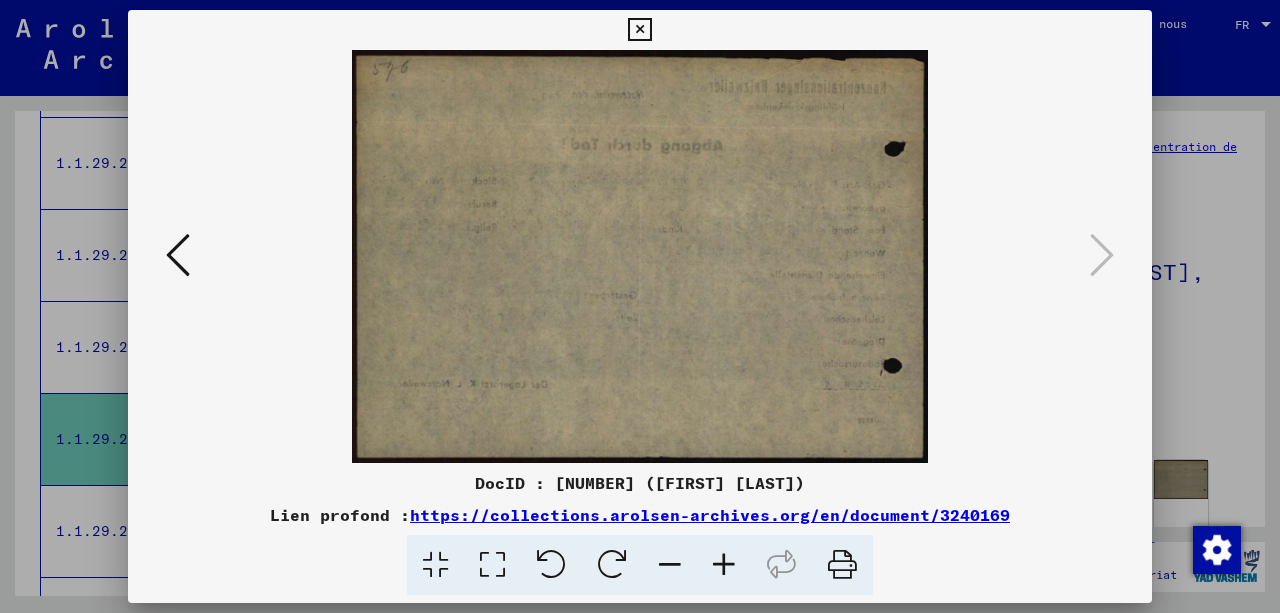 click at bounding box center (178, 255) 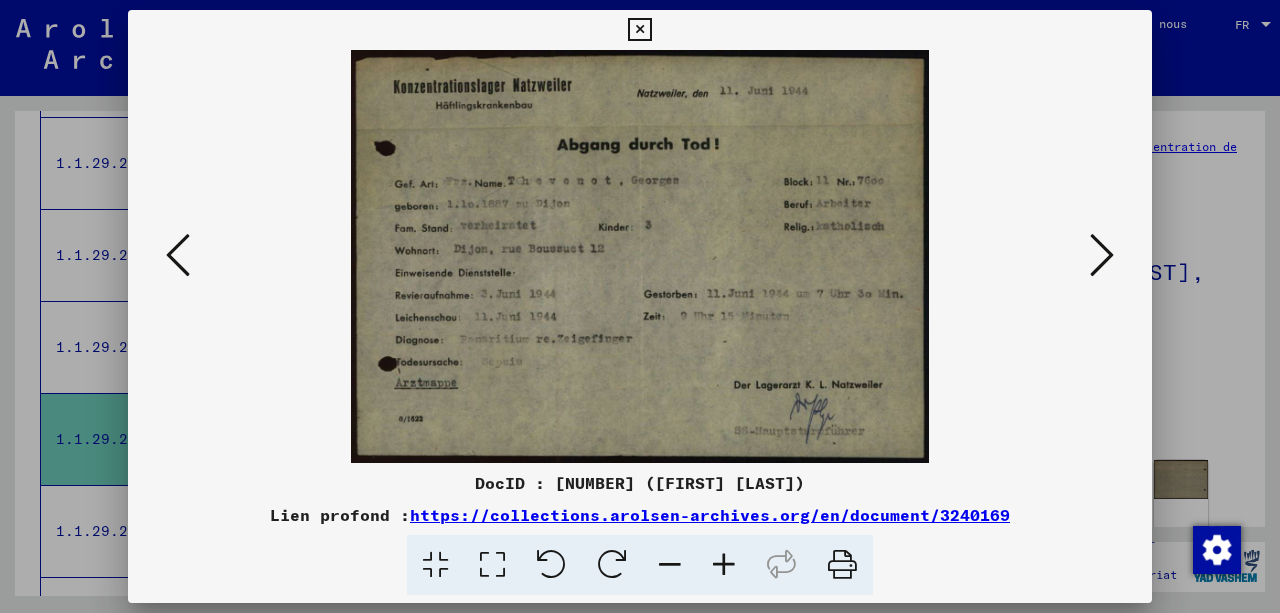 click at bounding box center (1102, 255) 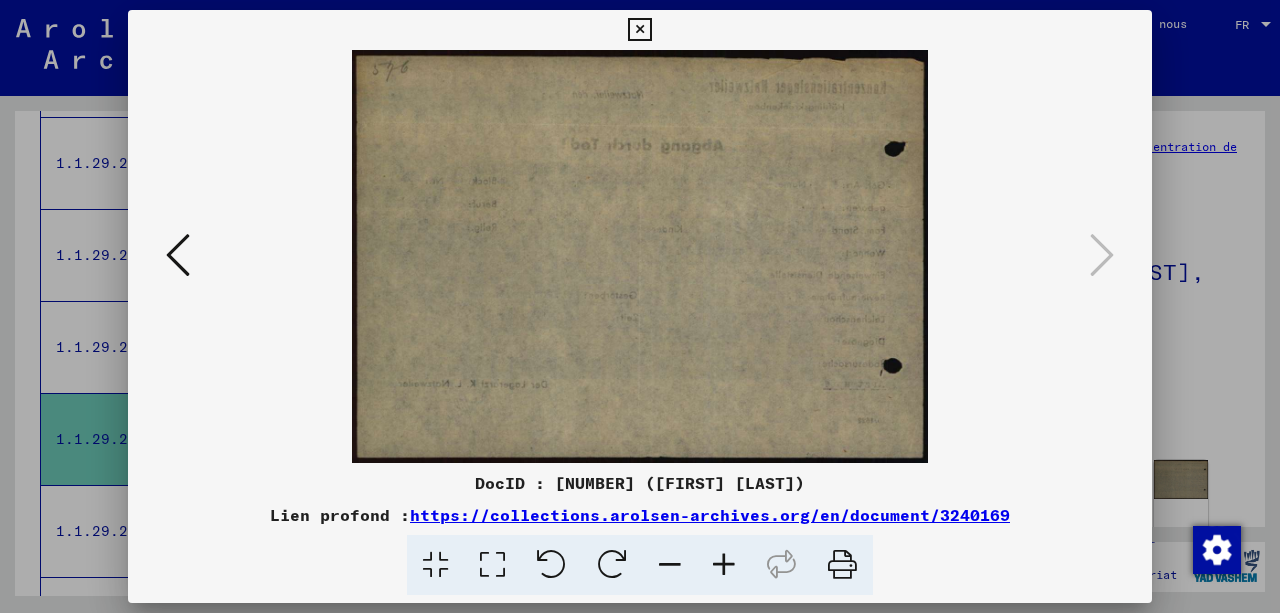 click at bounding box center (639, 30) 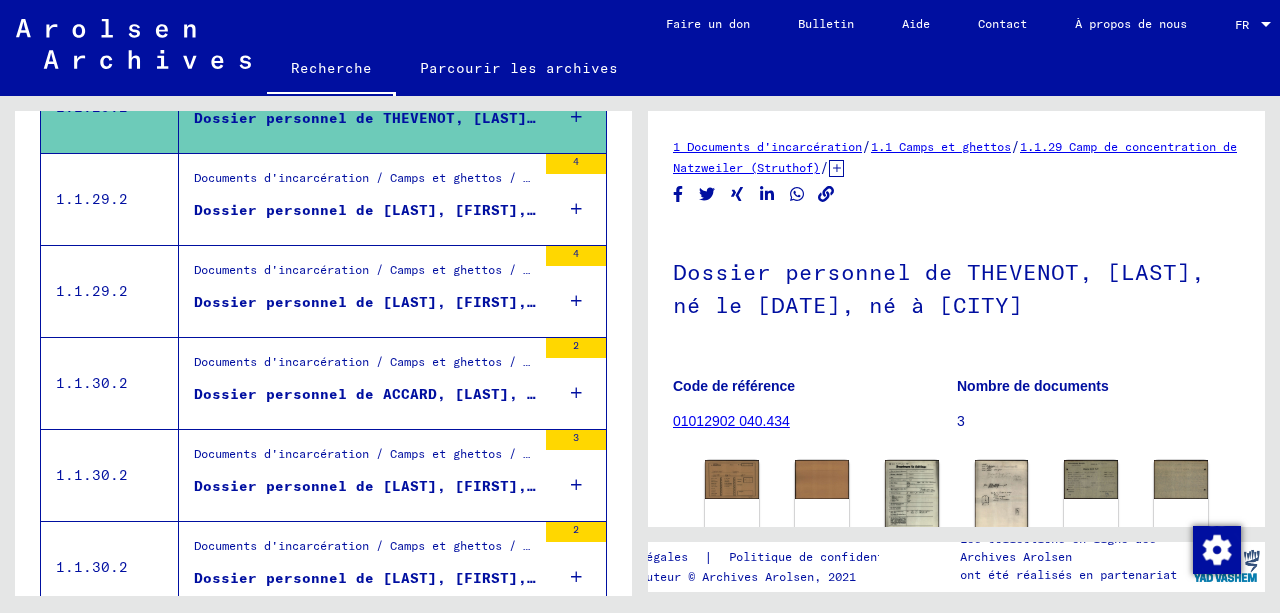 scroll, scrollTop: 1885, scrollLeft: 0, axis: vertical 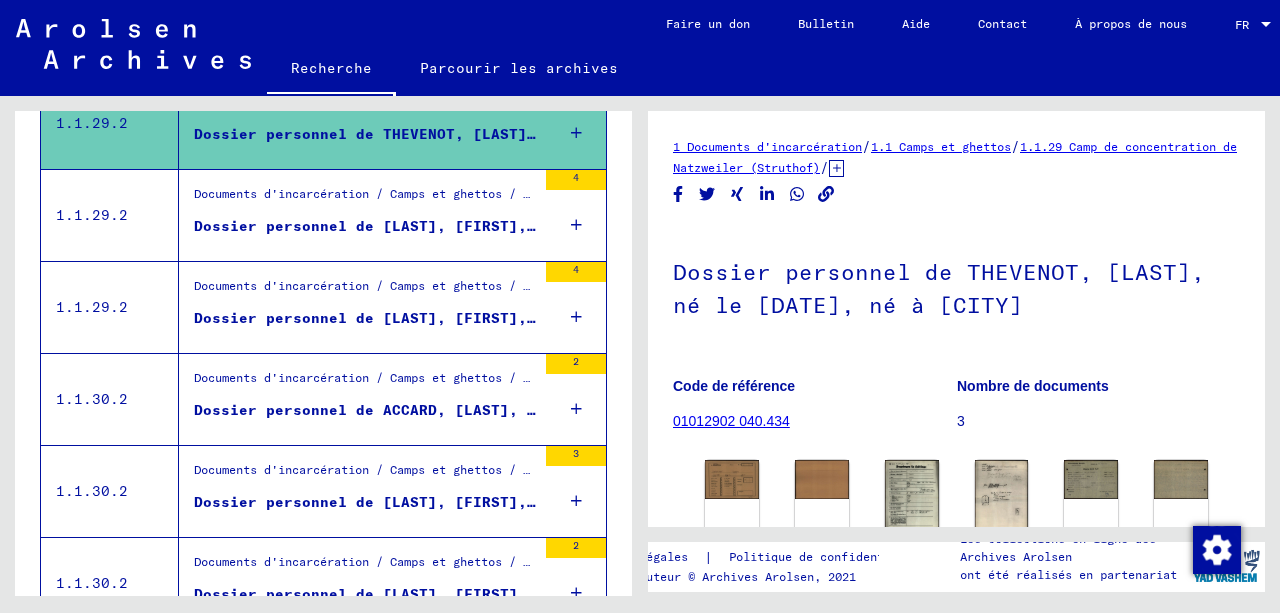 click on "Dossier personnel de [LAST], [FIRST], né le [DAY]-[MONTH]-[YEAR], né à [CITY]" at bounding box center (540, 226) 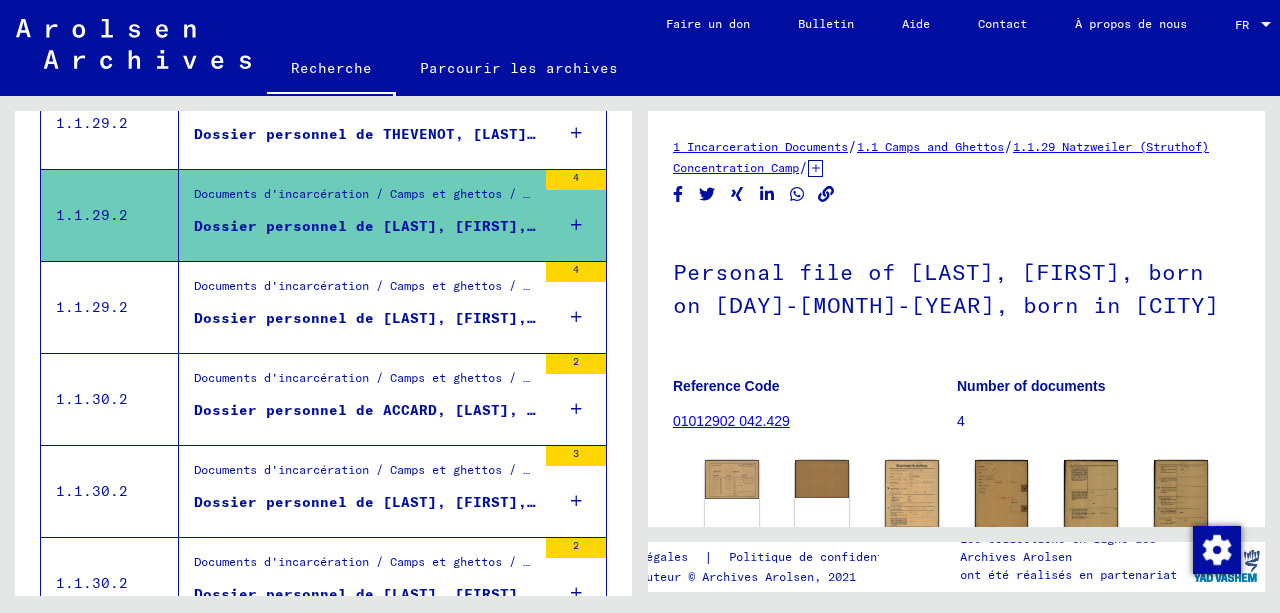 scroll, scrollTop: 0, scrollLeft: 0, axis: both 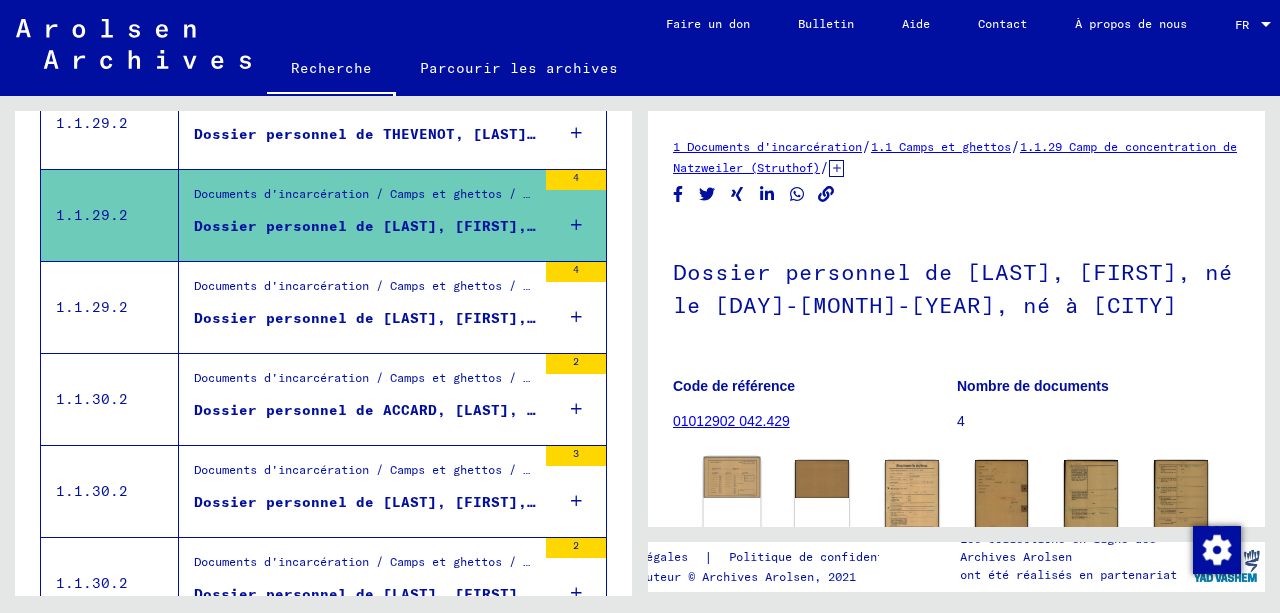 click 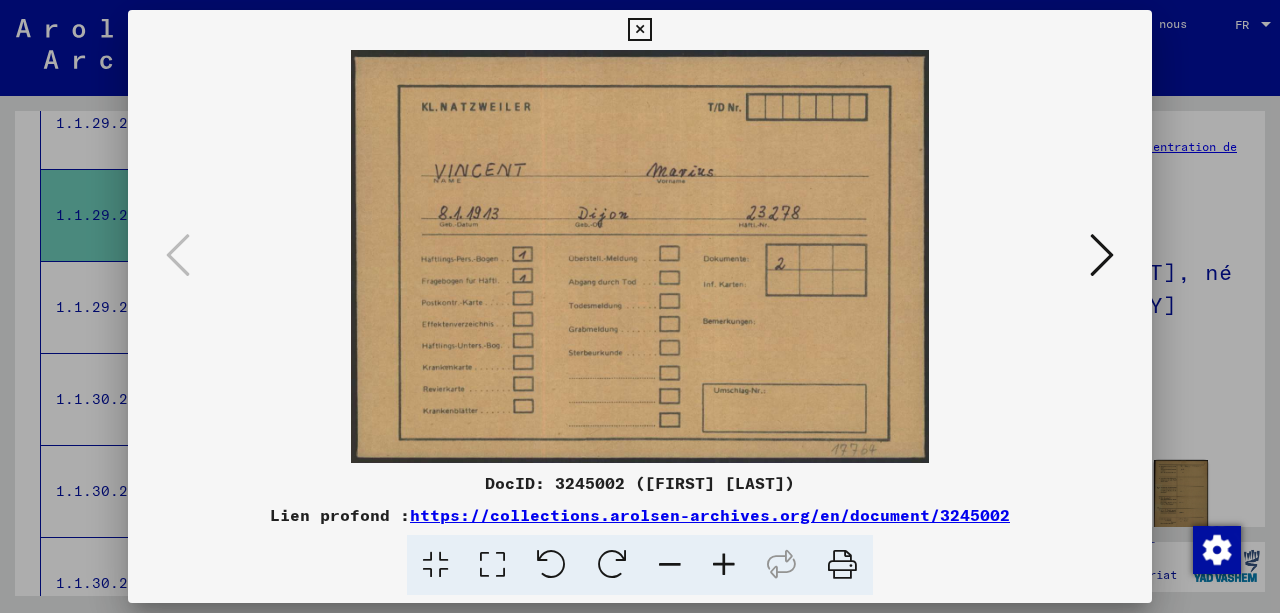 click at bounding box center (1102, 255) 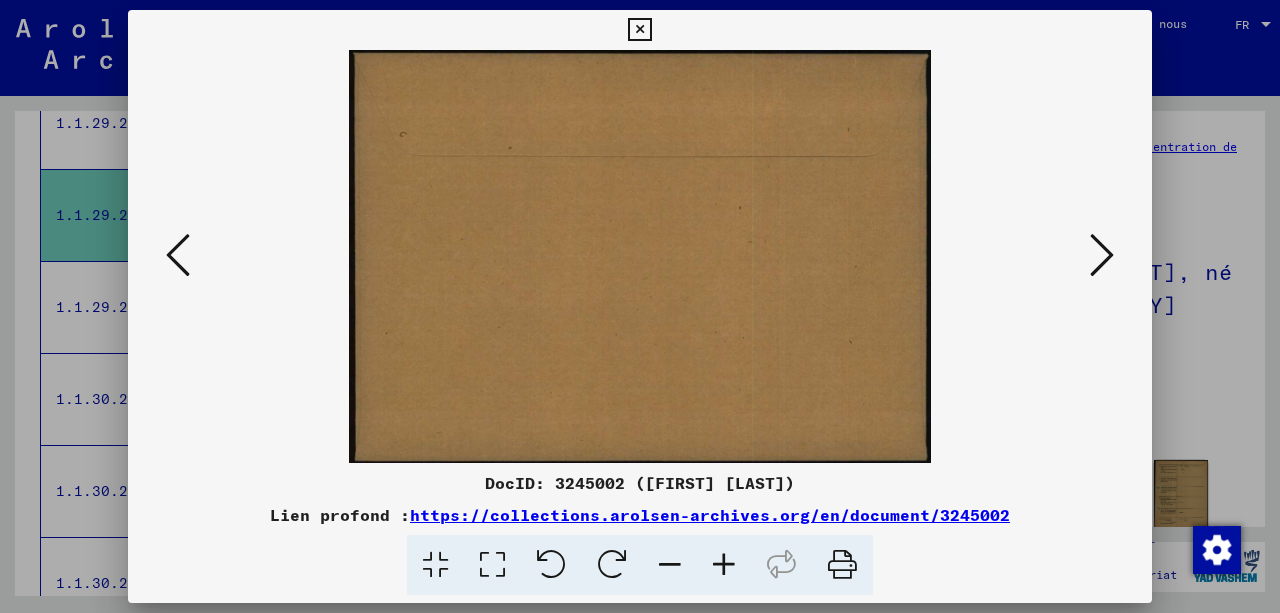 click at bounding box center (1102, 255) 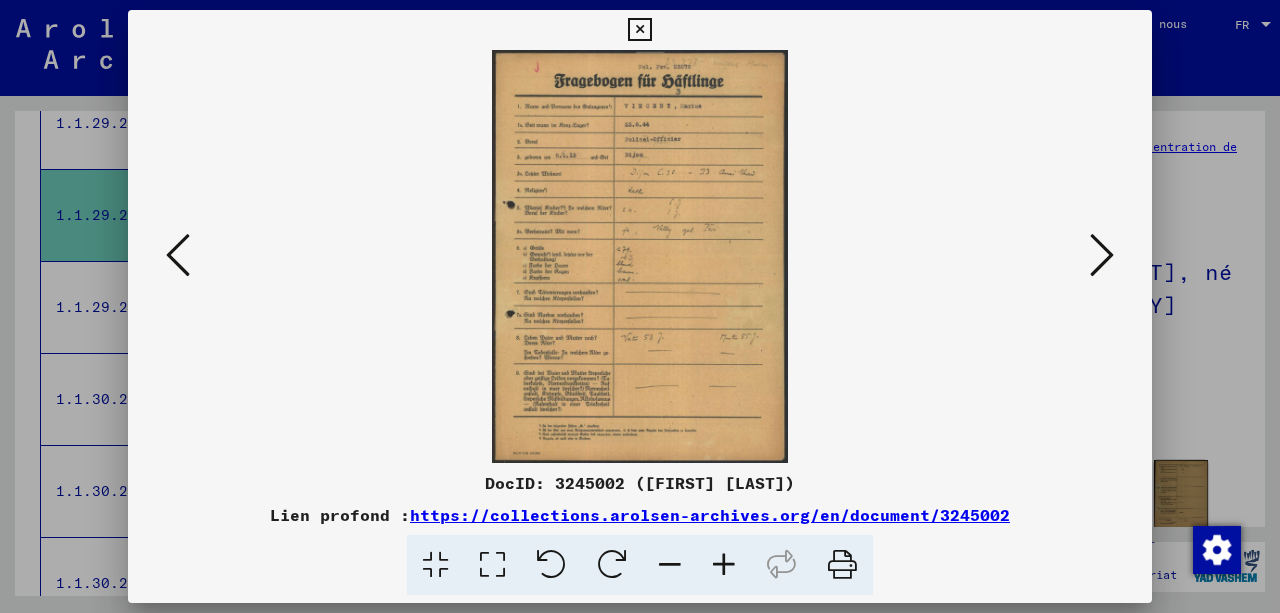 click at bounding box center (724, 565) 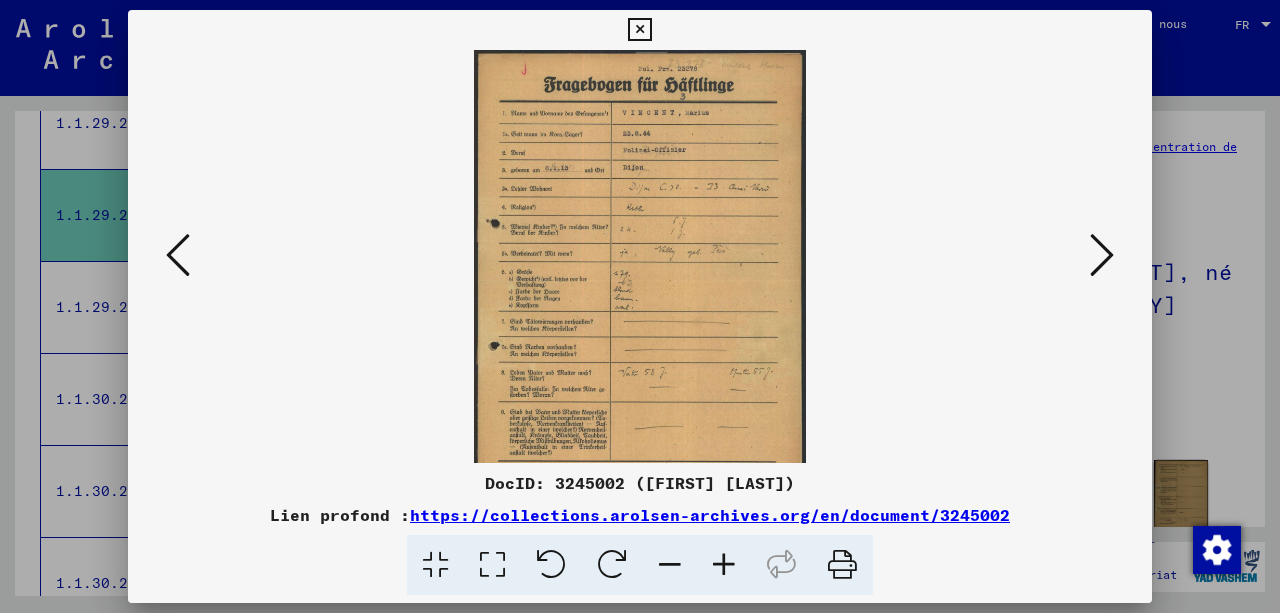 click at bounding box center [724, 565] 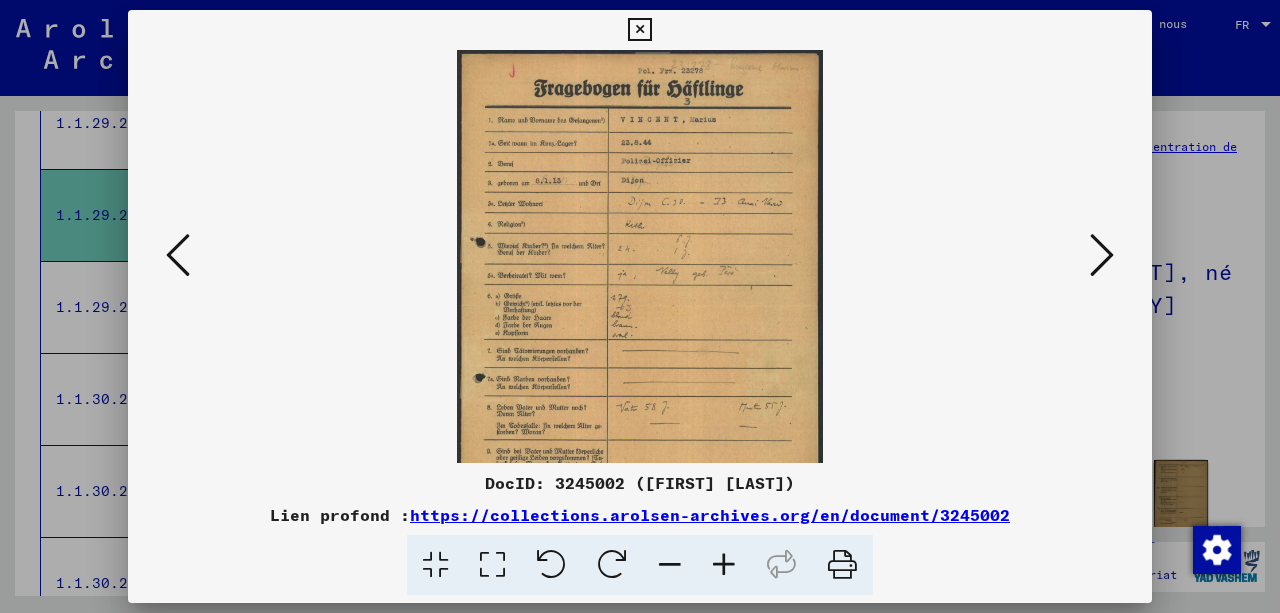 click at bounding box center (724, 565) 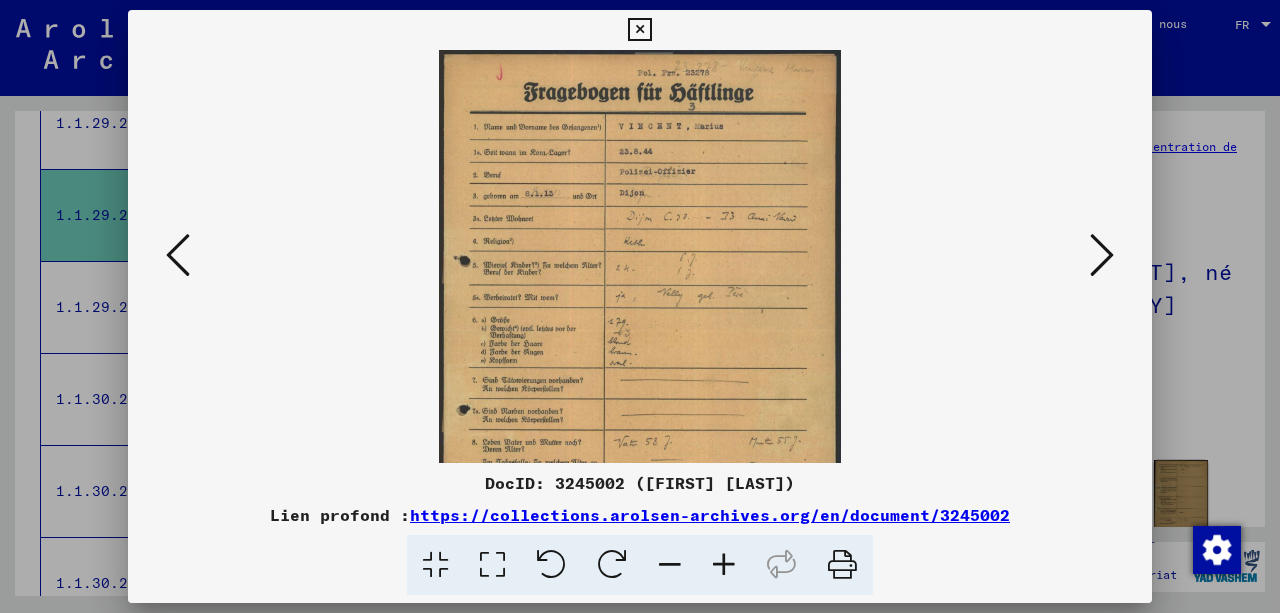 click at bounding box center [724, 565] 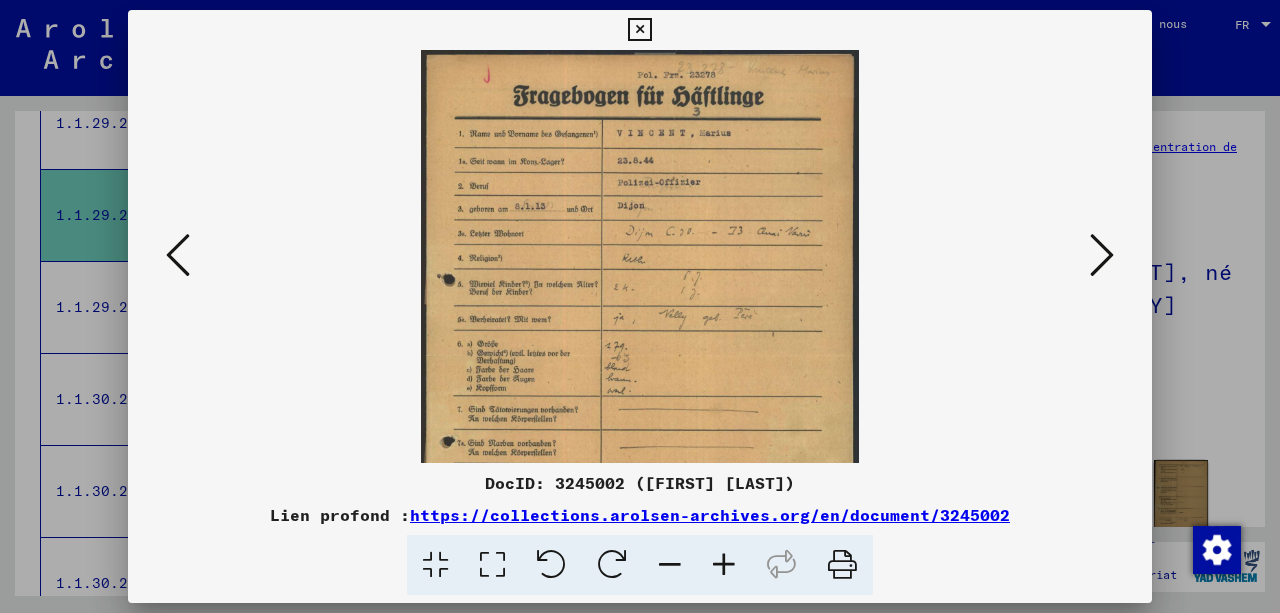 click at bounding box center [724, 565] 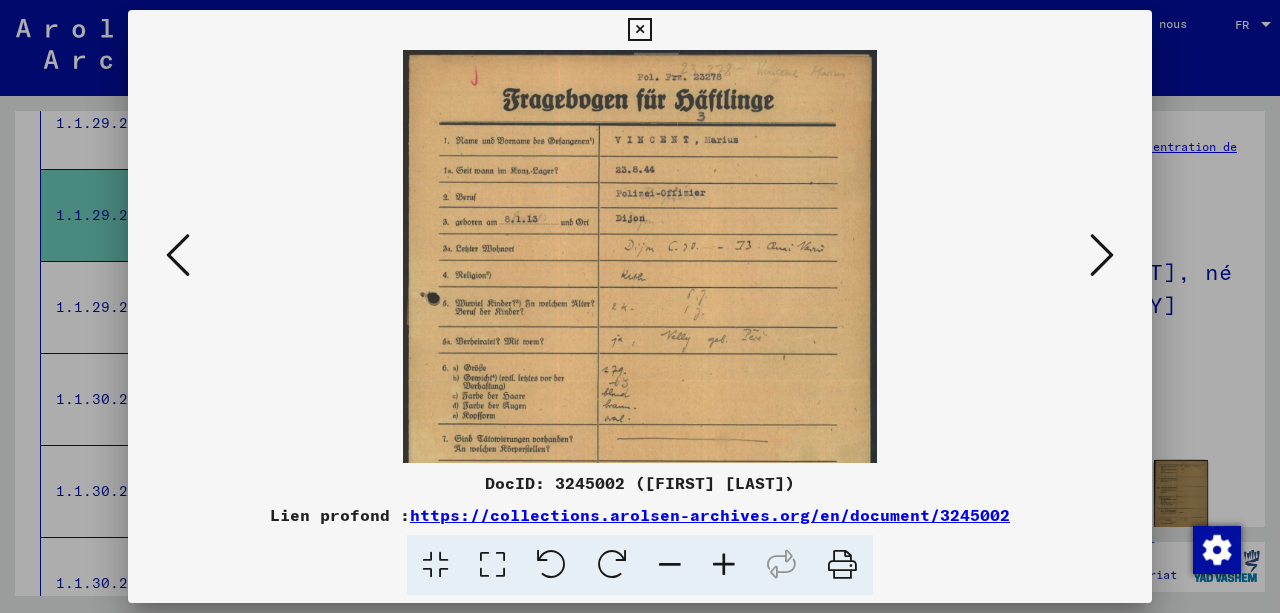 click at bounding box center (724, 565) 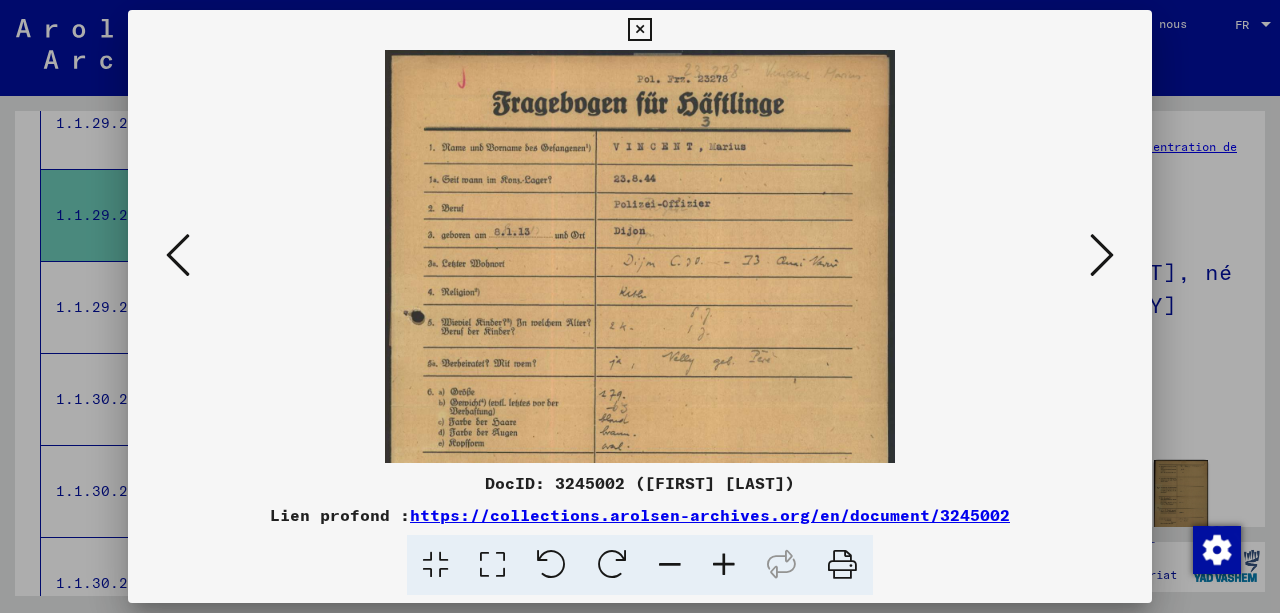 click at bounding box center (724, 565) 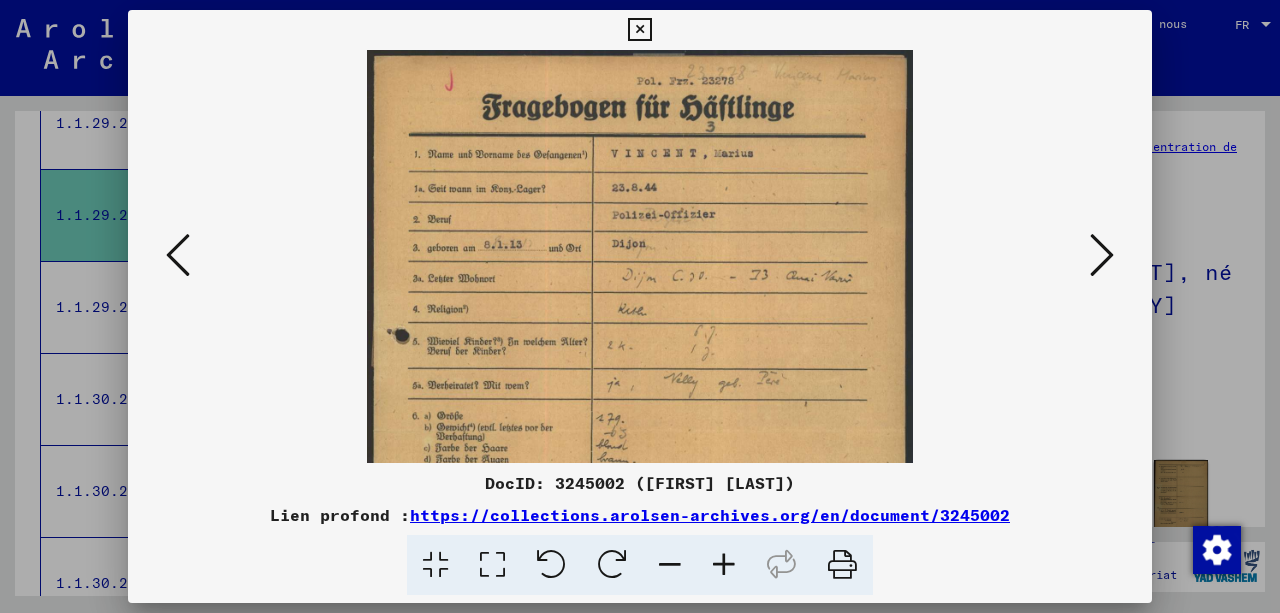 click at bounding box center [724, 565] 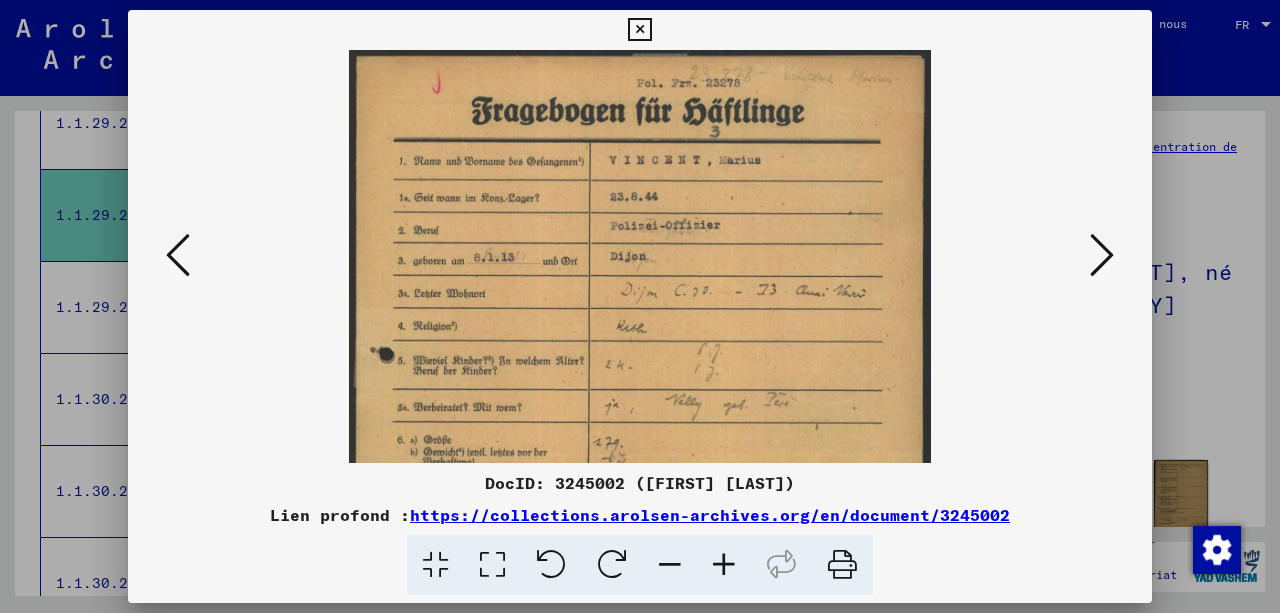 click at bounding box center (724, 565) 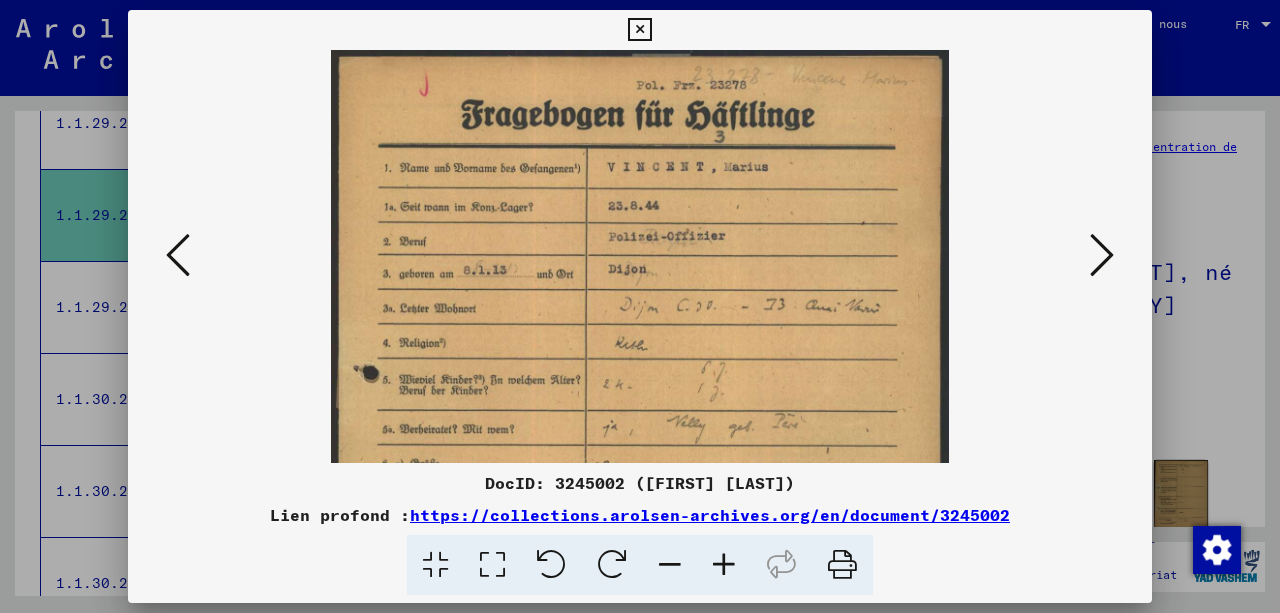click at bounding box center [724, 565] 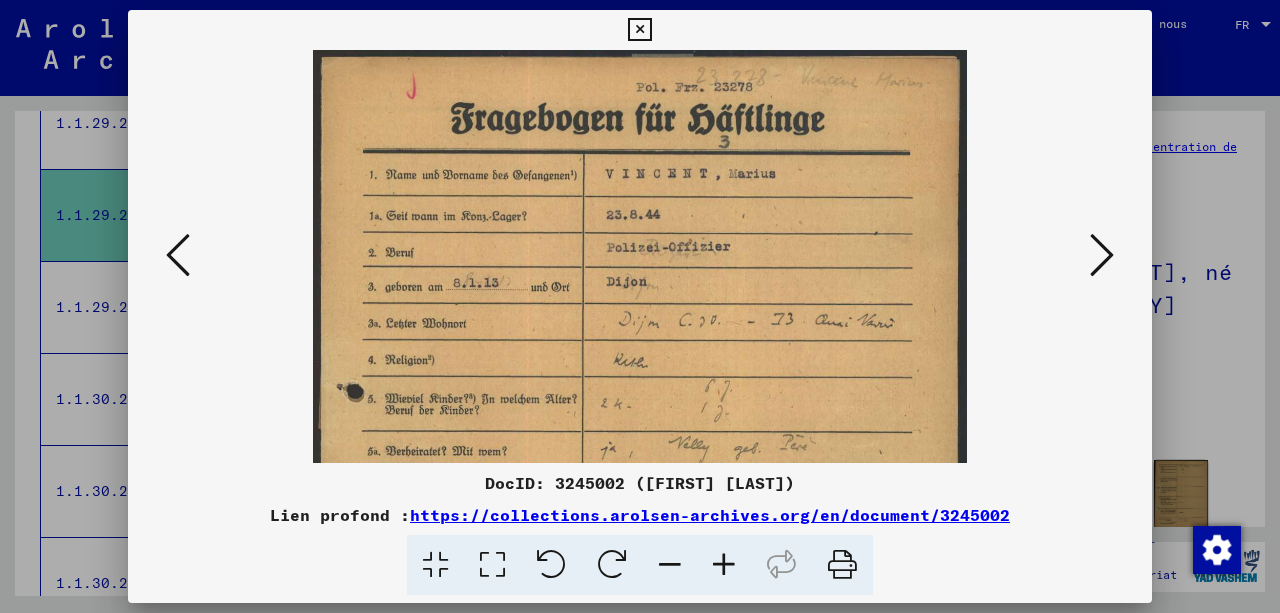 click at bounding box center [724, 565] 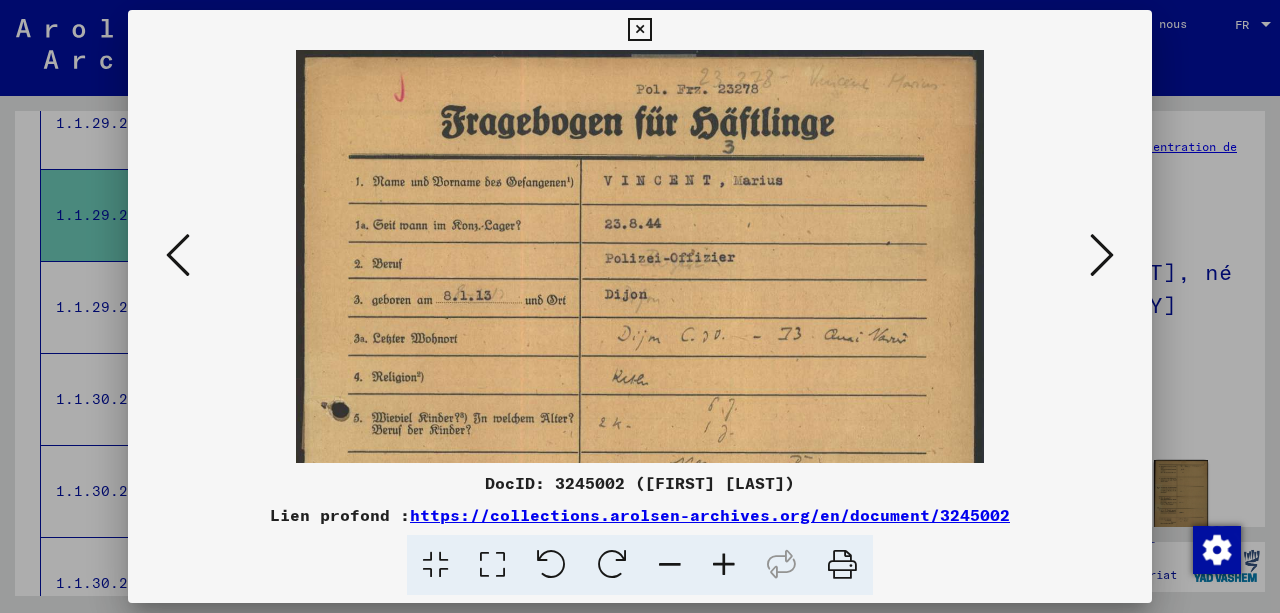 click at bounding box center (724, 565) 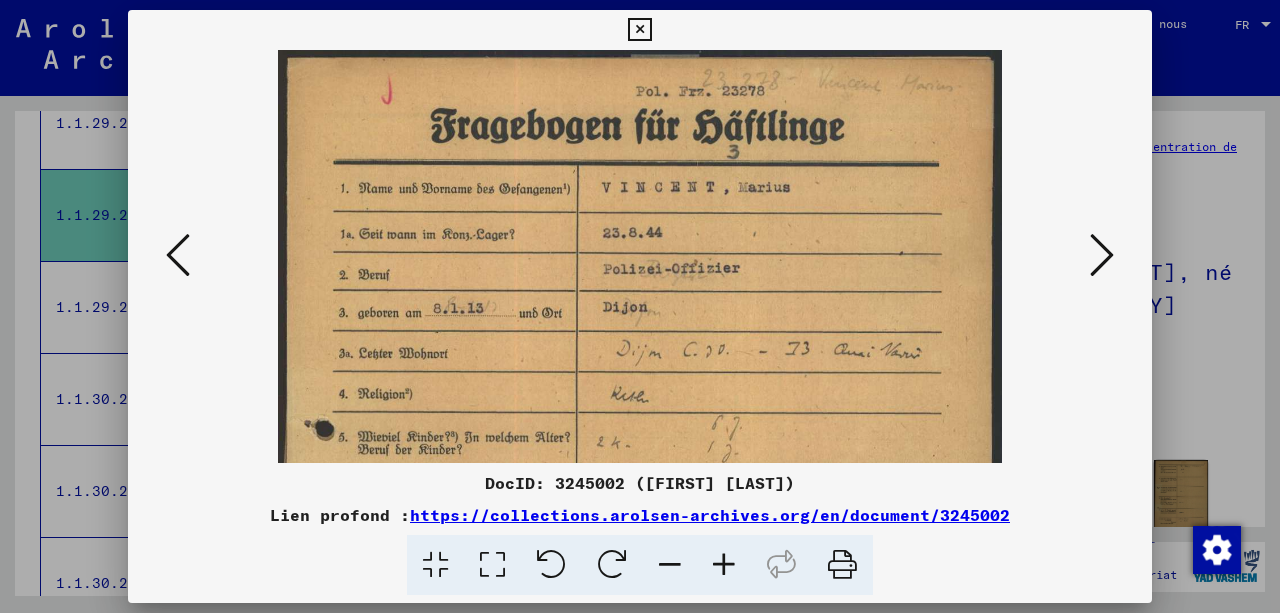 click at bounding box center [724, 565] 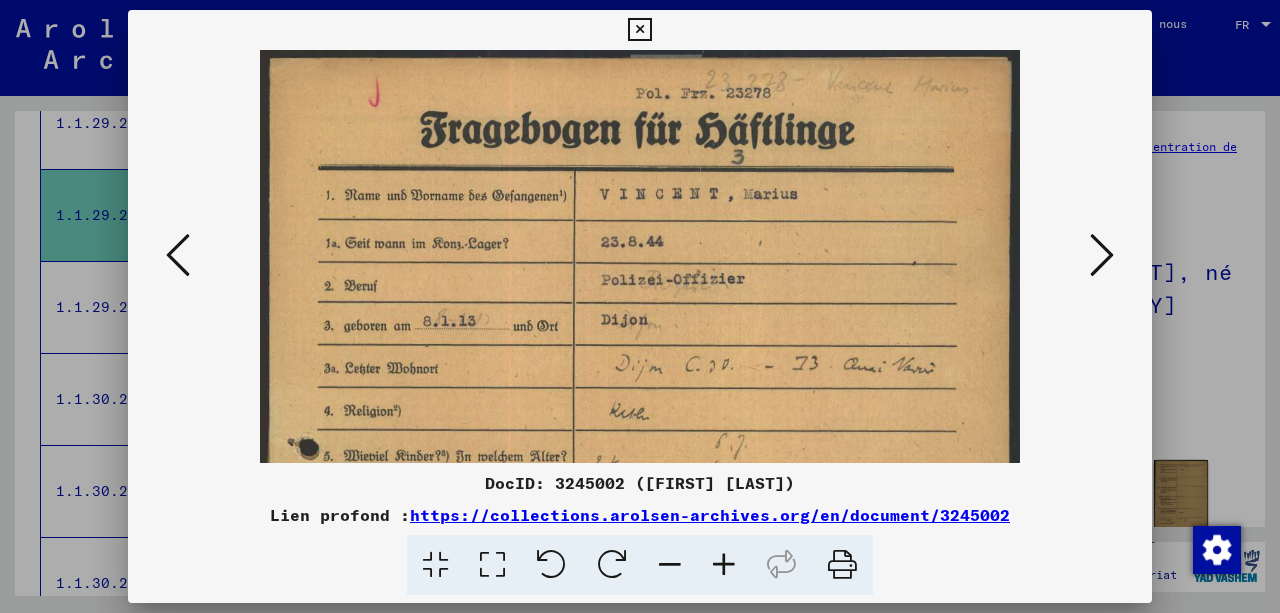 click at bounding box center [724, 565] 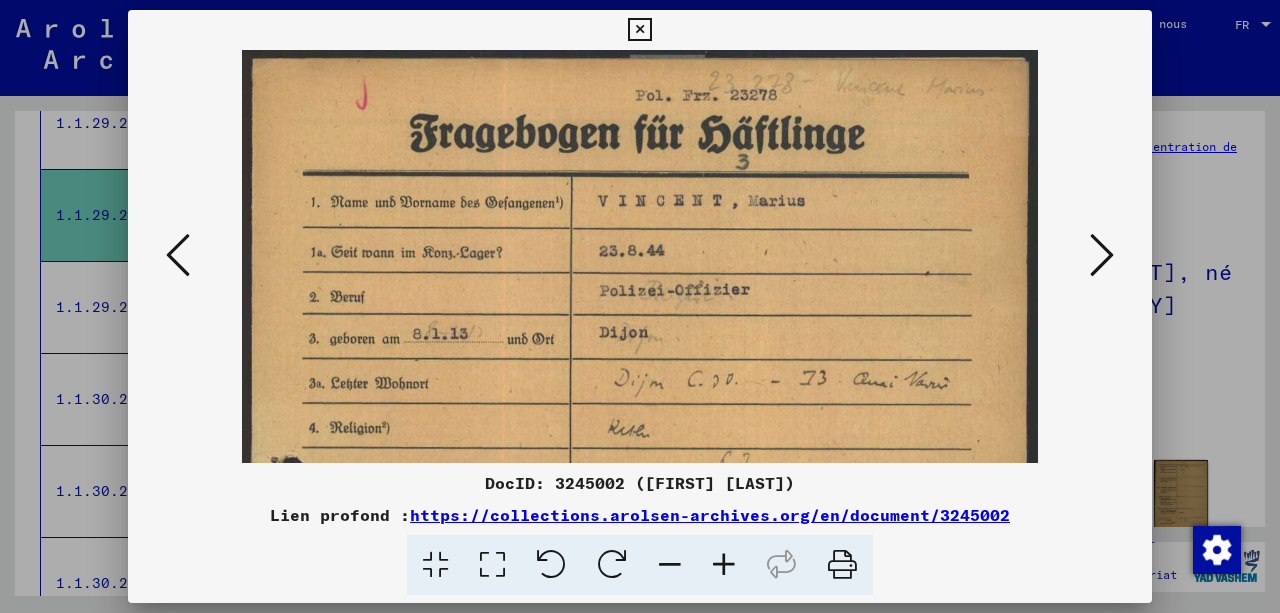 click at bounding box center (1102, 255) 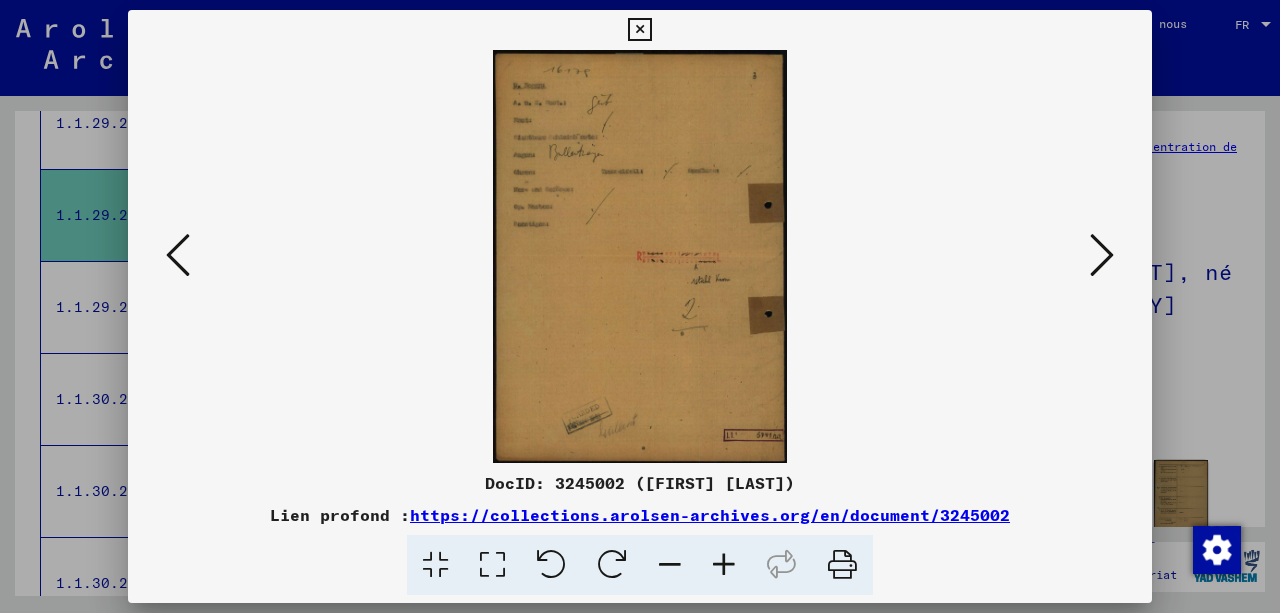 click at bounding box center (1102, 255) 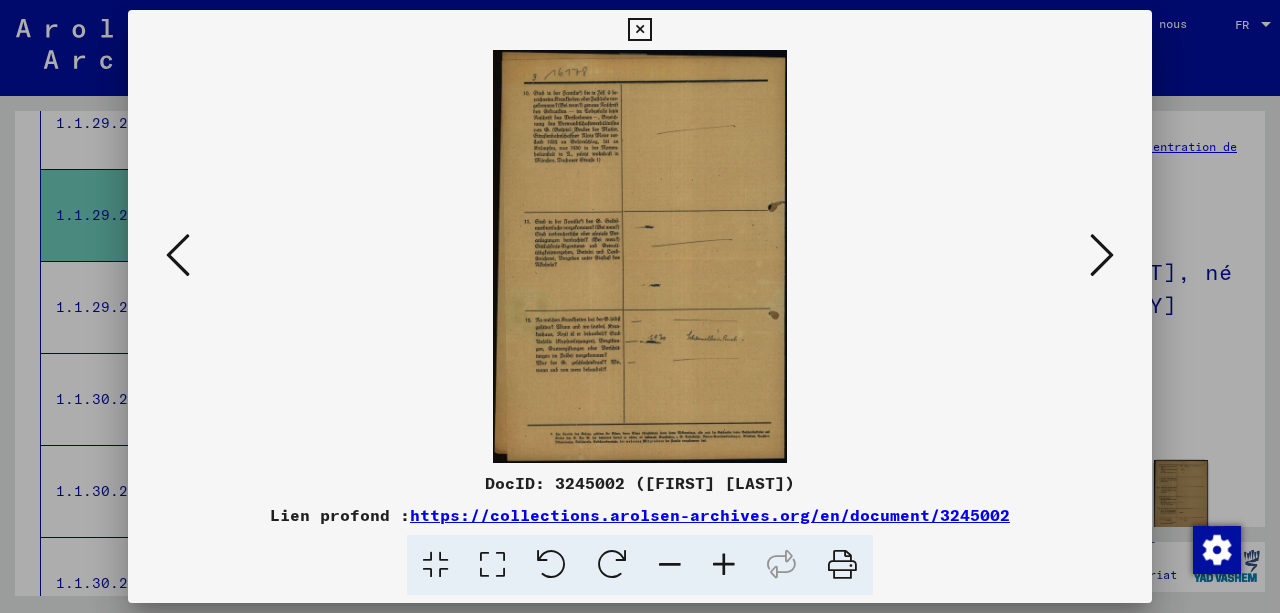 click at bounding box center (1102, 255) 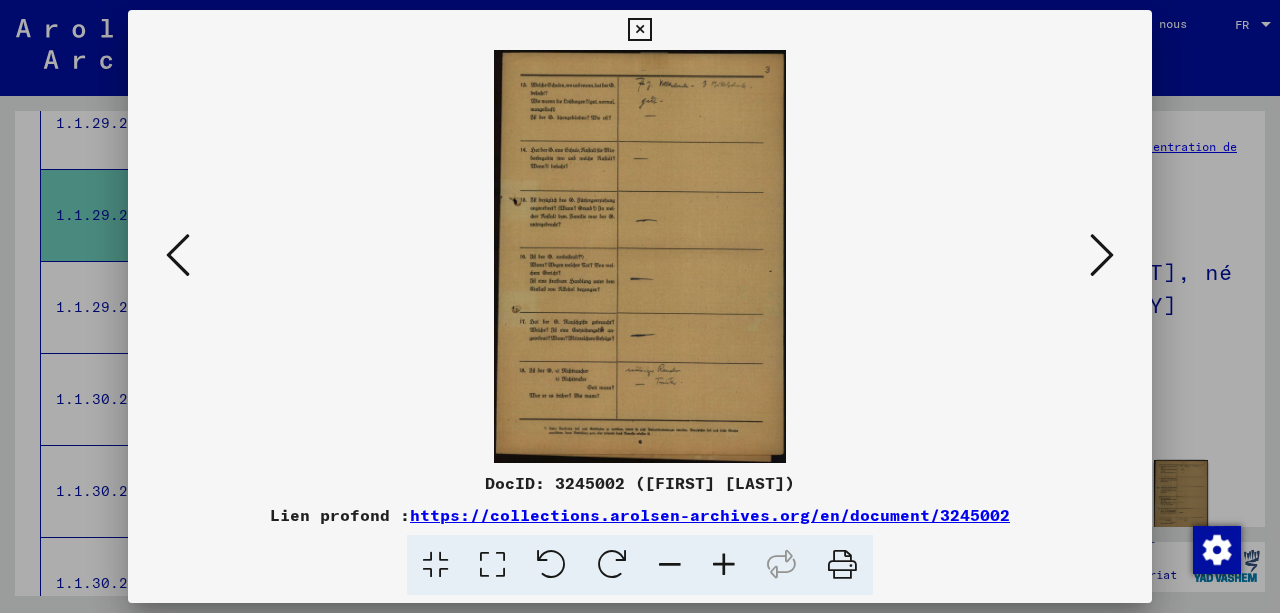 click at bounding box center (1102, 255) 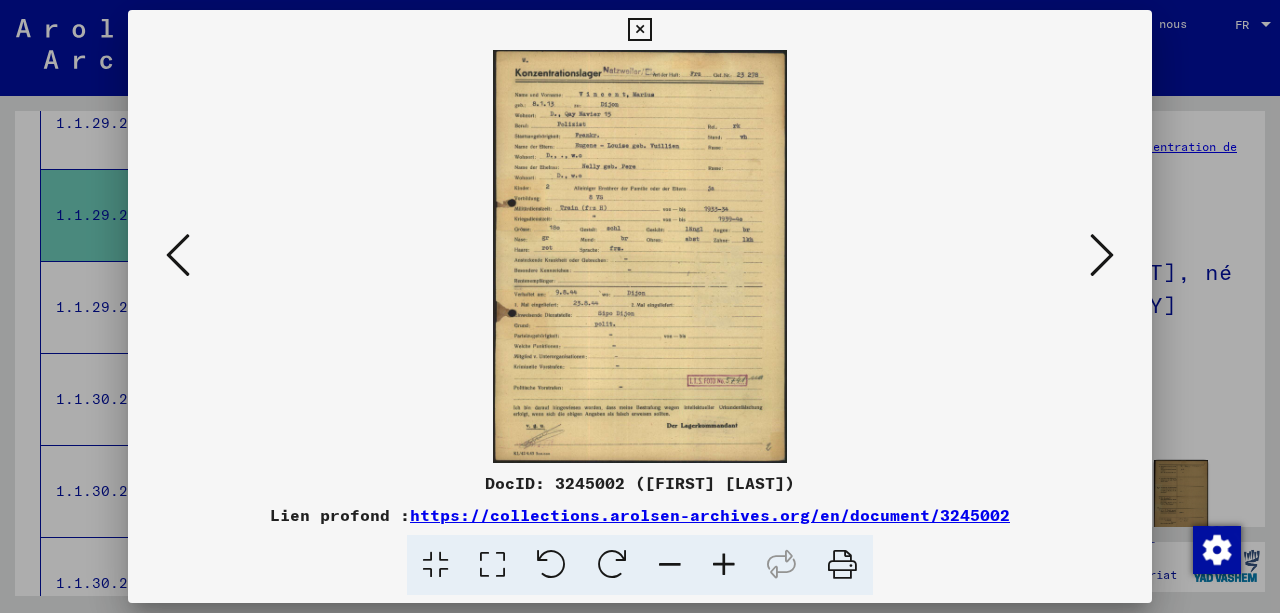click at bounding box center (724, 565) 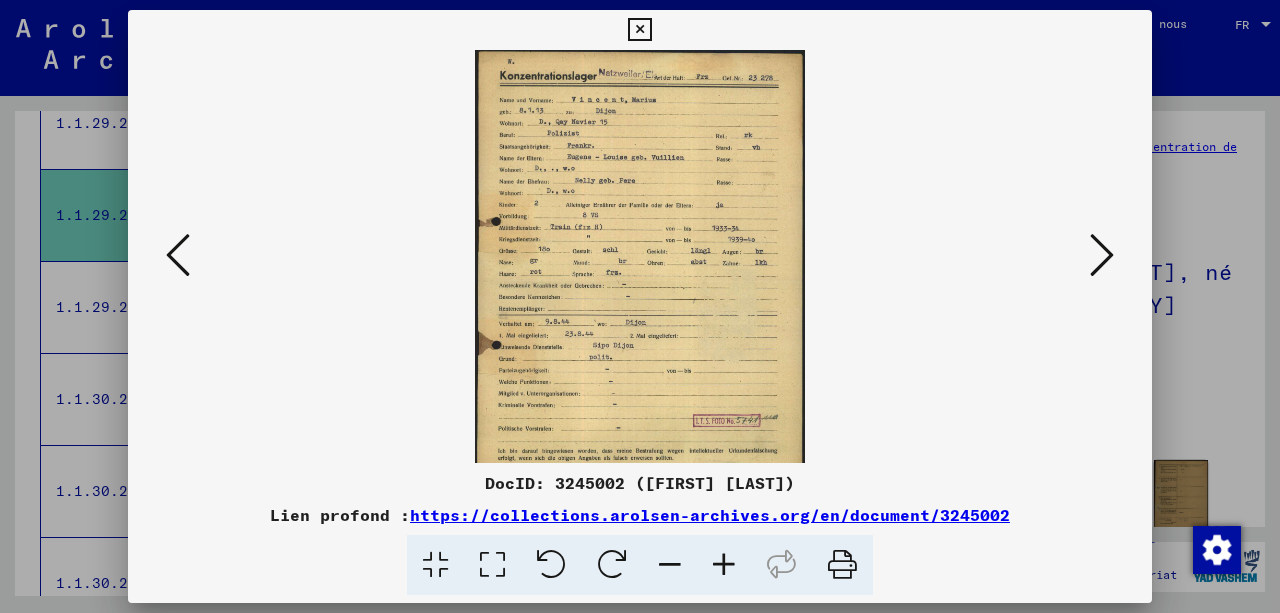 click at bounding box center (724, 565) 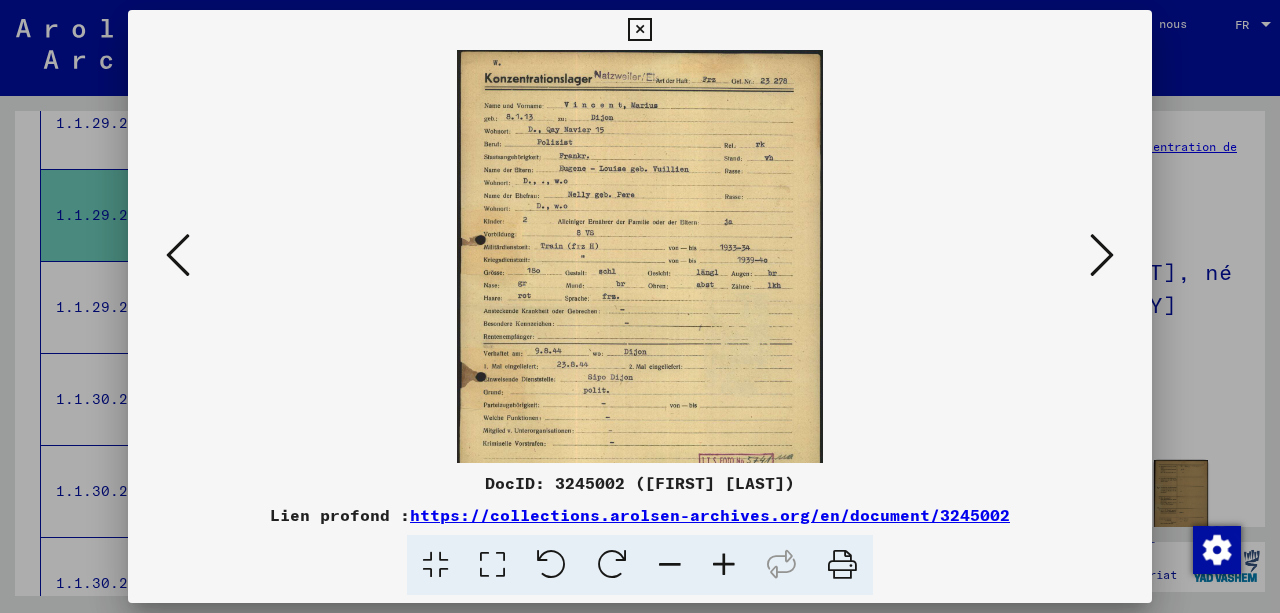 click at bounding box center (724, 565) 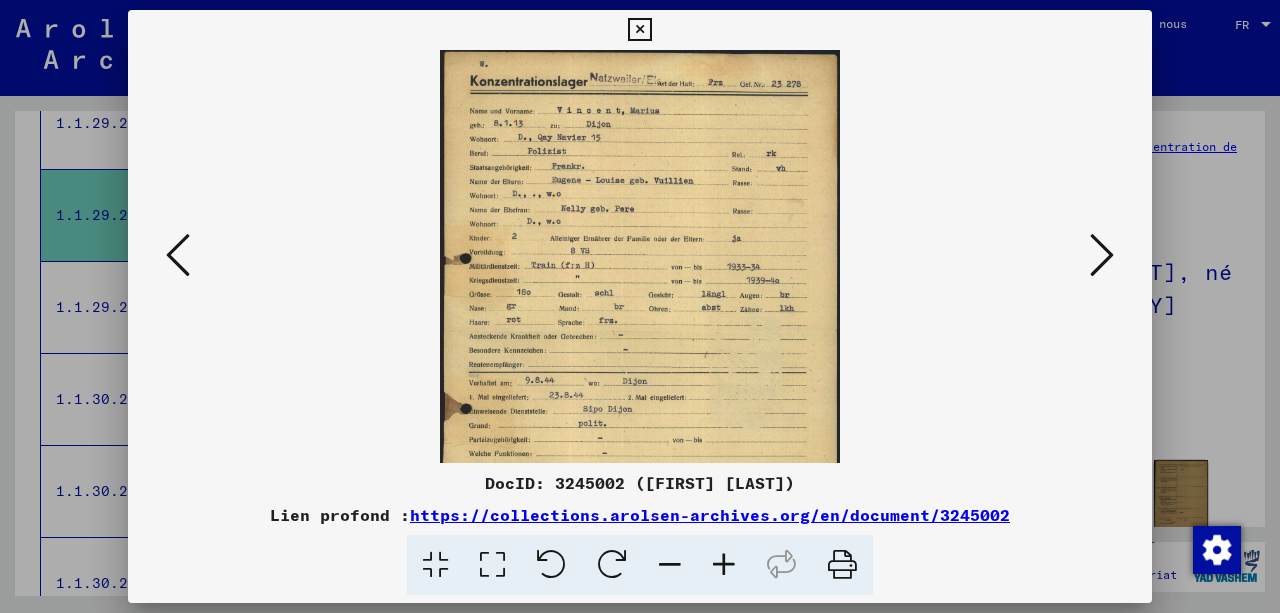 click at bounding box center [724, 565] 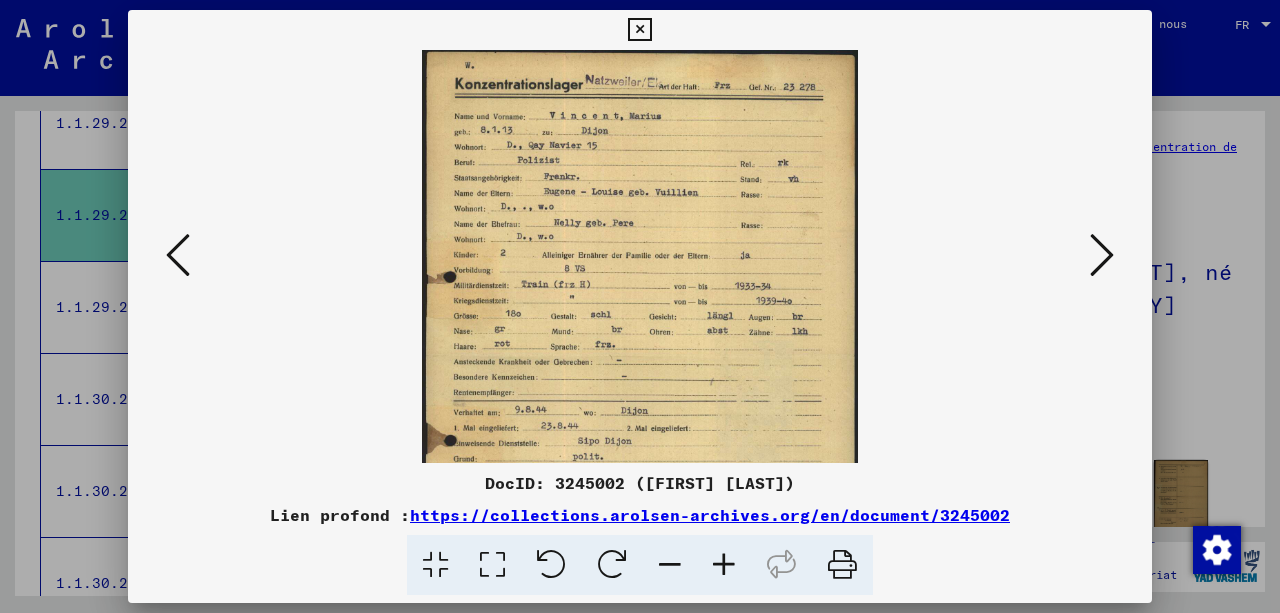 click at bounding box center (724, 565) 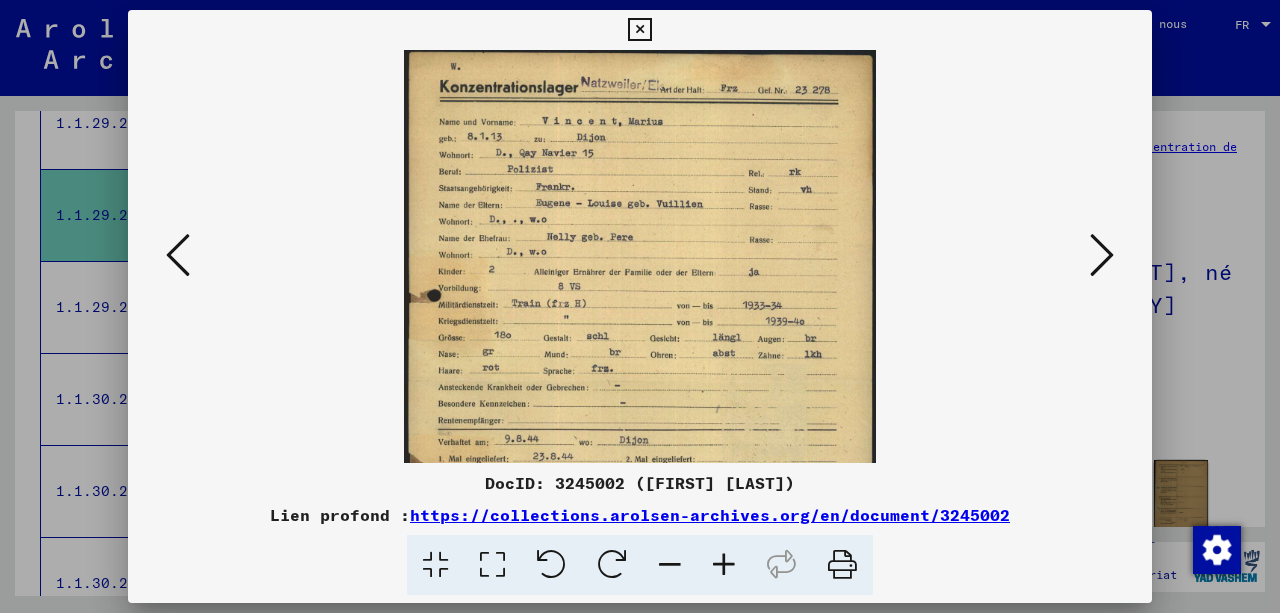 click at bounding box center (724, 565) 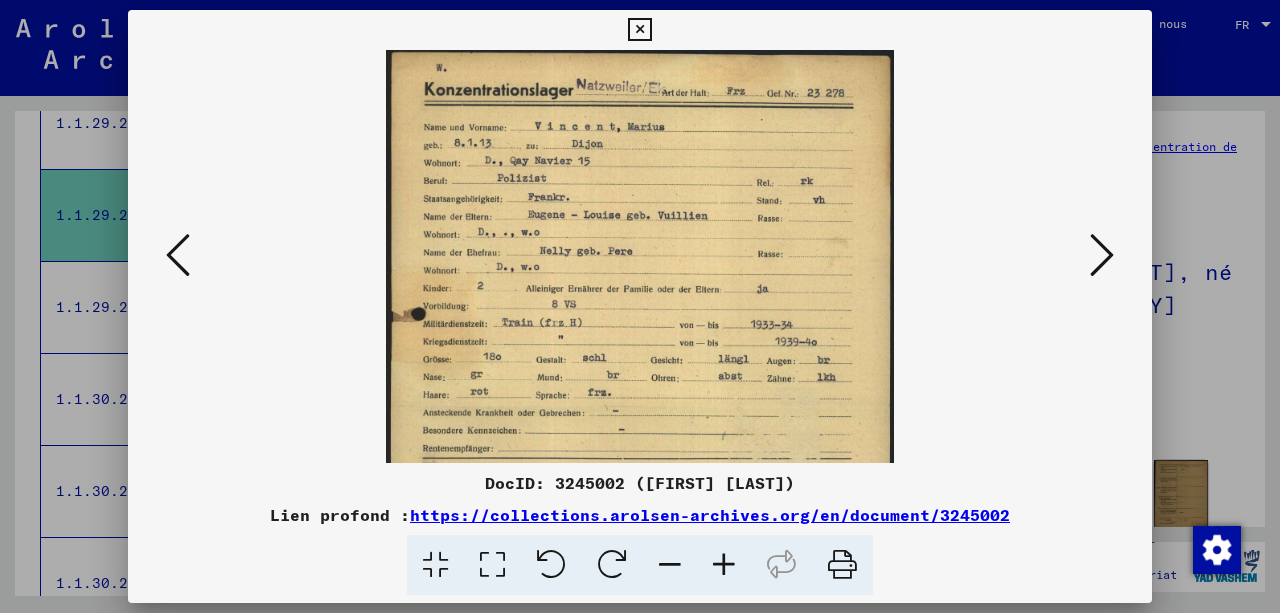 click at bounding box center (724, 565) 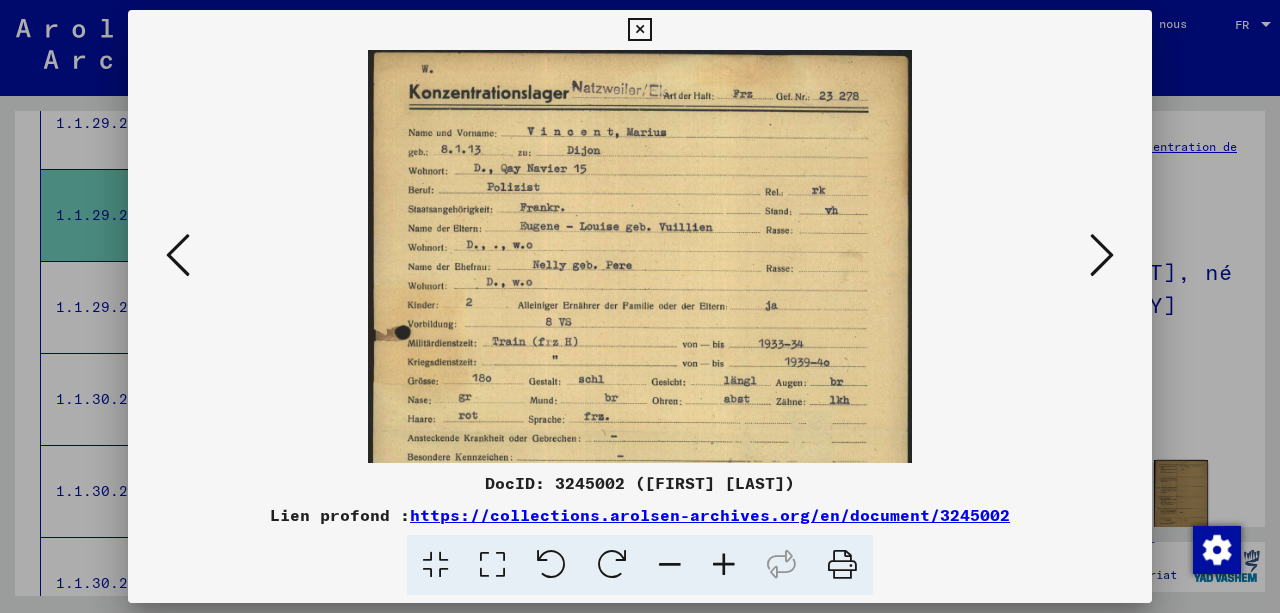 click at bounding box center [724, 565] 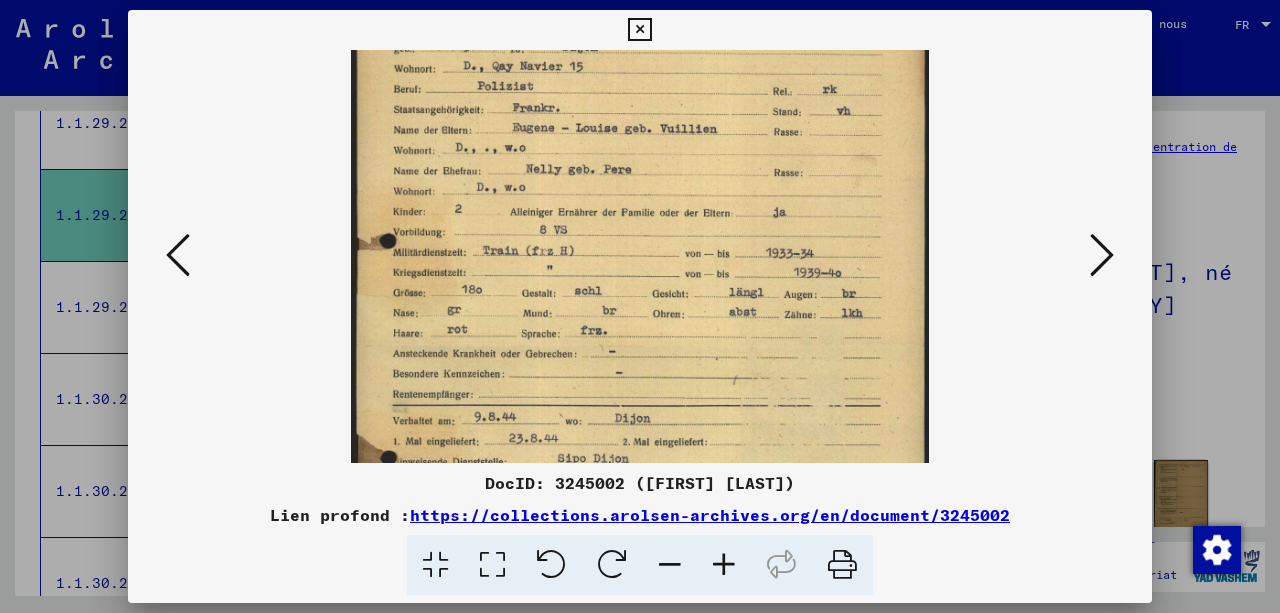 drag, startPoint x: 623, startPoint y: 252, endPoint x: 626, endPoint y: 145, distance: 107.042046 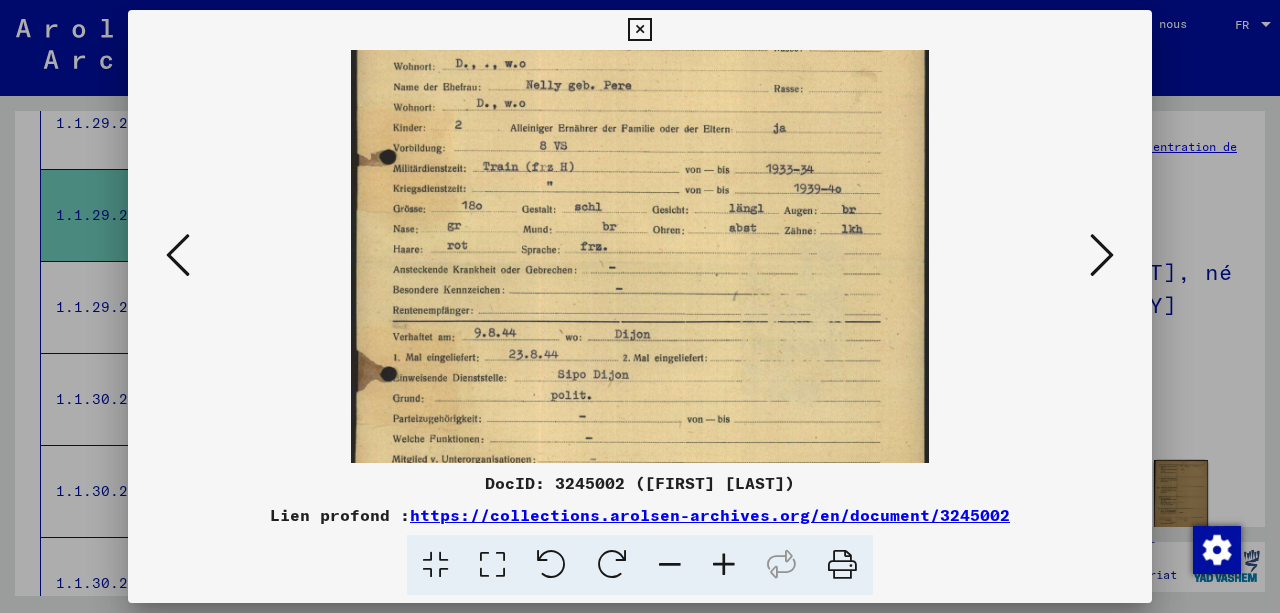 scroll, scrollTop: 200, scrollLeft: 0, axis: vertical 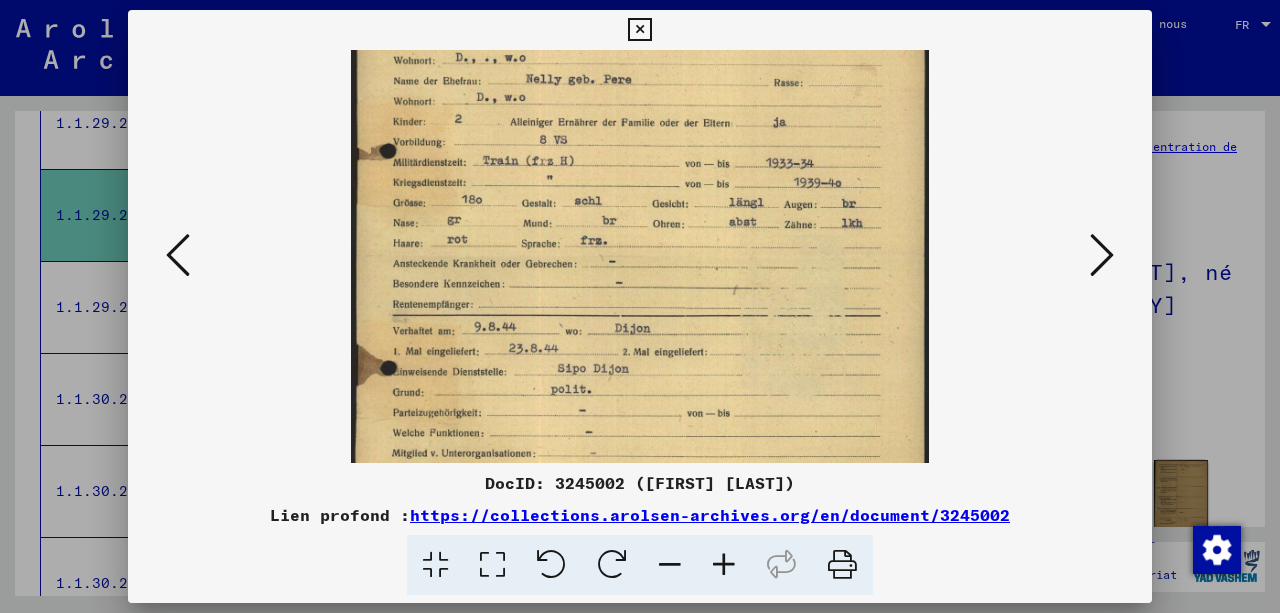 drag, startPoint x: 619, startPoint y: 250, endPoint x: 605, endPoint y: 170, distance: 81.21576 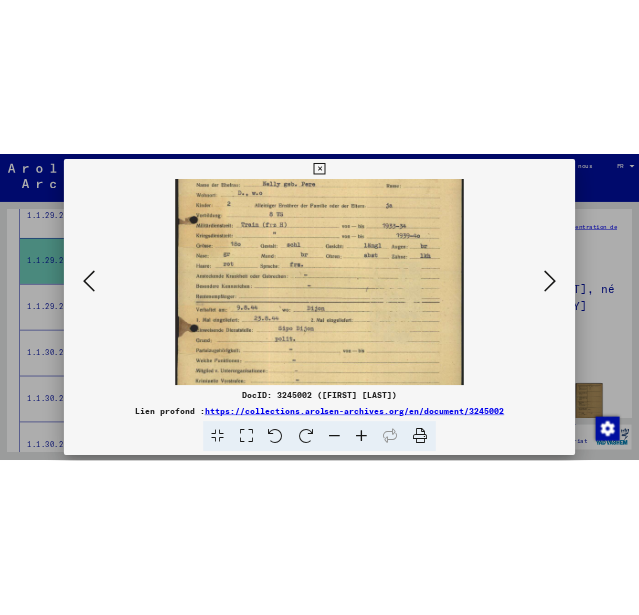 scroll, scrollTop: 222, scrollLeft: 0, axis: vertical 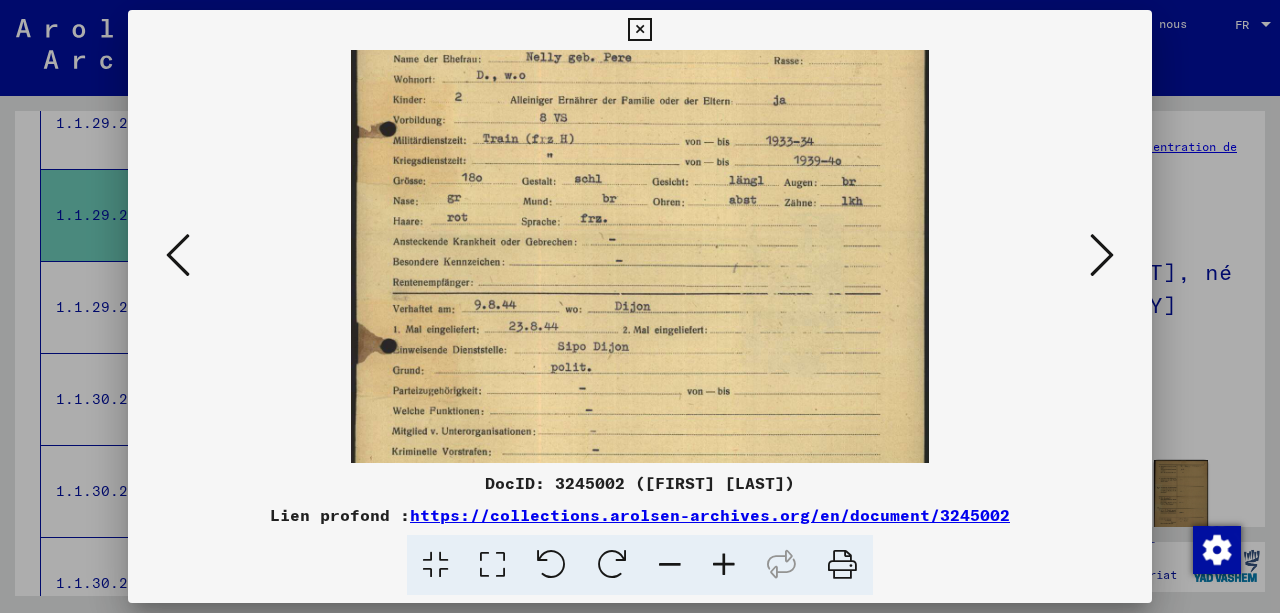 drag, startPoint x: 604, startPoint y: 249, endPoint x: 600, endPoint y: 212, distance: 37.215588 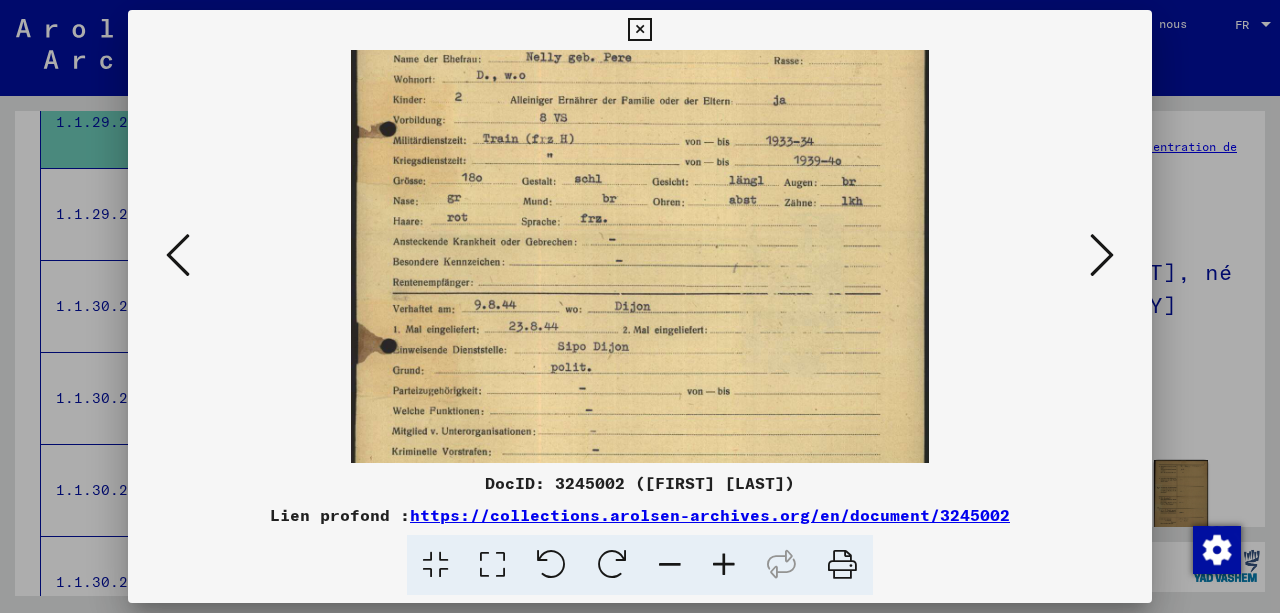 scroll, scrollTop: 1954, scrollLeft: 0, axis: vertical 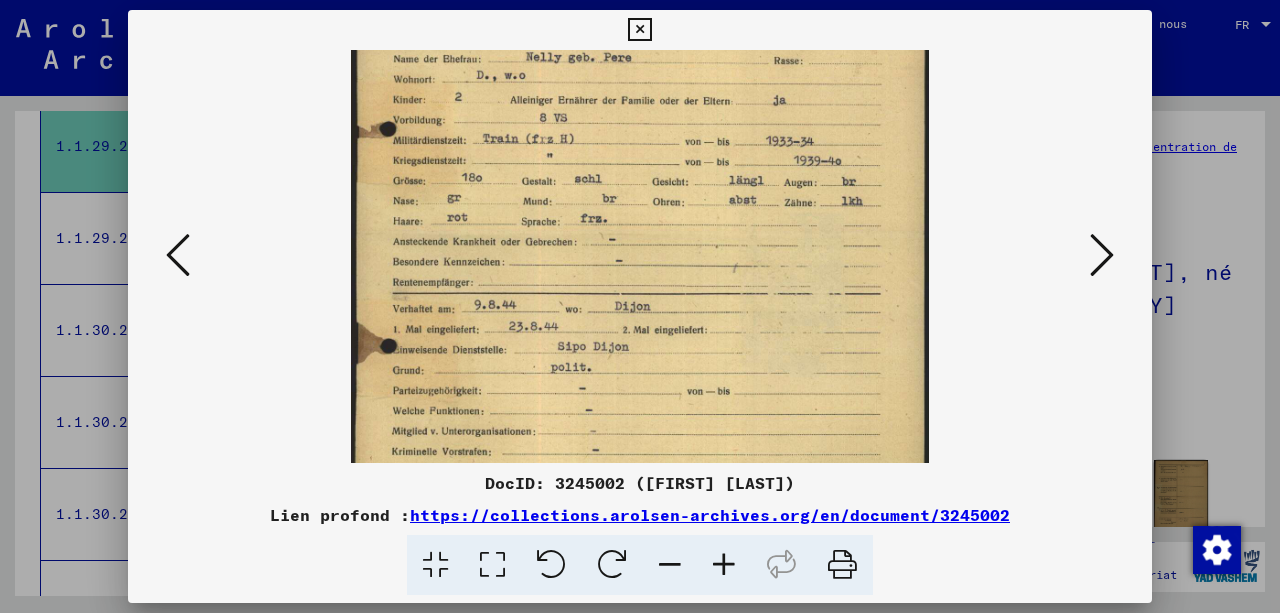 click at bounding box center (639, 30) 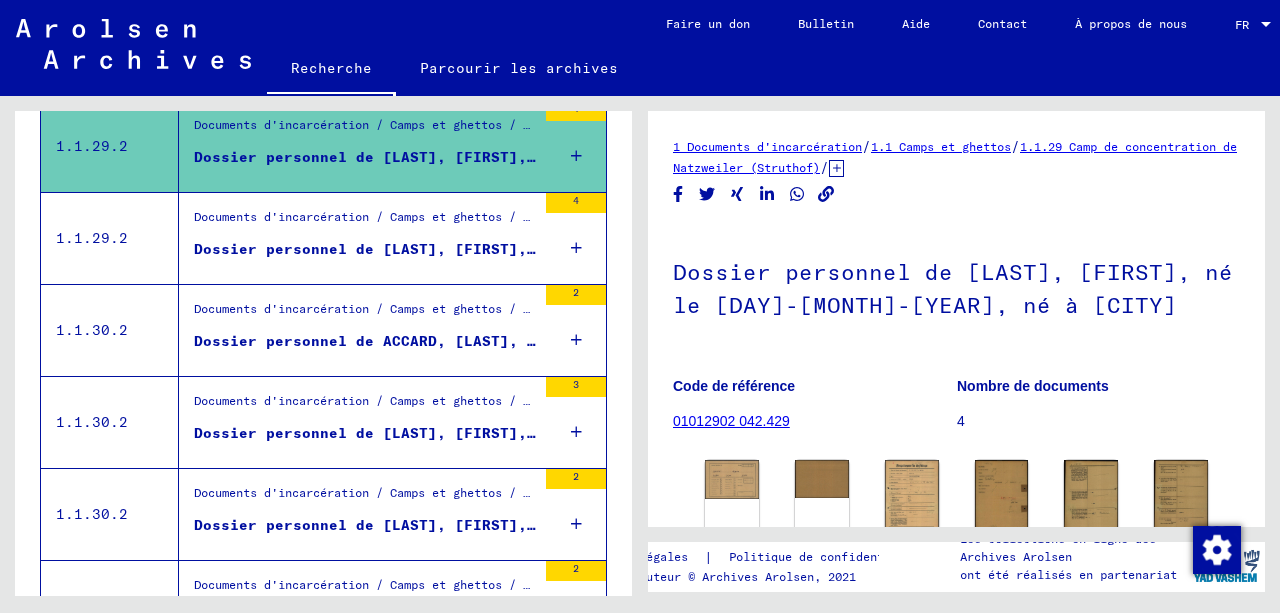 click on "Dossier personnel de [LAST], [FIRST], né le [DAY]-Mar-1921, né à [CITY], [STATE]" at bounding box center [554, 249] 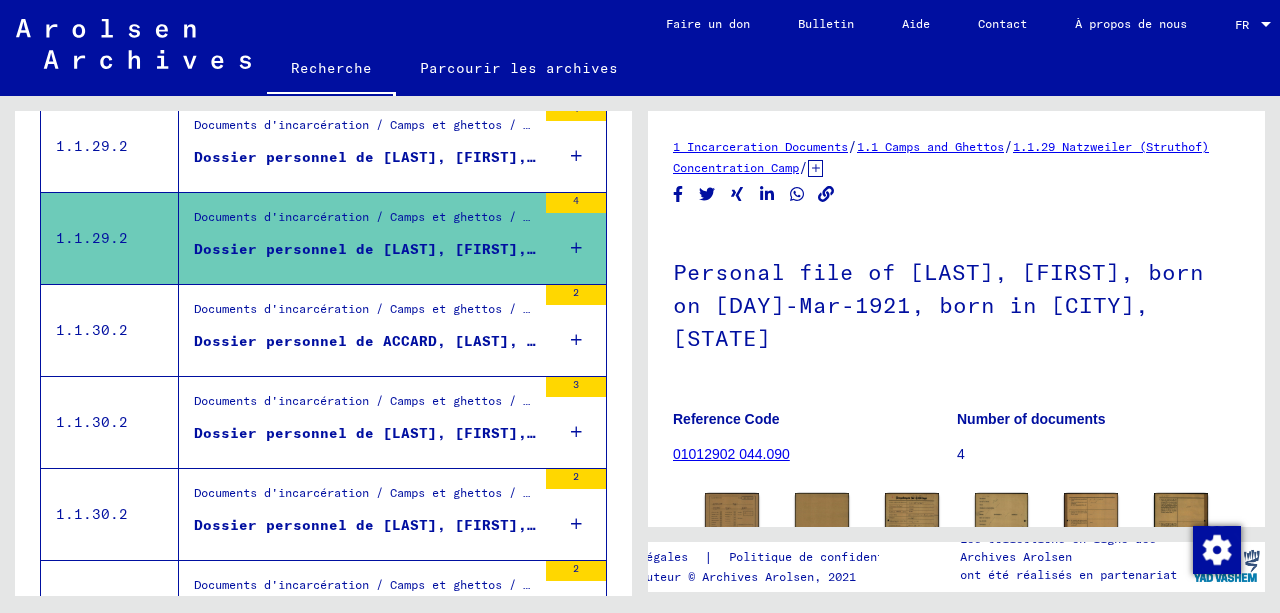 scroll, scrollTop: 0, scrollLeft: 0, axis: both 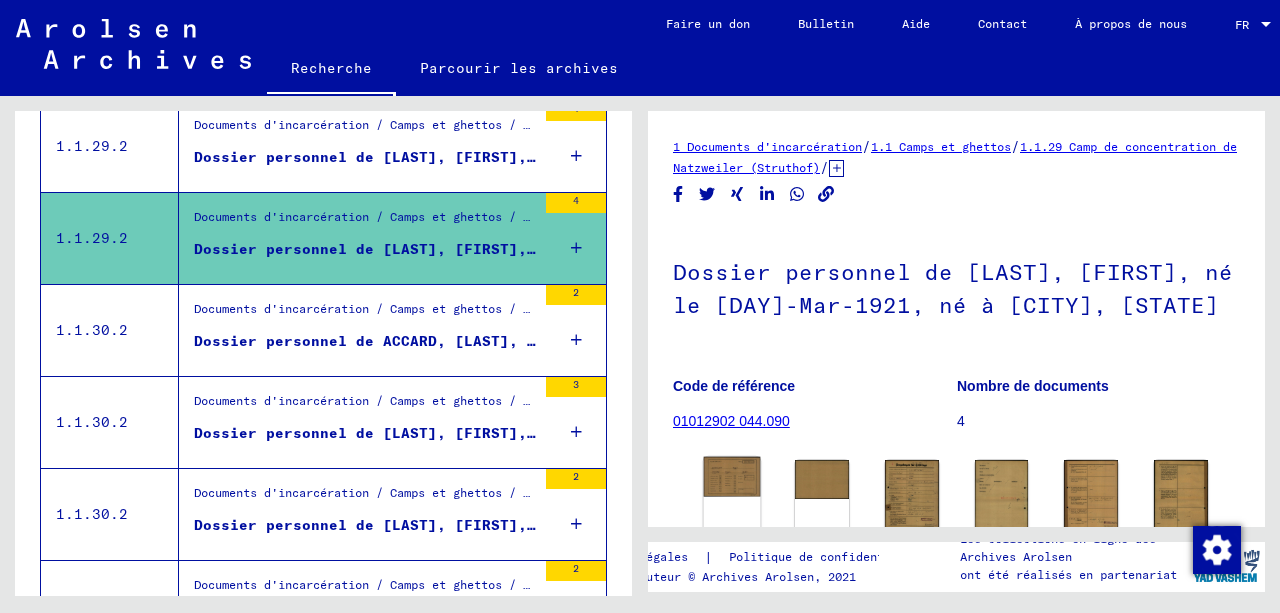 click 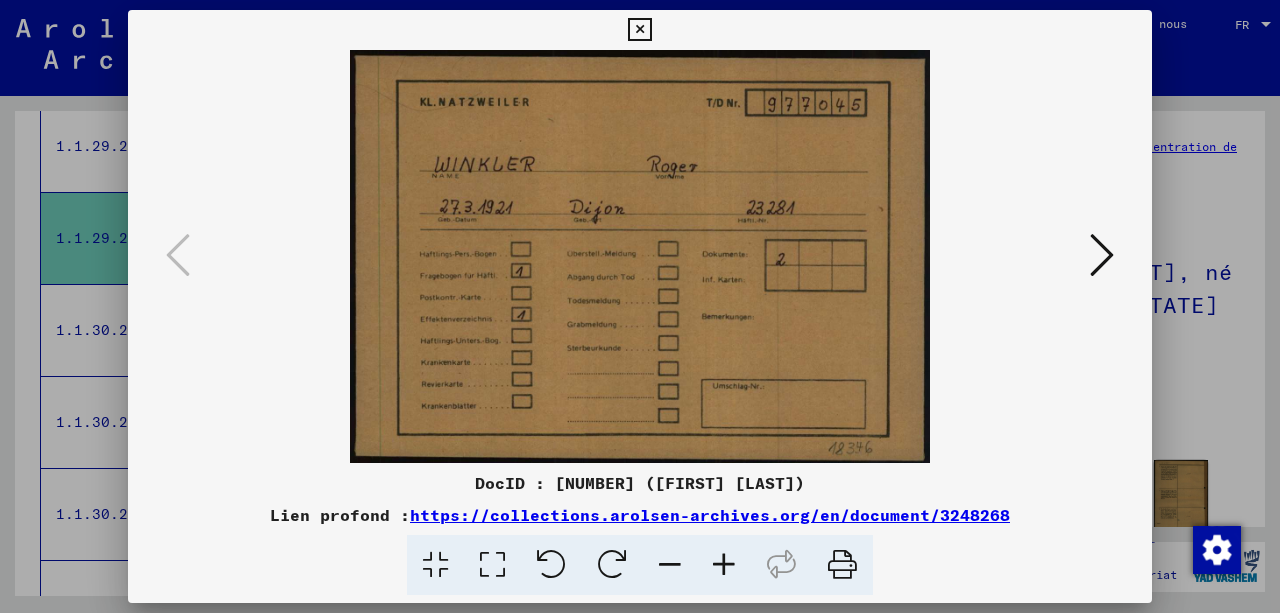 click at bounding box center [1102, 255] 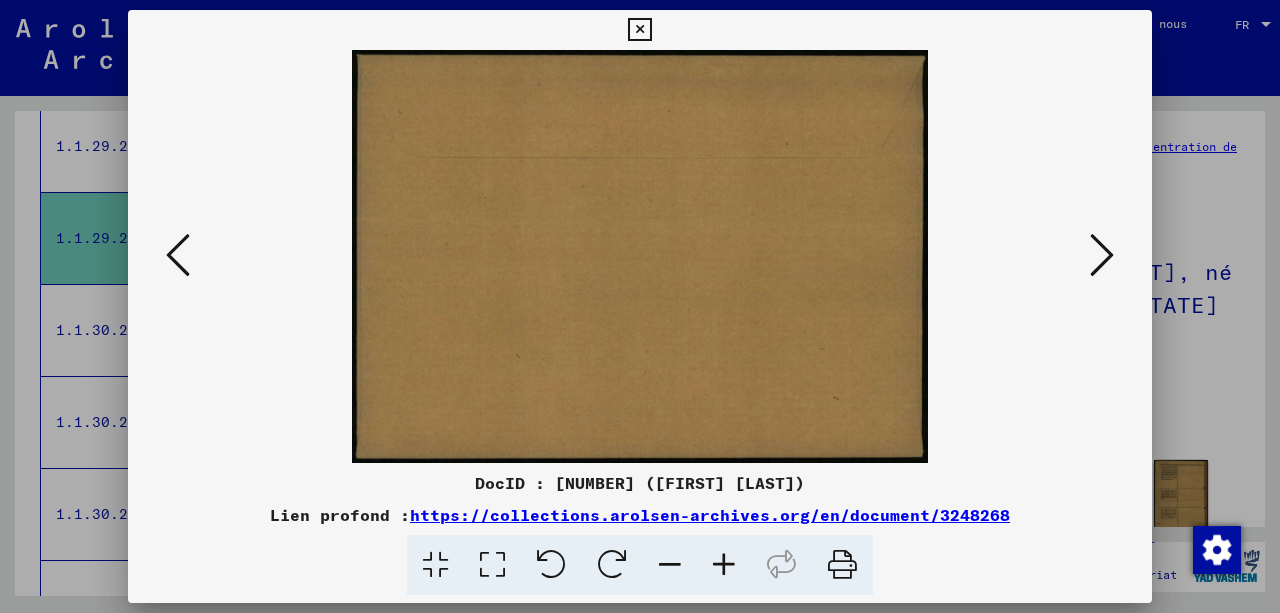 click at bounding box center (1102, 255) 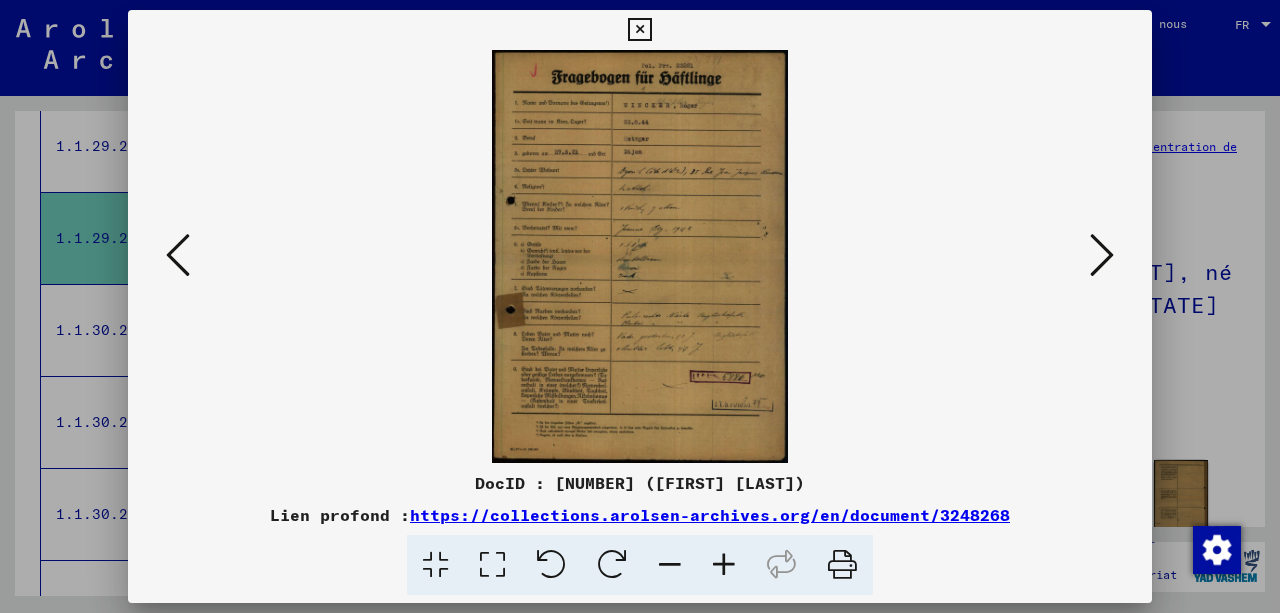 click at bounding box center (724, 565) 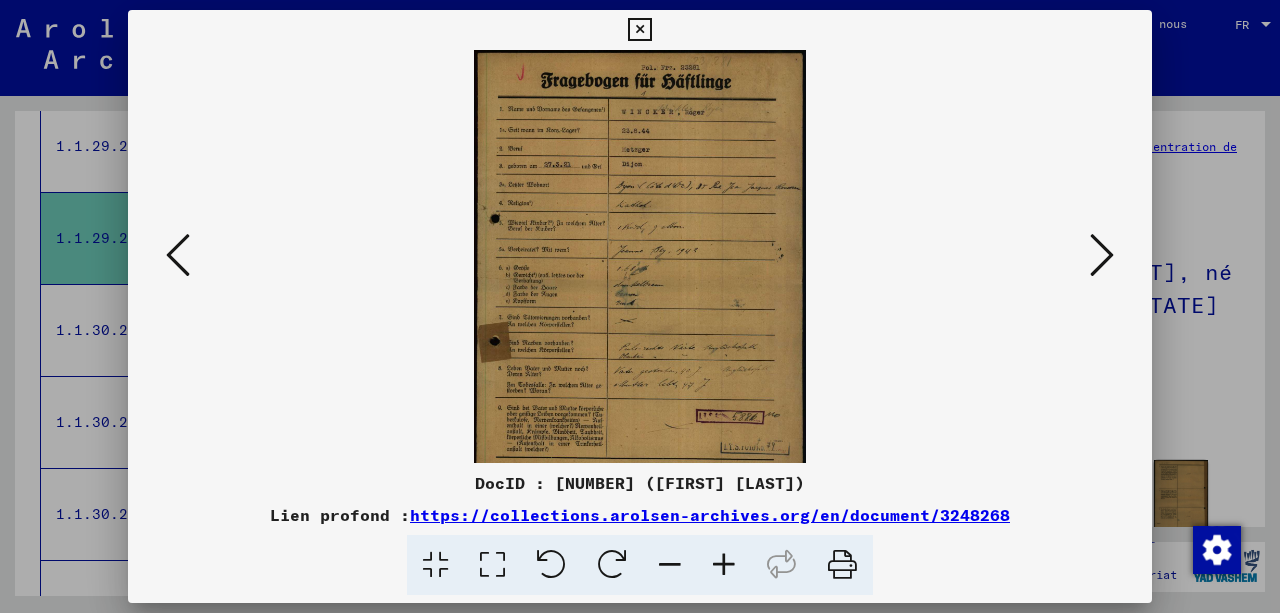 click at bounding box center [724, 565] 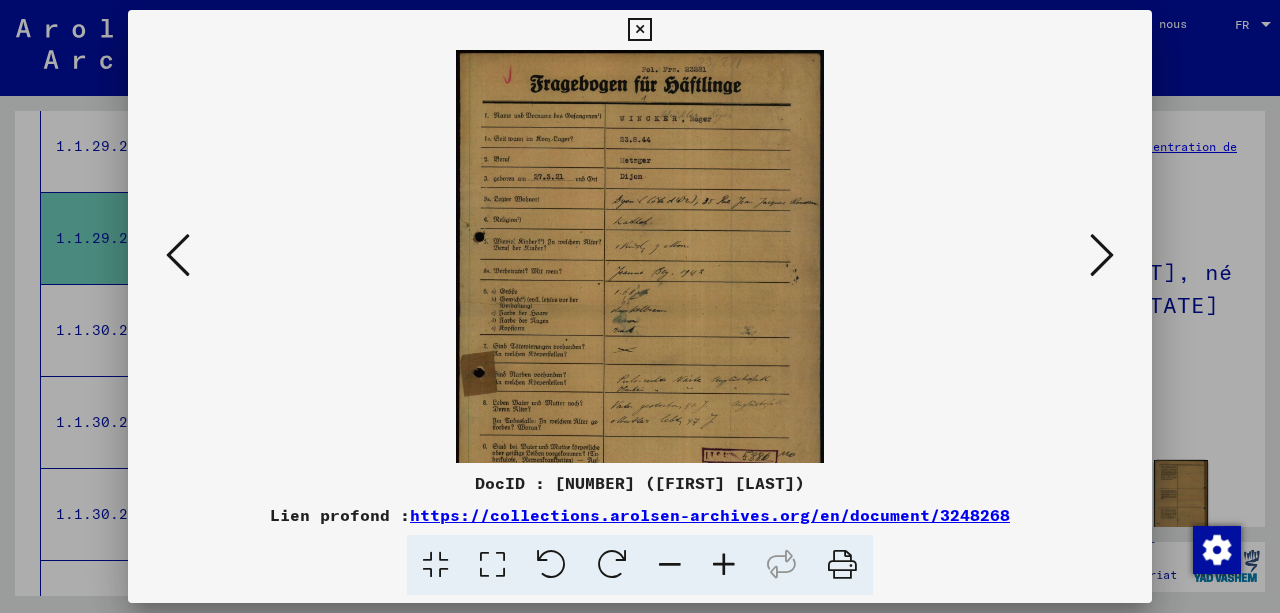 click at bounding box center (724, 565) 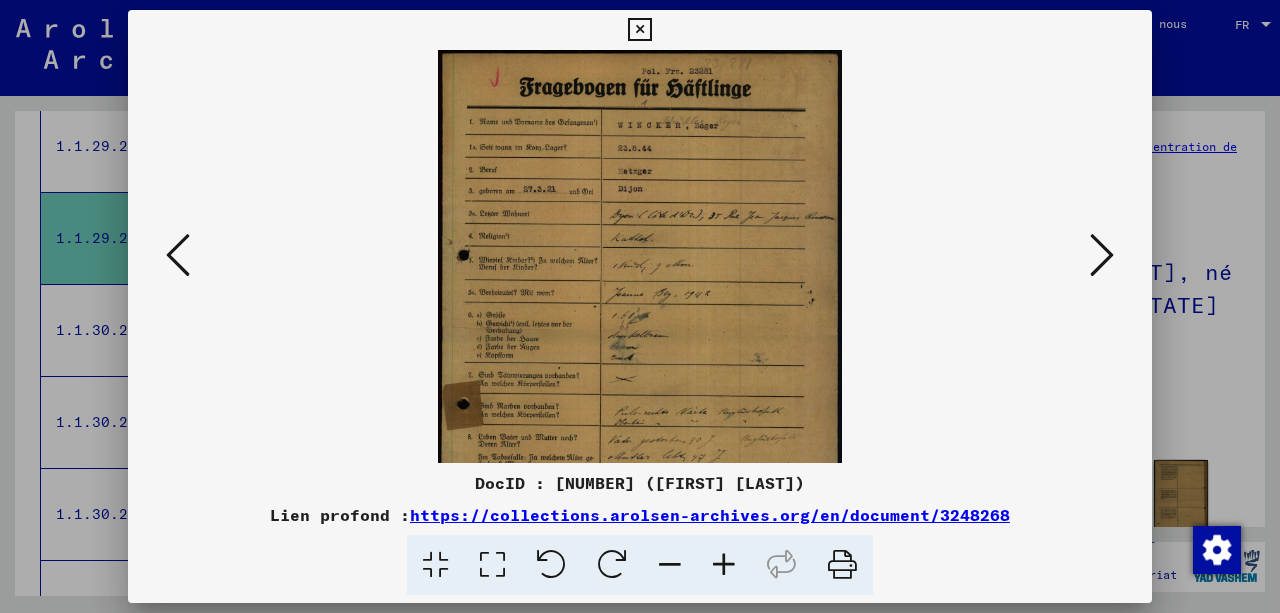 click at bounding box center [724, 565] 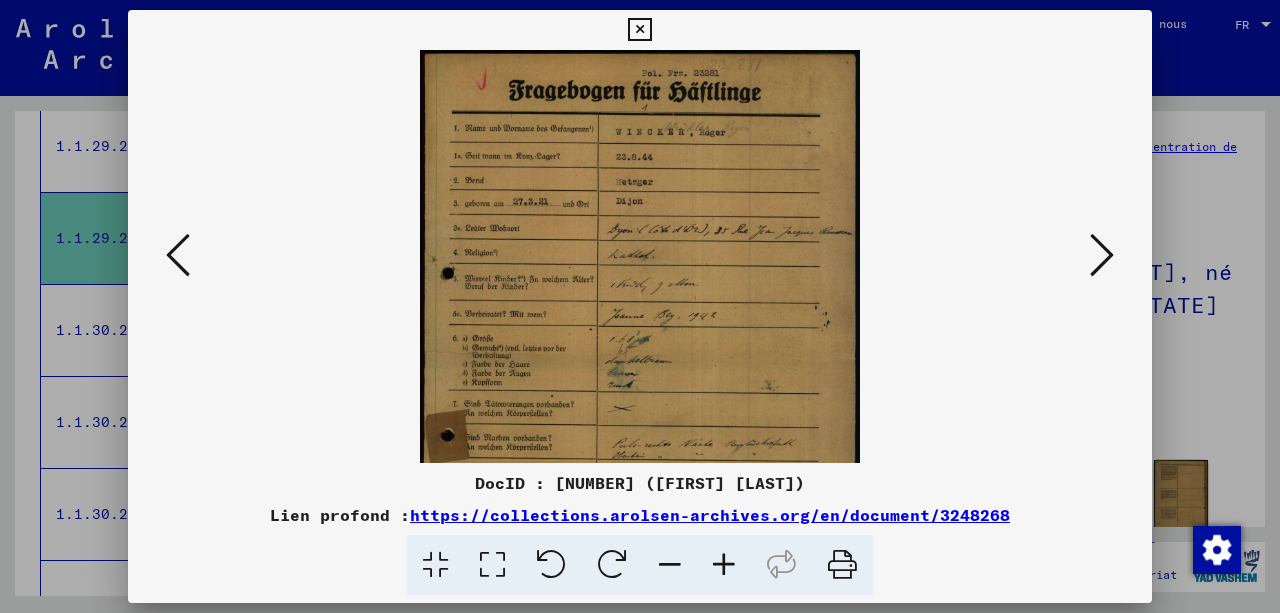 click at bounding box center [724, 565] 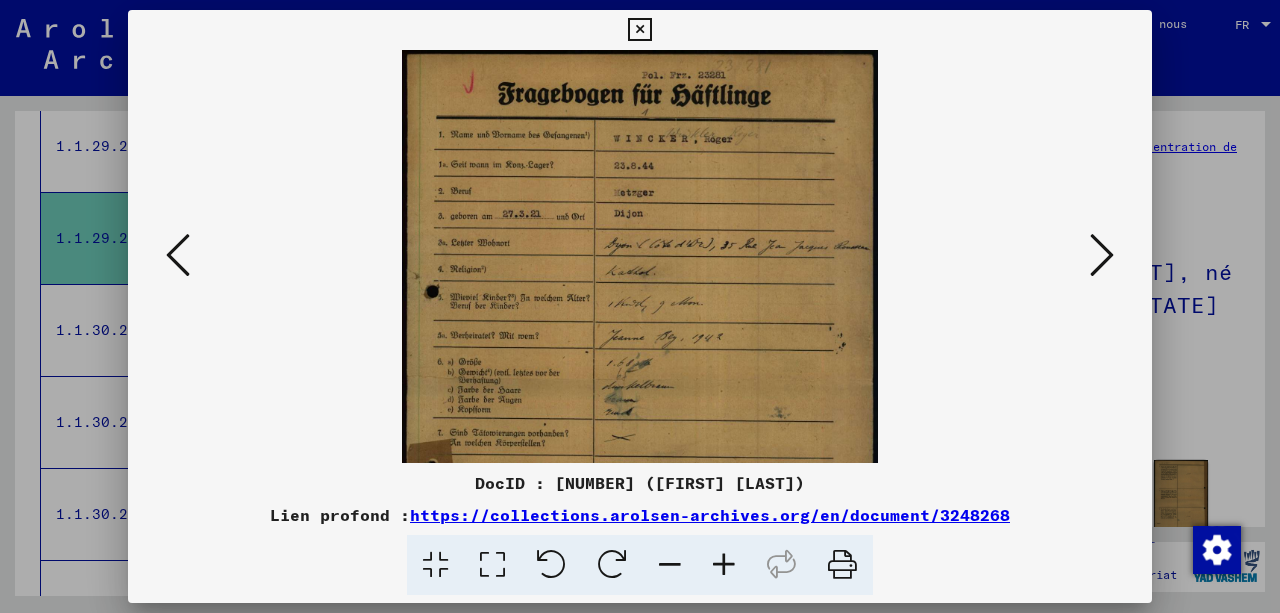 click at bounding box center [724, 565] 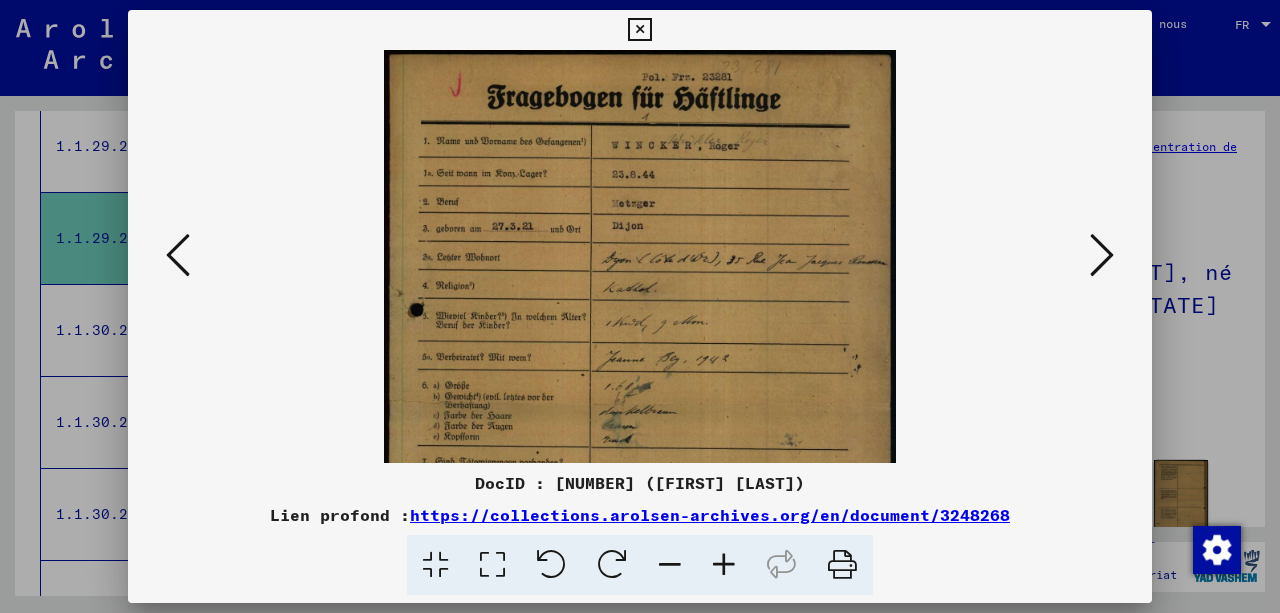 click at bounding box center [724, 565] 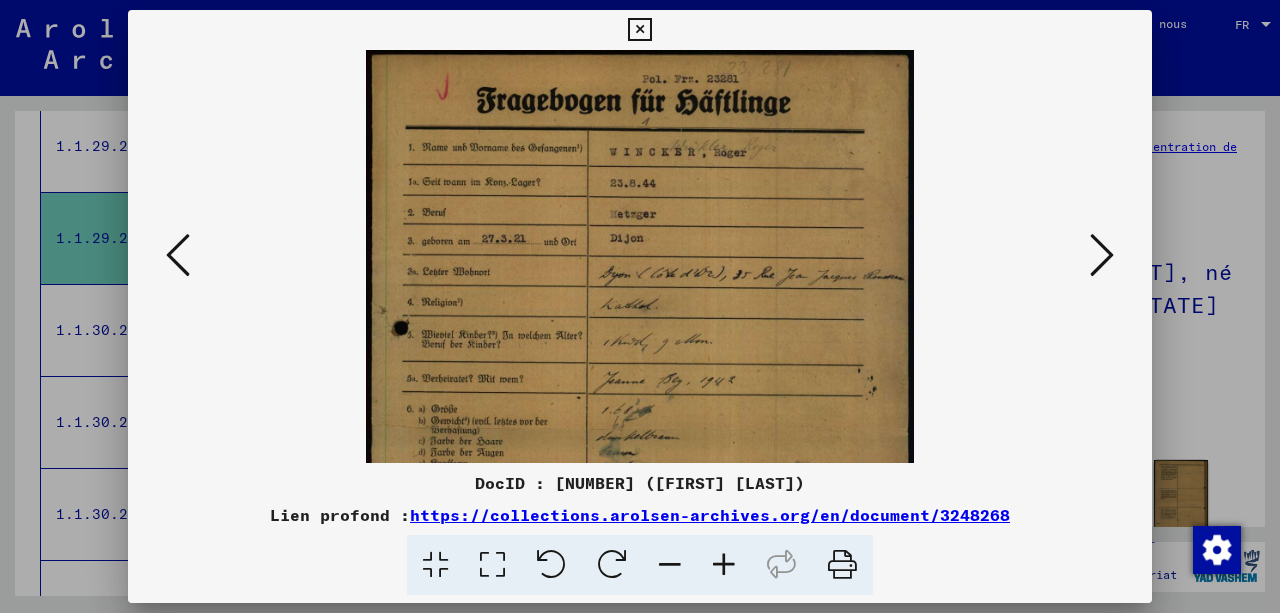 click at bounding box center (724, 565) 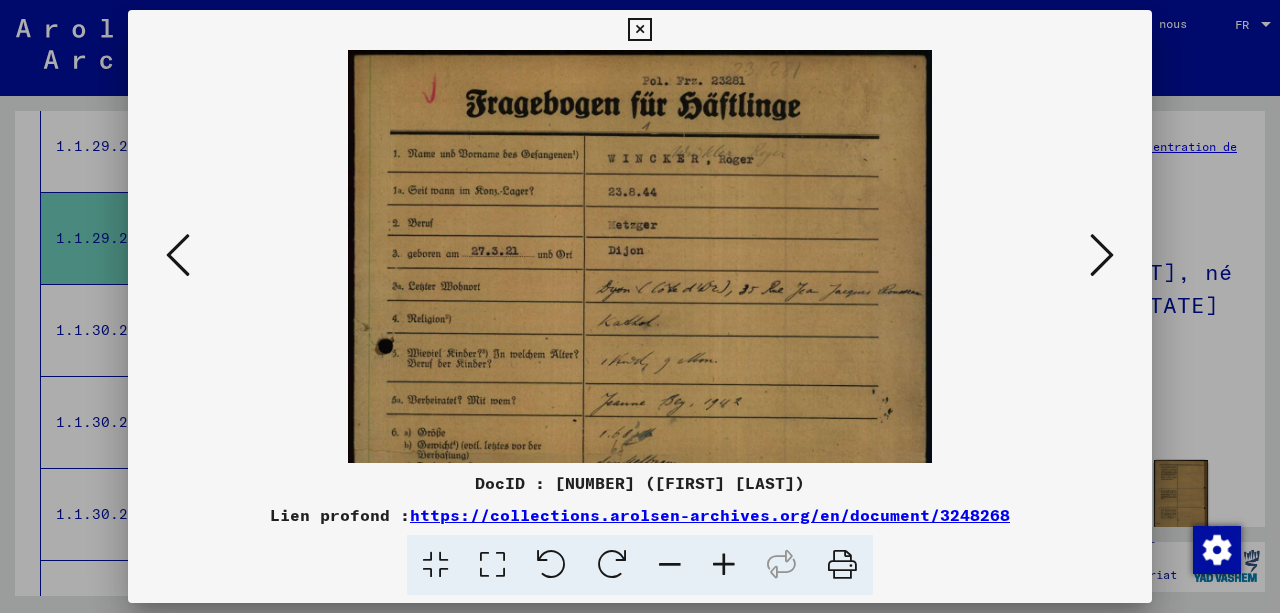 click at bounding box center [724, 565] 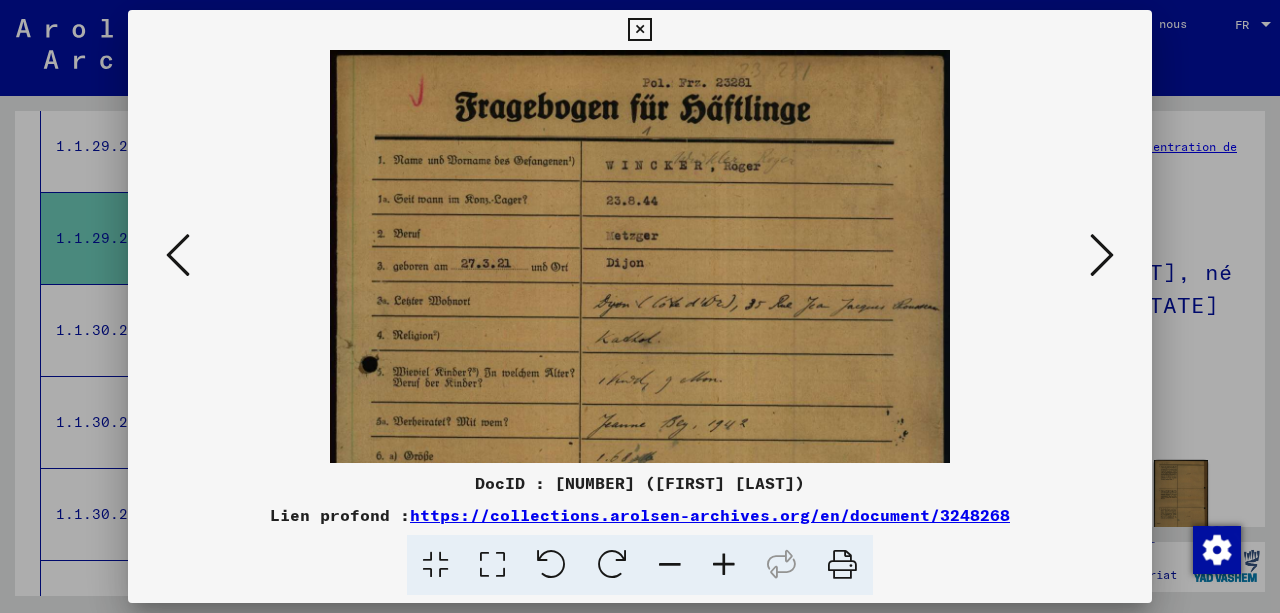 click at bounding box center (724, 565) 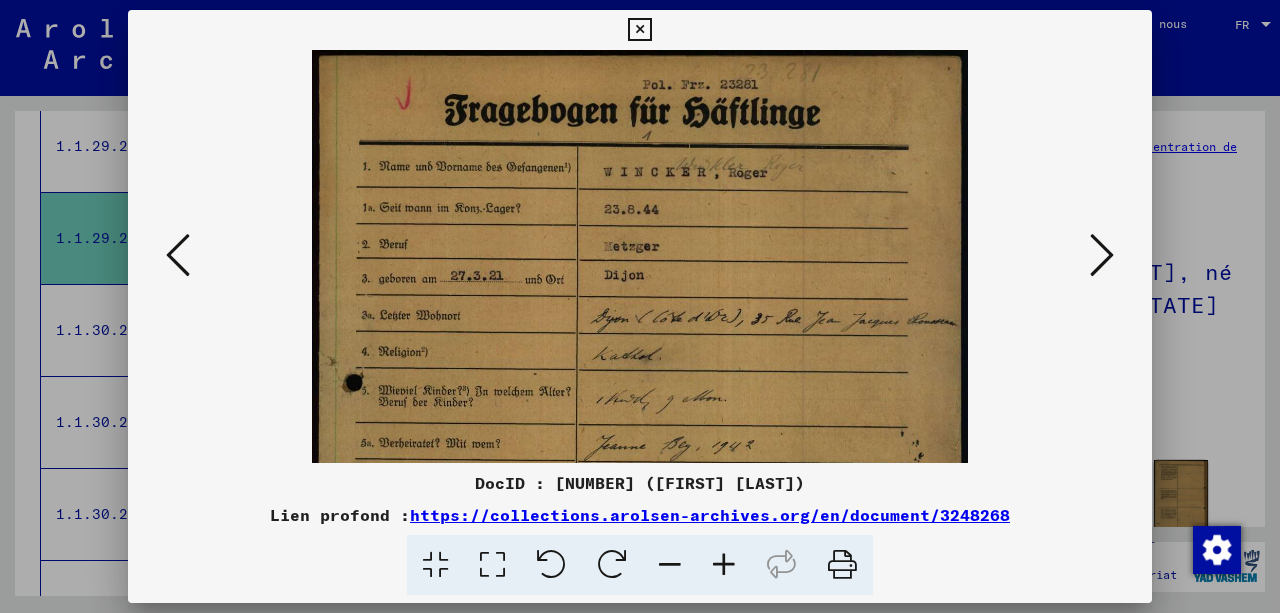 click at bounding box center [1102, 255] 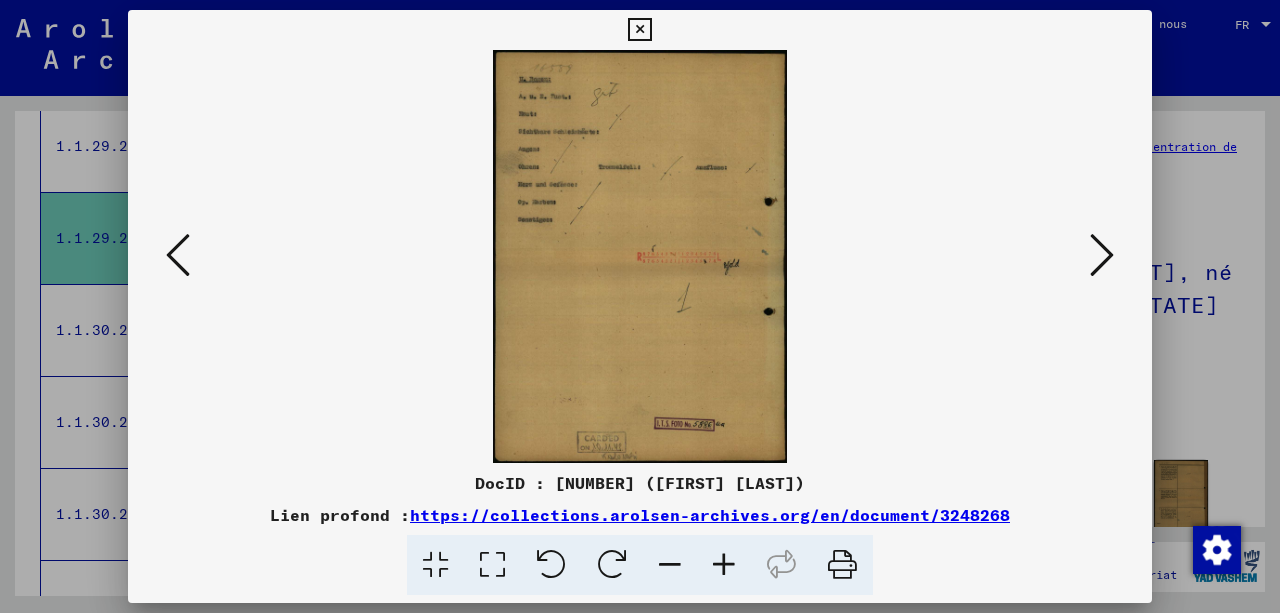click at bounding box center (1102, 255) 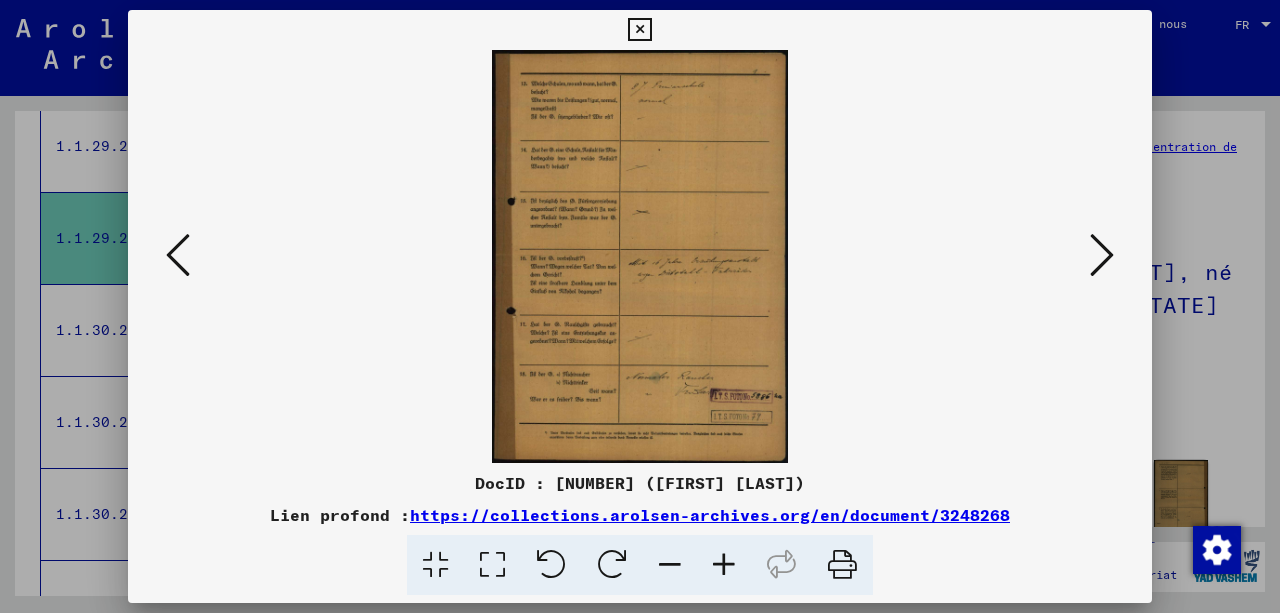 click at bounding box center [1102, 255] 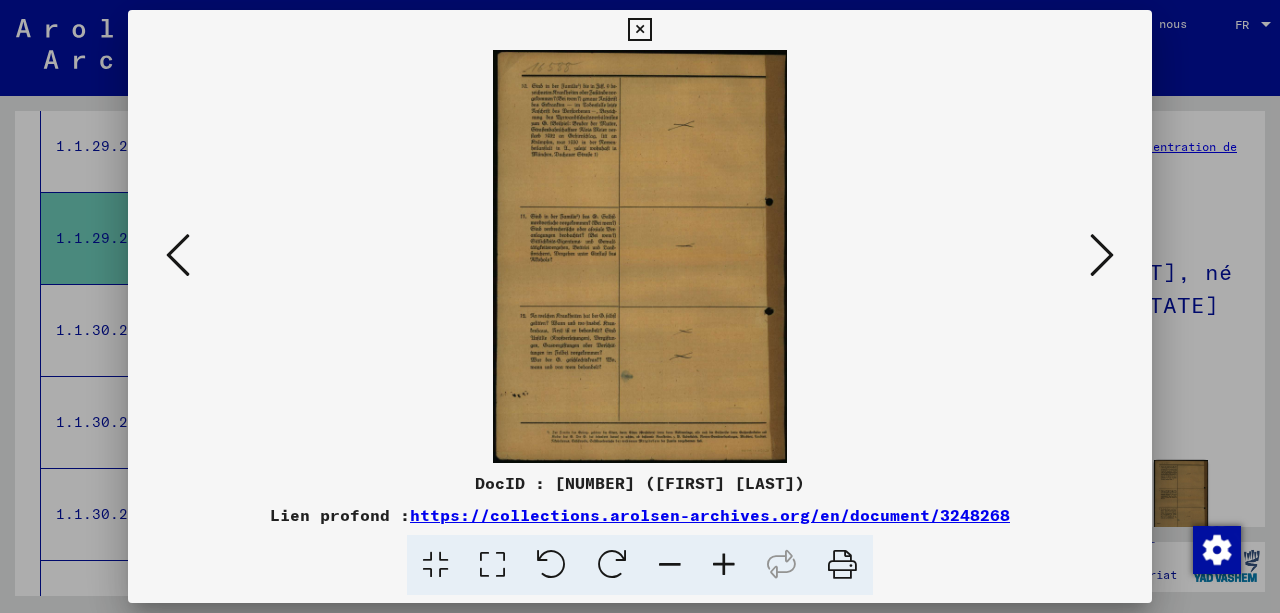 click at bounding box center (1102, 255) 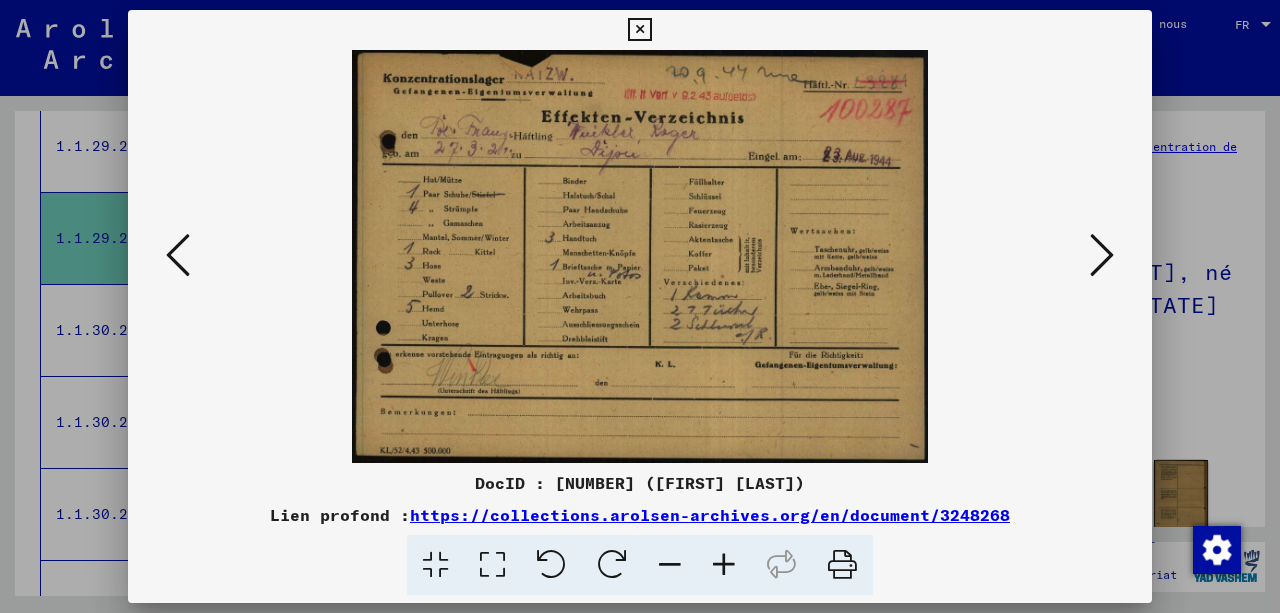 click at bounding box center [1102, 255] 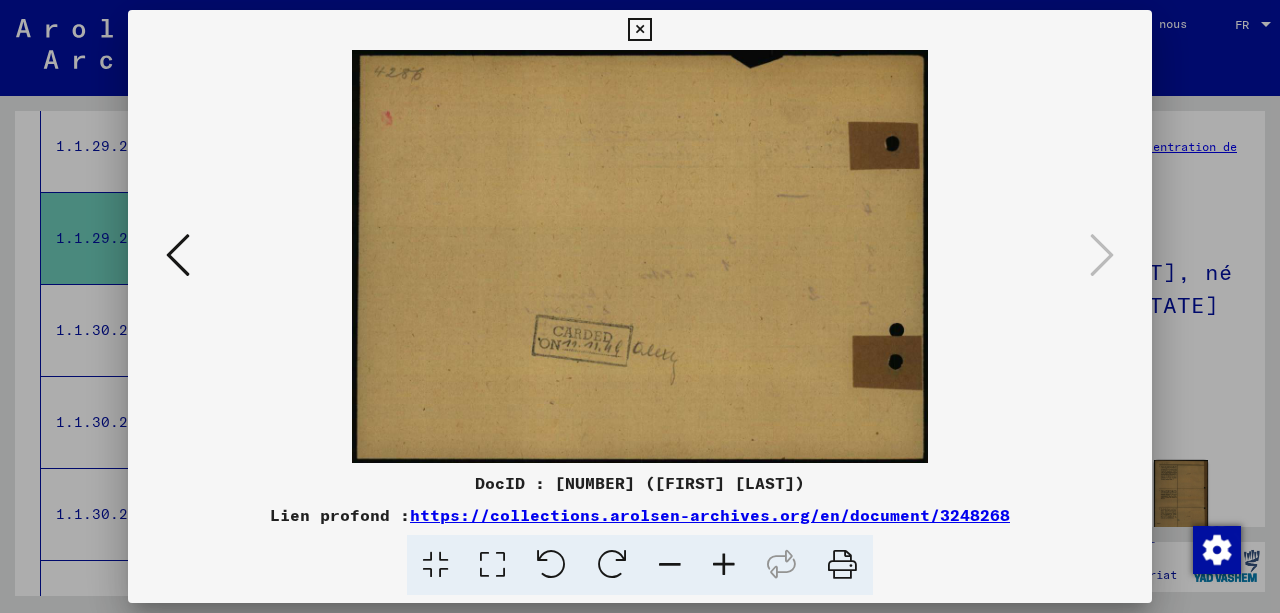 click at bounding box center [639, 30] 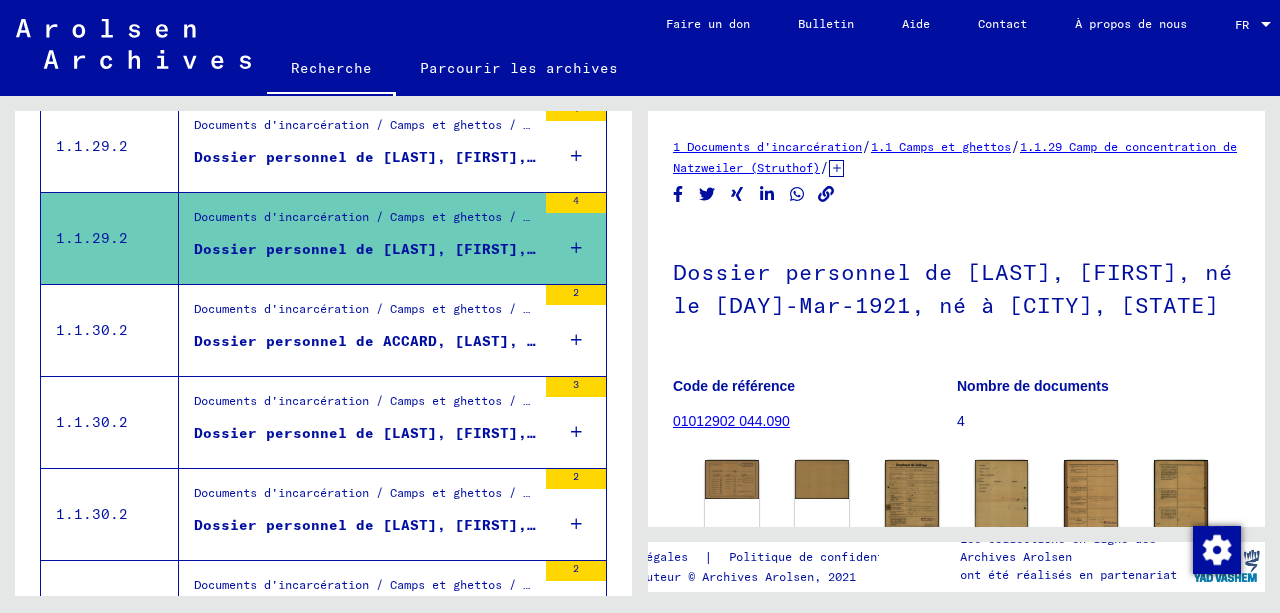 click on "Dossier personnel de ACCARD, [LAST], né le [DATE], né à [CITY]" at bounding box center (473, 341) 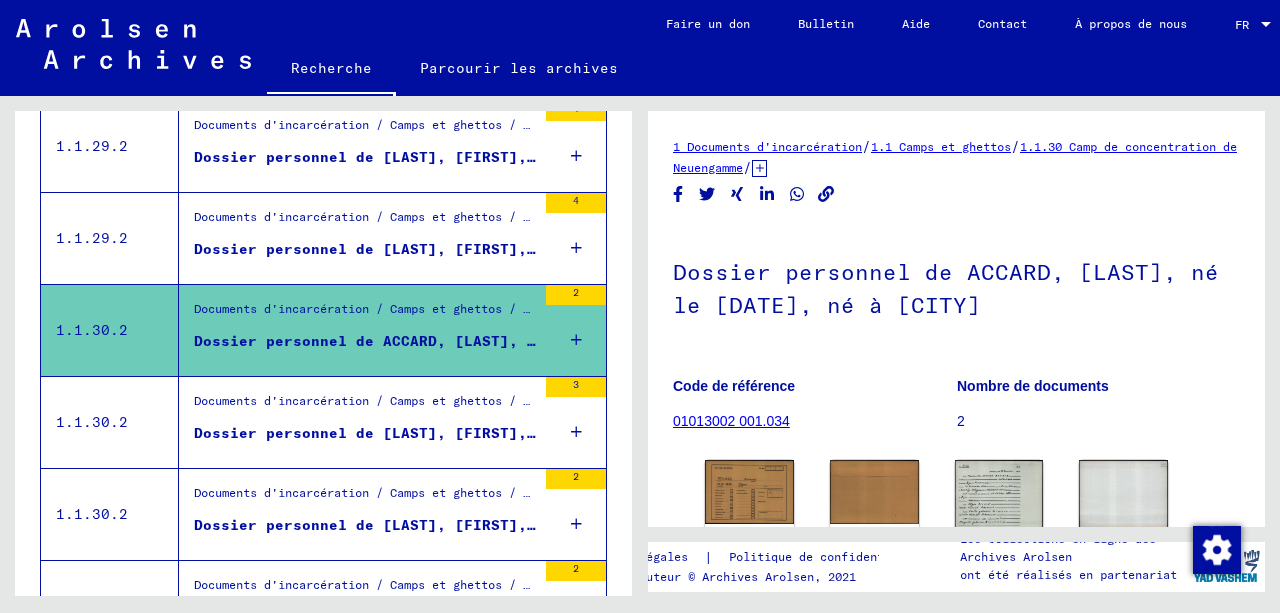 scroll, scrollTop: 0, scrollLeft: 0, axis: both 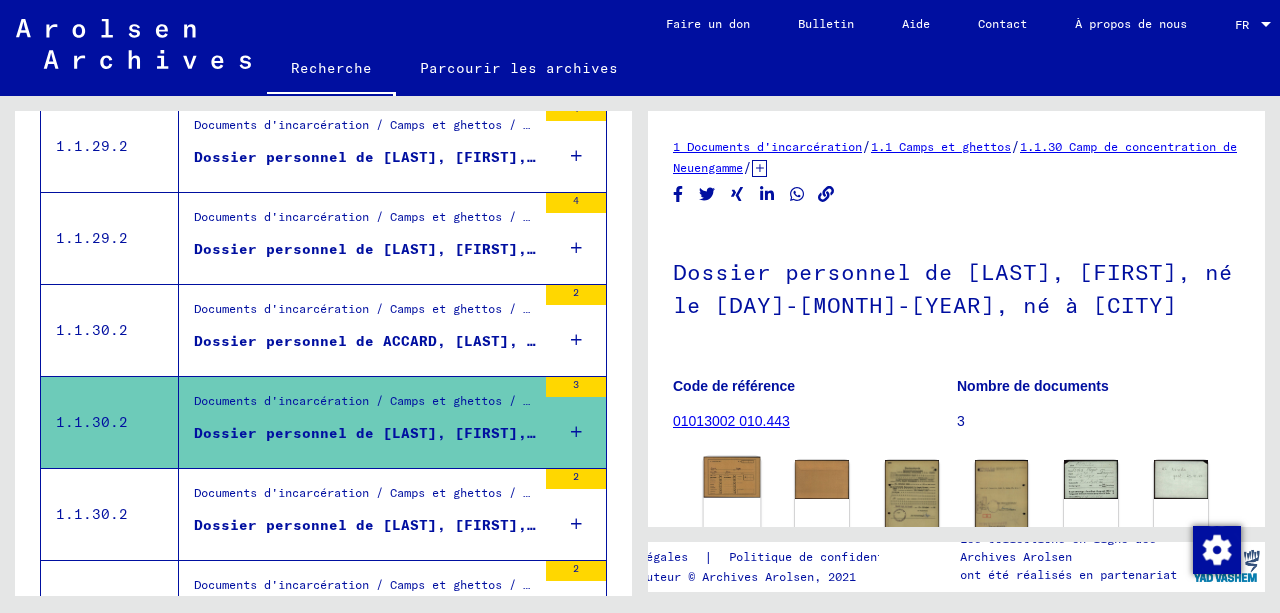 click 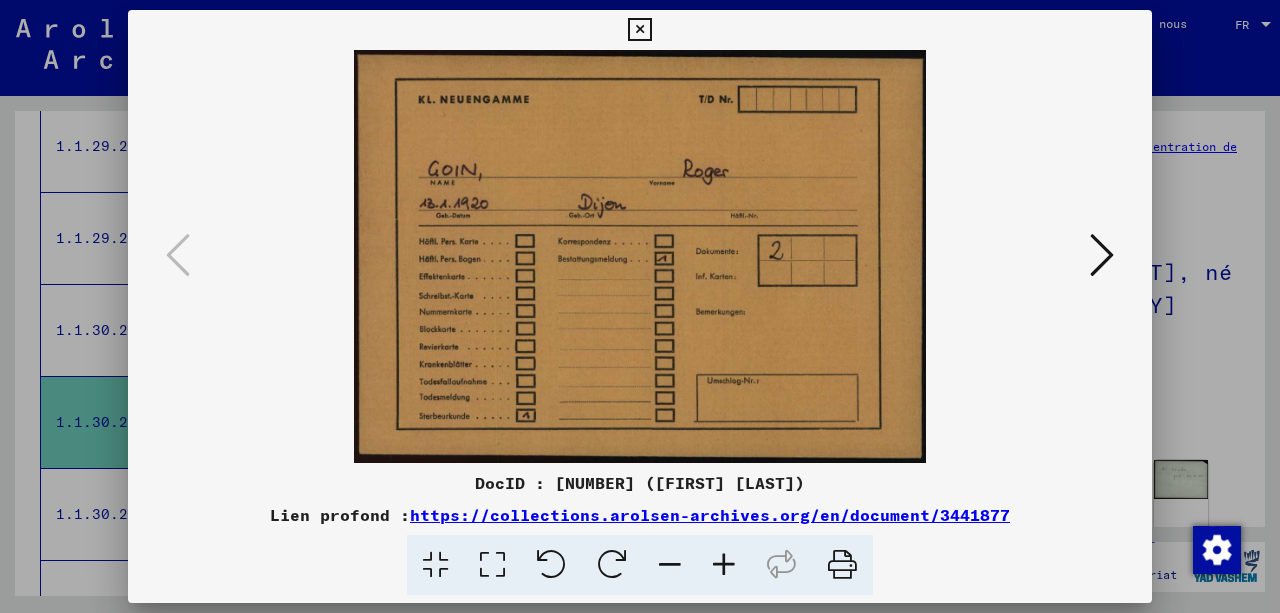 click at bounding box center [1102, 255] 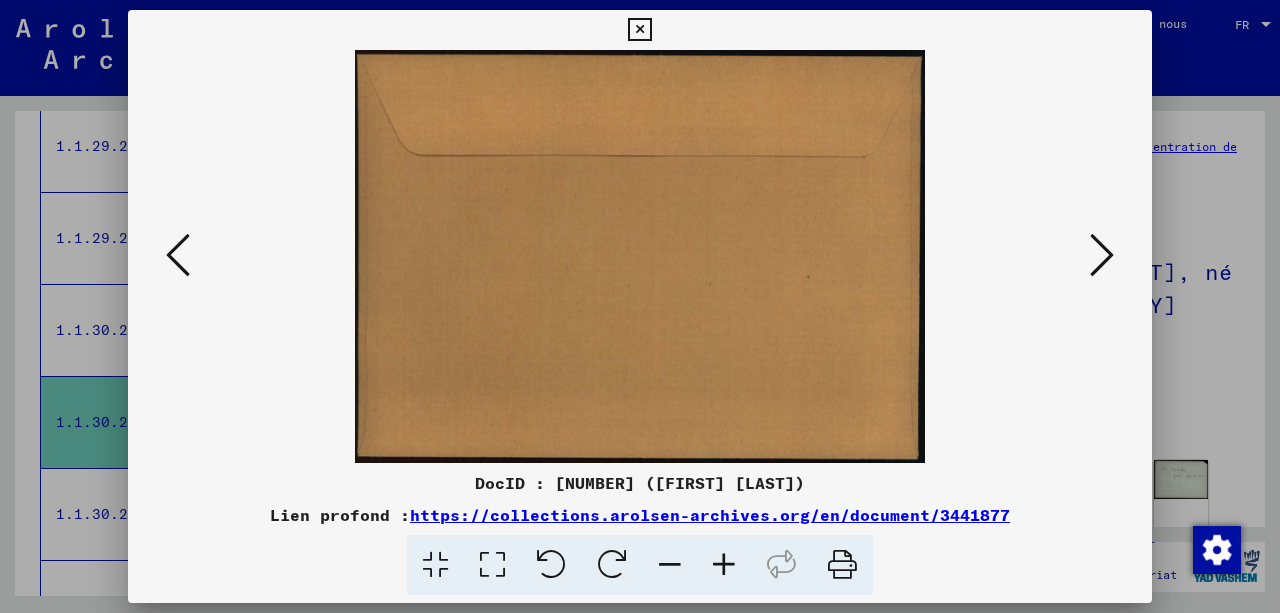 click at bounding box center [1102, 255] 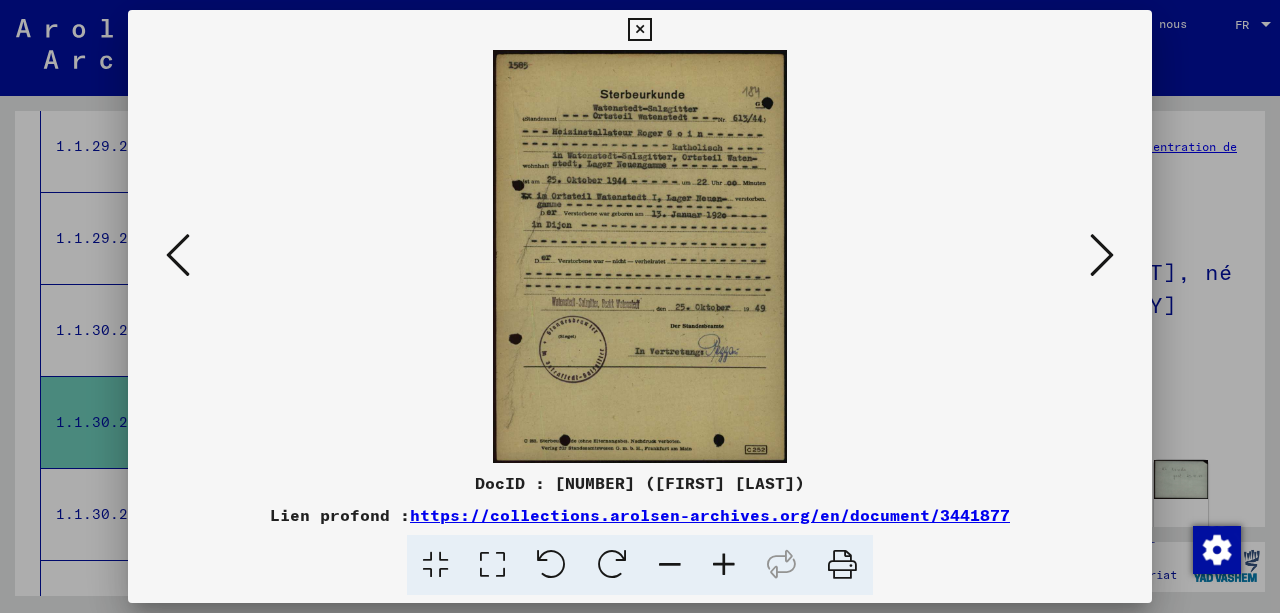 click at bounding box center [1102, 255] 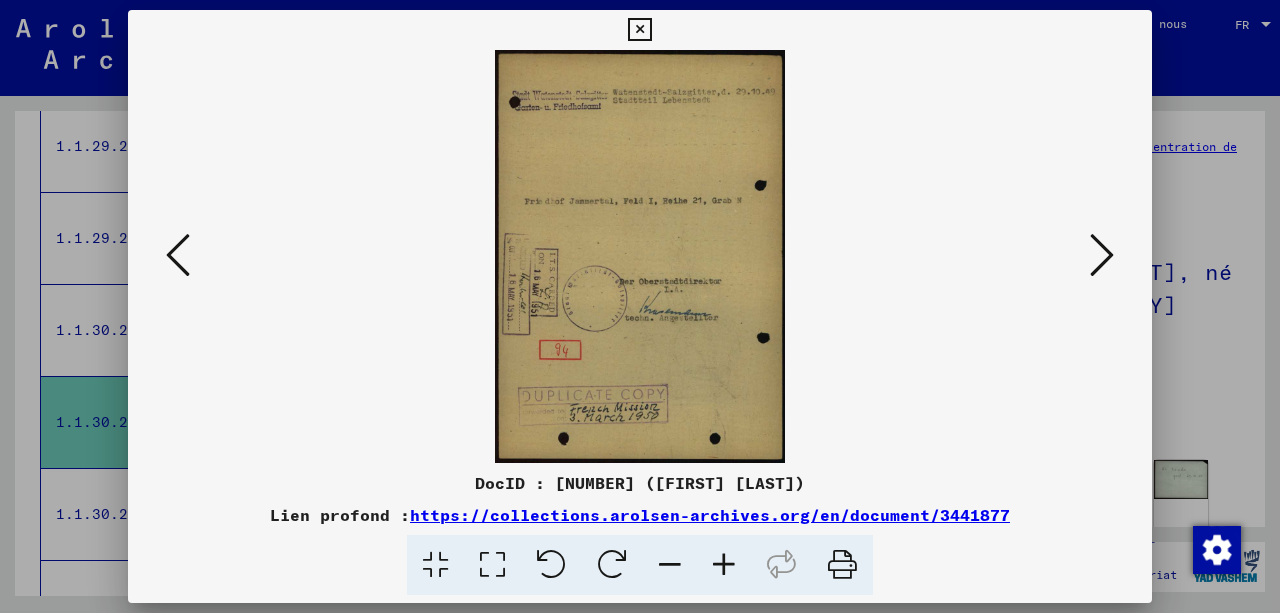 click at bounding box center [178, 255] 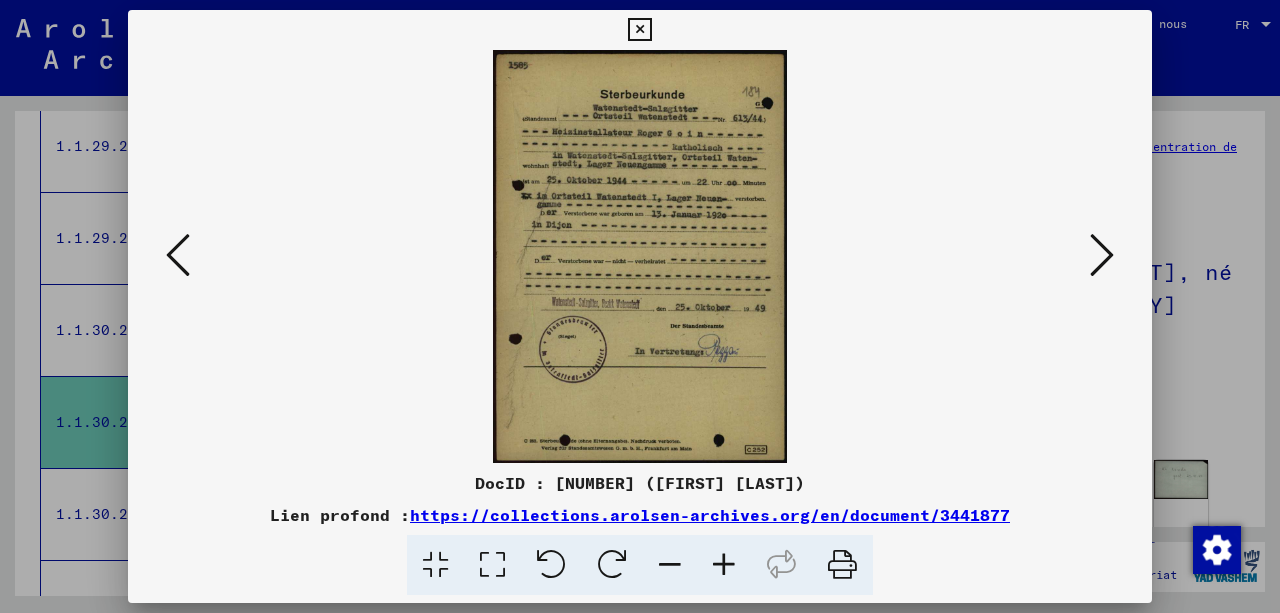 click at bounding box center [724, 565] 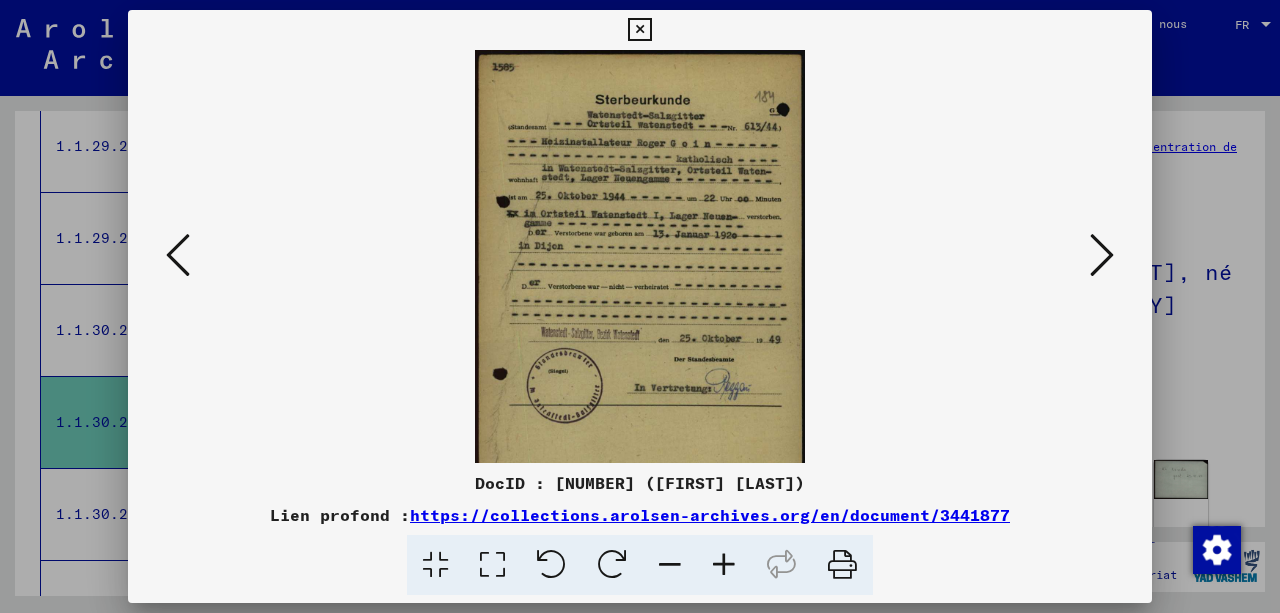 click at bounding box center [724, 565] 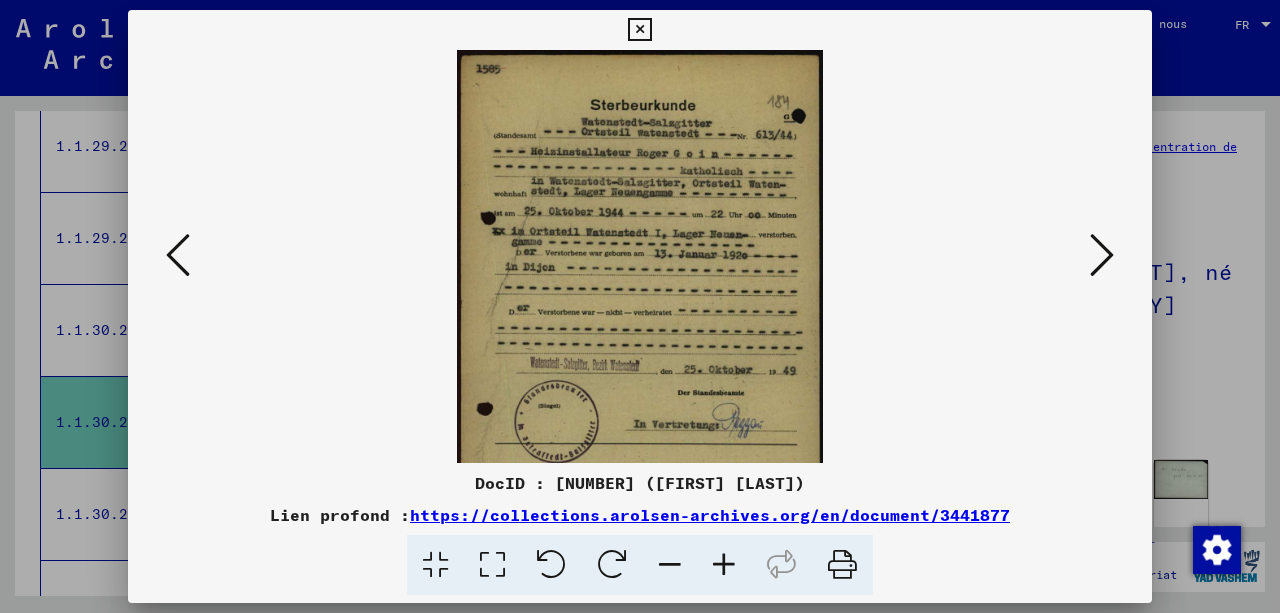 click at bounding box center [724, 565] 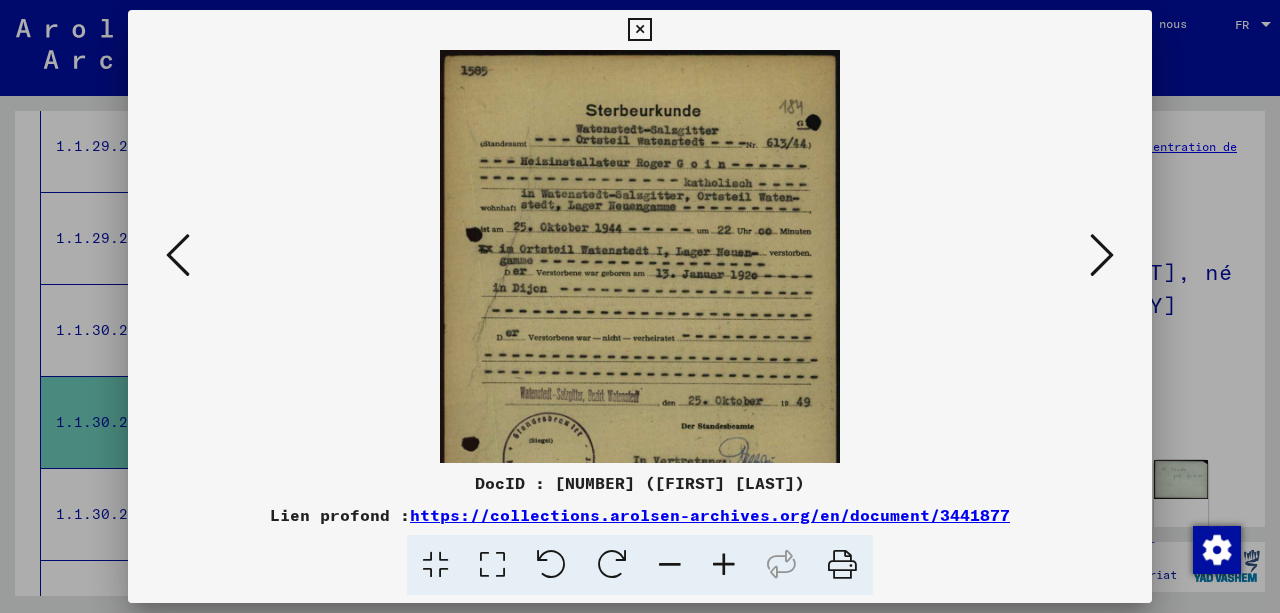 click at bounding box center (724, 565) 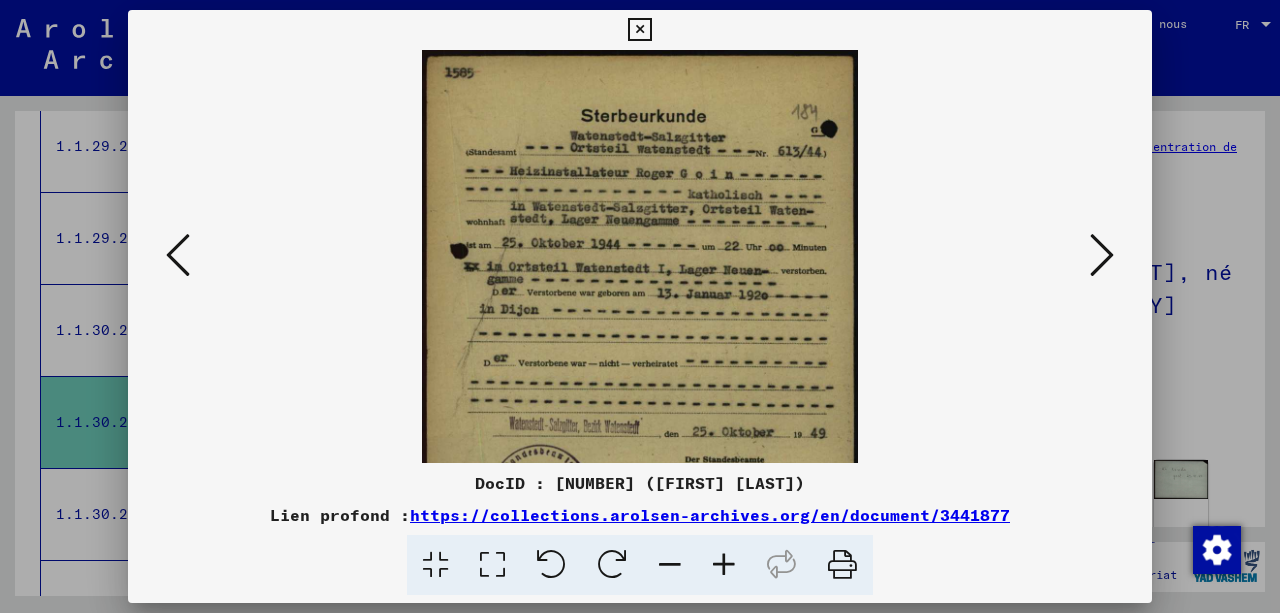 click at bounding box center [724, 565] 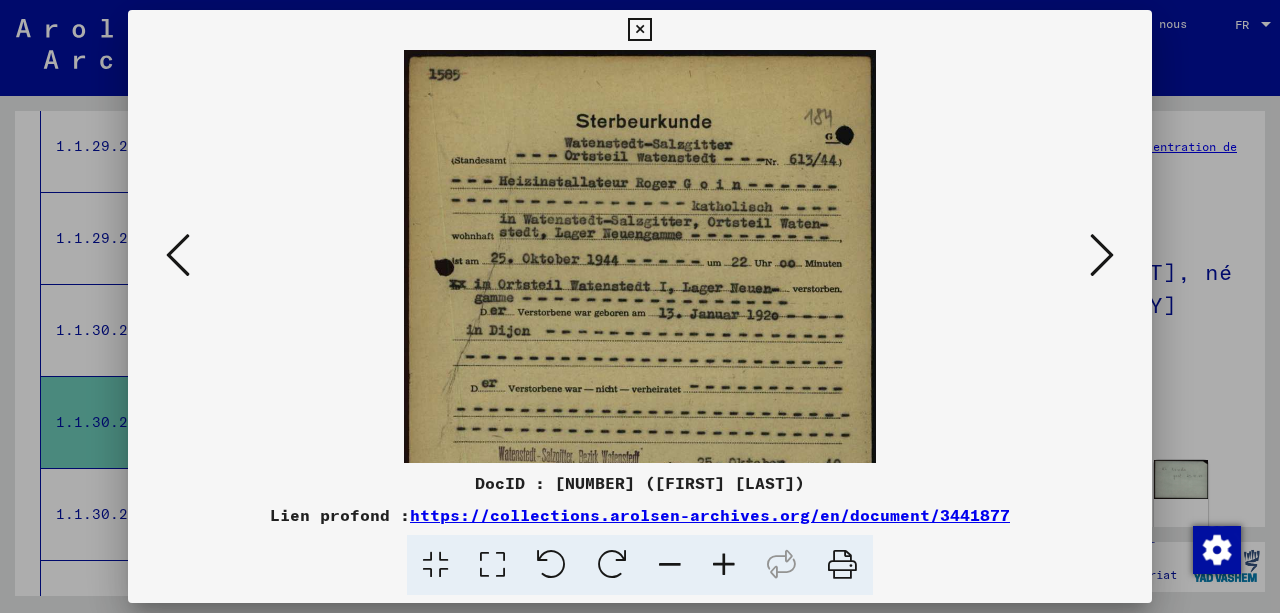 click at bounding box center (724, 565) 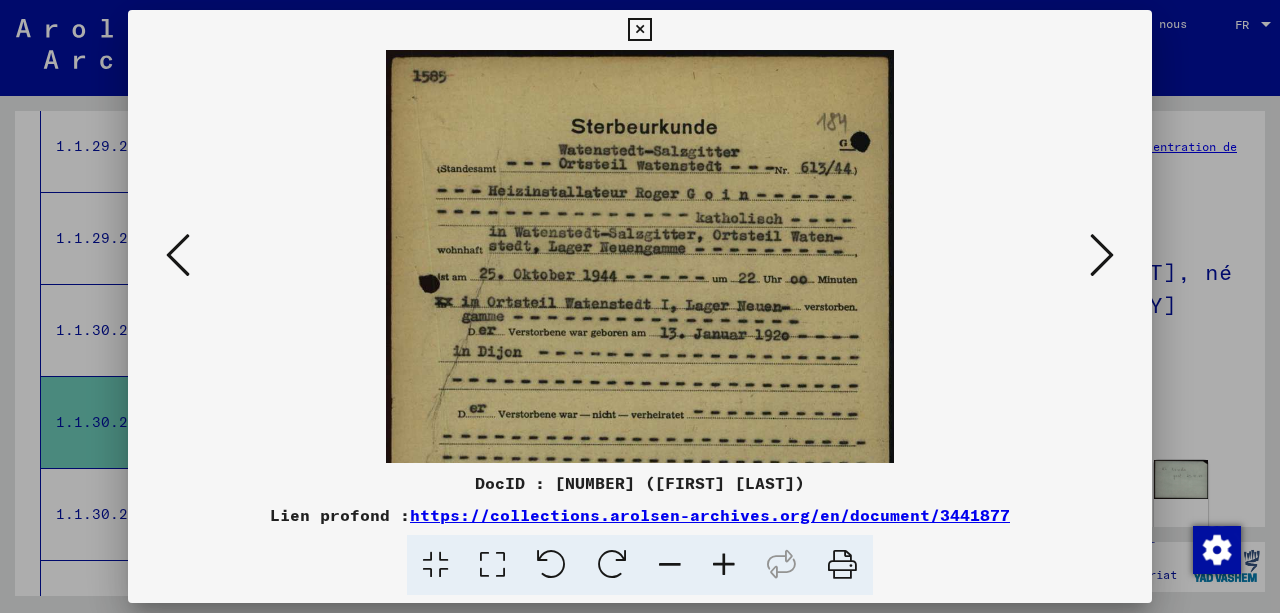 click at bounding box center [724, 565] 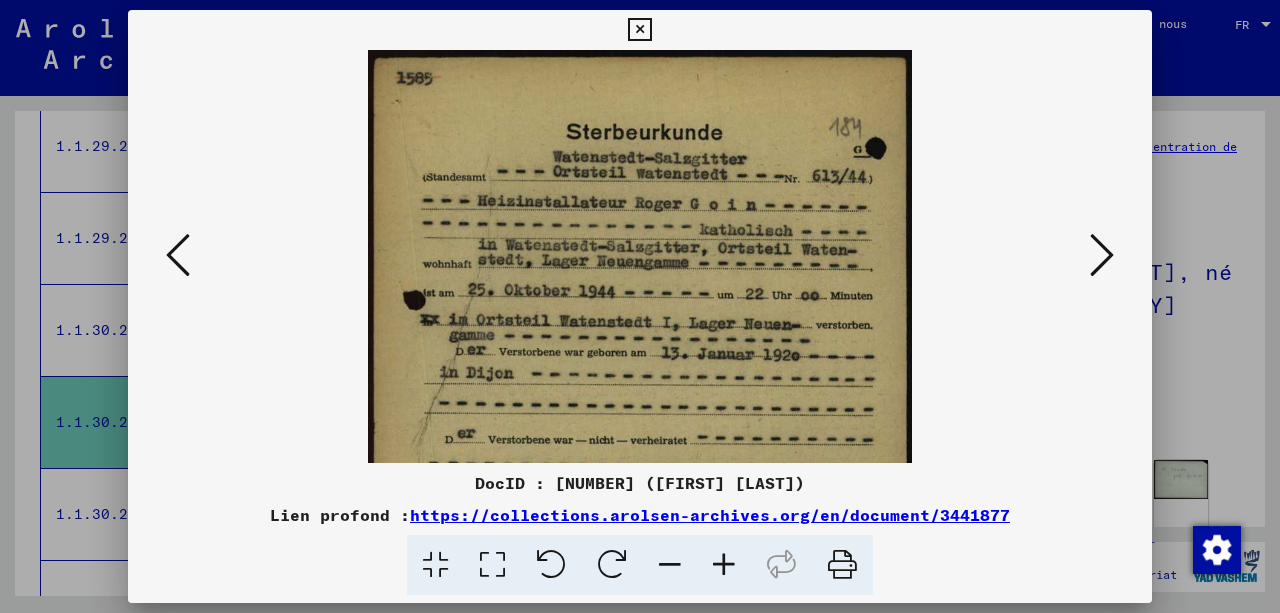 click at bounding box center [1102, 255] 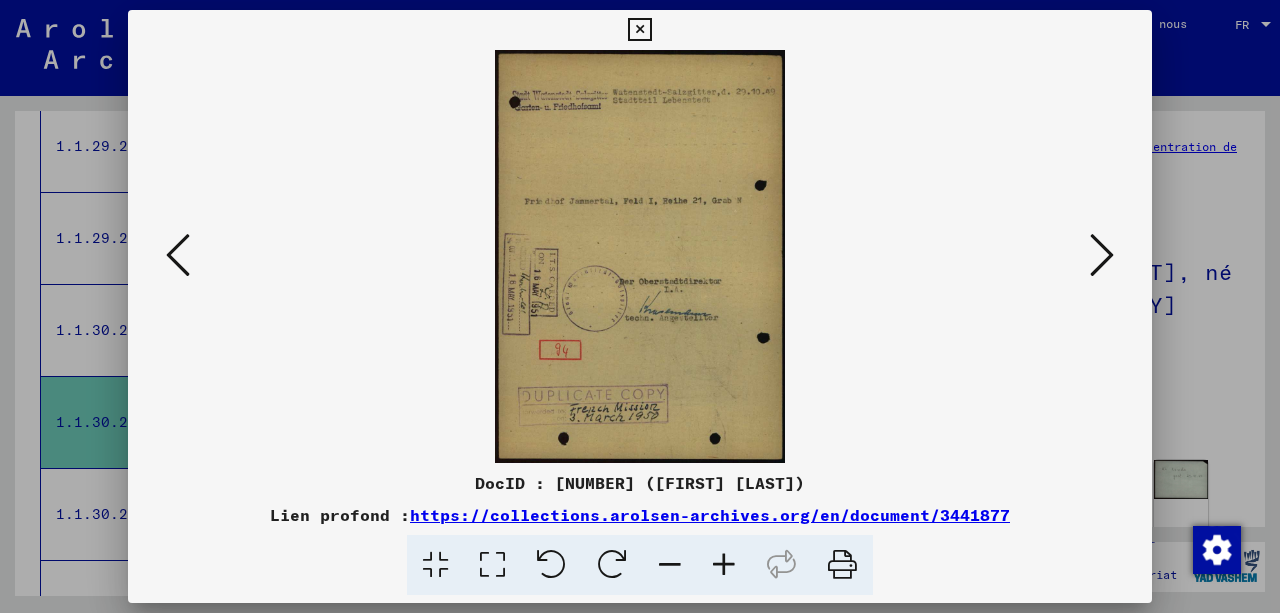click at bounding box center (1102, 255) 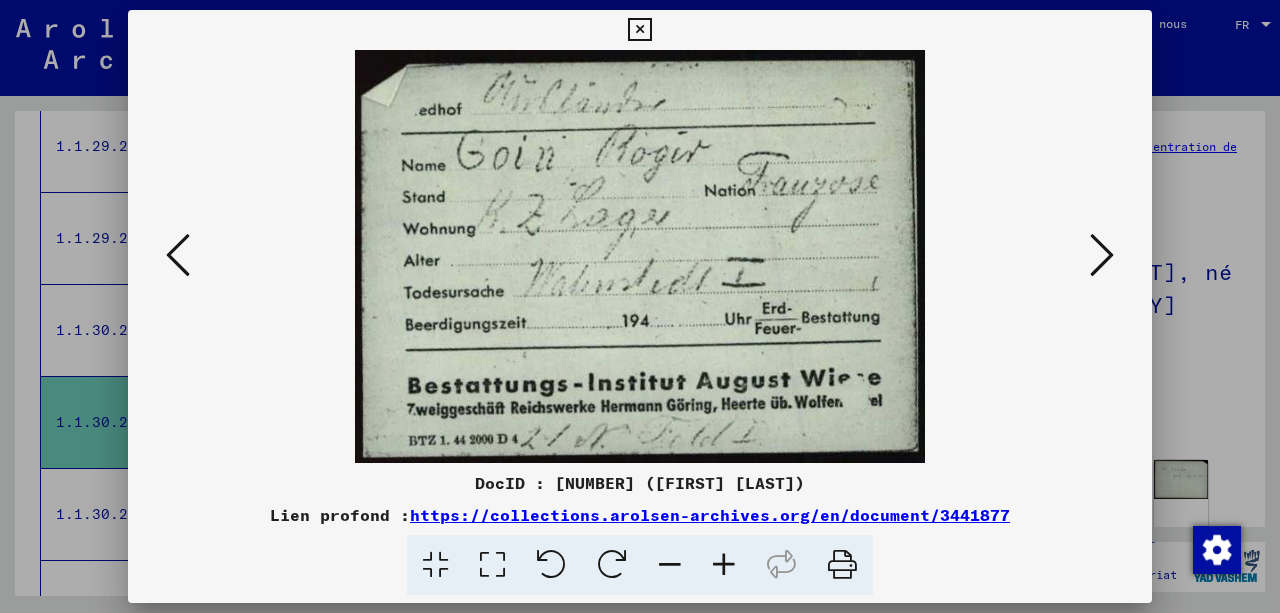 click at bounding box center (1102, 255) 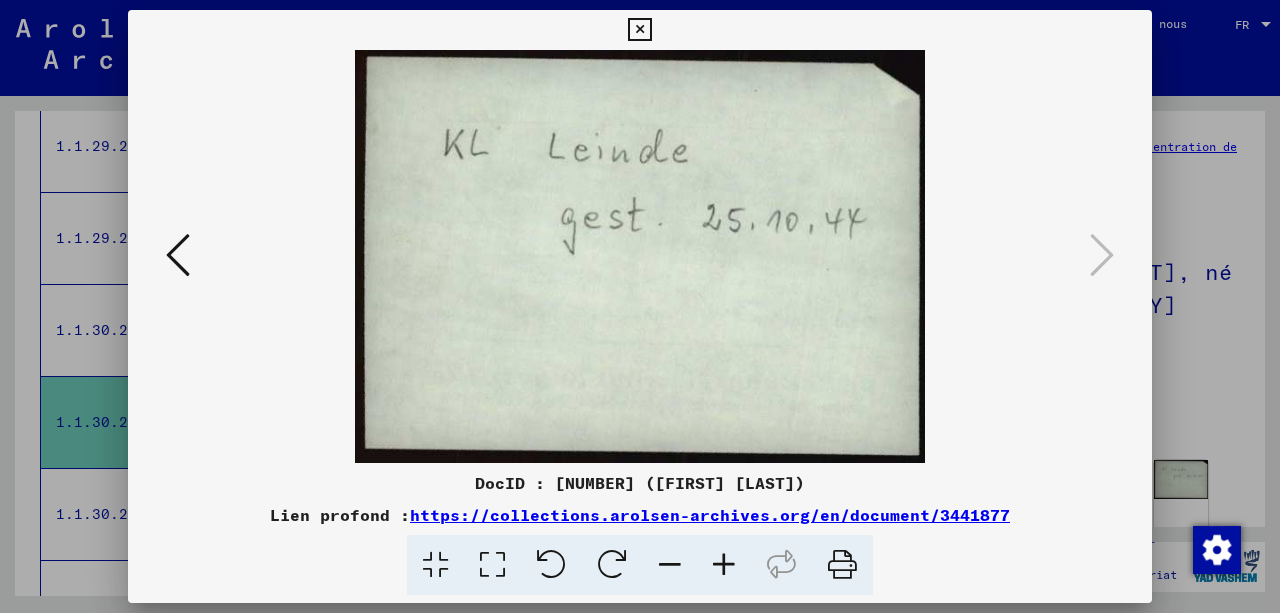 click at bounding box center (639, 30) 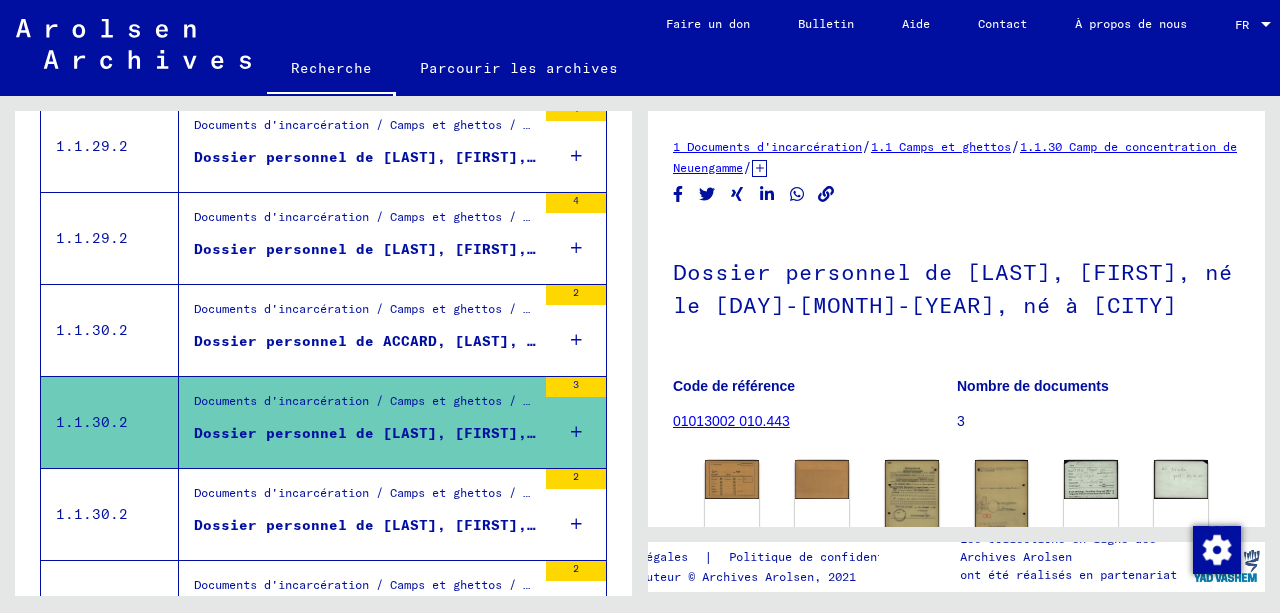 click on "Dossier personnel de [LAST], [FIRST], né le [DAY]-[MONTH]-[YEAR], né à [CITY]" at bounding box center (540, 525) 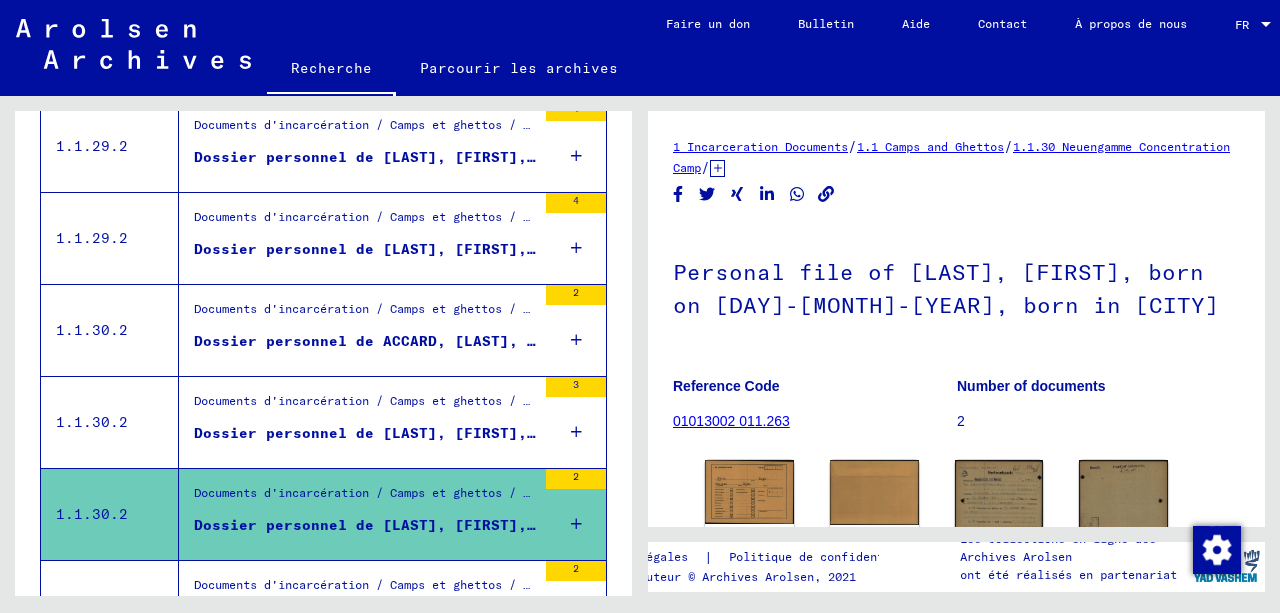 scroll, scrollTop: 0, scrollLeft: 0, axis: both 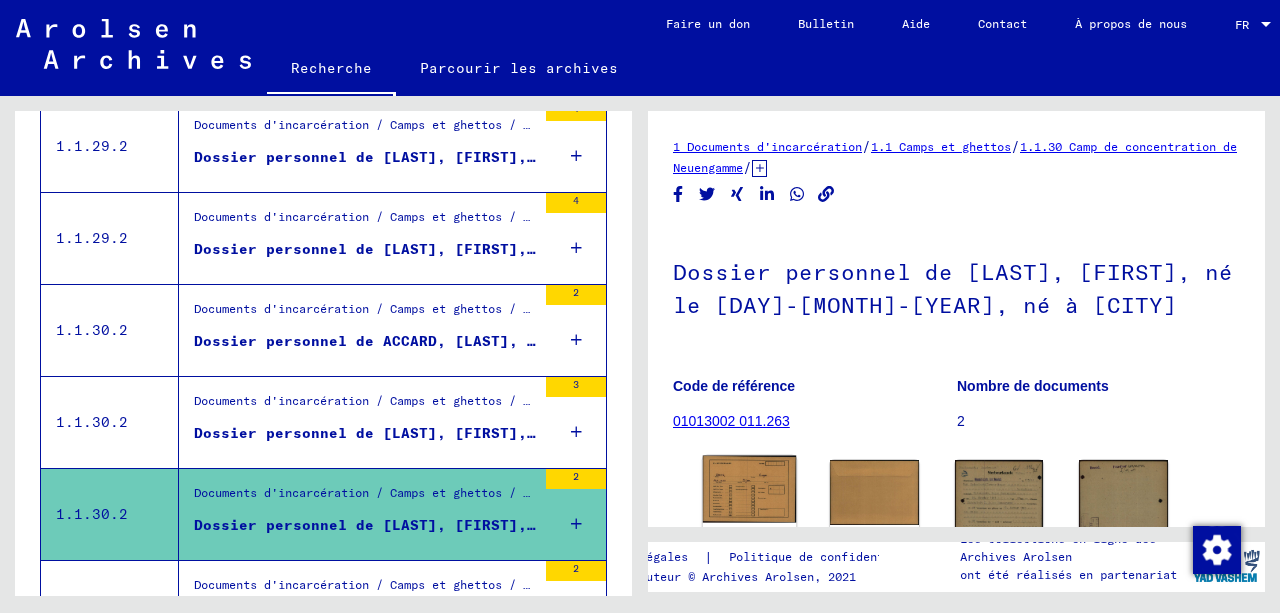 click 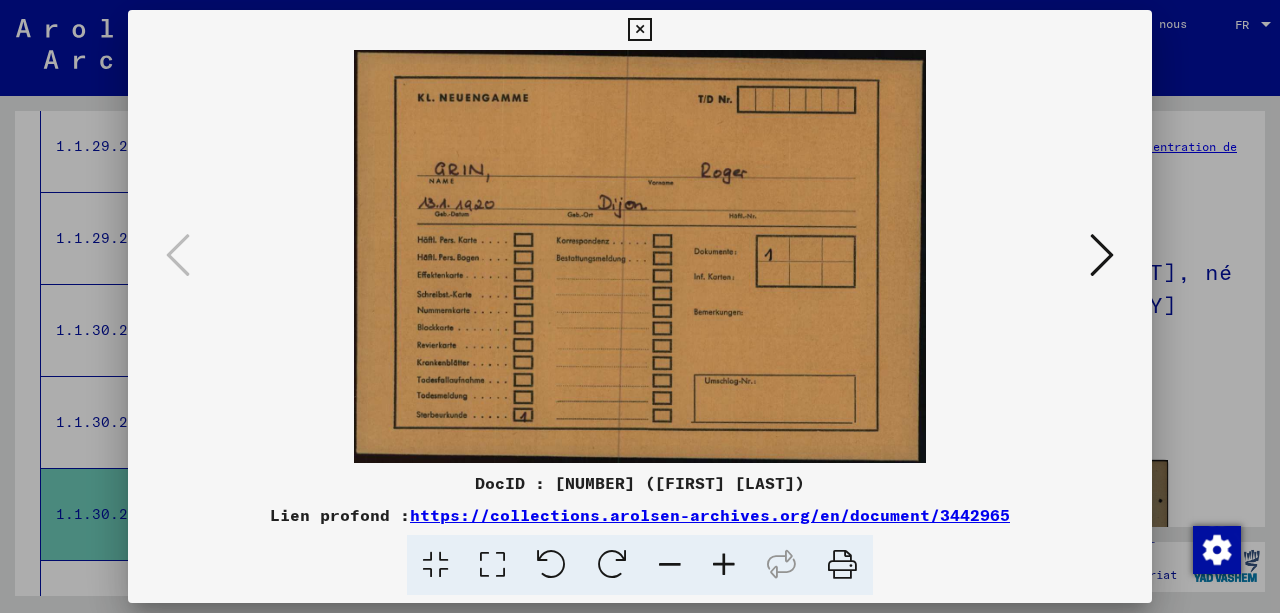 click at bounding box center (1102, 255) 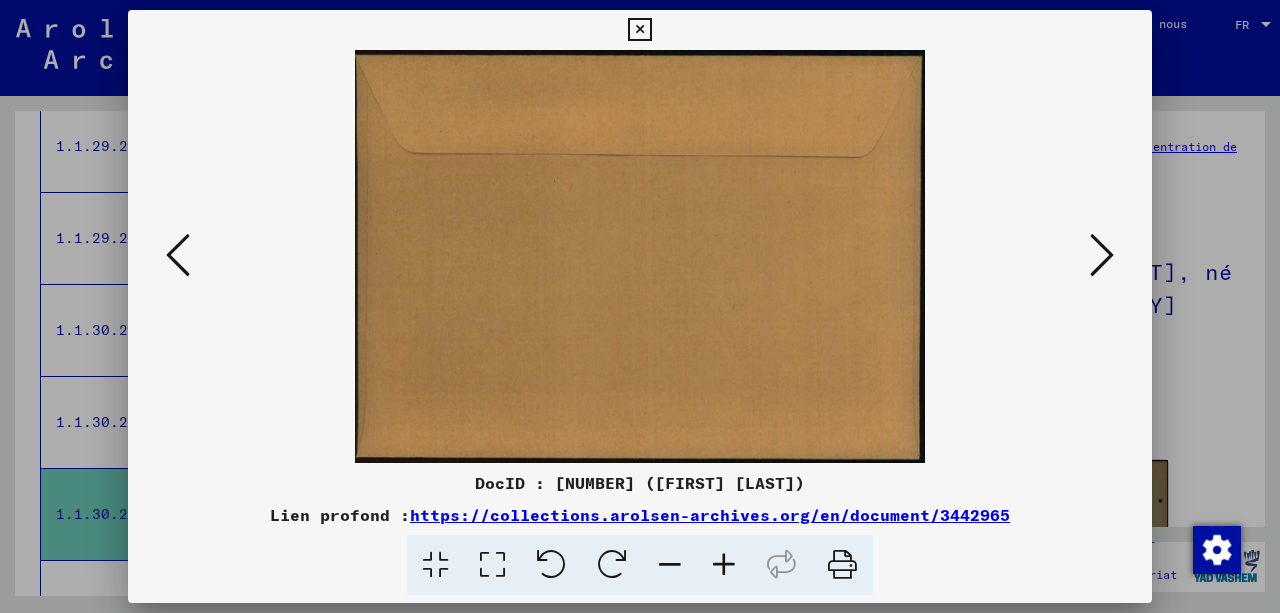 click at bounding box center (1102, 255) 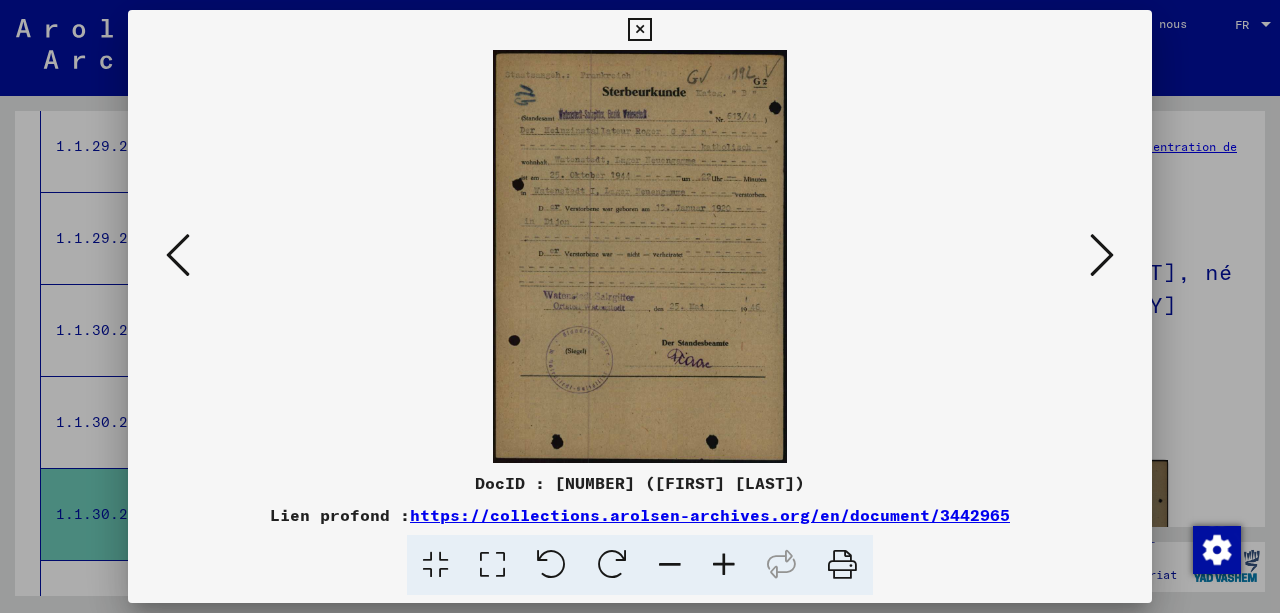 click at bounding box center [1102, 255] 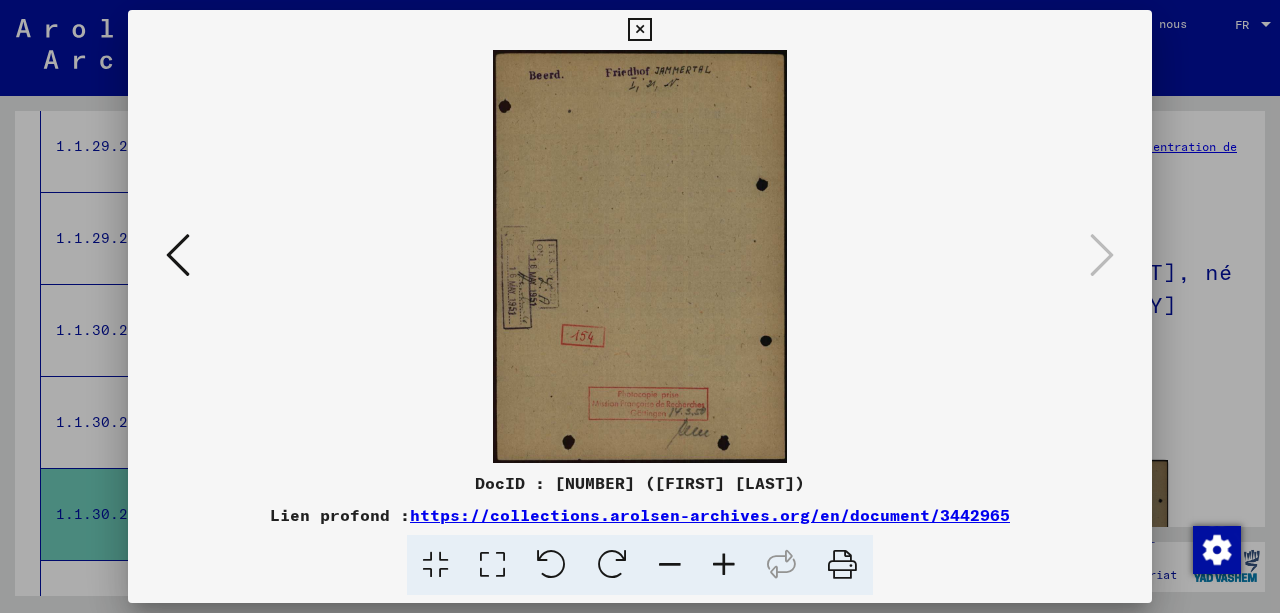 click at bounding box center (639, 30) 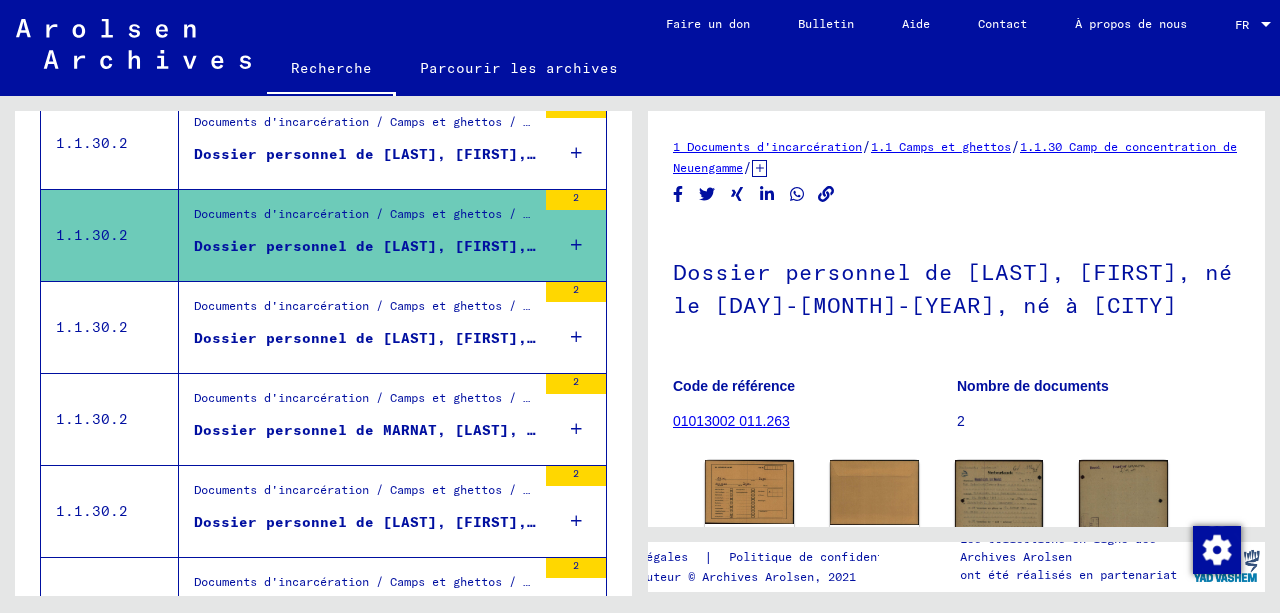 scroll, scrollTop: 2290, scrollLeft: 0, axis: vertical 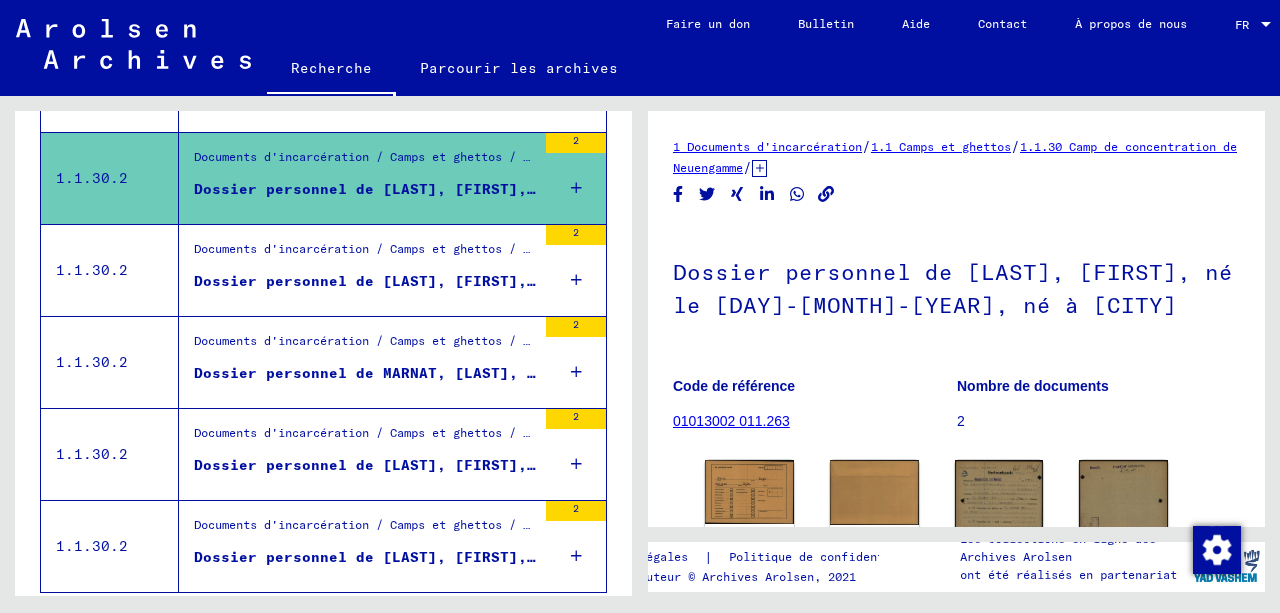 click on "Dossier personnel de [LAST], [FIRST], né le [DAY]-Mar-1899, né à [CITY], [STATE]" at bounding box center (554, 281) 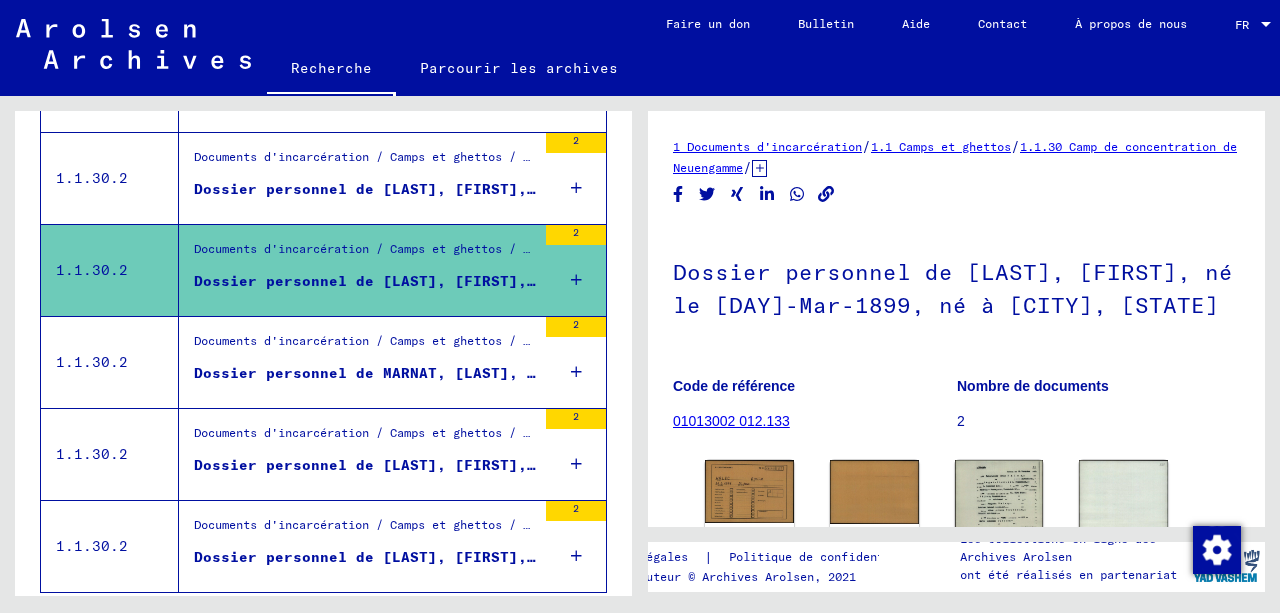 scroll, scrollTop: 0, scrollLeft: 0, axis: both 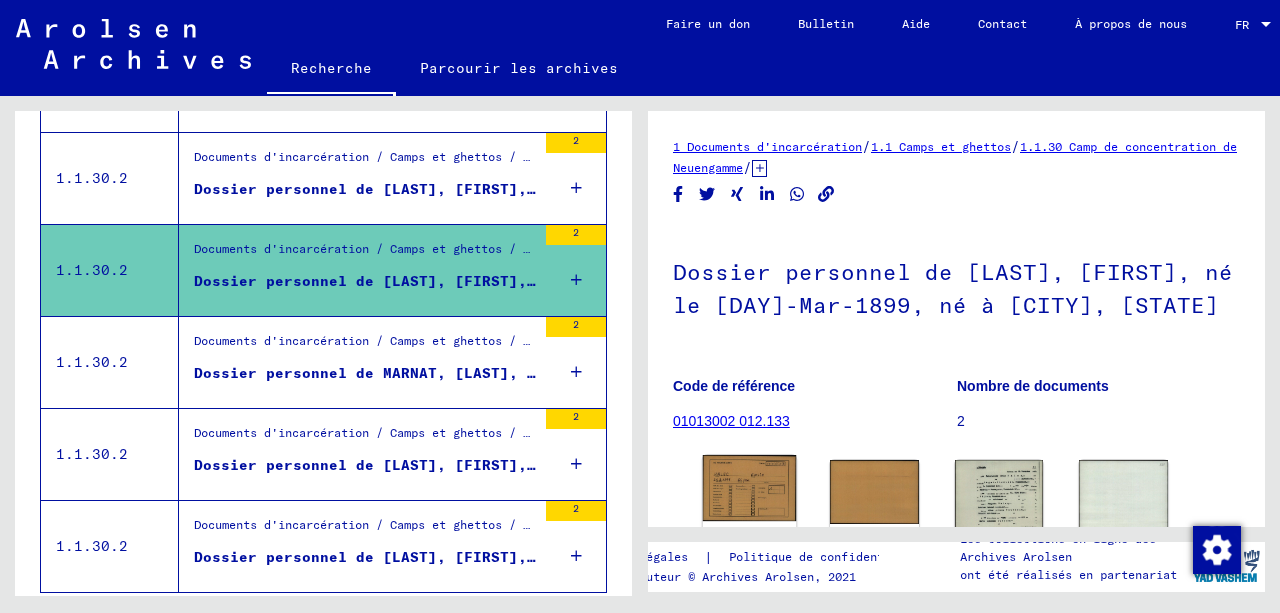 click 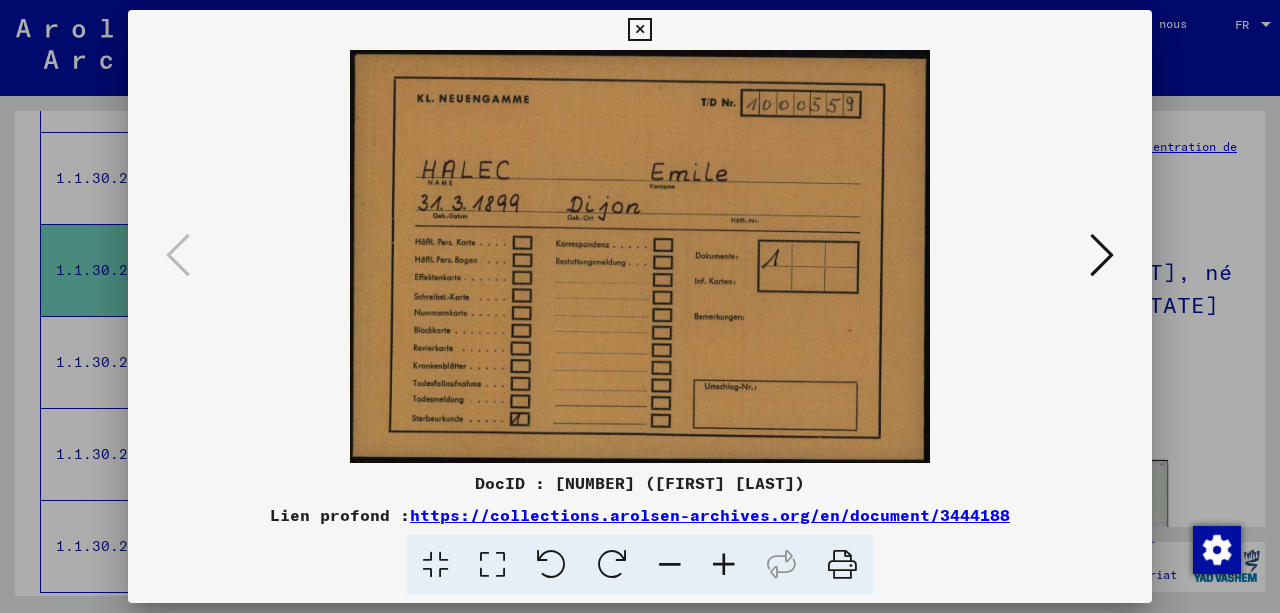 click at bounding box center [1102, 255] 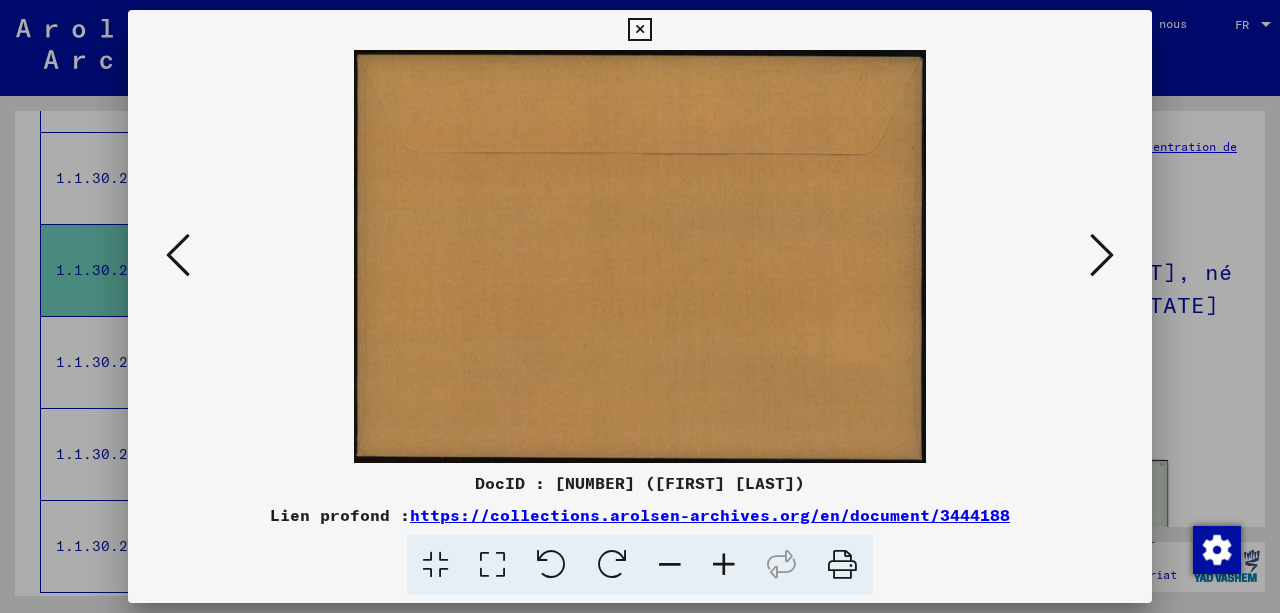 click at bounding box center (1102, 255) 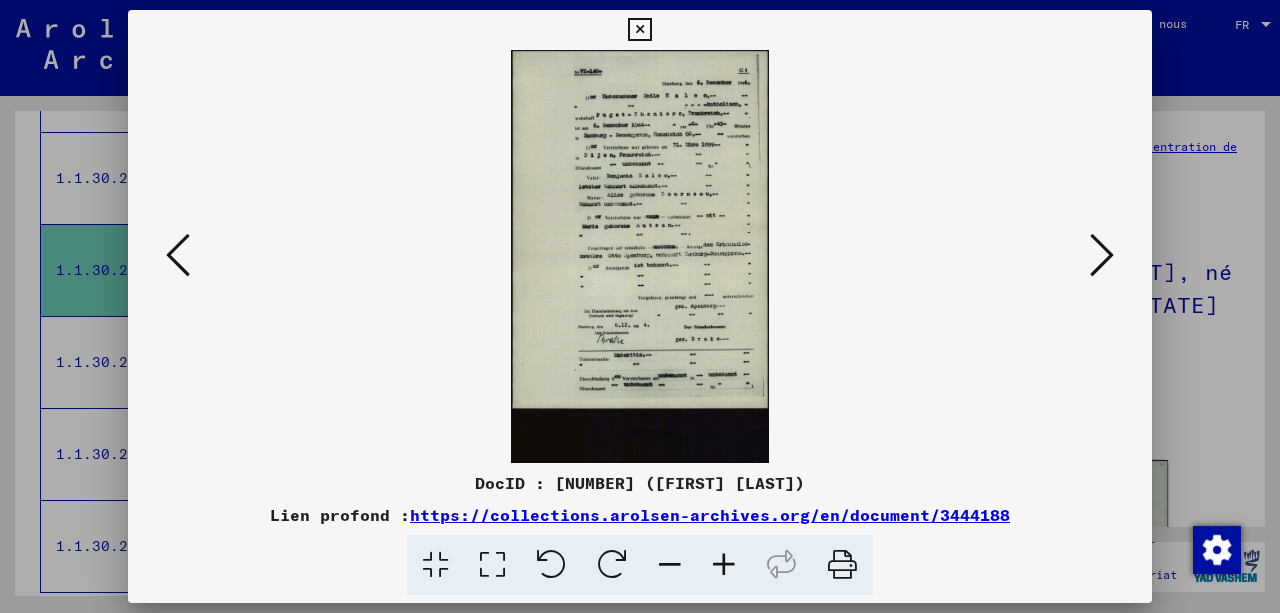click at bounding box center (724, 565) 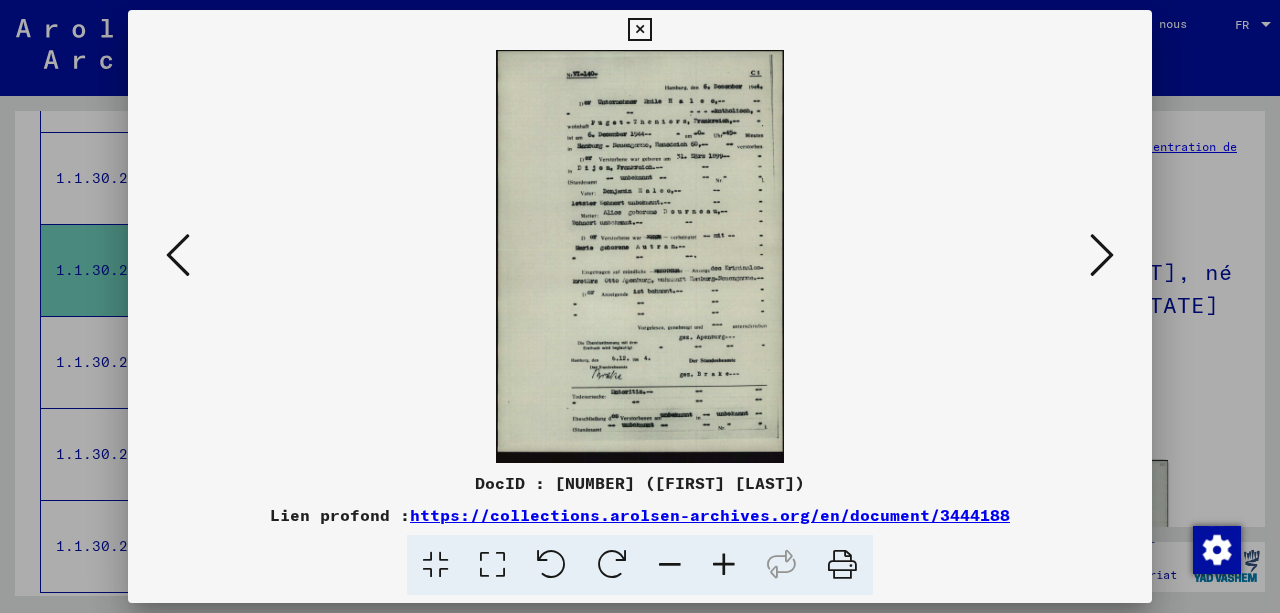 click at bounding box center [724, 565] 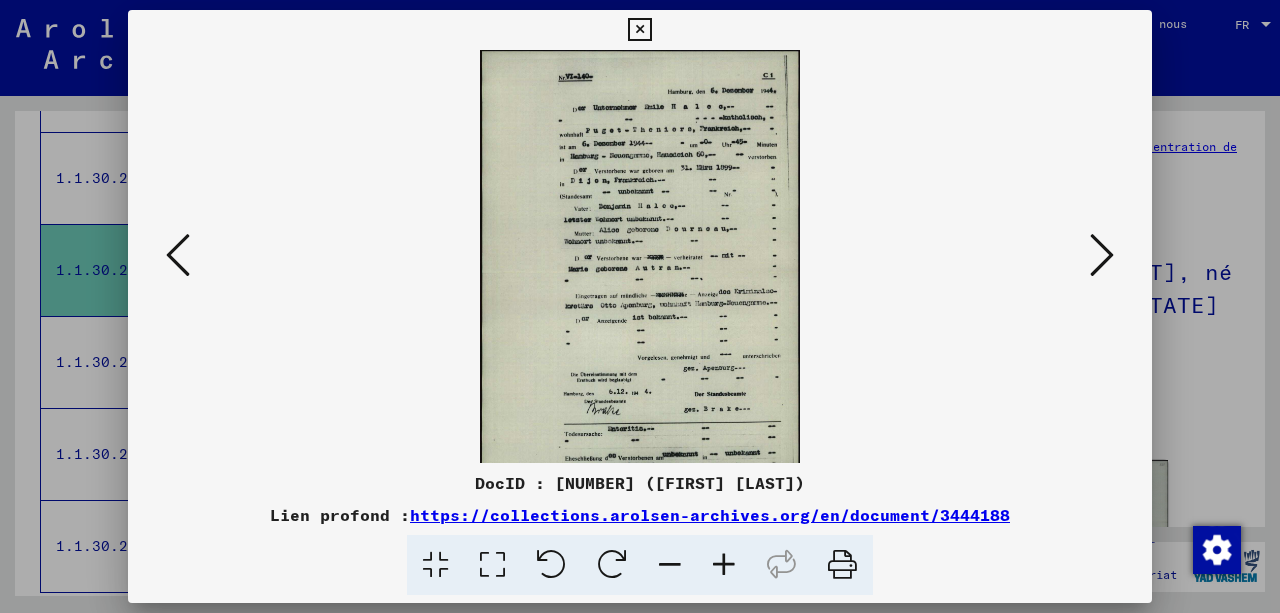 click at bounding box center (724, 565) 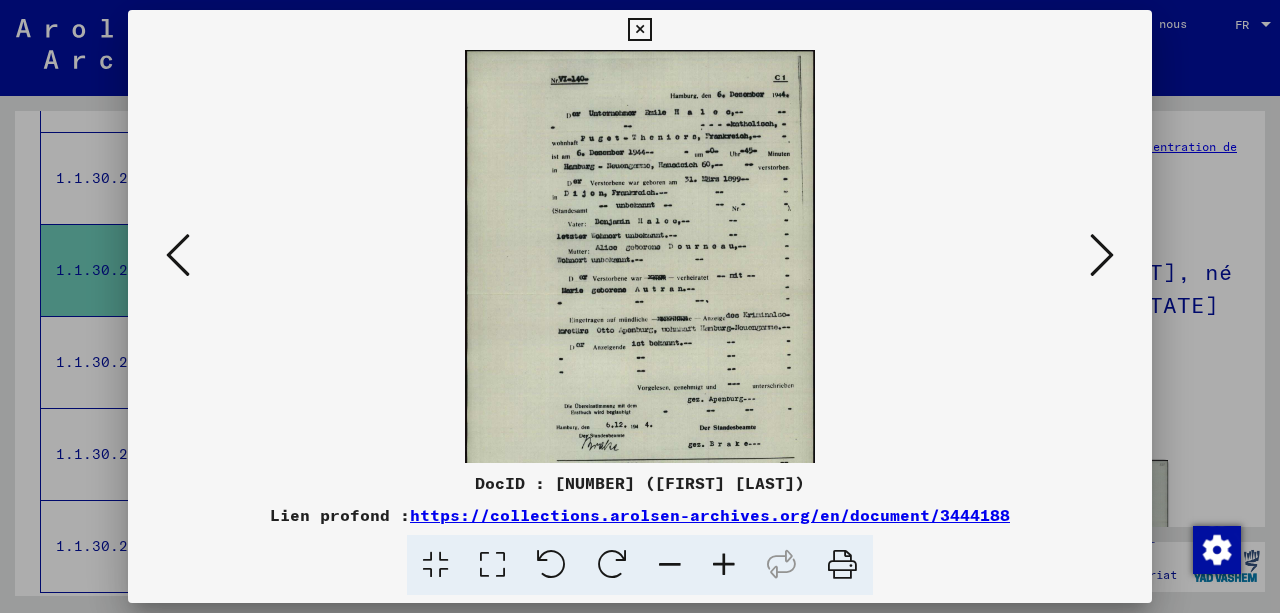 click at bounding box center [724, 565] 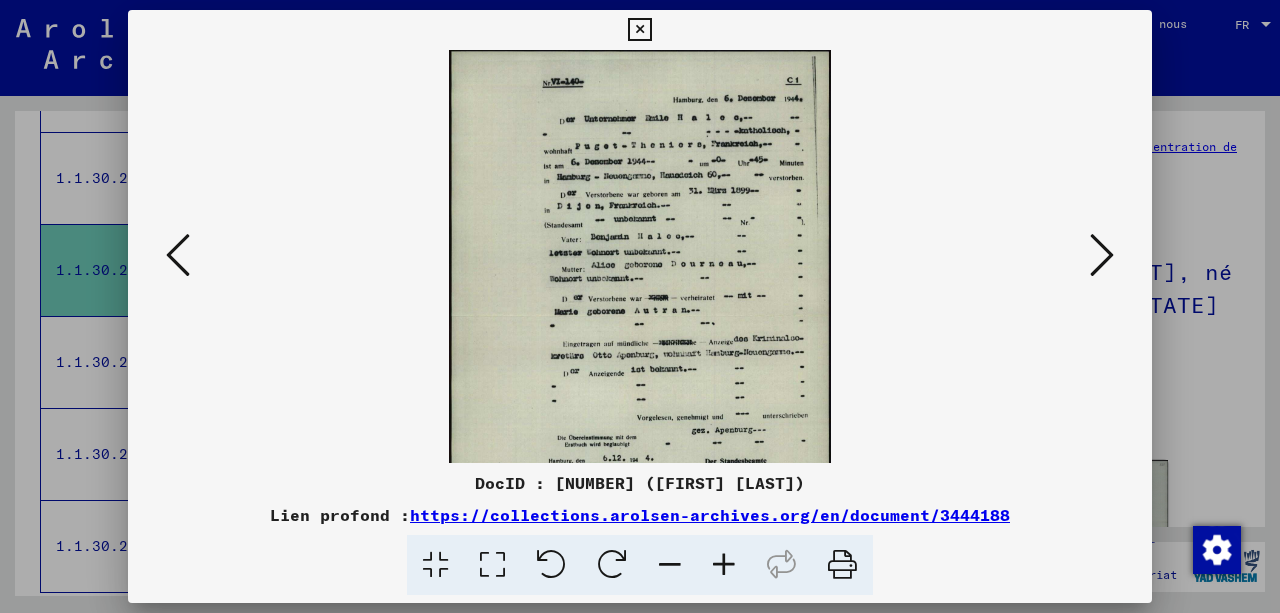 click at bounding box center [724, 565] 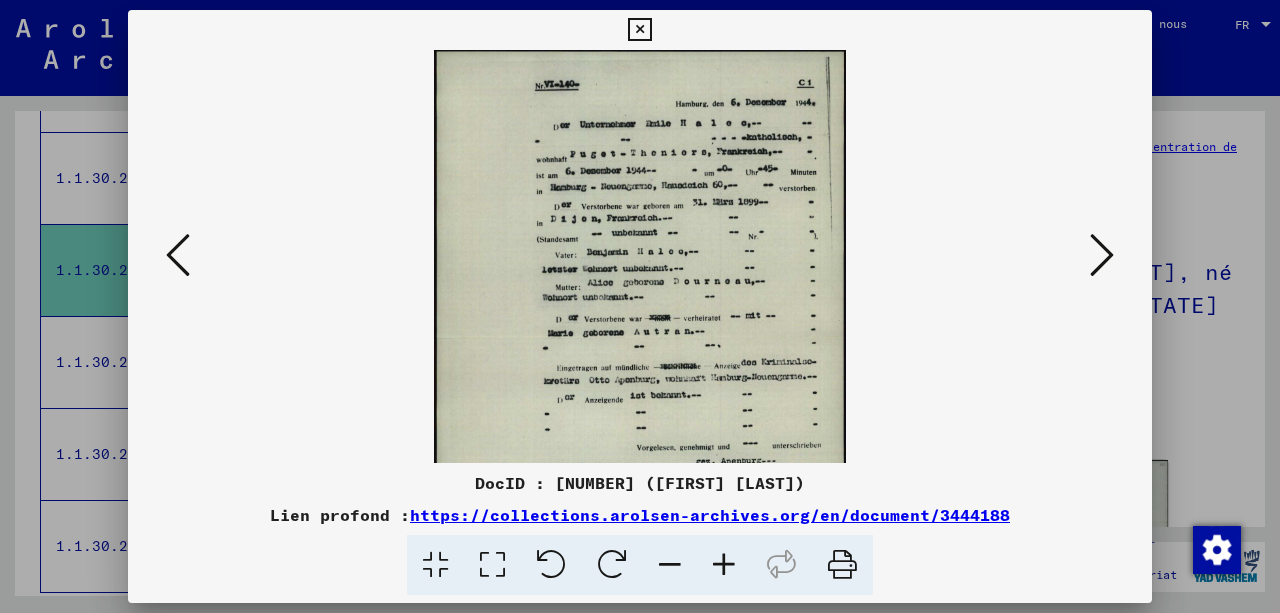 click at bounding box center (724, 565) 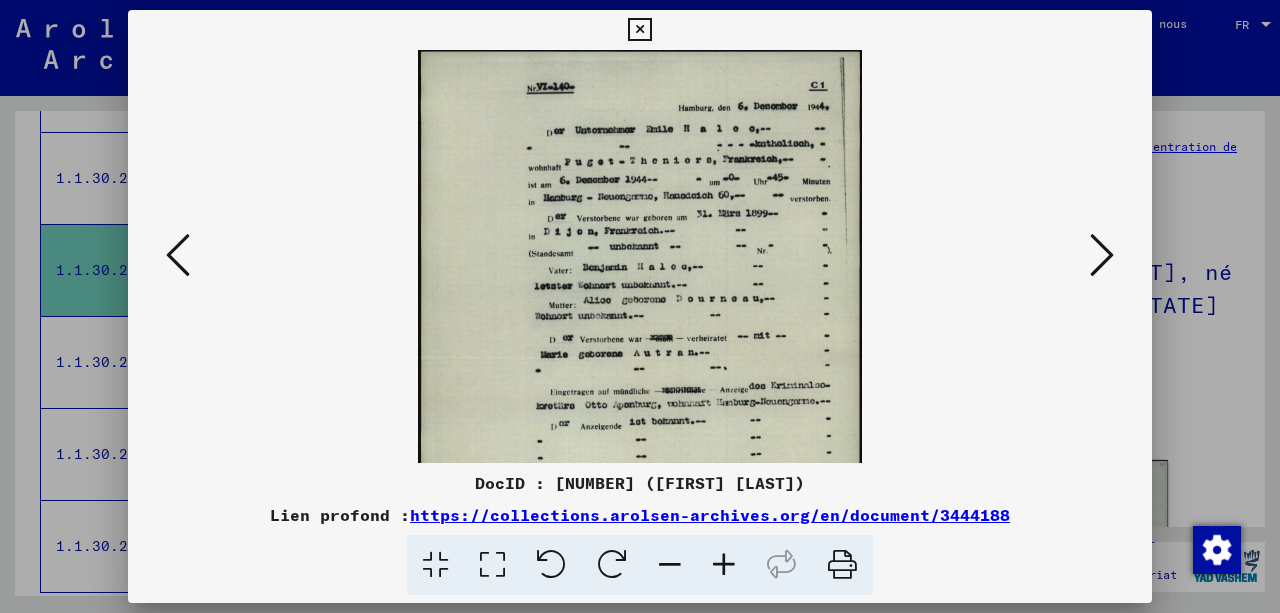 click at bounding box center [724, 565] 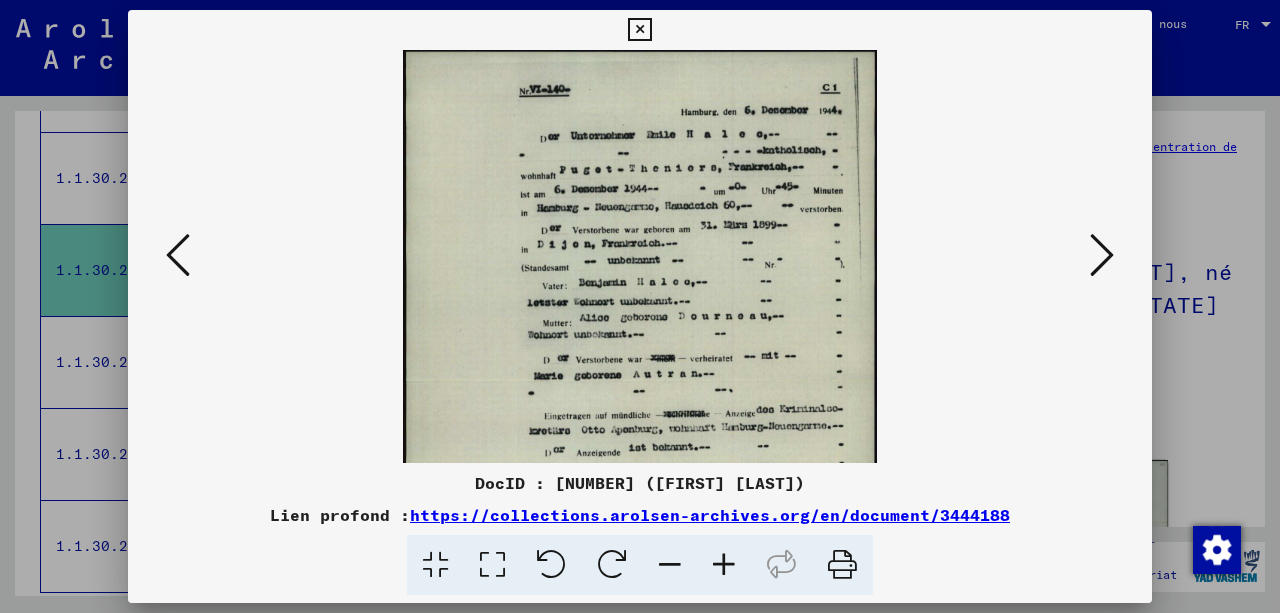 click at bounding box center [724, 565] 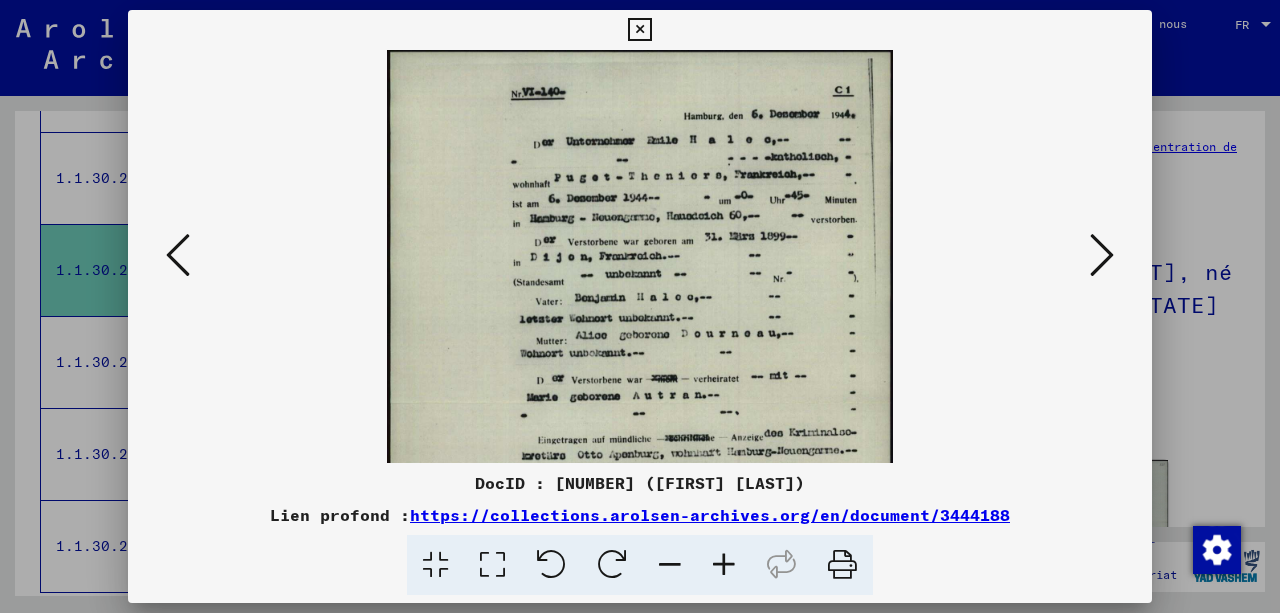 click at bounding box center [724, 565] 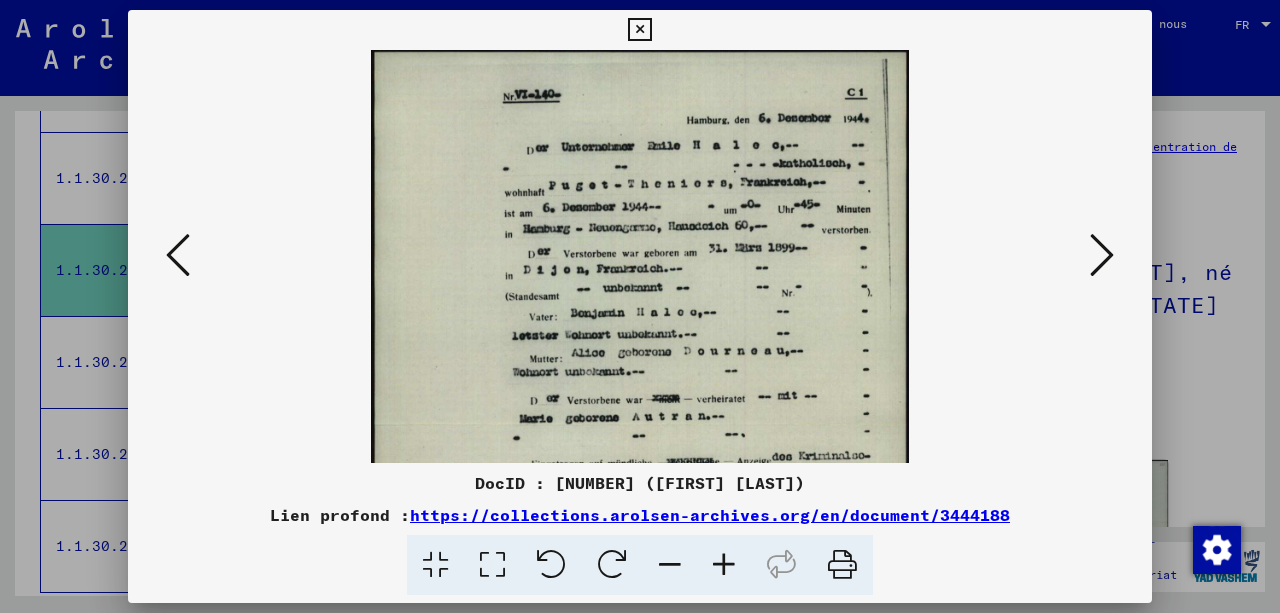 click at bounding box center [724, 565] 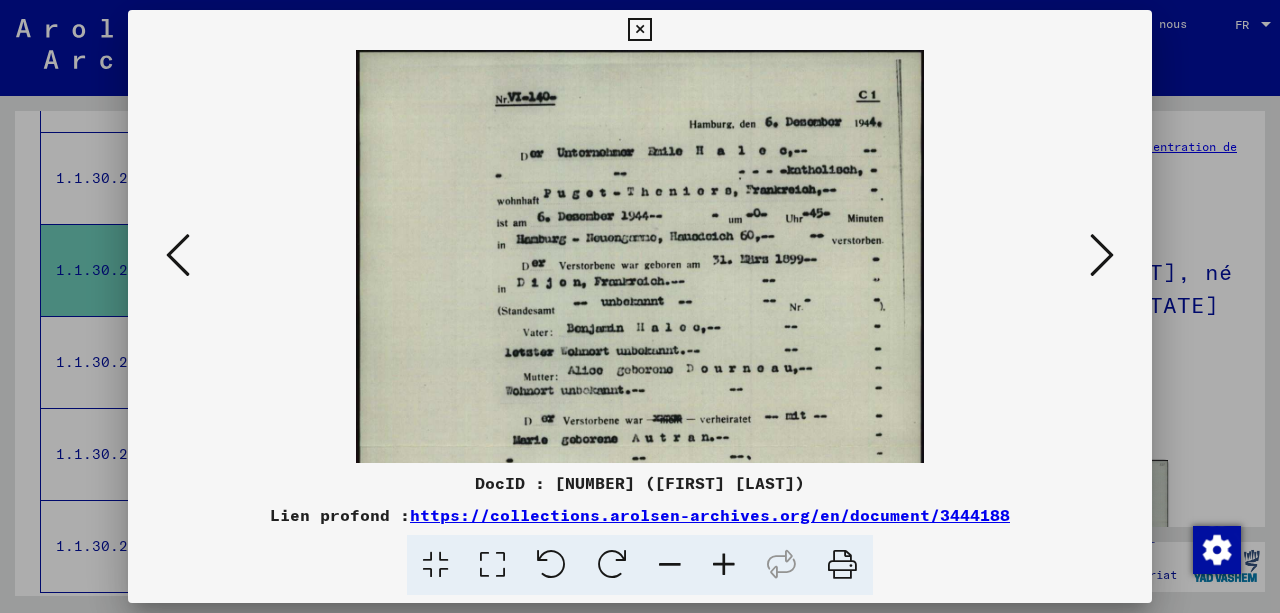 click at bounding box center (724, 565) 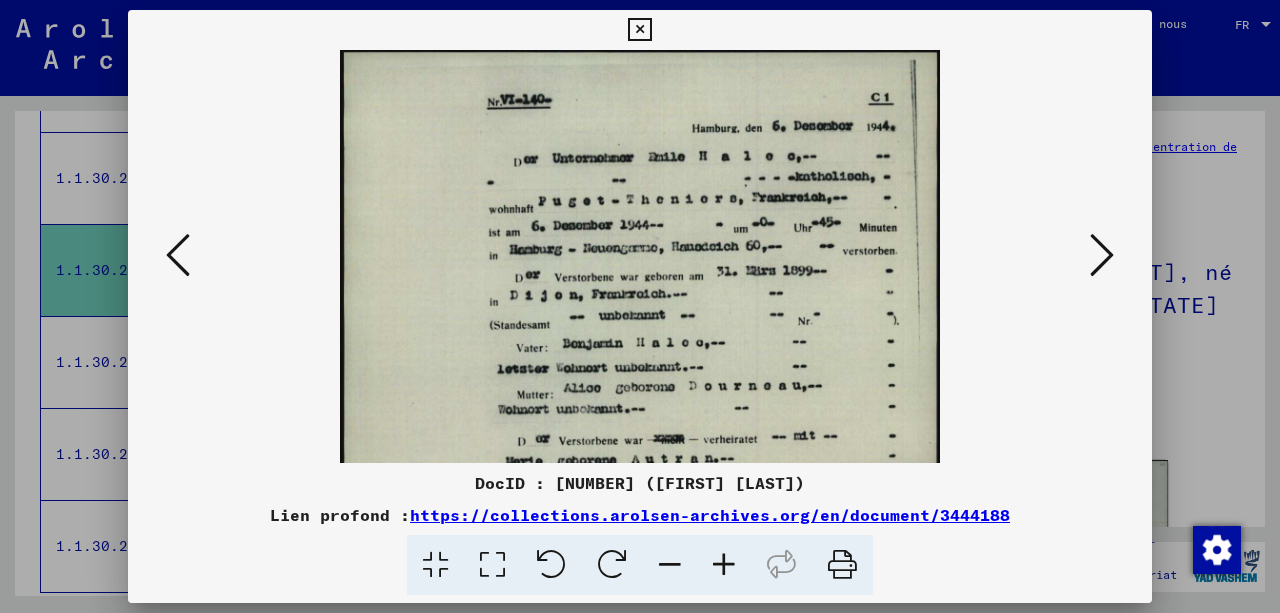 click at bounding box center (1102, 255) 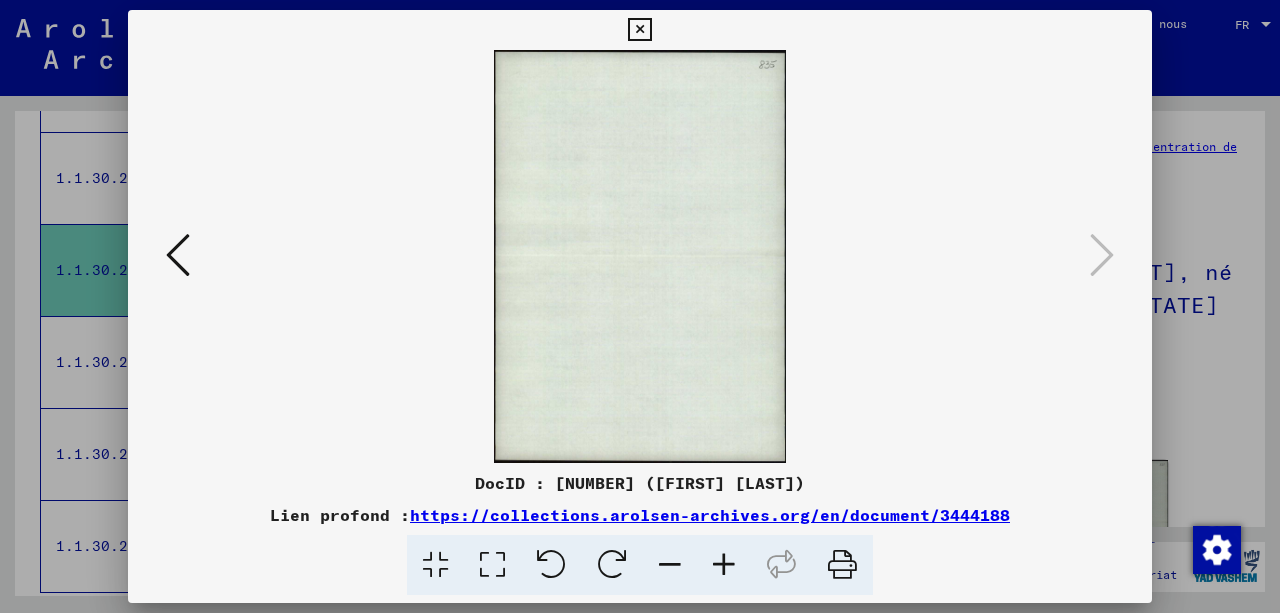click at bounding box center (178, 255) 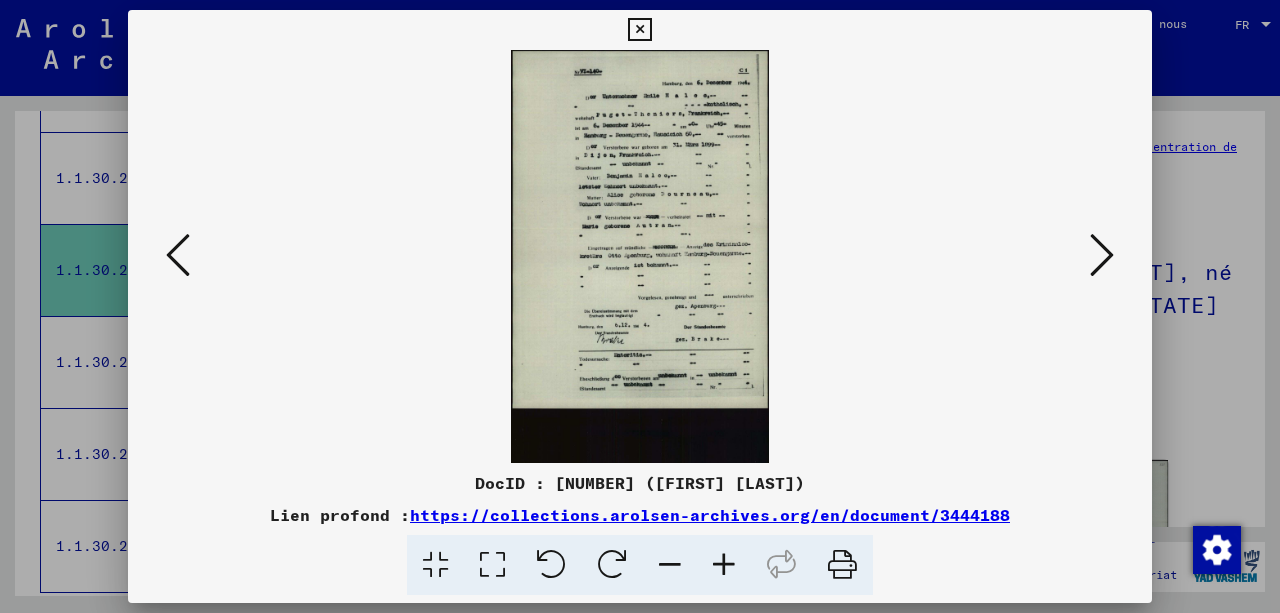 click at bounding box center (178, 255) 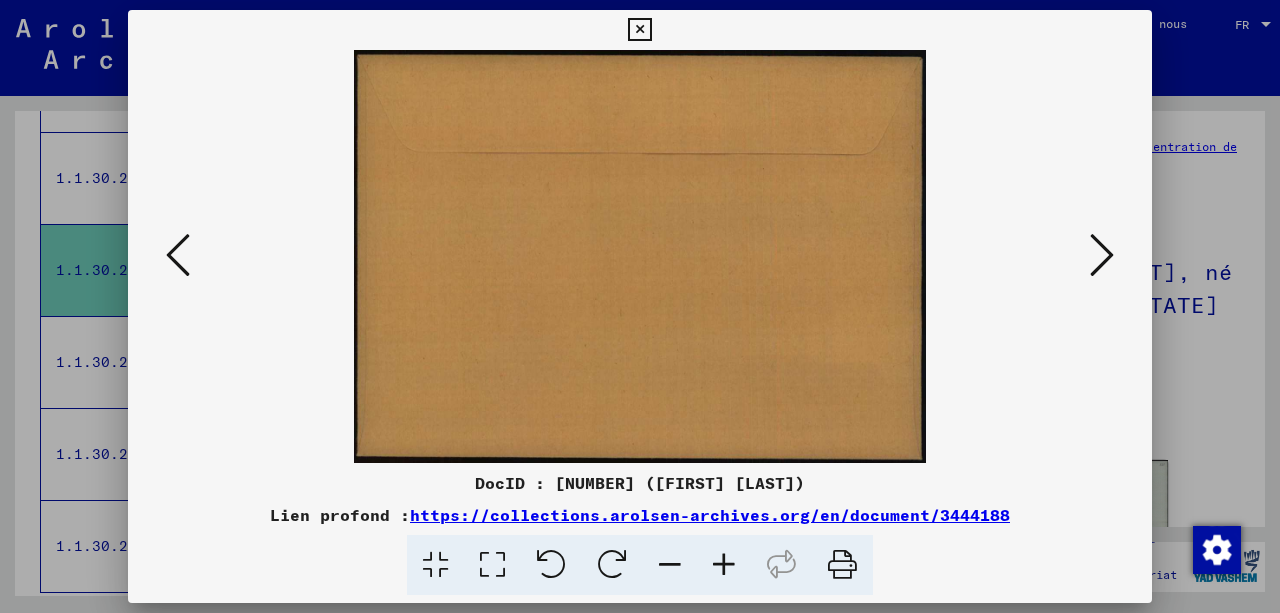 click at bounding box center (178, 255) 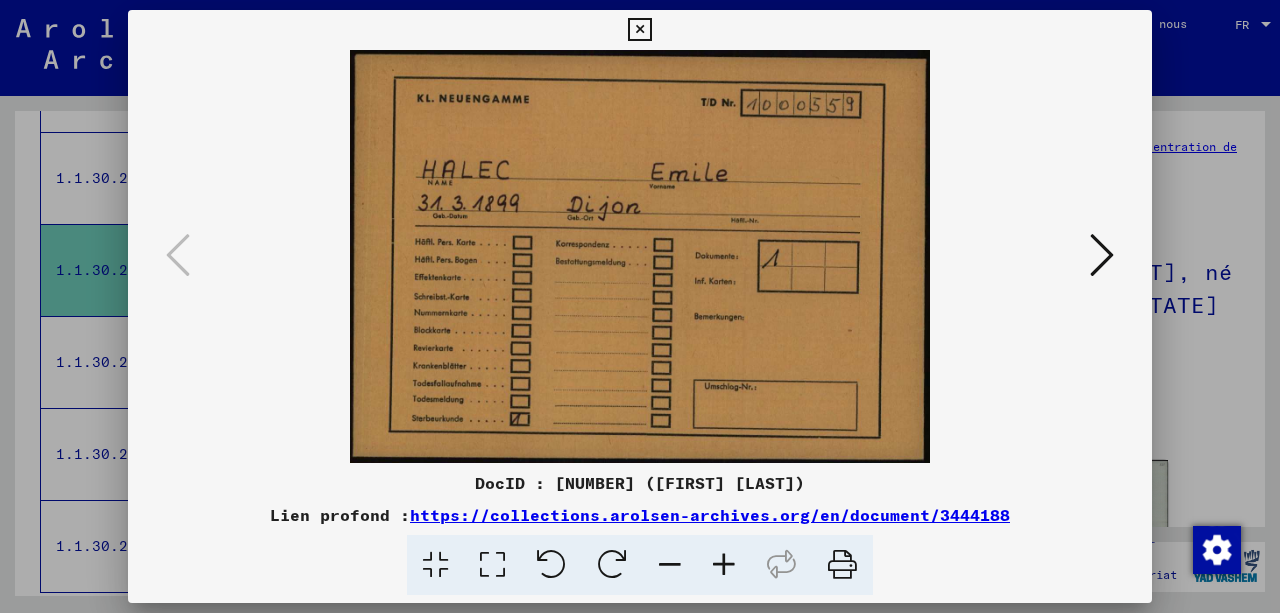 click at bounding box center [1102, 255] 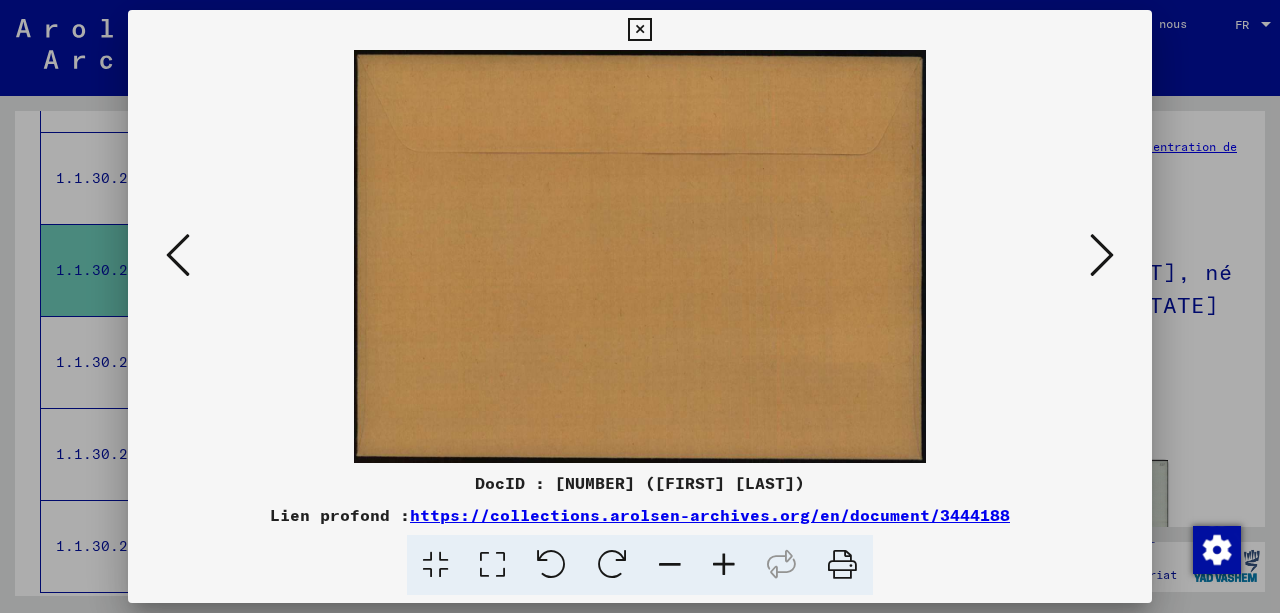 click at bounding box center [1102, 255] 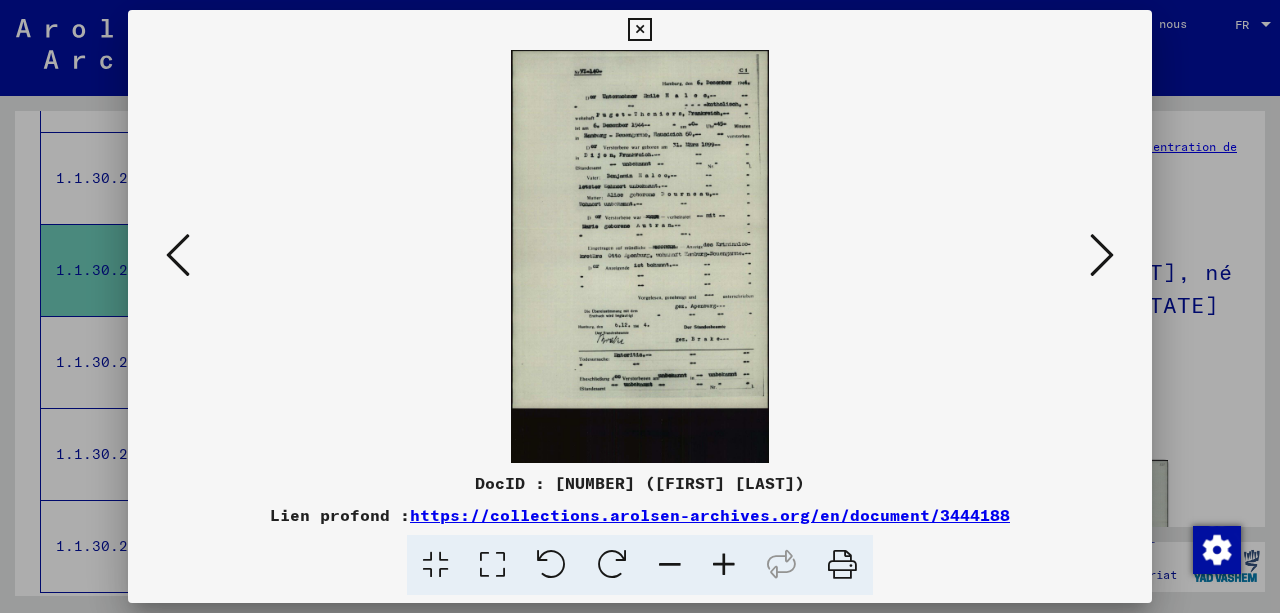 click at bounding box center (1102, 255) 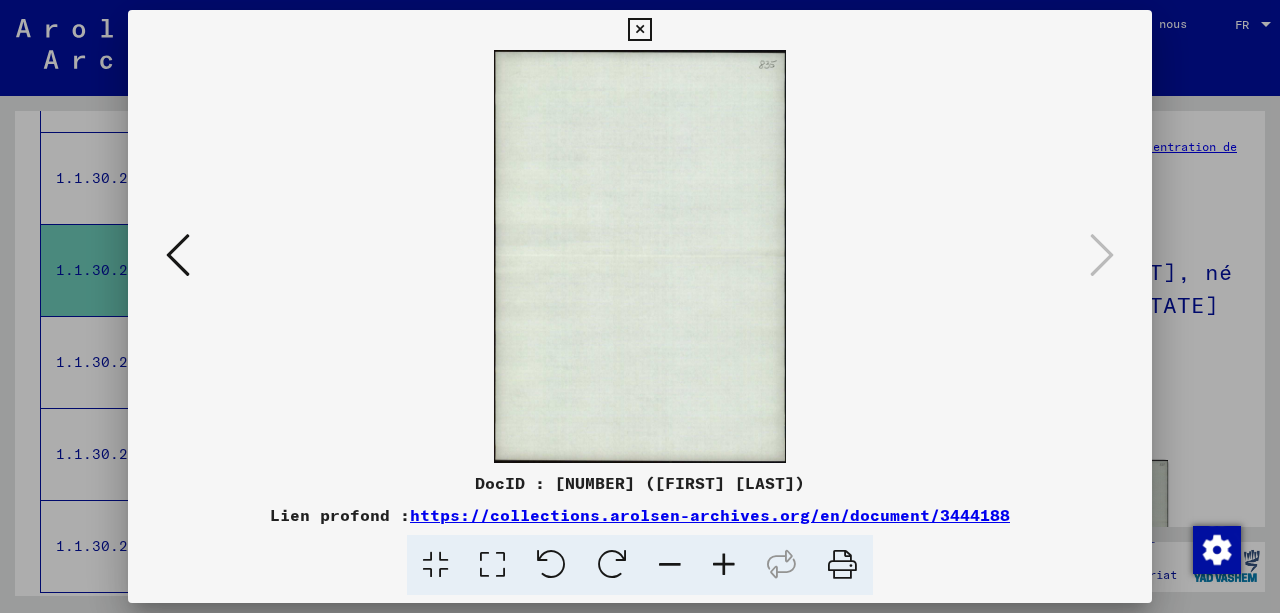 click at bounding box center [639, 30] 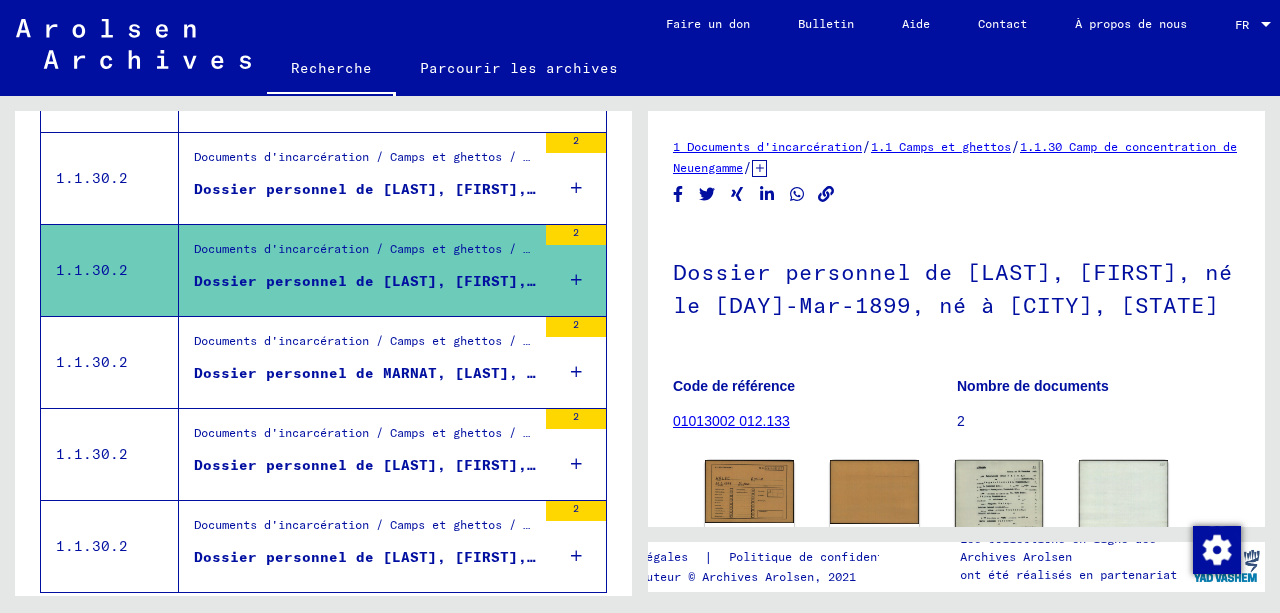 click on "Dossier personnel de MARNAT, [LAST], né le [DATE], né à [CITY], FRANKREICH" at bounding box center (527, 373) 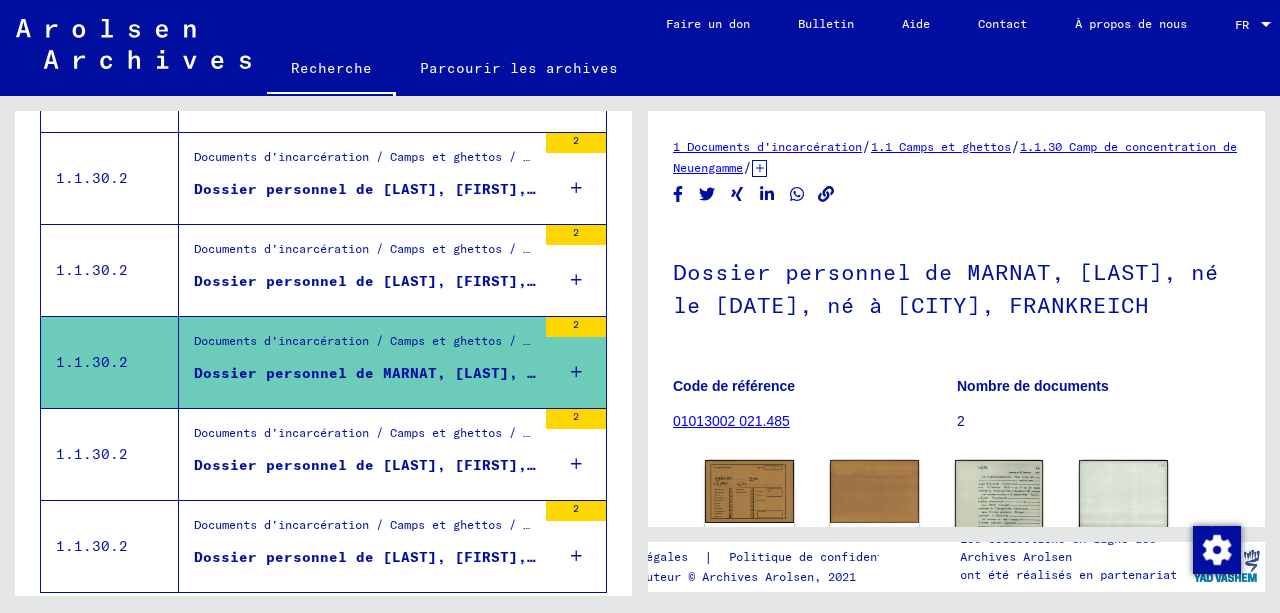 scroll, scrollTop: 0, scrollLeft: 0, axis: both 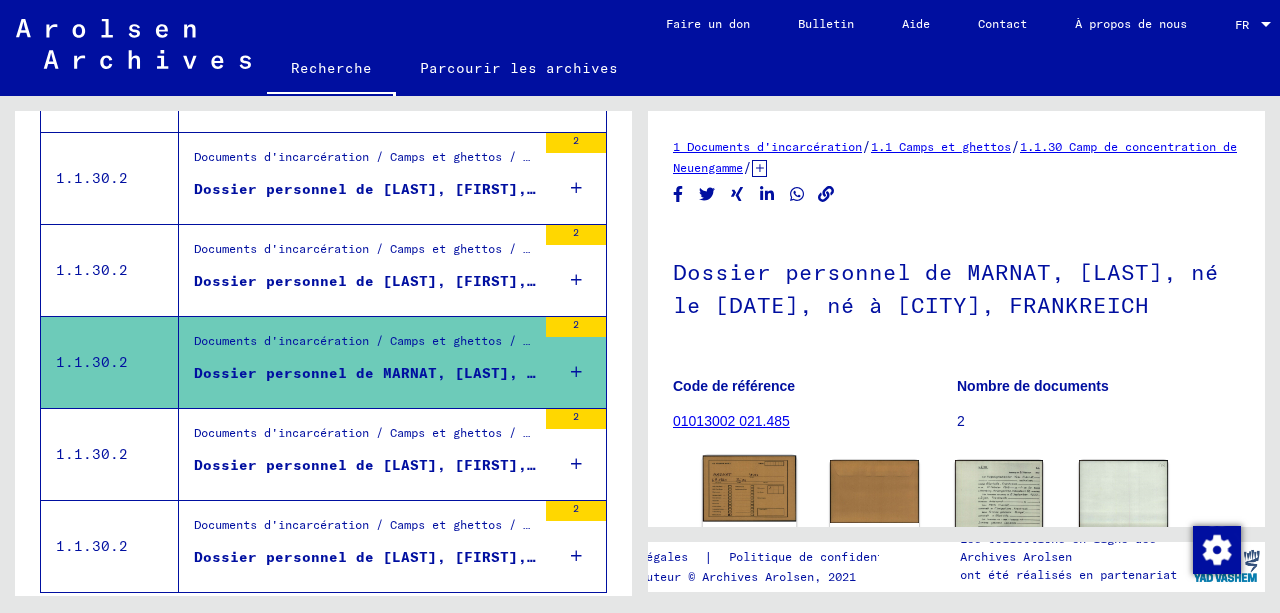 click 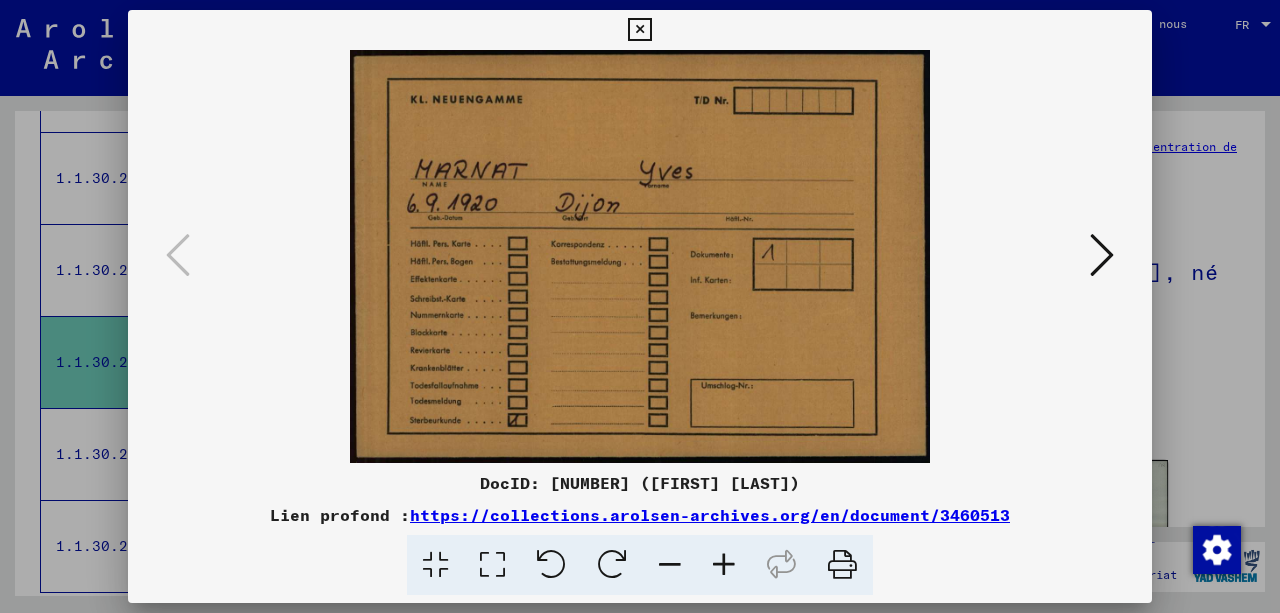 click at bounding box center [1102, 255] 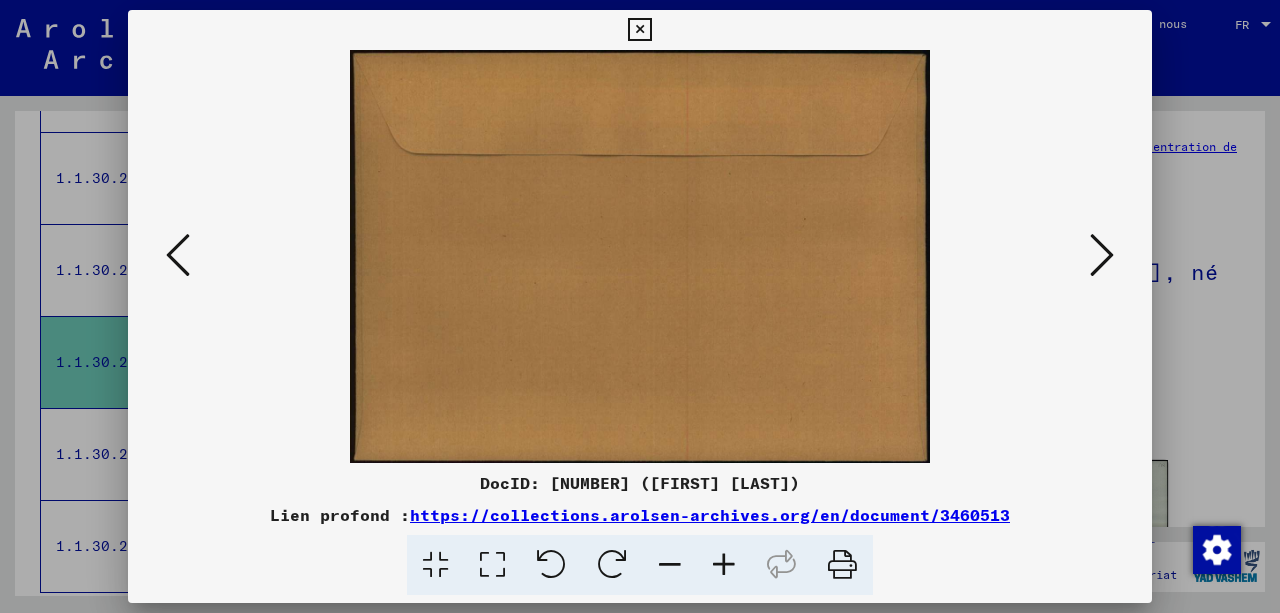 click at bounding box center [1102, 255] 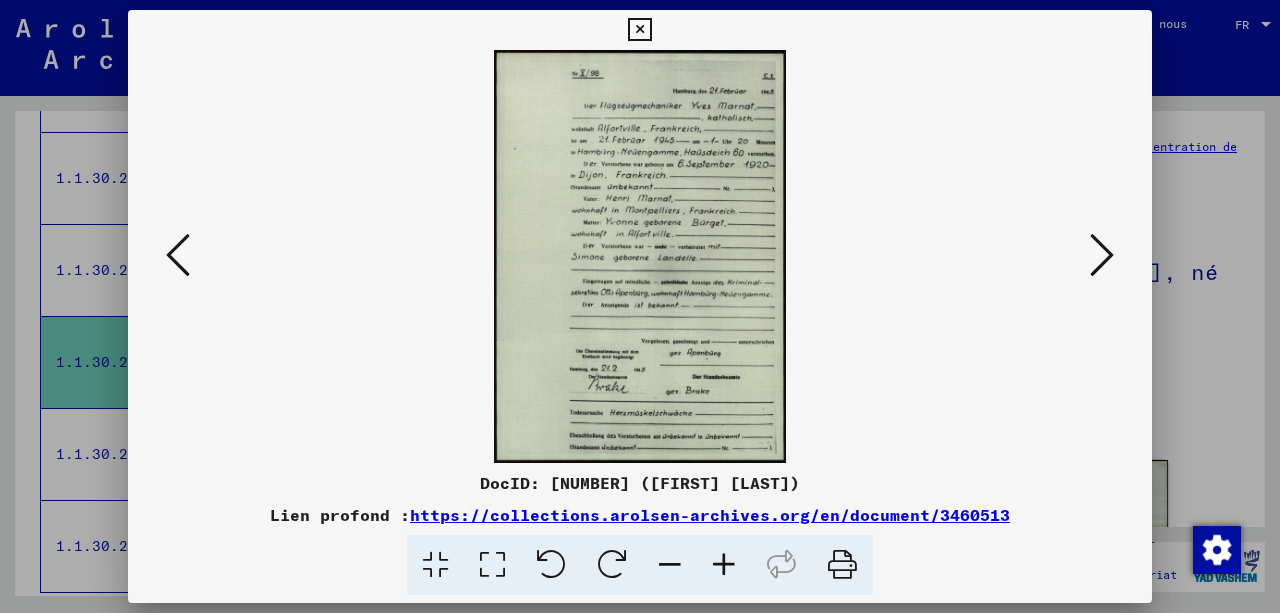 click at bounding box center [724, 565] 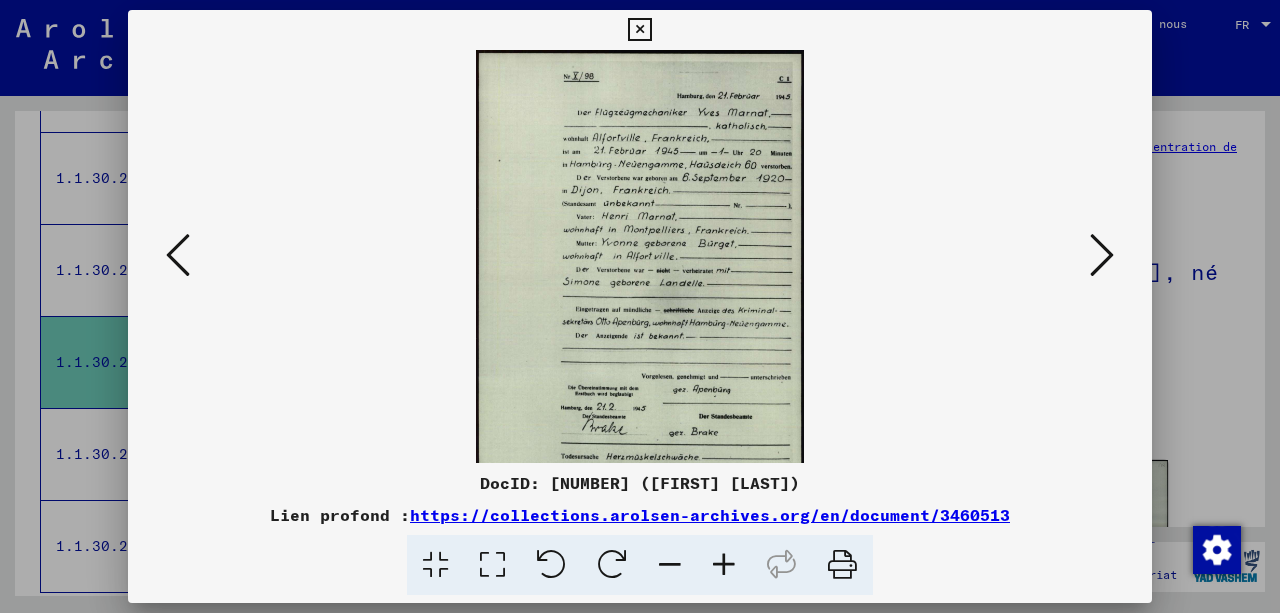 click at bounding box center [724, 565] 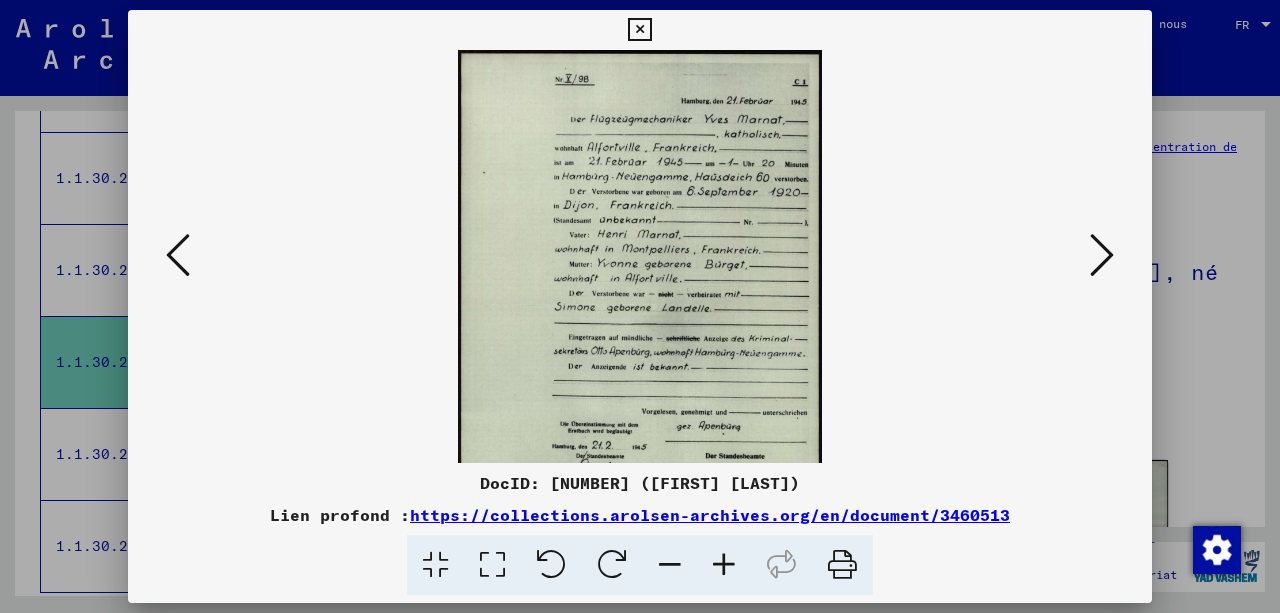 click at bounding box center [724, 565] 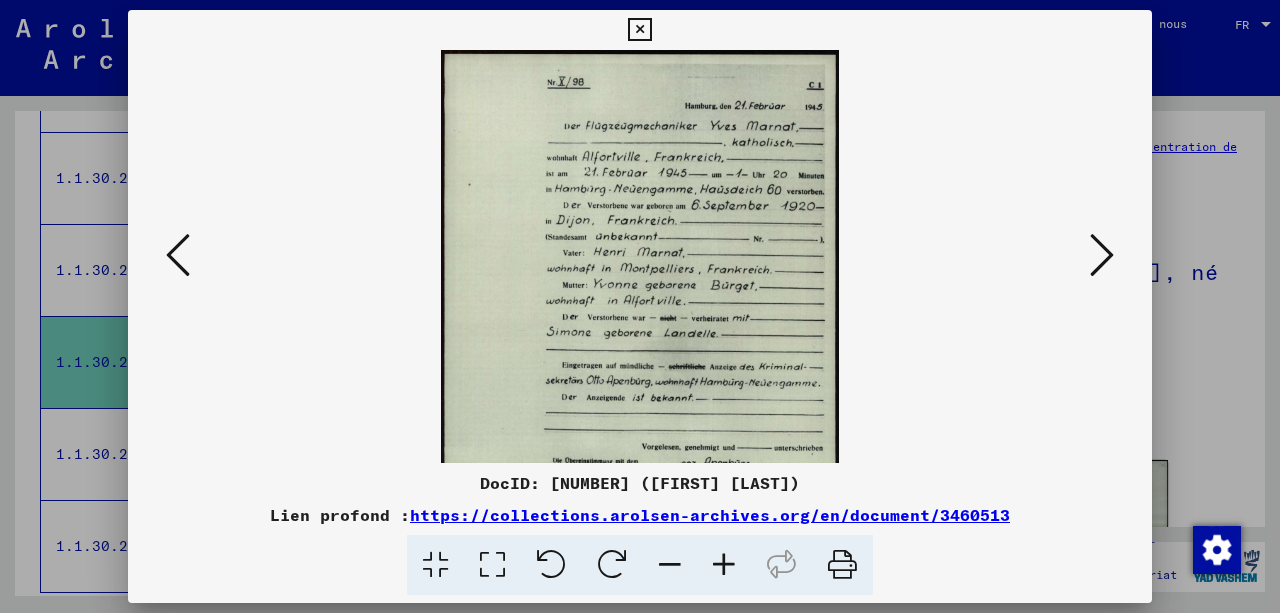 click at bounding box center [724, 565] 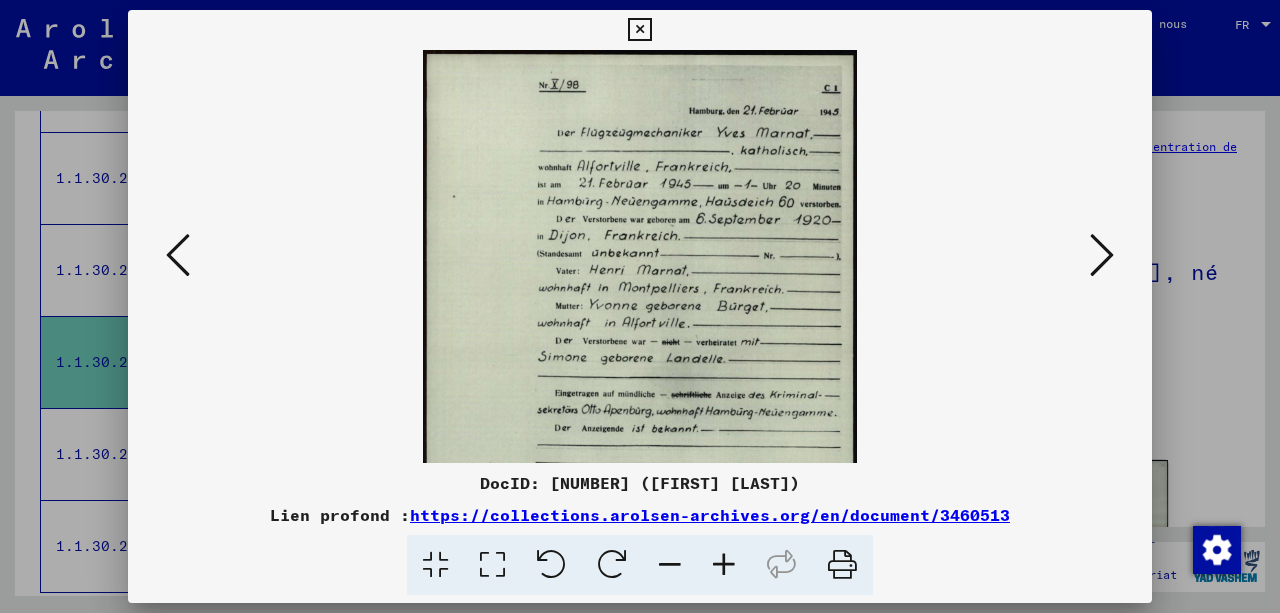 click at bounding box center [724, 565] 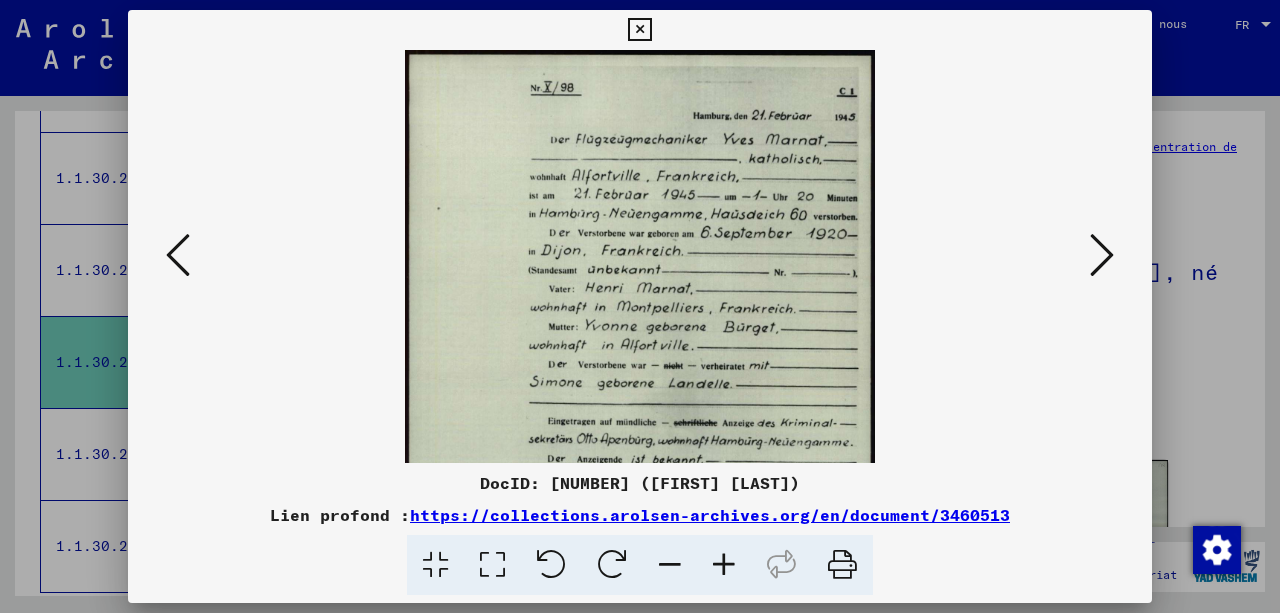 click at bounding box center [724, 565] 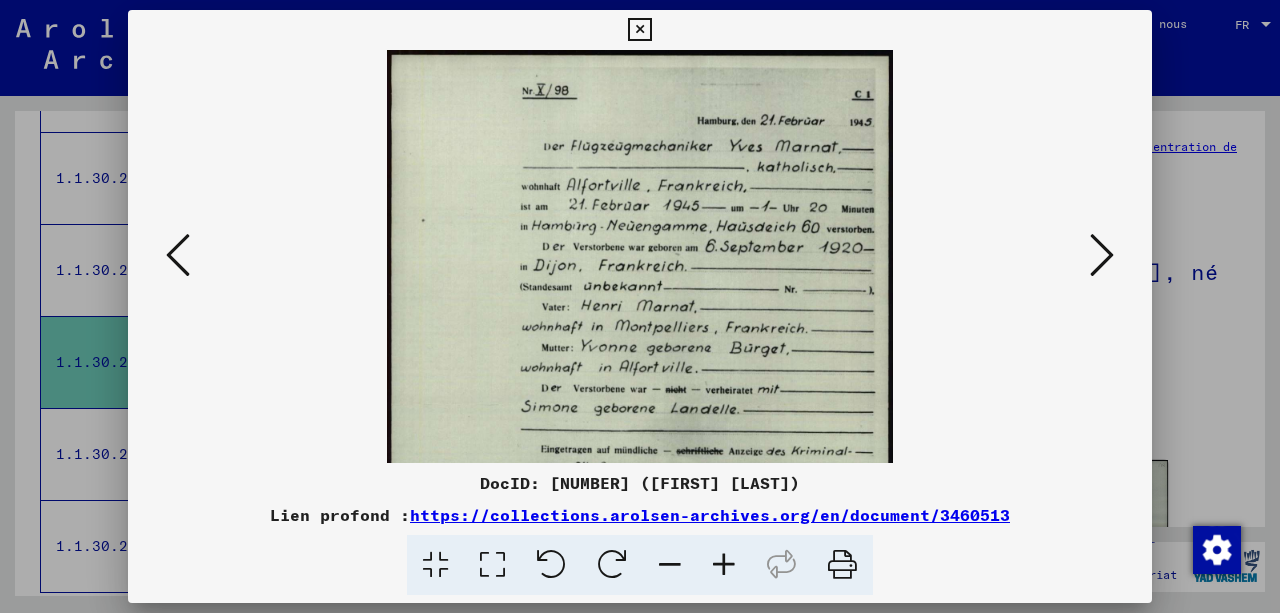 click at bounding box center (724, 565) 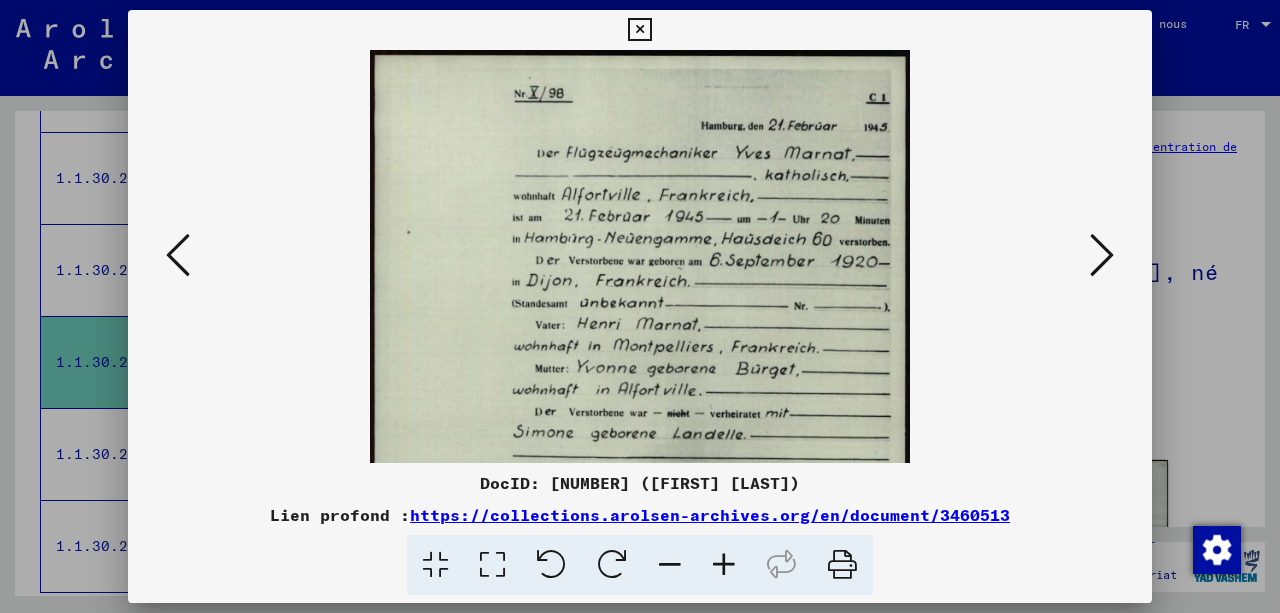 click at bounding box center [724, 565] 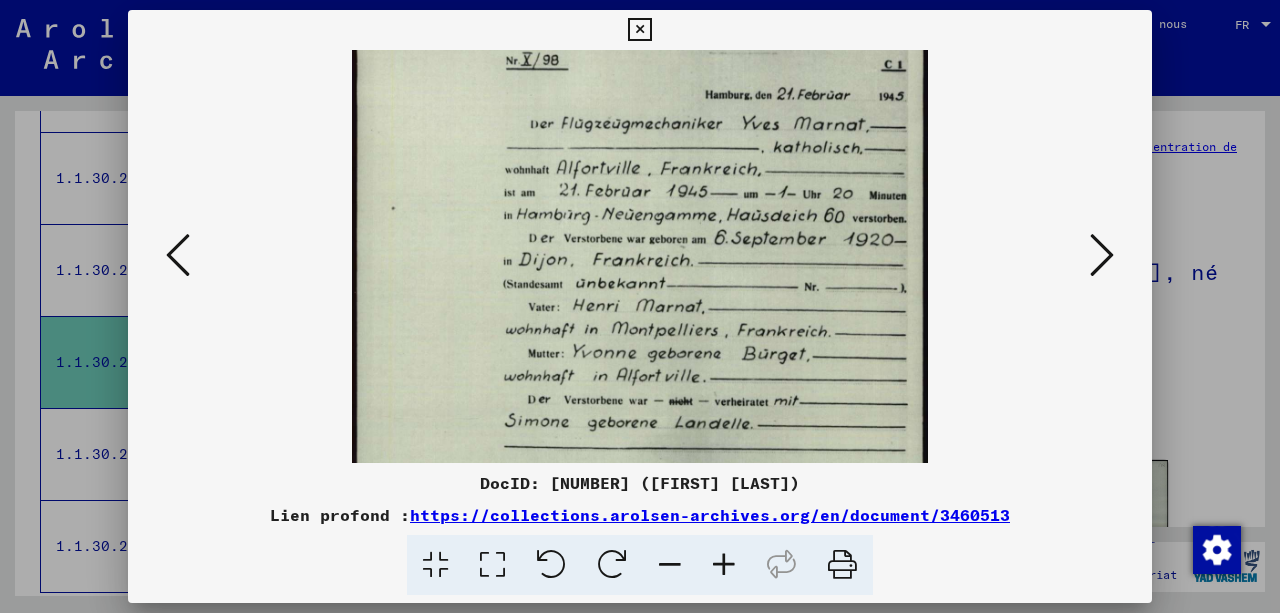 scroll, scrollTop: 34, scrollLeft: 0, axis: vertical 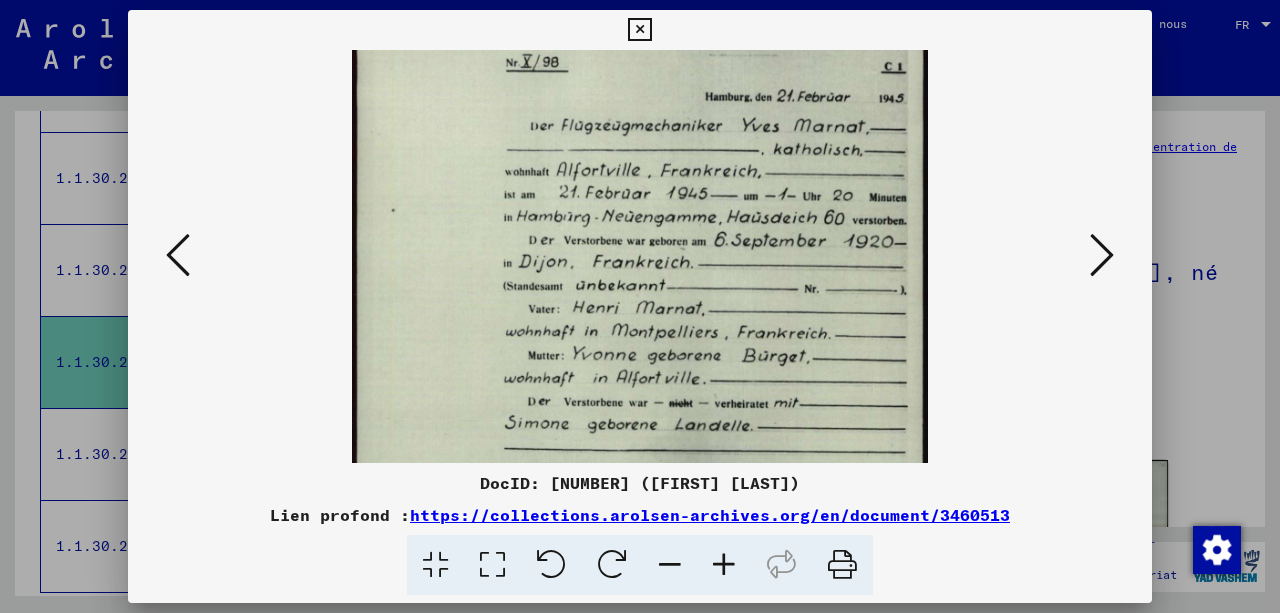 drag, startPoint x: 710, startPoint y: 411, endPoint x: 696, endPoint y: 406, distance: 14.866069 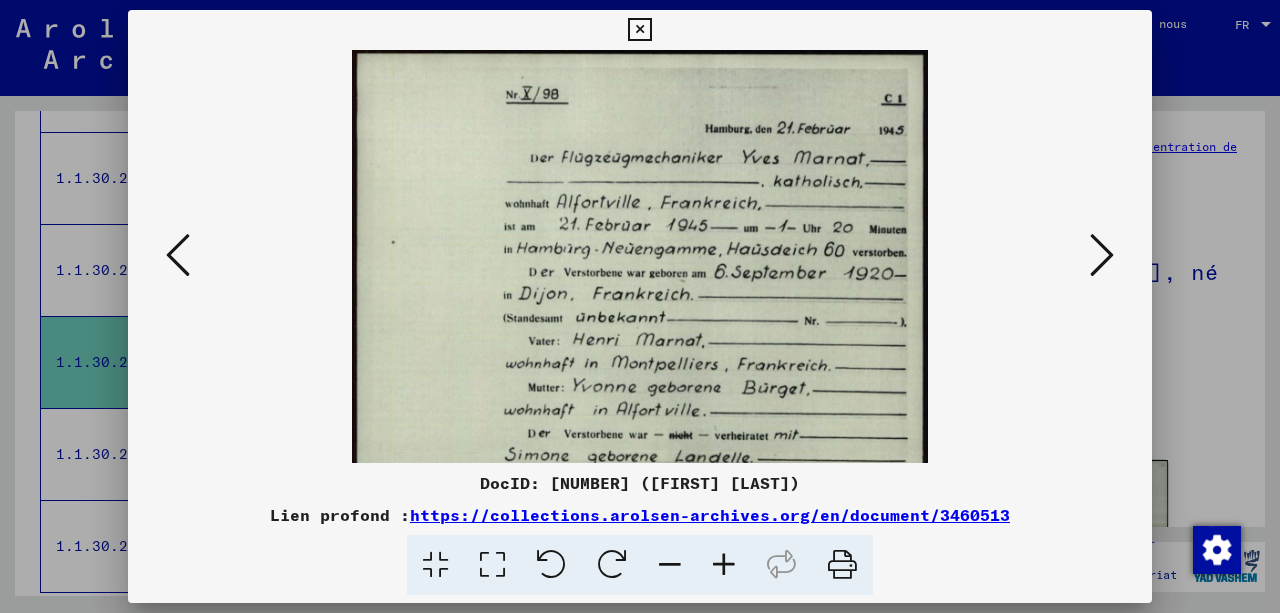 scroll, scrollTop: 0, scrollLeft: 0, axis: both 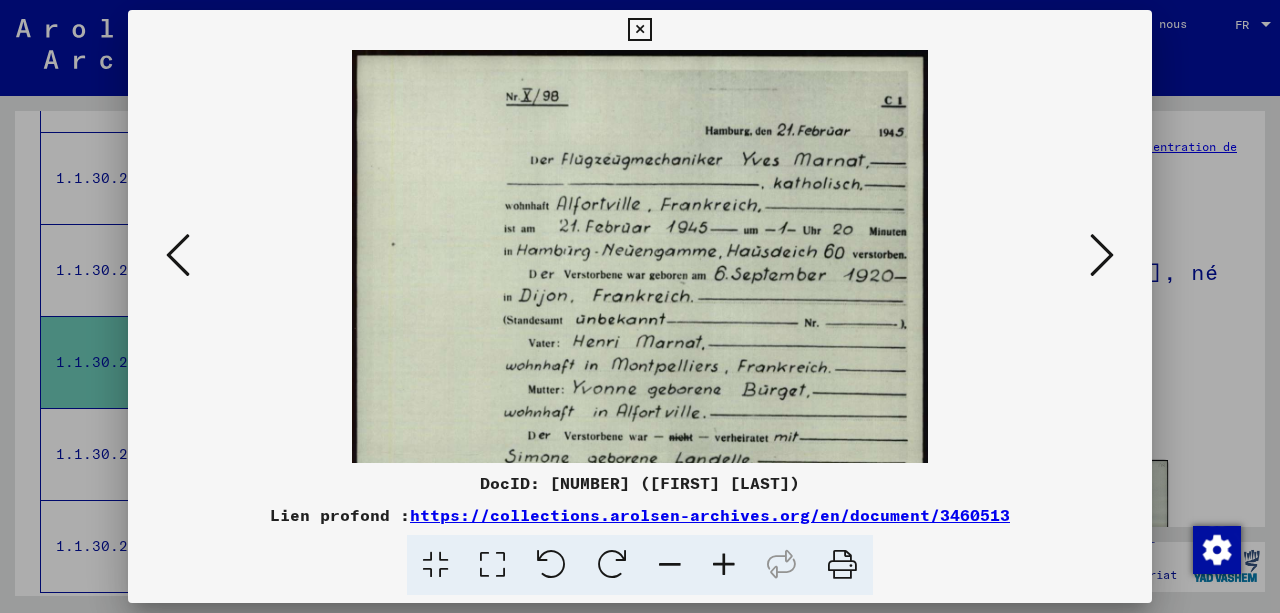 drag, startPoint x: 673, startPoint y: 333, endPoint x: 660, endPoint y: 371, distance: 40.16217 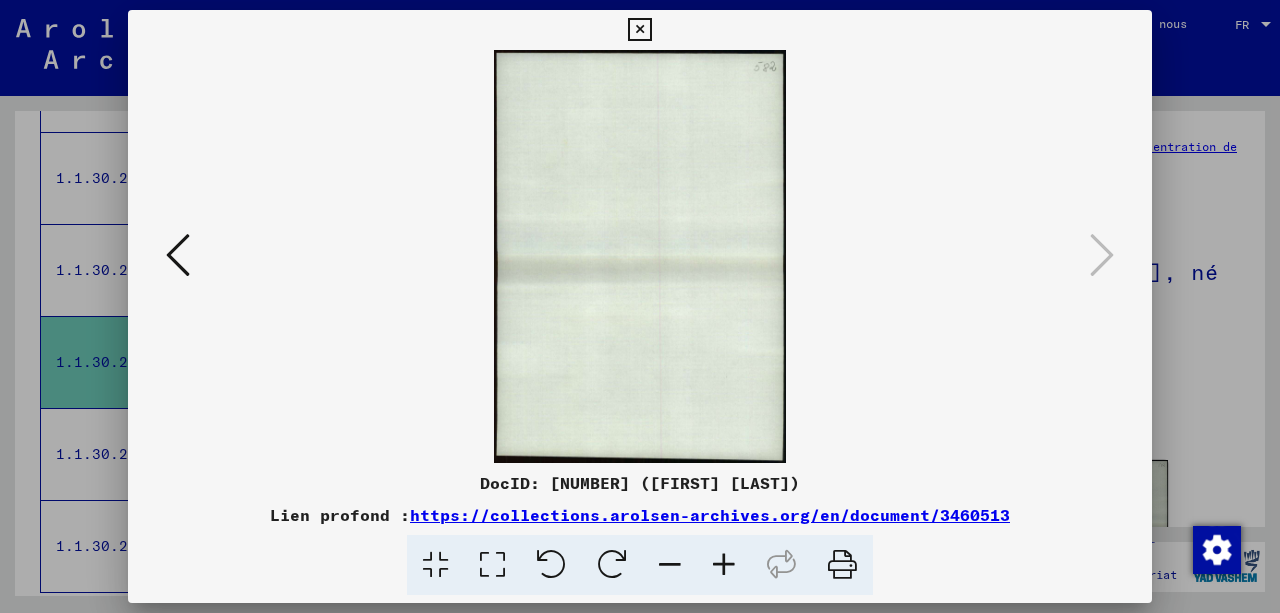 click at bounding box center (639, 30) 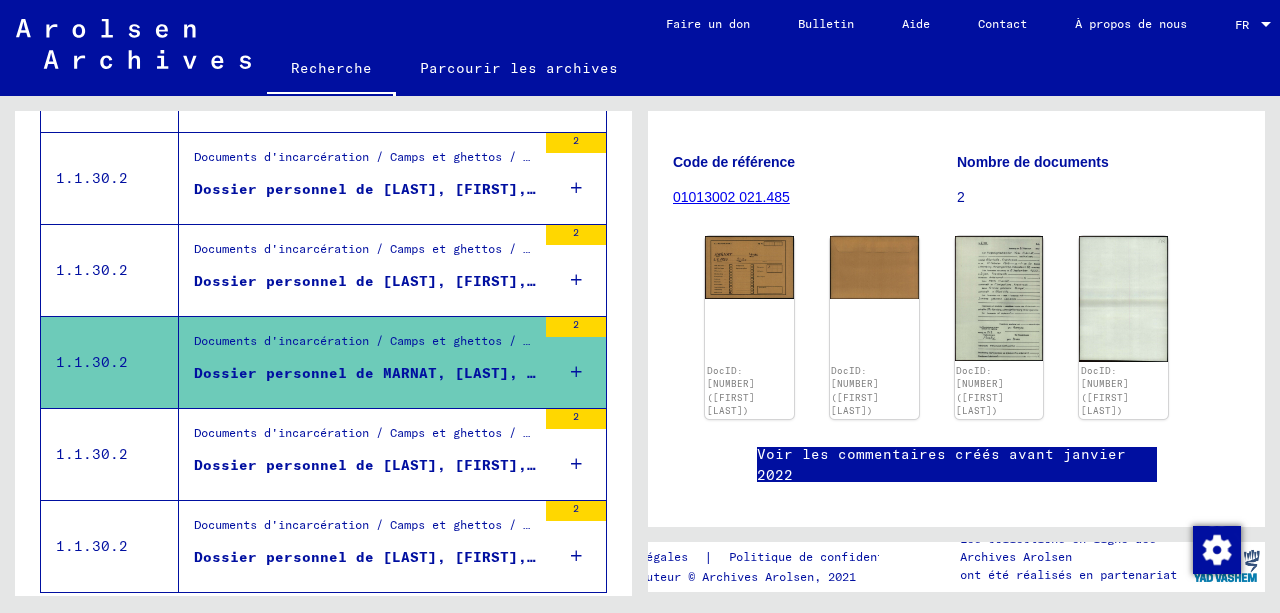 scroll, scrollTop: 266, scrollLeft: 0, axis: vertical 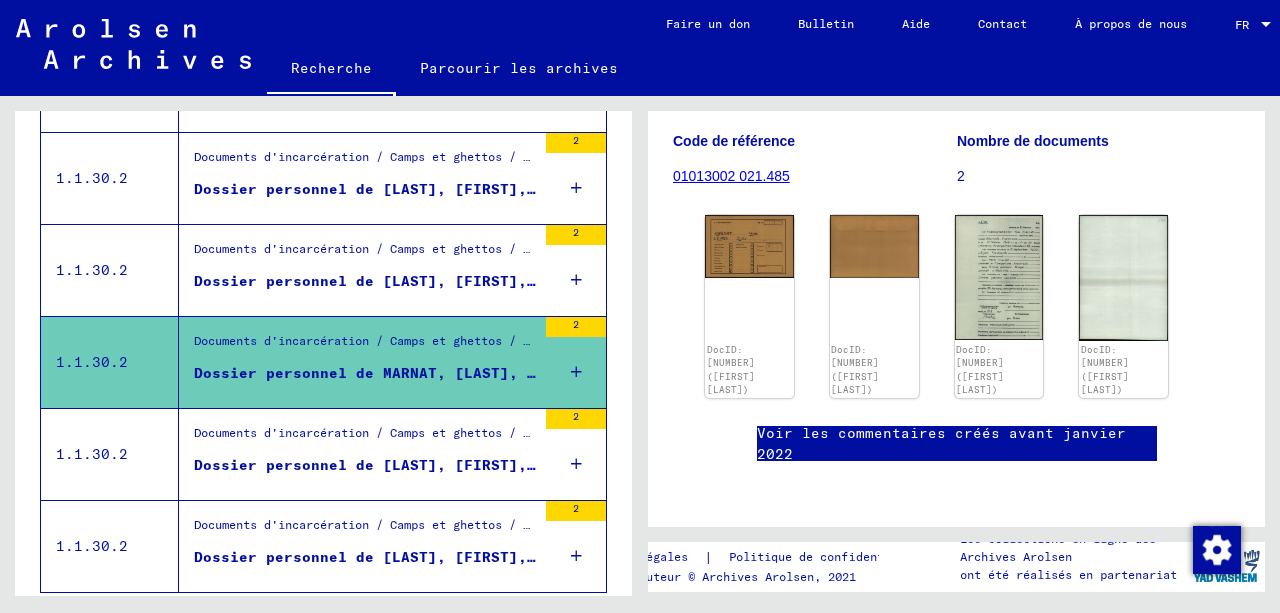 click on "Voir les commentaires créés avant janvier 2022" 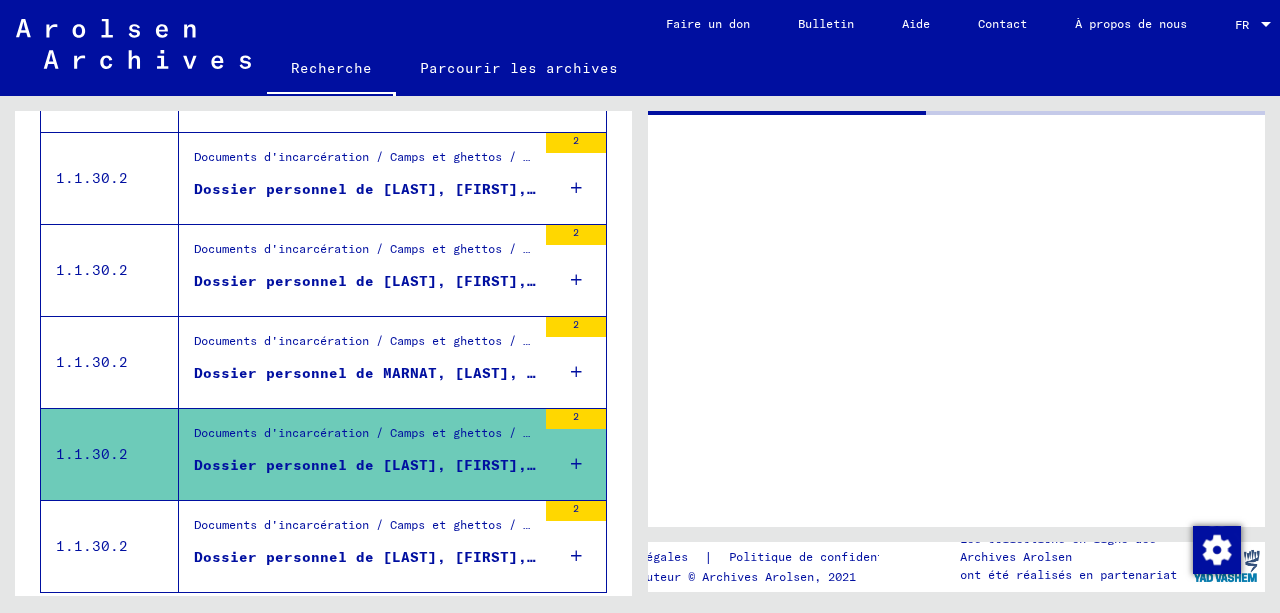 scroll, scrollTop: 0, scrollLeft: 0, axis: both 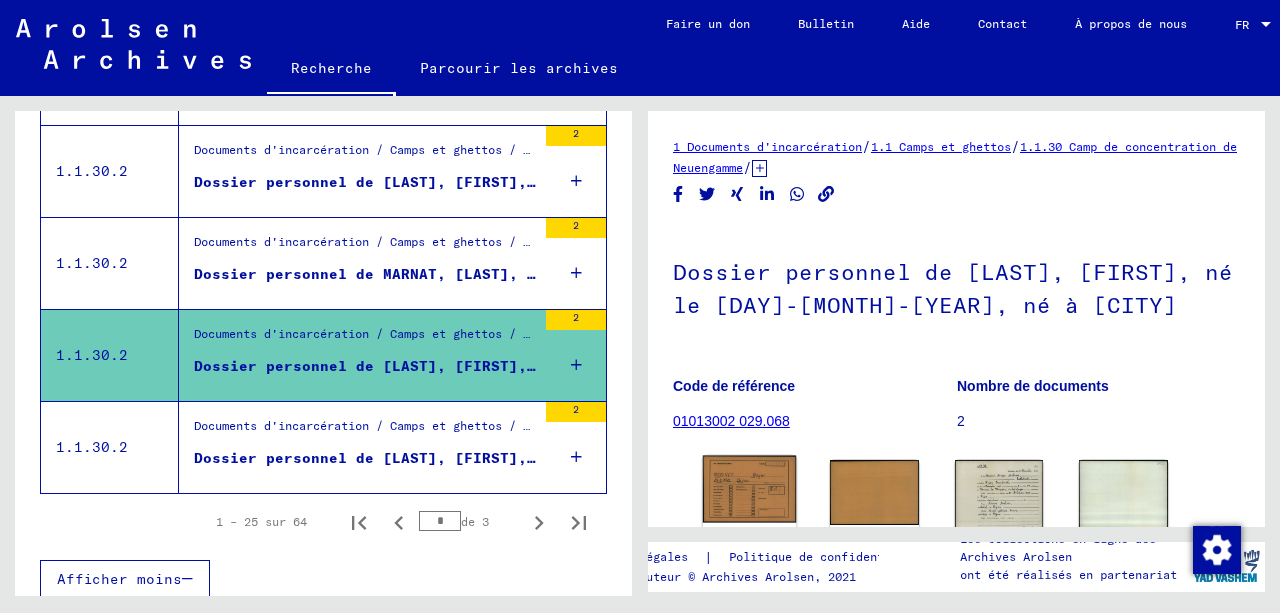 click 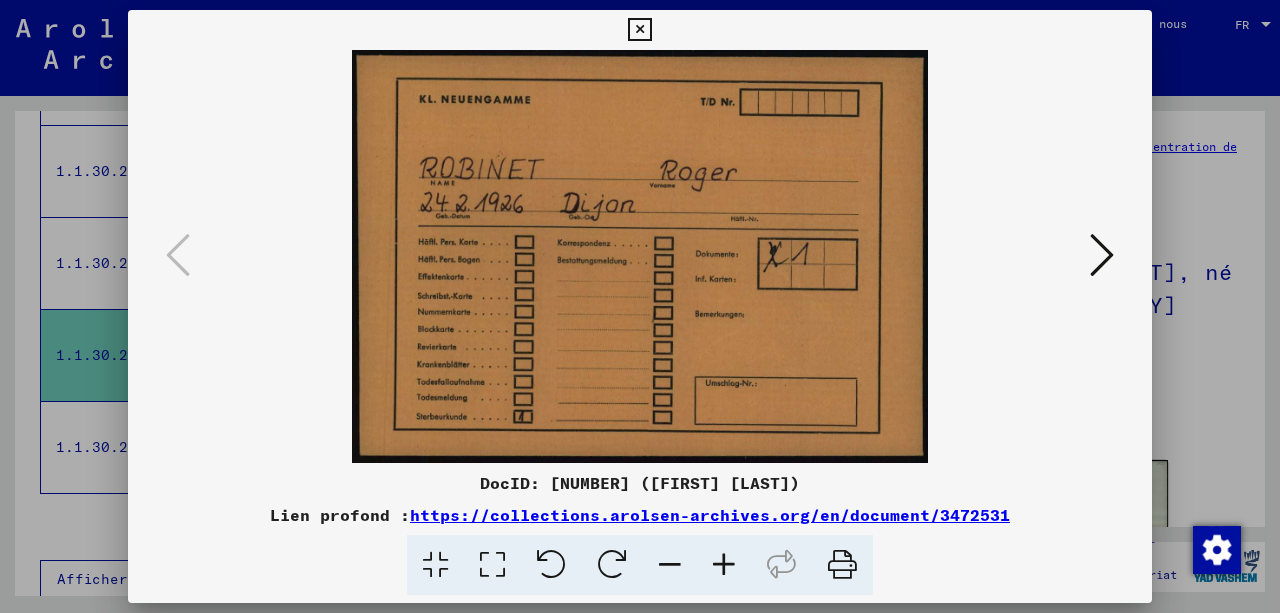 click at bounding box center (1102, 256) 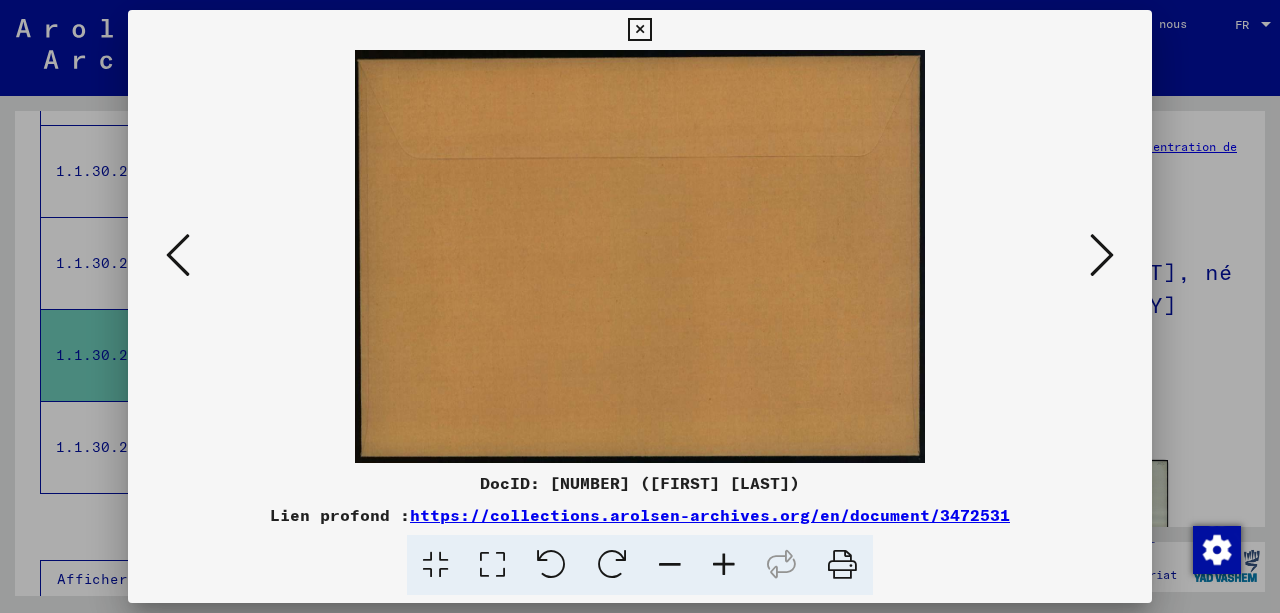 click at bounding box center (1102, 255) 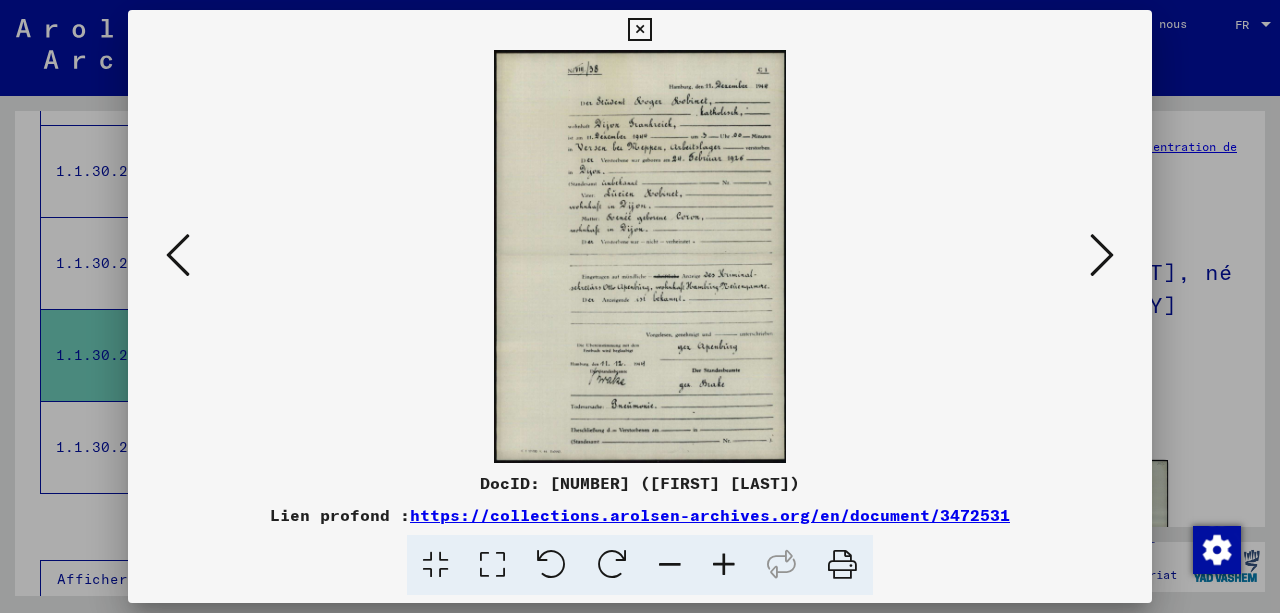 click at bounding box center (724, 565) 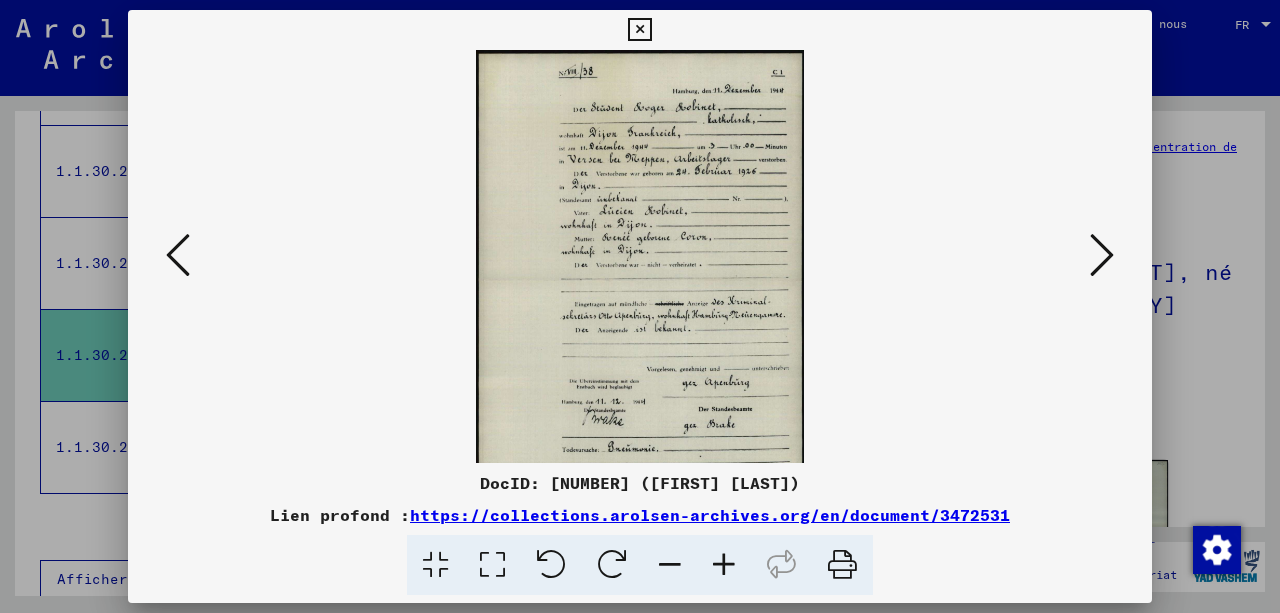 click at bounding box center (724, 565) 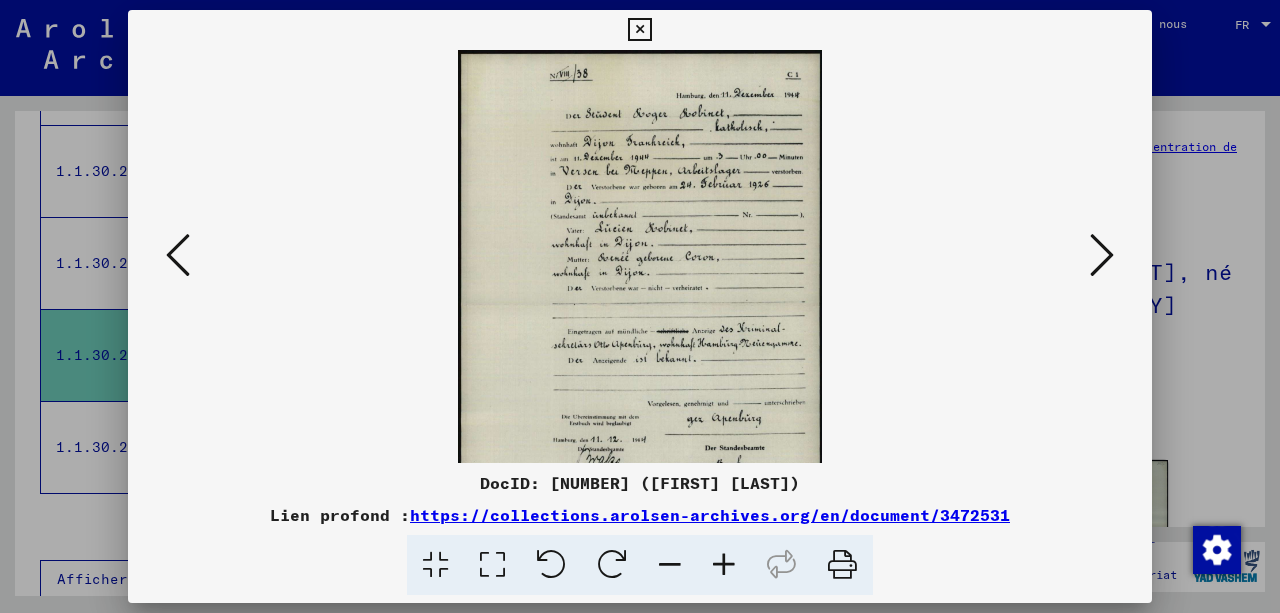 click at bounding box center (724, 565) 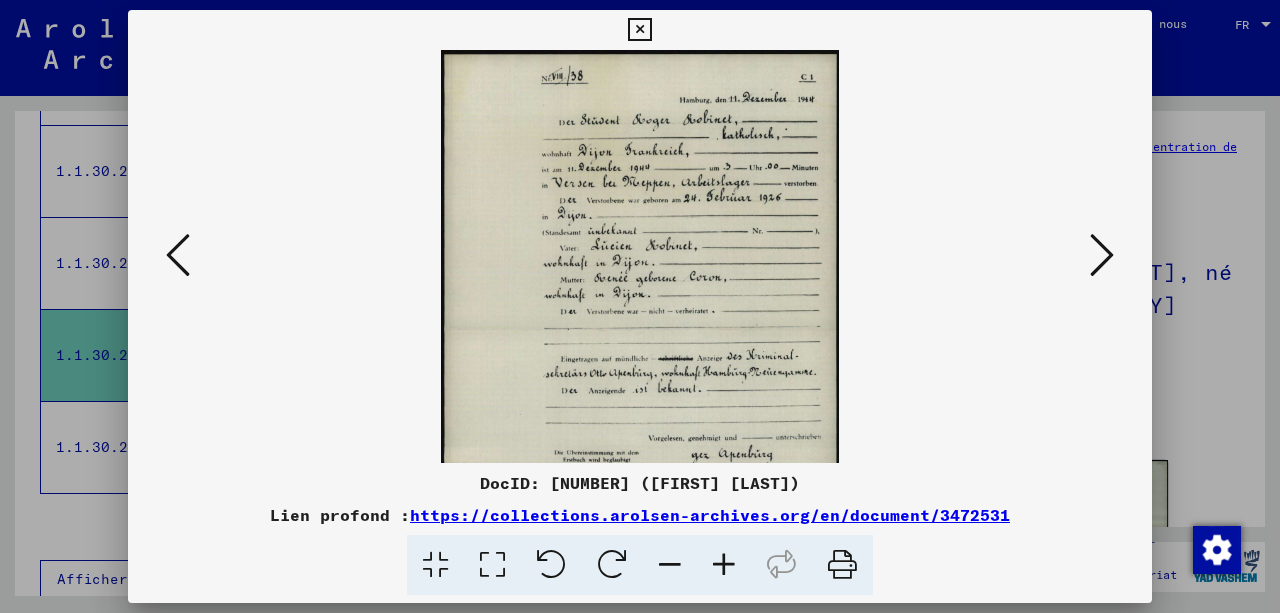 click at bounding box center [724, 565] 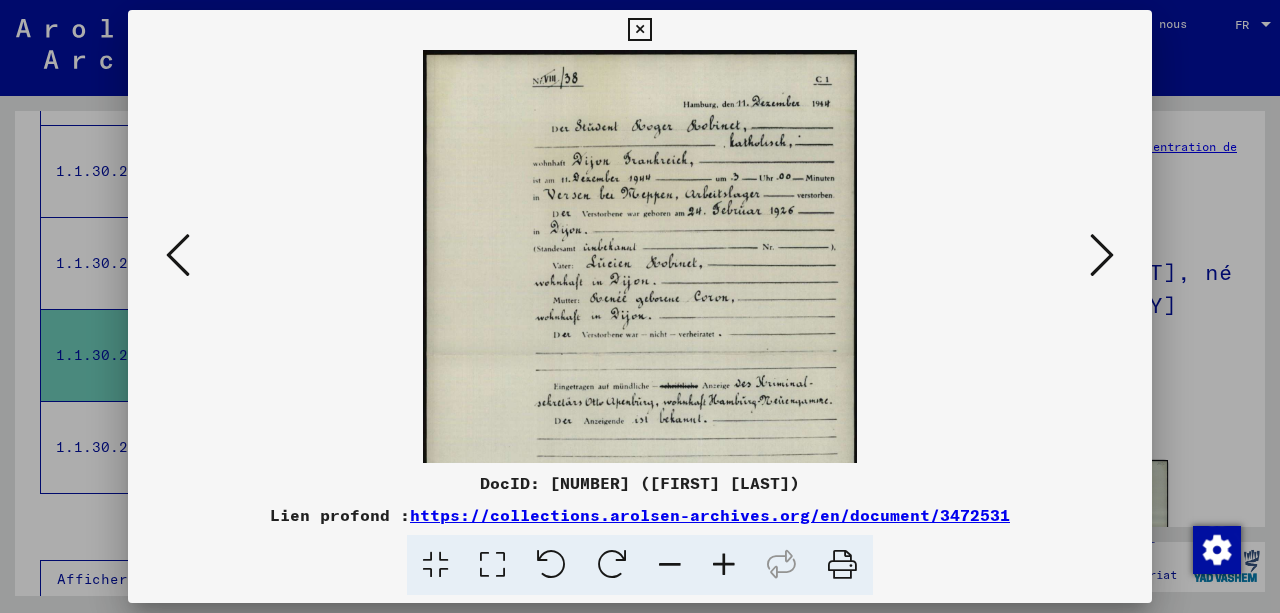 click at bounding box center (724, 565) 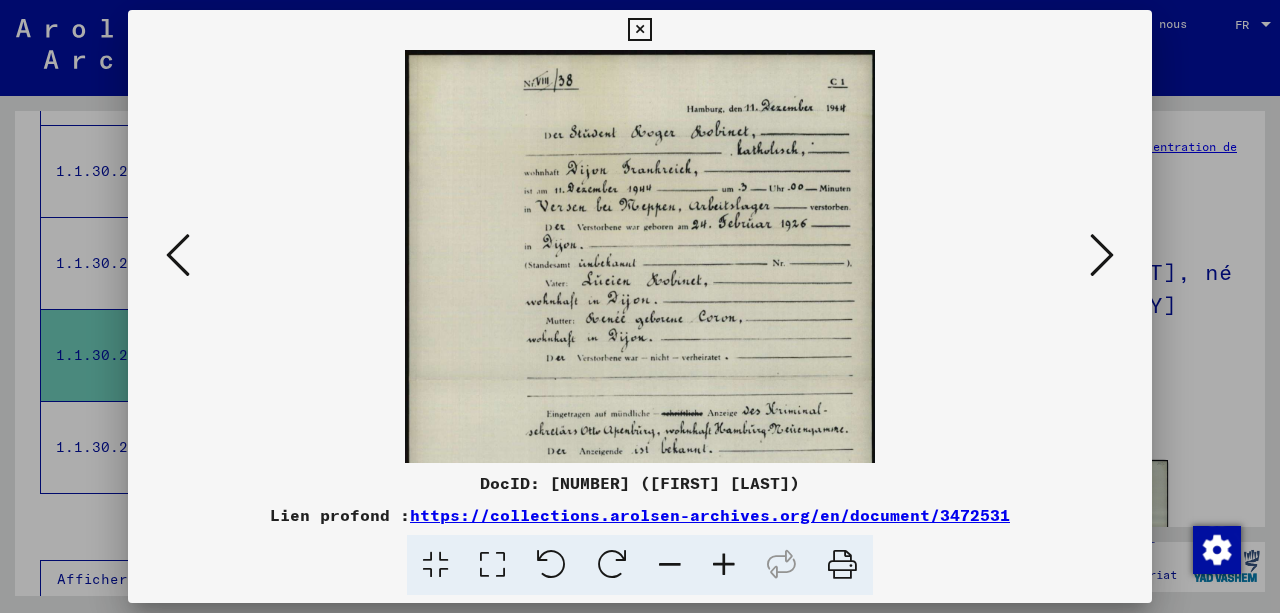 click at bounding box center [724, 565] 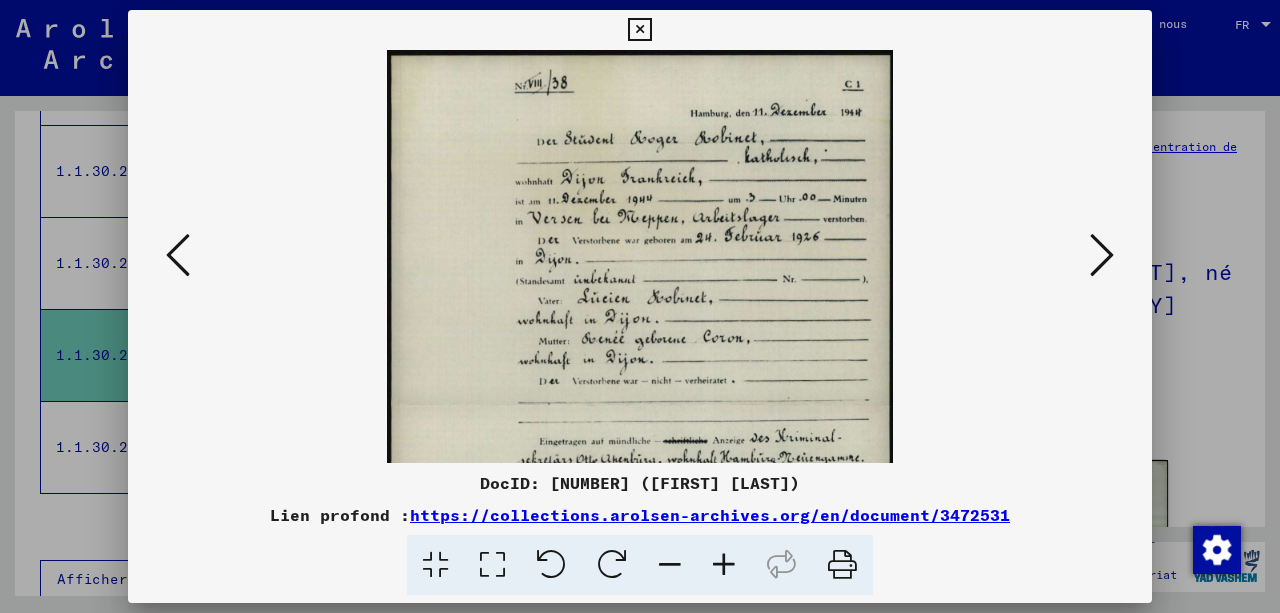 click at bounding box center [724, 565] 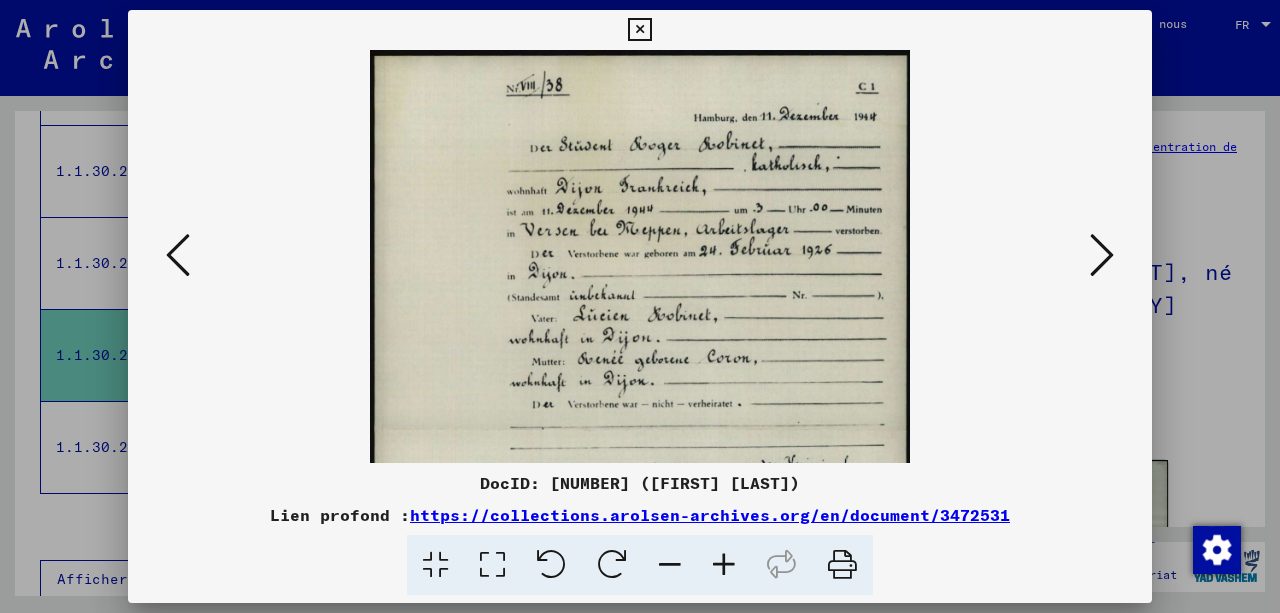 click at bounding box center [724, 565] 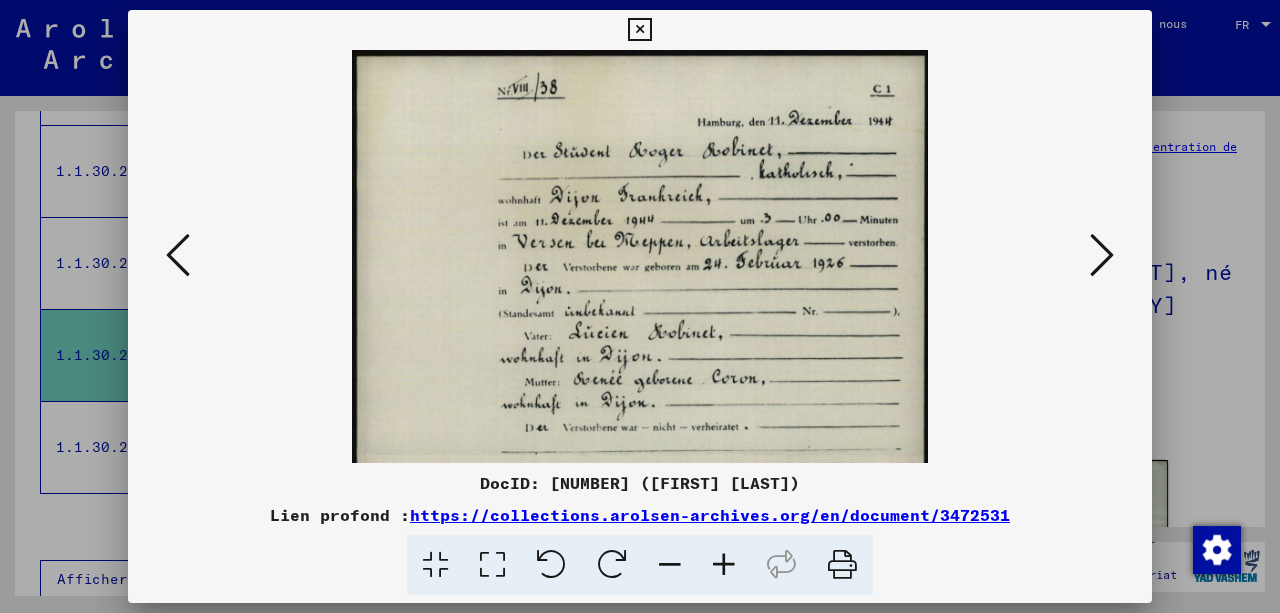 click at bounding box center [724, 565] 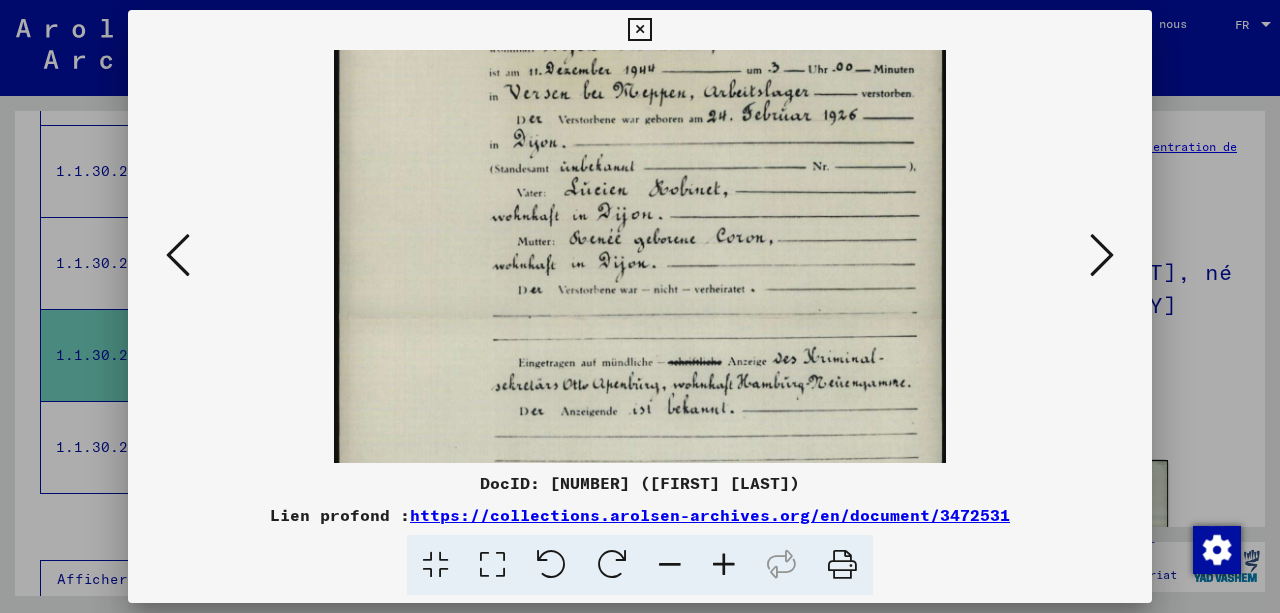 scroll, scrollTop: 172, scrollLeft: 0, axis: vertical 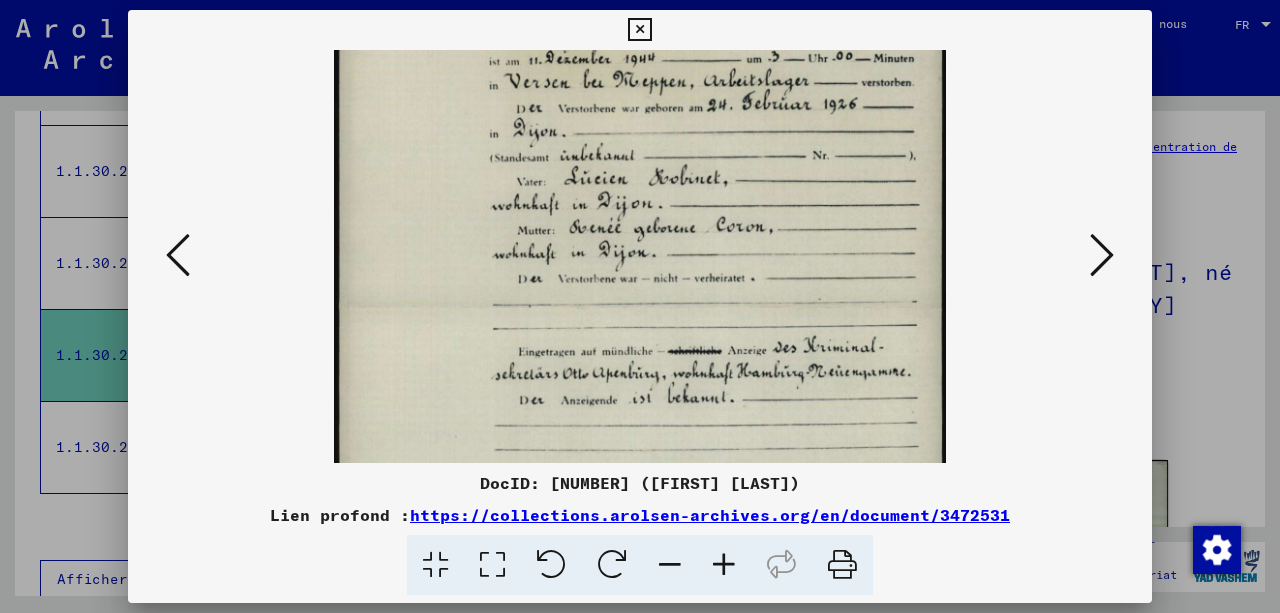 drag, startPoint x: 811, startPoint y: 323, endPoint x: 828, endPoint y: 246, distance: 78.854294 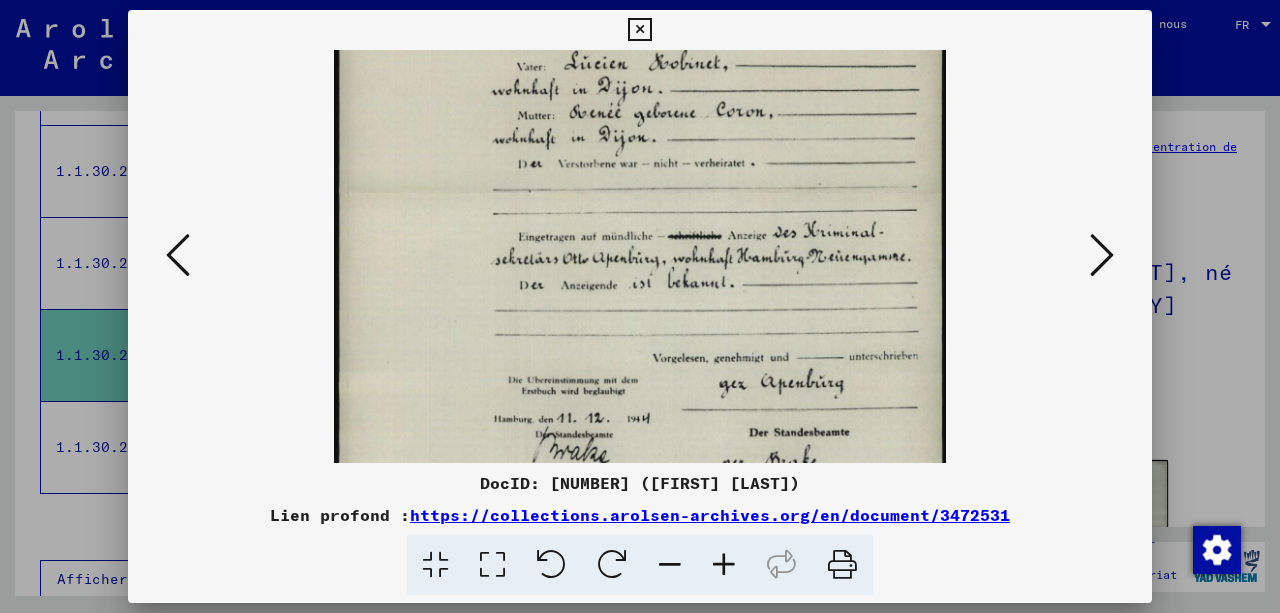 scroll, scrollTop: 290, scrollLeft: 0, axis: vertical 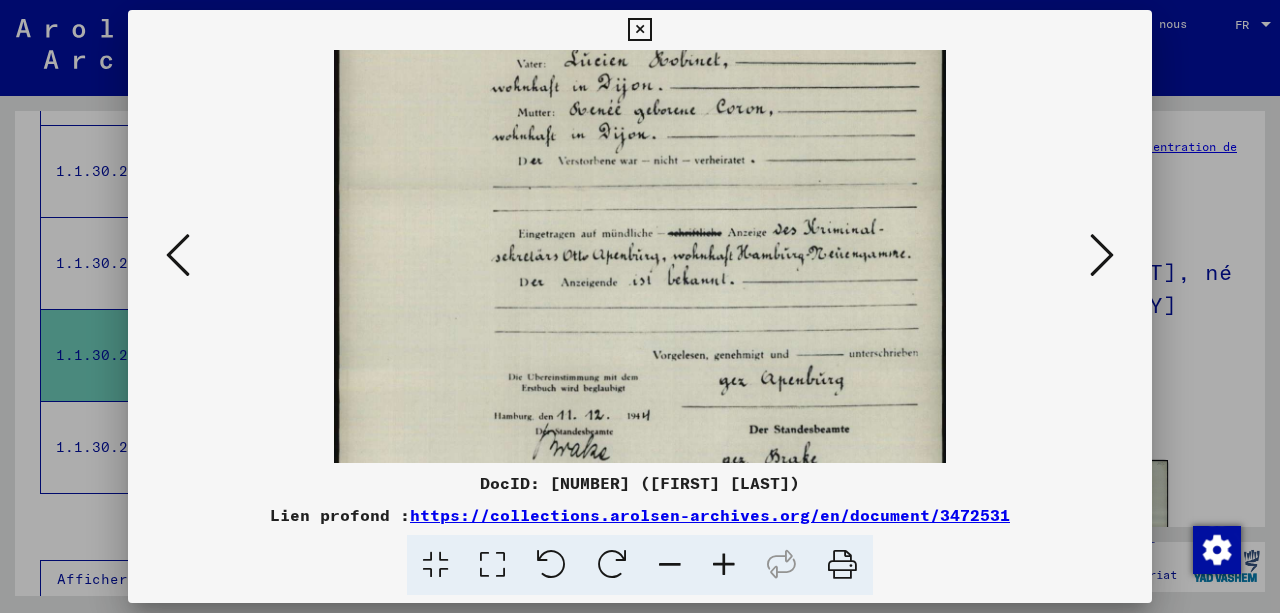 drag, startPoint x: 832, startPoint y: 392, endPoint x: 798, endPoint y: 277, distance: 119.92081 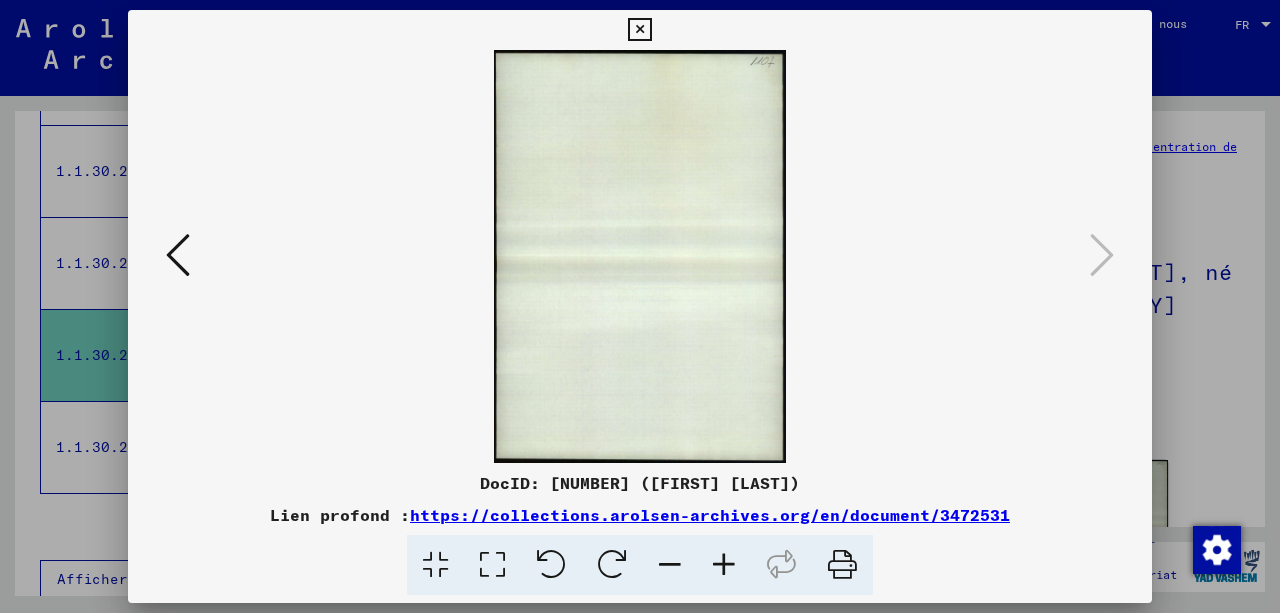scroll, scrollTop: 0, scrollLeft: 0, axis: both 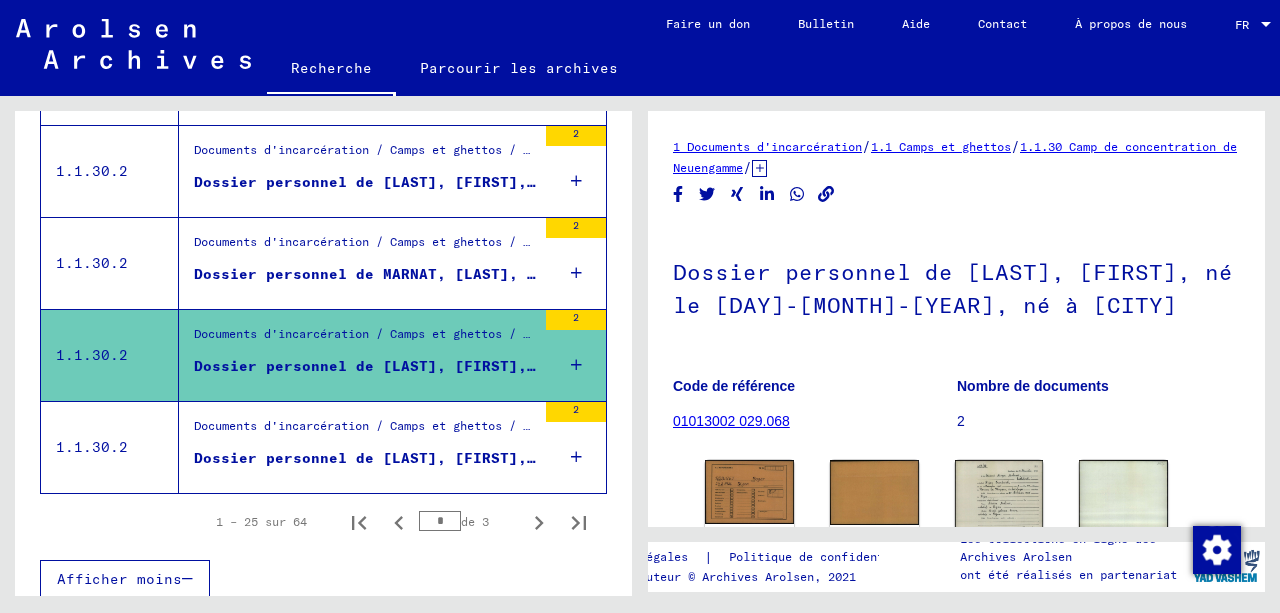 click on "Dossier personnel de [LAST], [FIRST], né le [DAY]-[MONTH]-[YEAR], né à [CITY], [COUNTRY]" at bounding box center (365, 458) 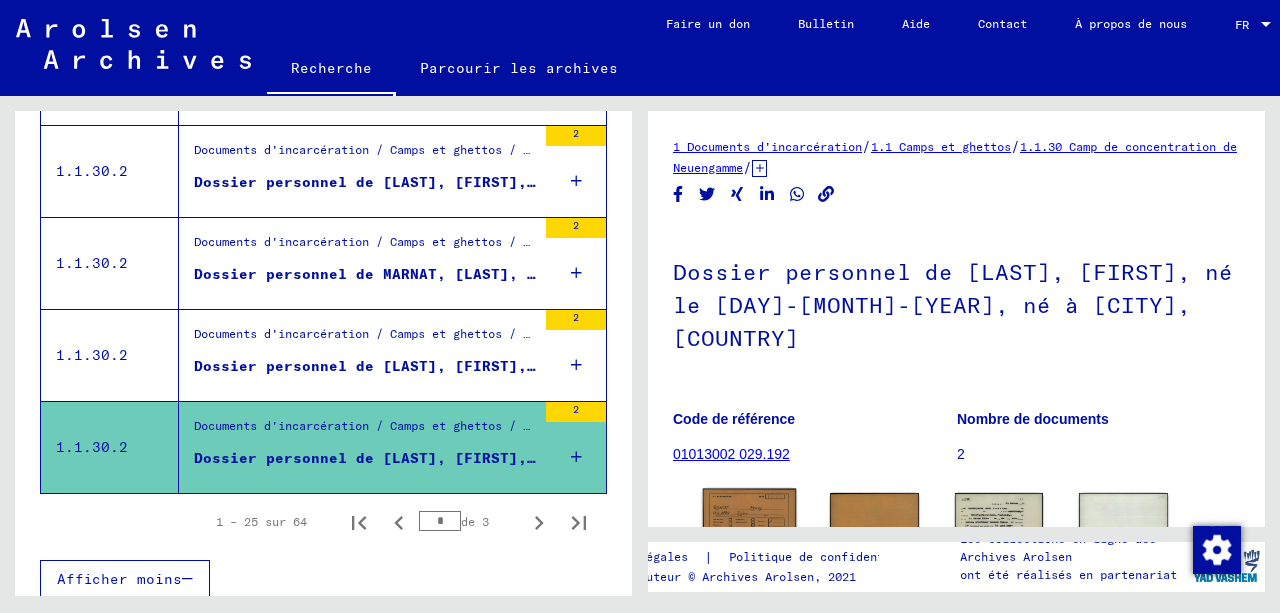 click 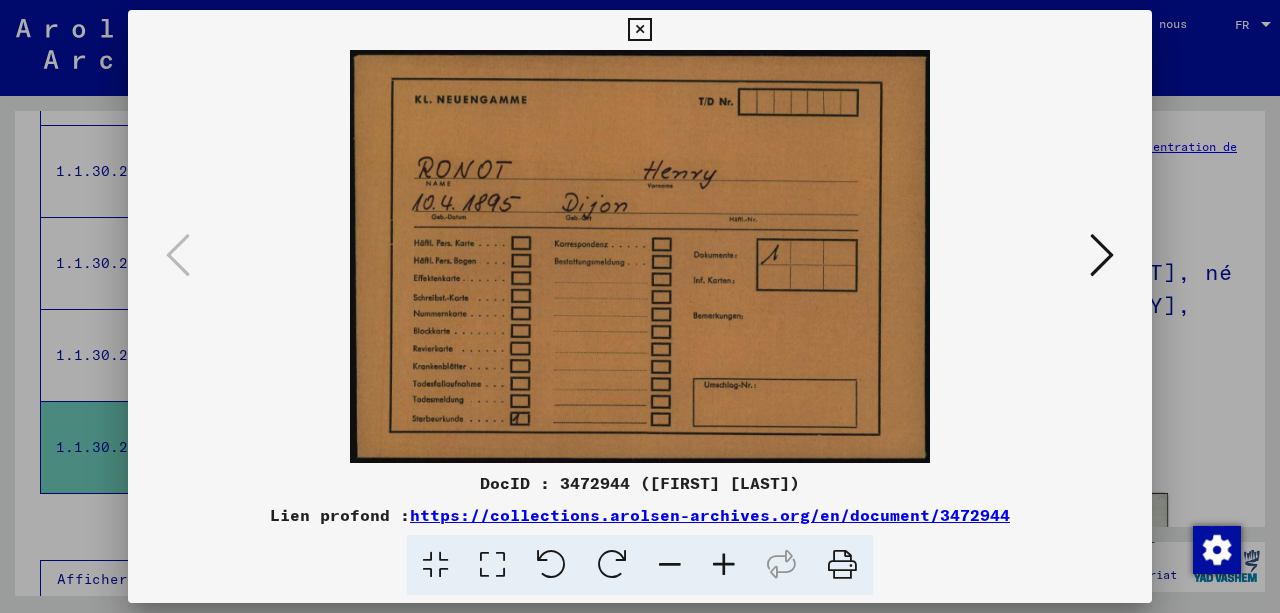 click at bounding box center [1102, 255] 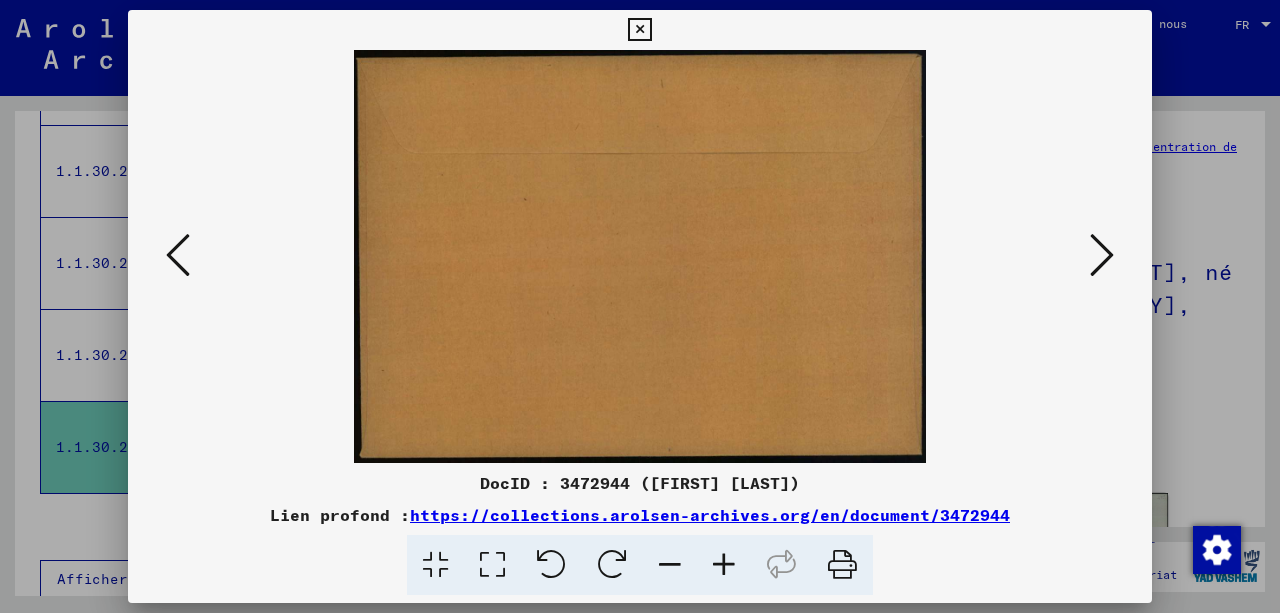 click at bounding box center [1102, 255] 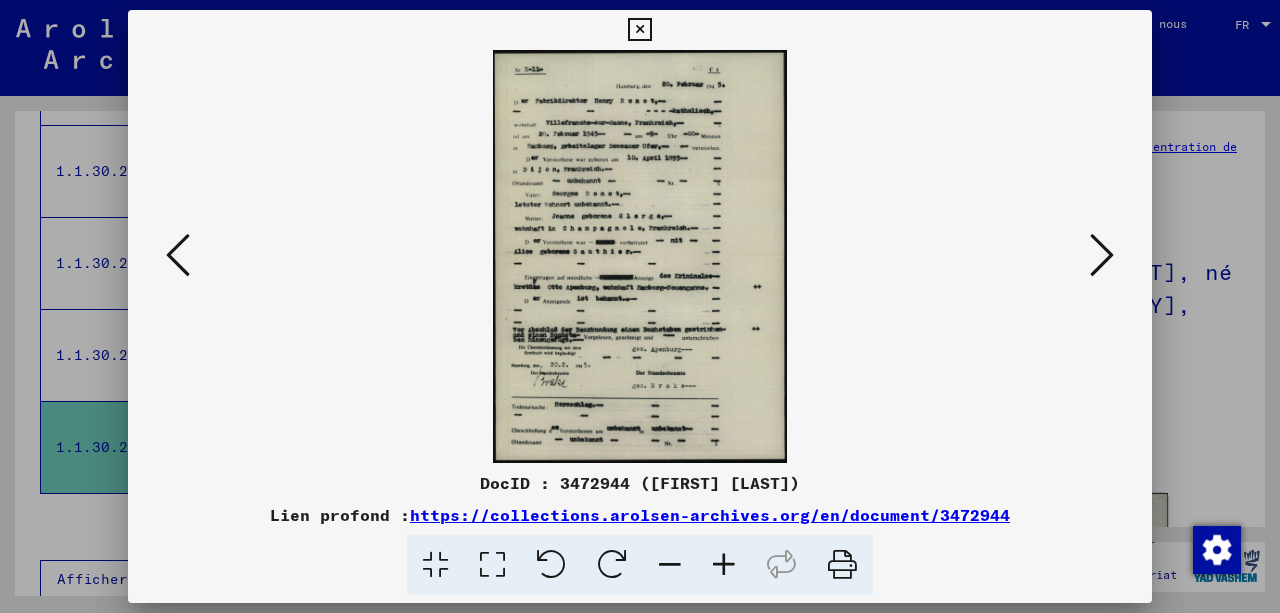 click at bounding box center [1102, 255] 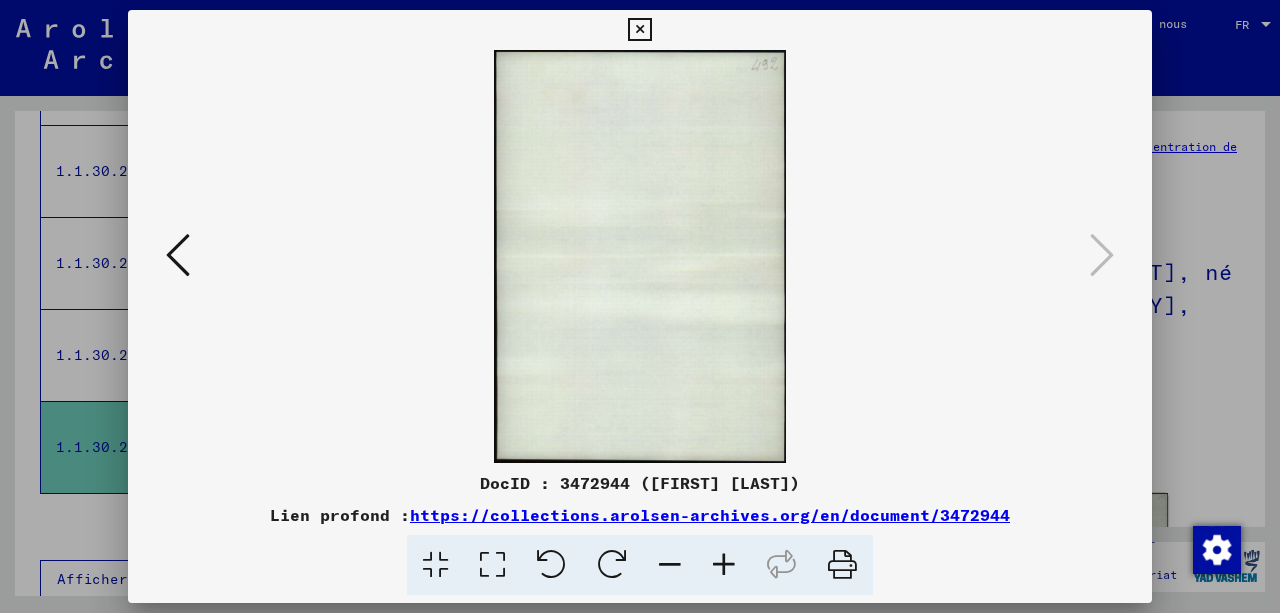click at bounding box center [178, 255] 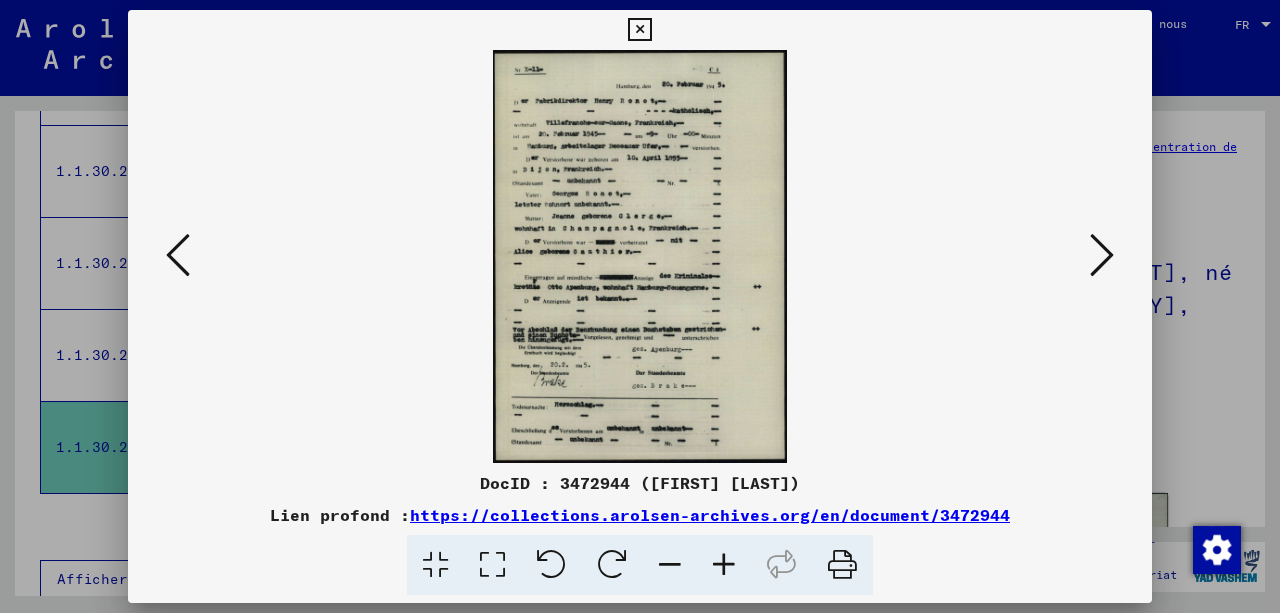 click at bounding box center (724, 565) 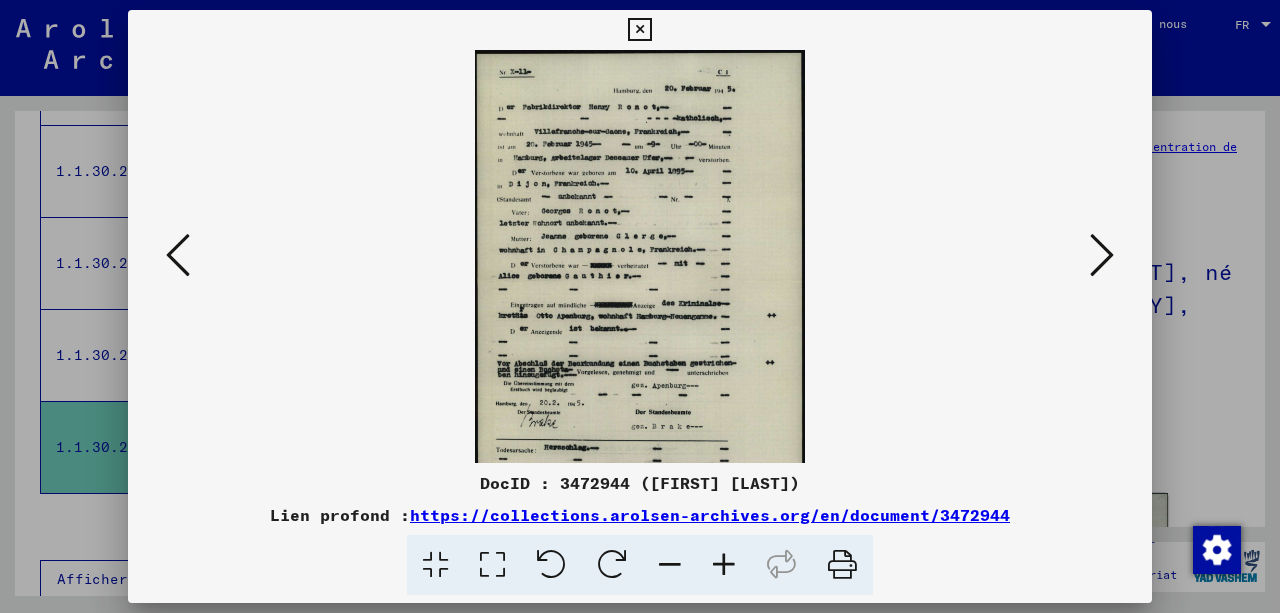 click at bounding box center [724, 565] 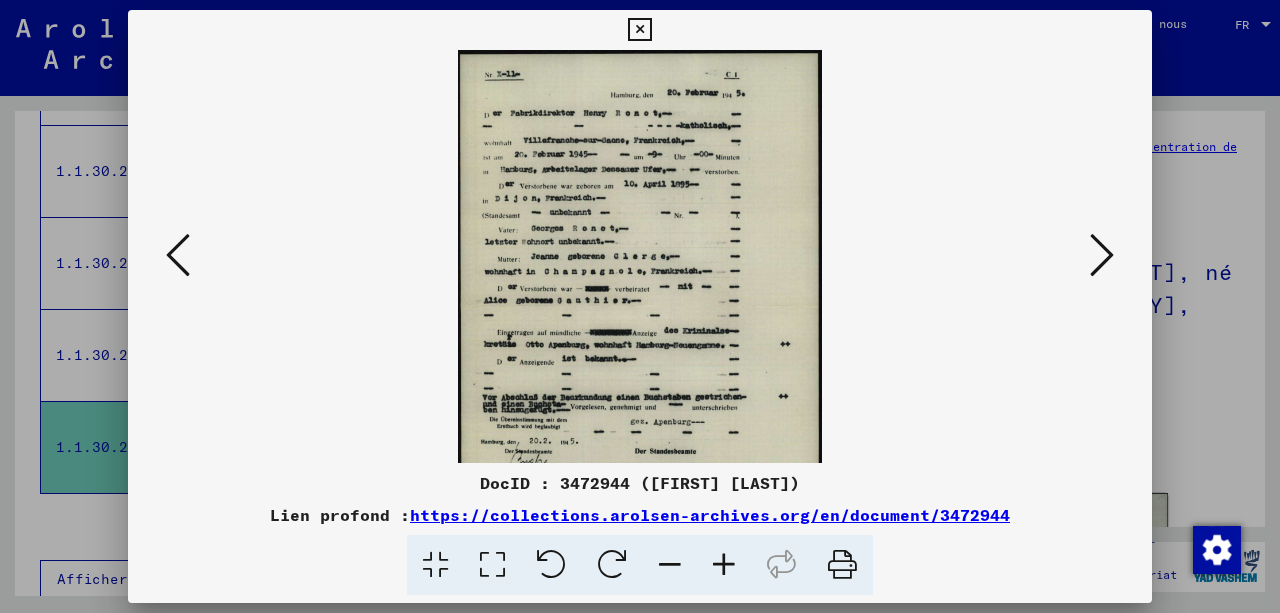 click at bounding box center (724, 565) 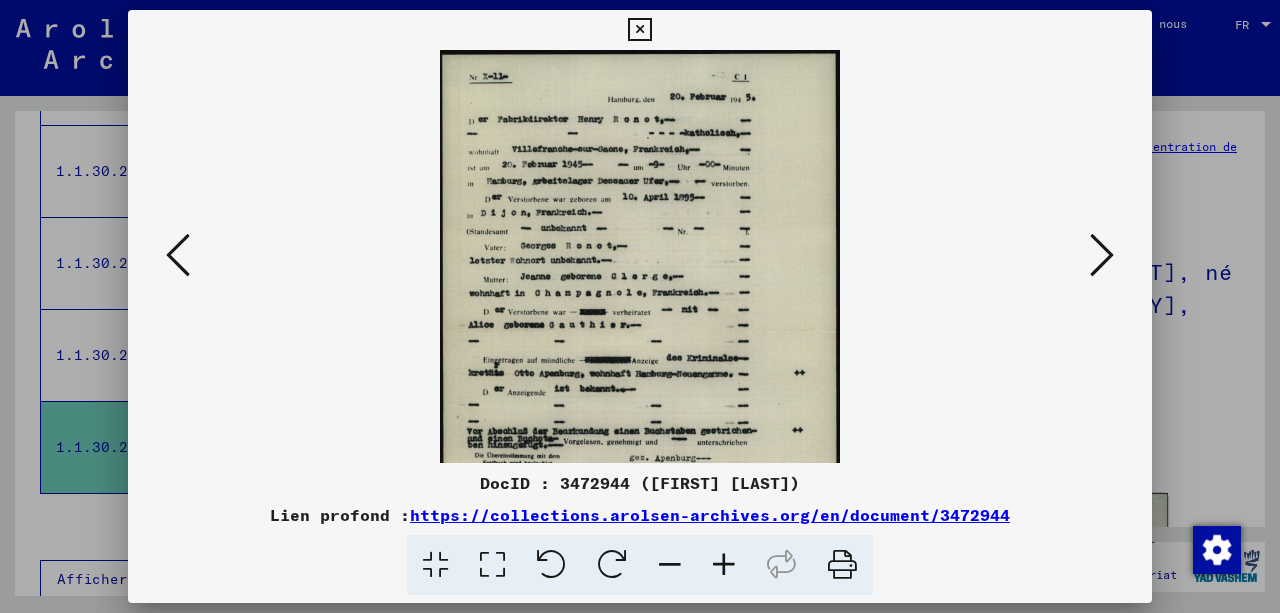 click at bounding box center (724, 565) 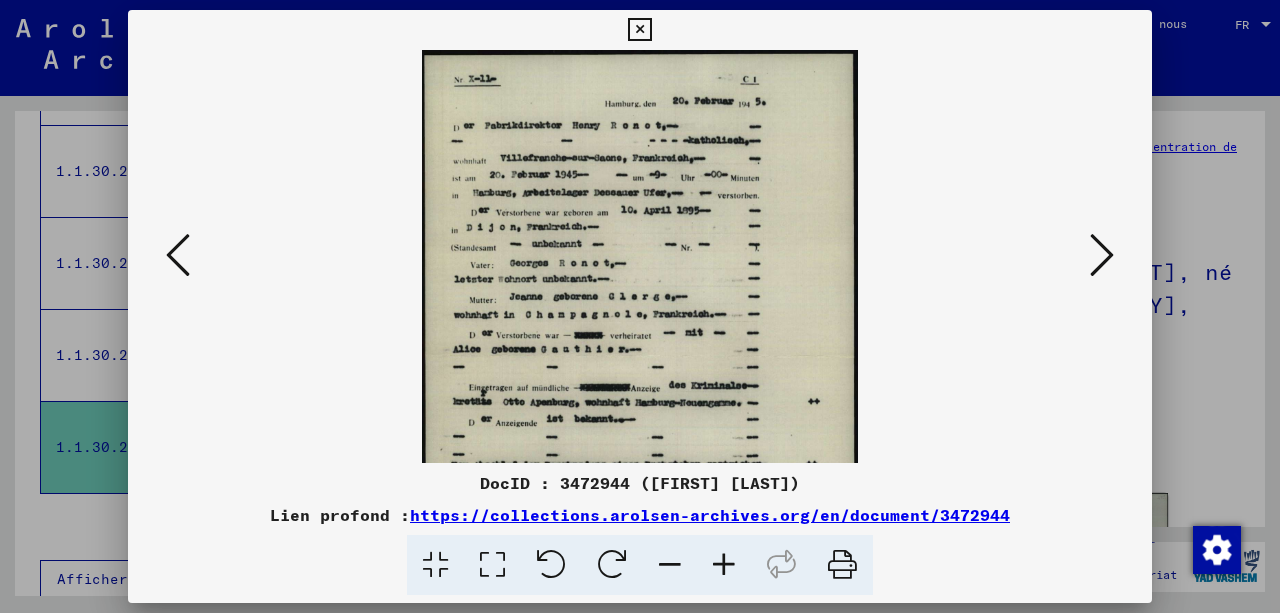 click at bounding box center [724, 565] 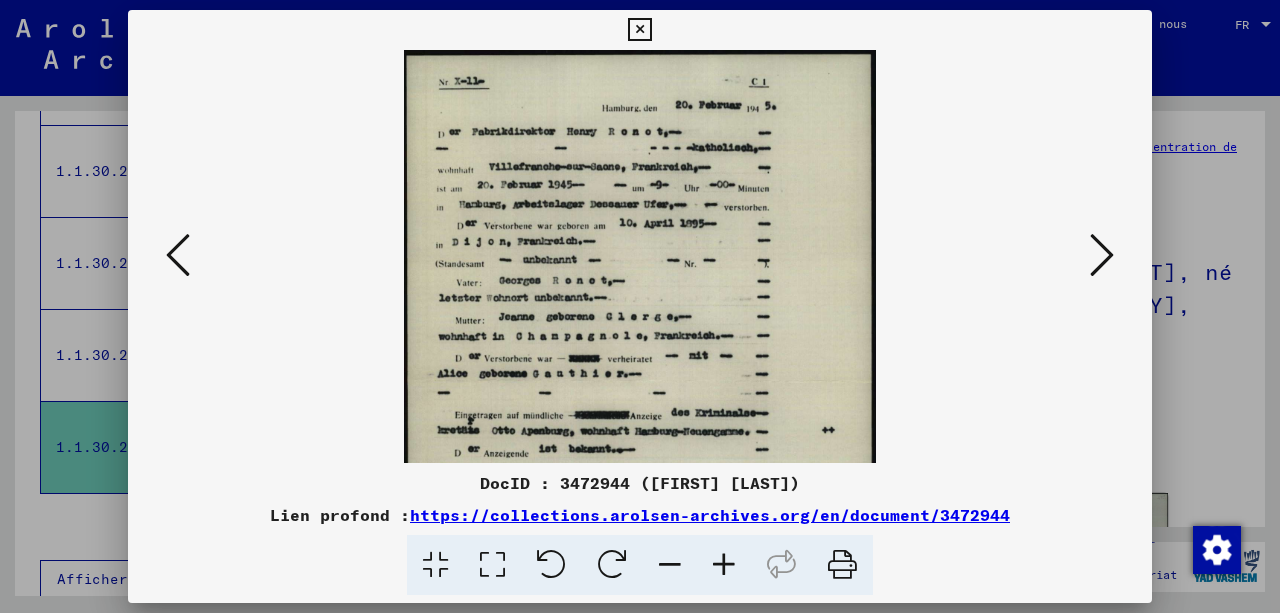 click at bounding box center [724, 565] 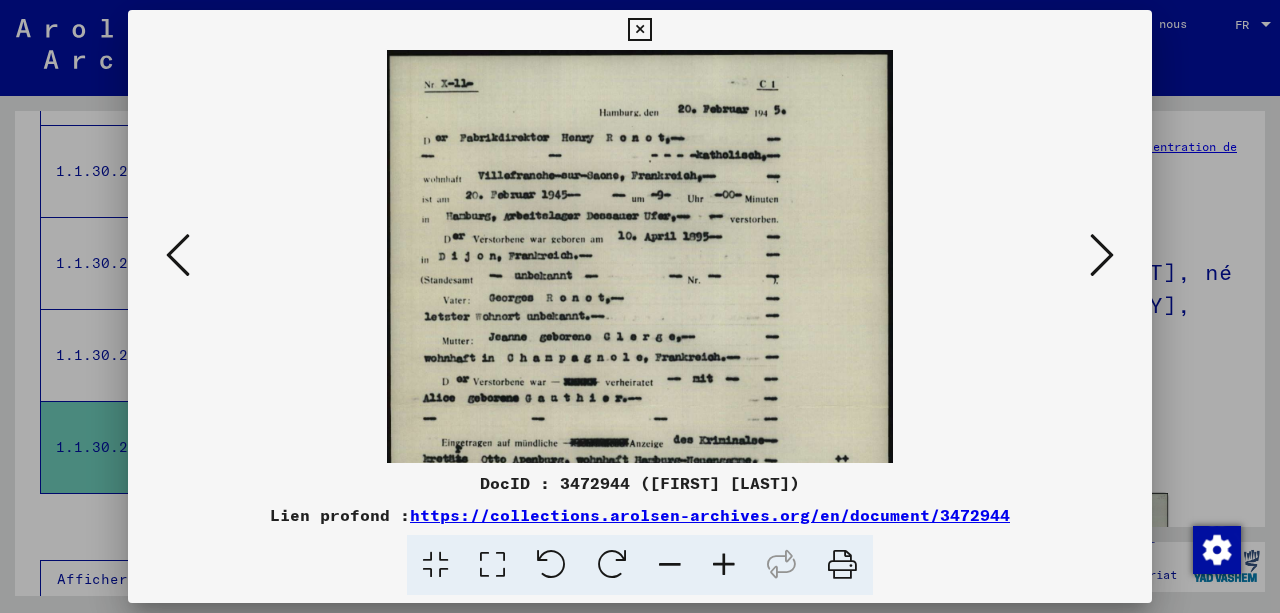 click at bounding box center (724, 565) 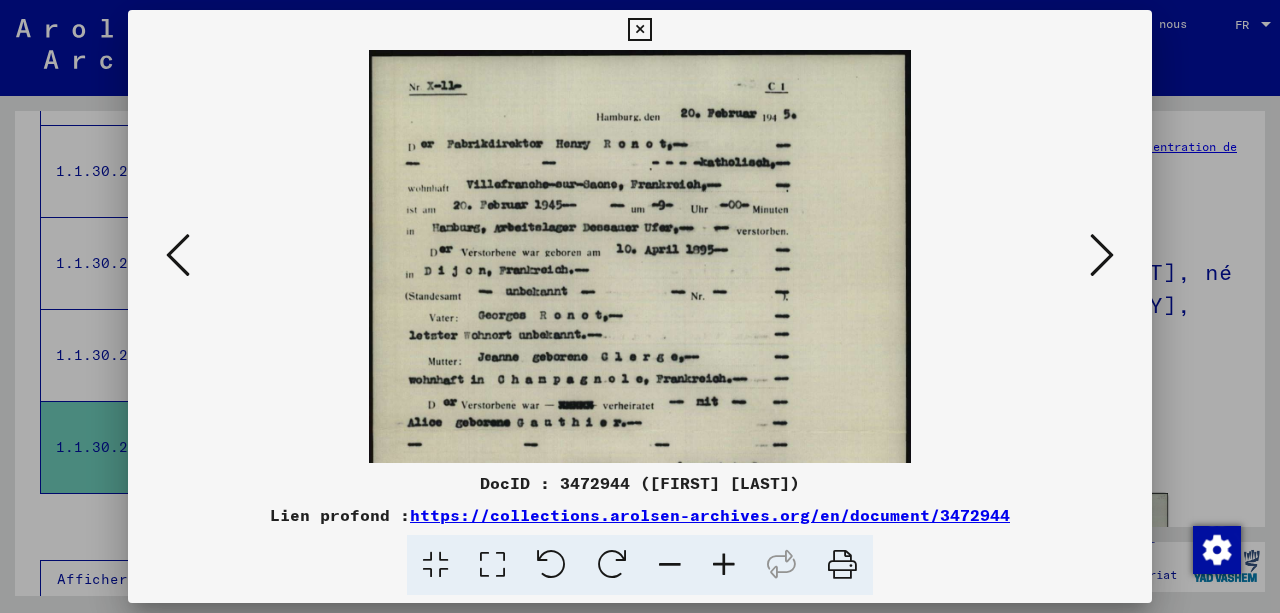 click at bounding box center (724, 565) 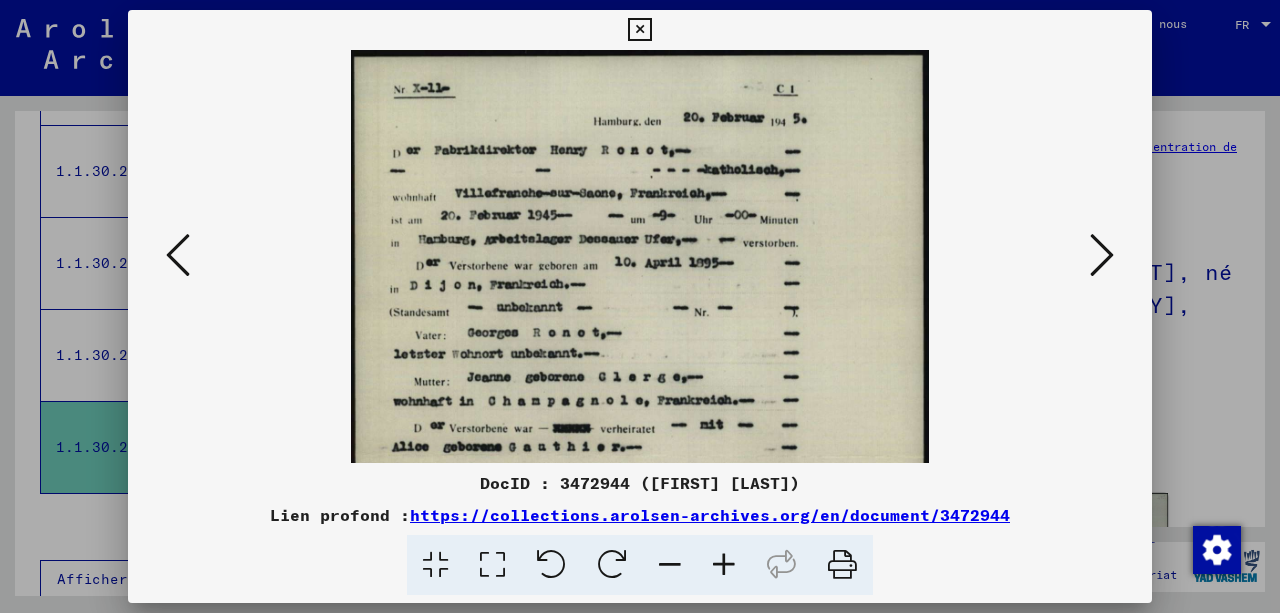 click at bounding box center (724, 565) 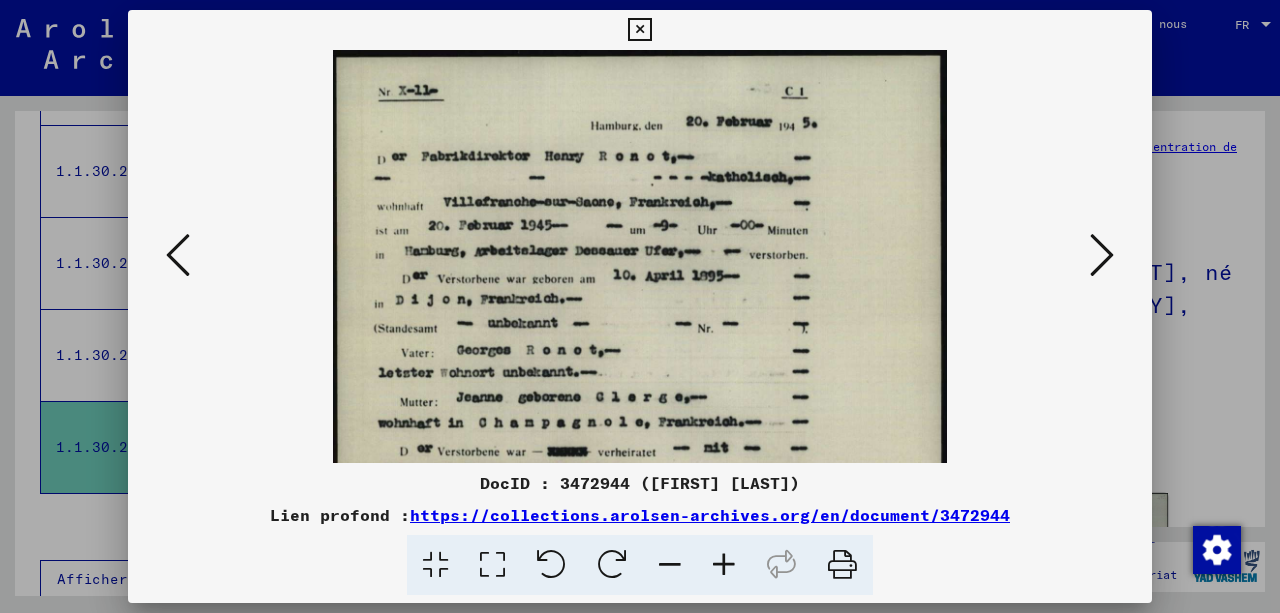 click at bounding box center [724, 565] 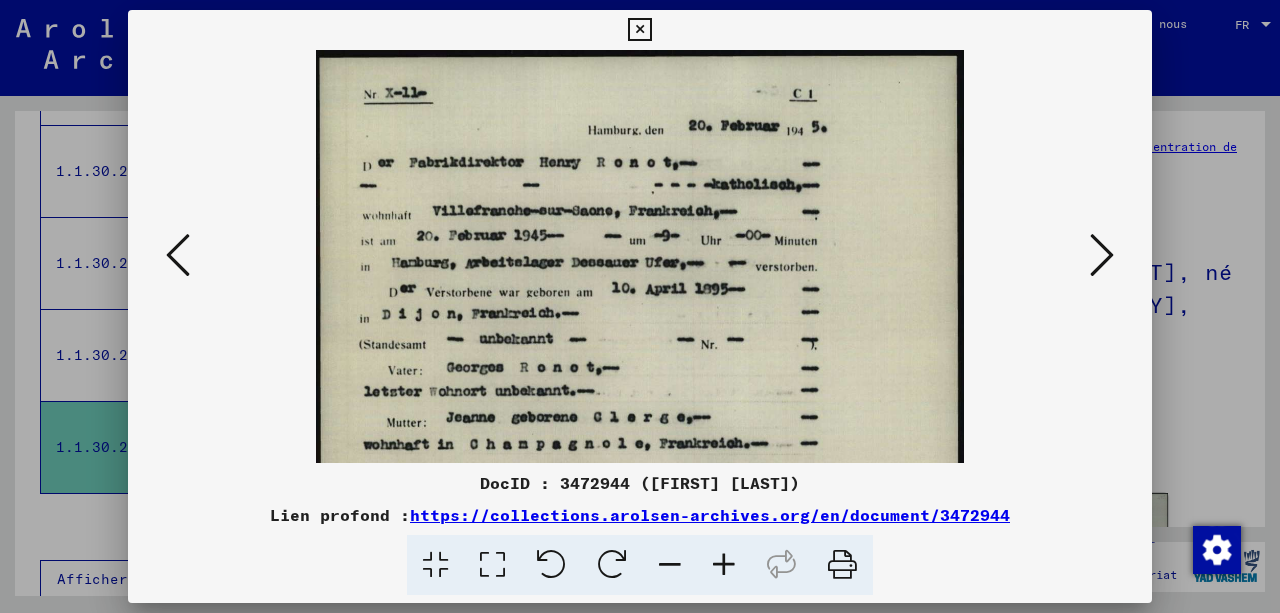 click at bounding box center [724, 565] 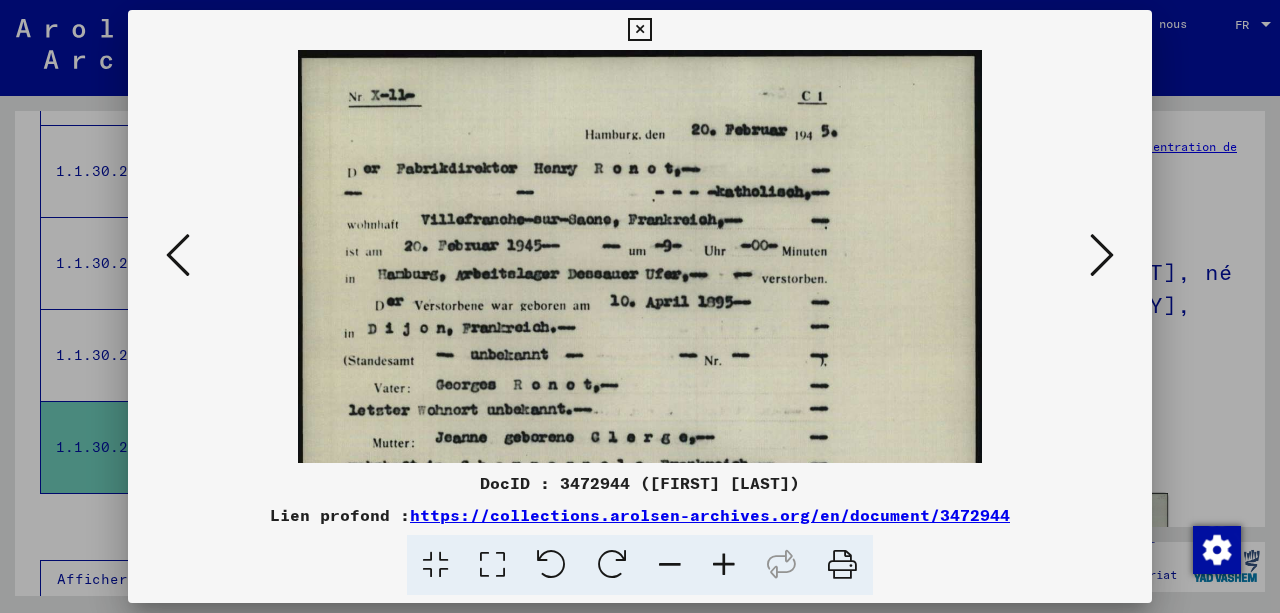 click at bounding box center [639, 30] 